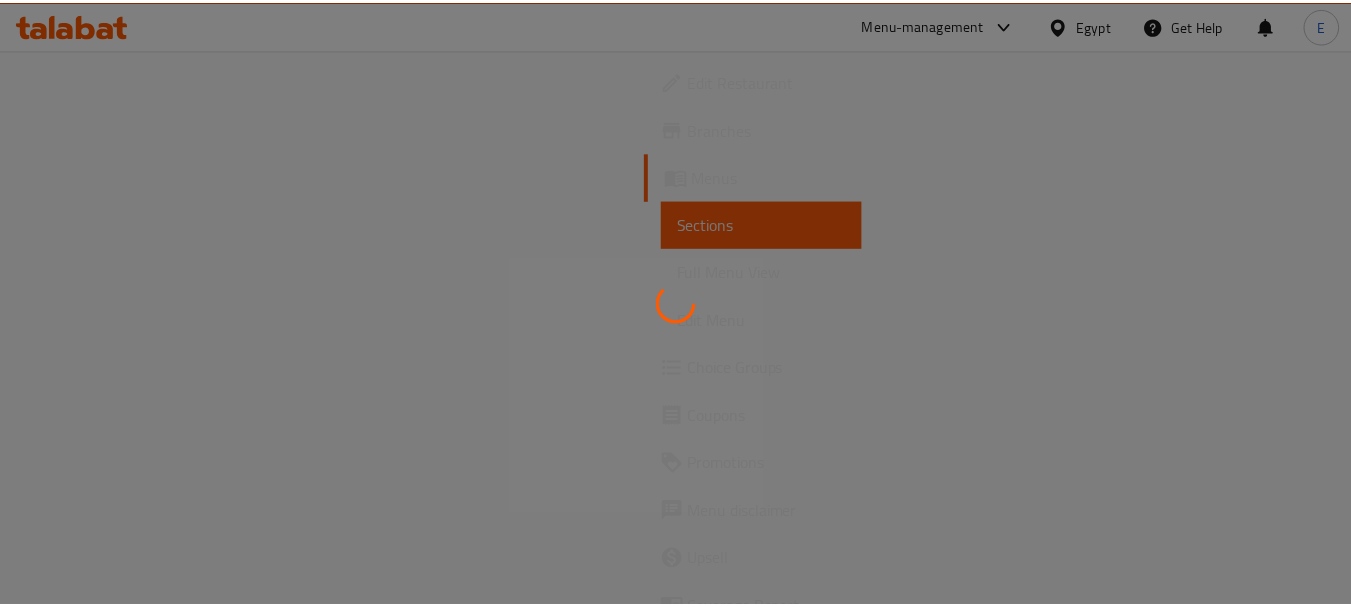 scroll, scrollTop: 0, scrollLeft: 0, axis: both 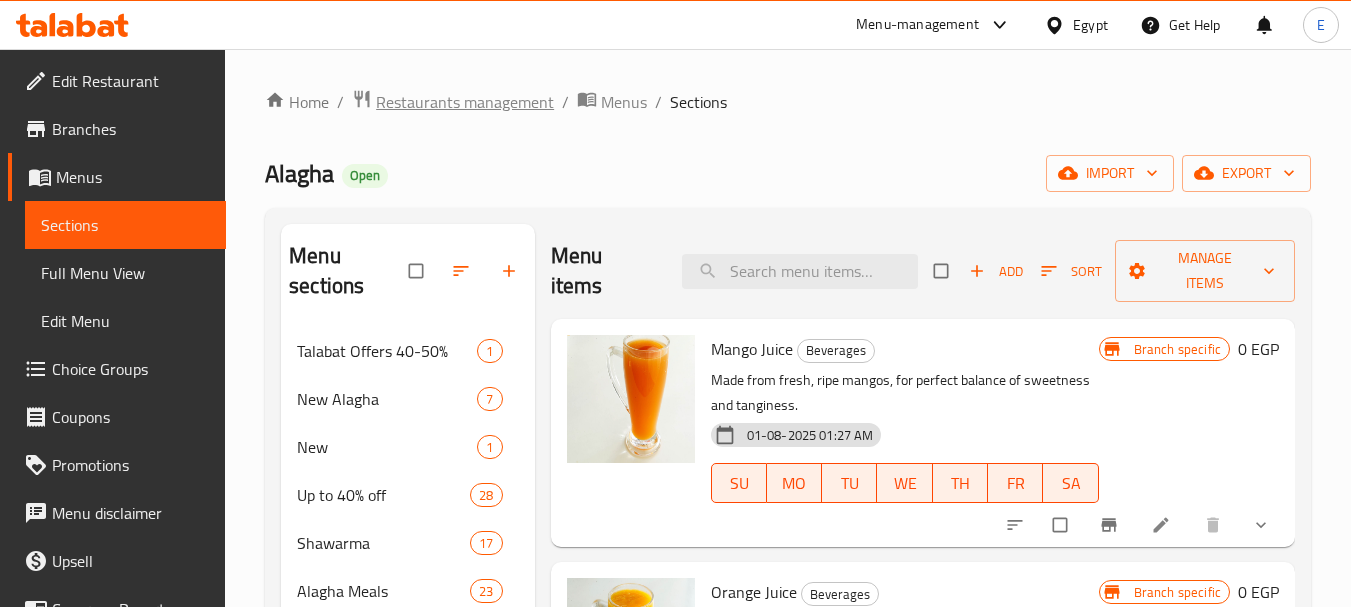 click on "Restaurants management" at bounding box center (465, 102) 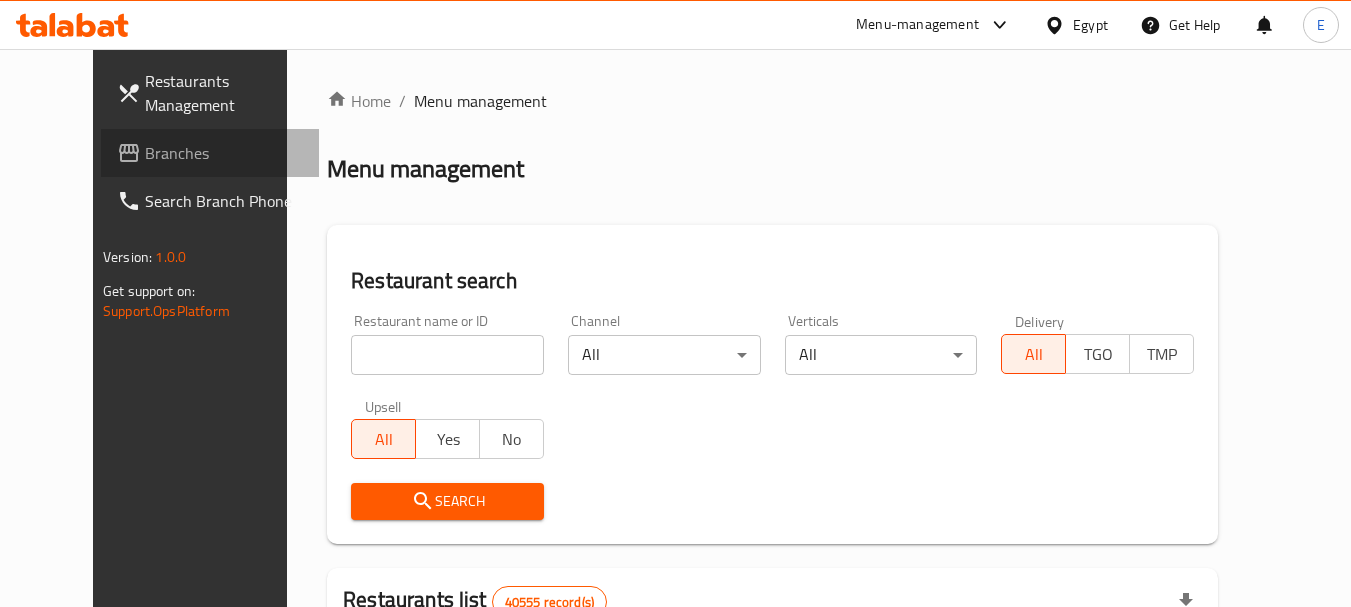 click on "Branches" at bounding box center [210, 153] 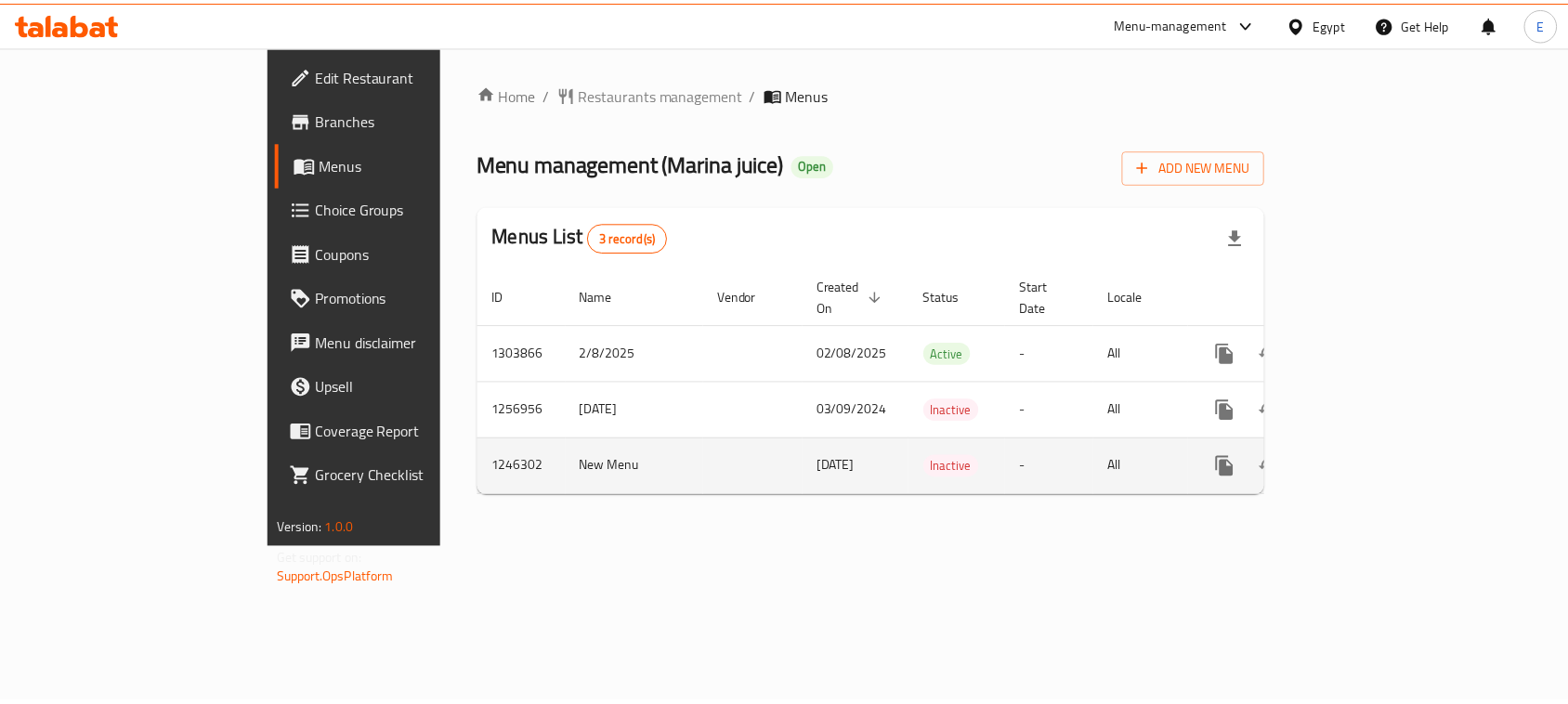 scroll, scrollTop: 0, scrollLeft: 0, axis: both 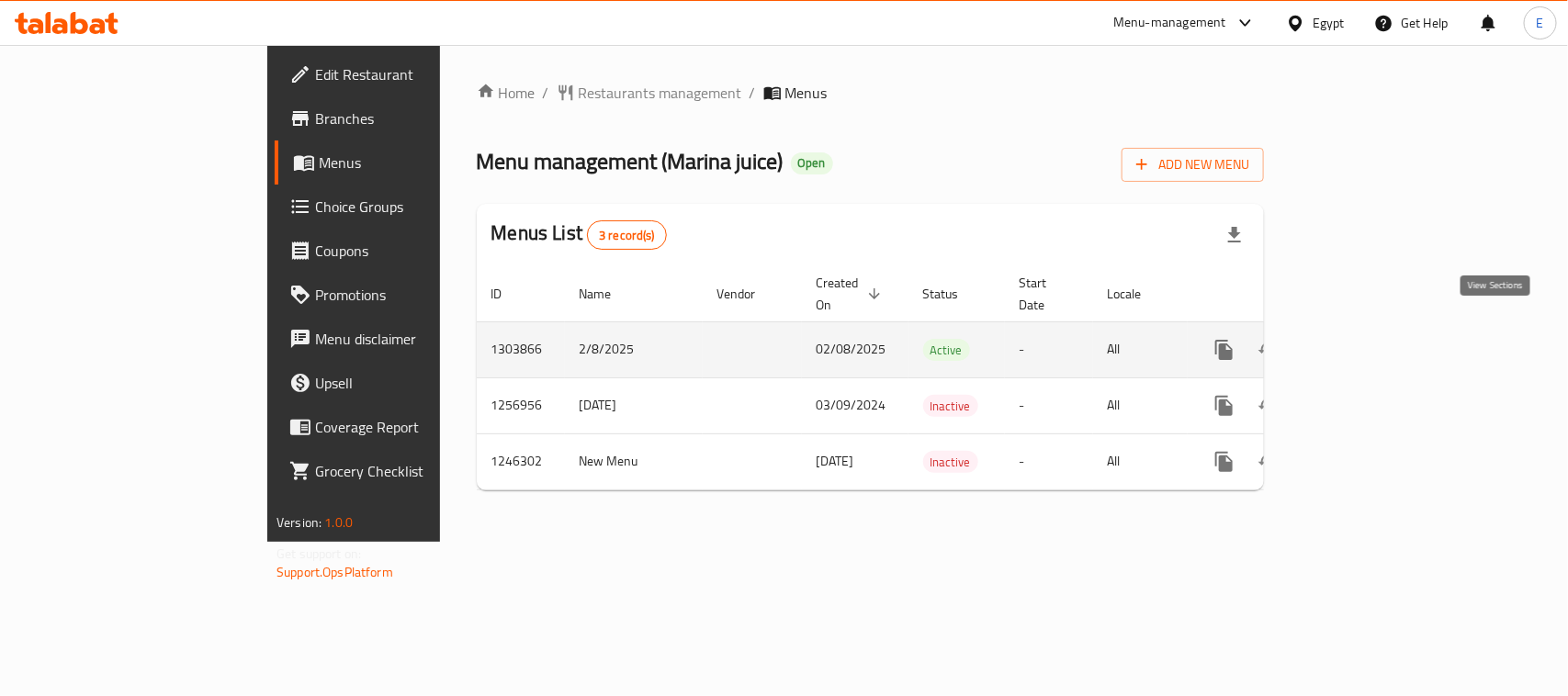 click 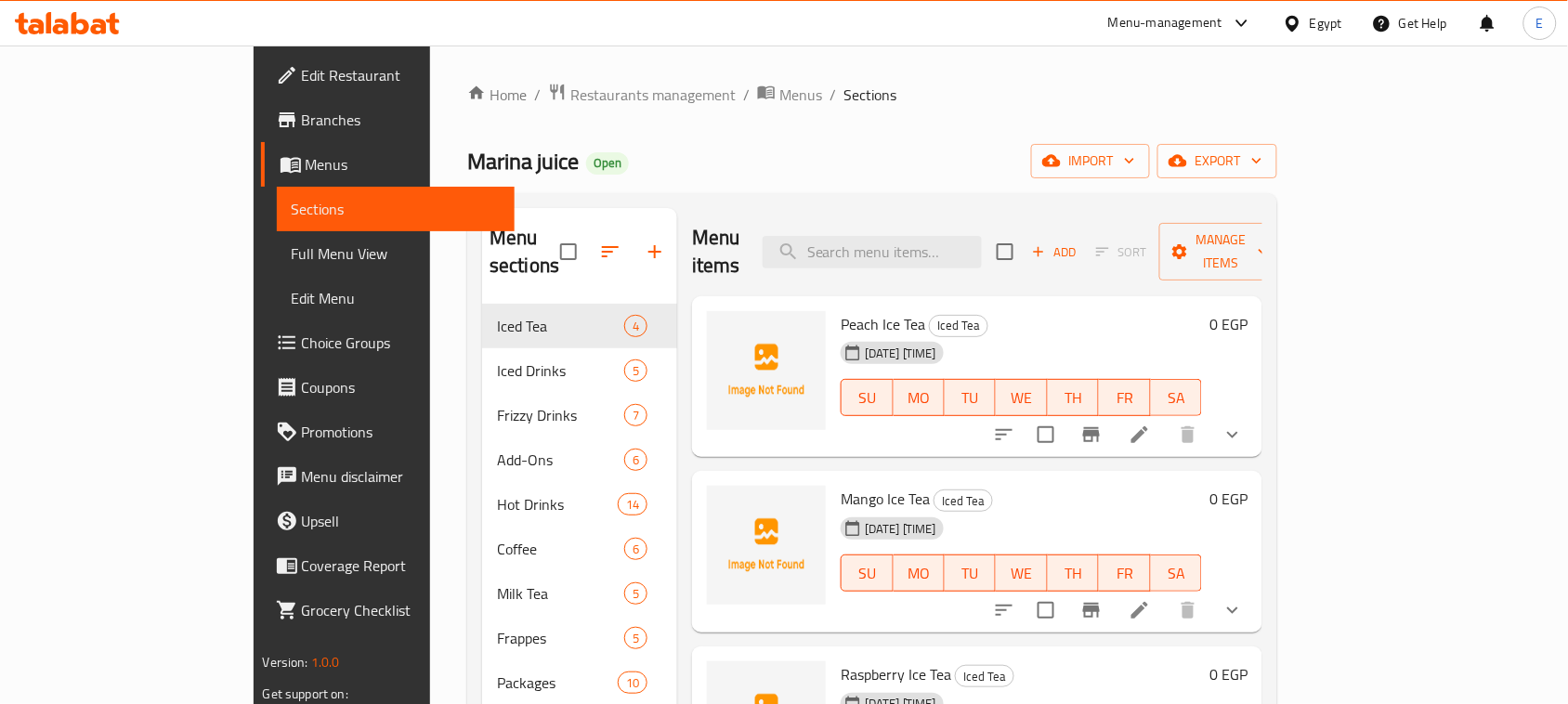 scroll, scrollTop: 3, scrollLeft: 0, axis: vertical 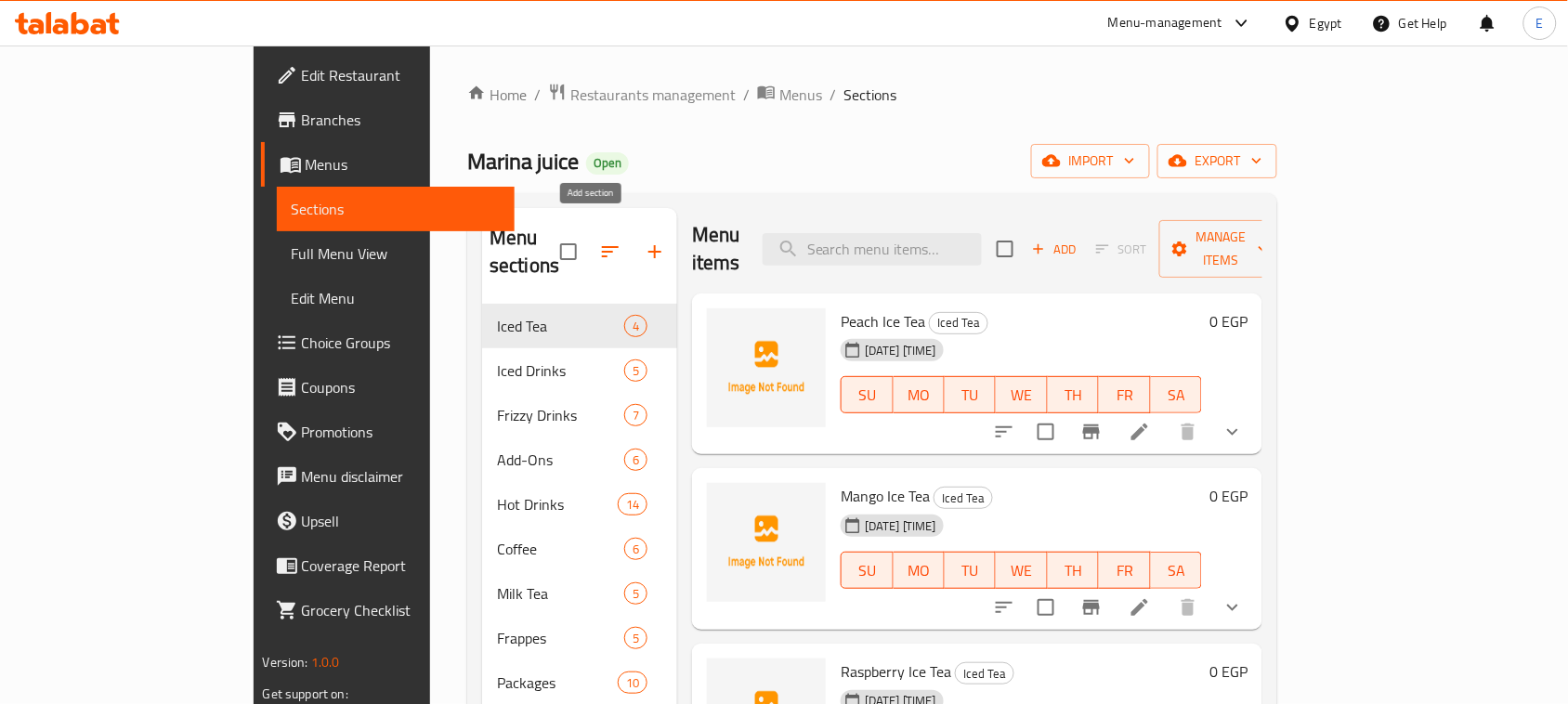 click 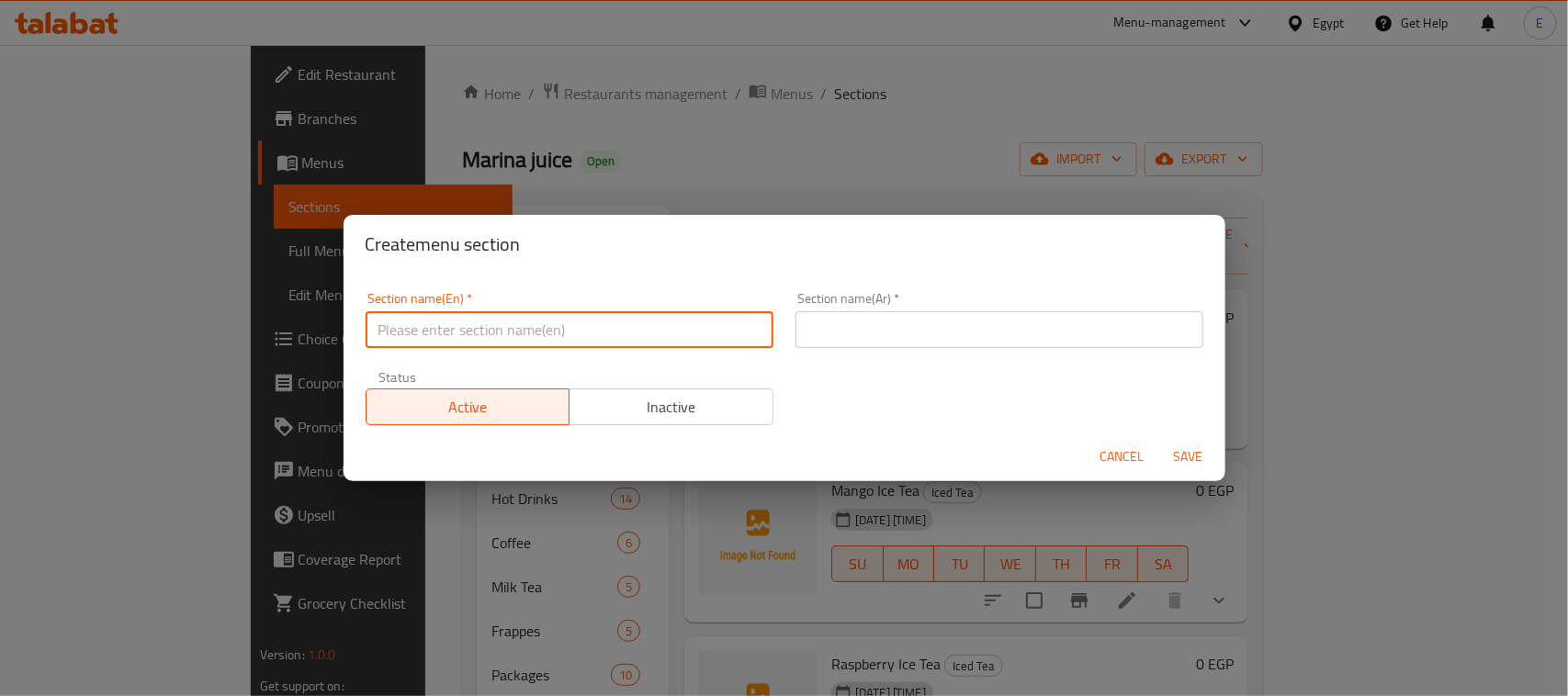click at bounding box center (570, 330) 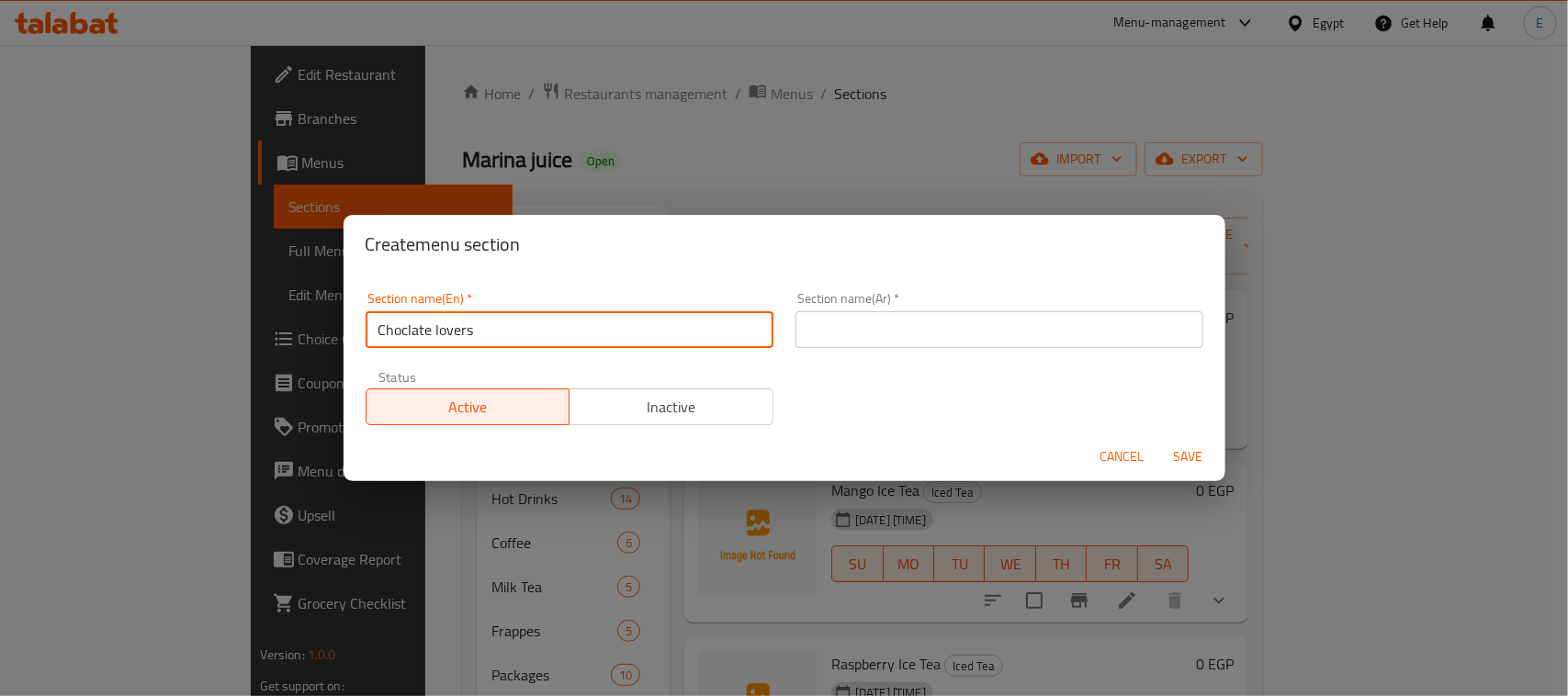 drag, startPoint x: 406, startPoint y: 331, endPoint x: 491, endPoint y: 133, distance: 215.474 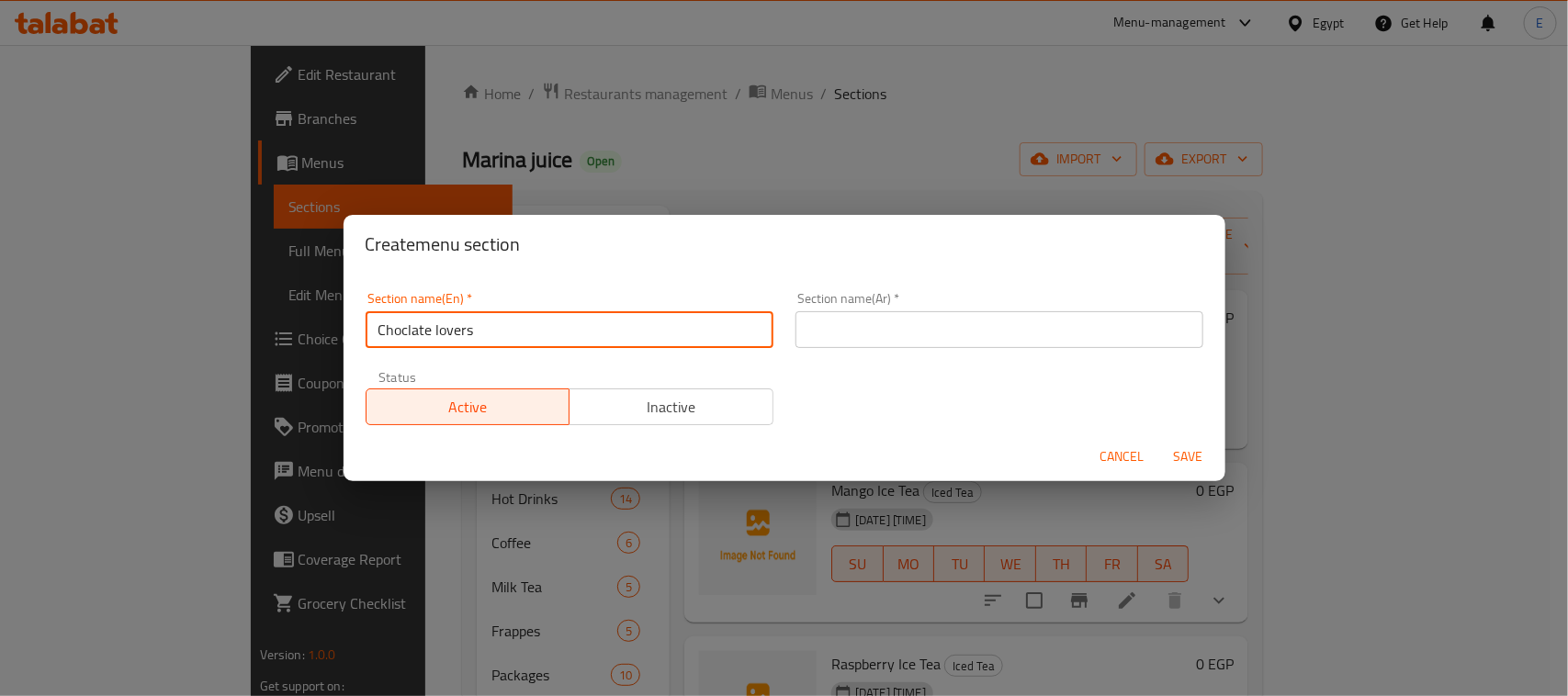 click on "Choclate lovers" at bounding box center (570, 330) 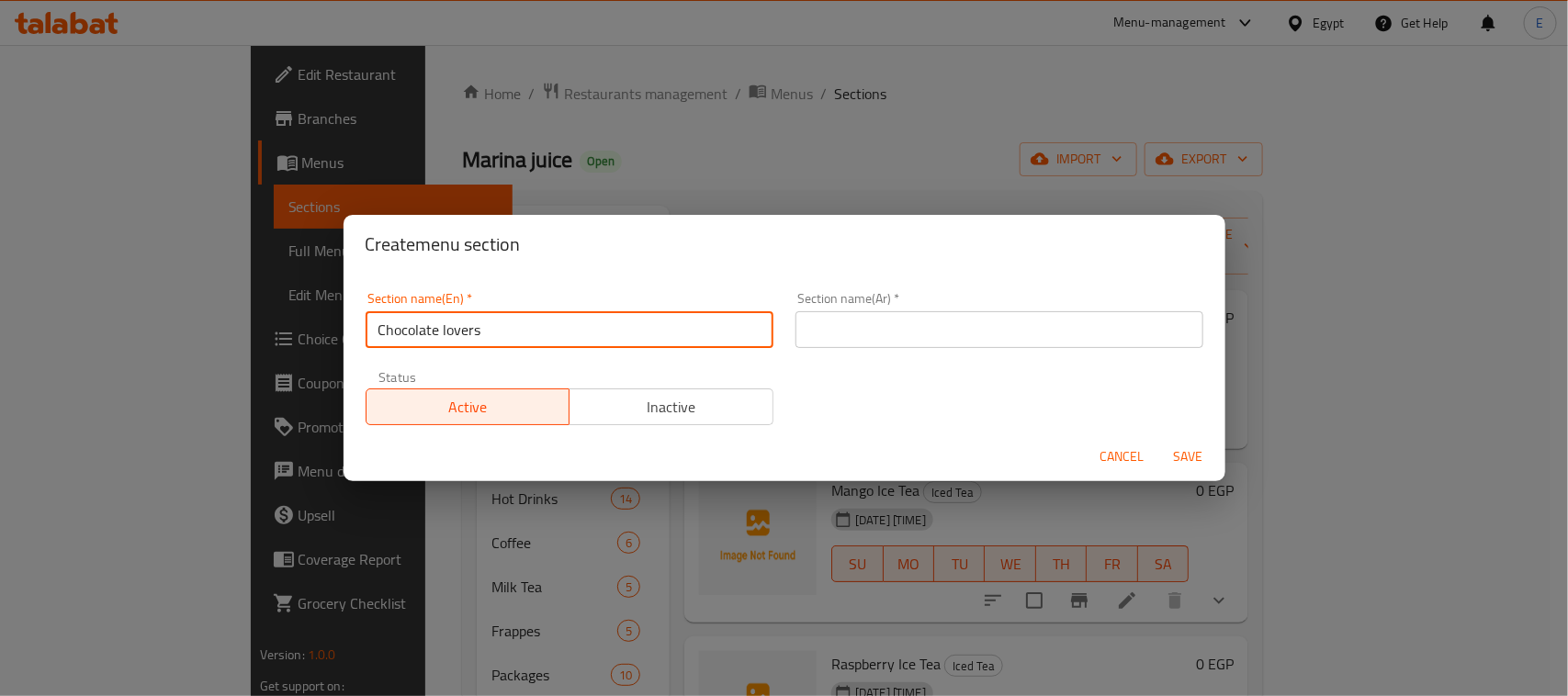 click on "Chocolate lovers" at bounding box center [570, 330] 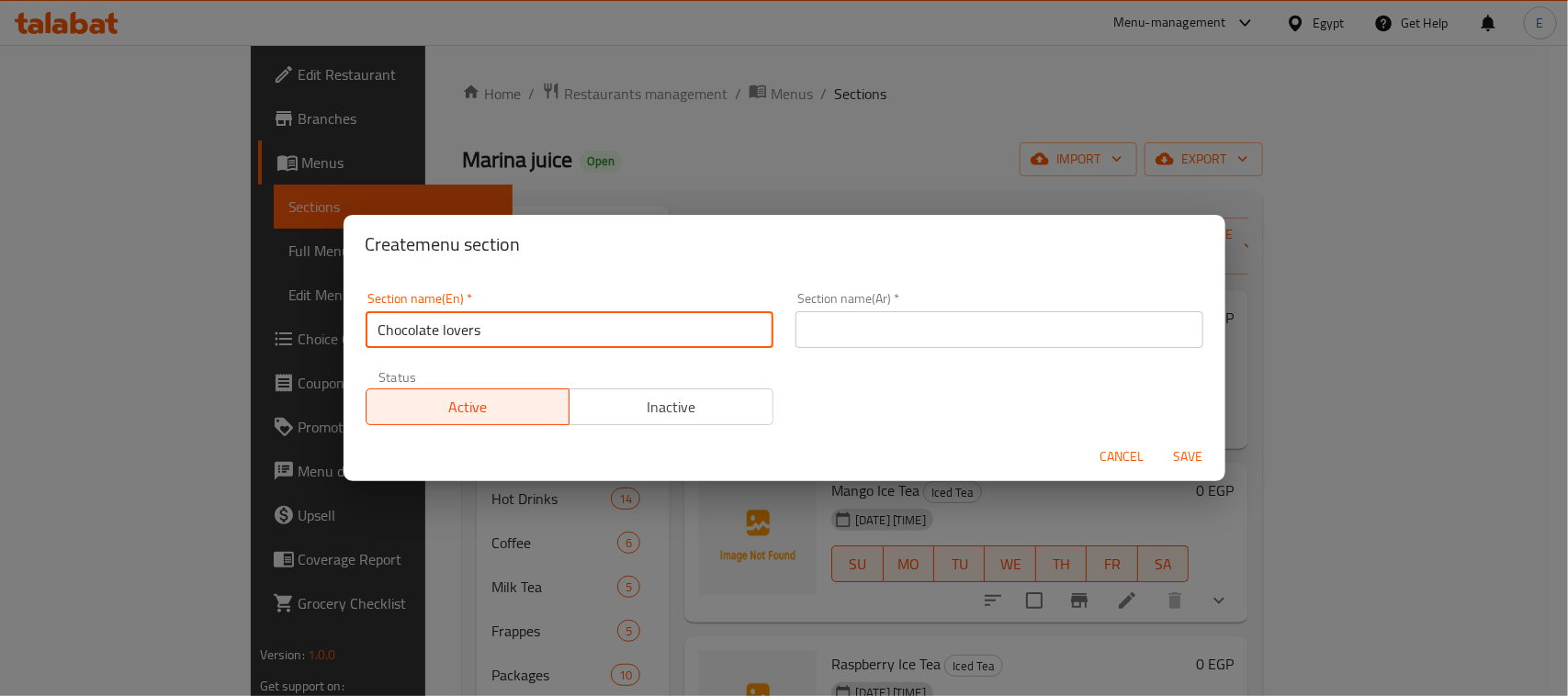 type on "Chocolate lovers" 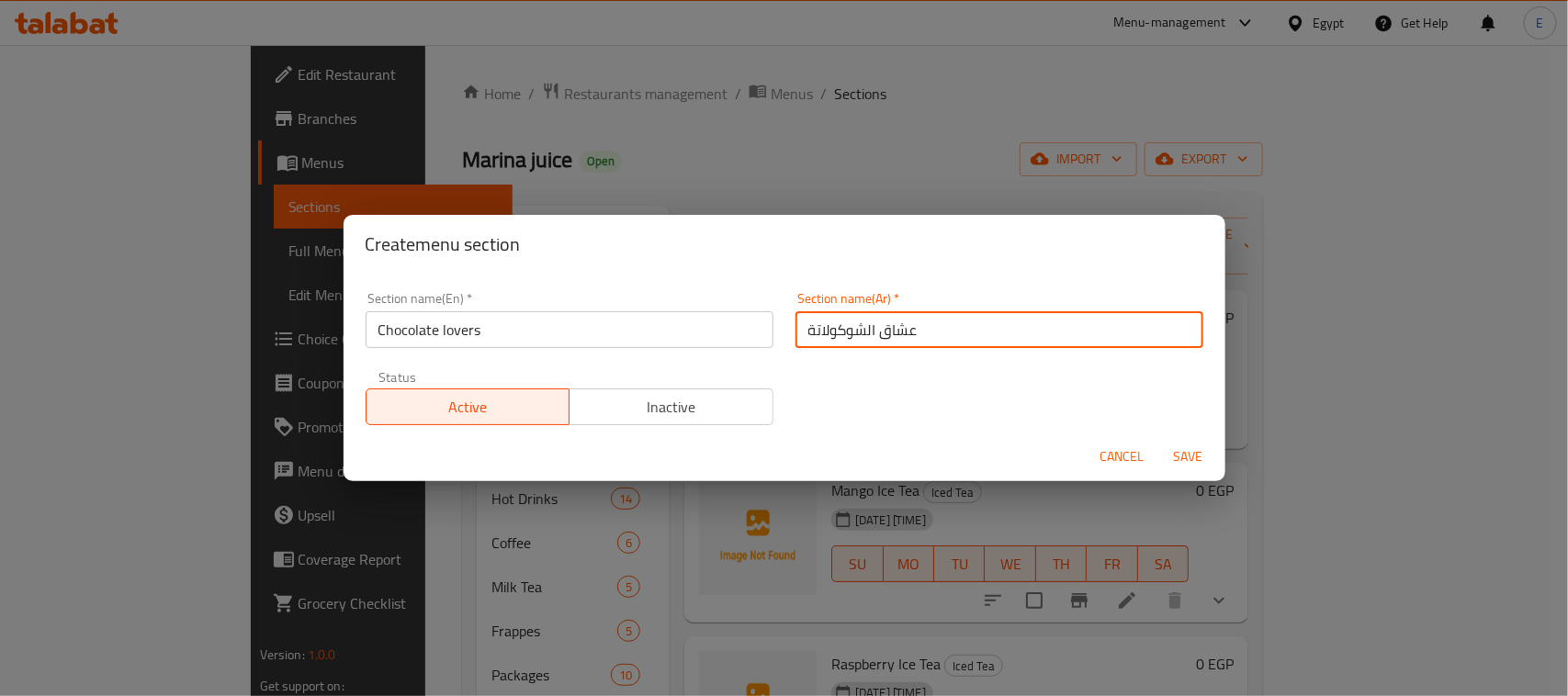 type on "عشاق الشوكولاتة" 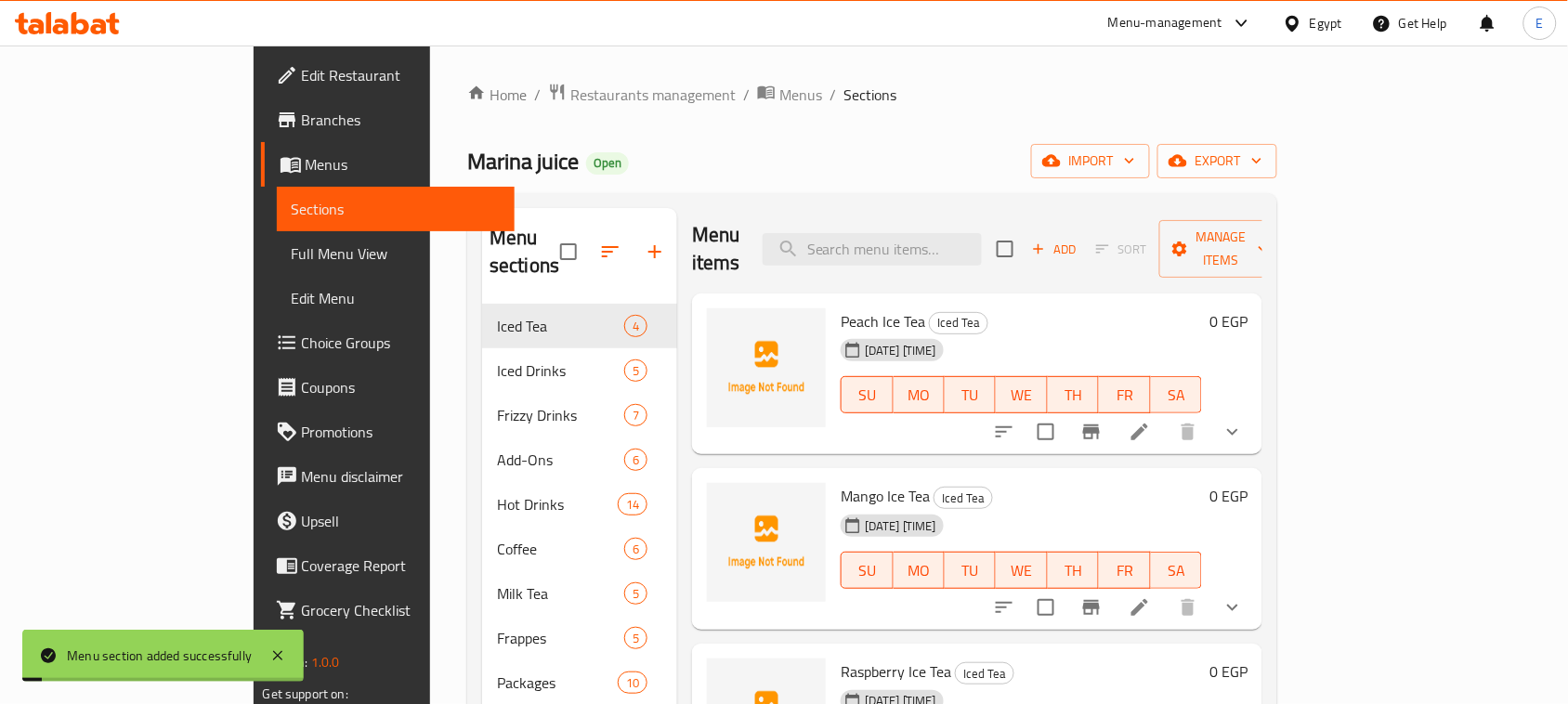 scroll, scrollTop: 0, scrollLeft: 0, axis: both 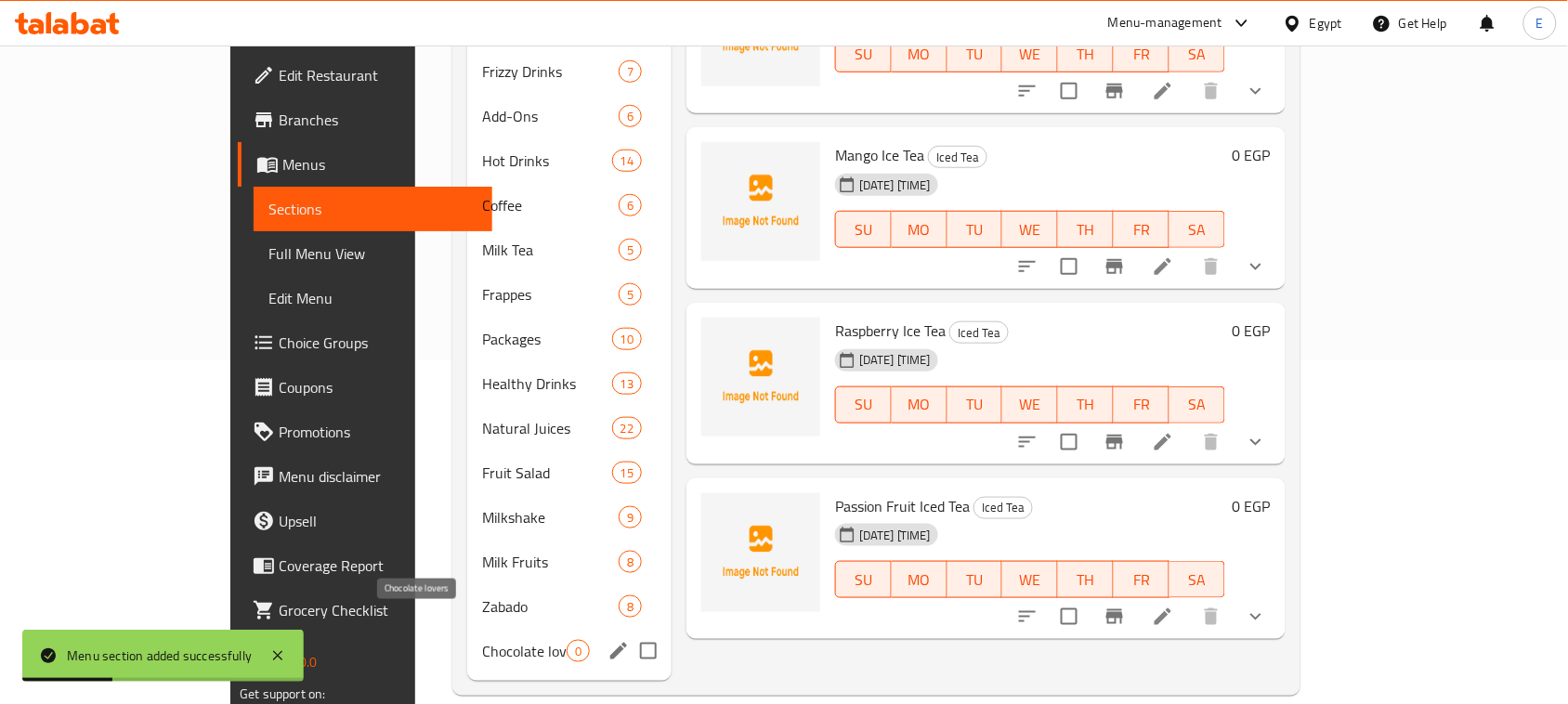click on "Chocolate lovers" at bounding box center (524, 651) 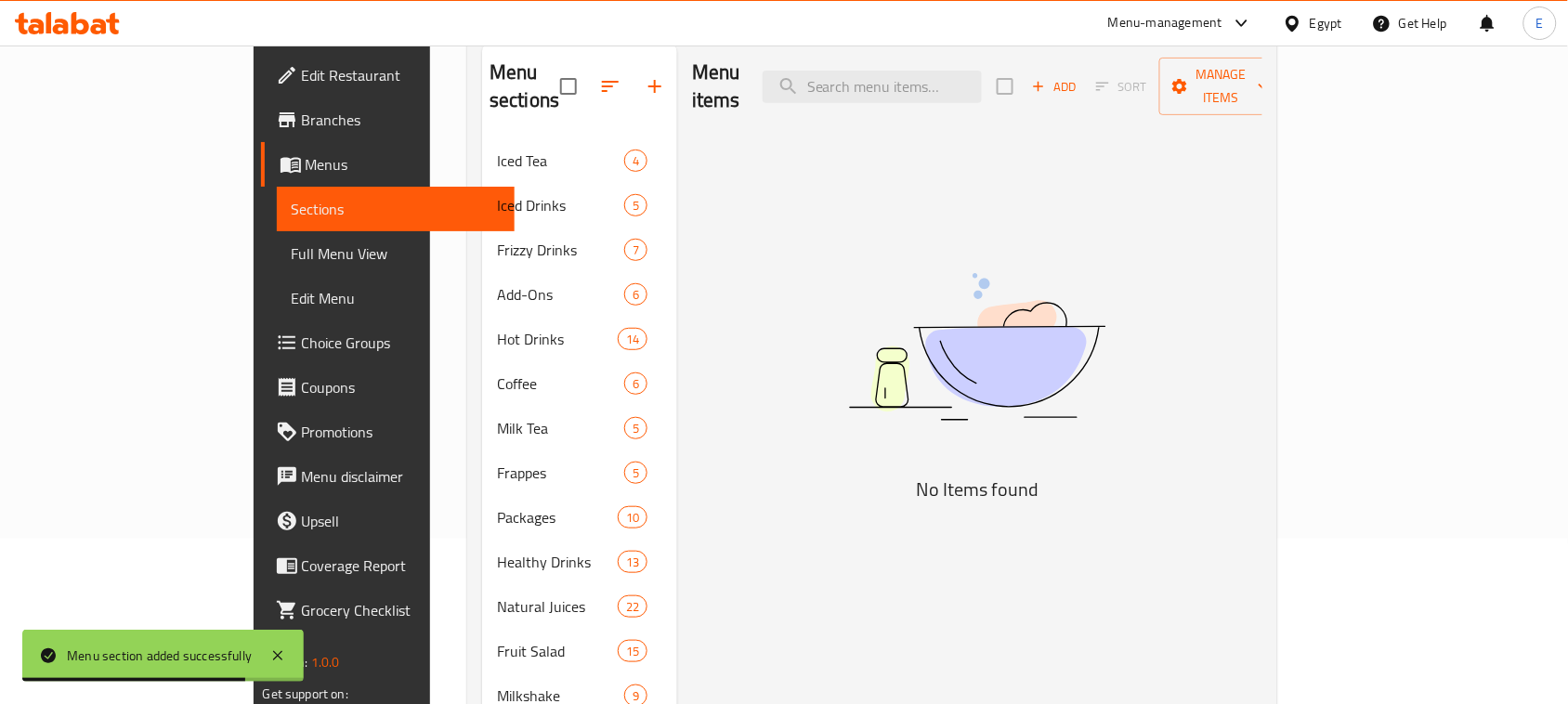 scroll, scrollTop: 0, scrollLeft: 0, axis: both 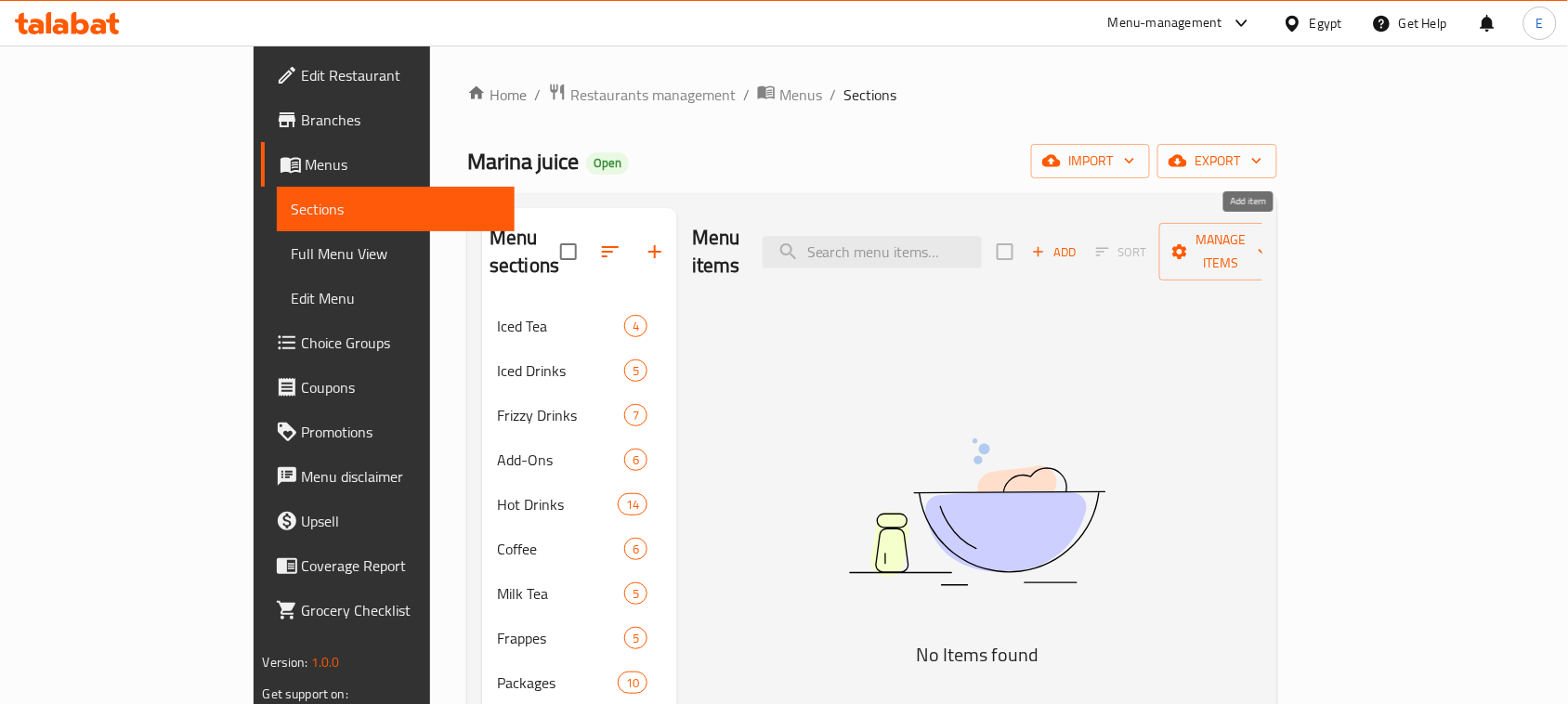click on "Add" at bounding box center [1054, 252] 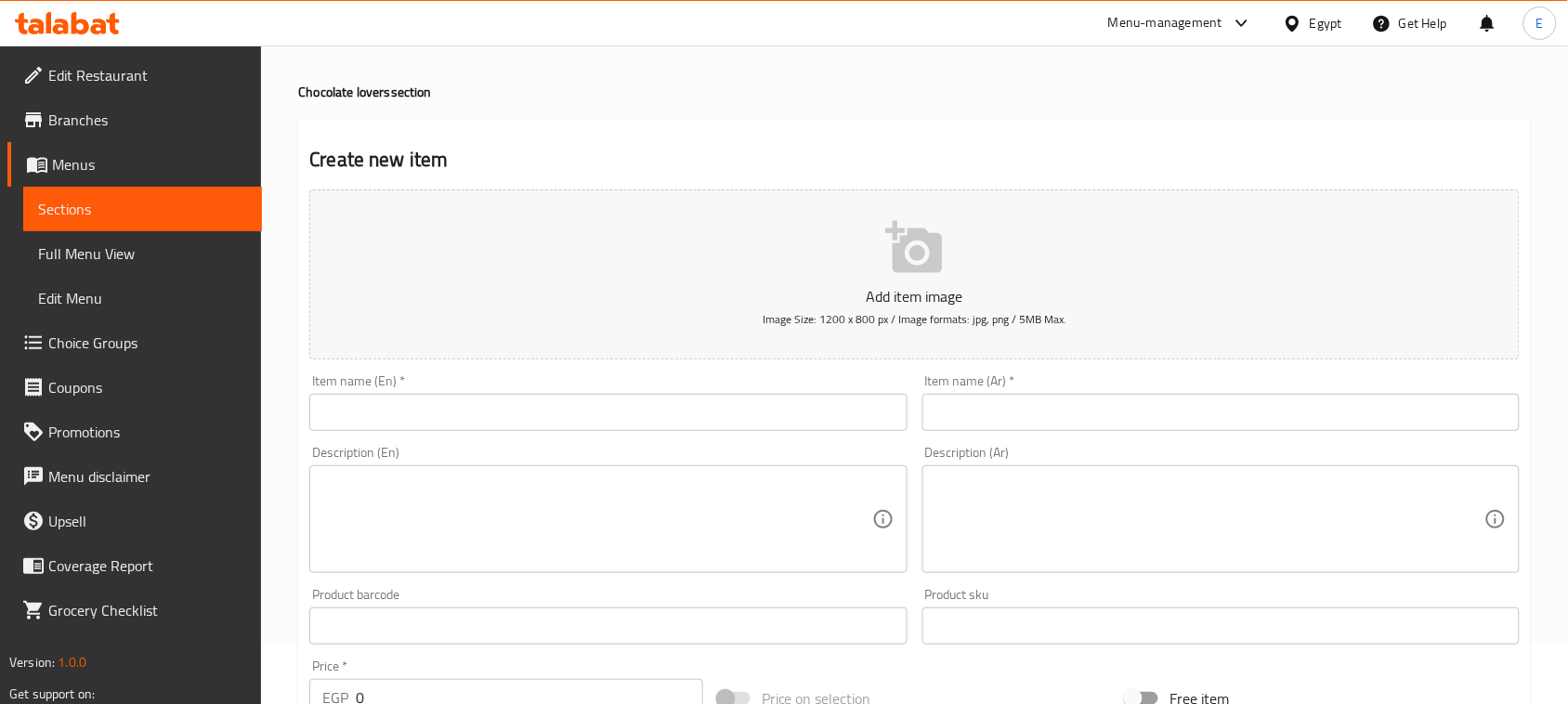 scroll, scrollTop: 116, scrollLeft: 0, axis: vertical 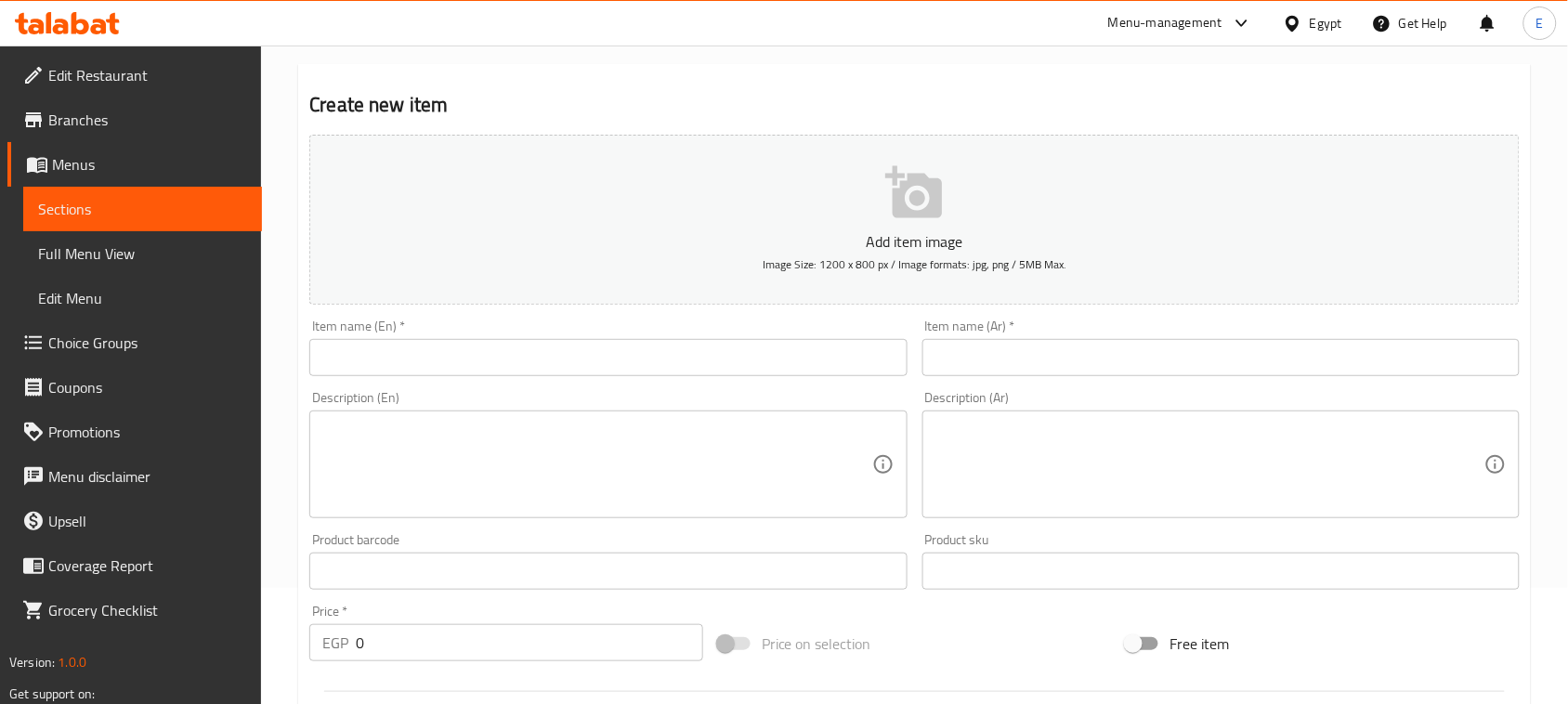 click at bounding box center [1221, 358] 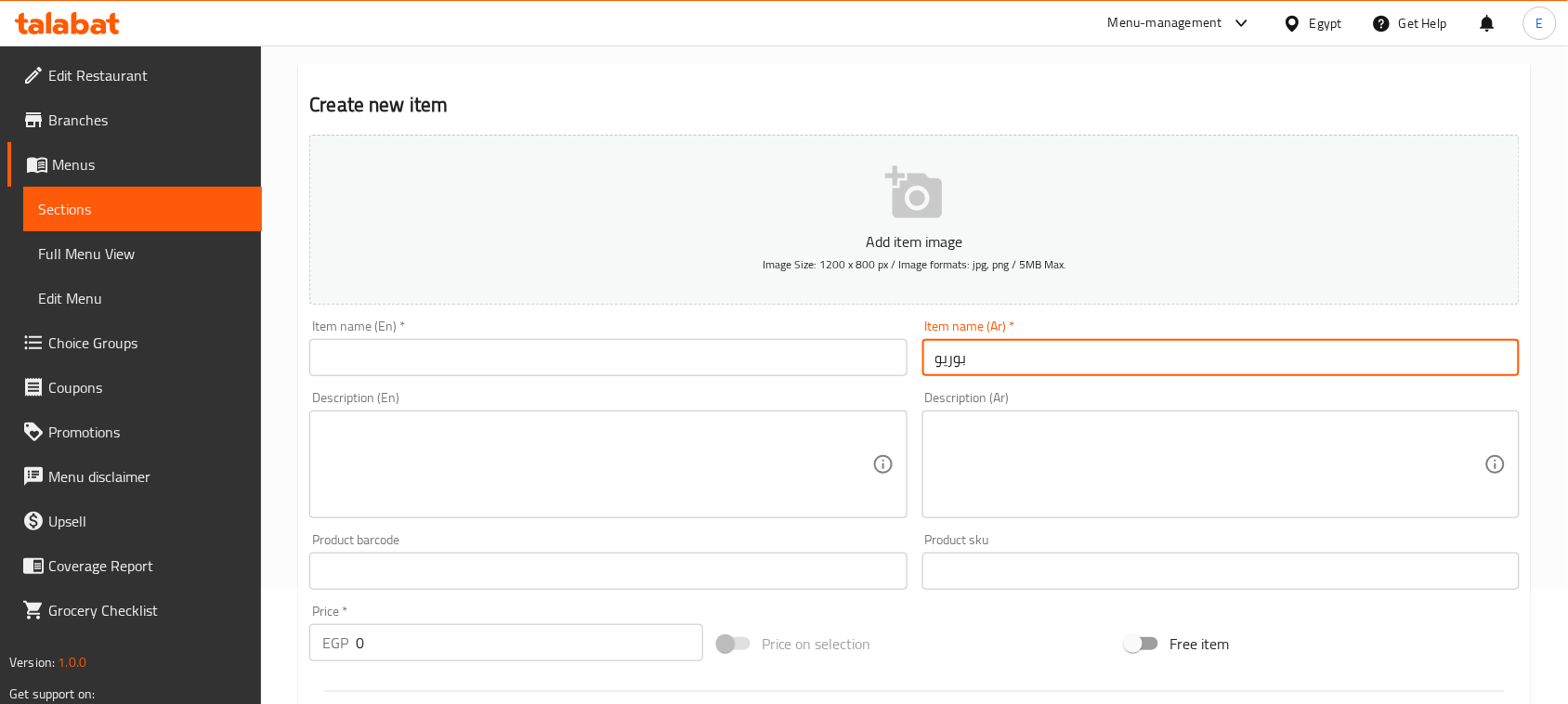 type on "بوريو" 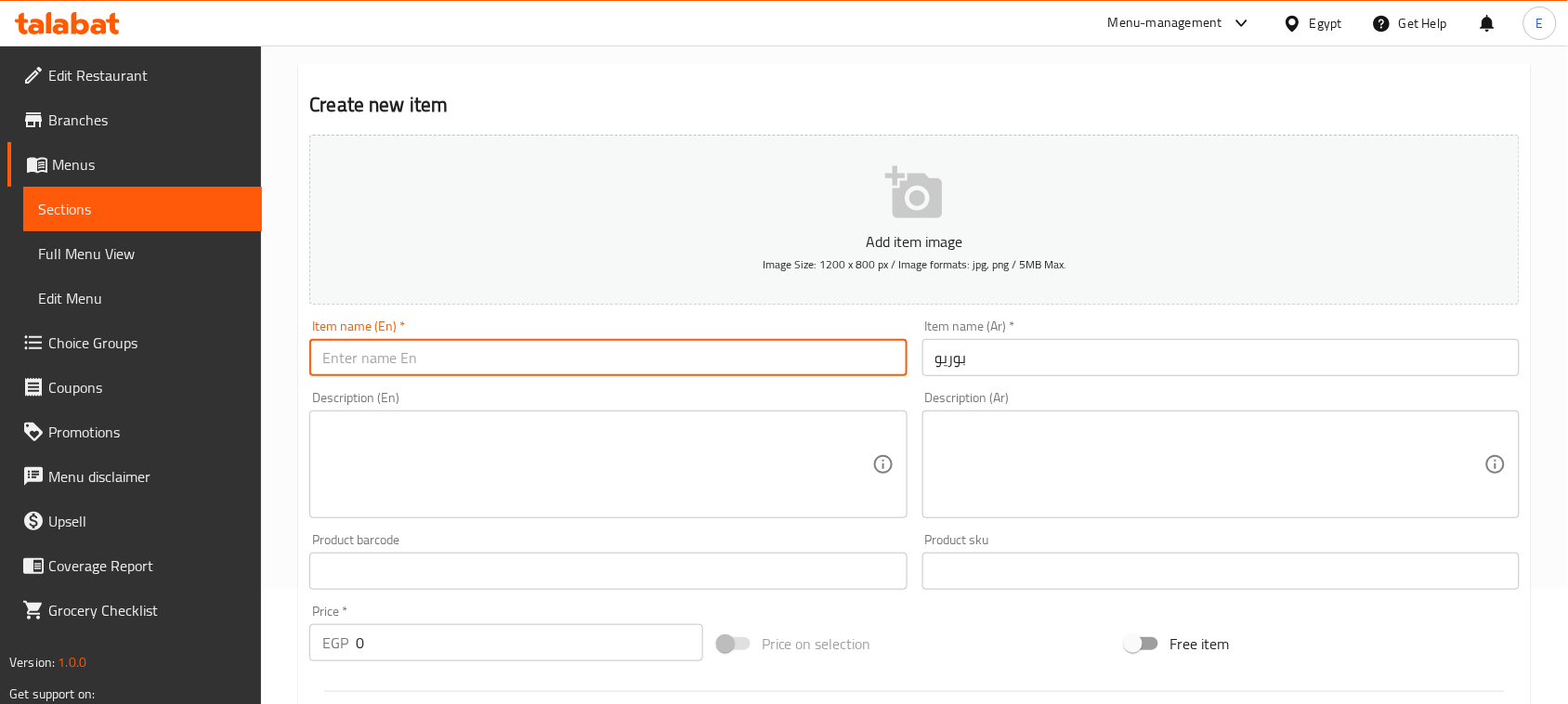 click at bounding box center [608, 358] 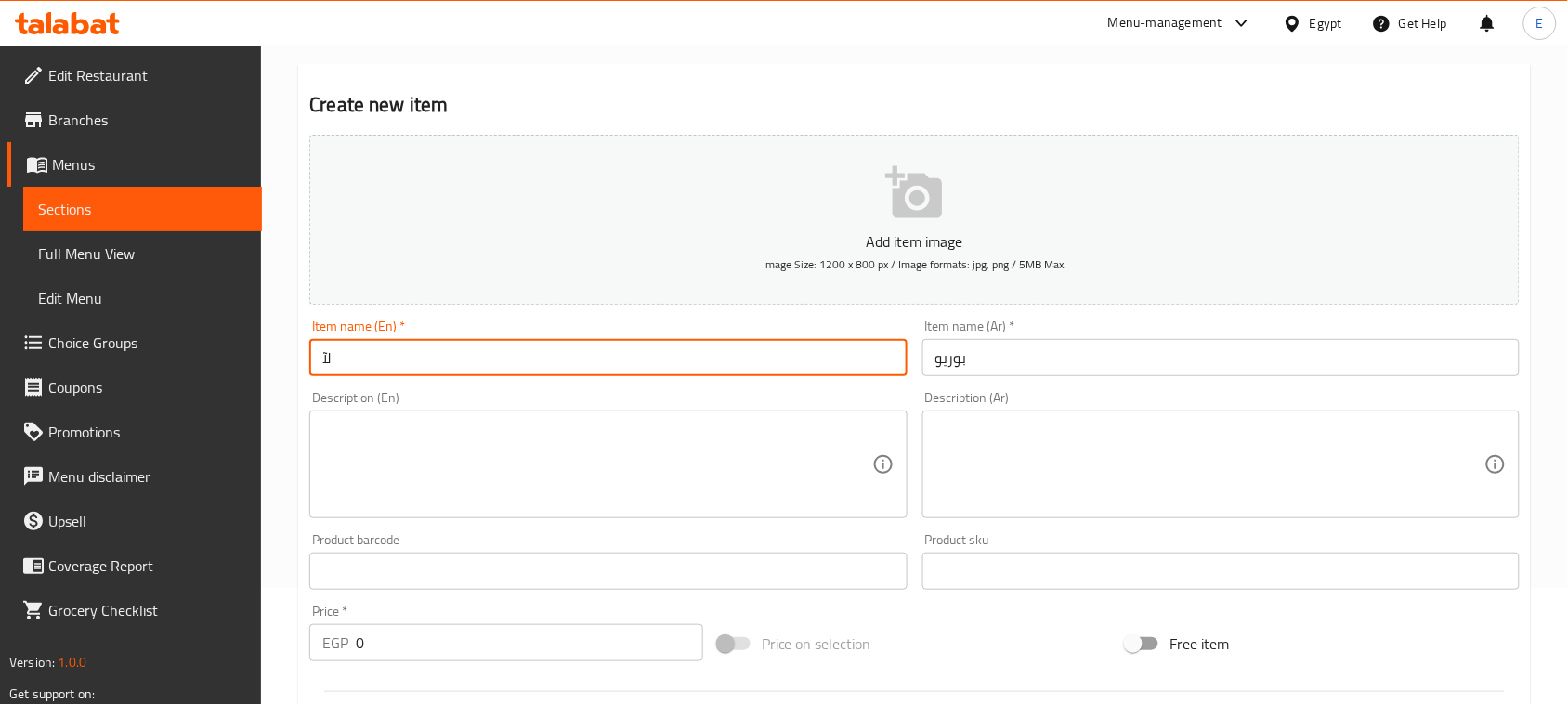 type on "ل" 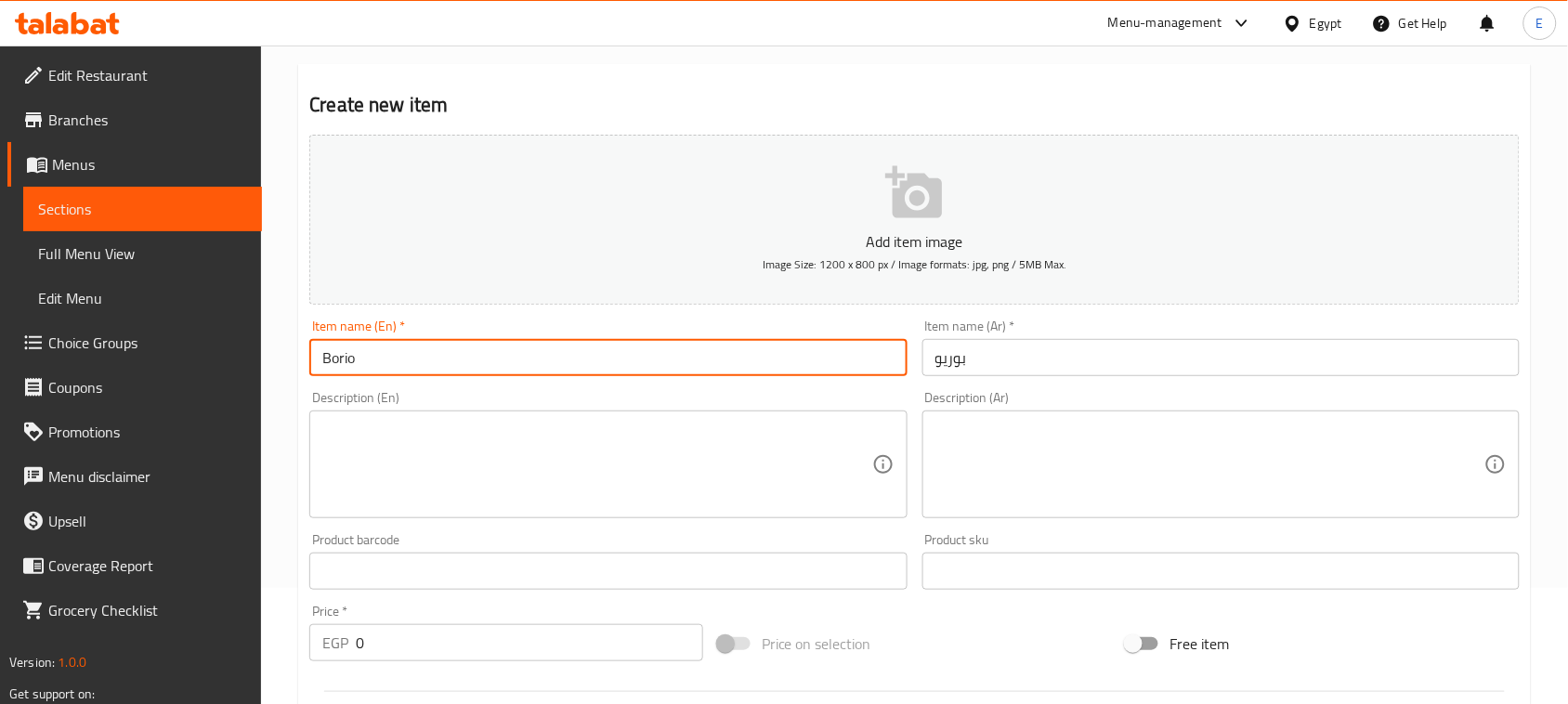 type on "Borio" 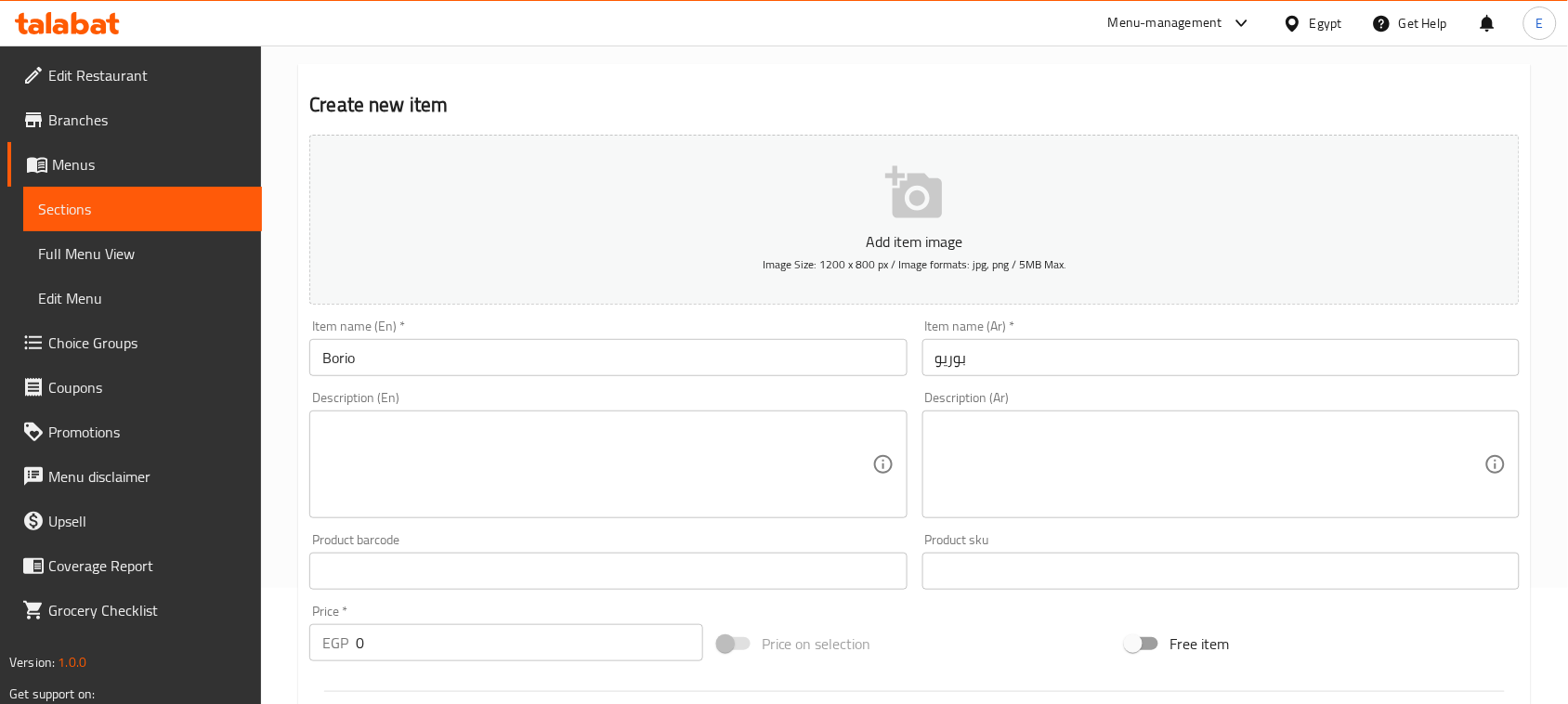 drag, startPoint x: 331, startPoint y: 360, endPoint x: 294, endPoint y: 224, distance: 140.943 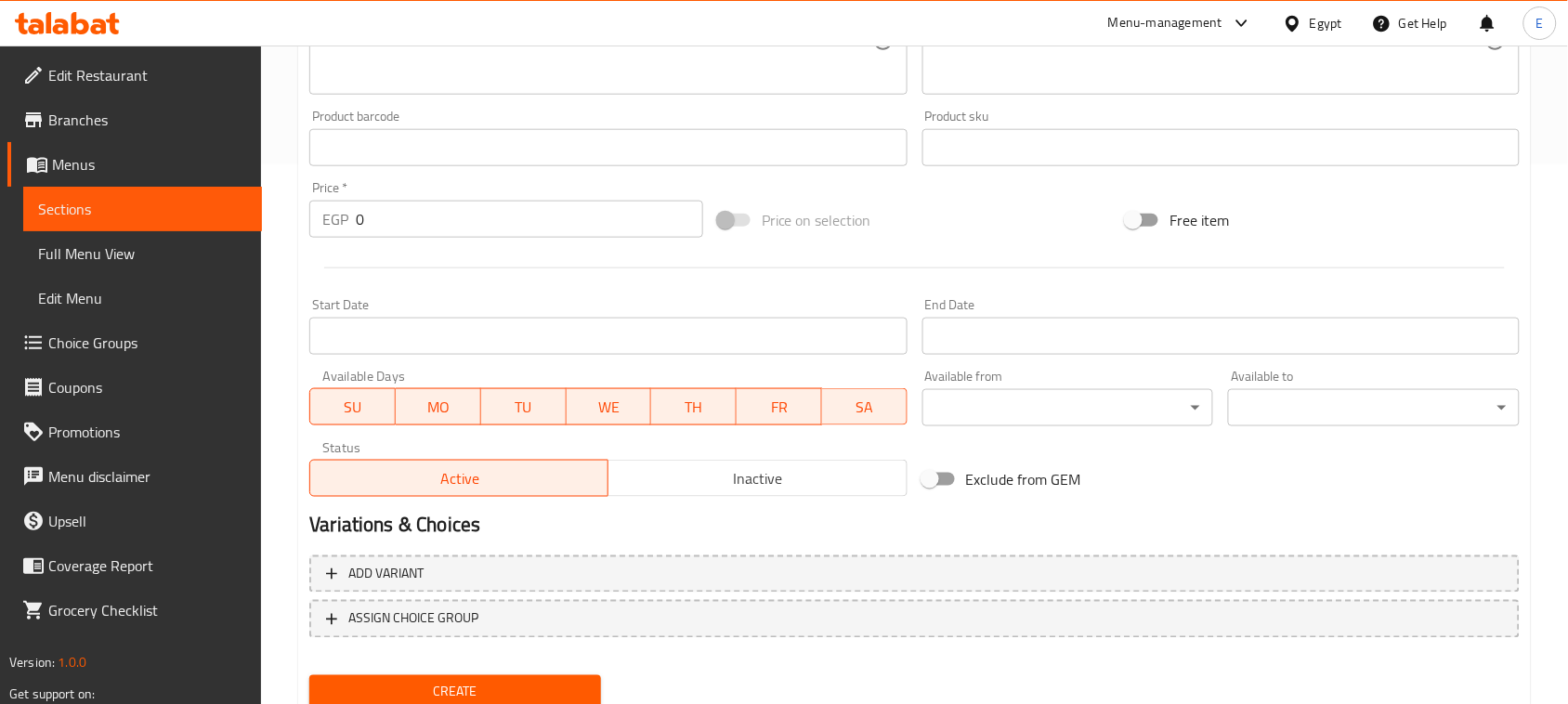 scroll, scrollTop: 605, scrollLeft: 0, axis: vertical 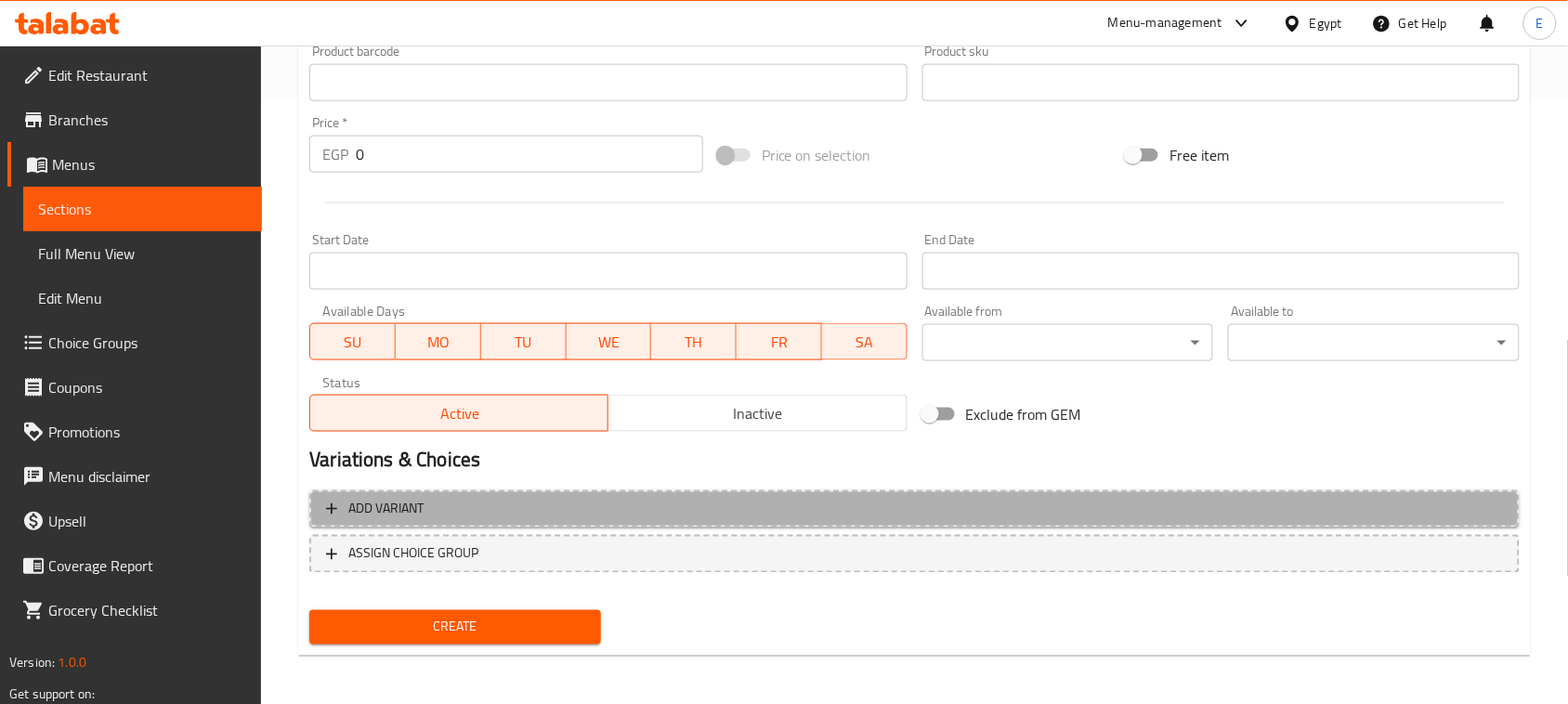click on "Add variant" at bounding box center [914, 509] 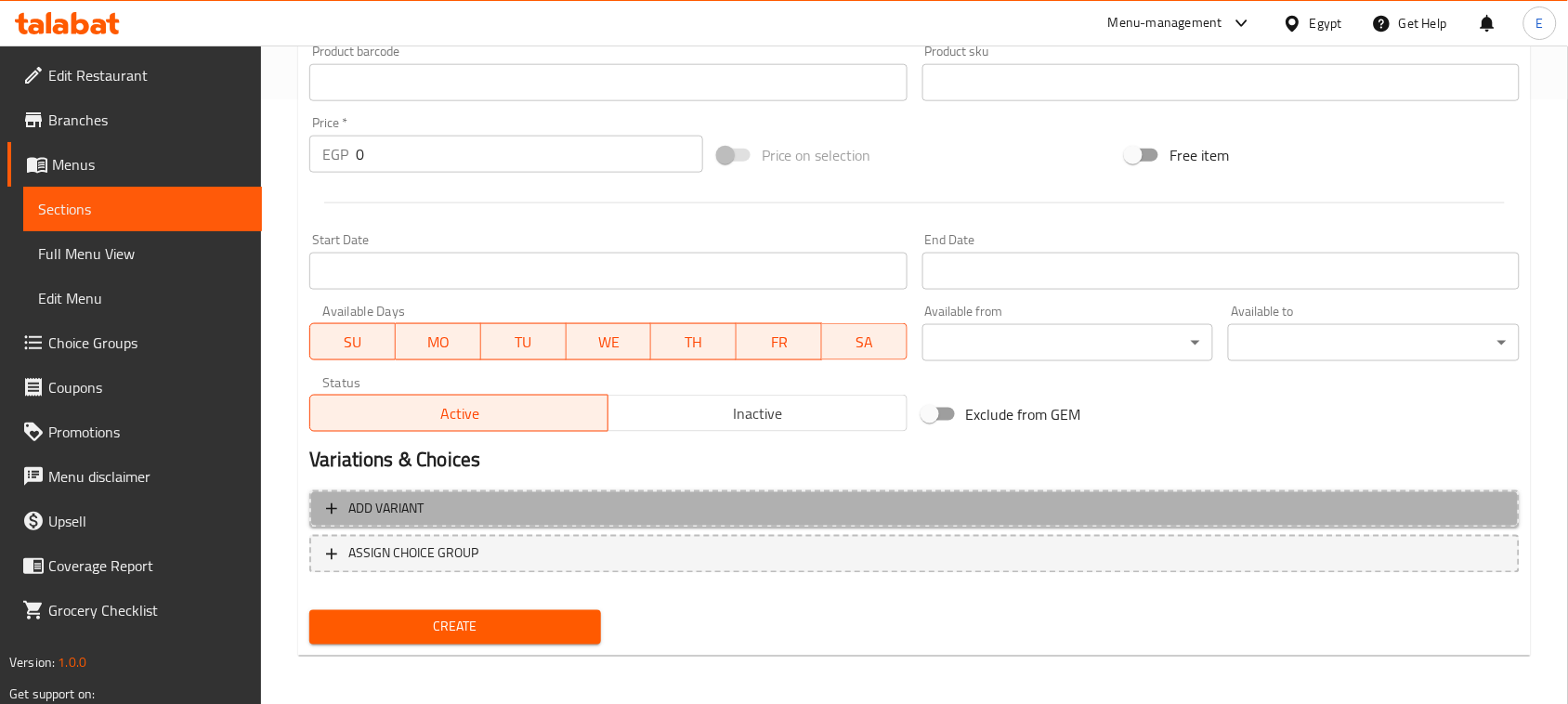 scroll, scrollTop: 595, scrollLeft: 0, axis: vertical 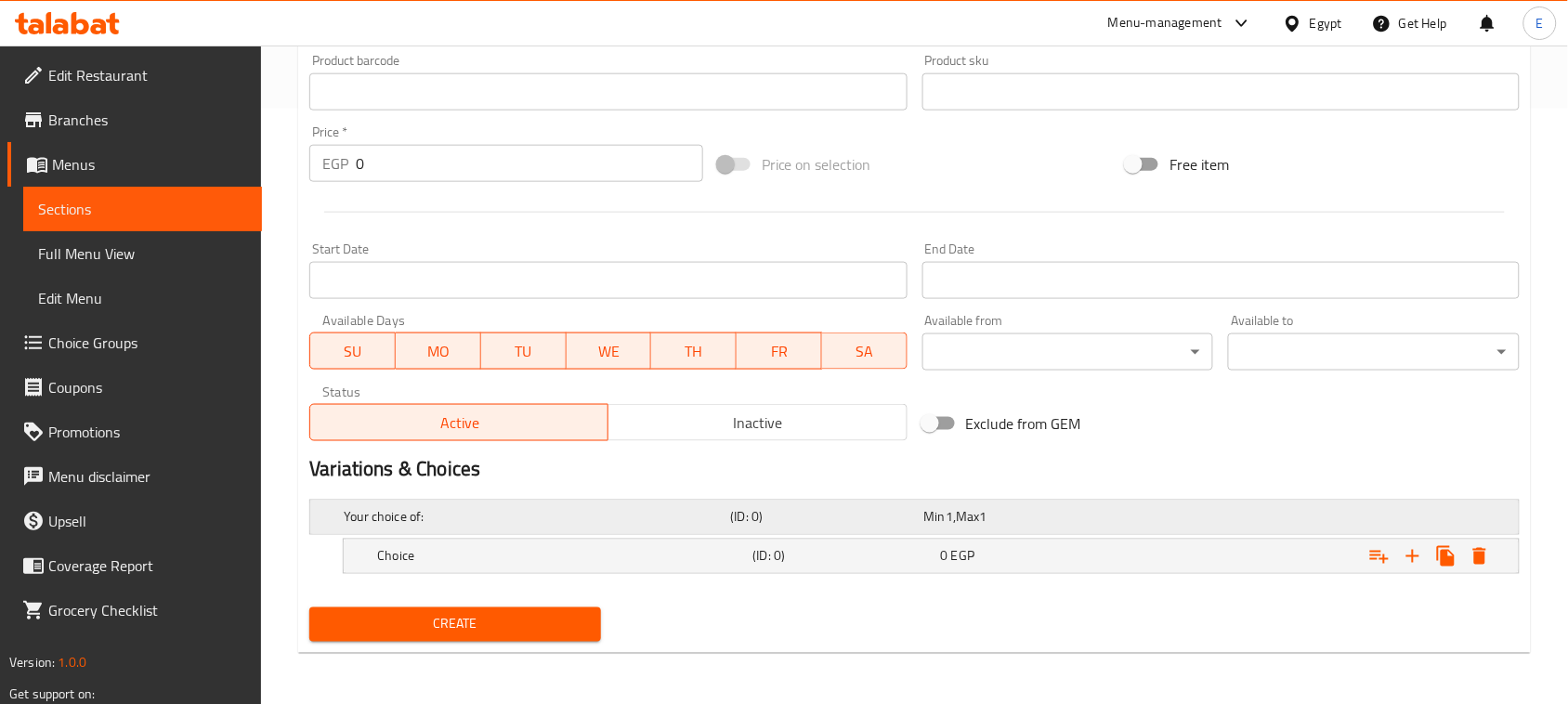 click on "Your choice of:" at bounding box center [533, 517] 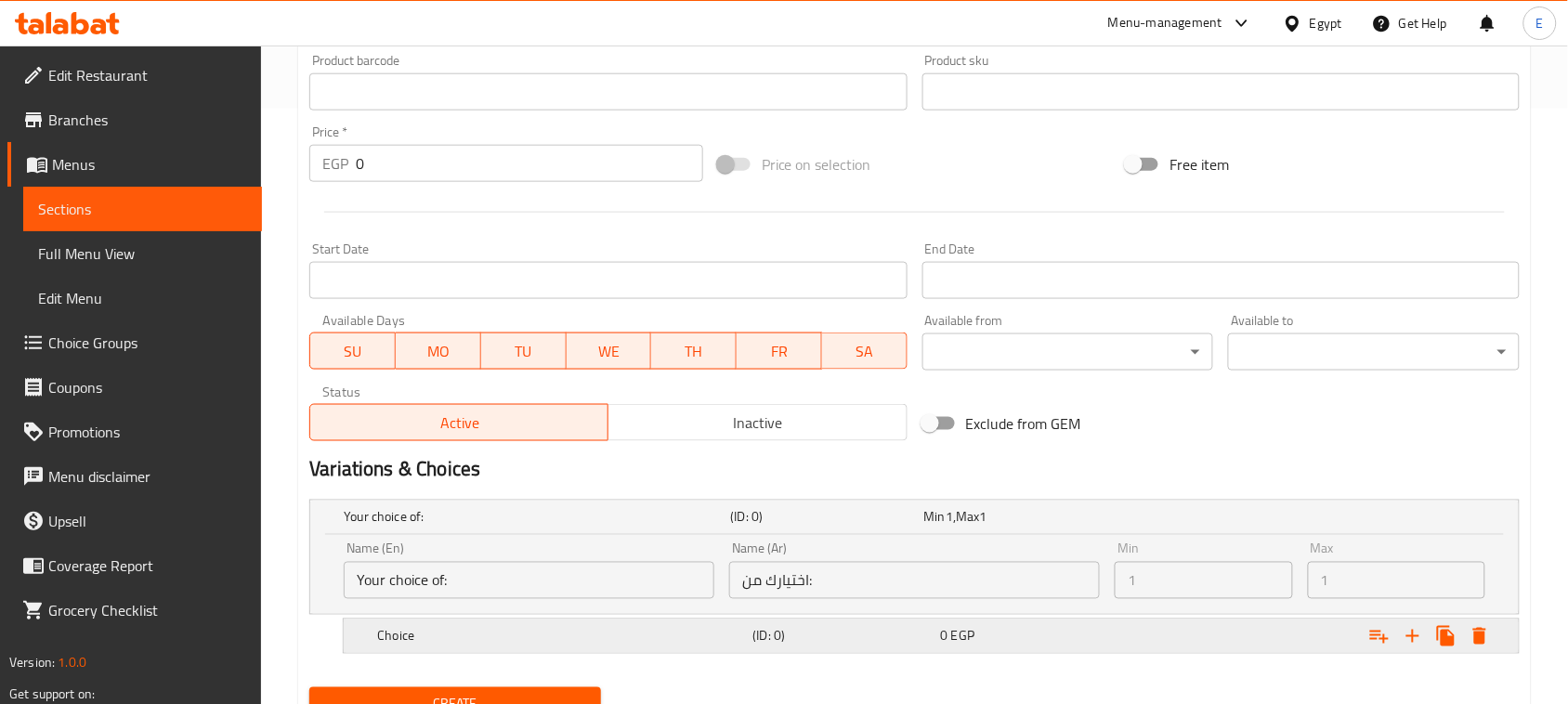 click on "Choice" at bounding box center (533, 517) 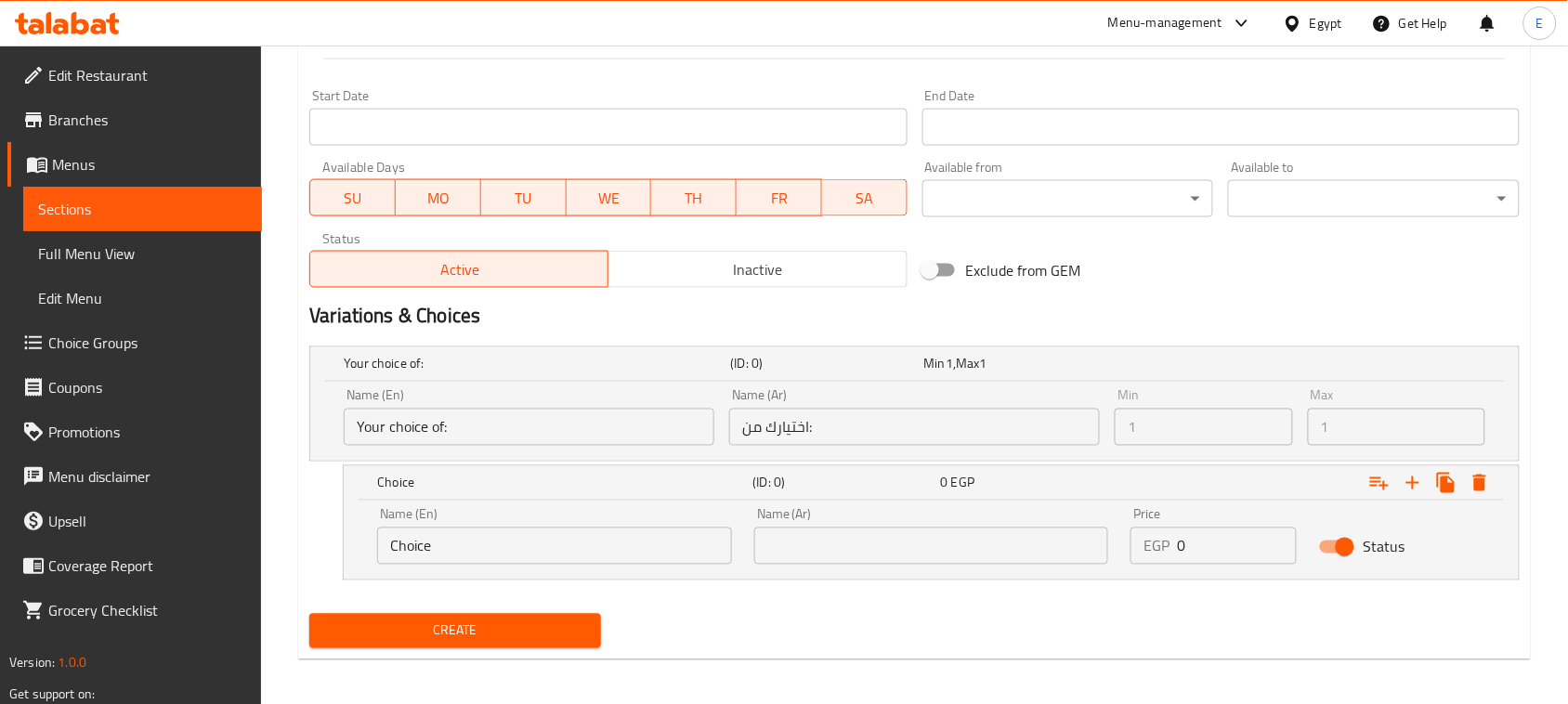 scroll, scrollTop: 755, scrollLeft: 0, axis: vertical 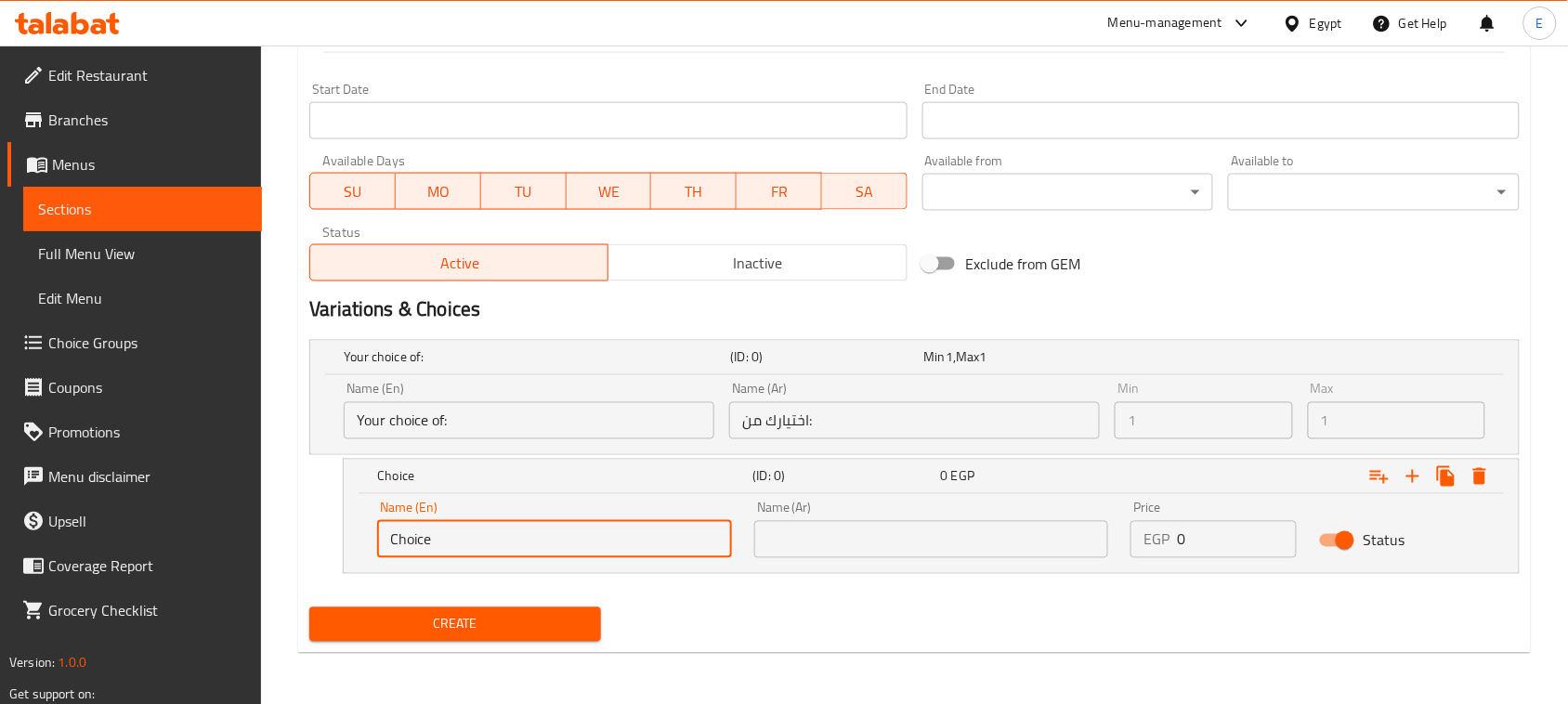 drag, startPoint x: 438, startPoint y: 536, endPoint x: 192, endPoint y: 486, distance: 251.02988 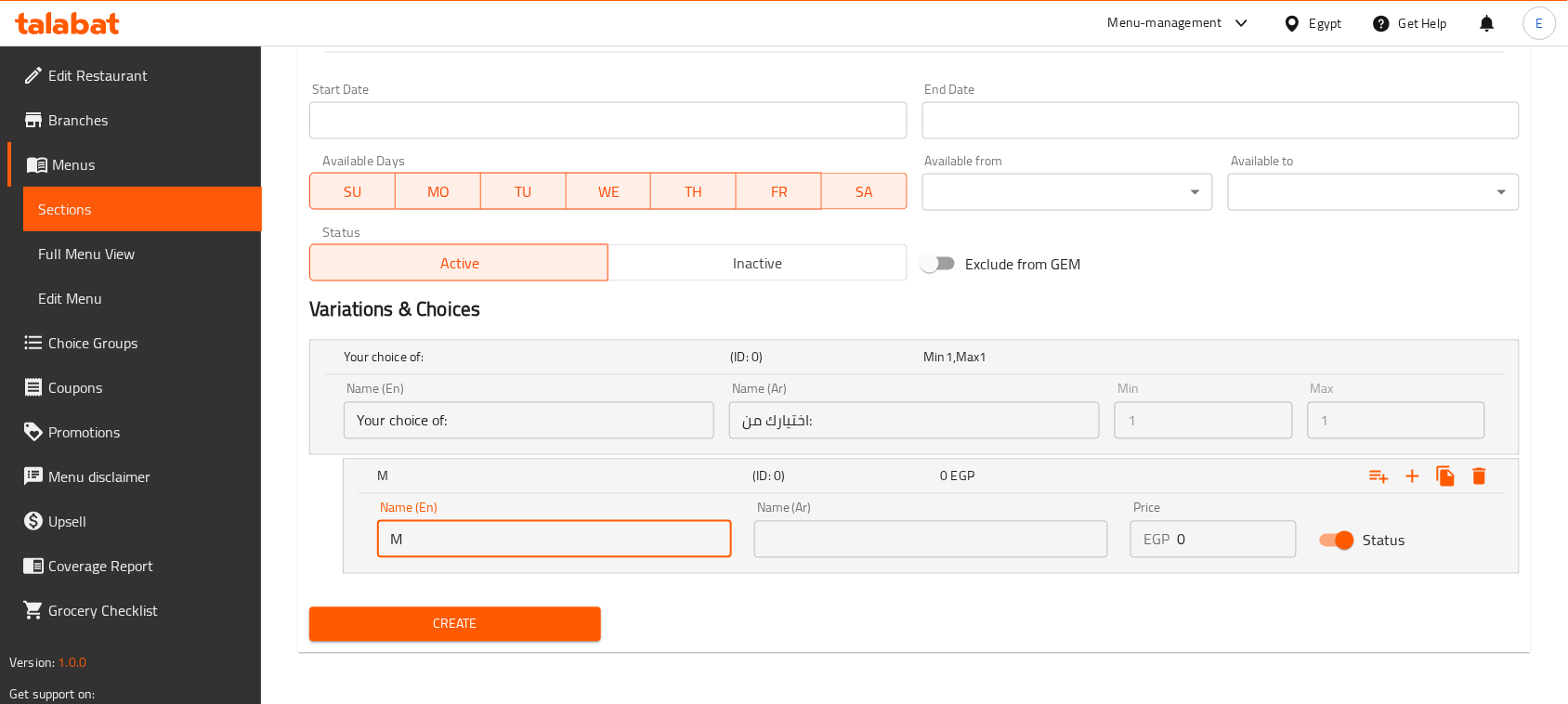 type on "M" 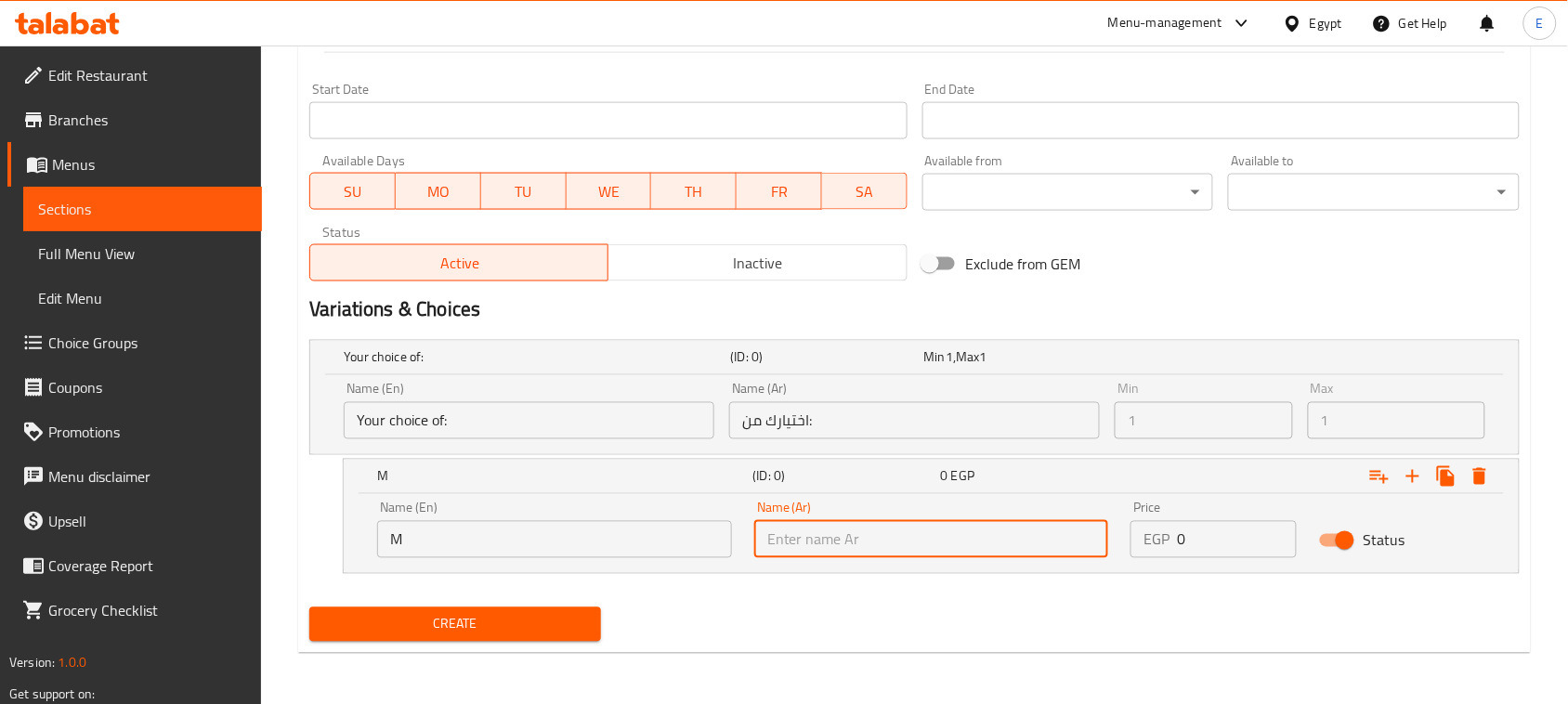 click at bounding box center [932, 540] 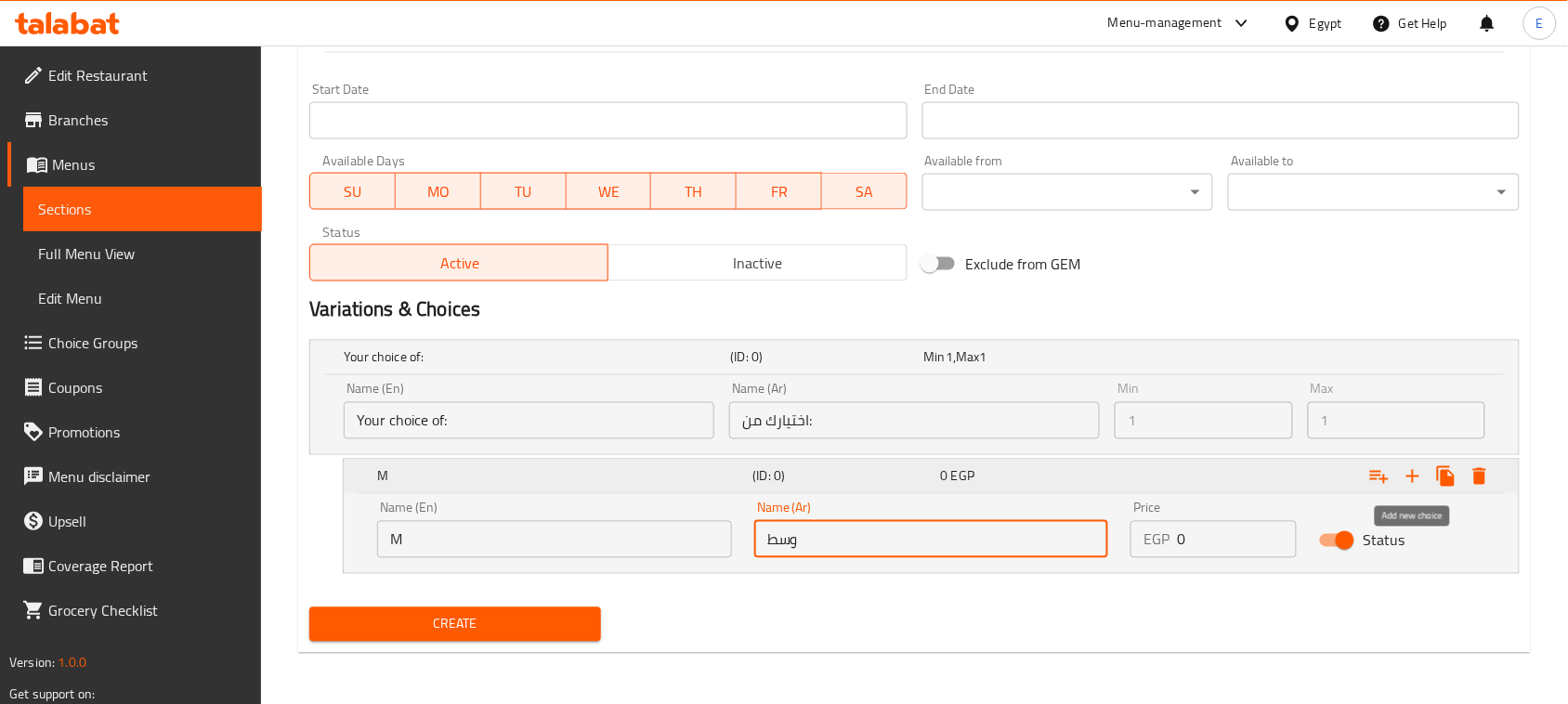 type on "وسط" 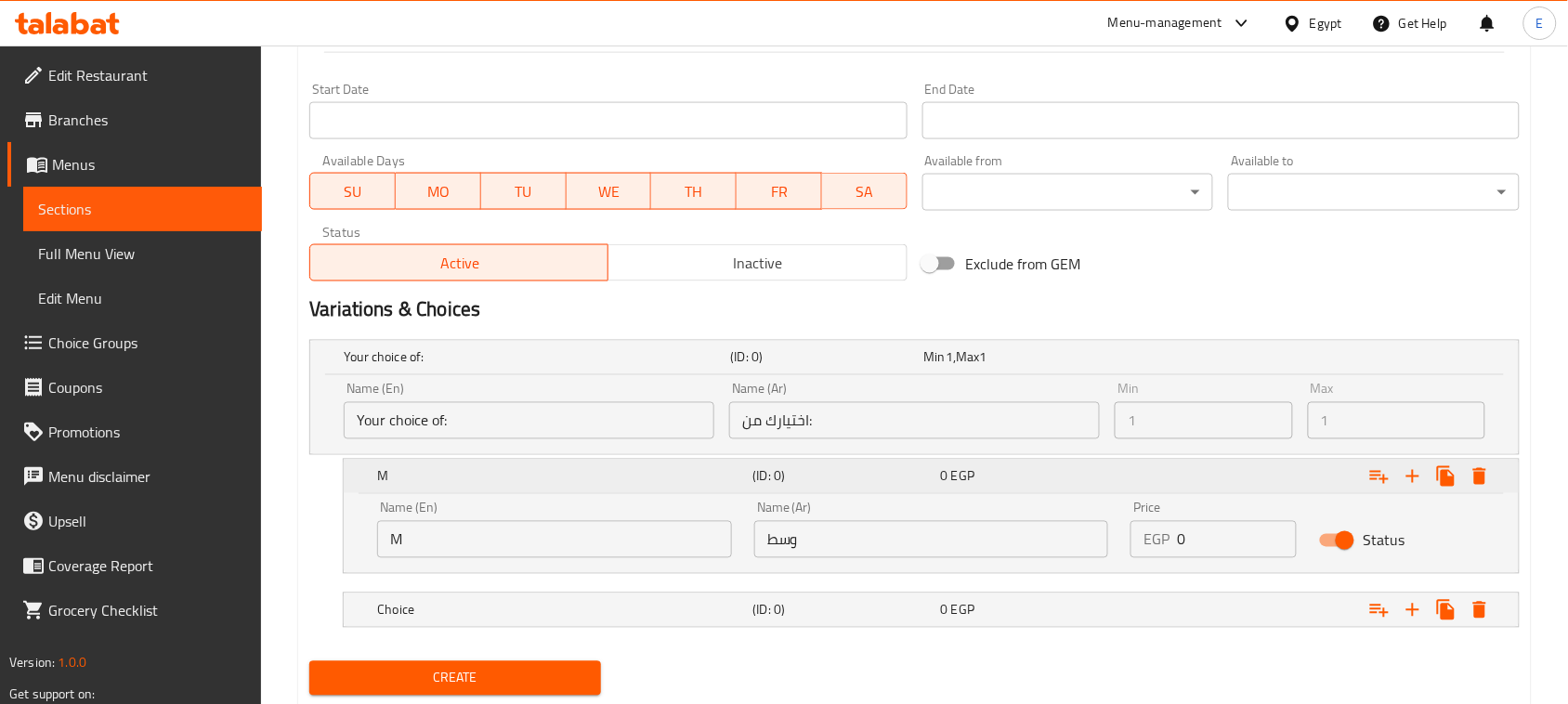 scroll, scrollTop: 809, scrollLeft: 0, axis: vertical 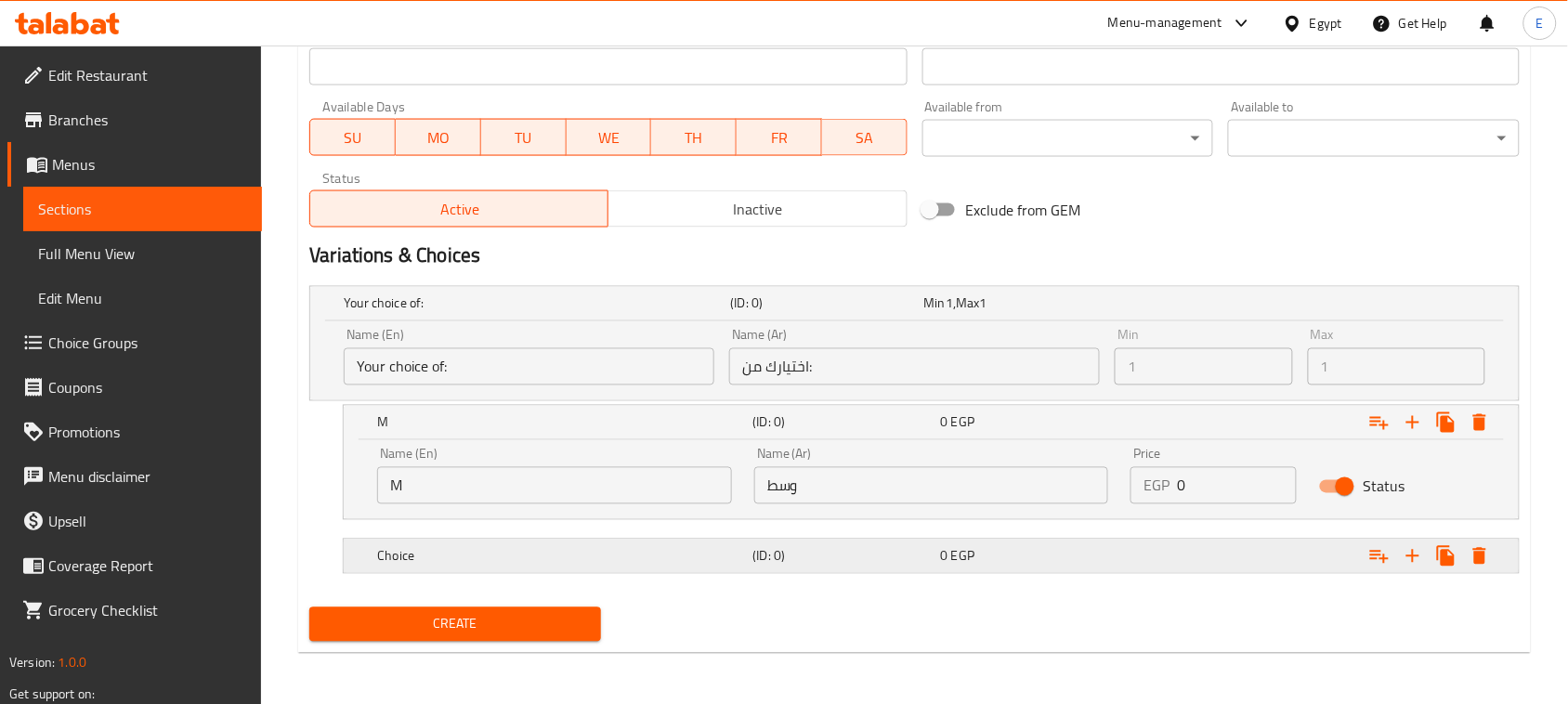 click on "Choice" at bounding box center (533, 304) 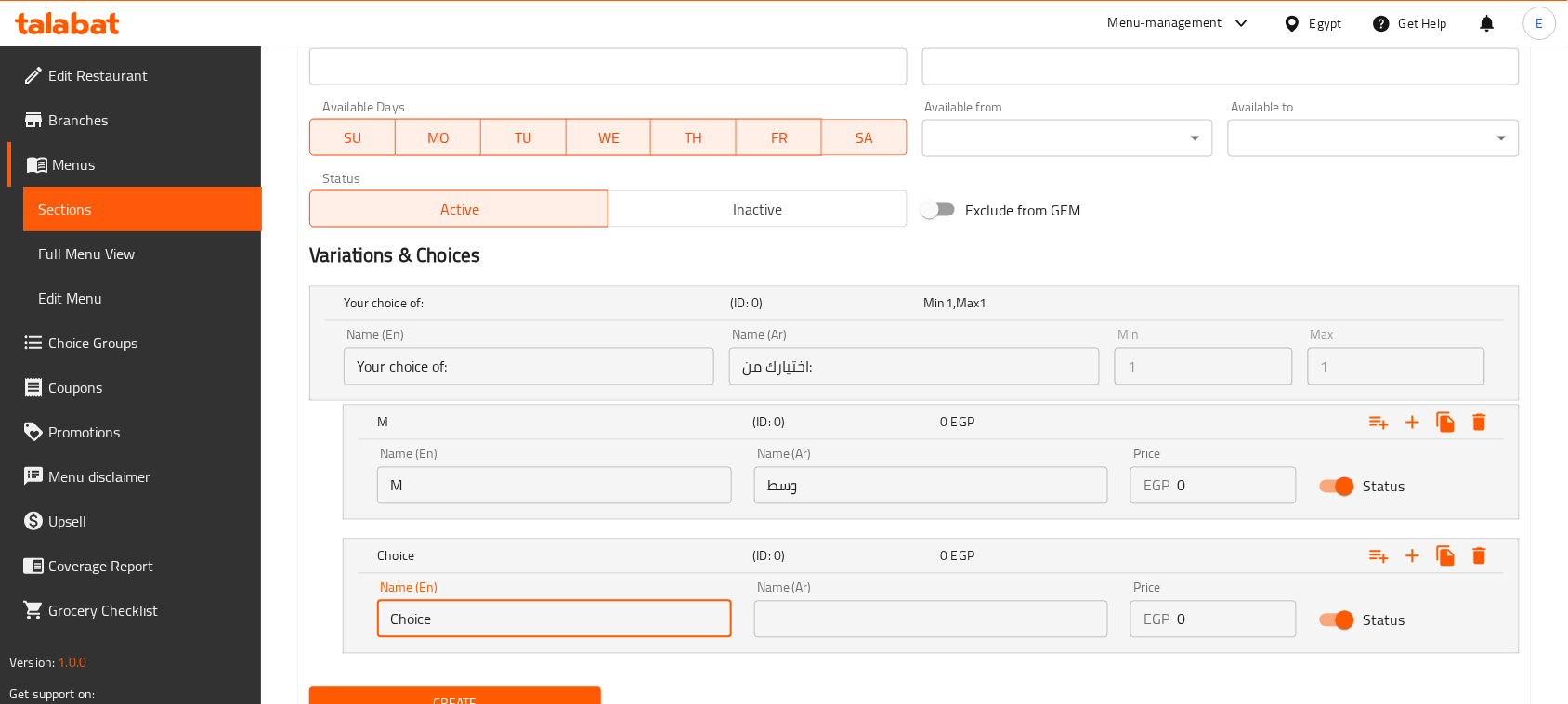 drag, startPoint x: 457, startPoint y: 615, endPoint x: 341, endPoint y: 604, distance: 116.52038 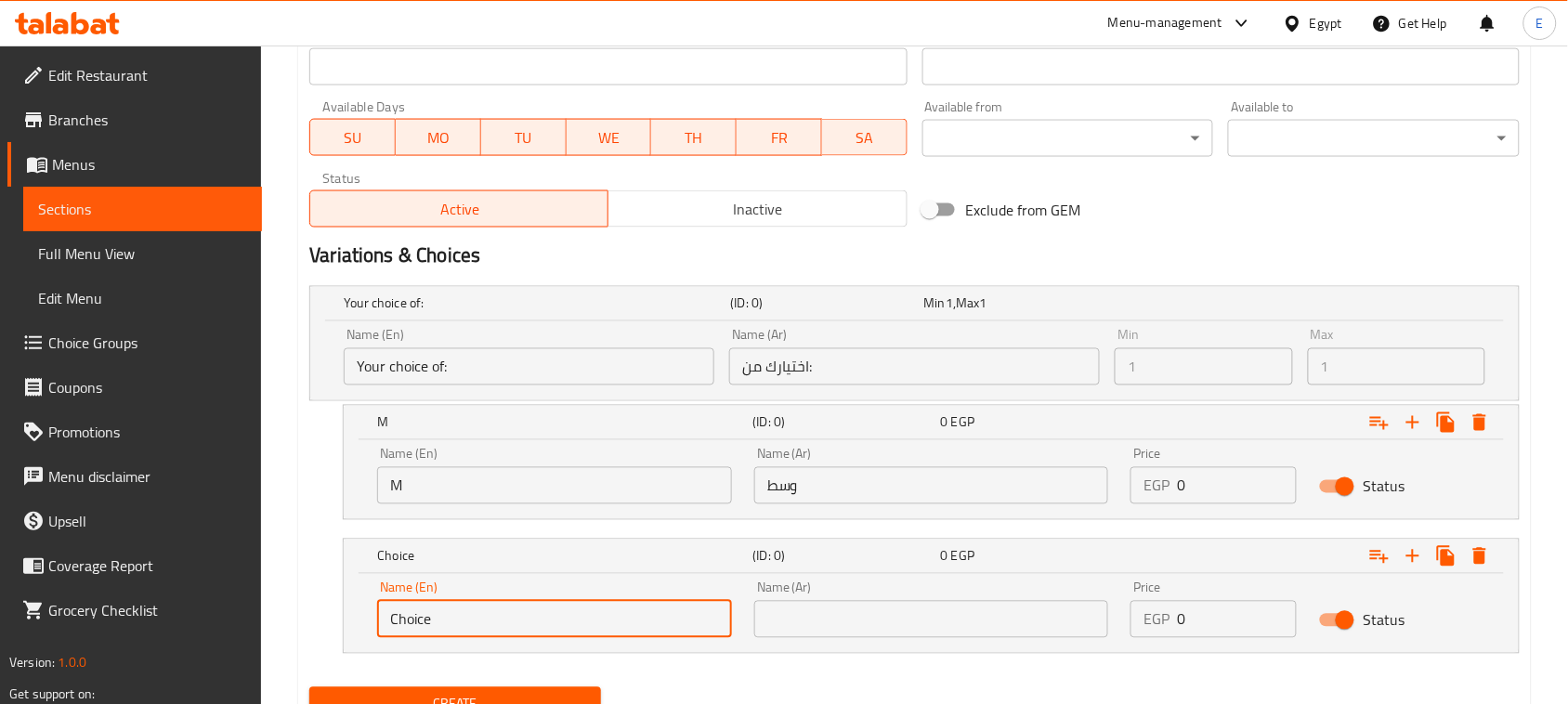 click on "Choice (ID: 0) 0   EGP Name (En) Choice Name (En) Name (Ar) Name (Ar) Price EGP 0 Price Status" at bounding box center (914, 596) 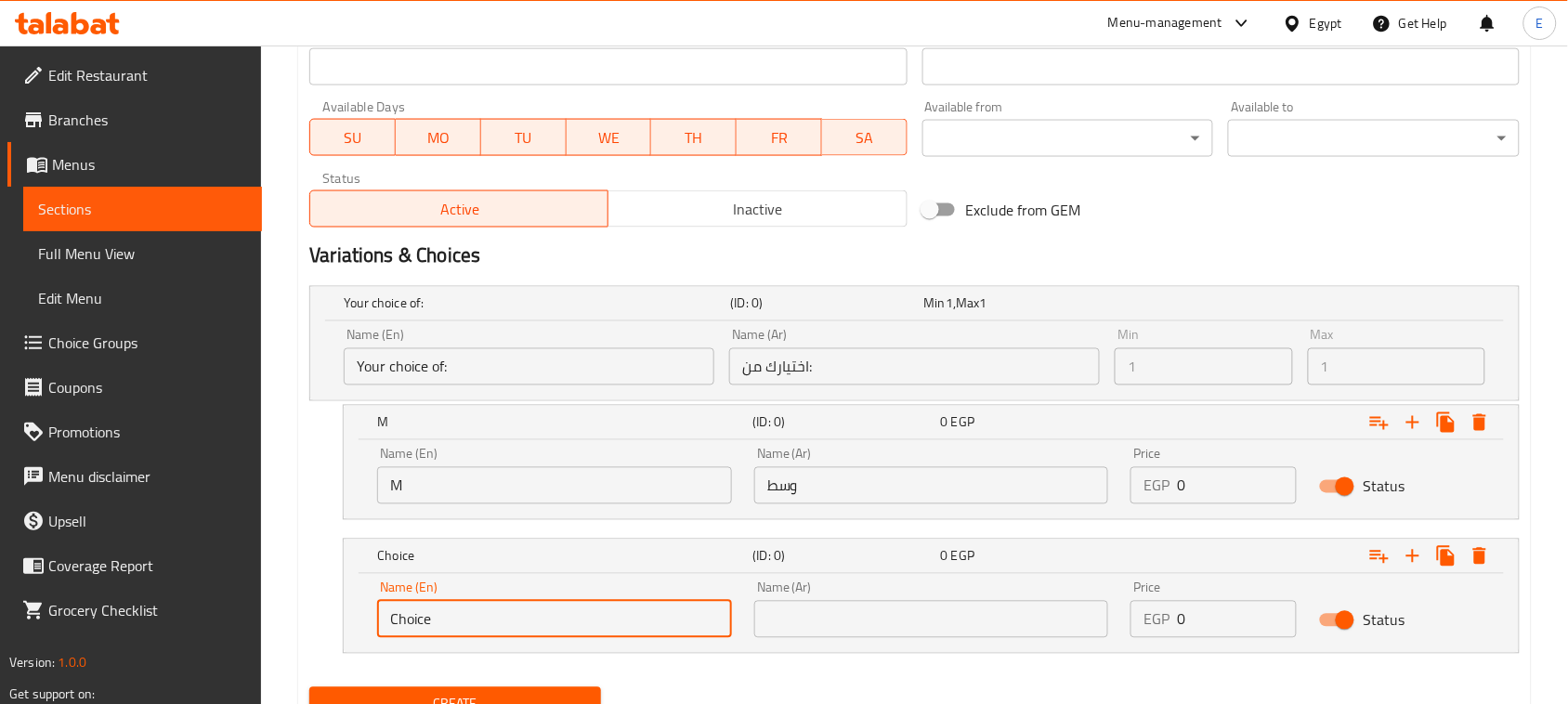 type on "/" 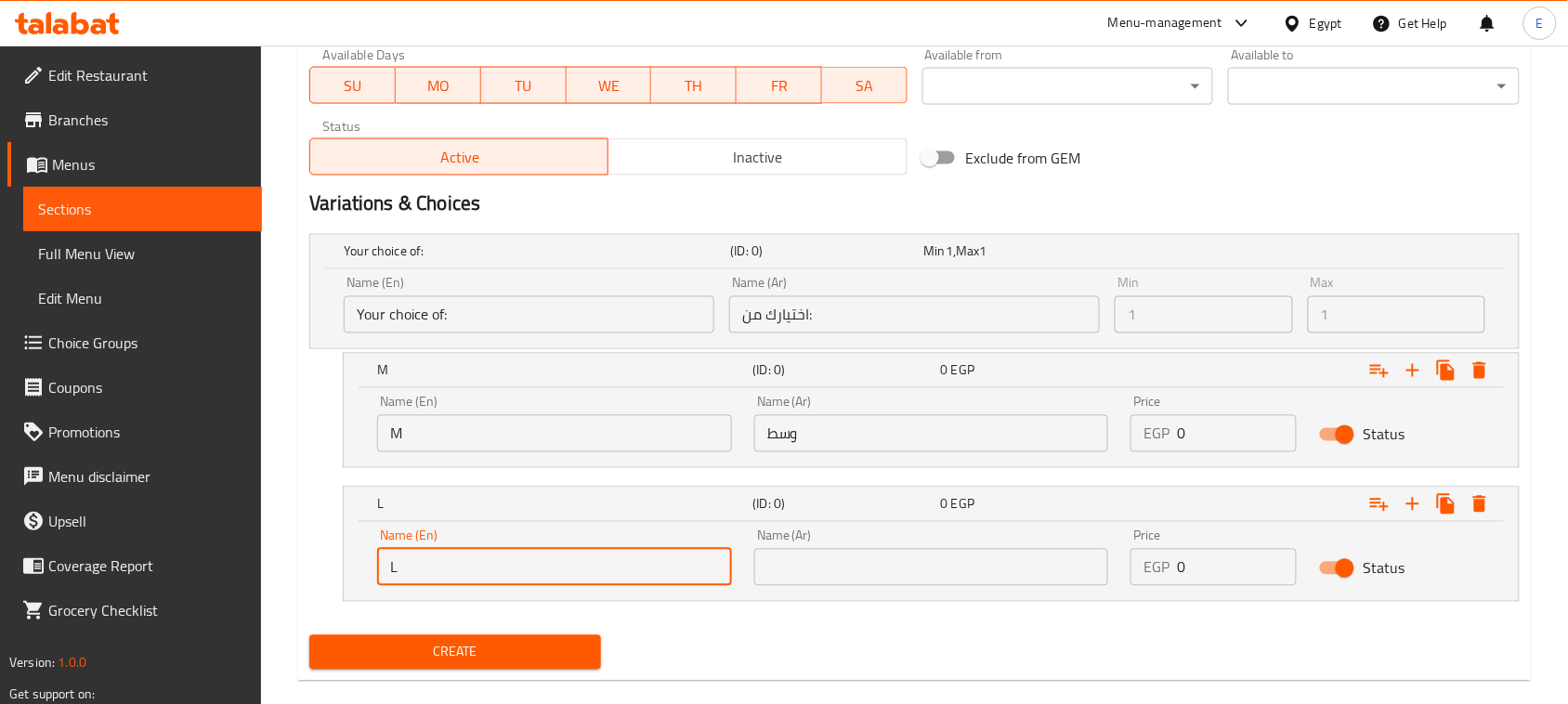 scroll, scrollTop: 889, scrollLeft: 0, axis: vertical 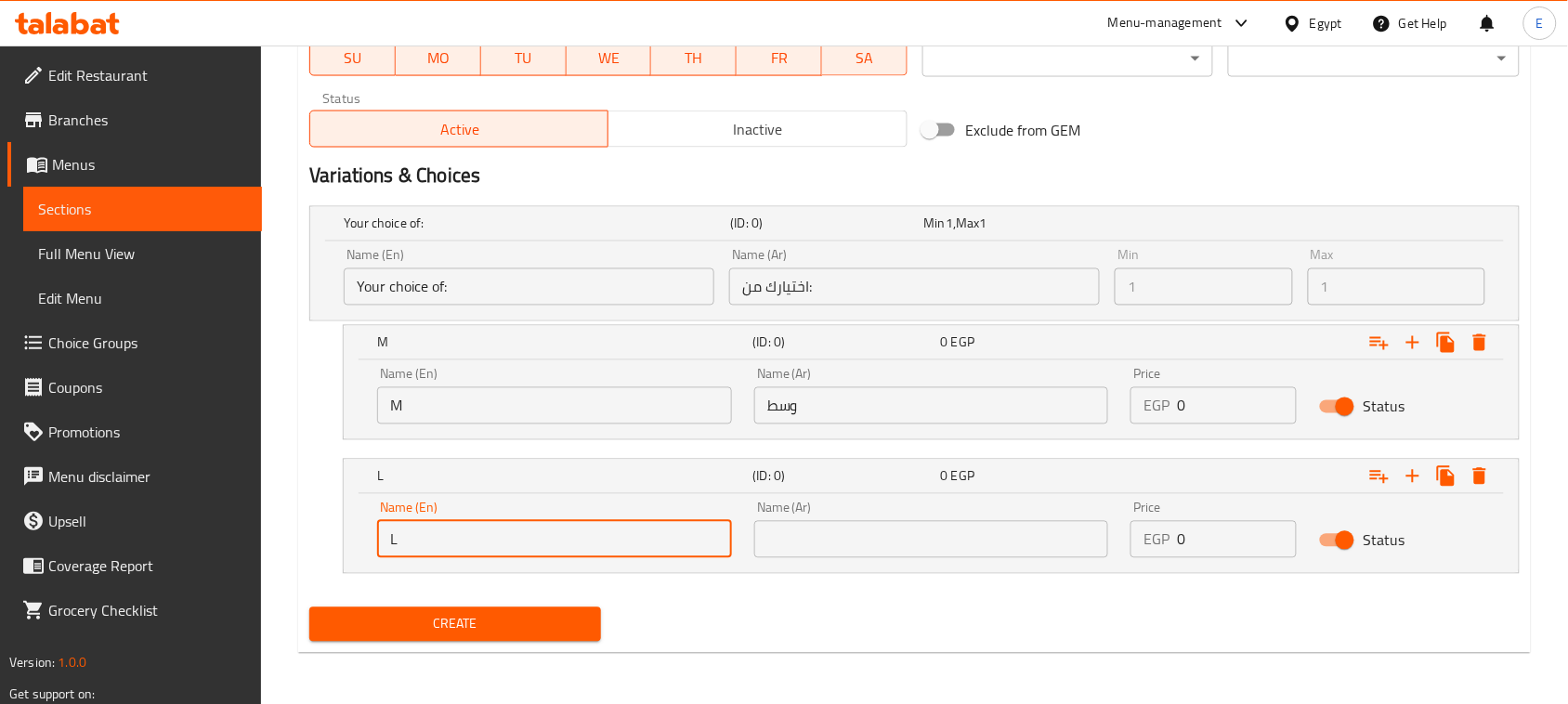 type on "L" 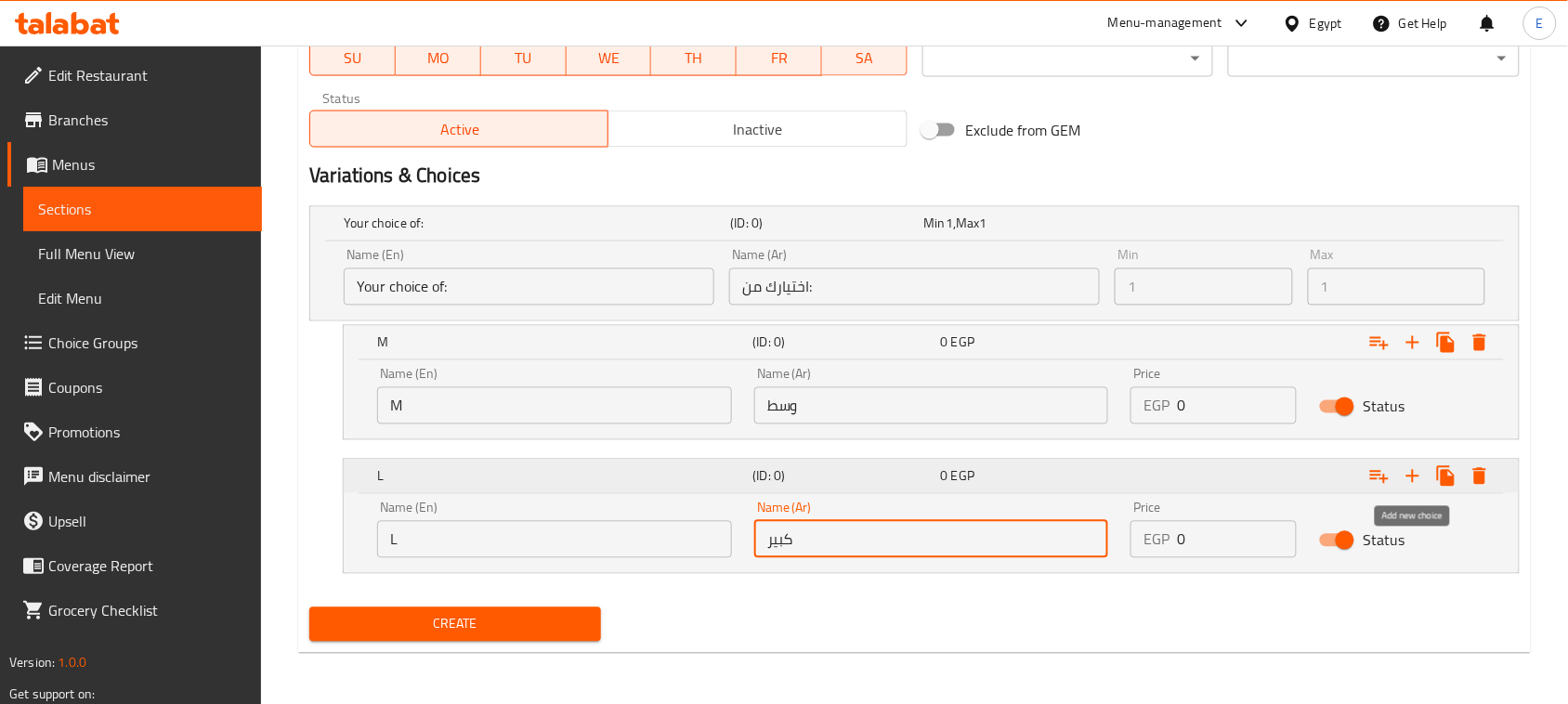 type on "كبير" 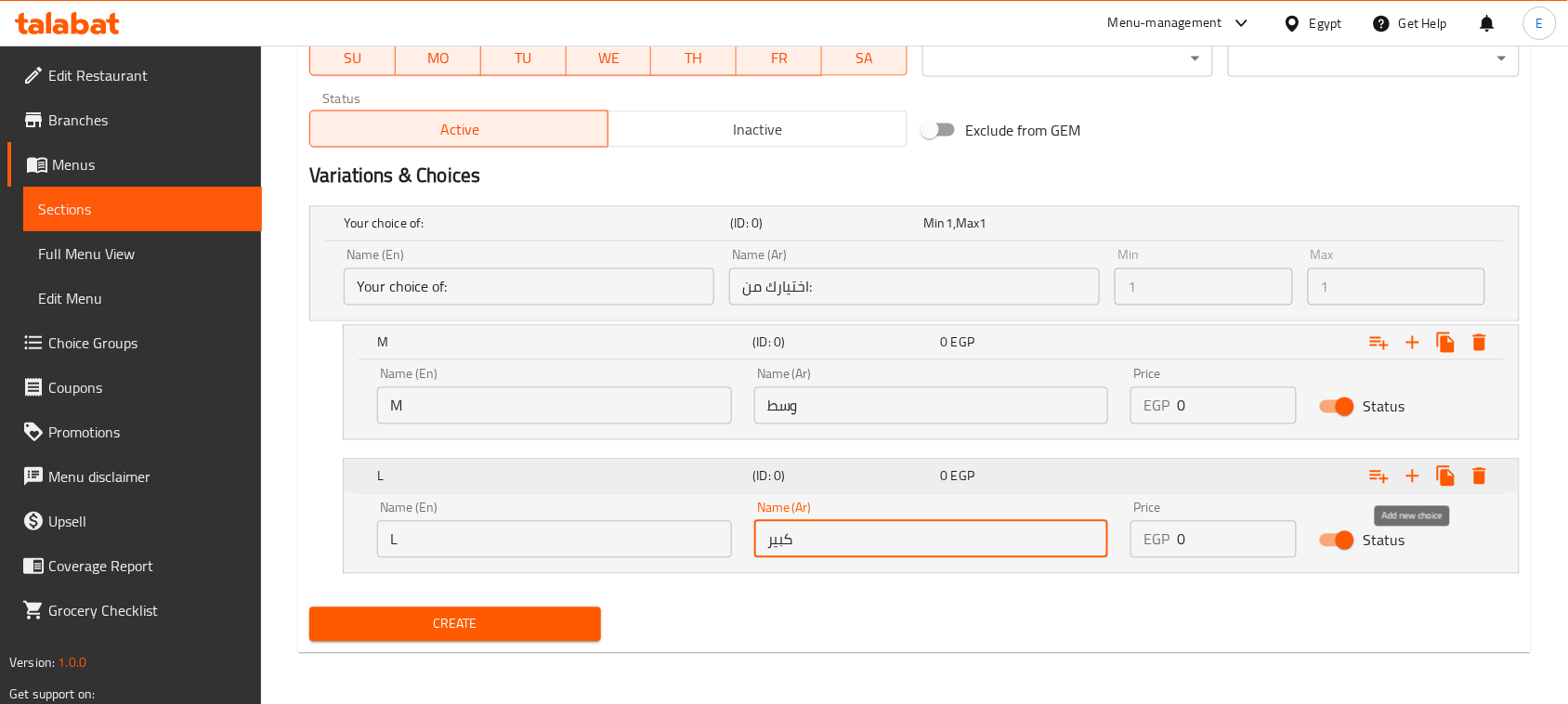 click 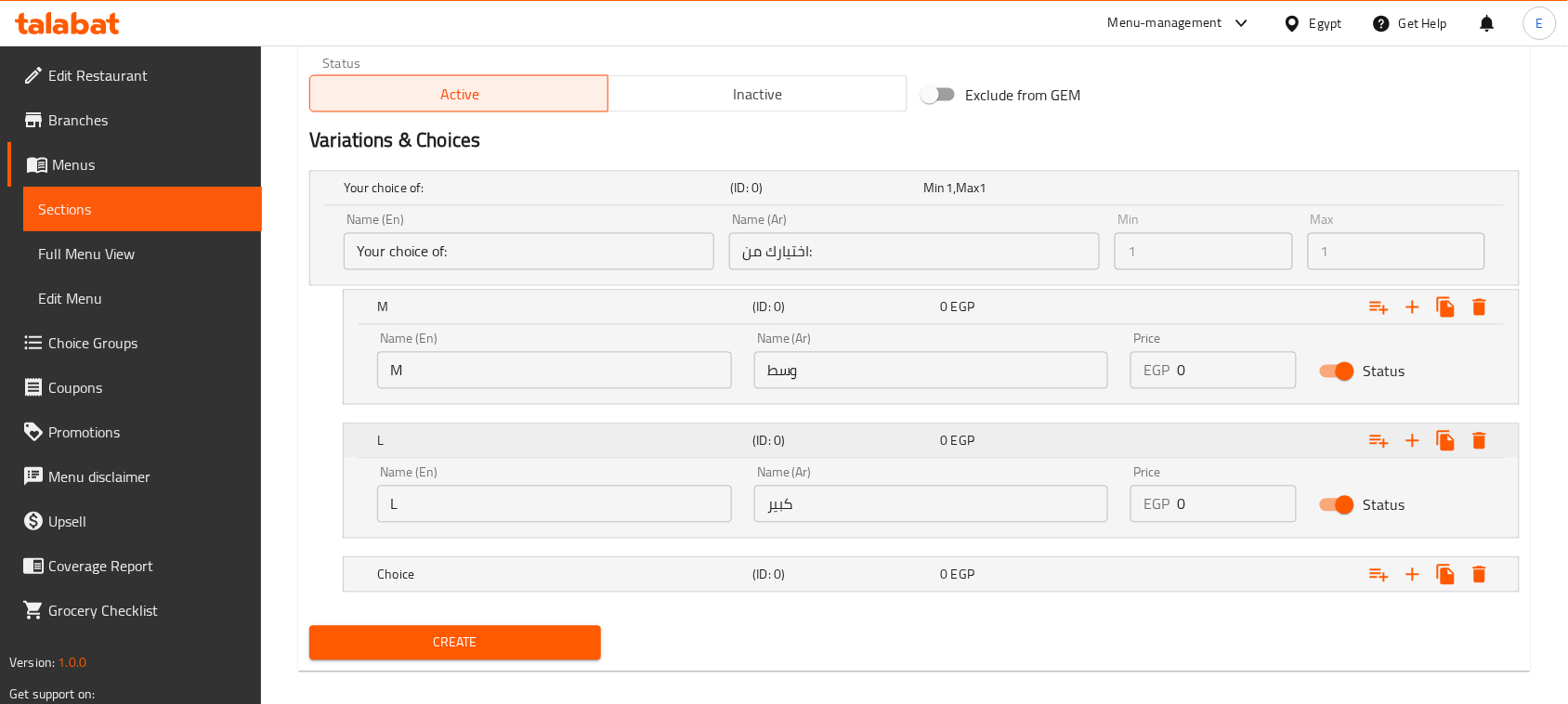 scroll, scrollTop: 944, scrollLeft: 0, axis: vertical 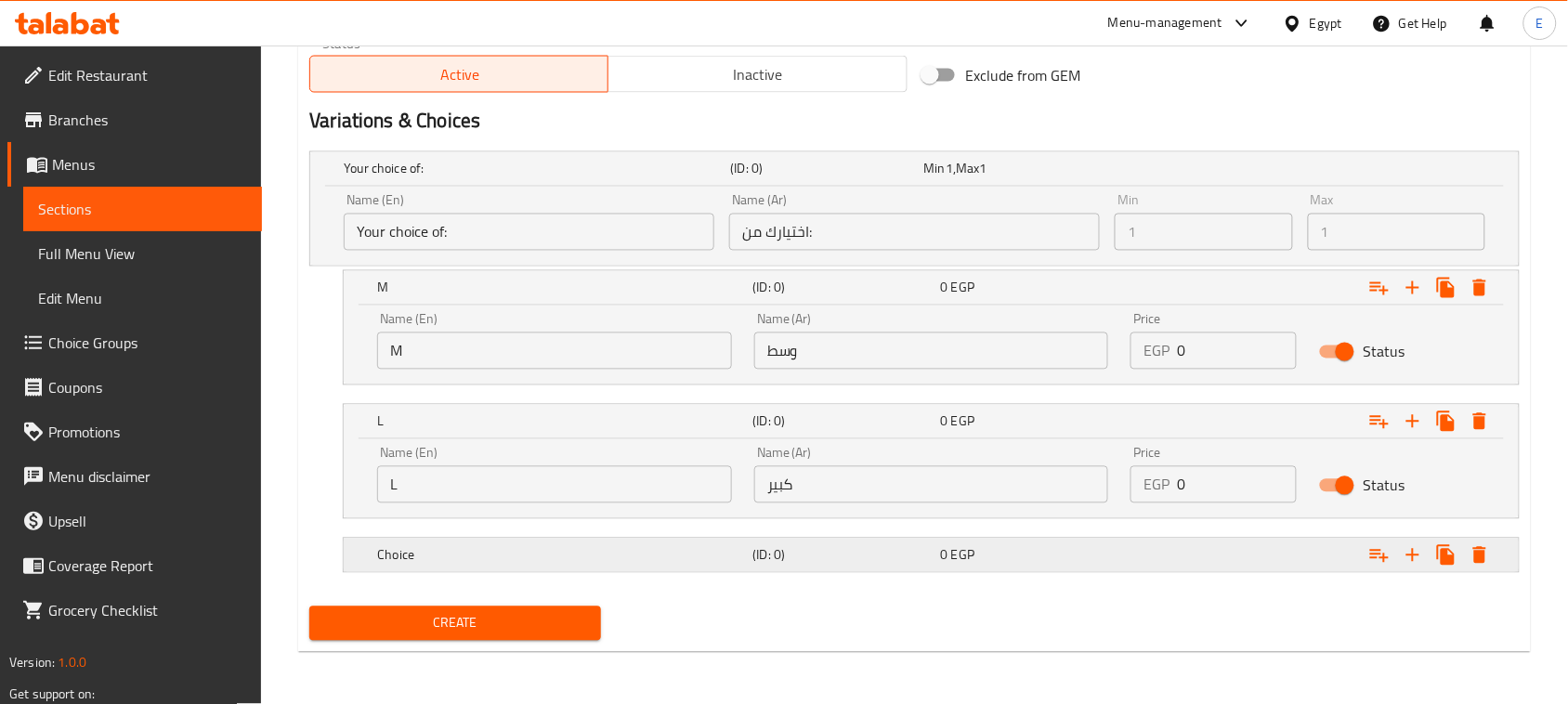 click on "Choice" at bounding box center (533, 169) 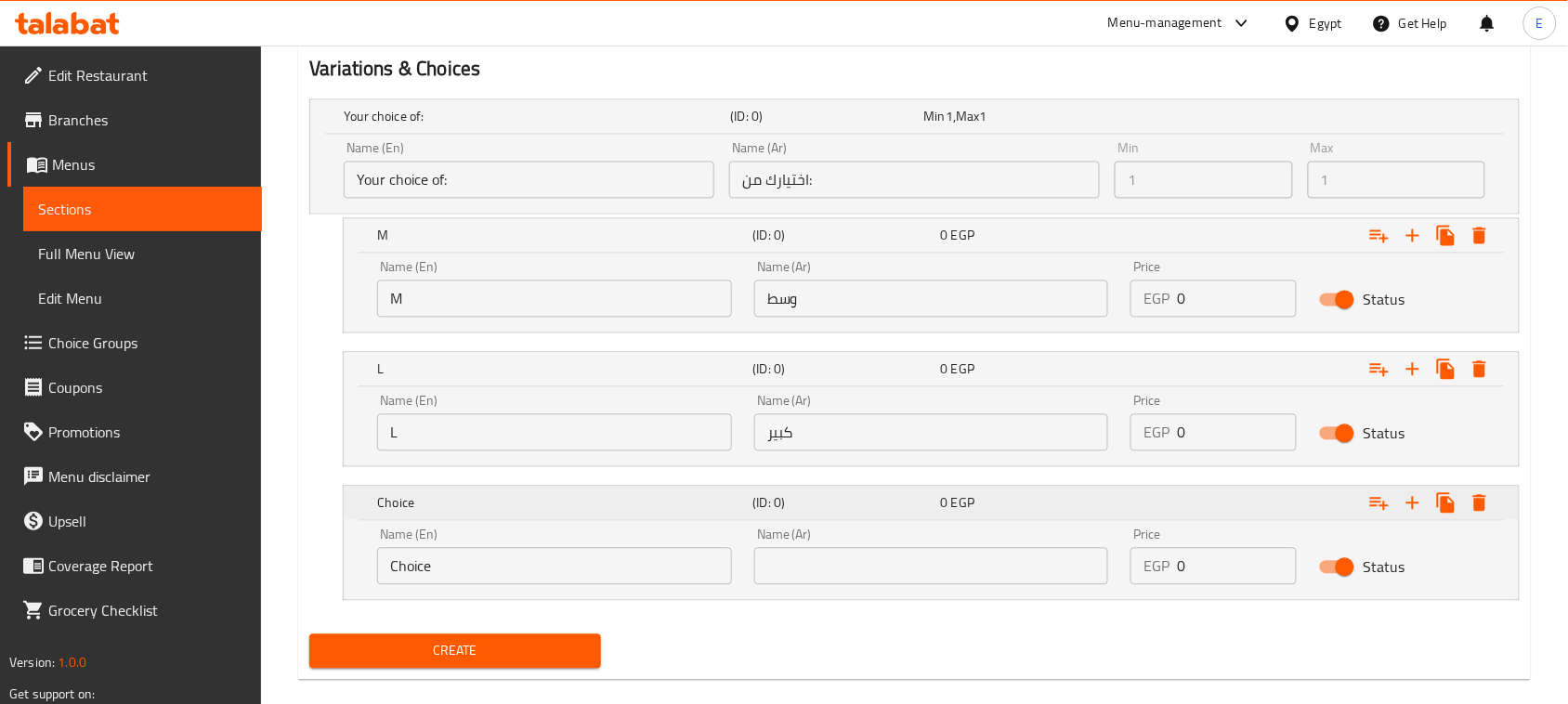 scroll, scrollTop: 1023, scrollLeft: 0, axis: vertical 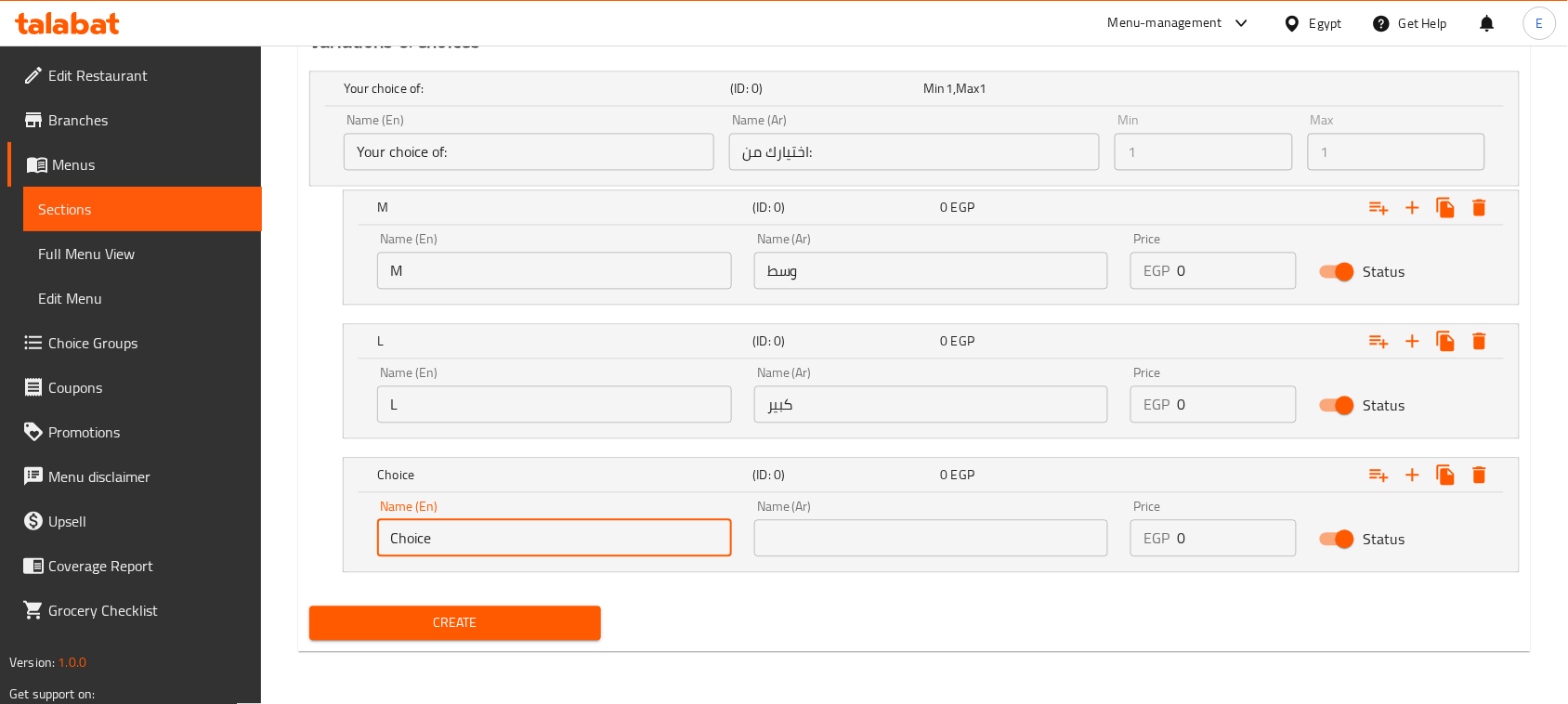 drag, startPoint x: 485, startPoint y: 543, endPoint x: 312, endPoint y: 509, distance: 176.30939 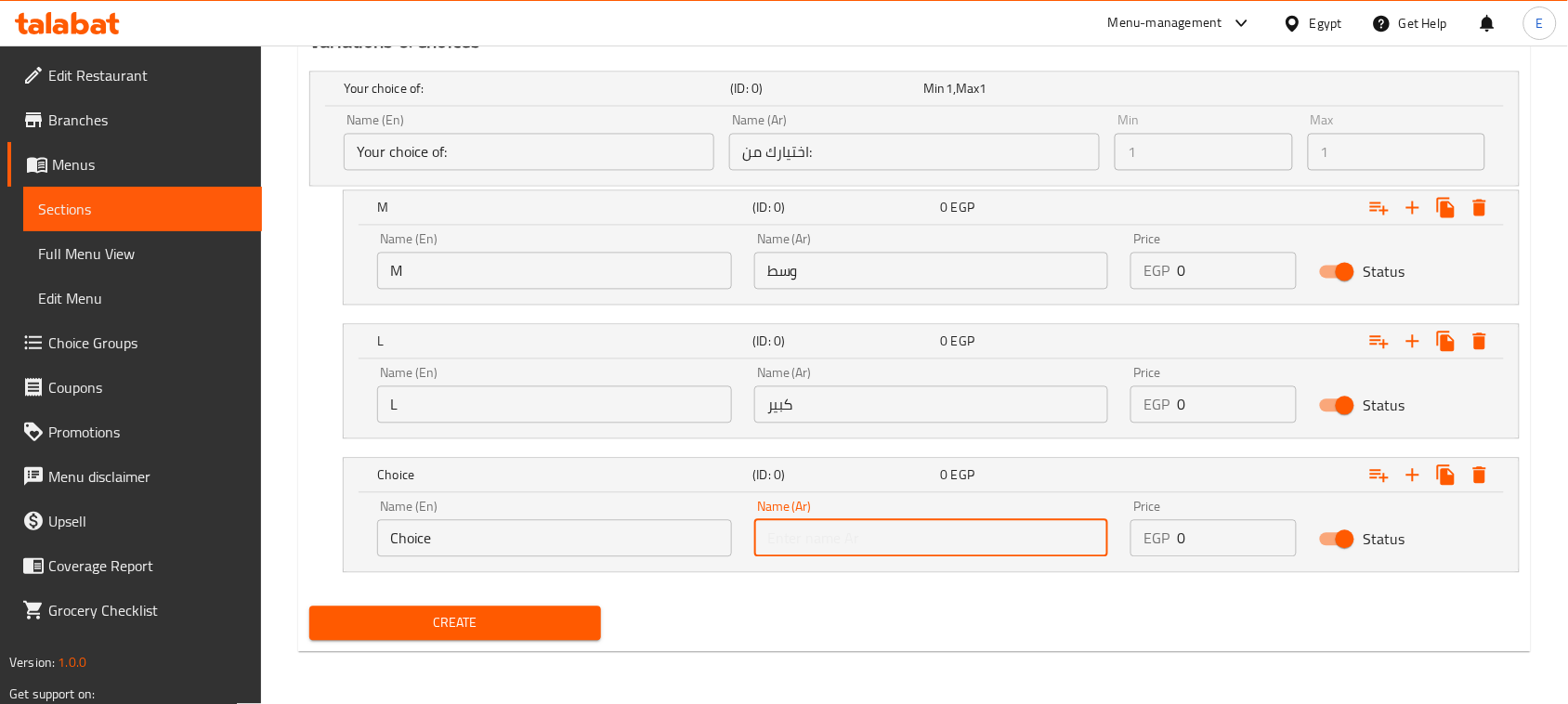 click at bounding box center [932, 539] 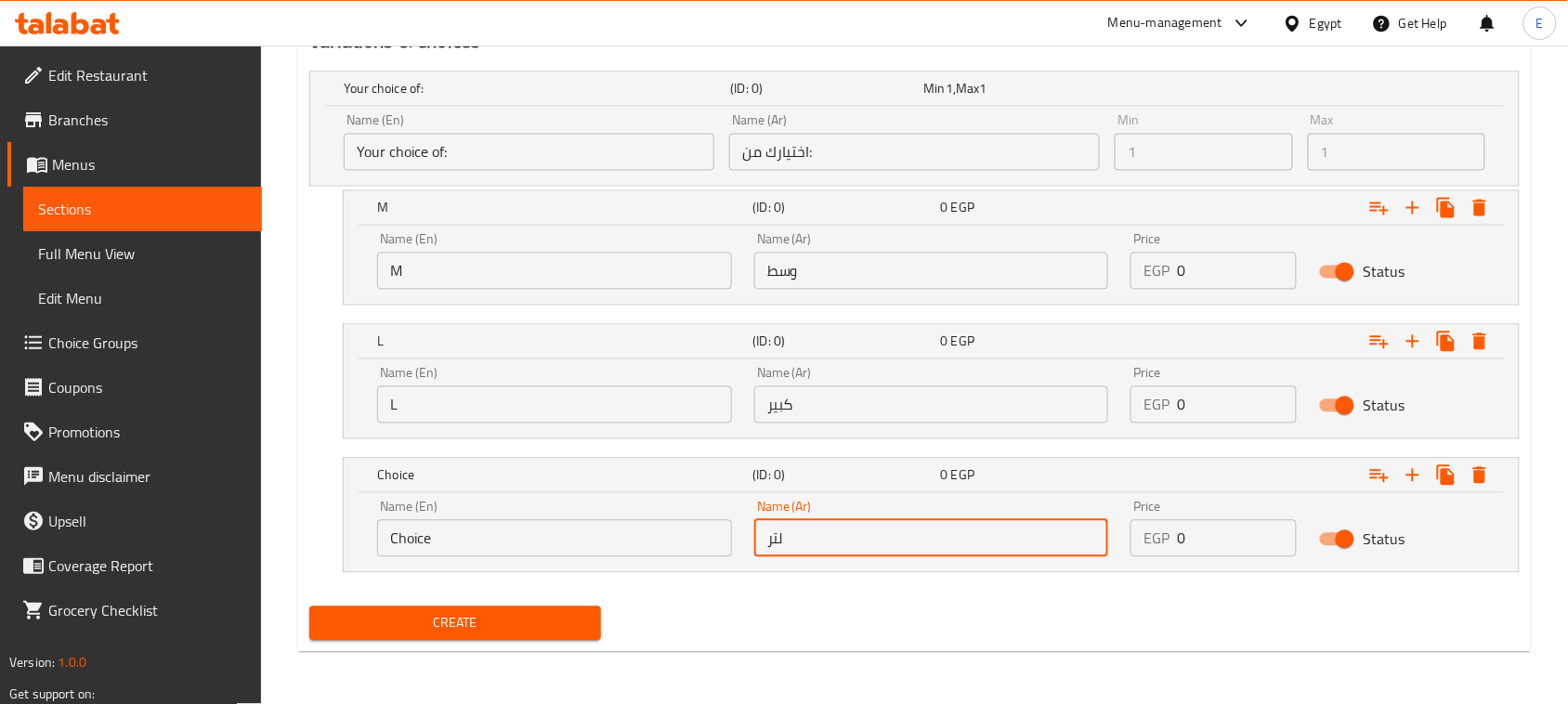 type on "لتر" 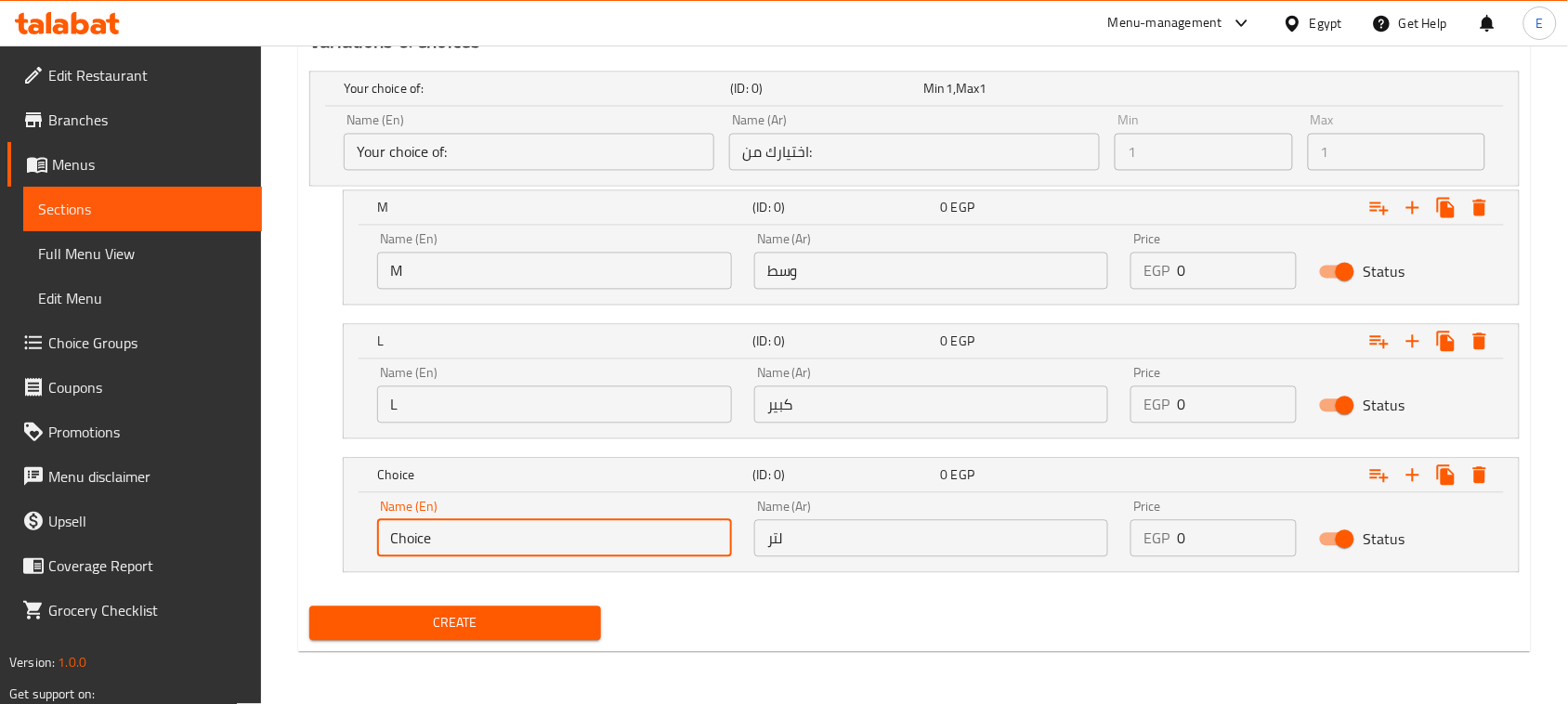drag, startPoint x: 457, startPoint y: 527, endPoint x: -30, endPoint y: 452, distance: 492.7413 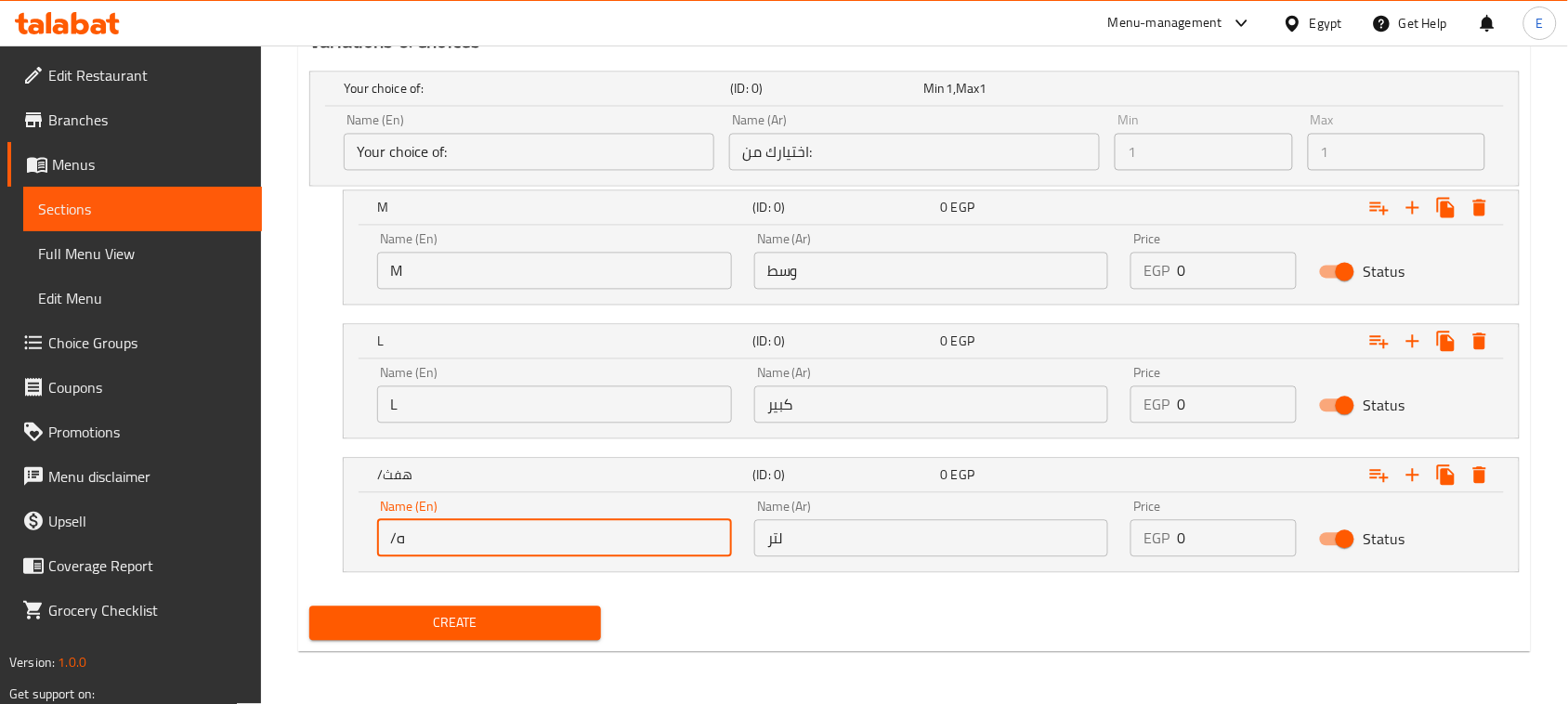 type on "/" 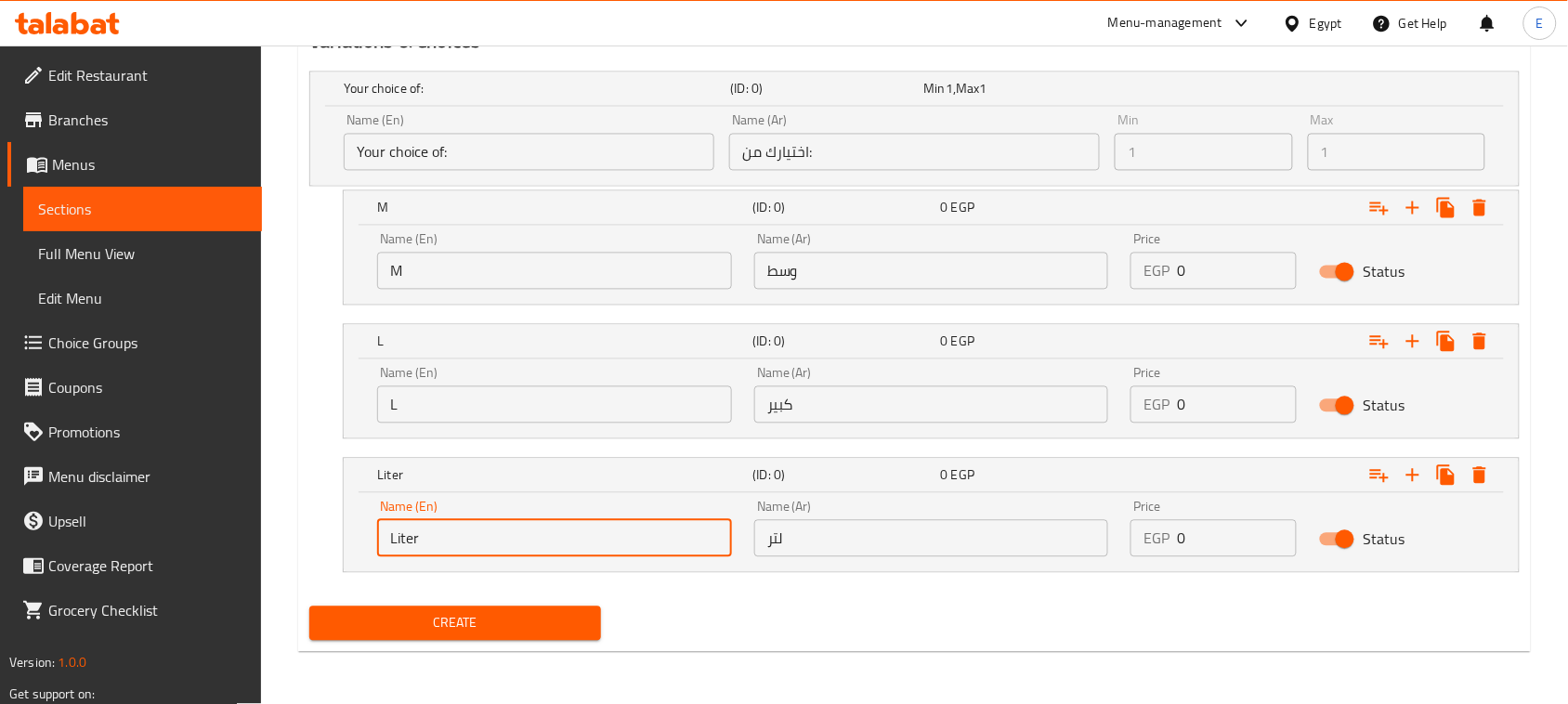 type on "Liter" 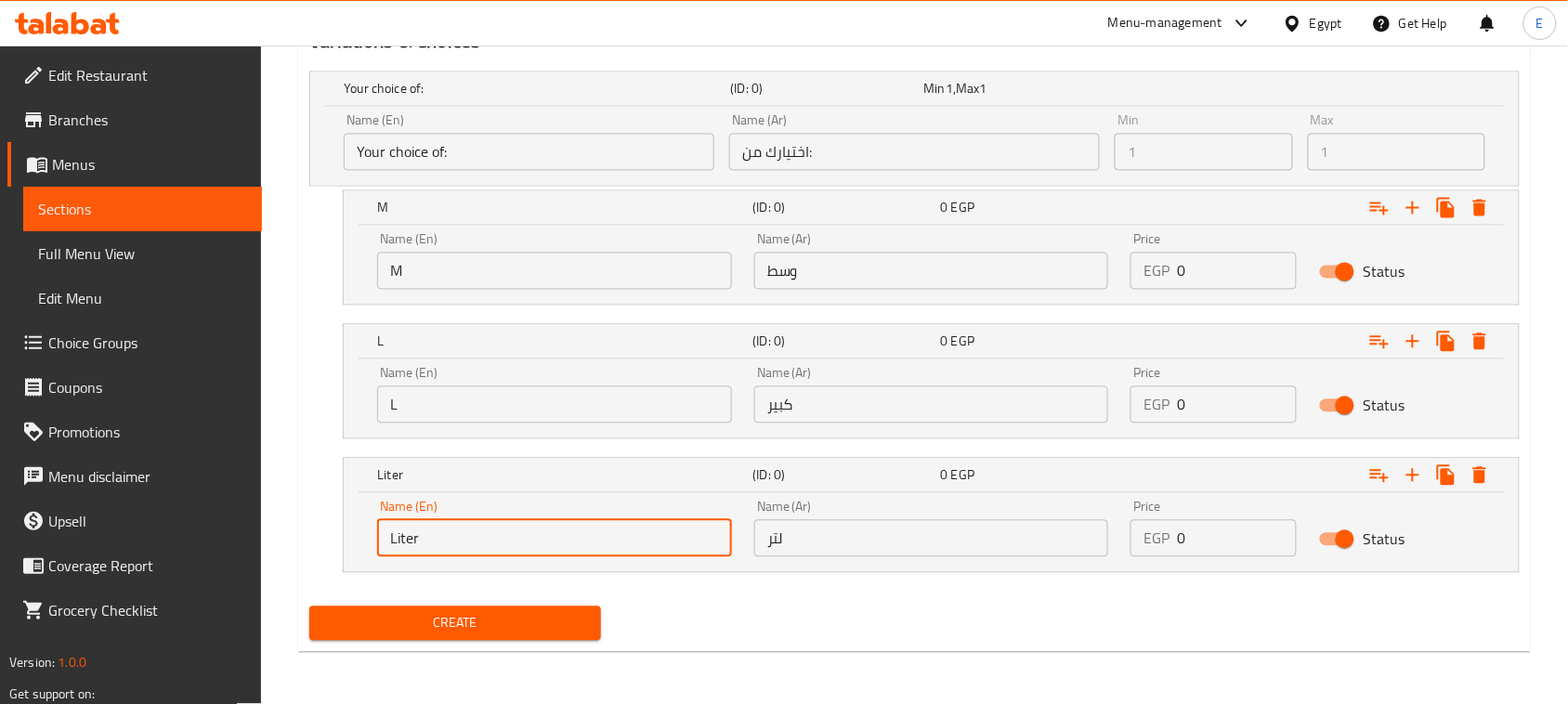 drag, startPoint x: 1208, startPoint y: 535, endPoint x: 987, endPoint y: 499, distance: 223.91293 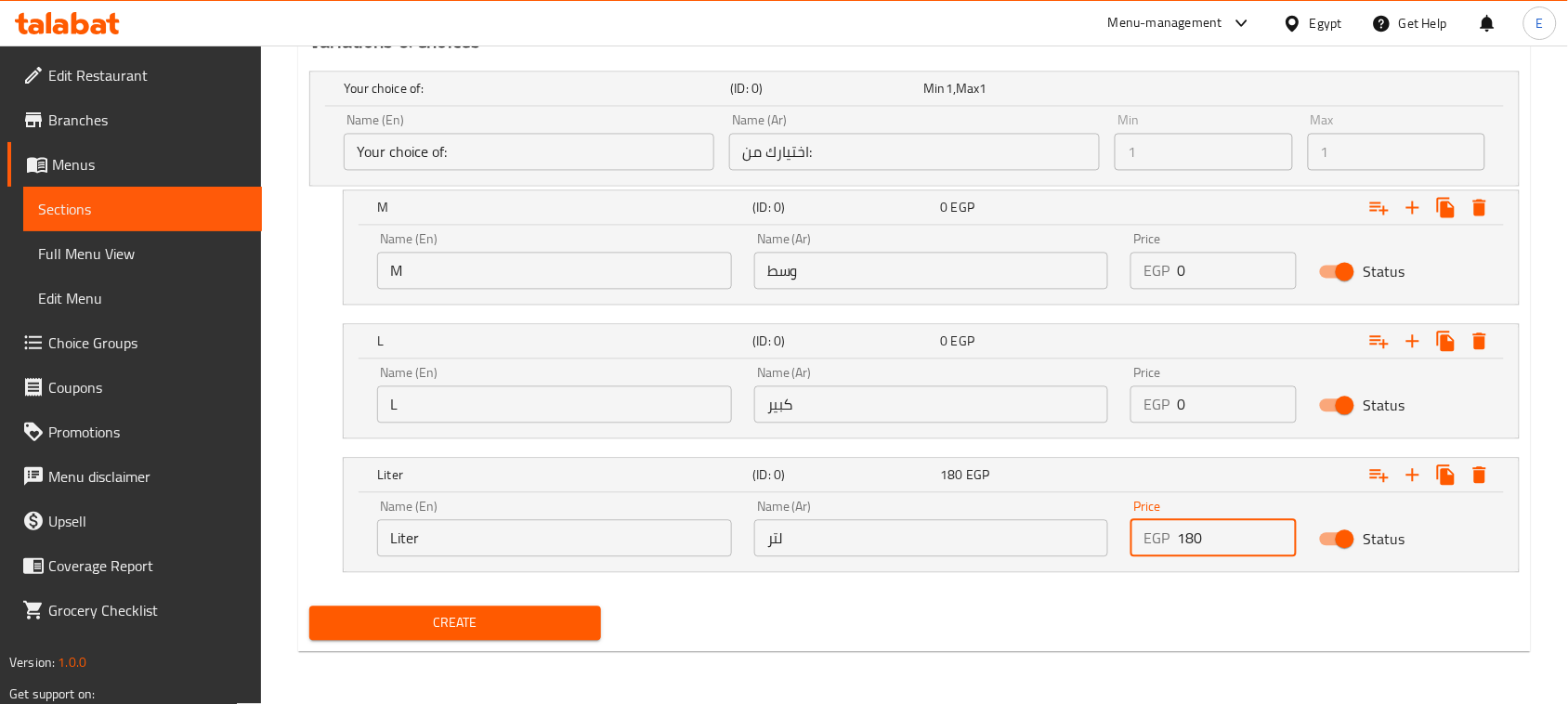 type on "180" 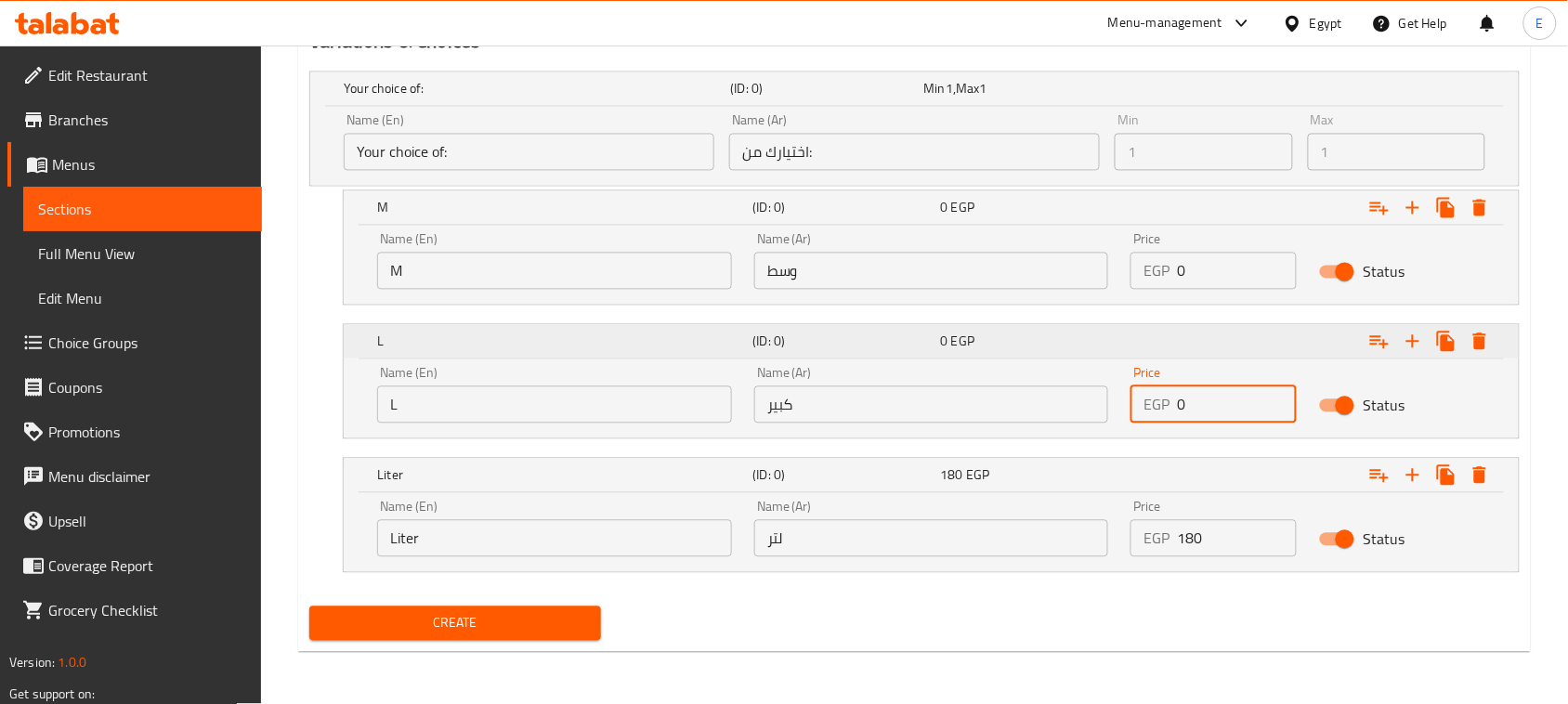 drag, startPoint x: 1215, startPoint y: 407, endPoint x: 1018, endPoint y: 359, distance: 202.76341 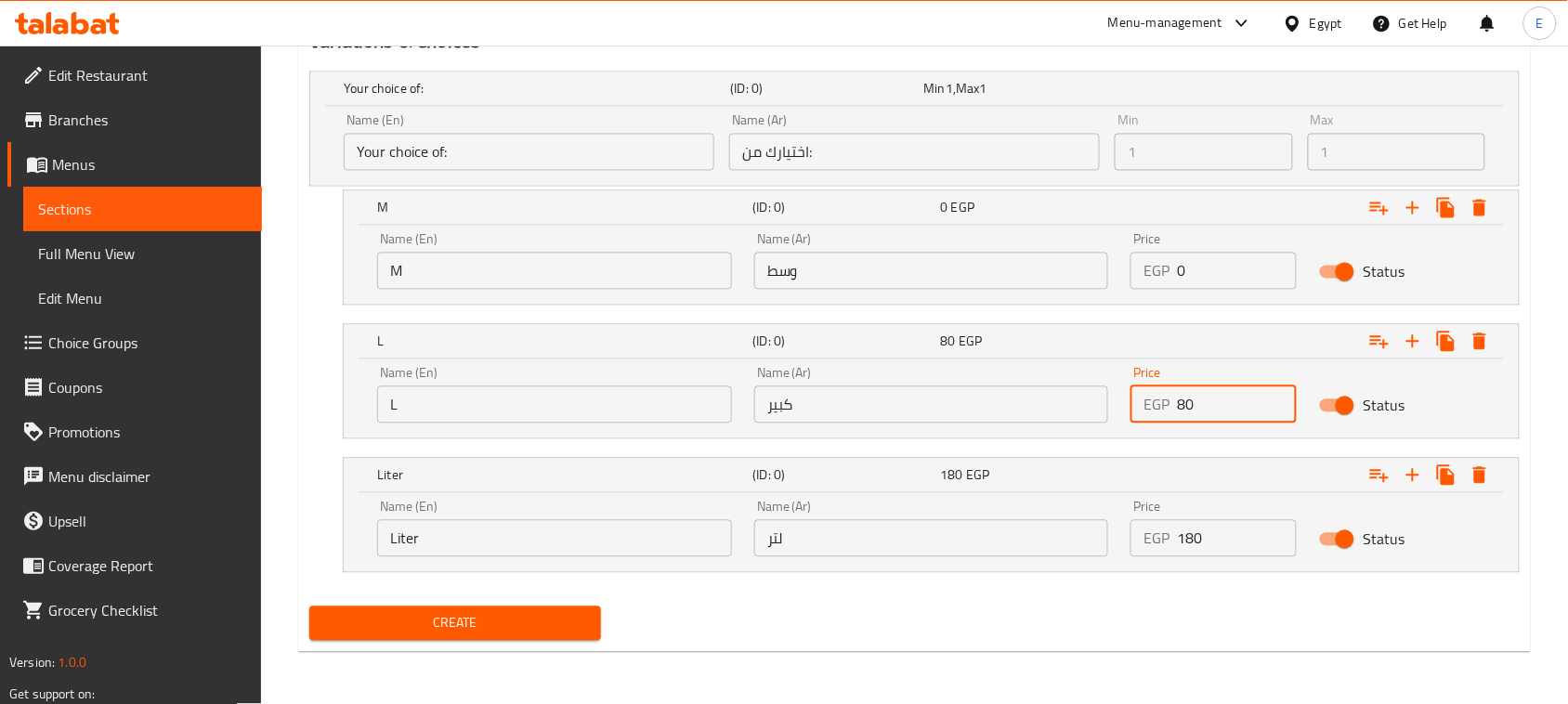 type on "80" 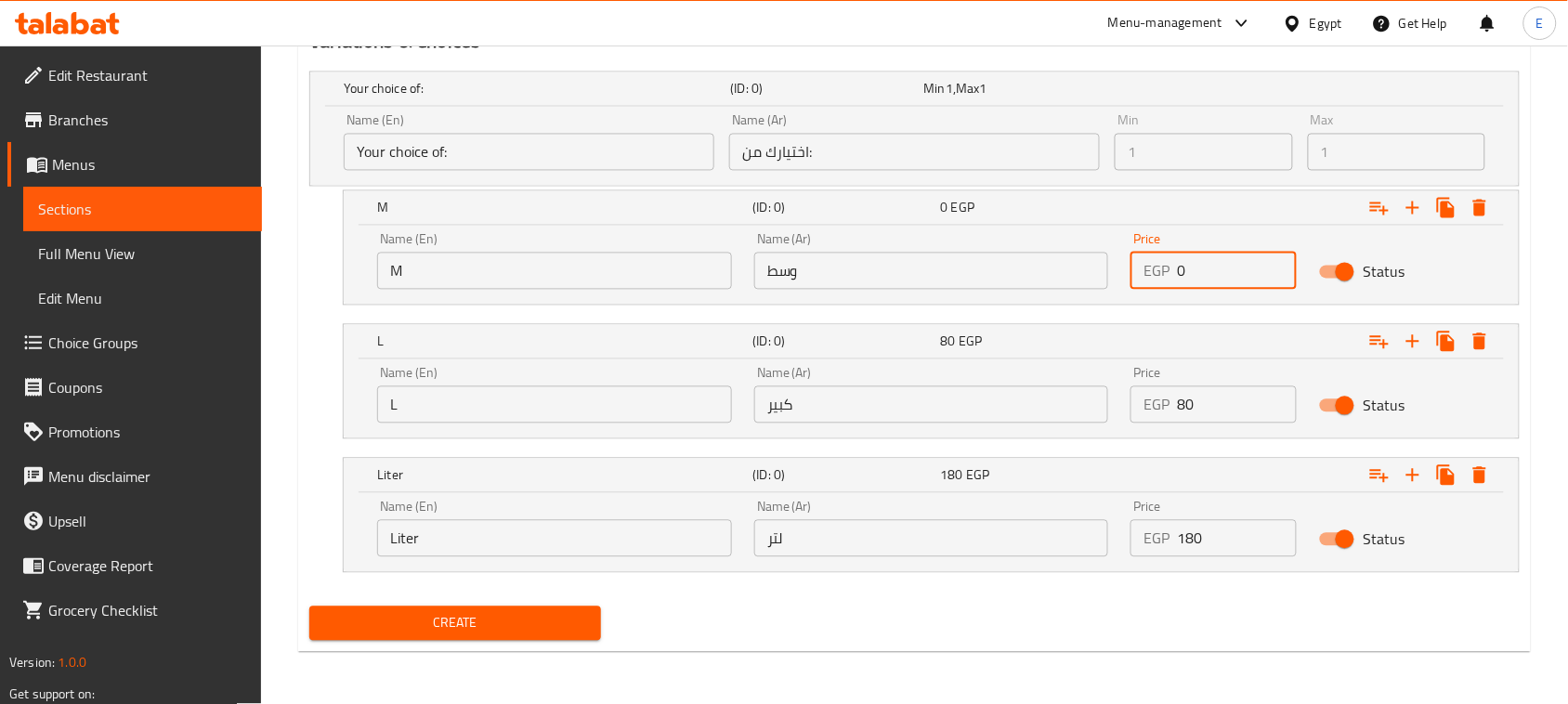 drag, startPoint x: 1204, startPoint y: 270, endPoint x: 1013, endPoint y: 238, distance: 193.66208 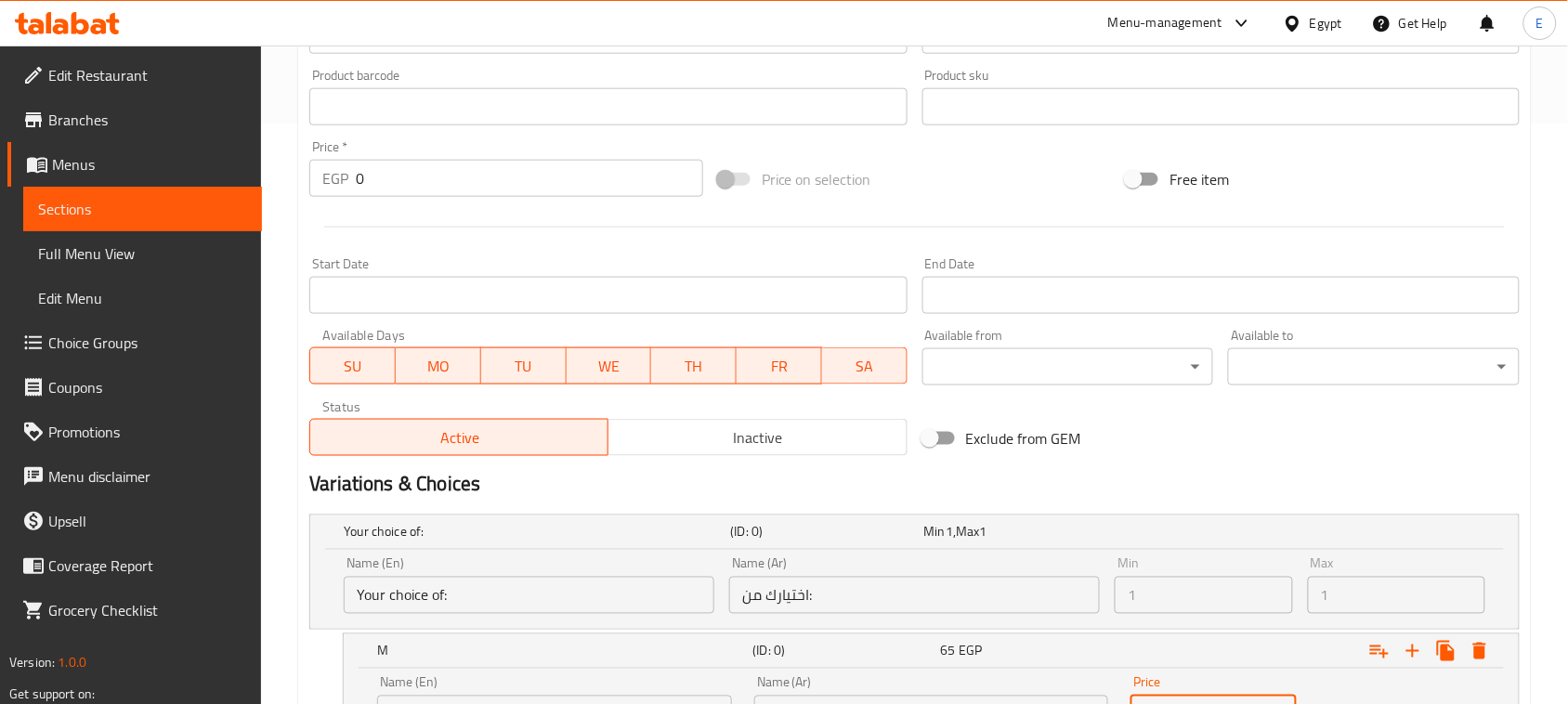 scroll, scrollTop: 1023, scrollLeft: 0, axis: vertical 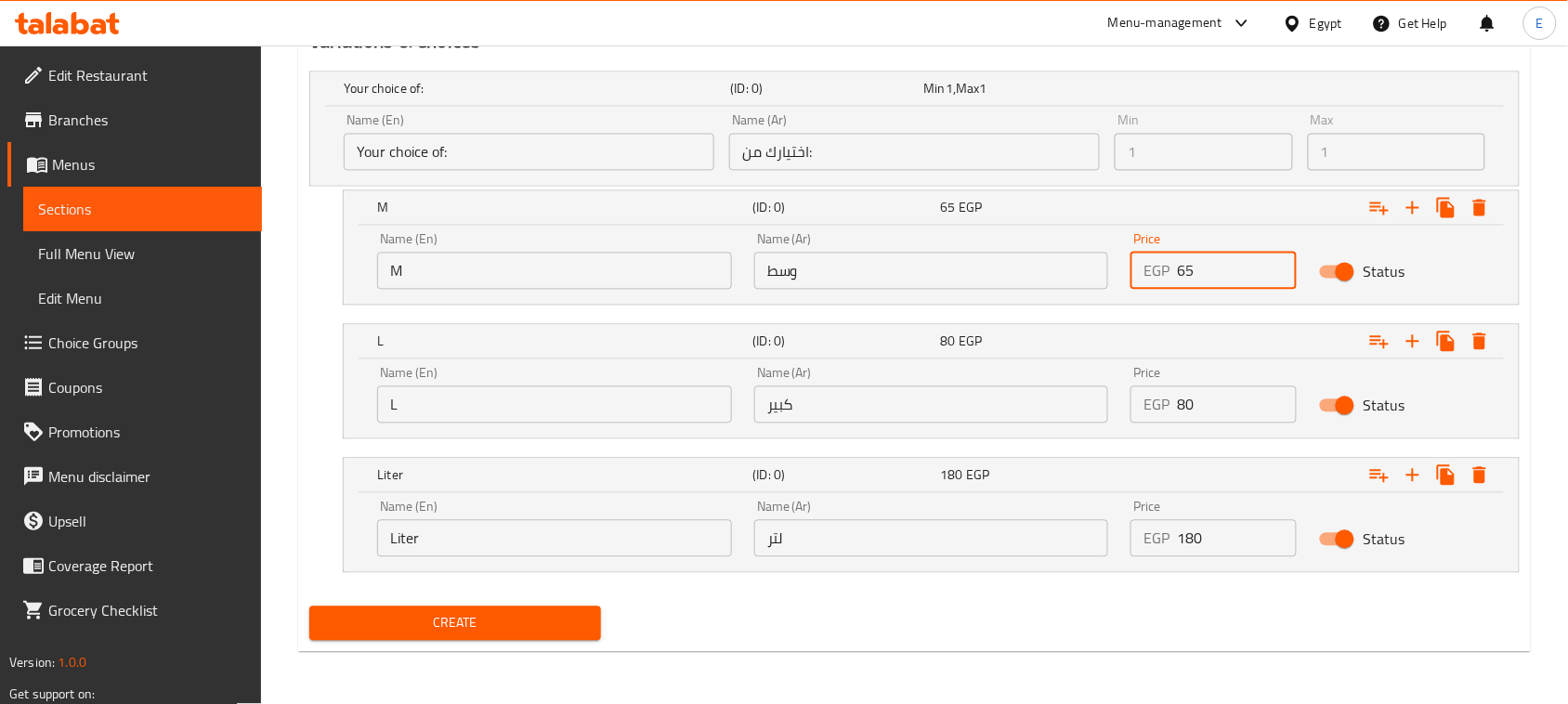 type on "65" 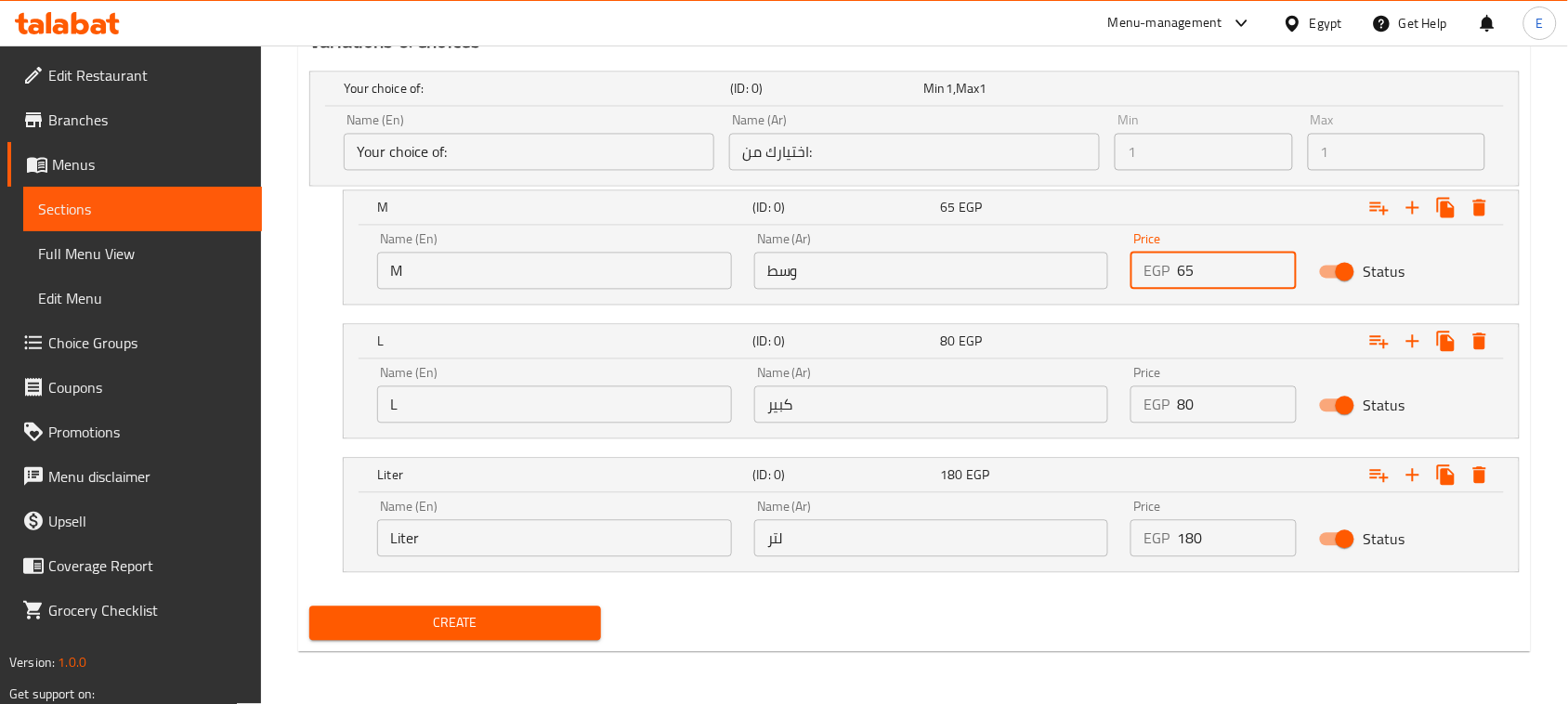 click on "Create" at bounding box center (455, 623) 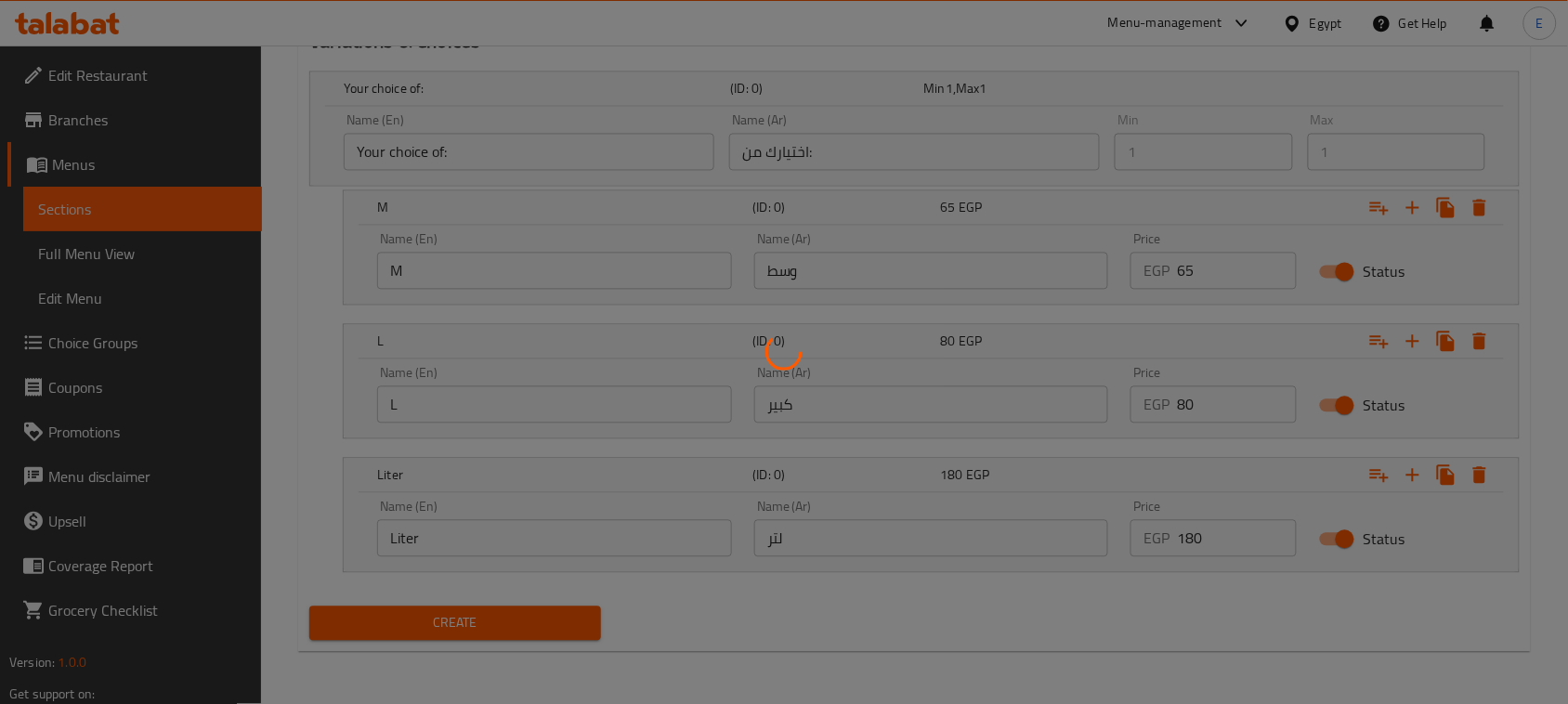 type 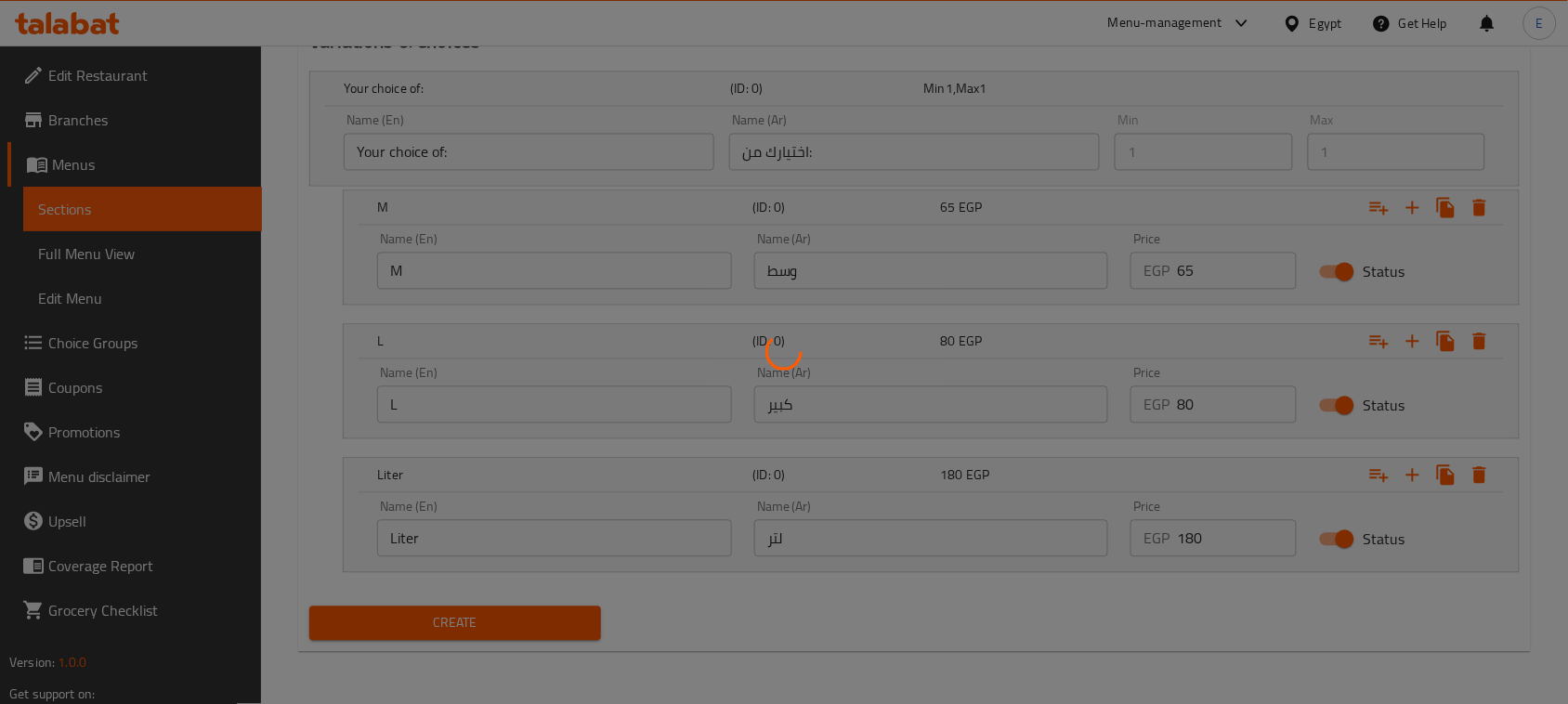type 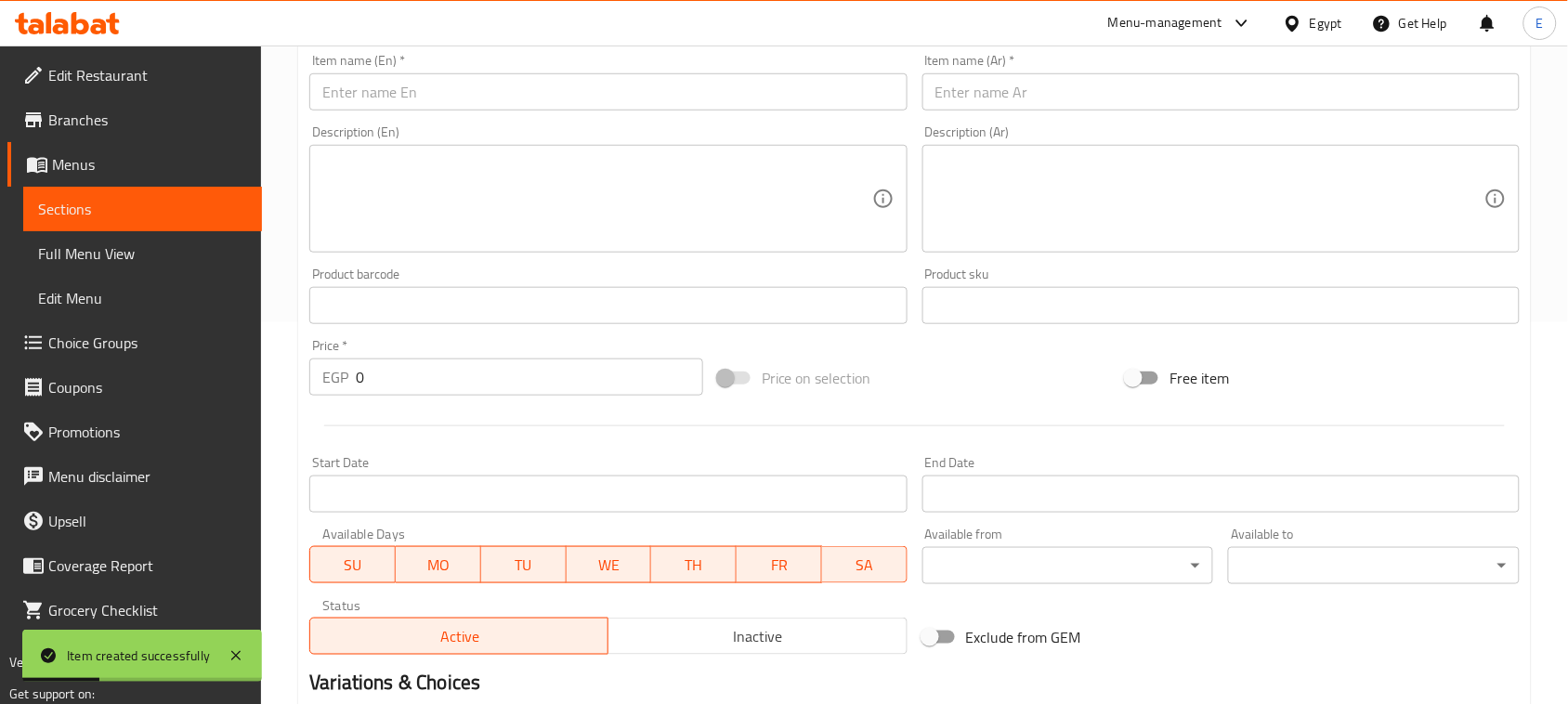 scroll, scrollTop: 95, scrollLeft: 0, axis: vertical 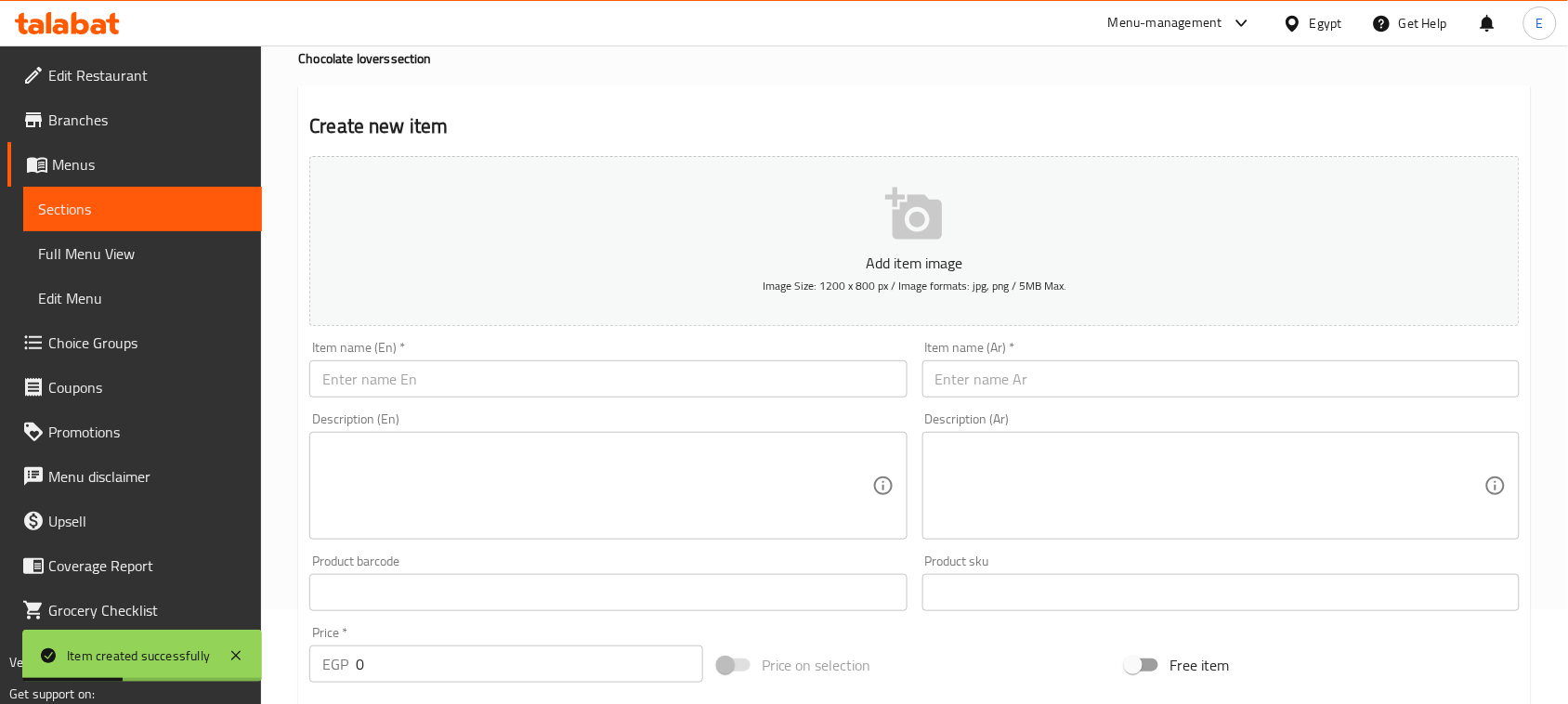 click at bounding box center (1221, 379) 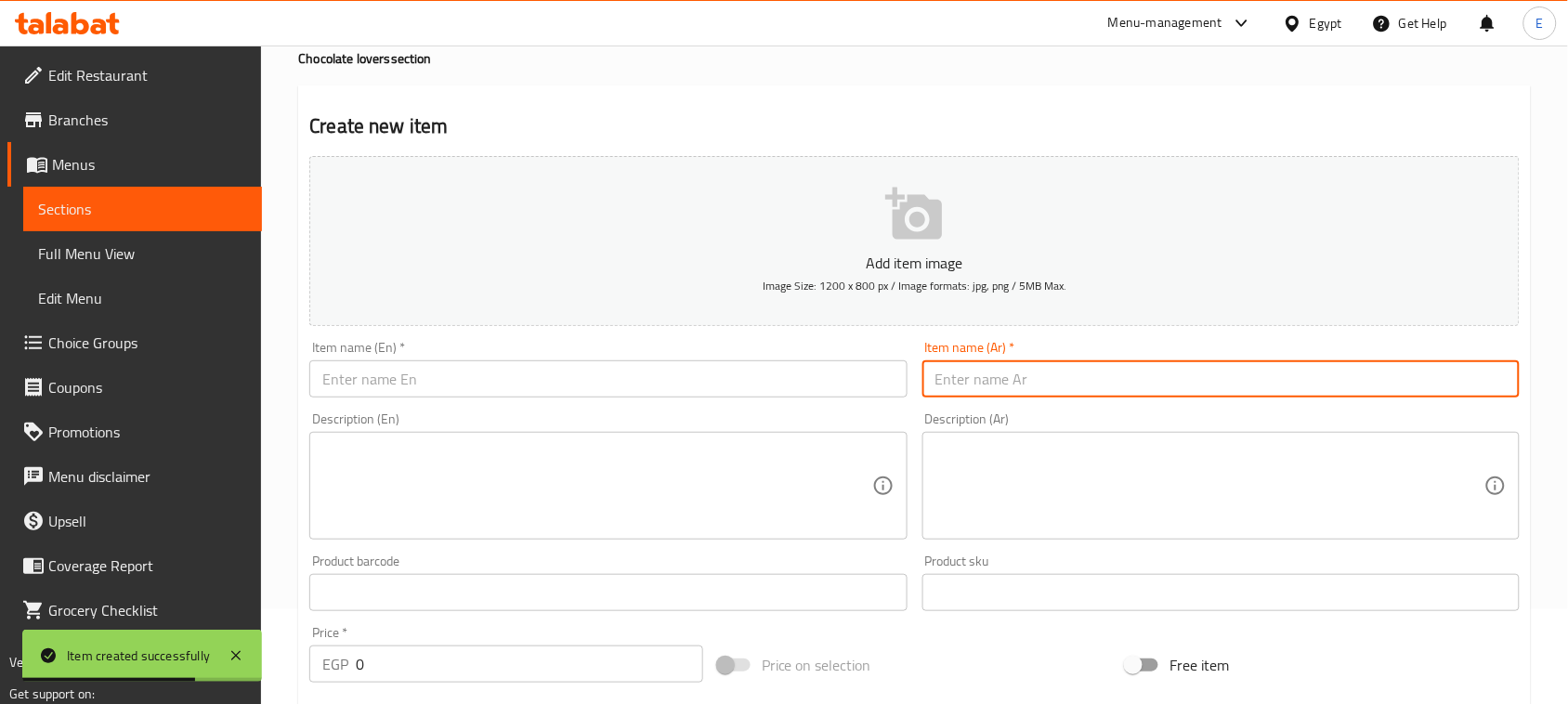 click at bounding box center [608, 379] 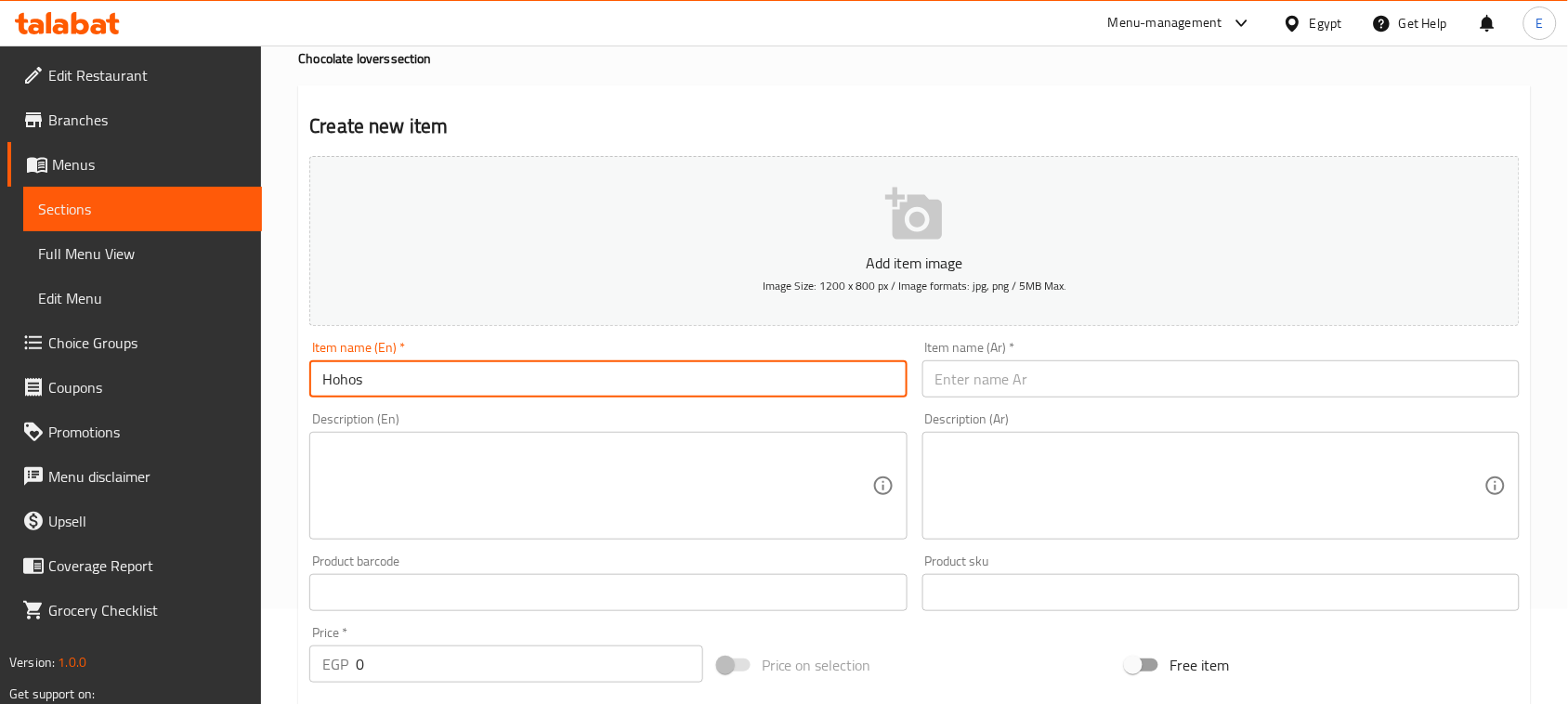 type on "Hohos" 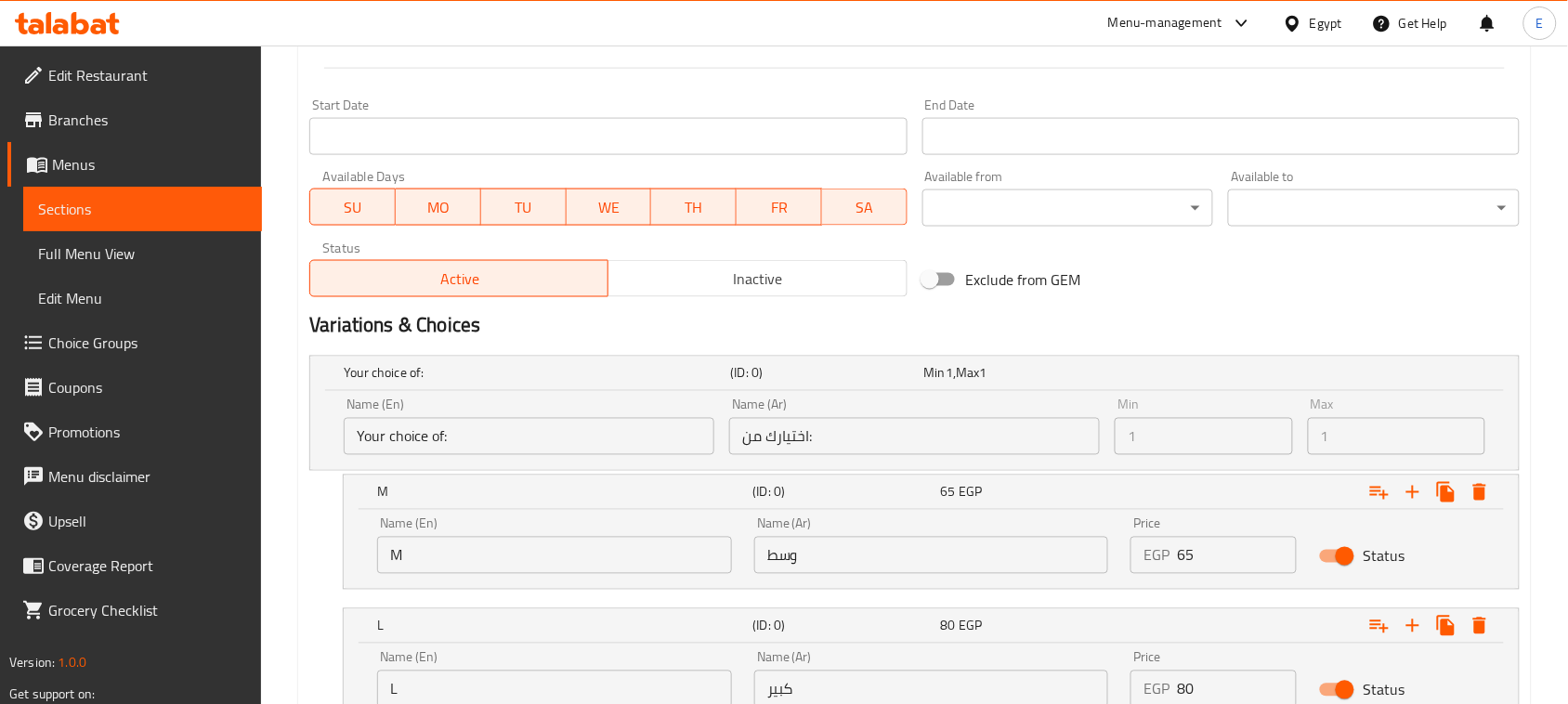 scroll, scrollTop: 791, scrollLeft: 0, axis: vertical 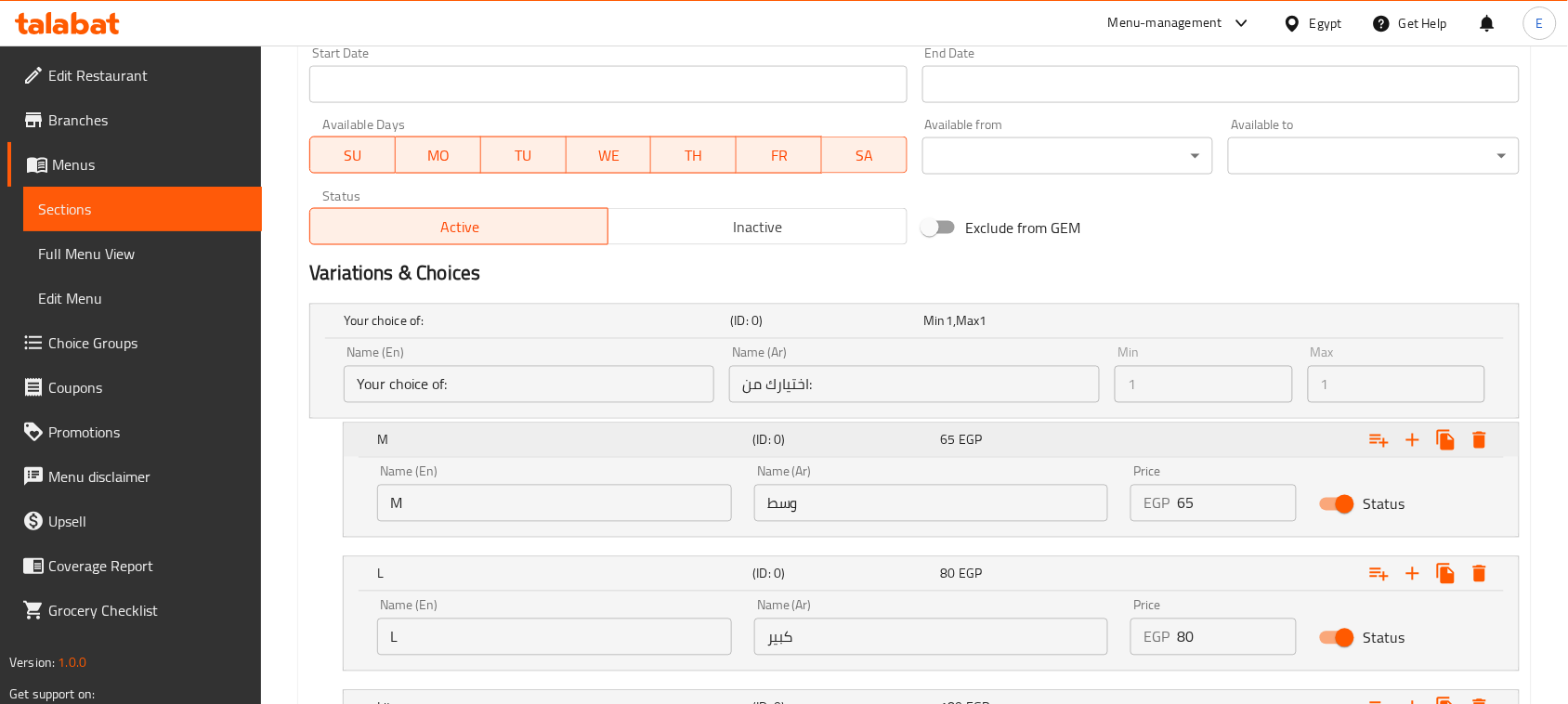 type on "هوهوز" 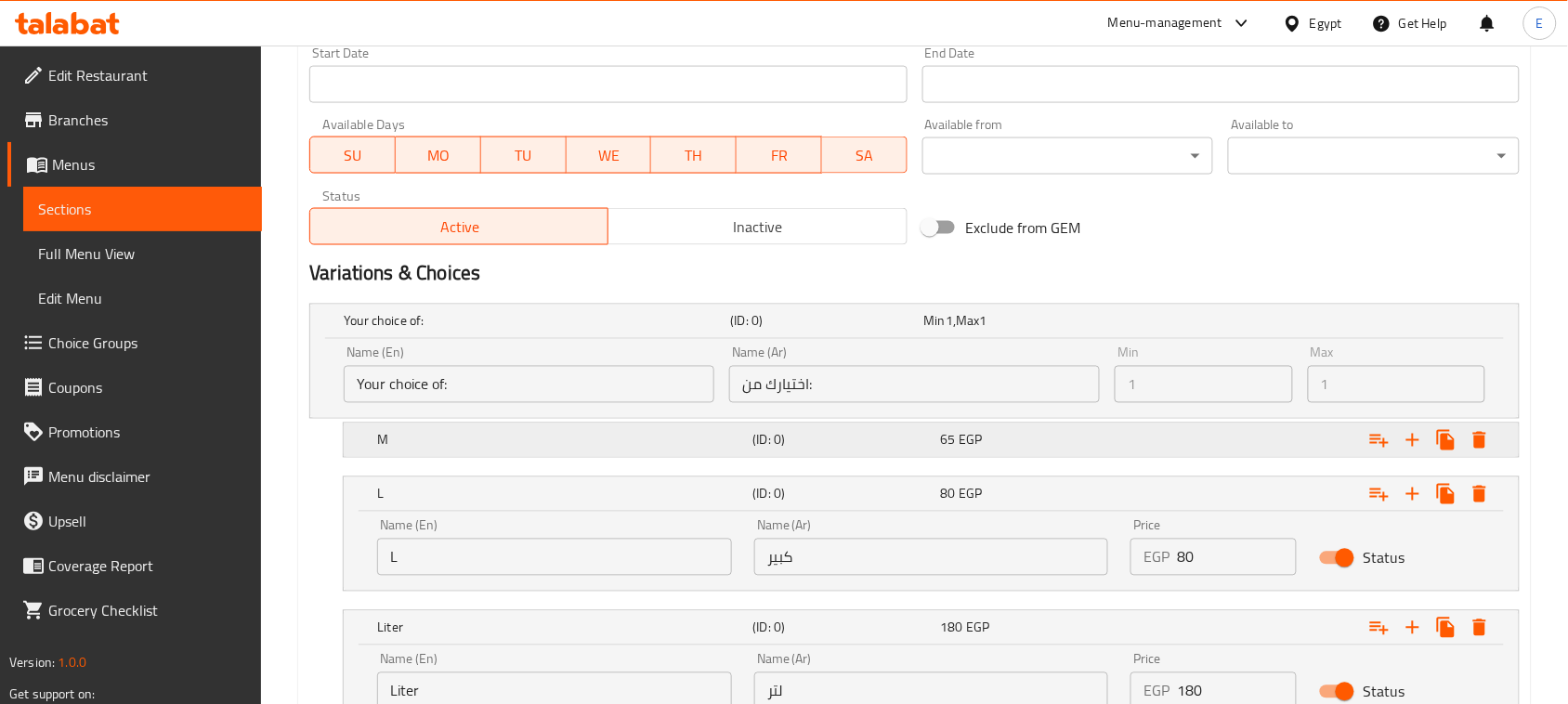 click on "M (ID: 0) 65   EGP" at bounding box center [920, 321] 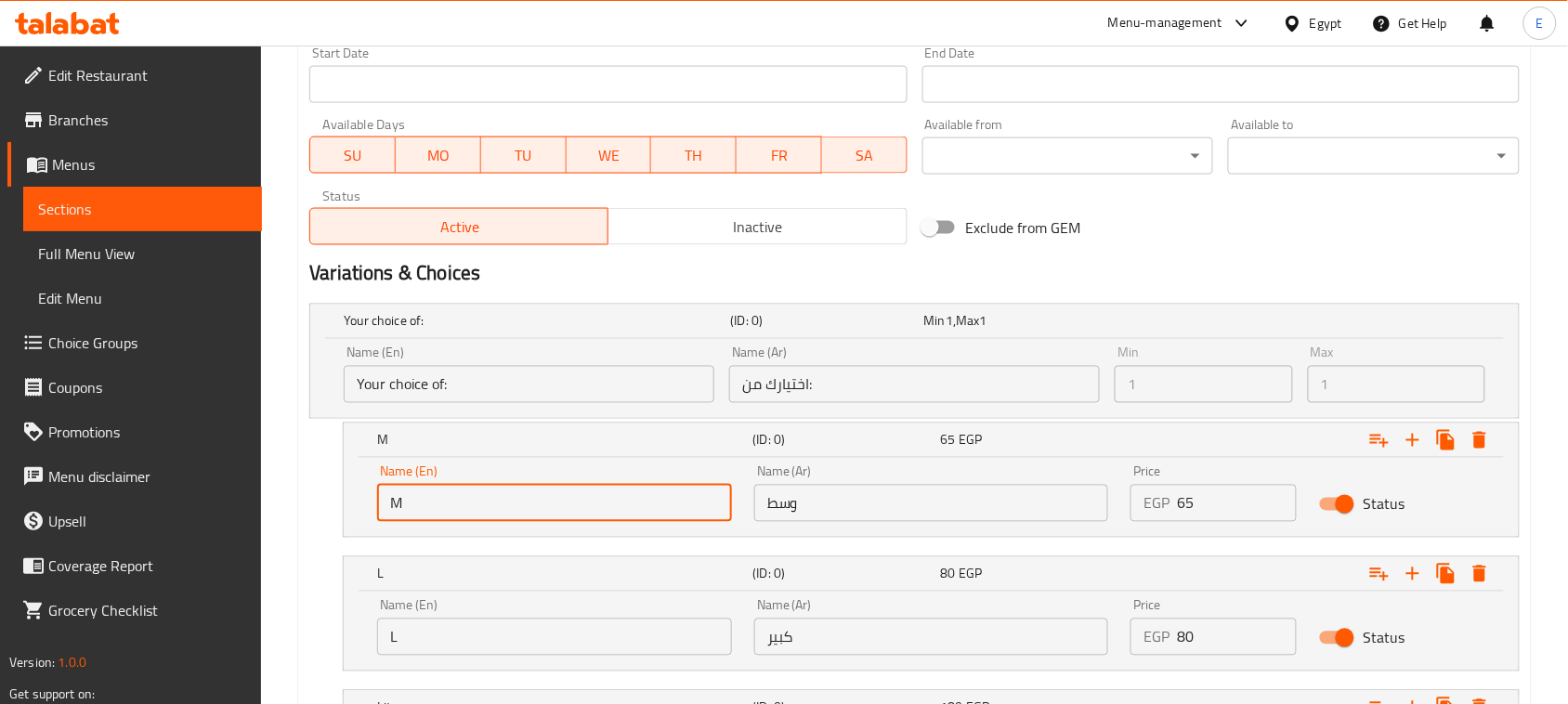 drag, startPoint x: 466, startPoint y: 515, endPoint x: 290, endPoint y: 499, distance: 176.72578 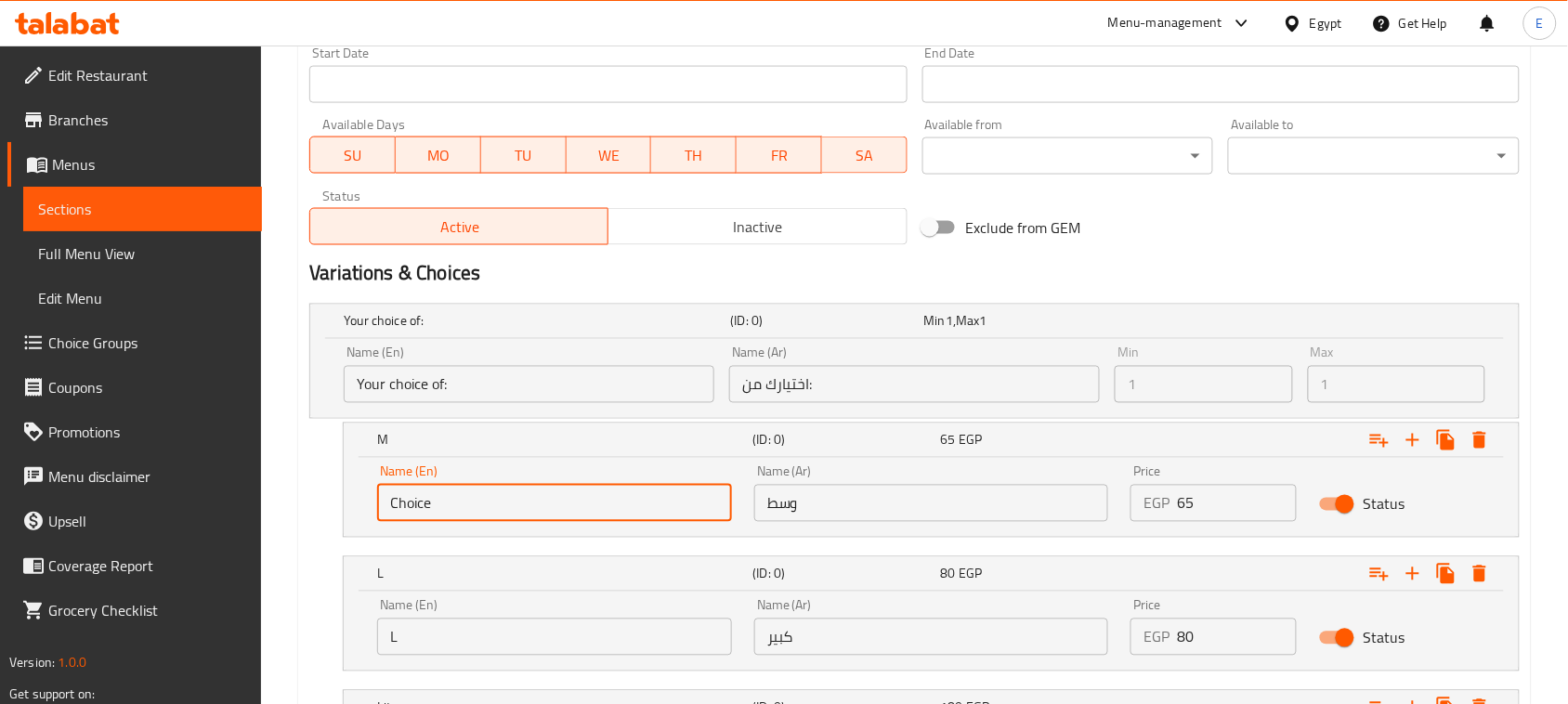 type on "’" 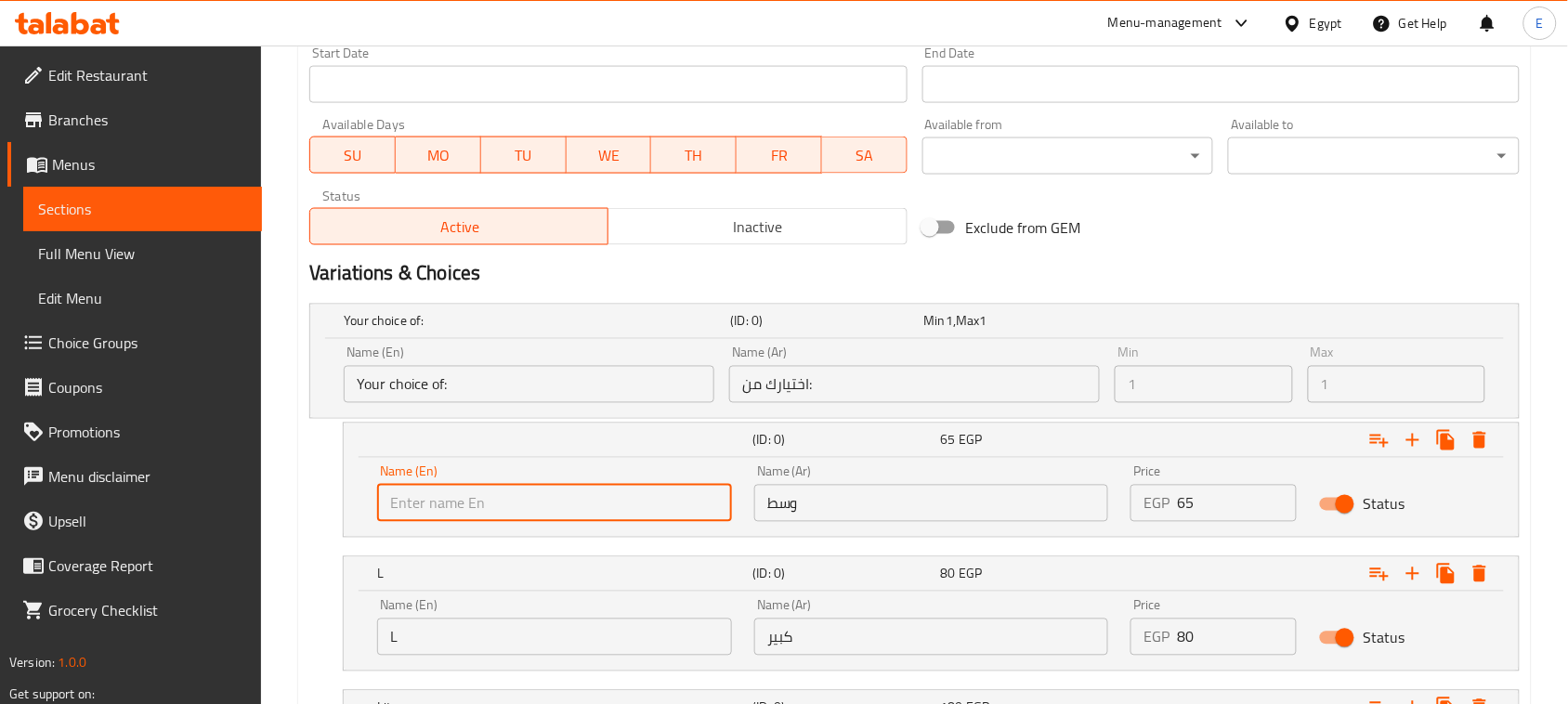 type 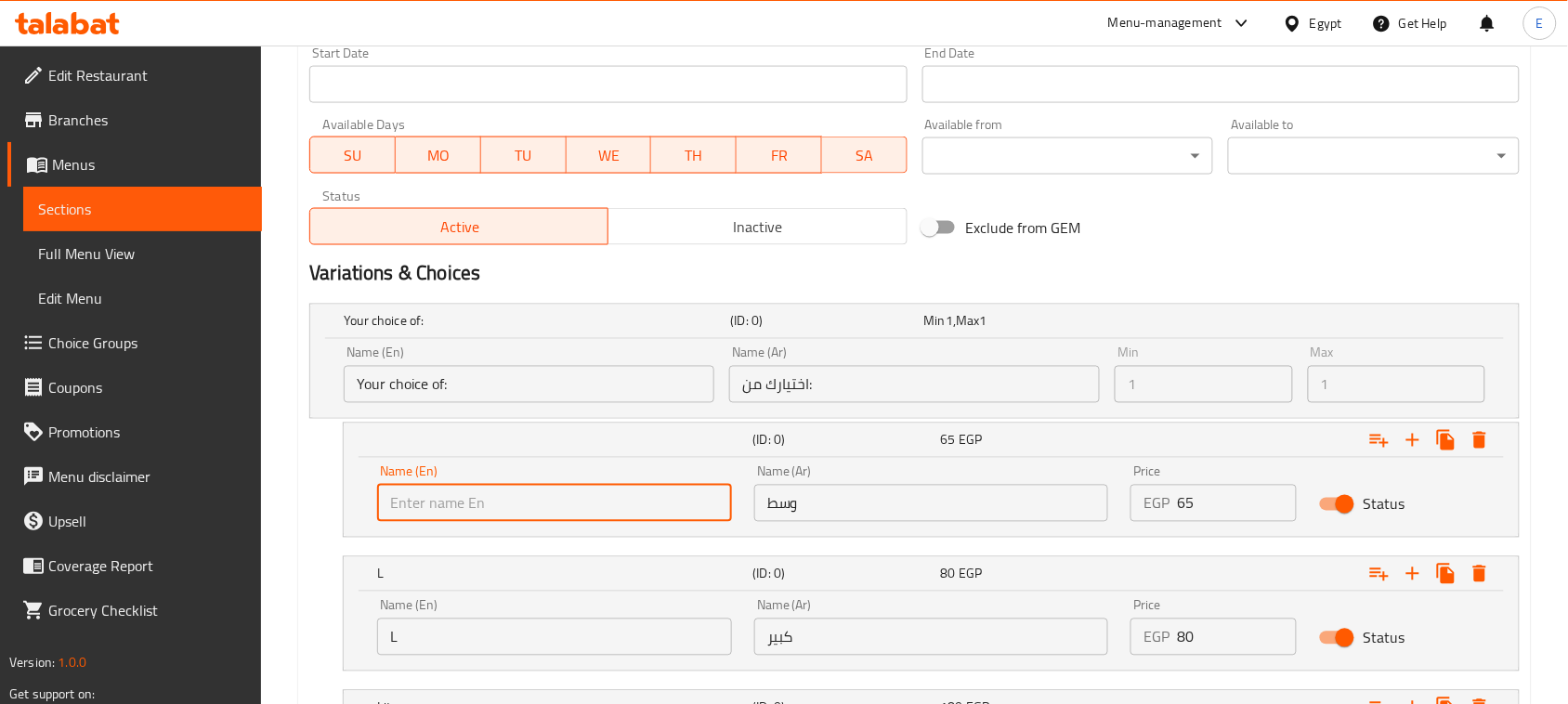click on "وسط" at bounding box center [932, 503] 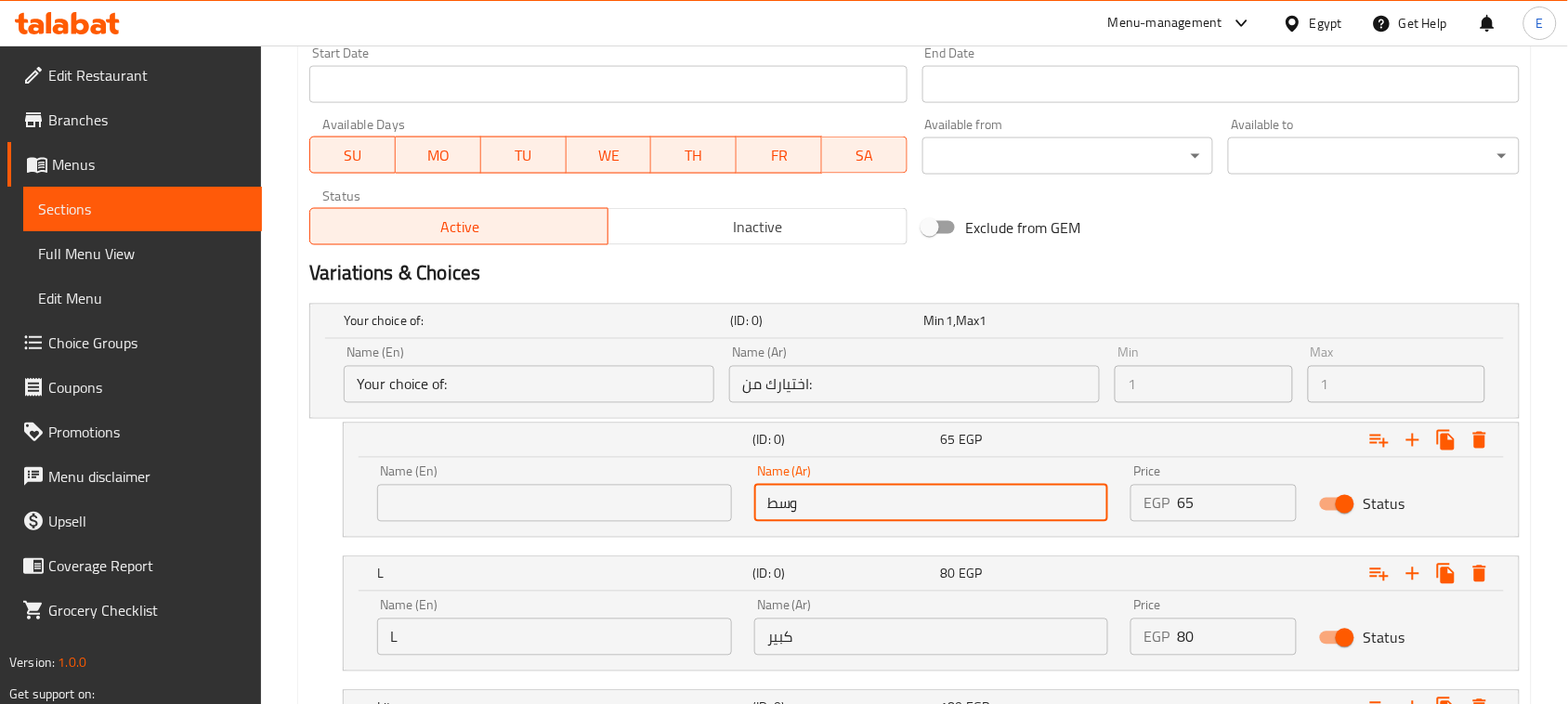 type on "وسط" 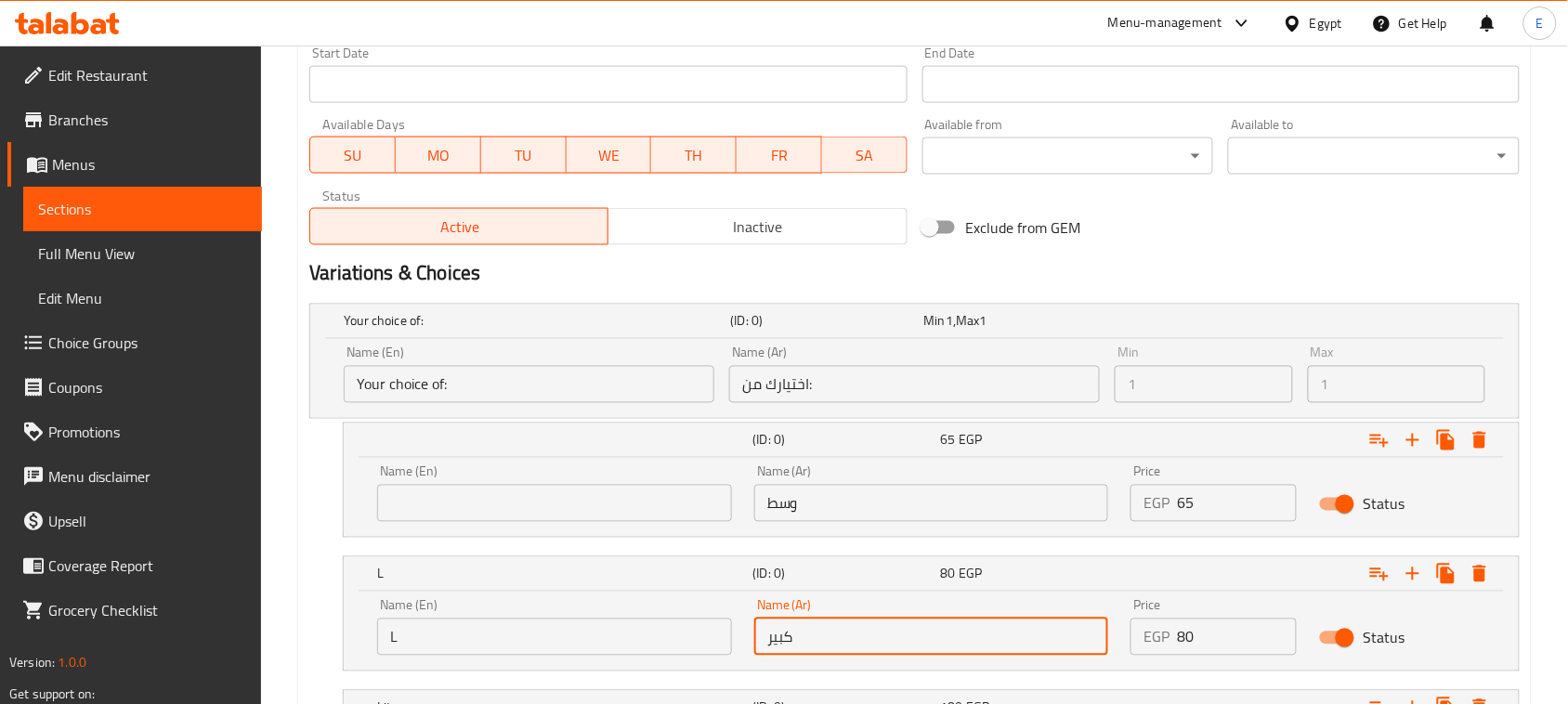 click on "كبير" at bounding box center [932, 637] 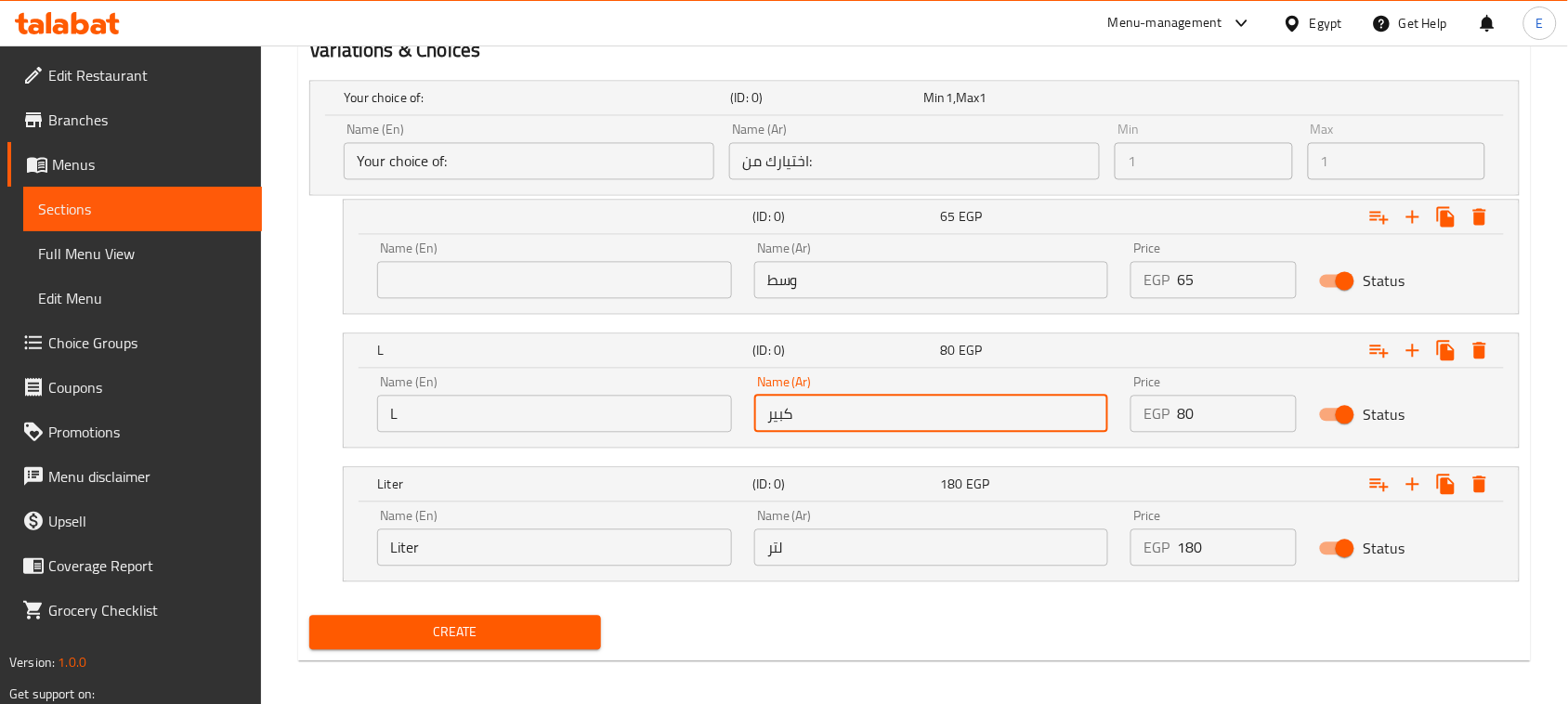 scroll, scrollTop: 1023, scrollLeft: 0, axis: vertical 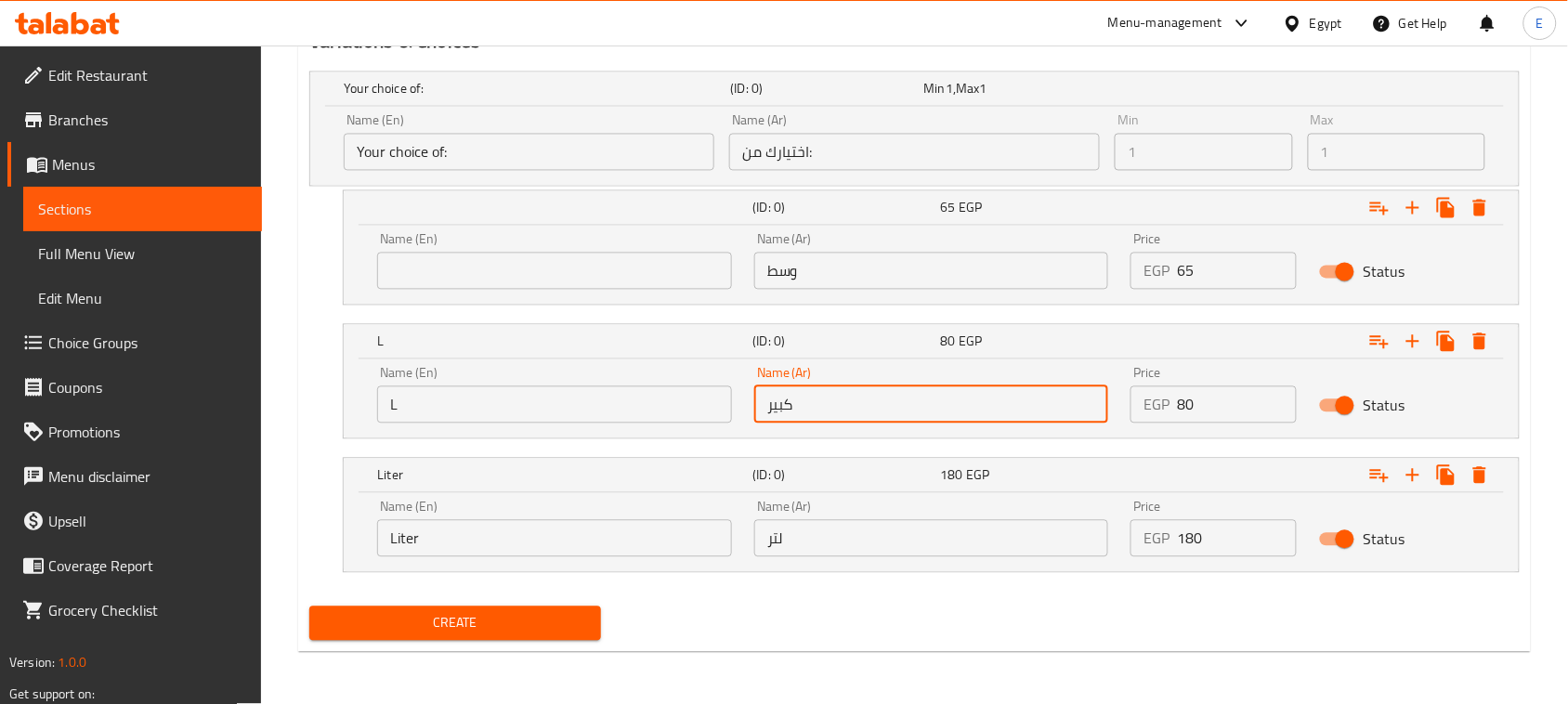 type on "كبير" 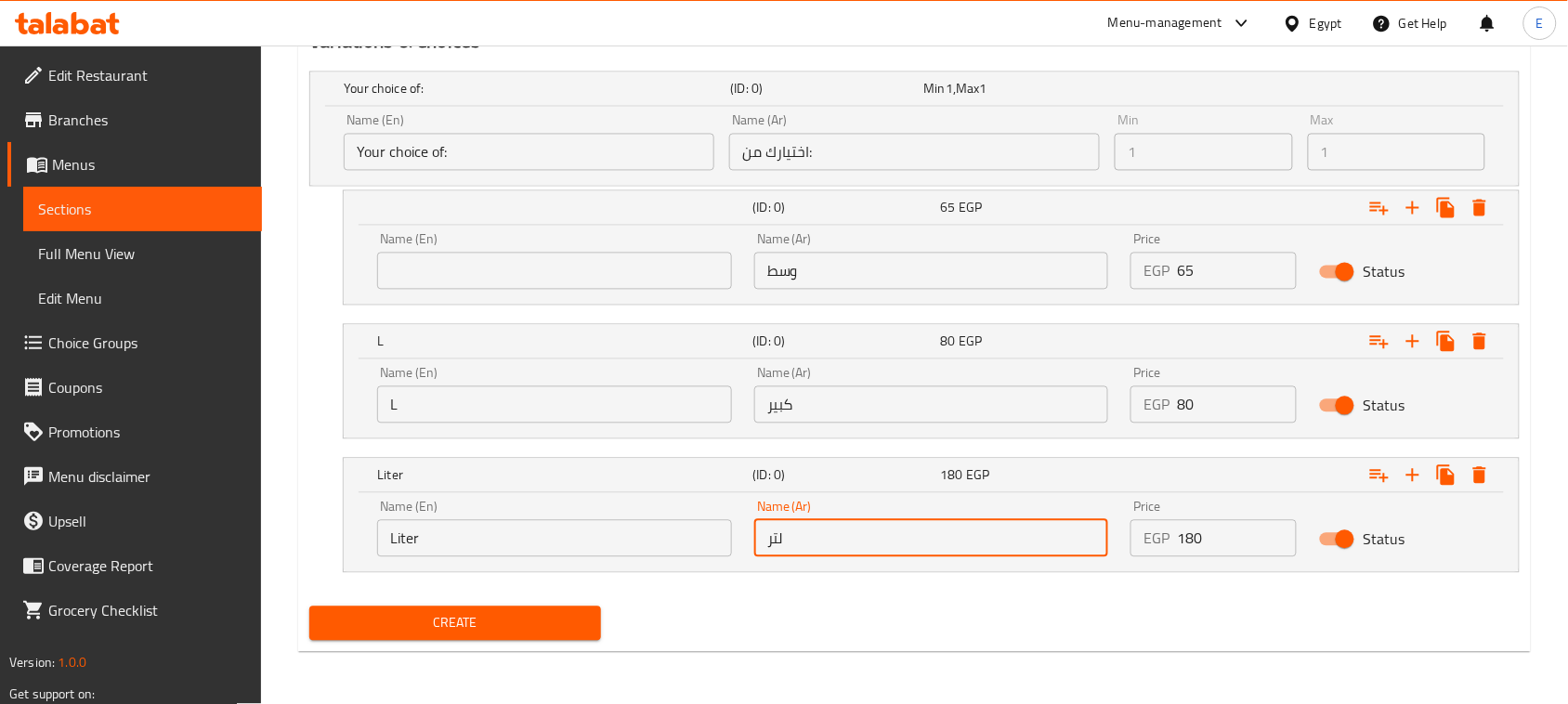 type on "لتر" 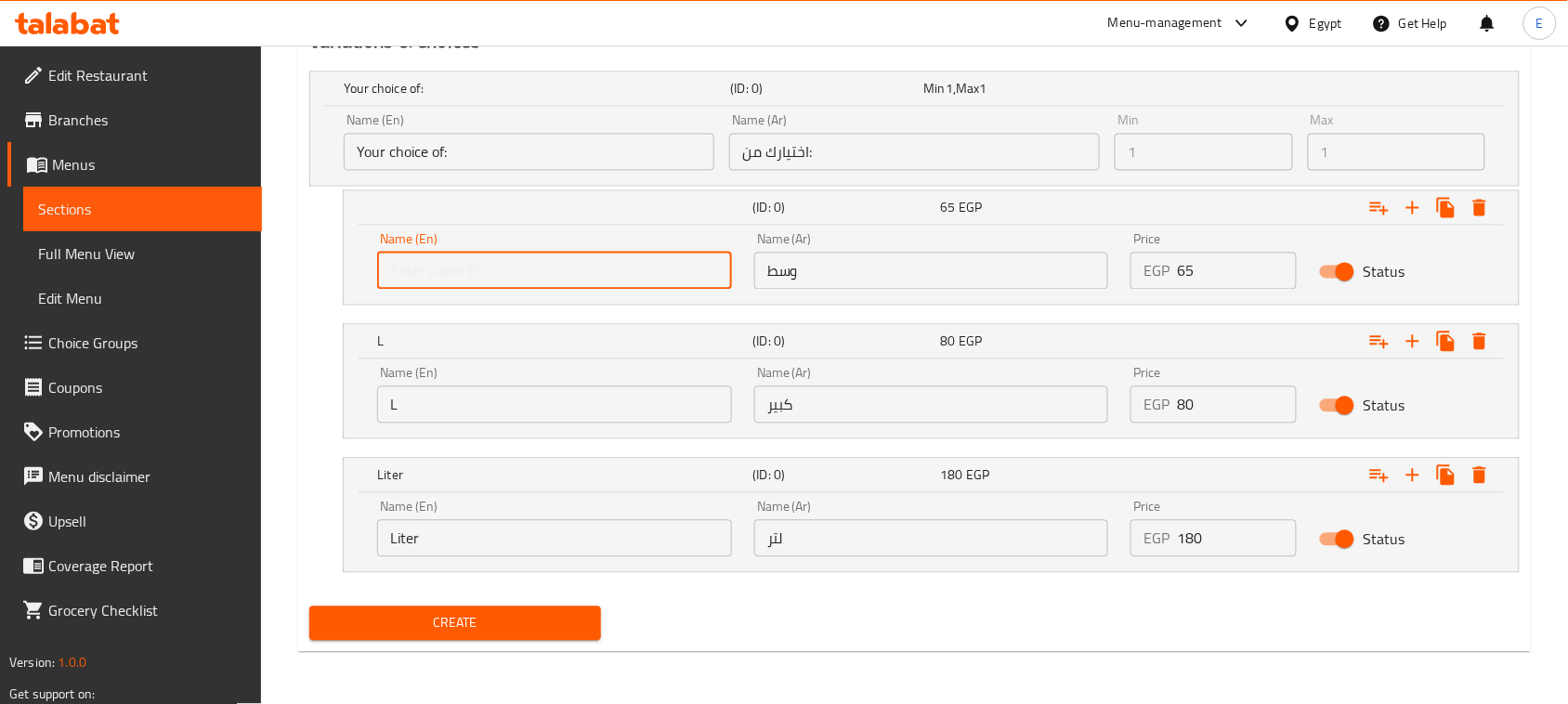 type on "’" 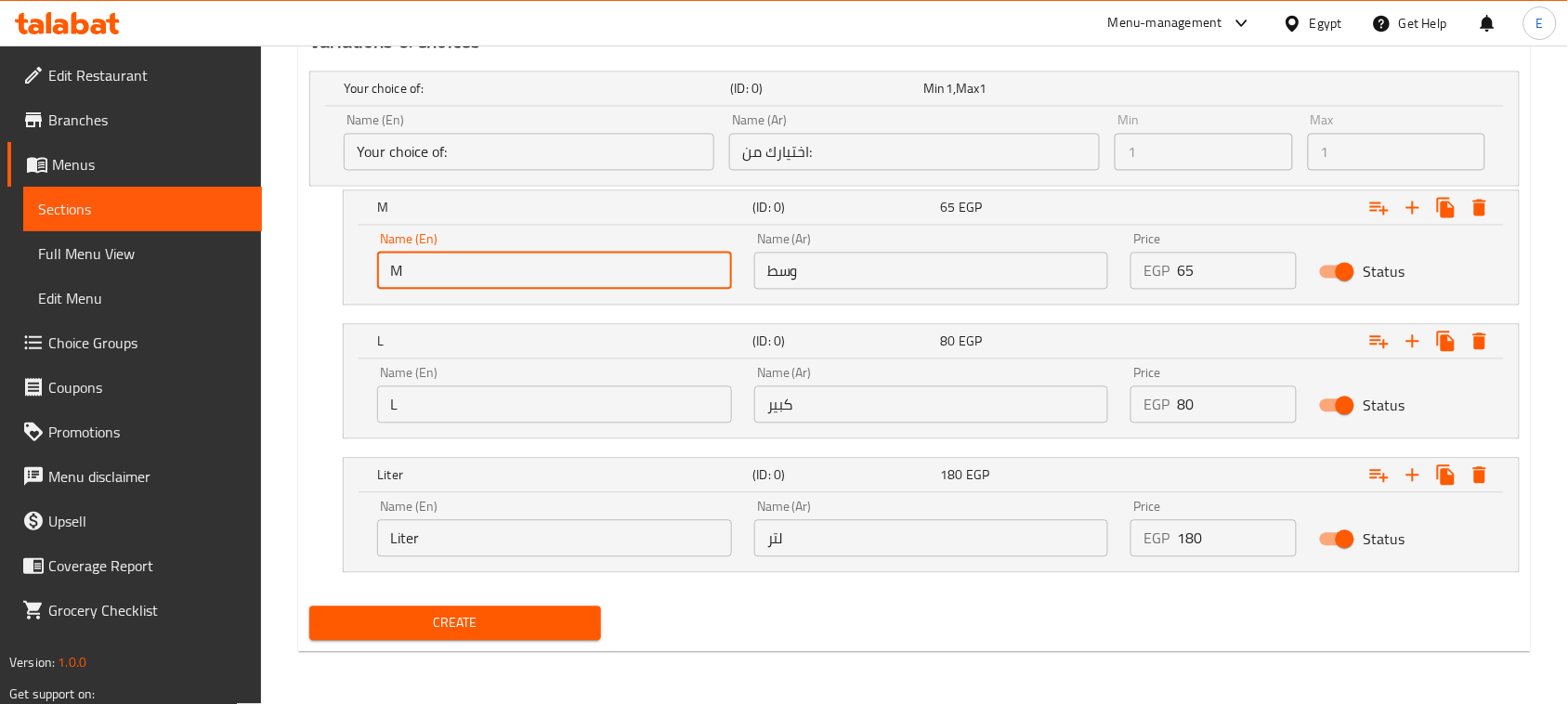 type on "M" 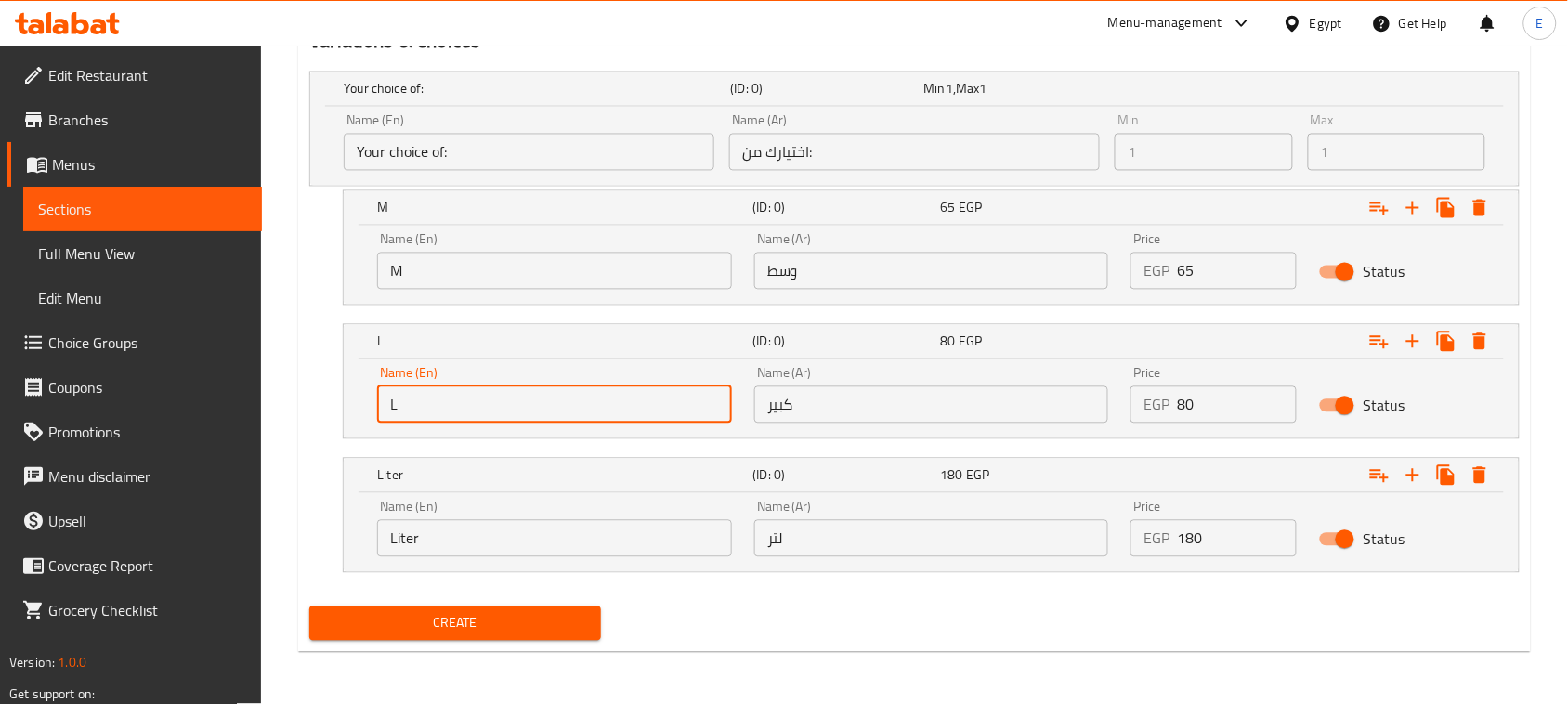 drag, startPoint x: 358, startPoint y: 386, endPoint x: 125, endPoint y: 326, distance: 240.60133 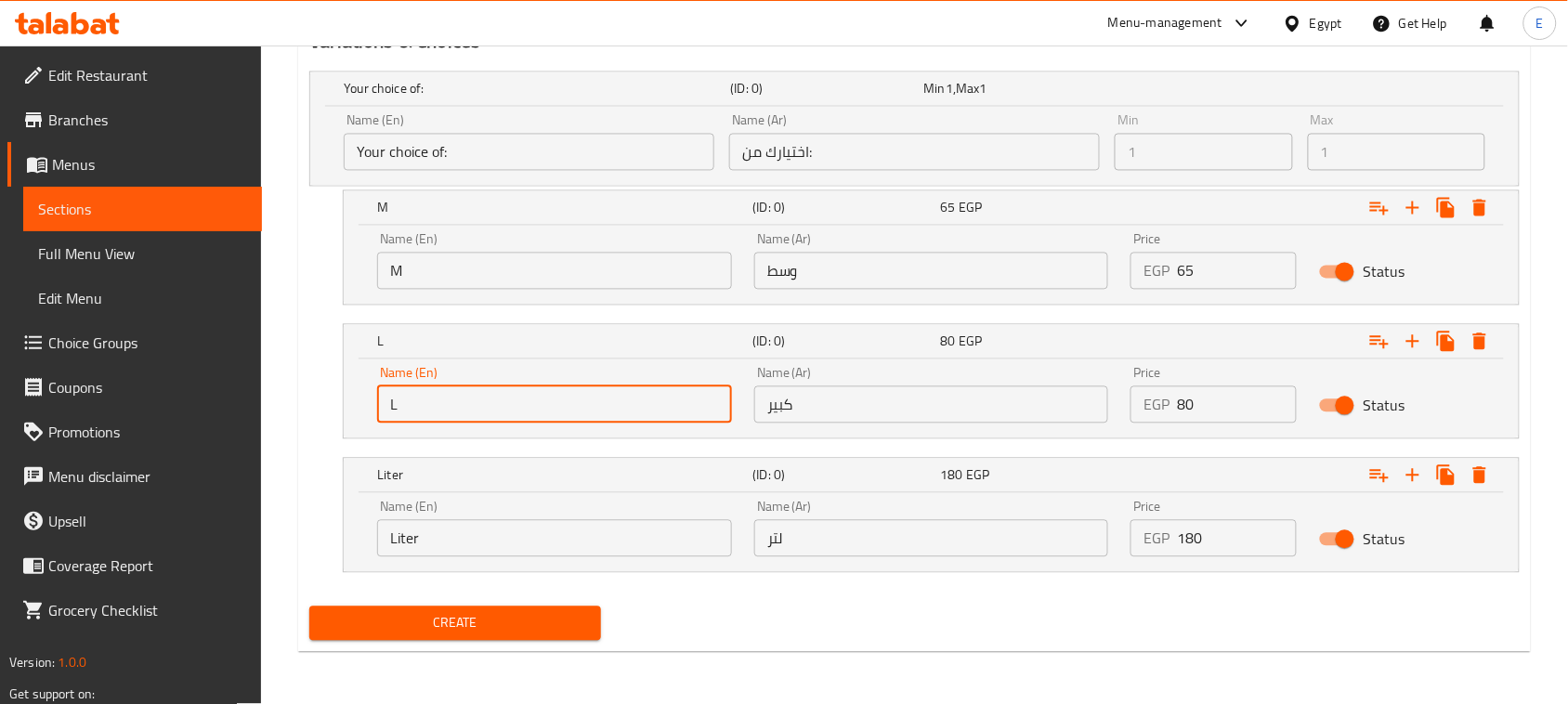 type on "L" 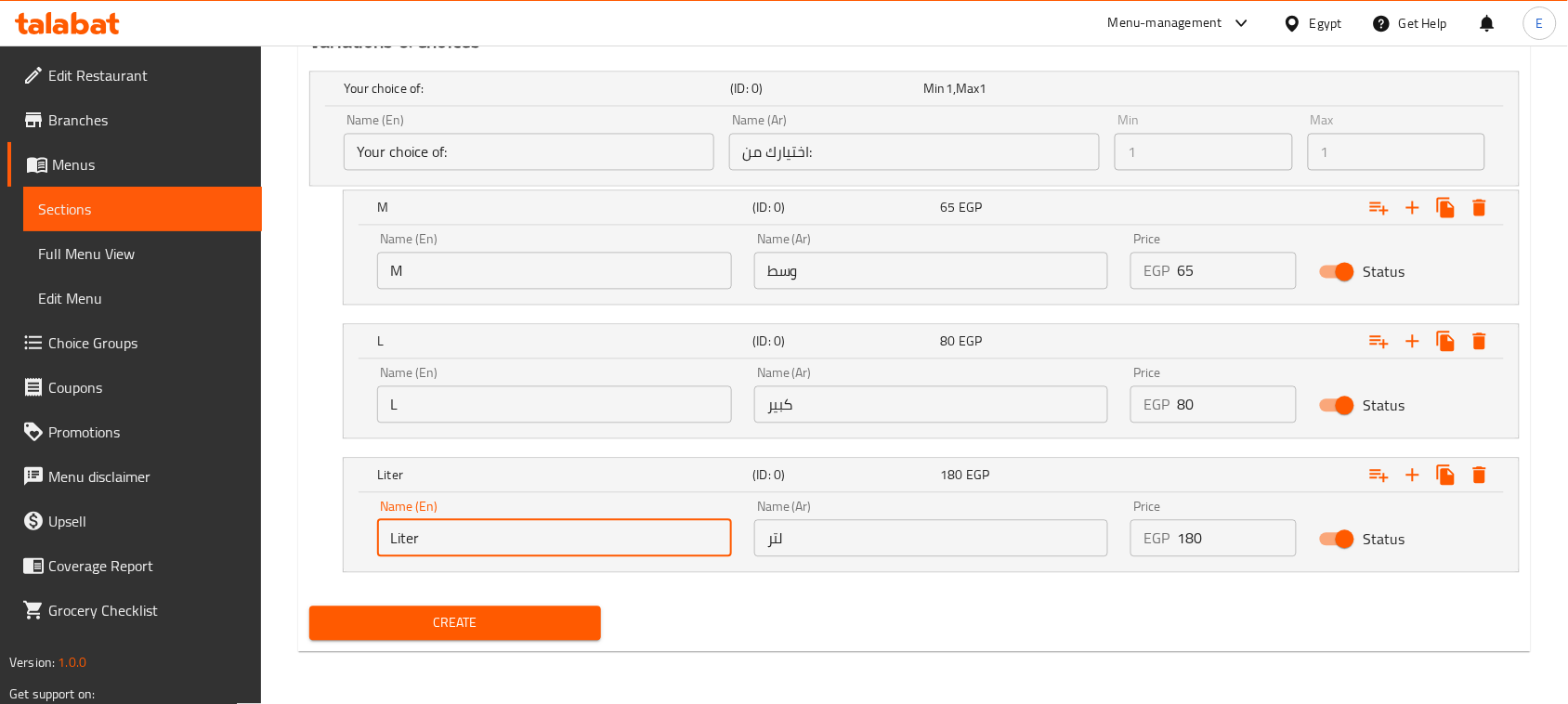 drag, startPoint x: 452, startPoint y: 541, endPoint x: 205, endPoint y: 481, distance: 254.183 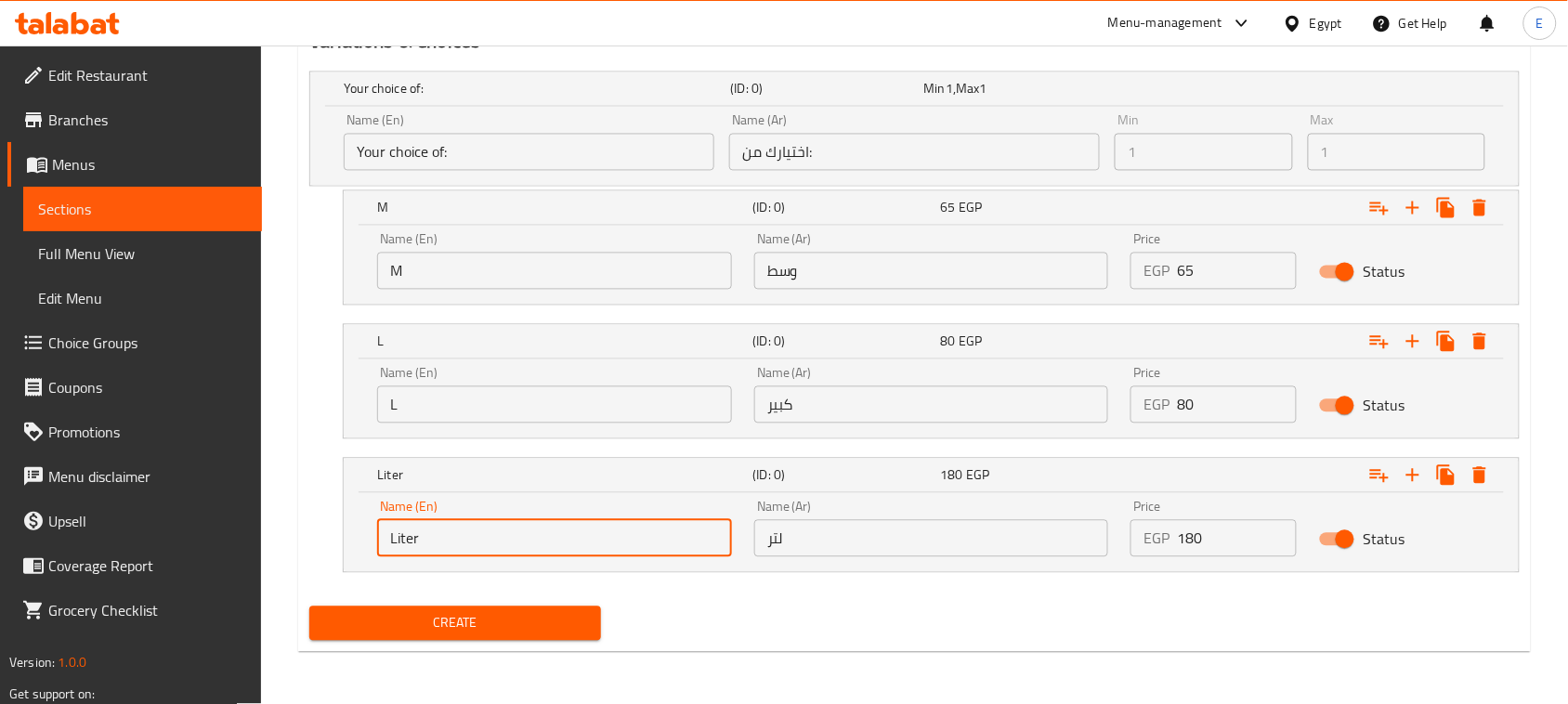 type on "Liter" 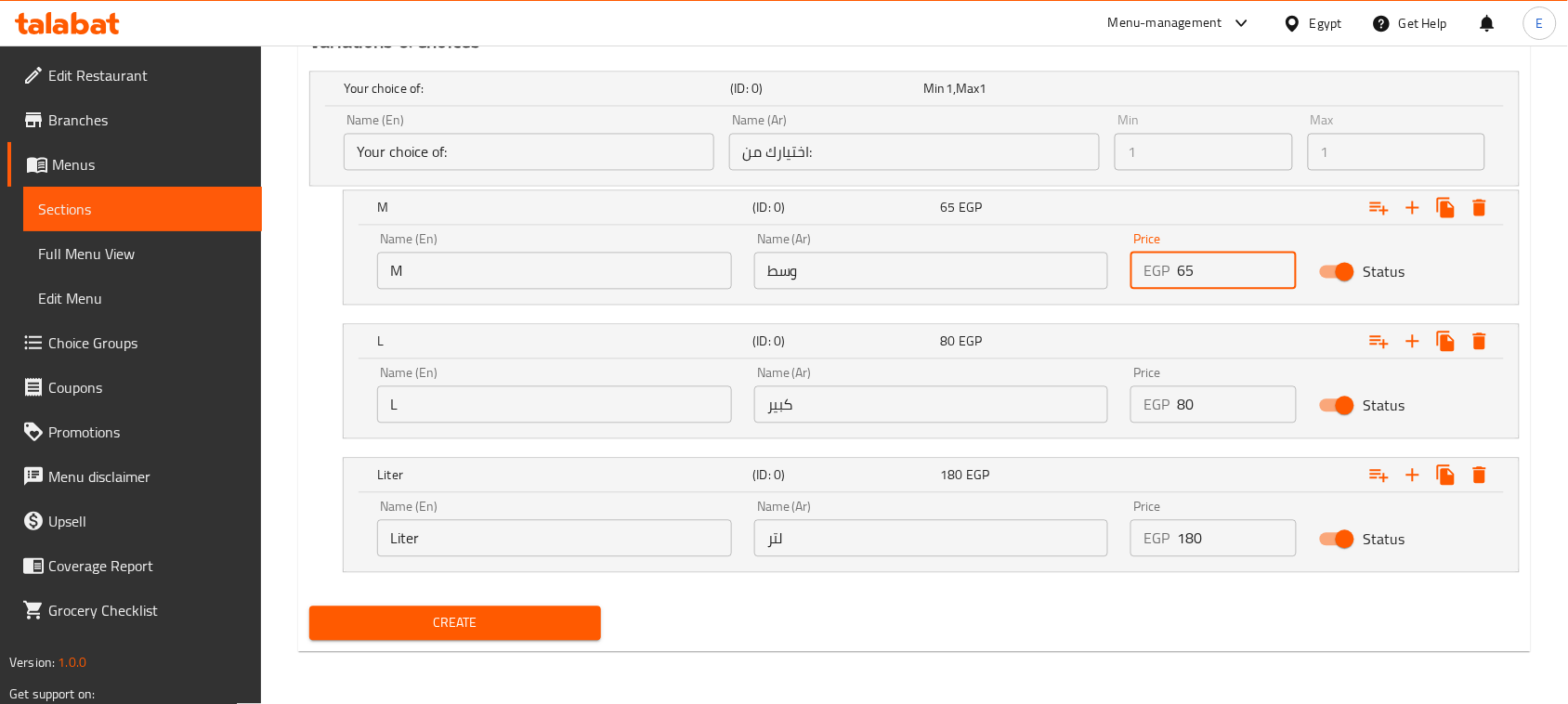 drag, startPoint x: 1186, startPoint y: 263, endPoint x: 1130, endPoint y: 263, distance: 56 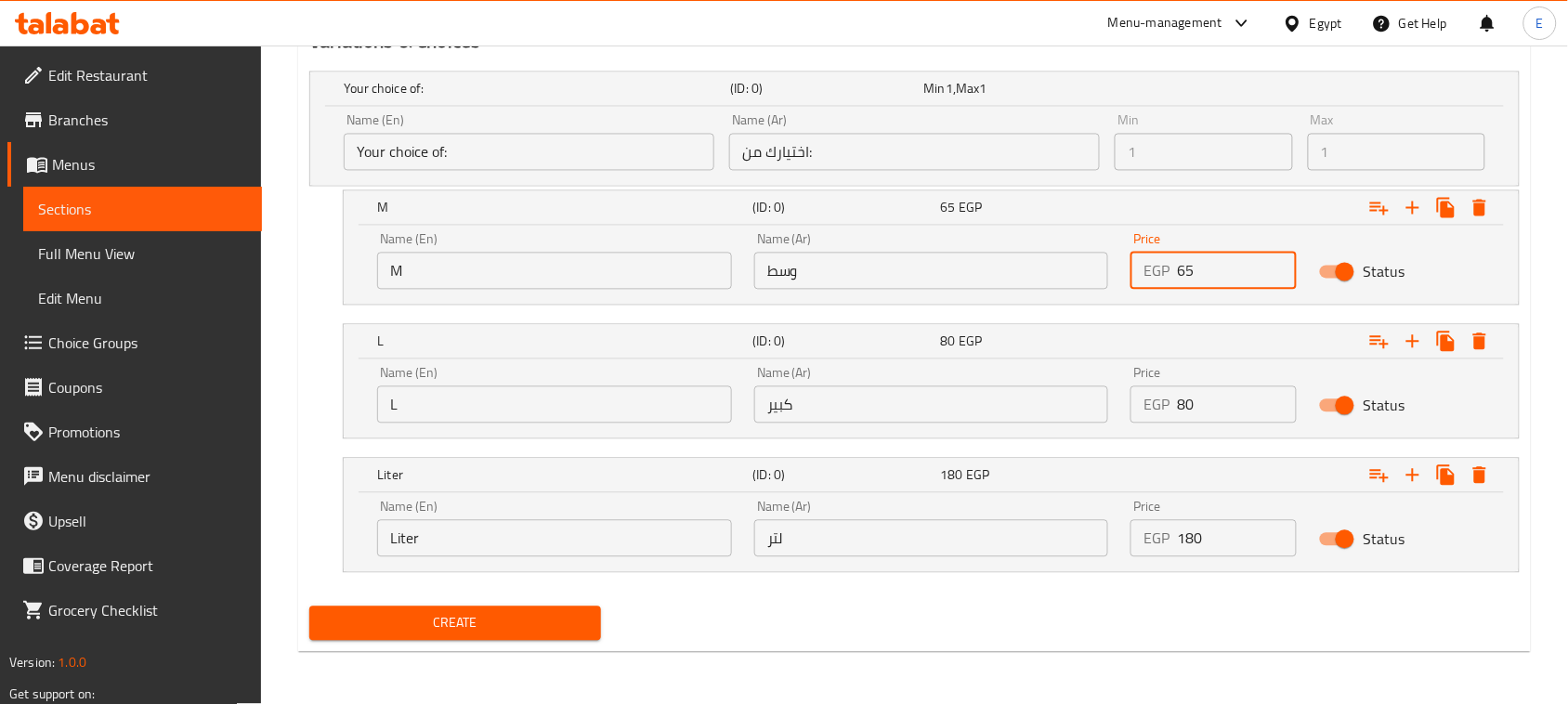 type on "65" 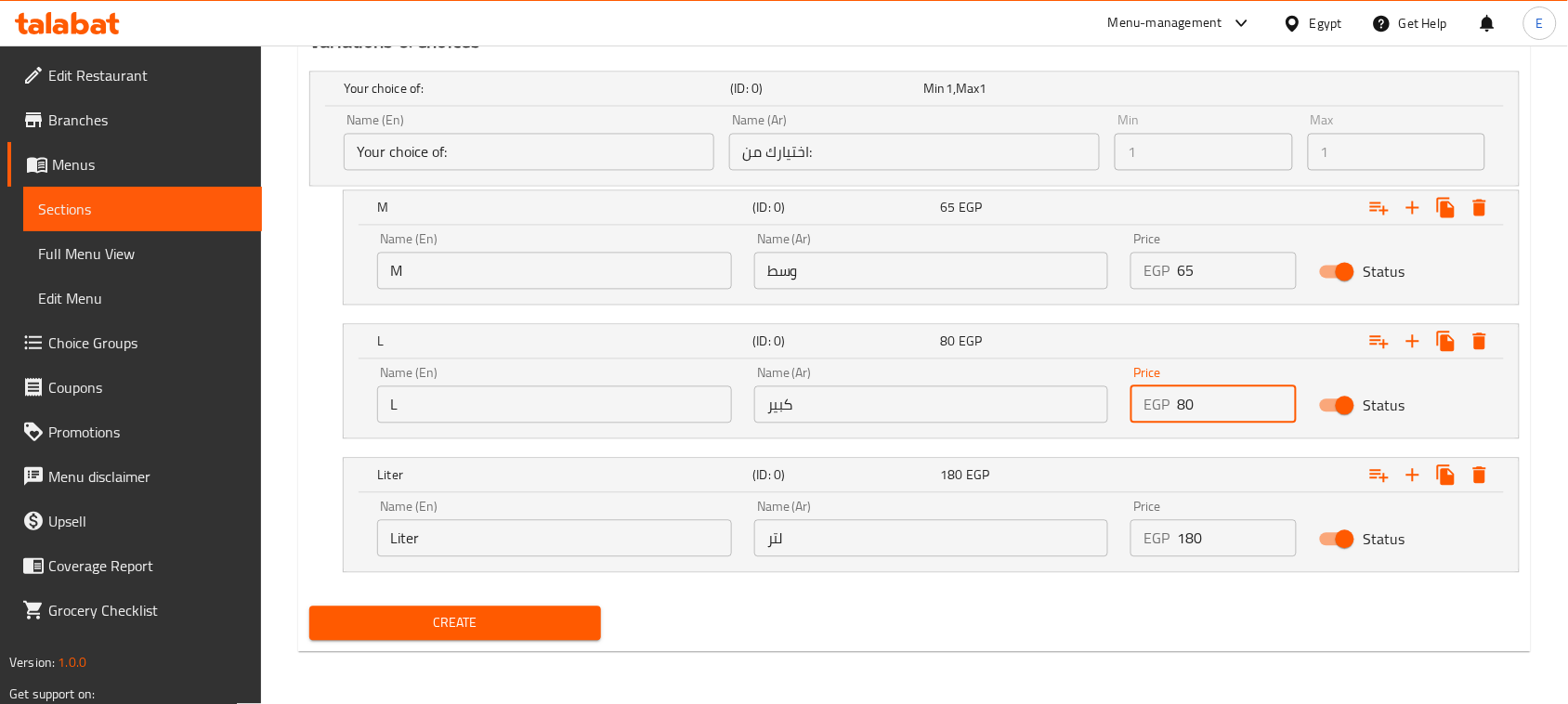 drag, startPoint x: 1226, startPoint y: 413, endPoint x: 1140, endPoint y: 406, distance: 86.28441 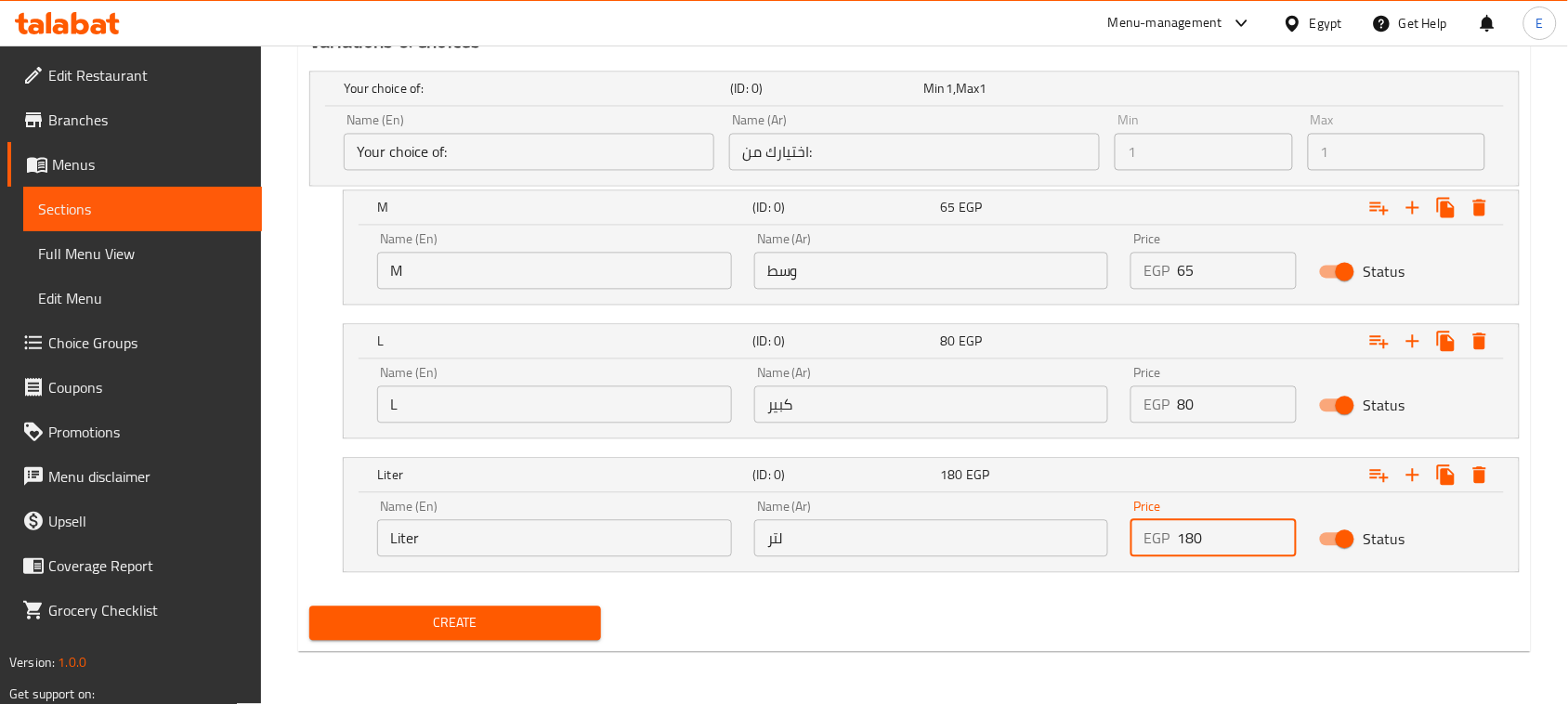 drag, startPoint x: 1204, startPoint y: 537, endPoint x: 1093, endPoint y: 529, distance: 111.28791 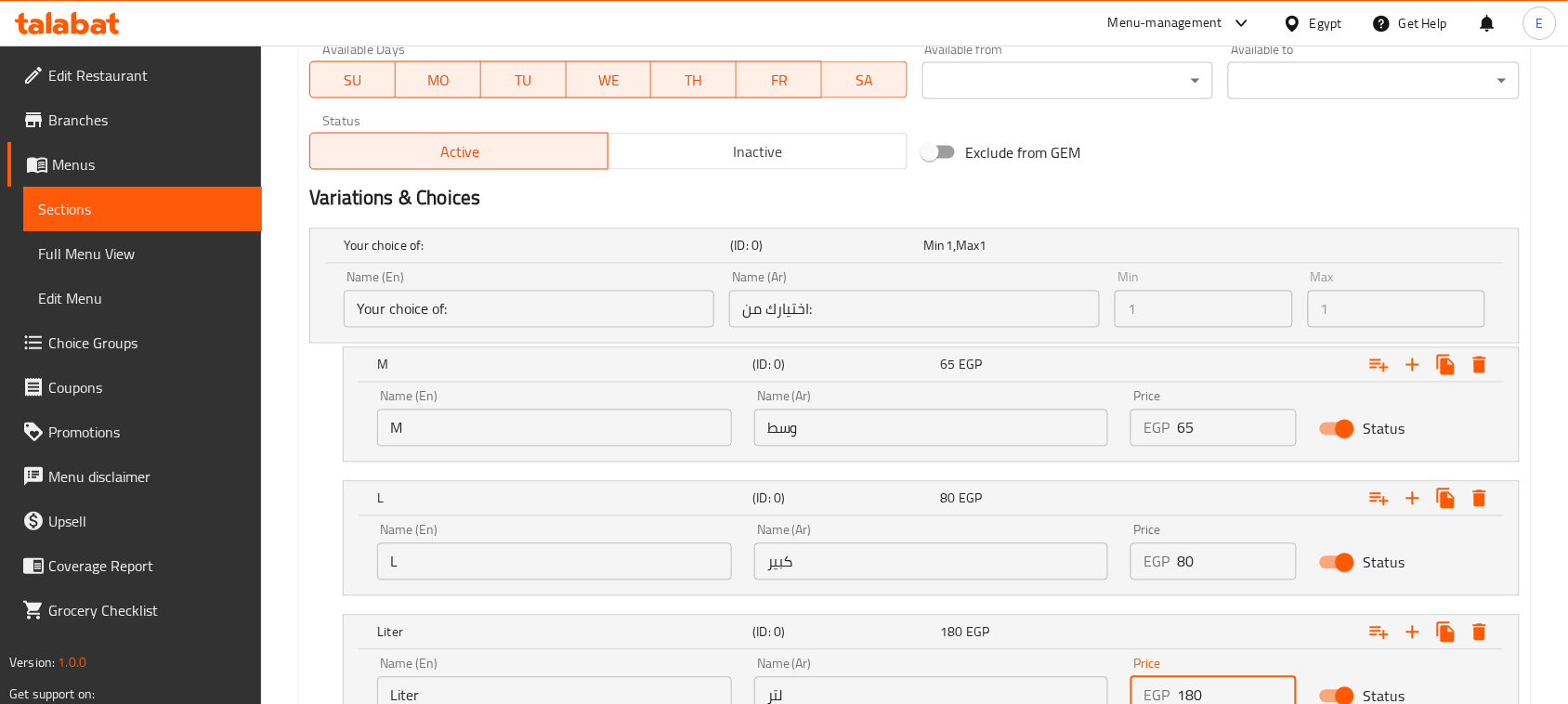 scroll, scrollTop: 1023, scrollLeft: 0, axis: vertical 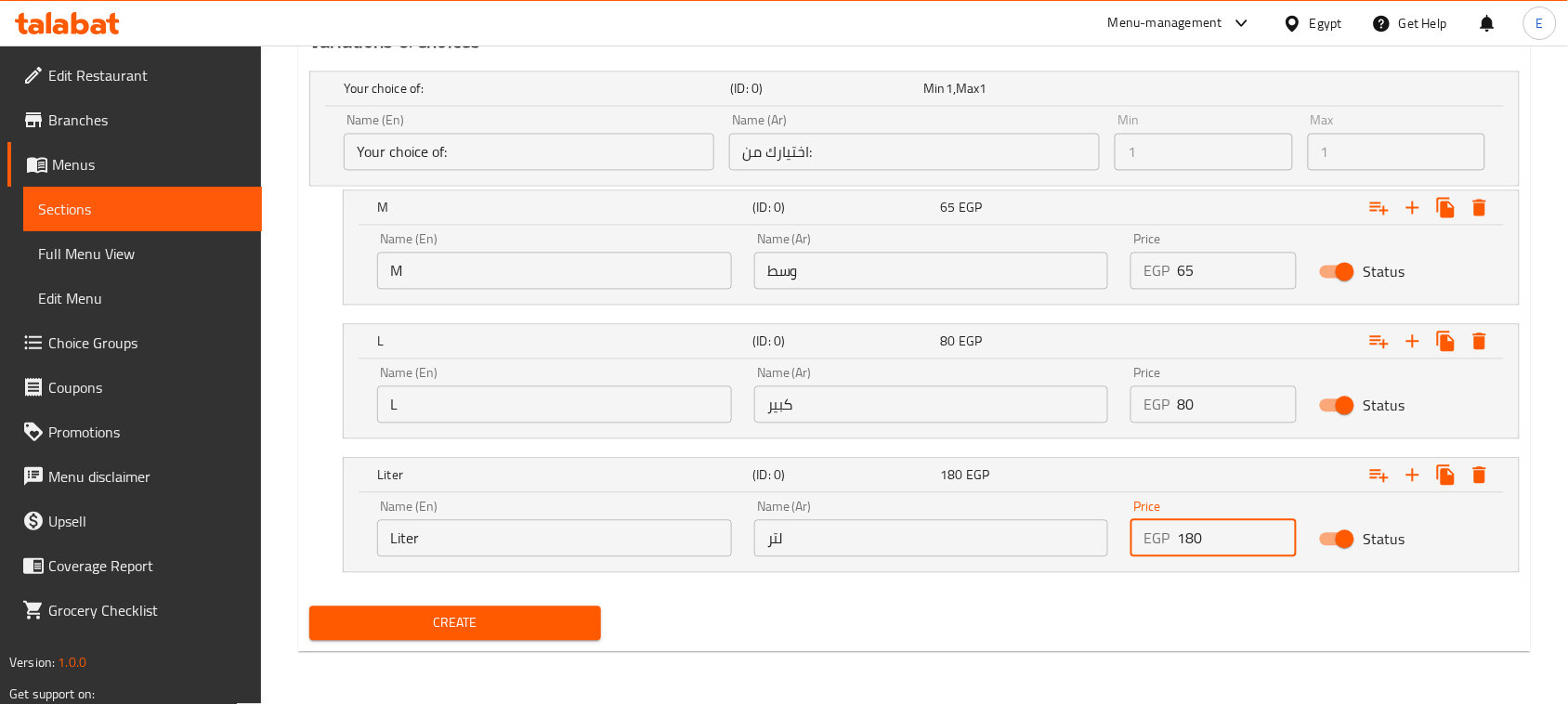 type on "180" 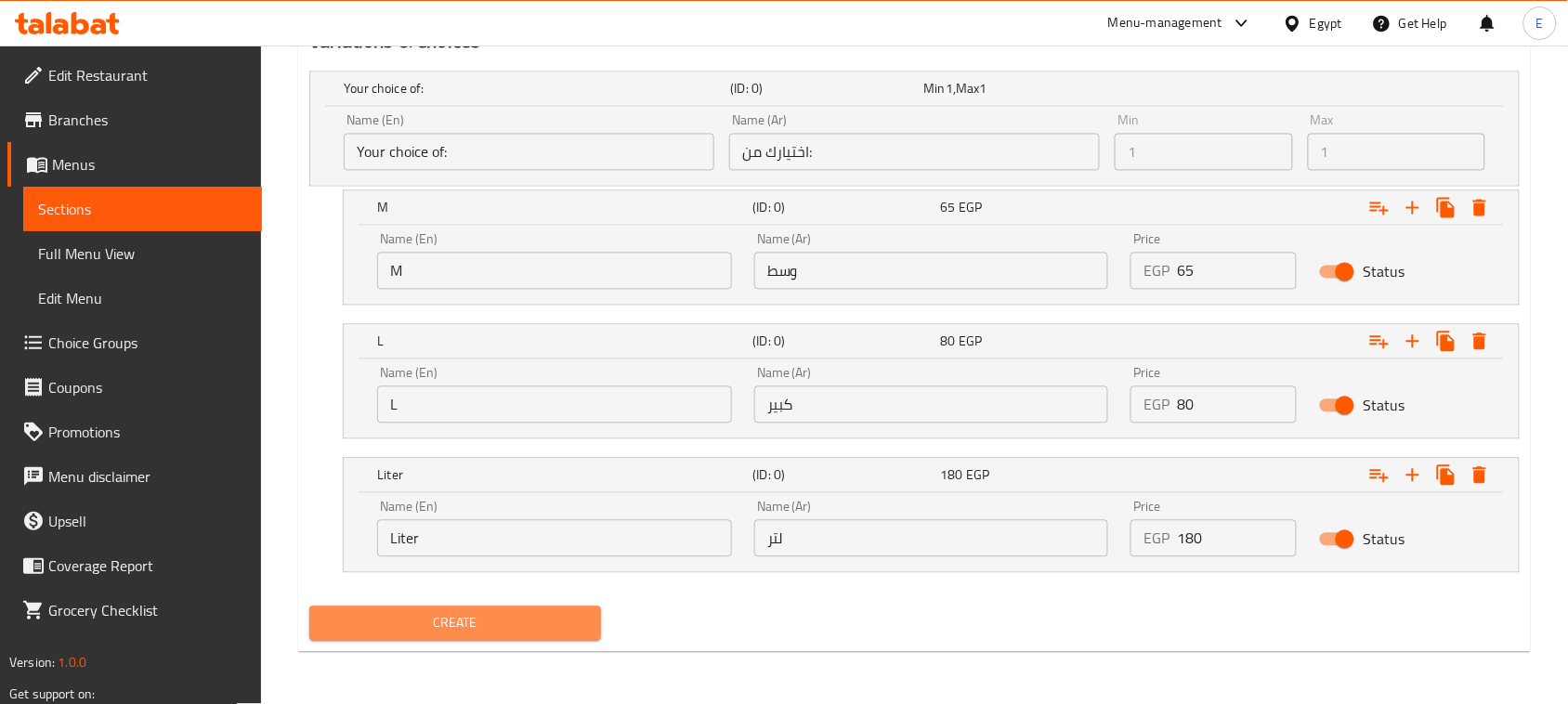 click on "Create" at bounding box center (455, 623) 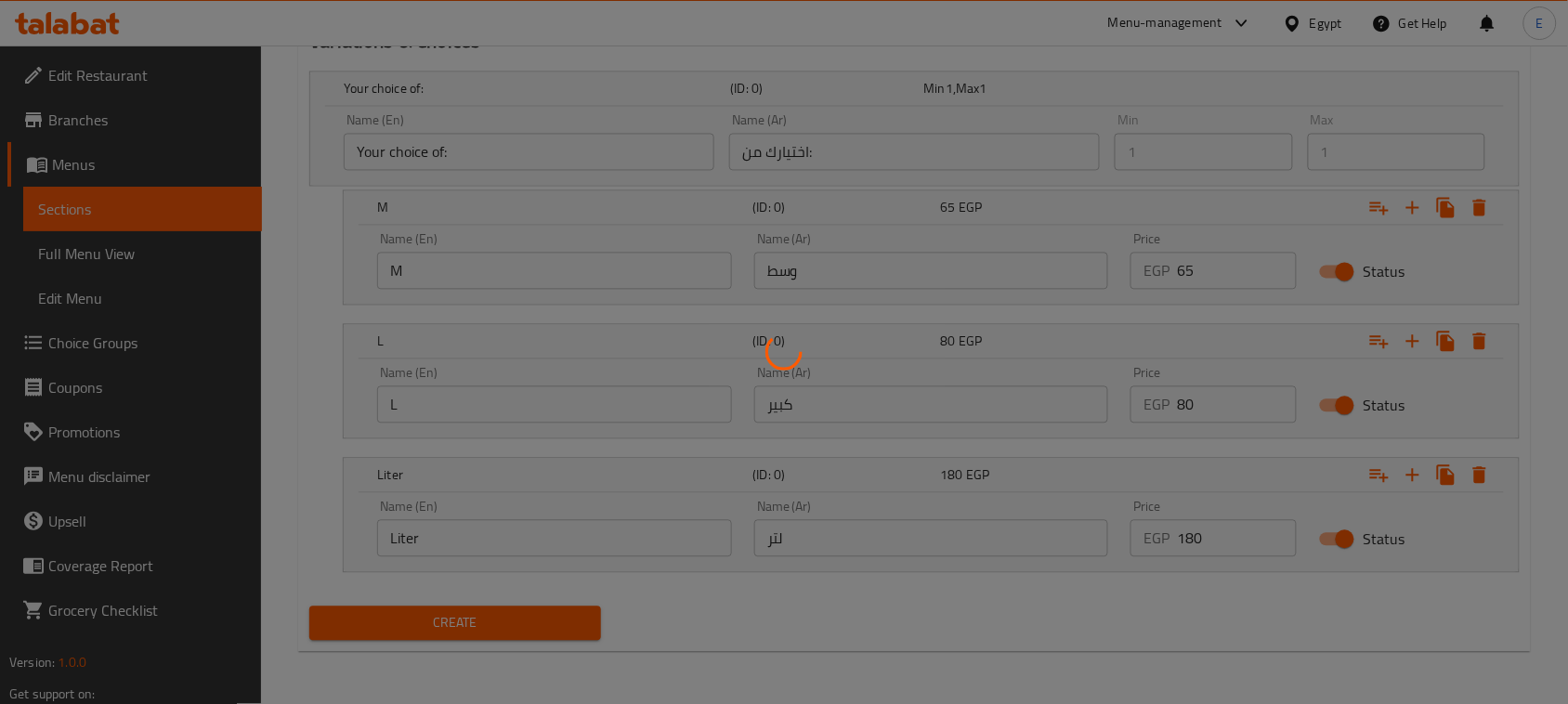 type 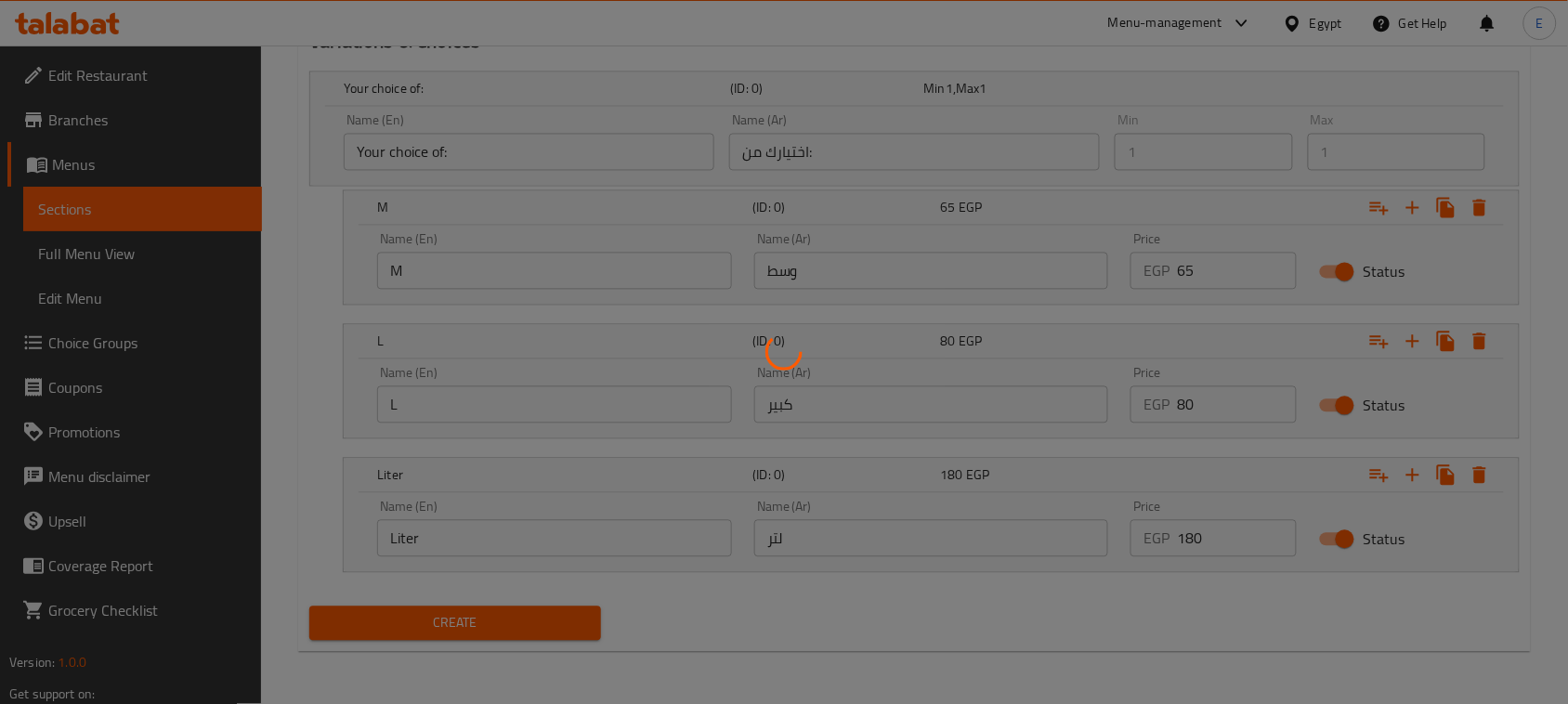type 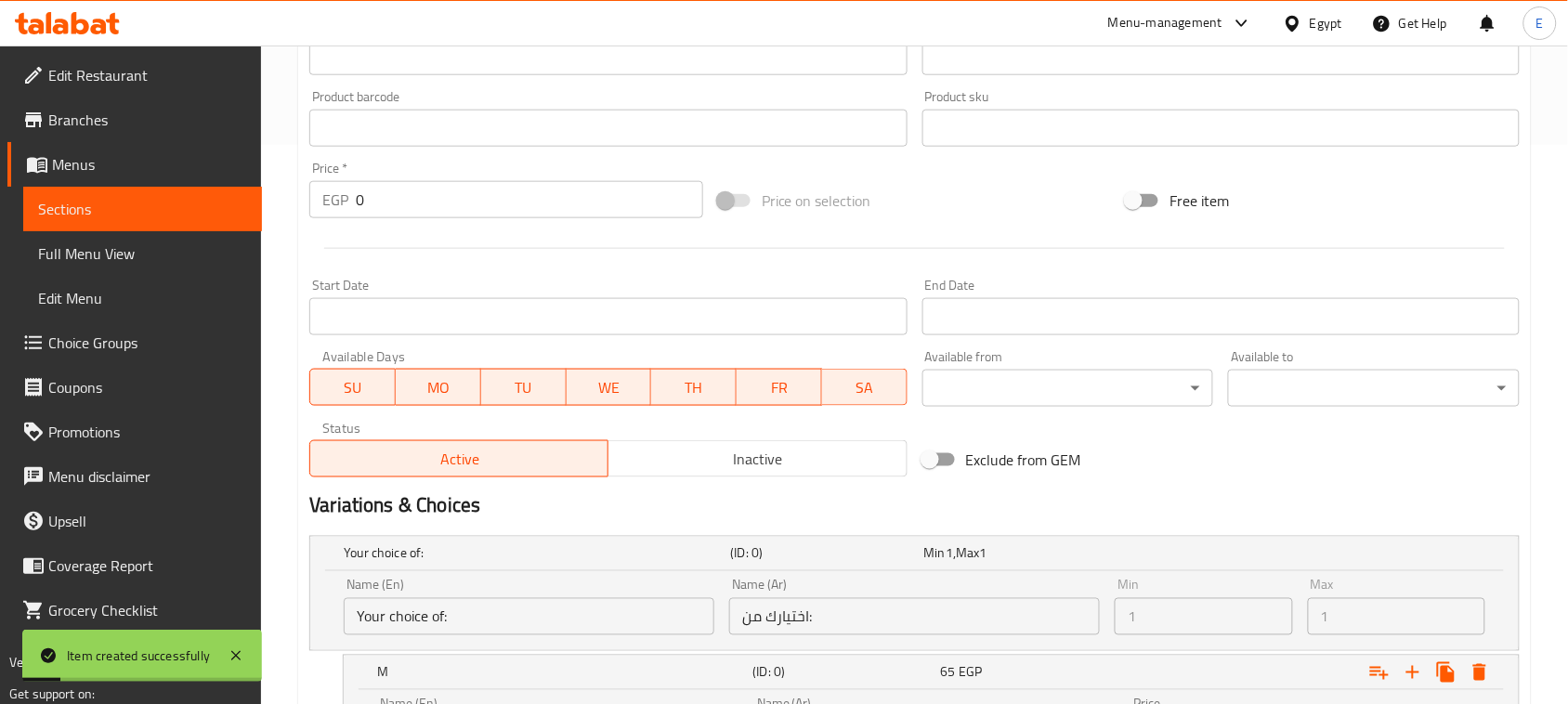 scroll, scrollTop: 0, scrollLeft: 0, axis: both 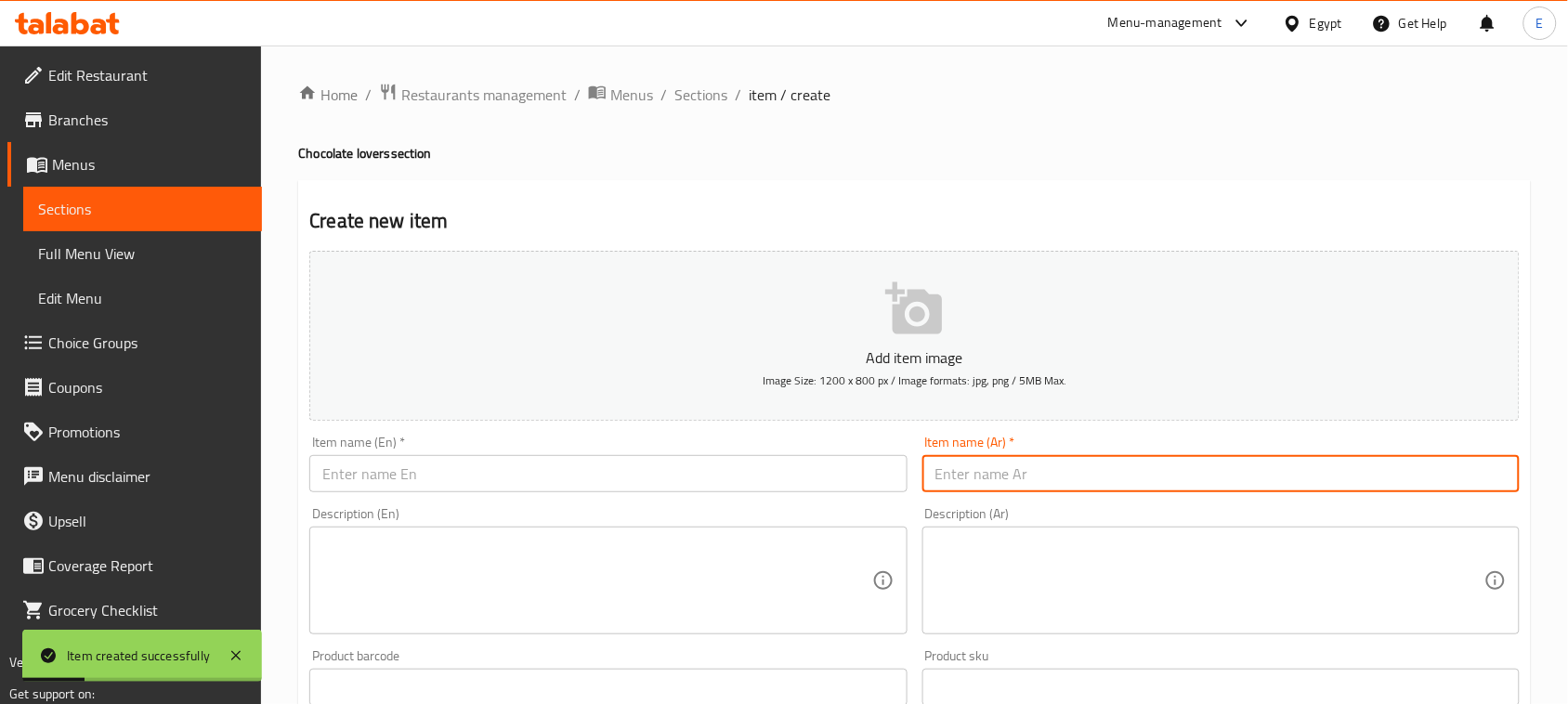 click at bounding box center [1221, 474] 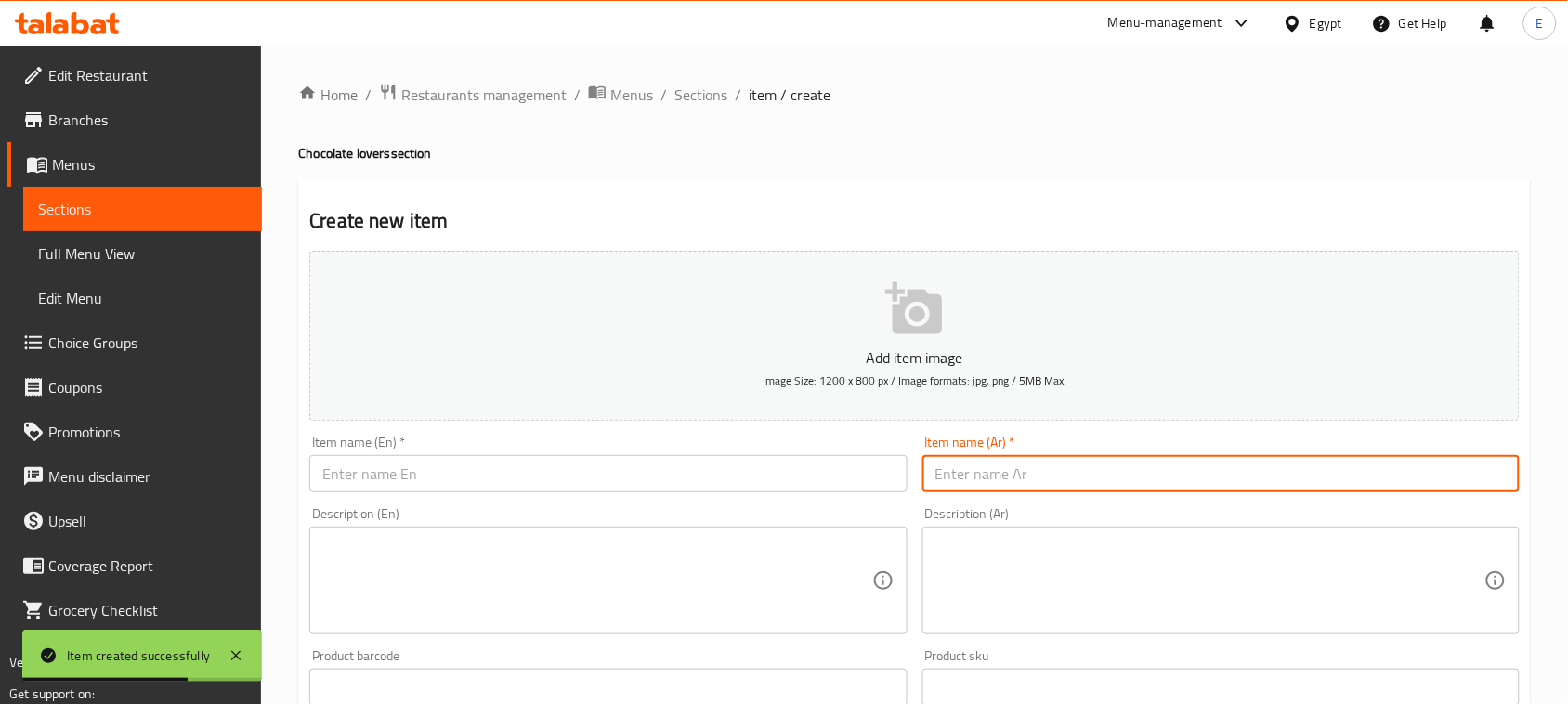 click on "Item name (En)   * Item name (En)  *" at bounding box center [608, 463] 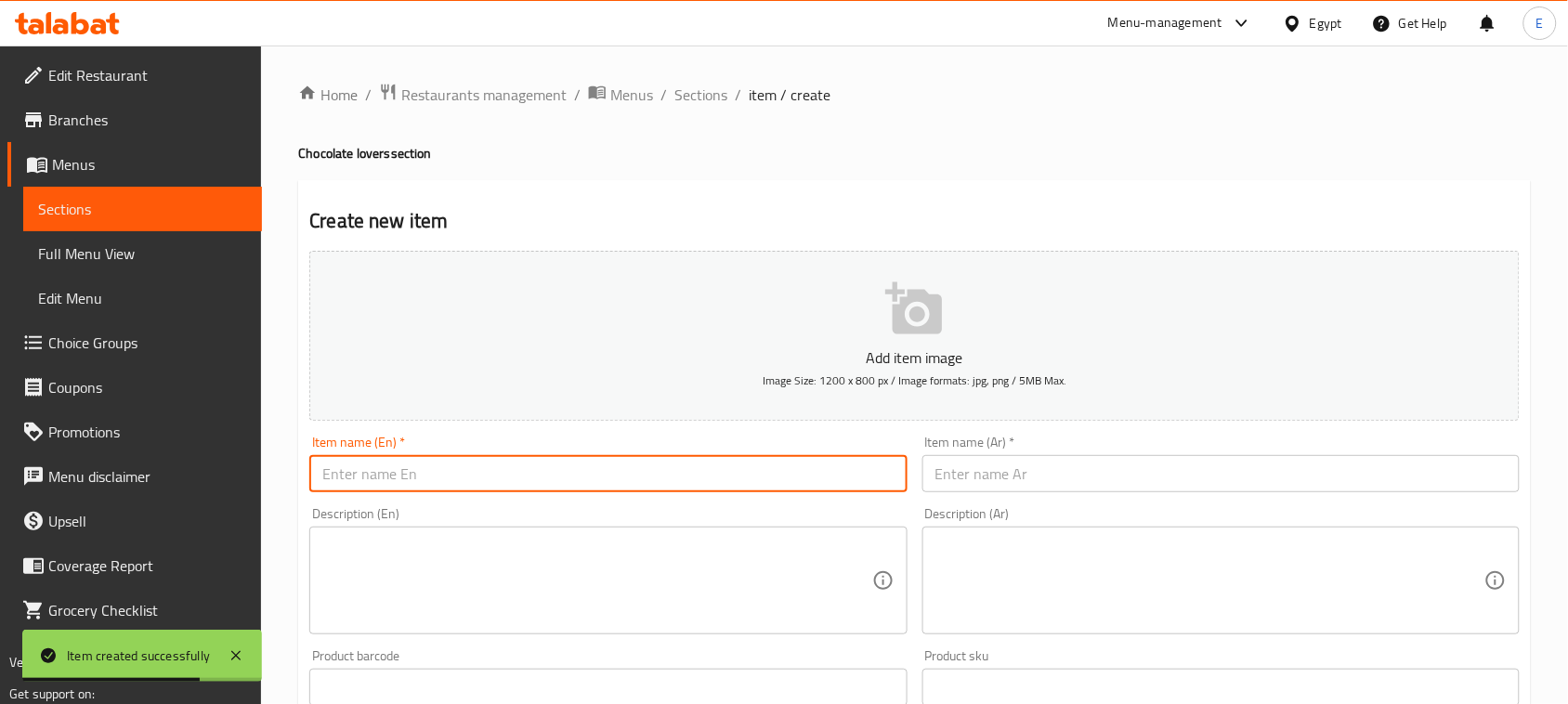click at bounding box center [608, 474] 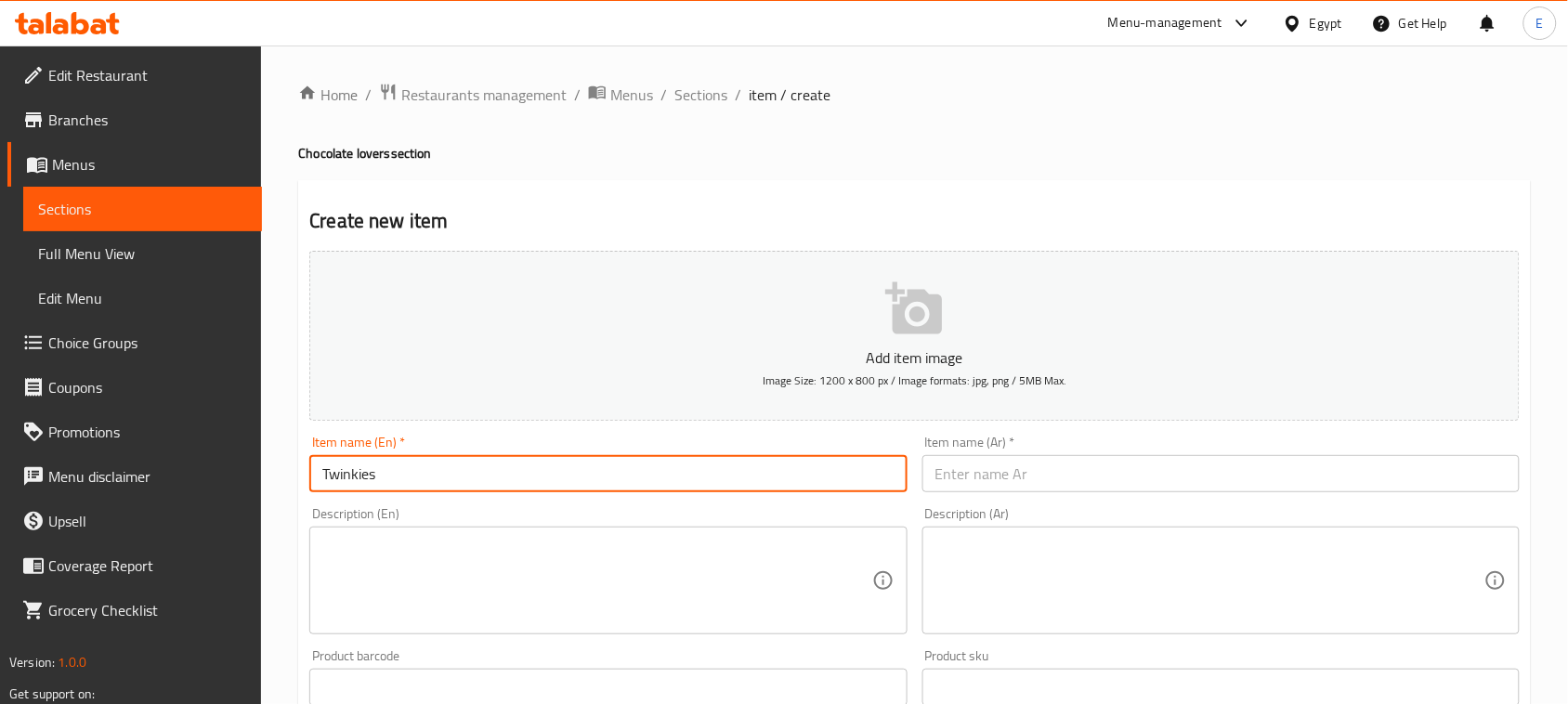 type on "Twinkies" 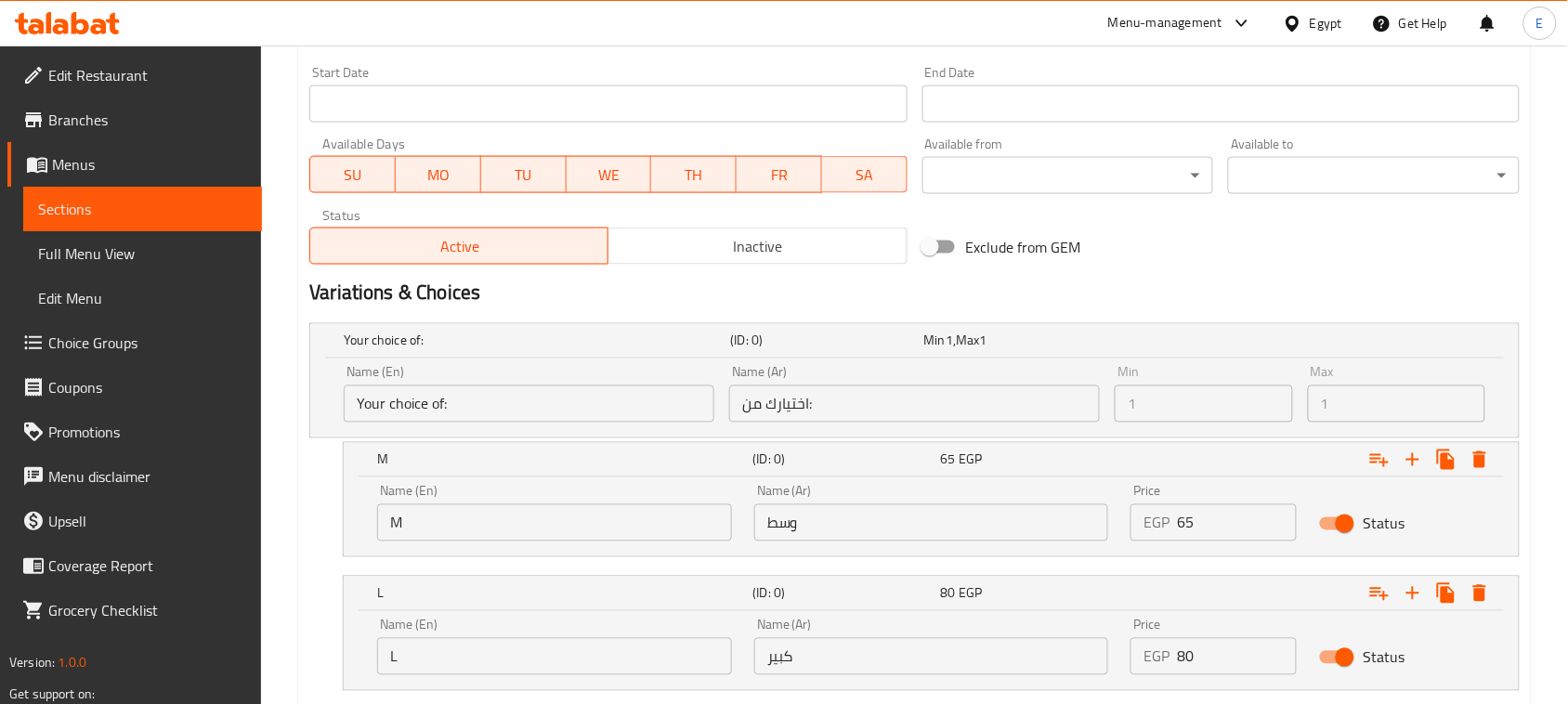 scroll, scrollTop: 813, scrollLeft: 0, axis: vertical 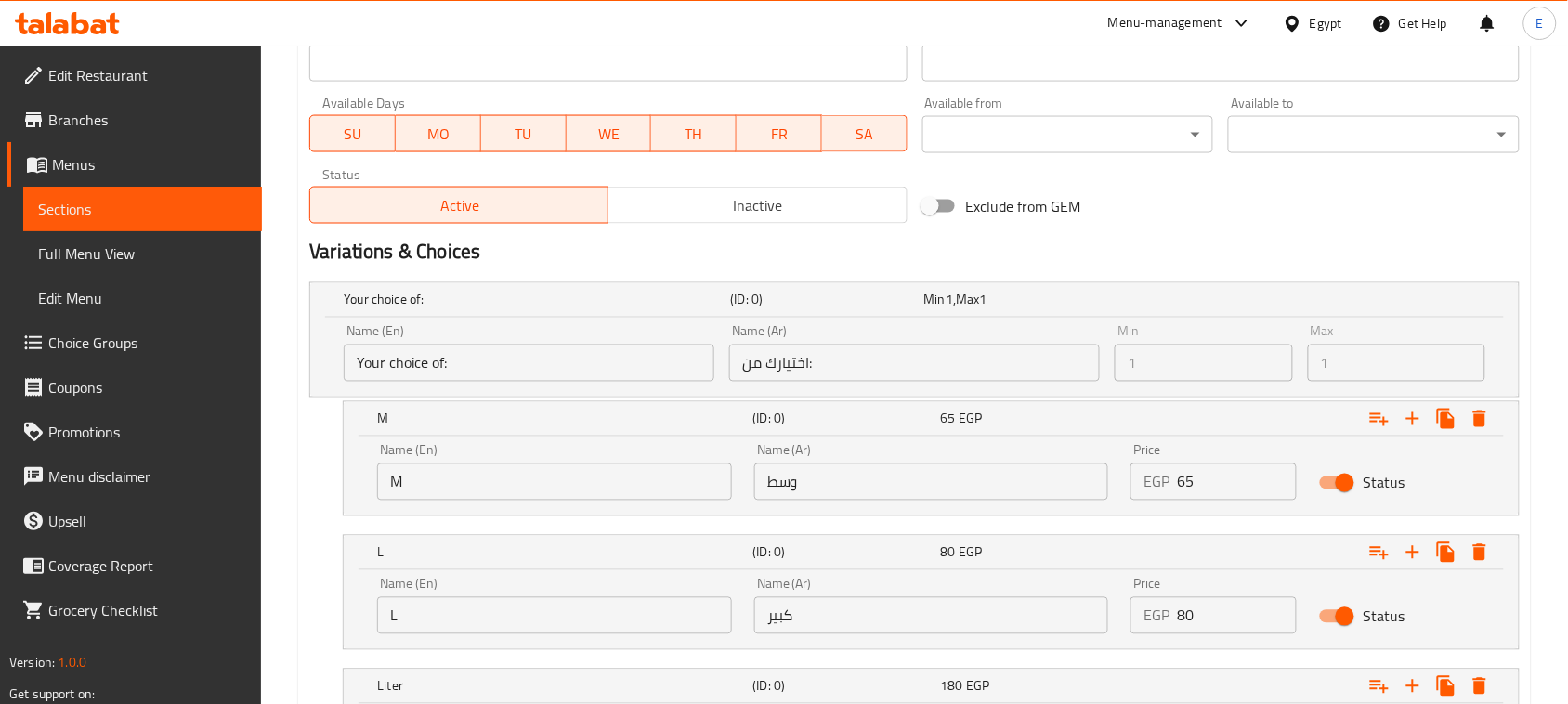 type on "توينكز" 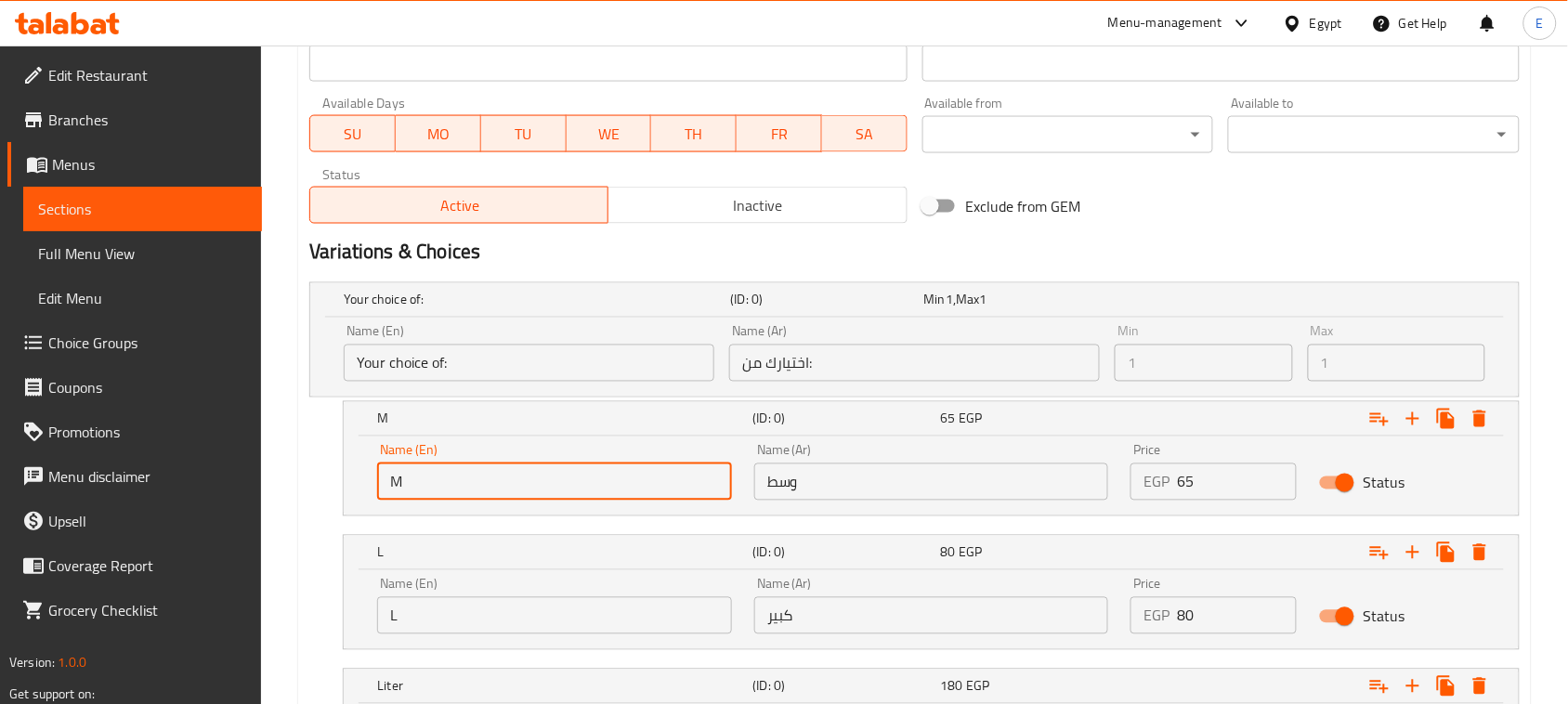 drag, startPoint x: 463, startPoint y: 474, endPoint x: 314, endPoint y: 457, distance: 149.96666 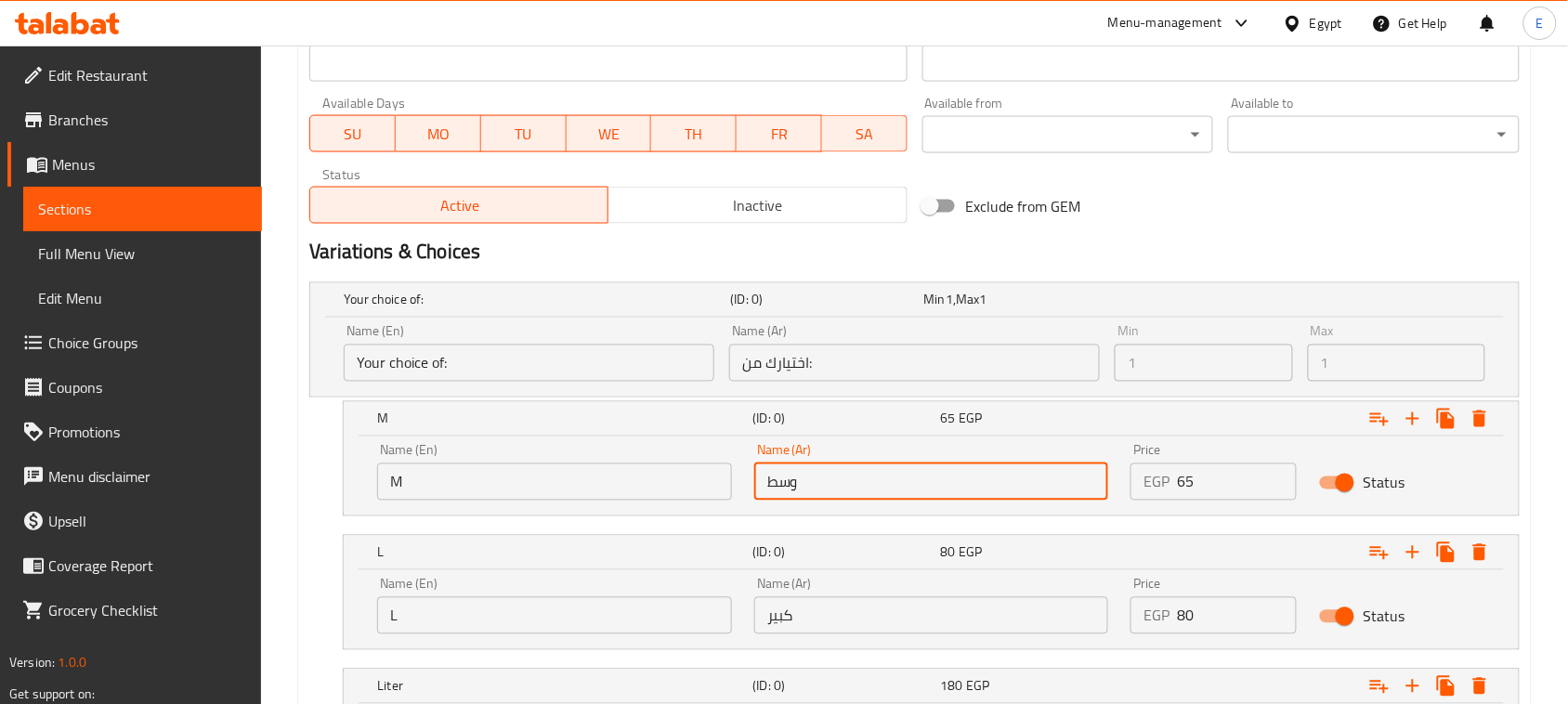 type on "وسط" 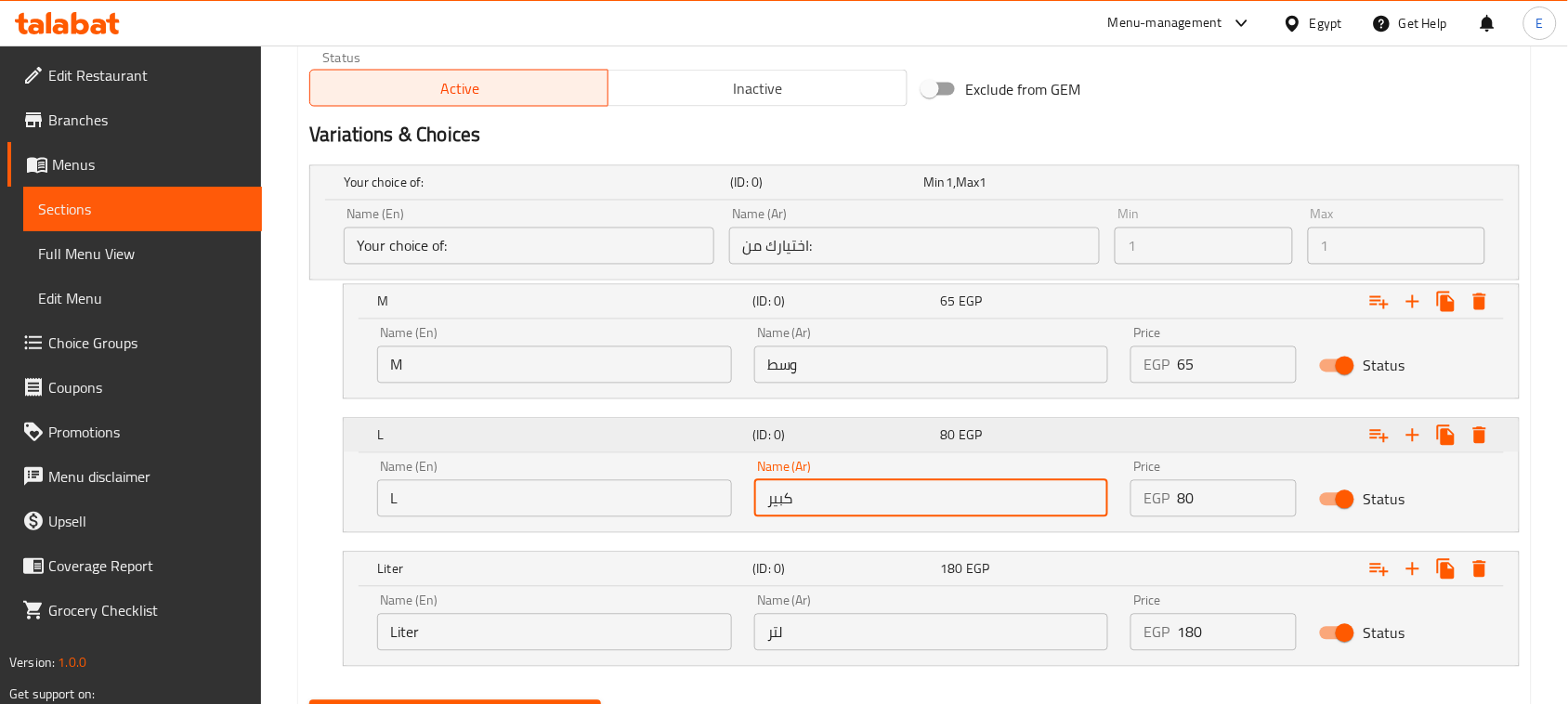 scroll, scrollTop: 1023, scrollLeft: 0, axis: vertical 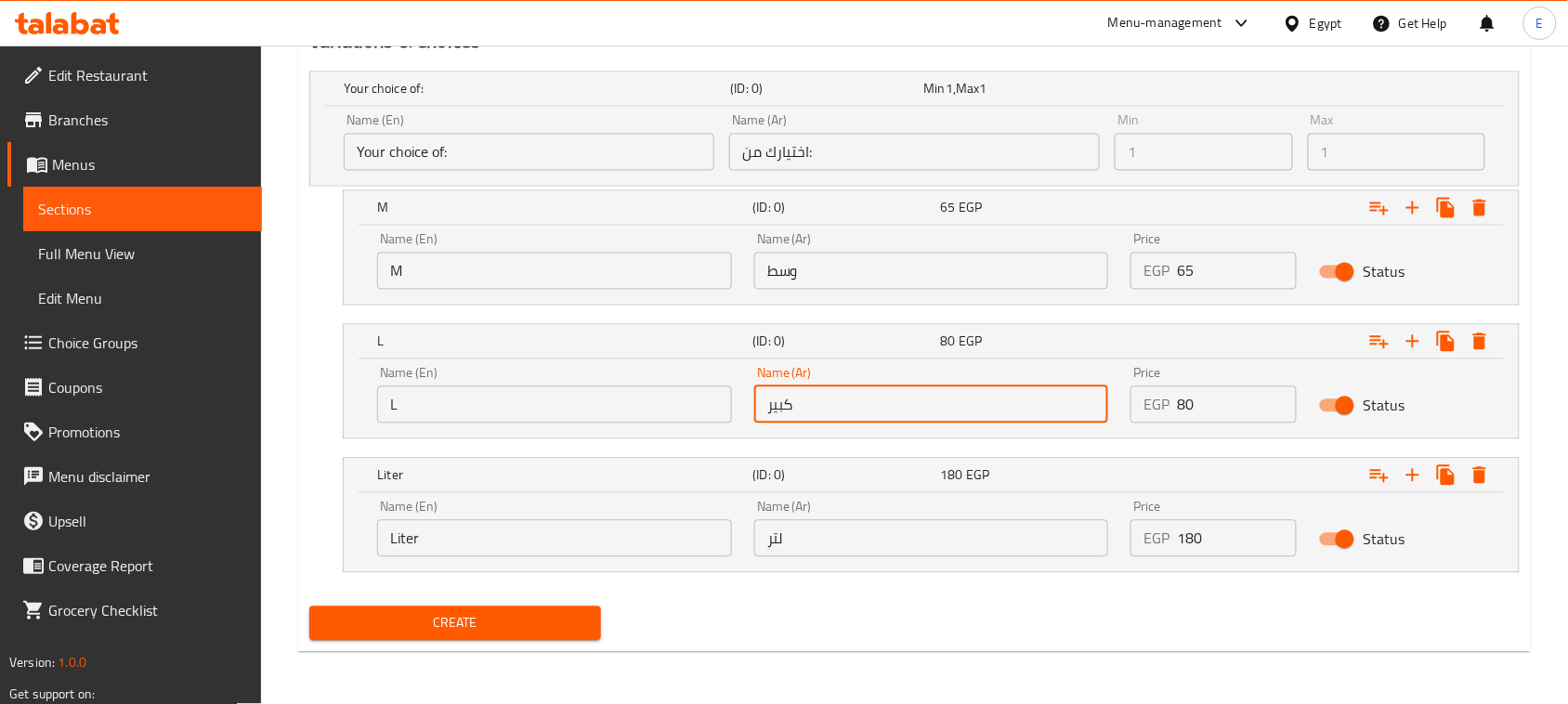 type on "كبير" 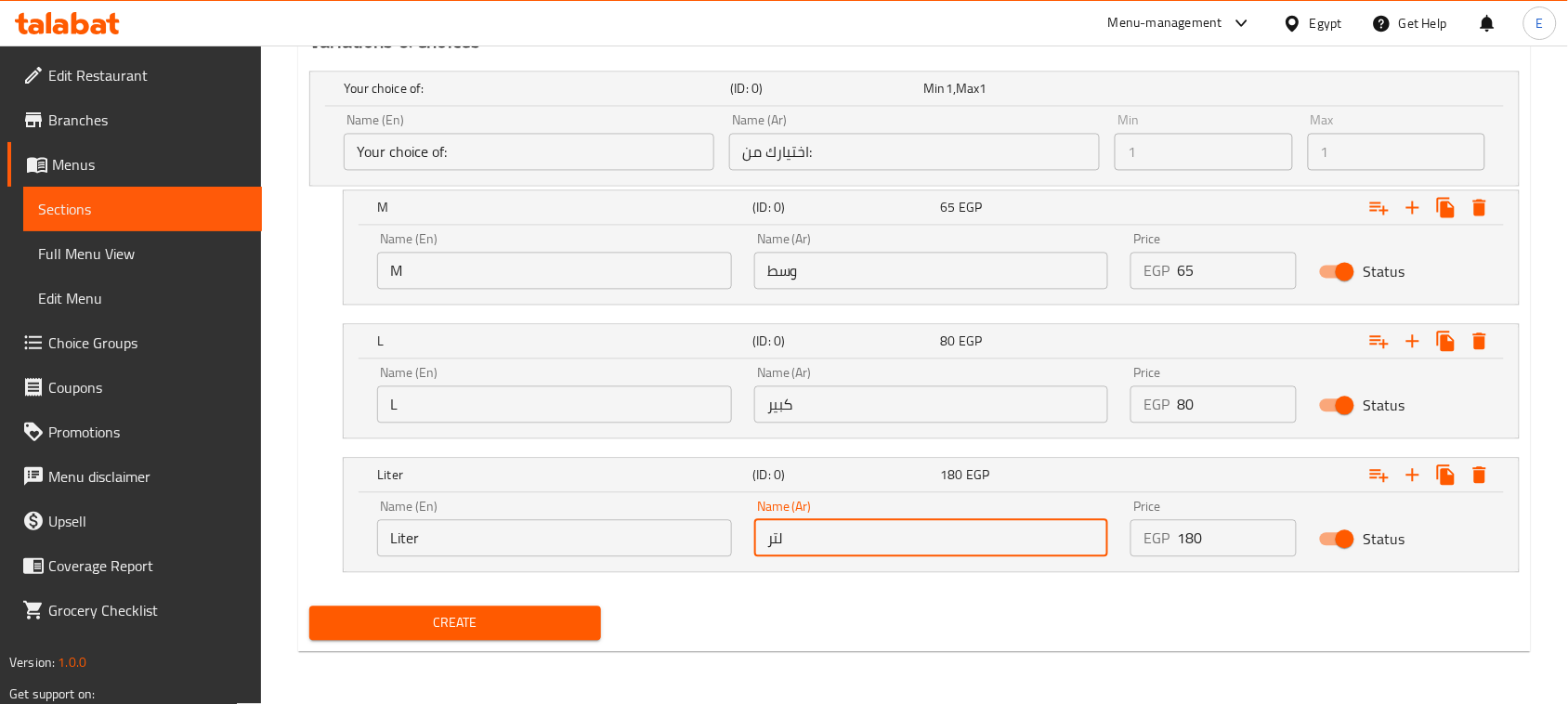 type on "لتر" 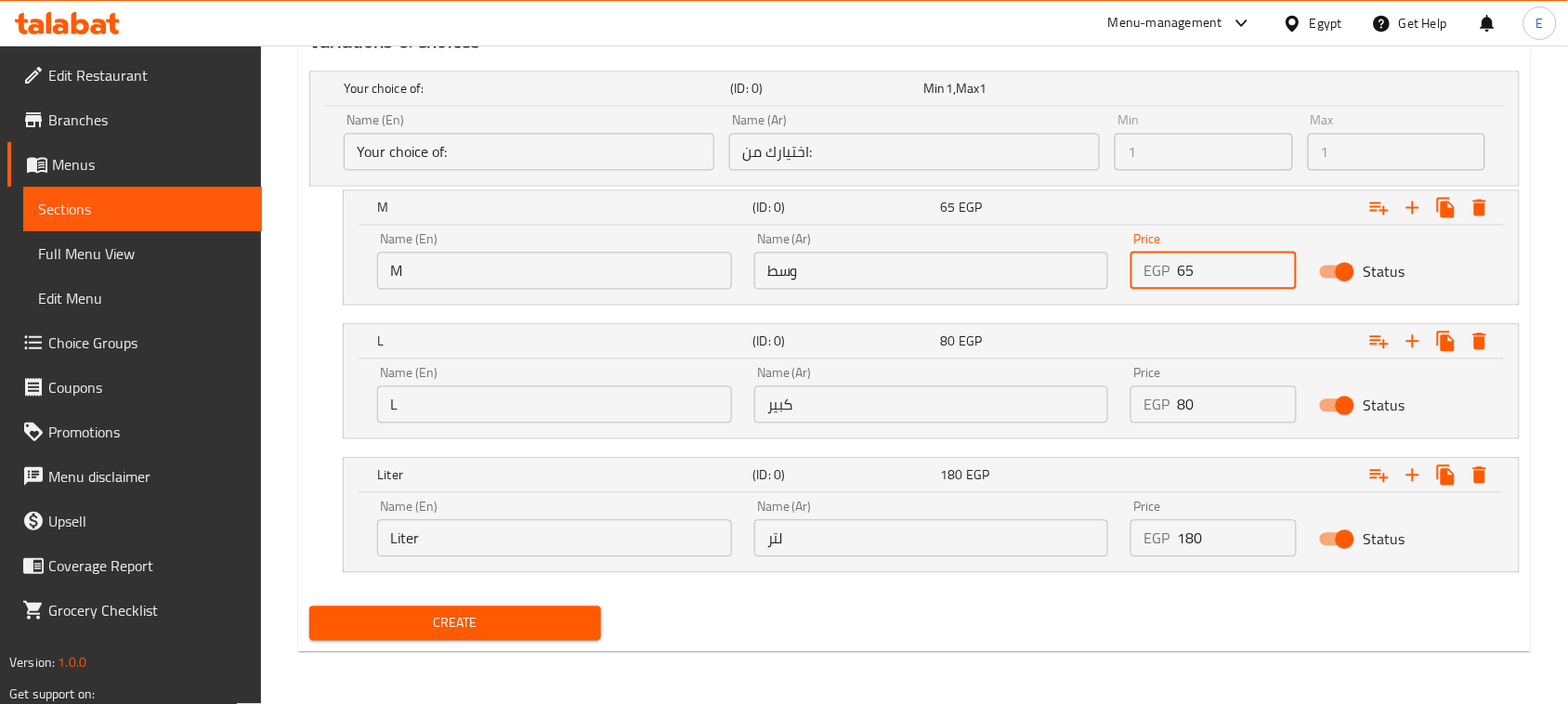 drag, startPoint x: 1213, startPoint y: 262, endPoint x: 1013, endPoint y: 276, distance: 200.4894 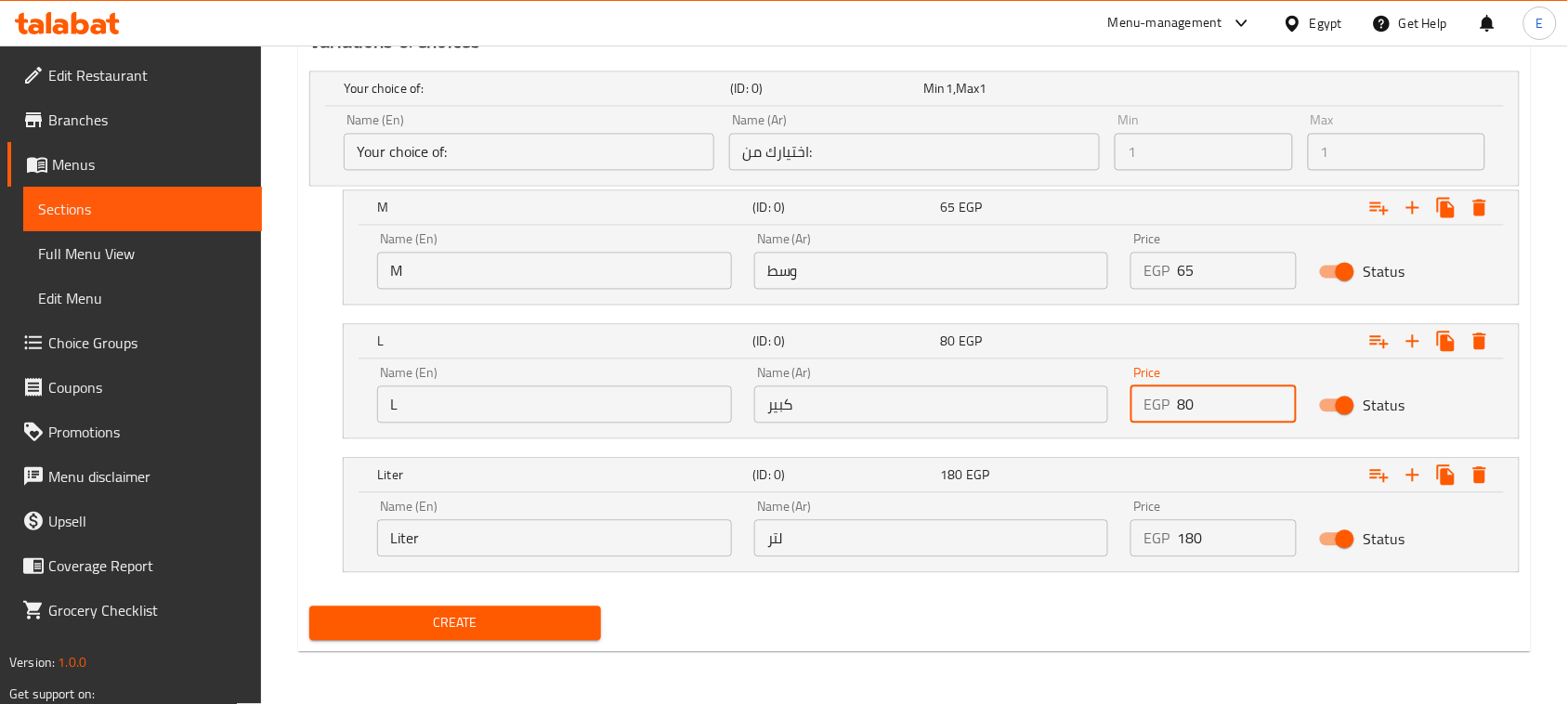drag, startPoint x: 1183, startPoint y: 410, endPoint x: 1145, endPoint y: 411, distance: 38.013156 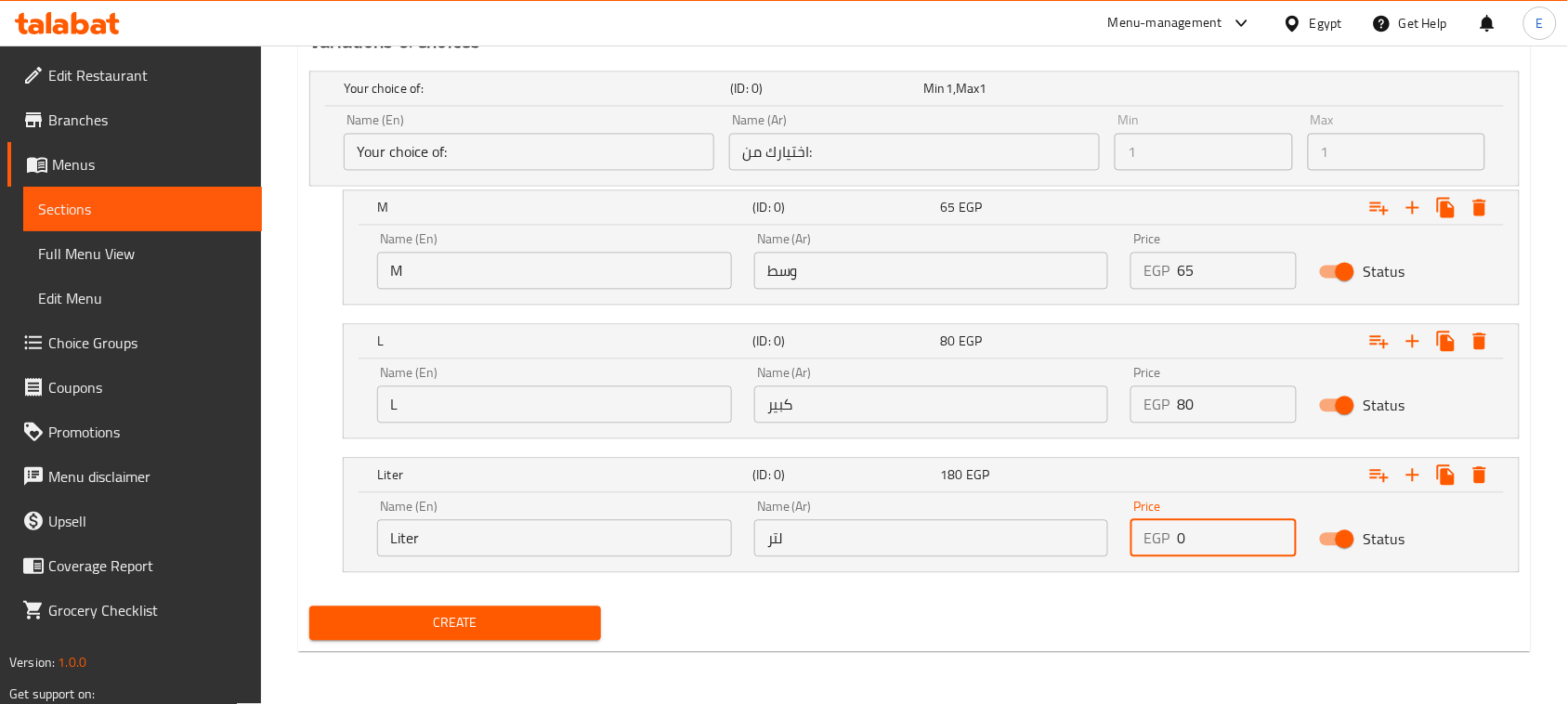 drag, startPoint x: 1220, startPoint y: 534, endPoint x: 1014, endPoint y: 520, distance: 206.47518 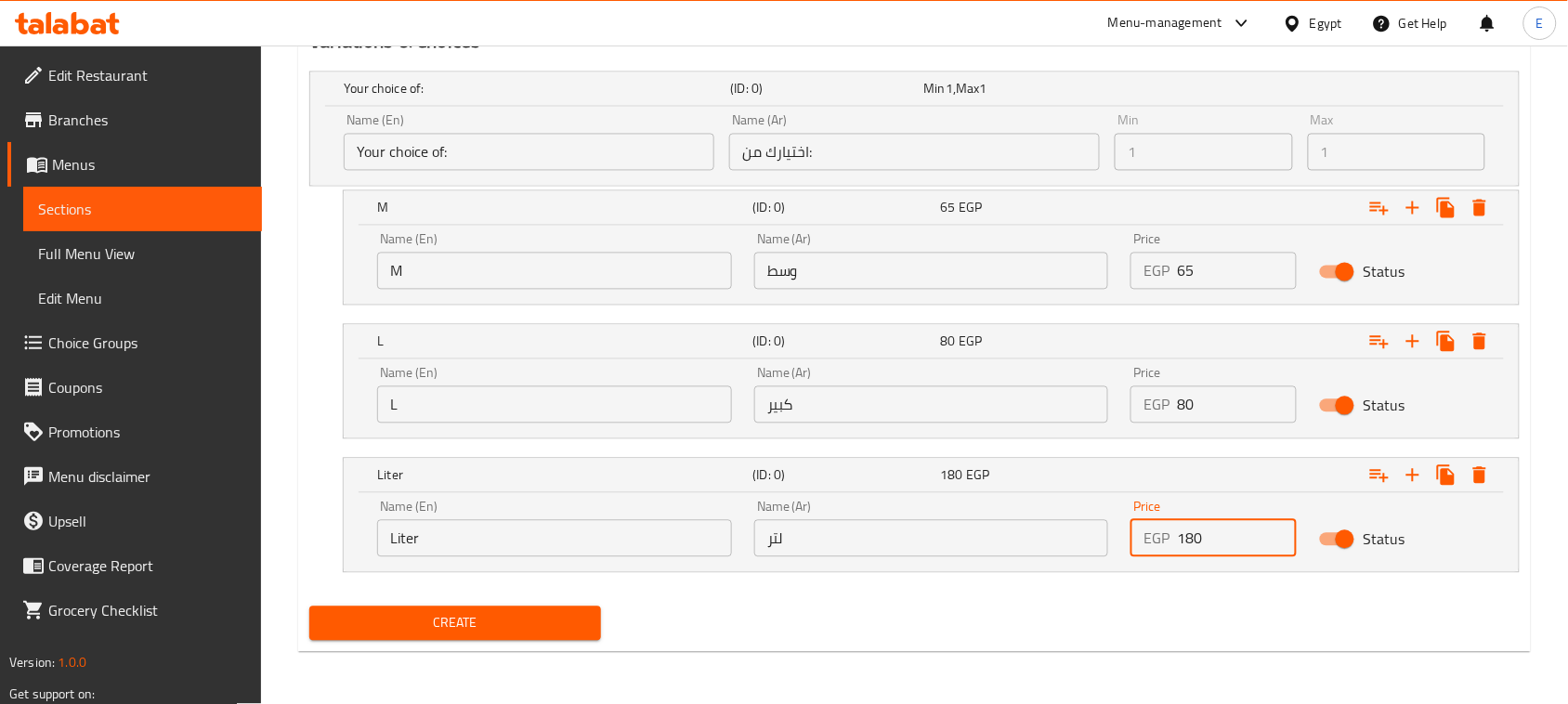 type on "180" 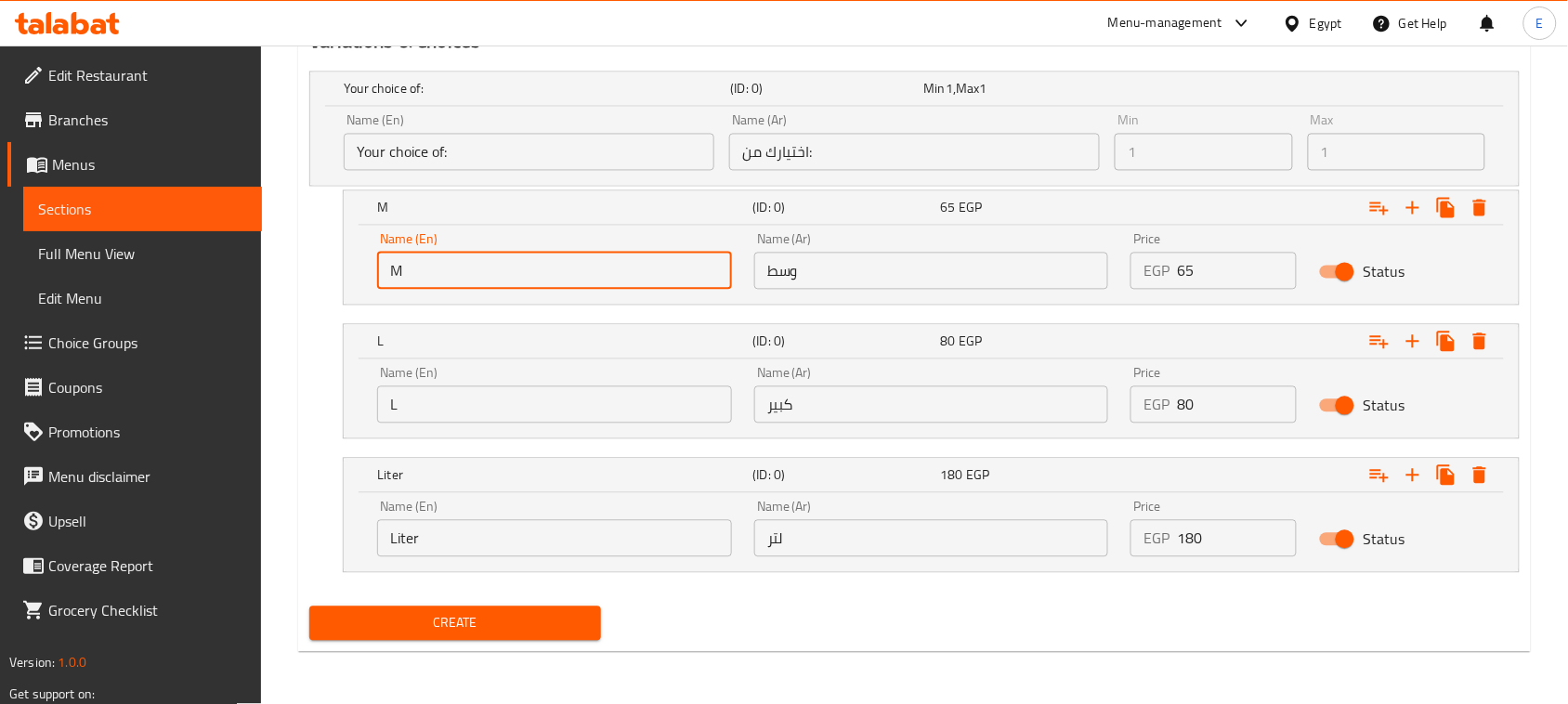drag, startPoint x: 588, startPoint y: 274, endPoint x: 283, endPoint y: 242, distance: 306.67409 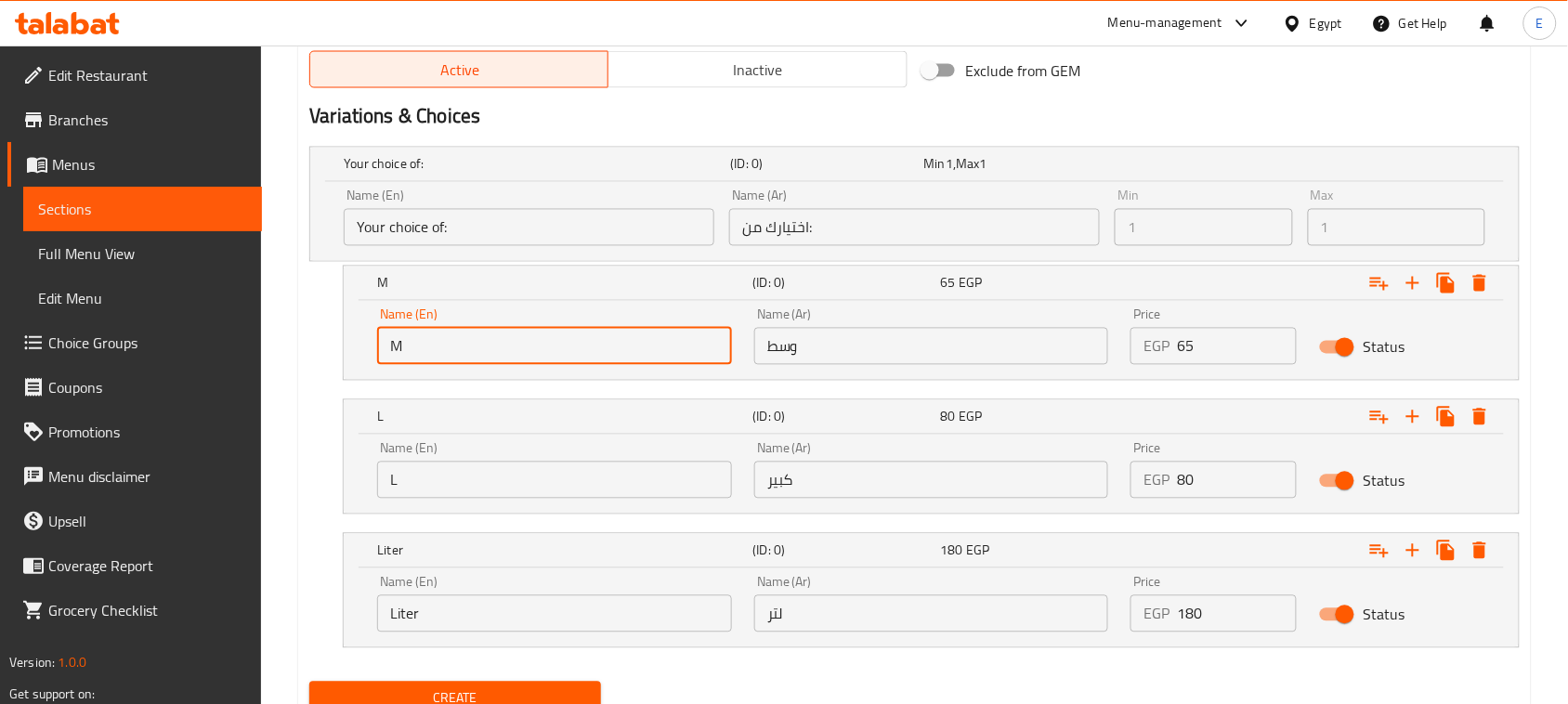 scroll, scrollTop: 907, scrollLeft: 0, axis: vertical 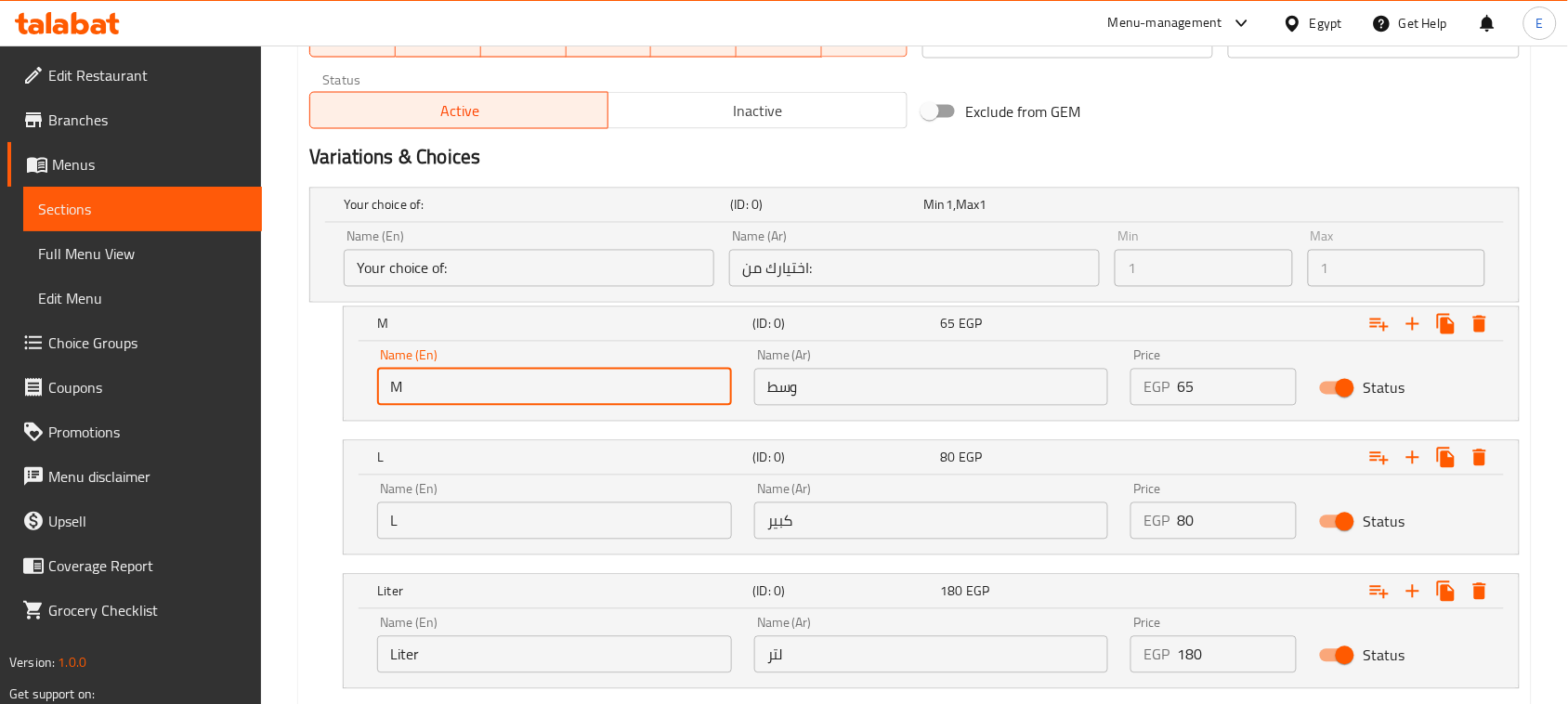 type on "M" 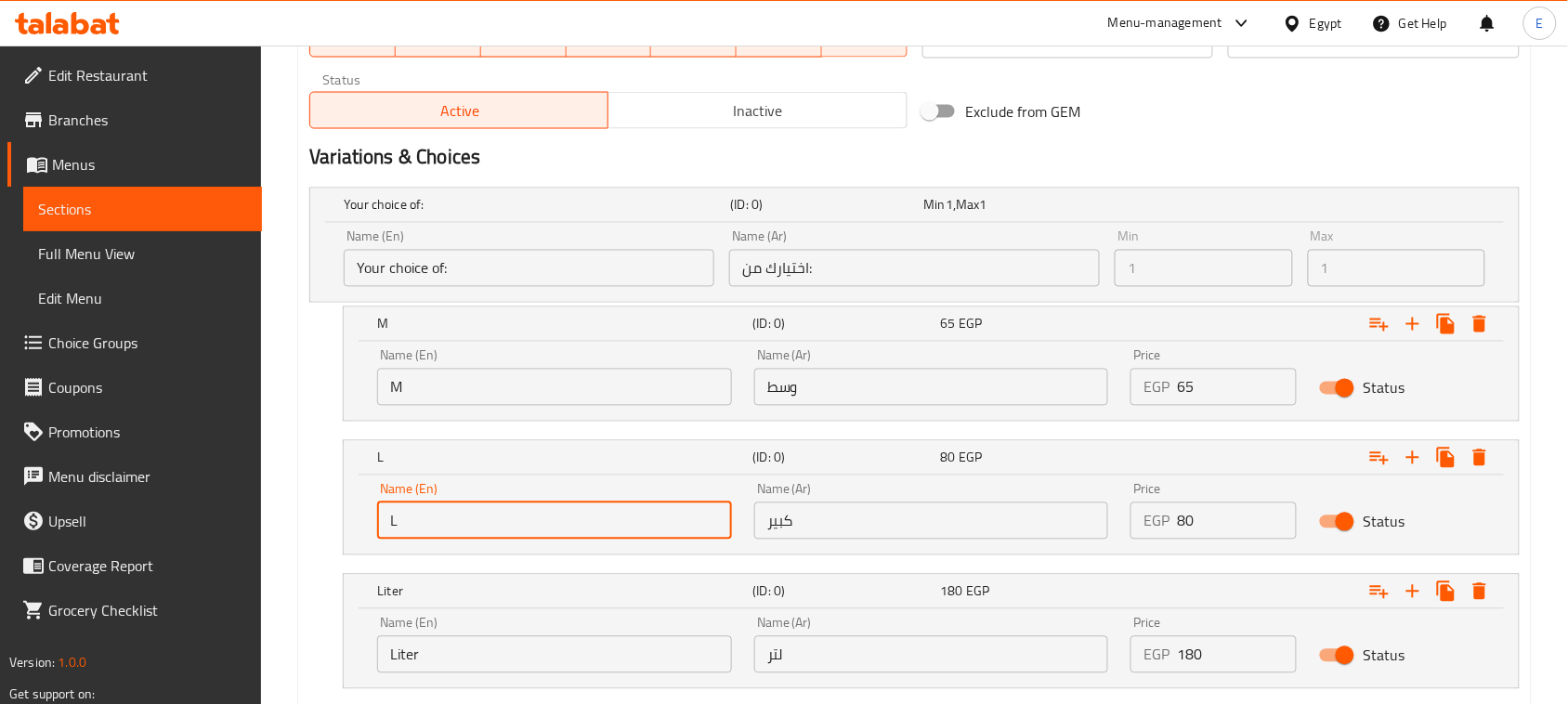 drag, startPoint x: 478, startPoint y: 531, endPoint x: 322, endPoint y: 404, distance: 201.15914 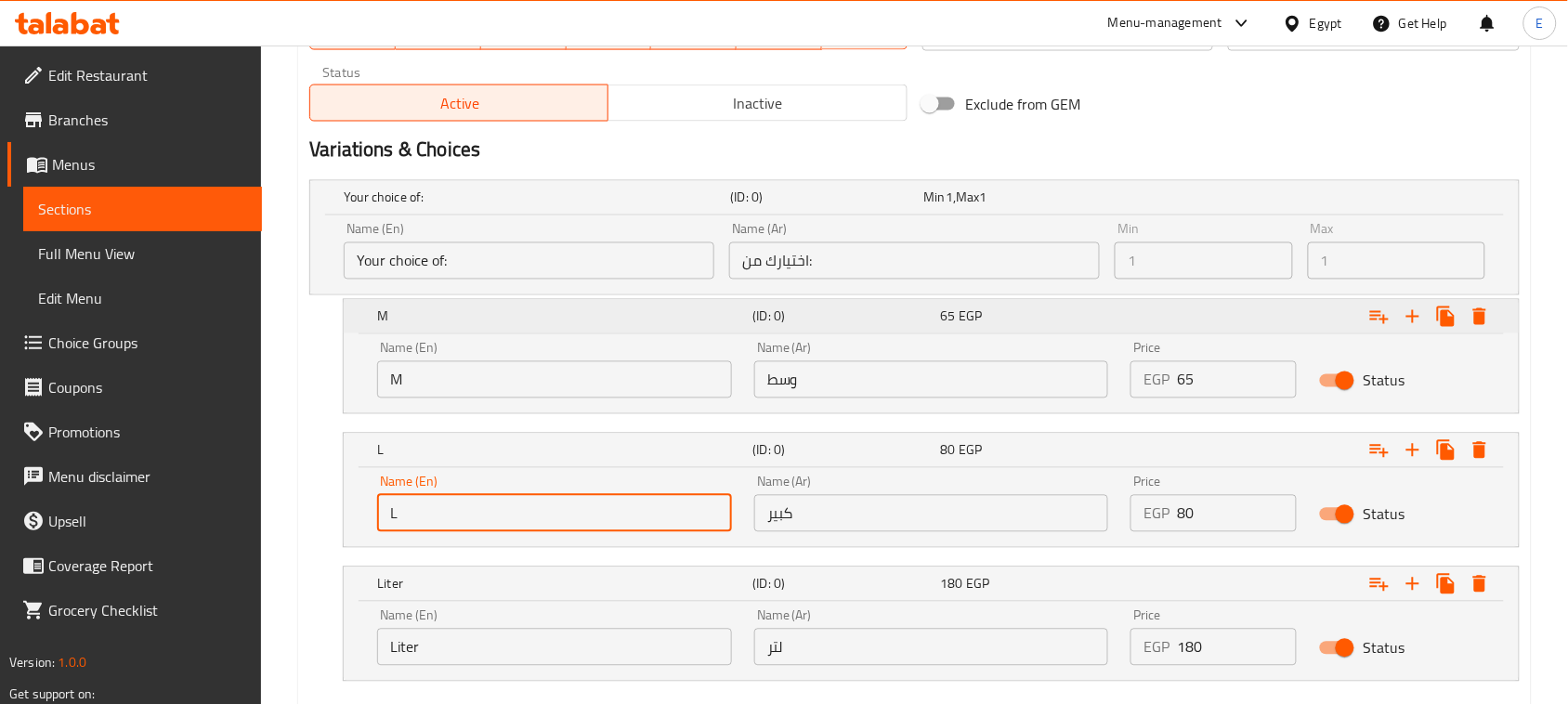 scroll, scrollTop: 1023, scrollLeft: 0, axis: vertical 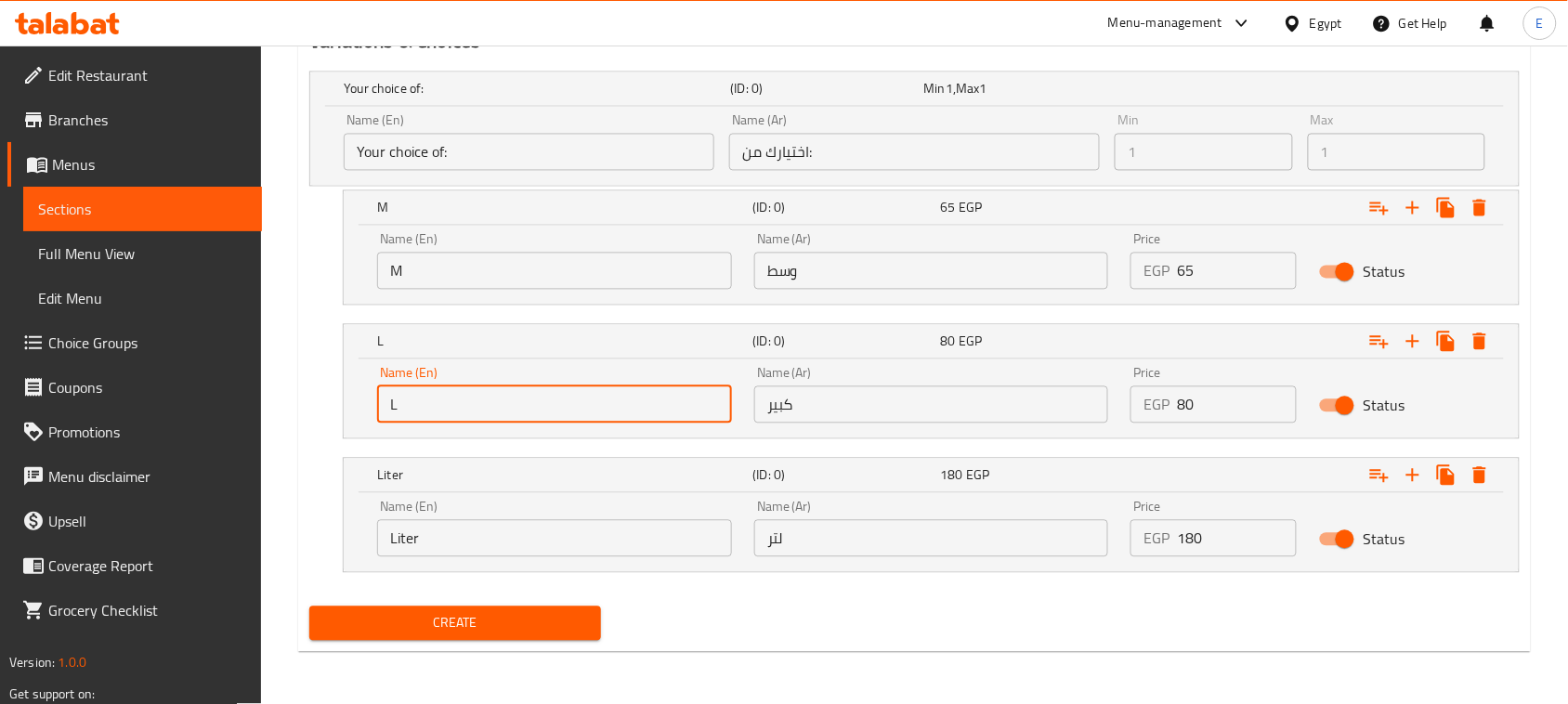 type on "L" 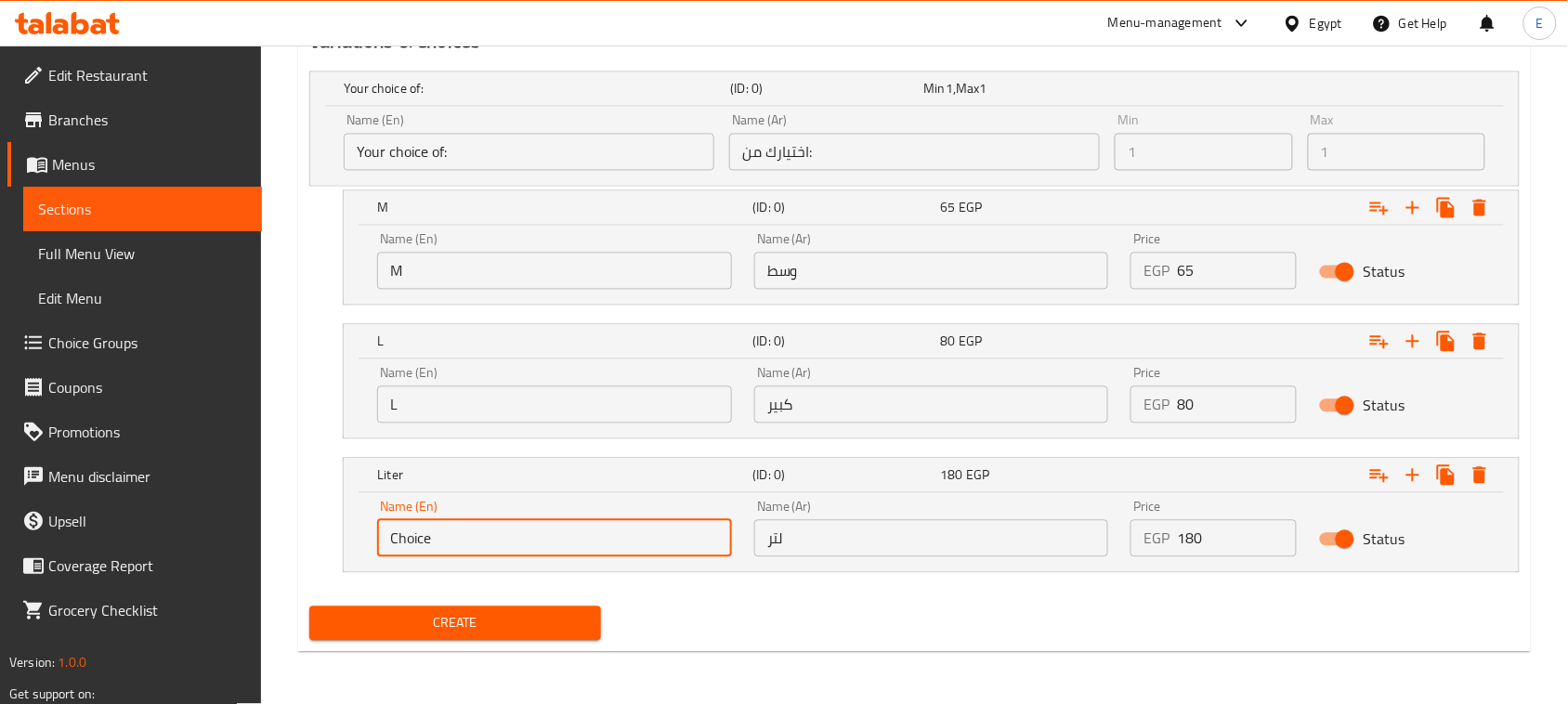 drag, startPoint x: 469, startPoint y: 540, endPoint x: 291, endPoint y: 522, distance: 178.9078 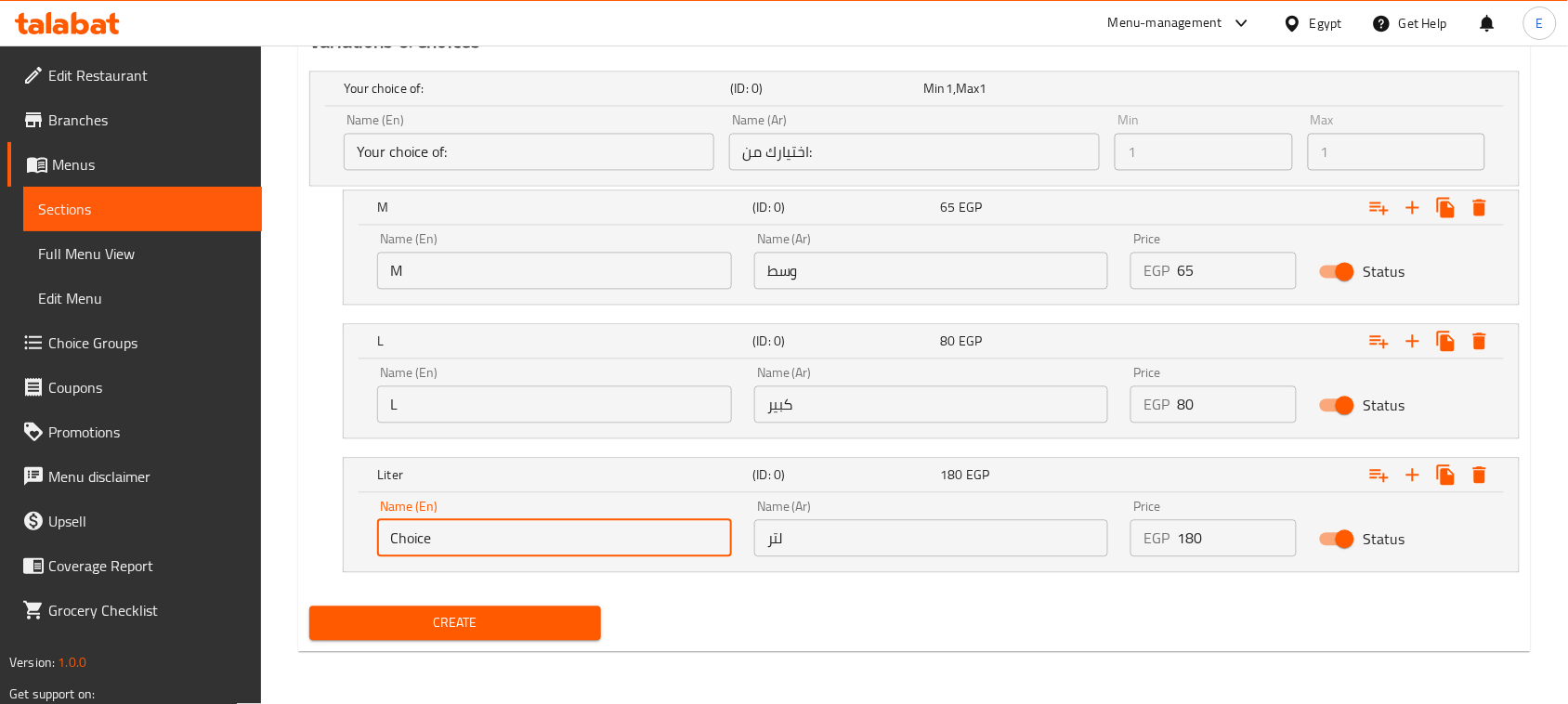 drag, startPoint x: 522, startPoint y: 549, endPoint x: 356, endPoint y: 539, distance: 166.30093 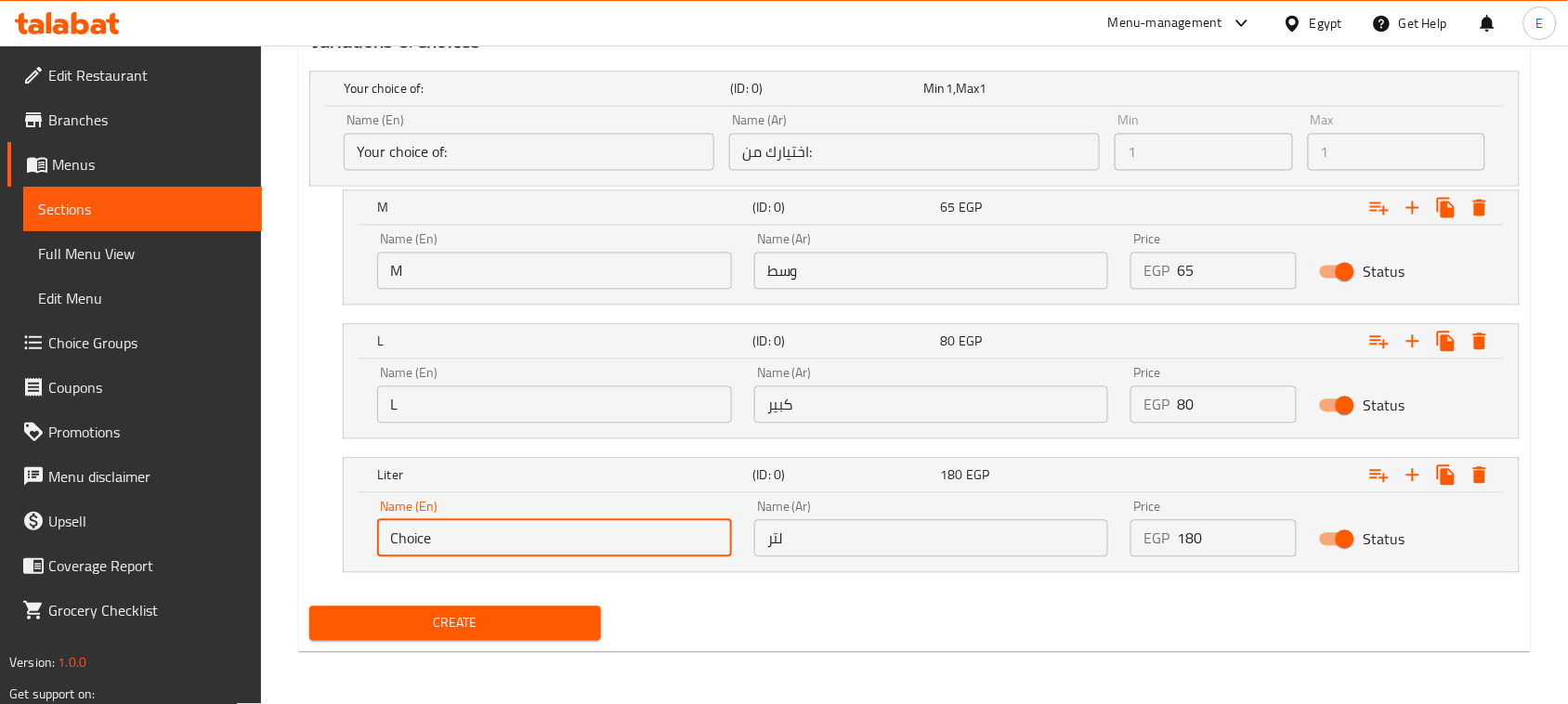 click on "Name (En) Choice Name (En) Name (Ar) لتر Name (Ar) Price EGP 180 Price Status" at bounding box center [931, 532] 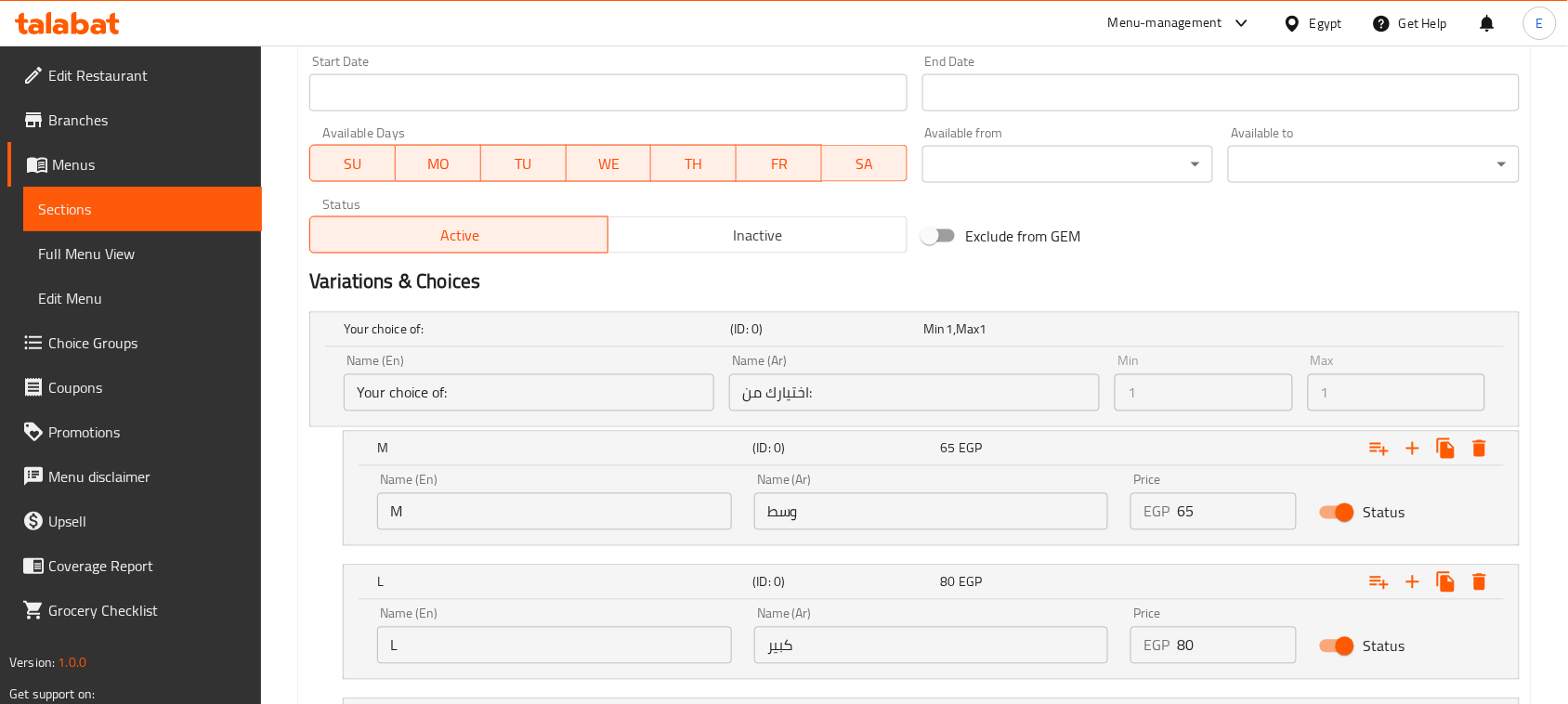 scroll, scrollTop: 1023, scrollLeft: 0, axis: vertical 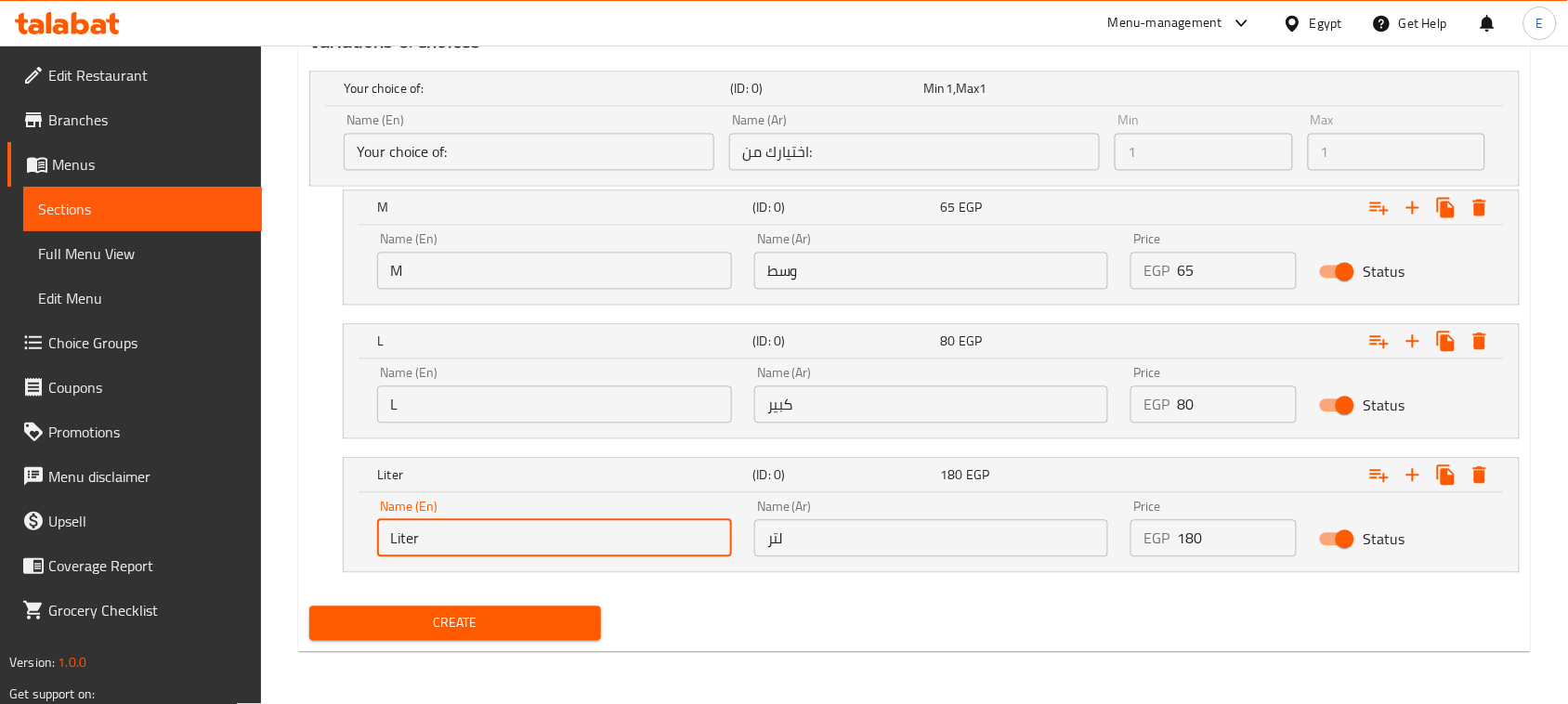 type on "Liter" 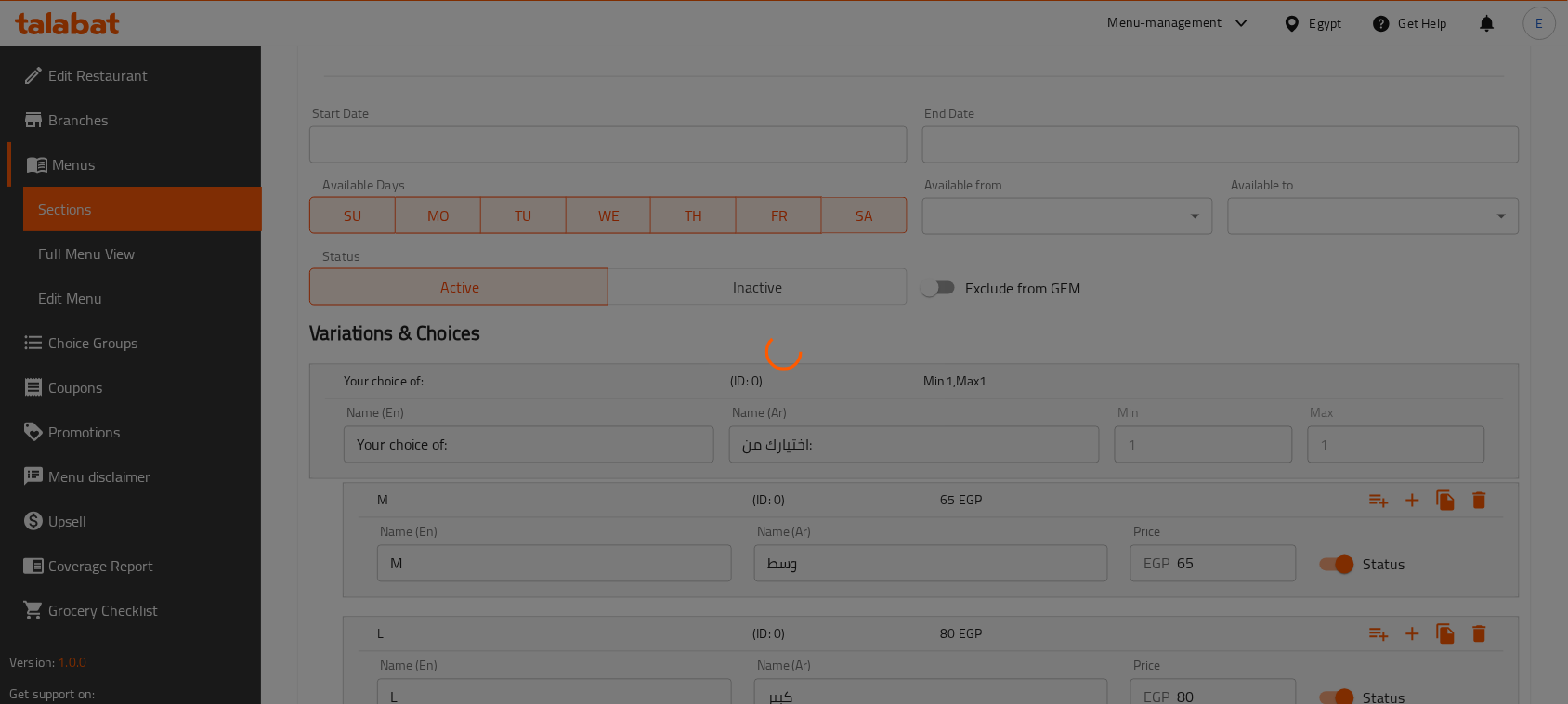 type 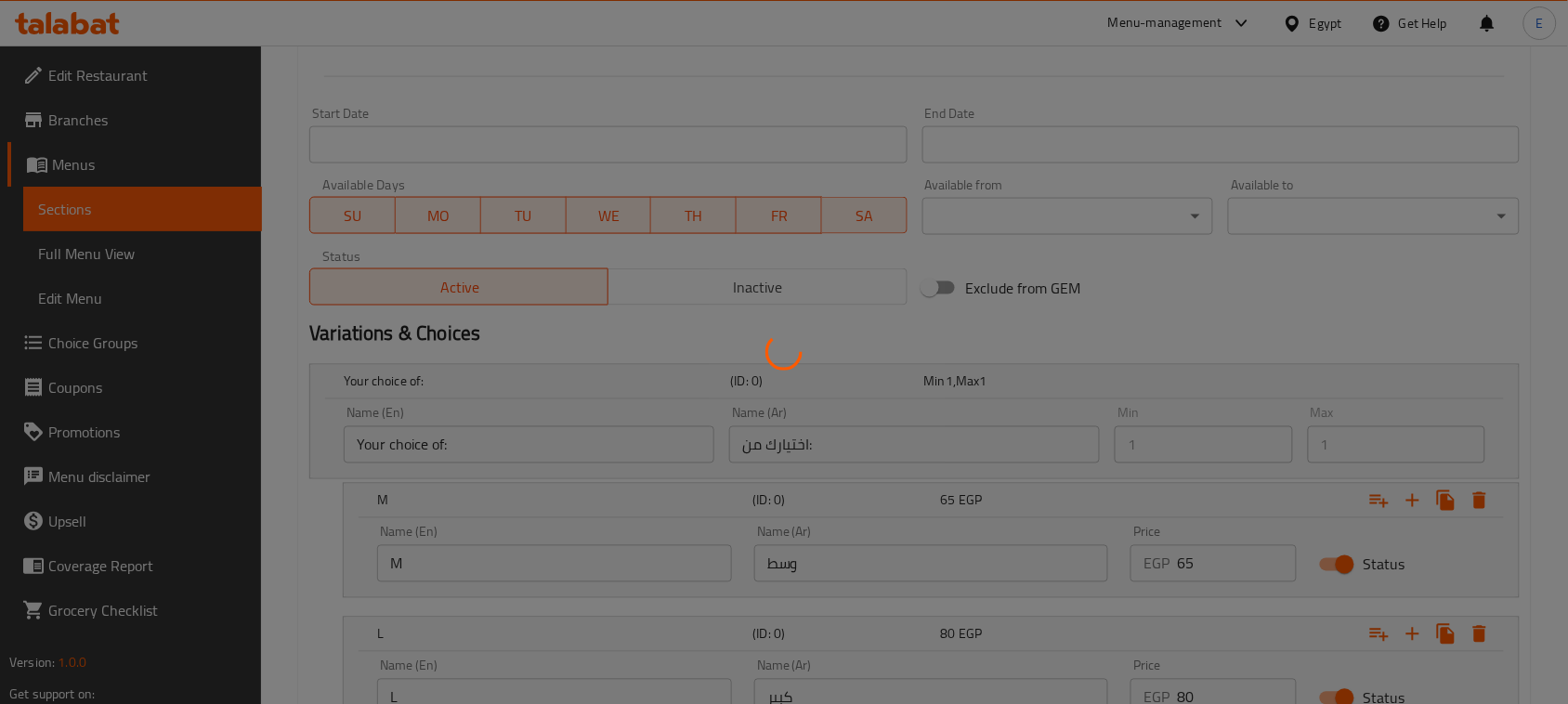type 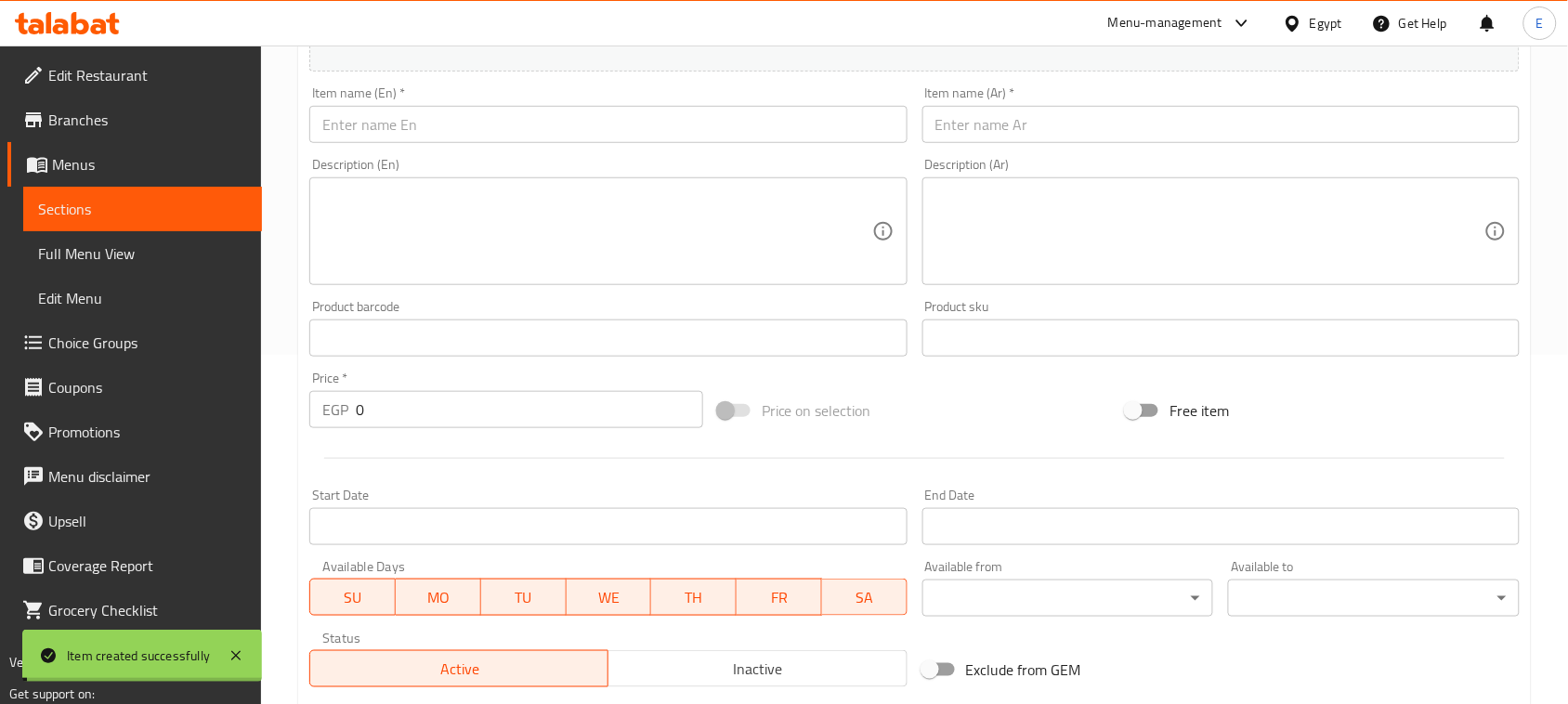 scroll, scrollTop: 0, scrollLeft: 0, axis: both 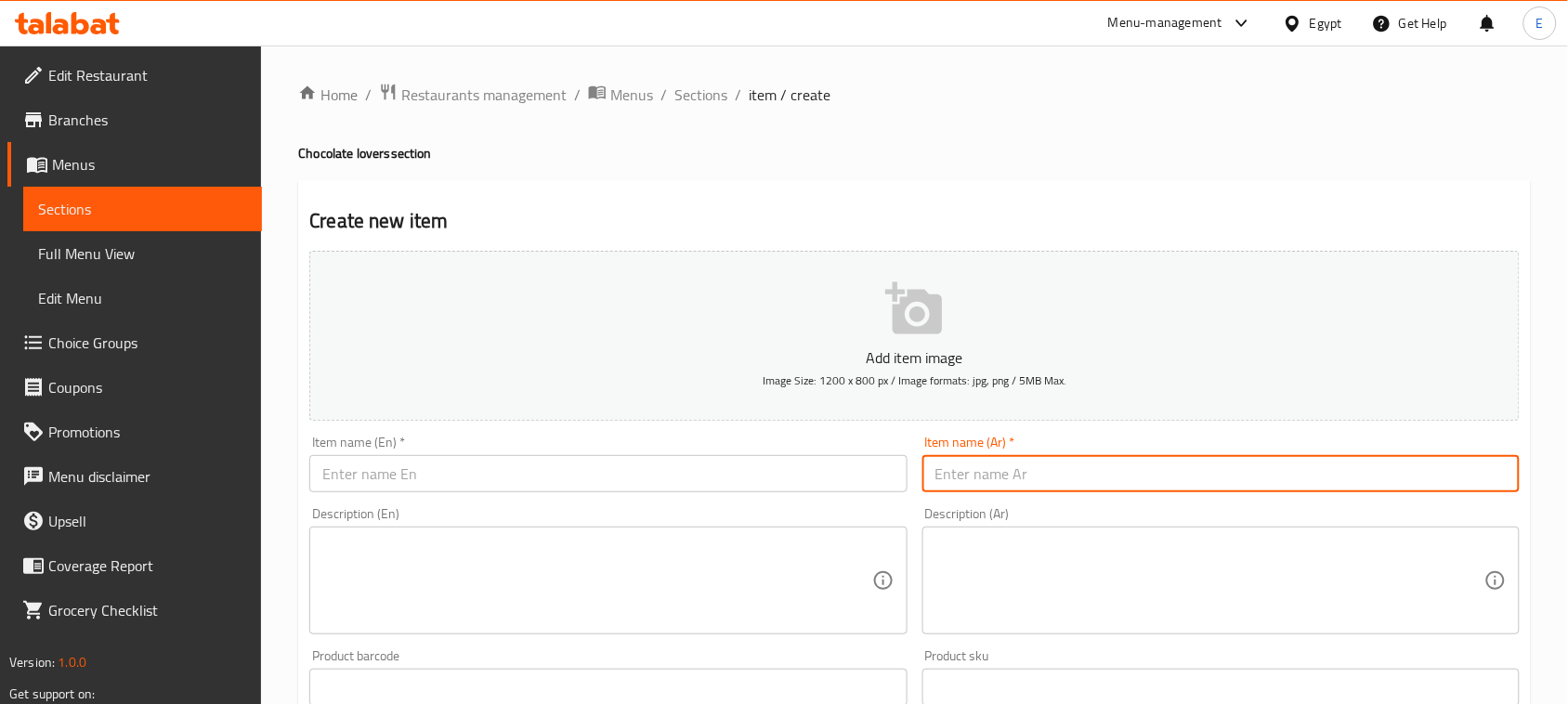 click at bounding box center [1221, 474] 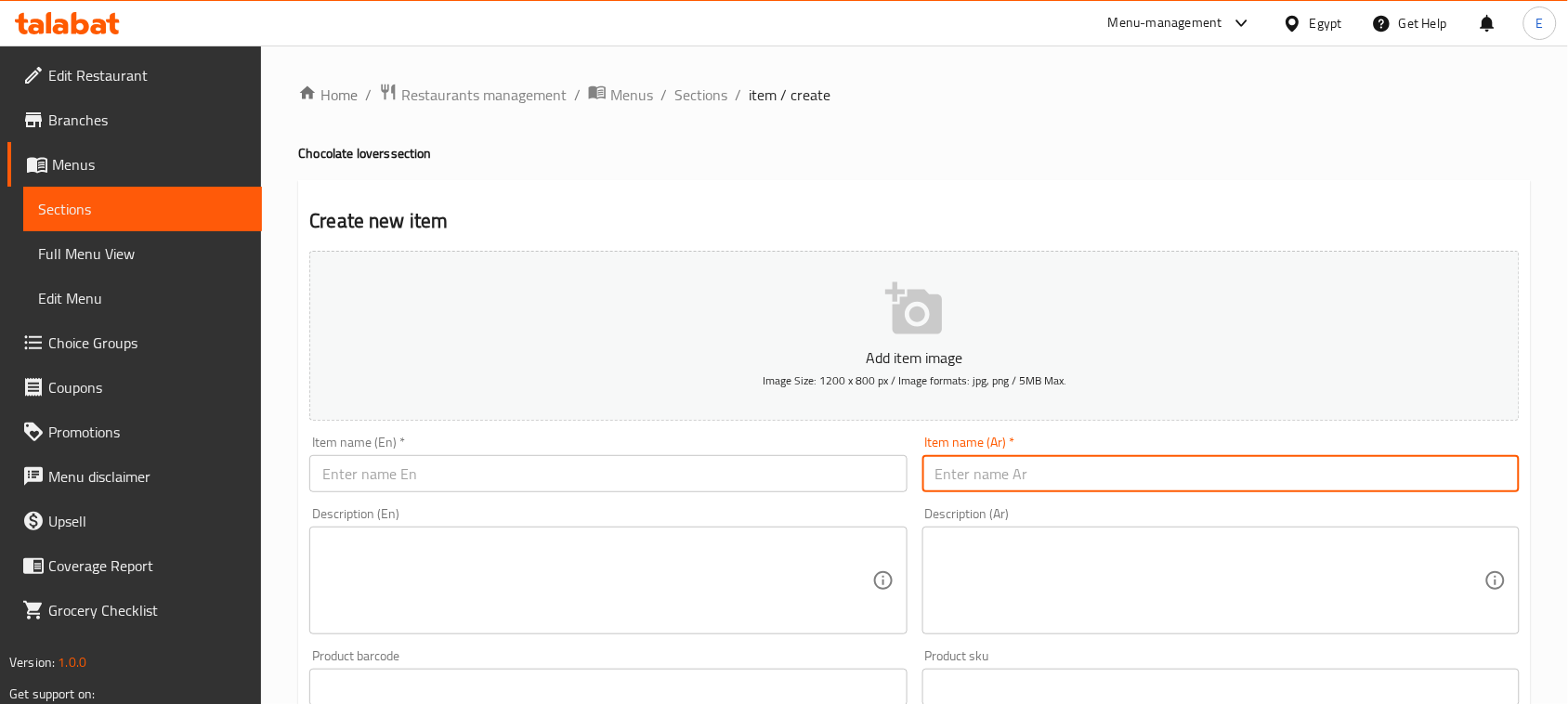click at bounding box center (608, 474) 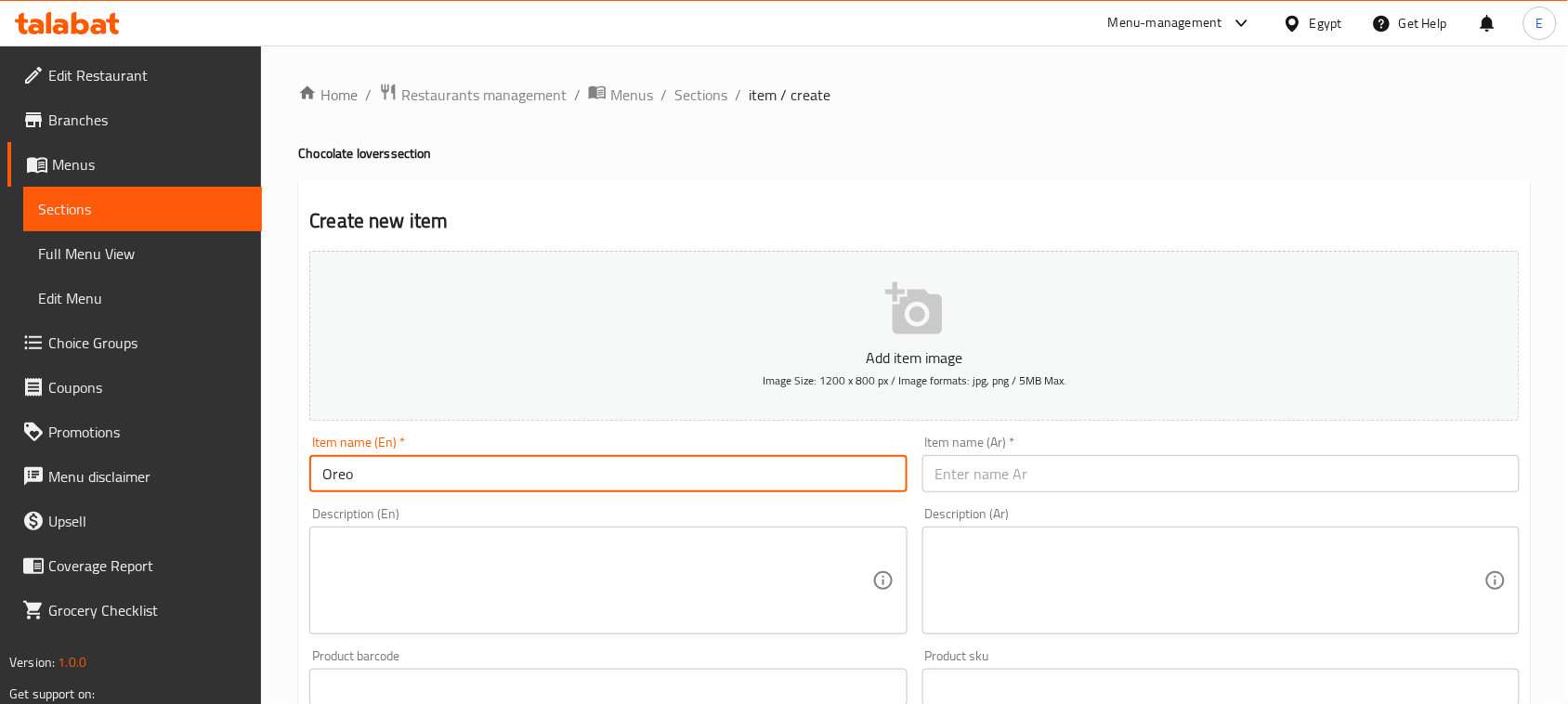 type on "Oreo" 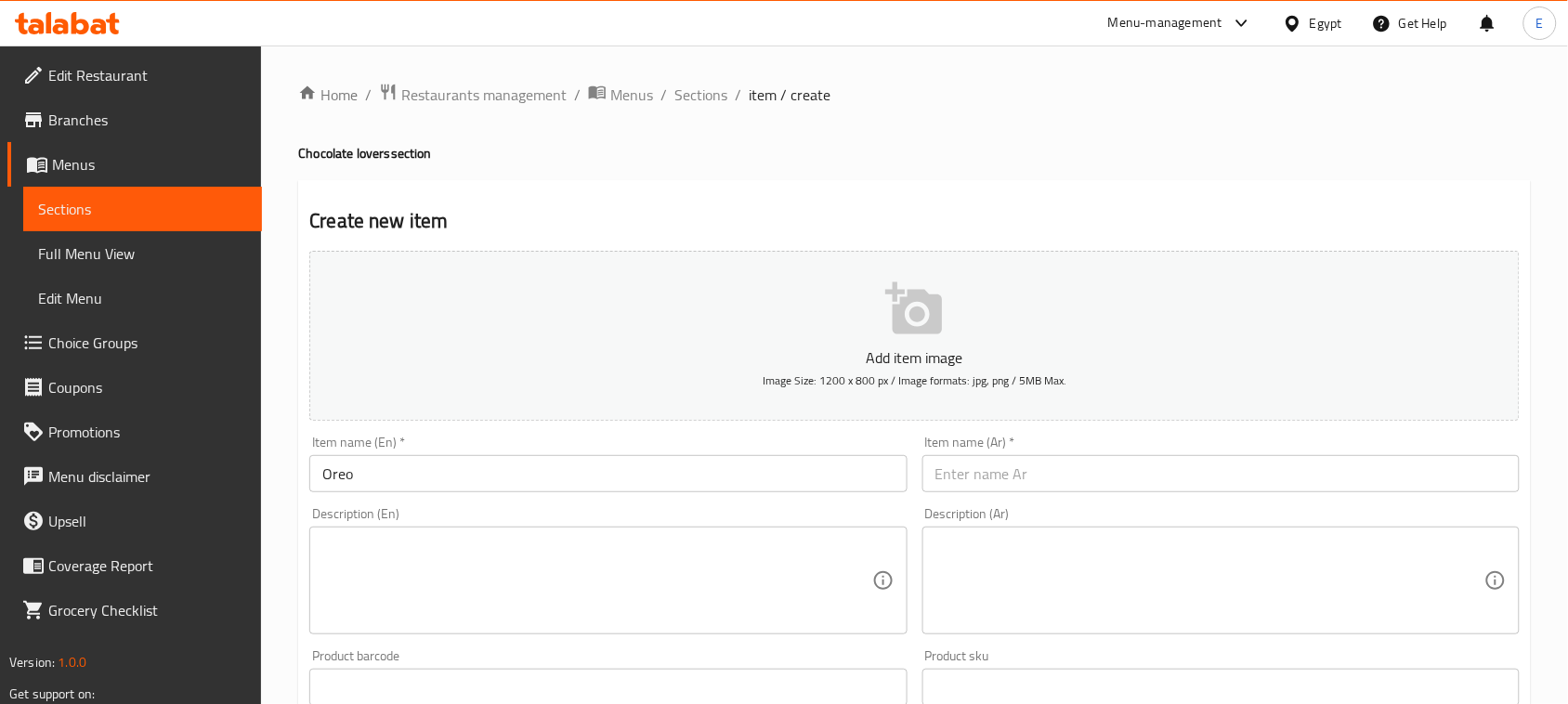click on "Description (Ar) Description (Ar)" at bounding box center [1221, 570] 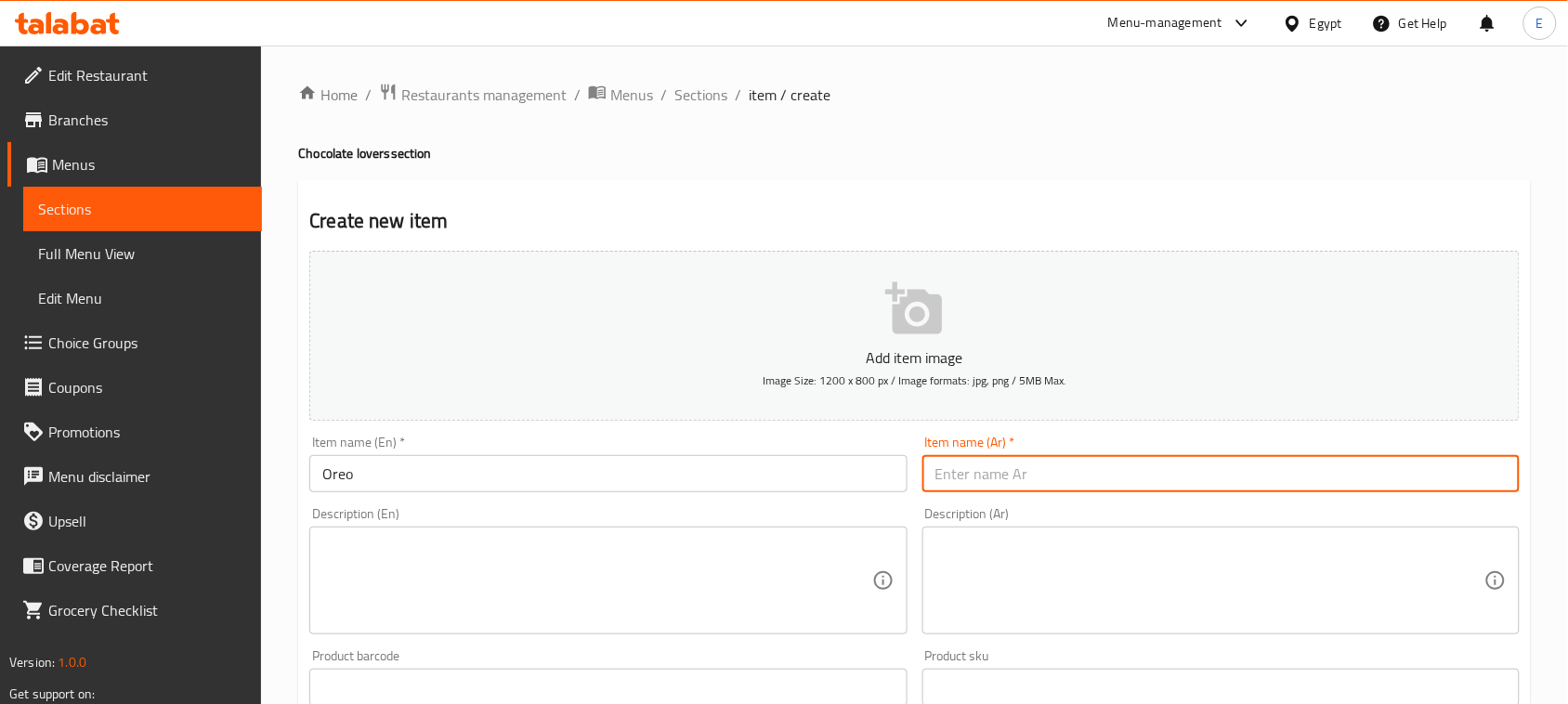 click at bounding box center (1221, 474) 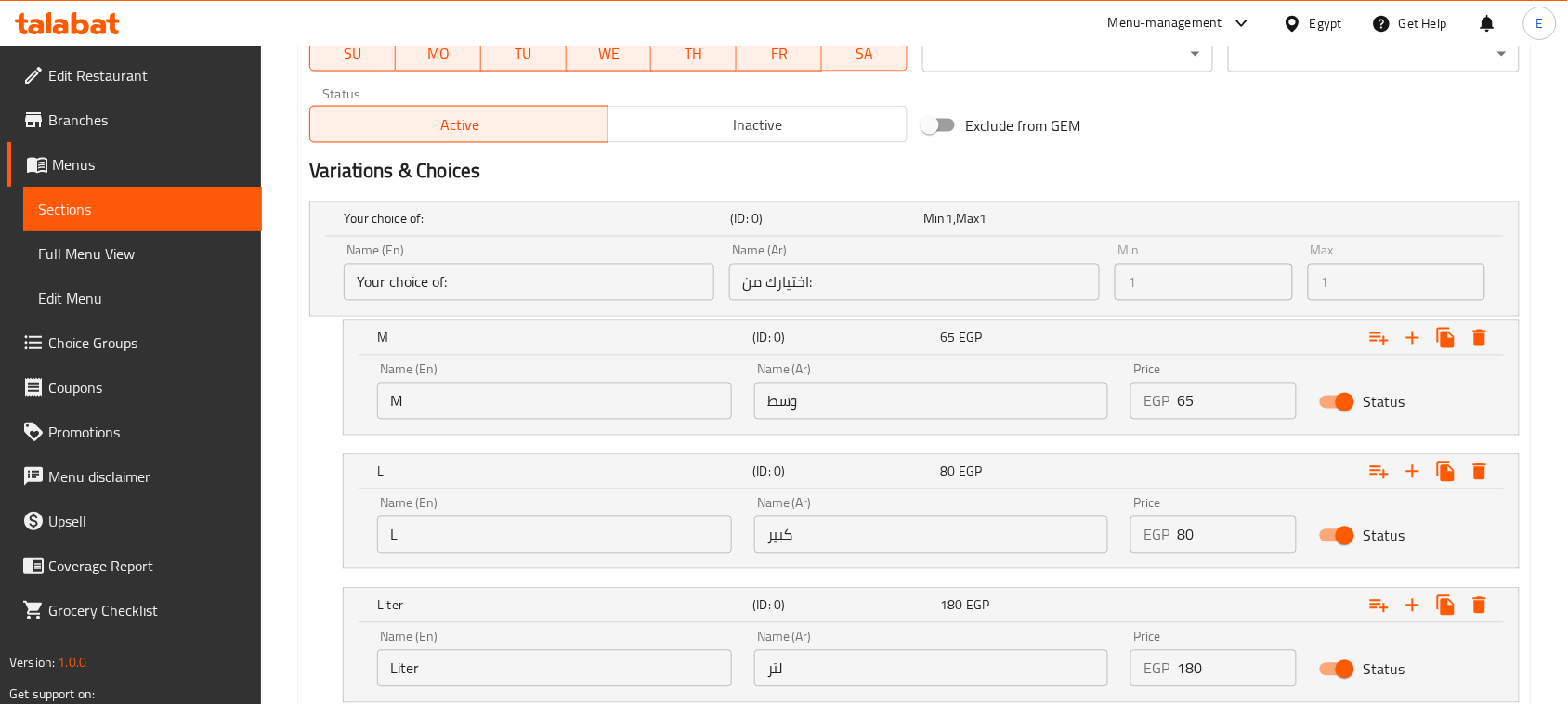 scroll, scrollTop: 929, scrollLeft: 0, axis: vertical 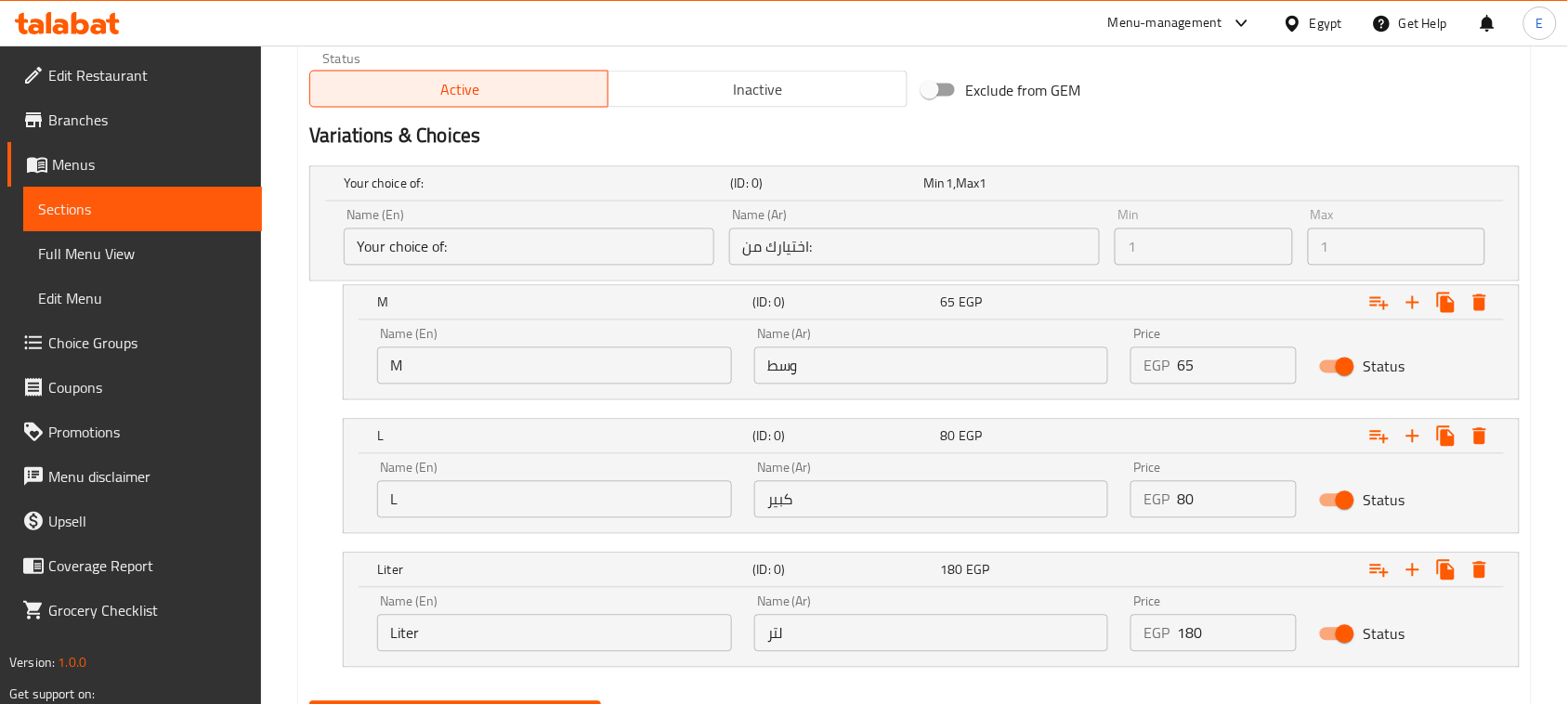 type on "أوريو" 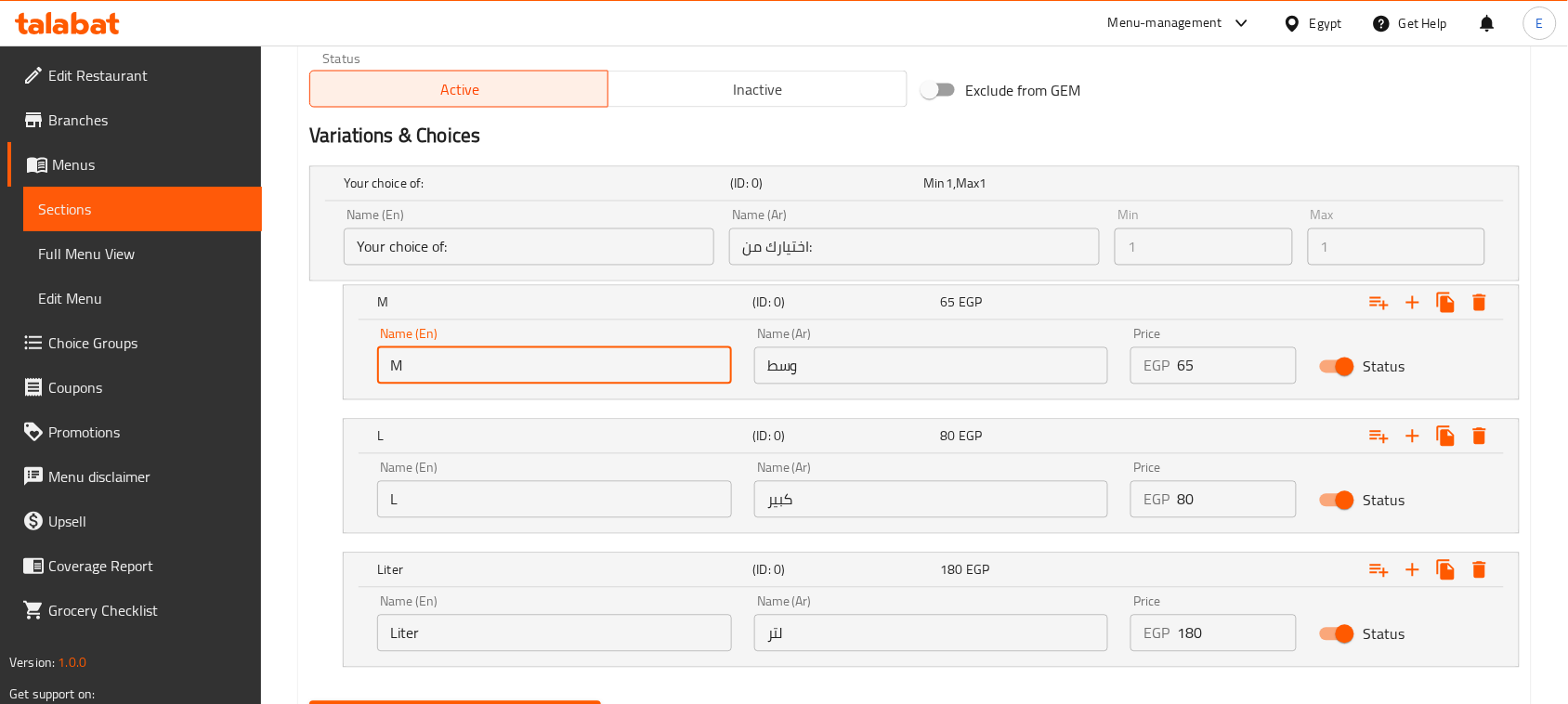 drag, startPoint x: 507, startPoint y: 353, endPoint x: 247, endPoint y: 336, distance: 260.55518 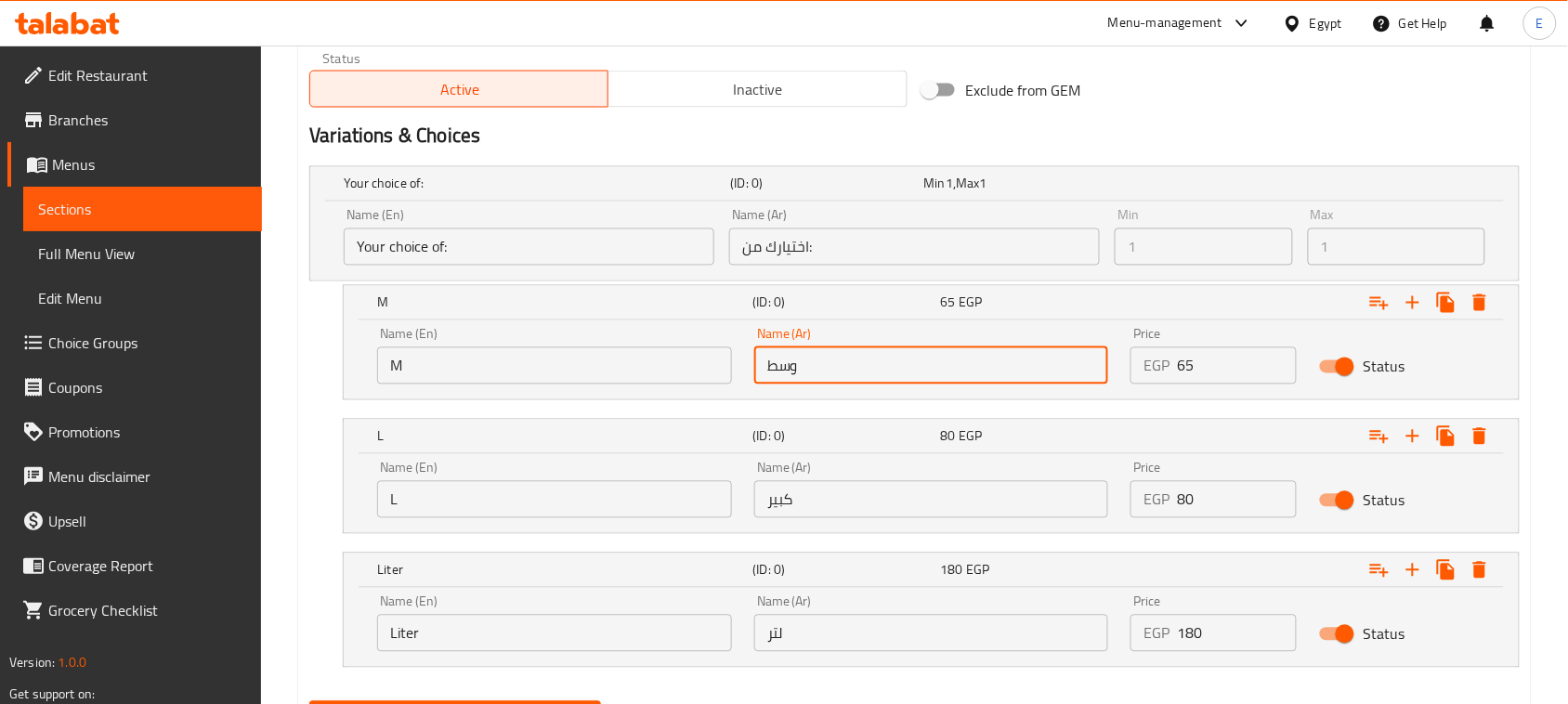 click on "وسط" at bounding box center [932, 366] 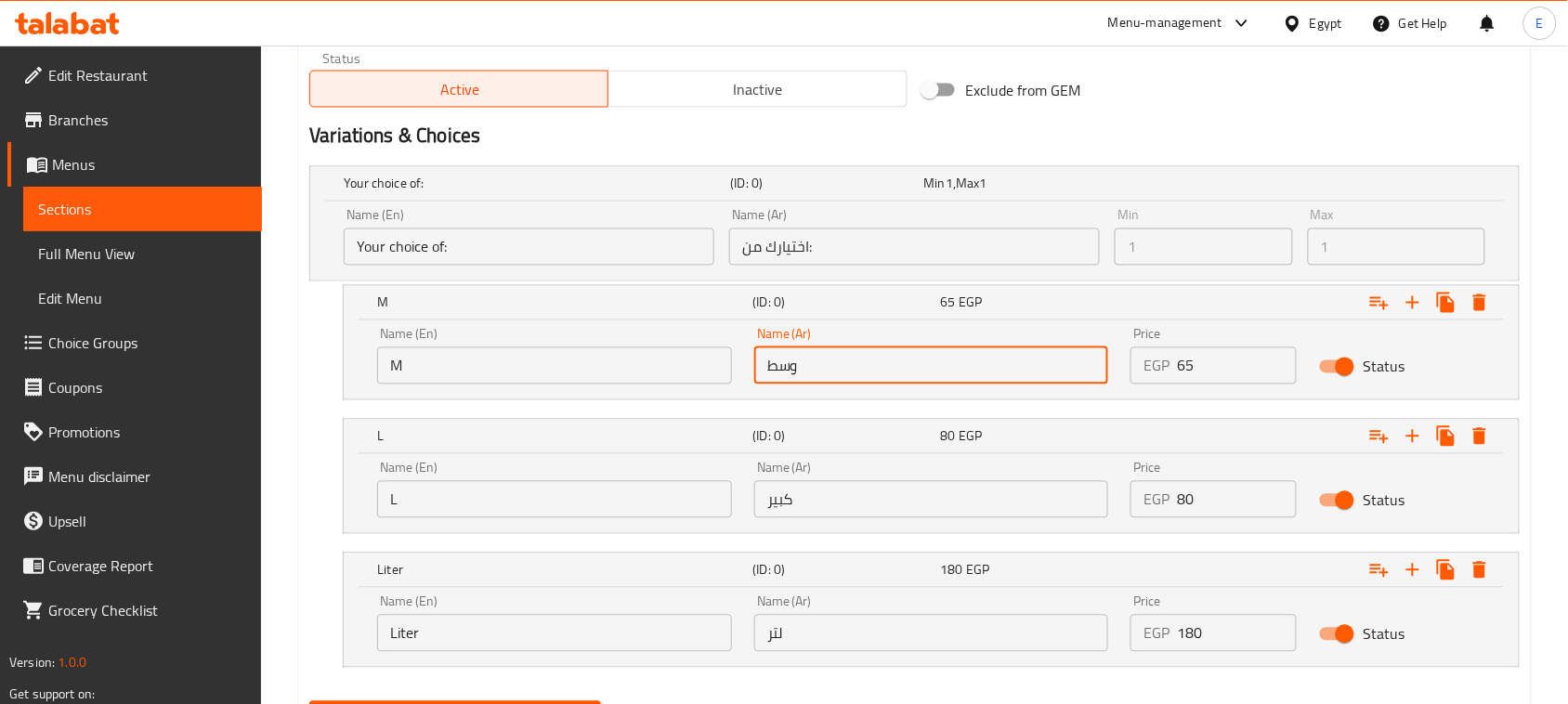 type on "وسط" 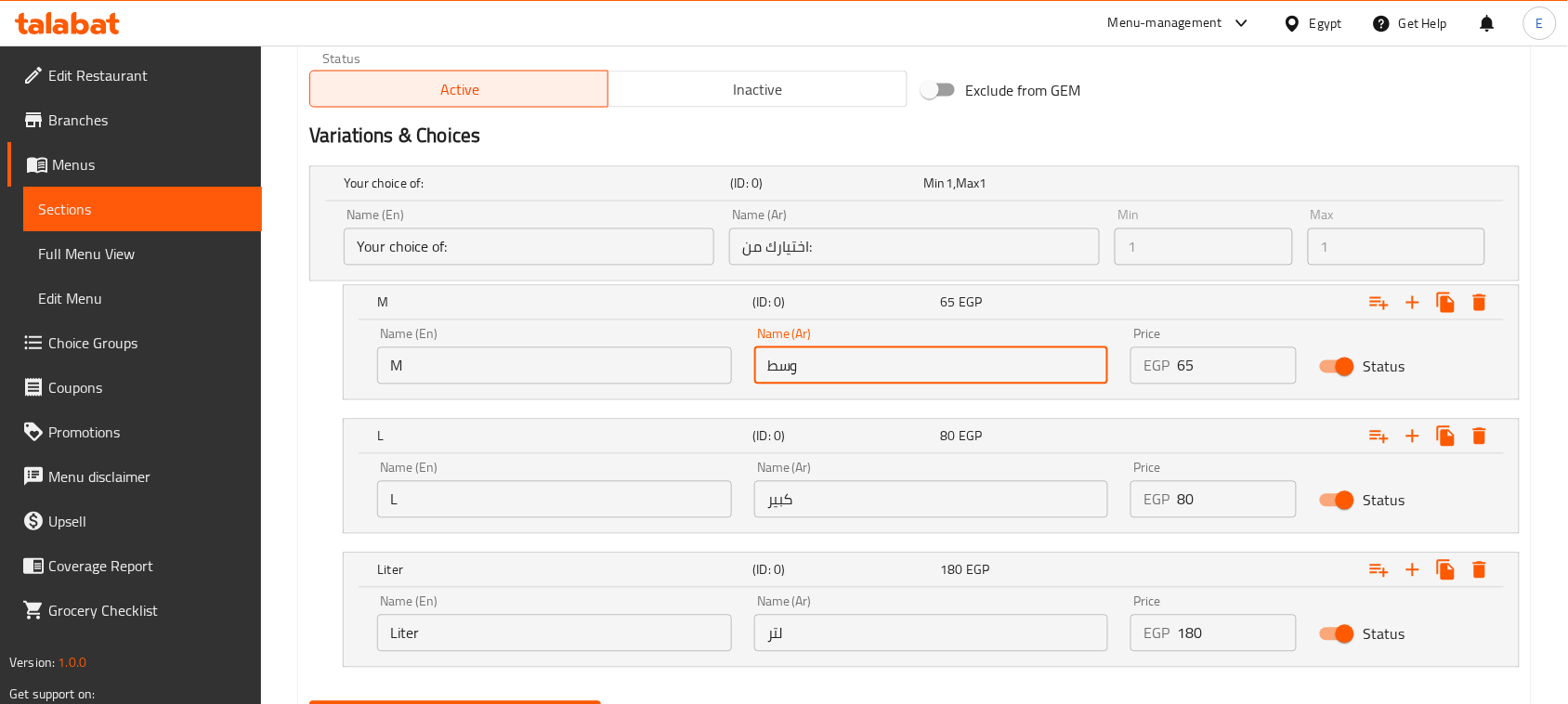 type on "0" 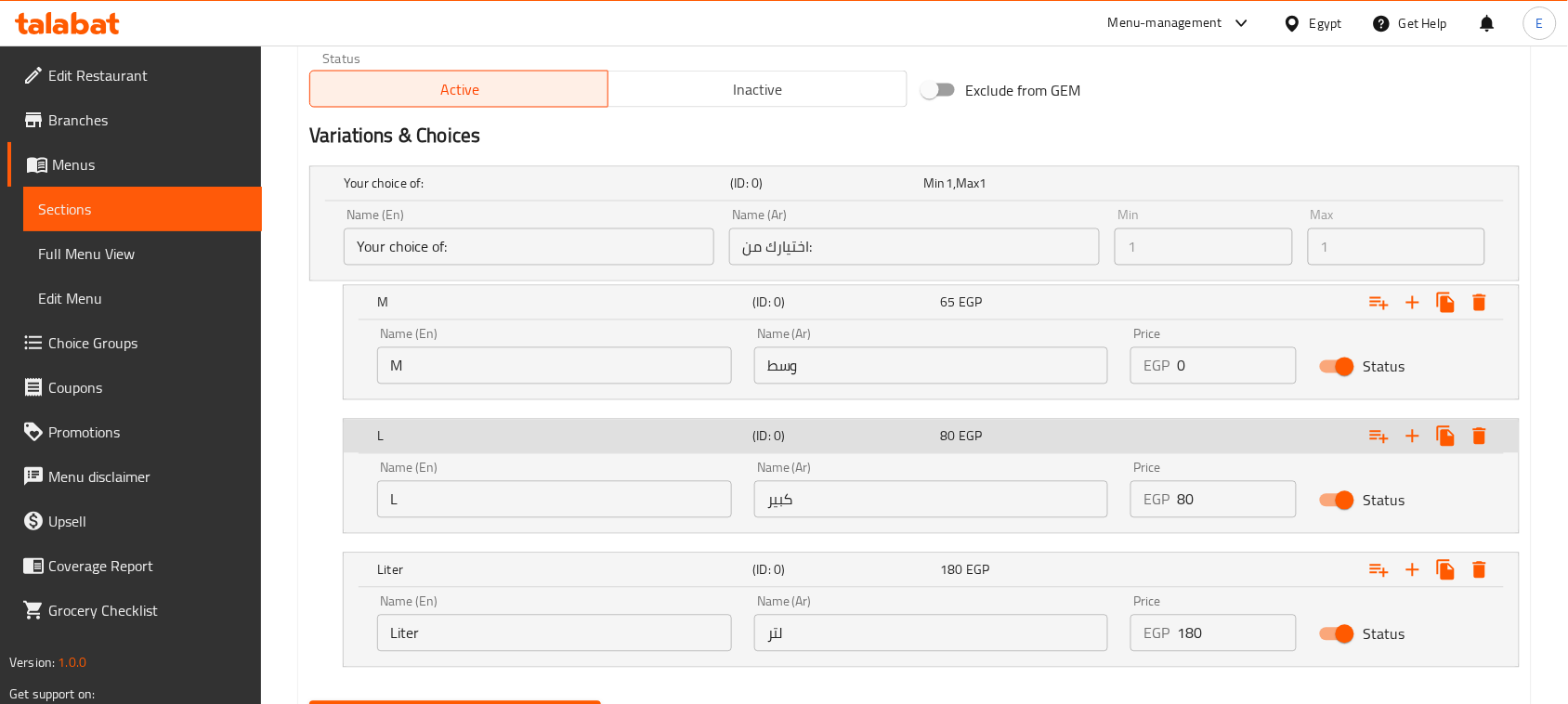 type 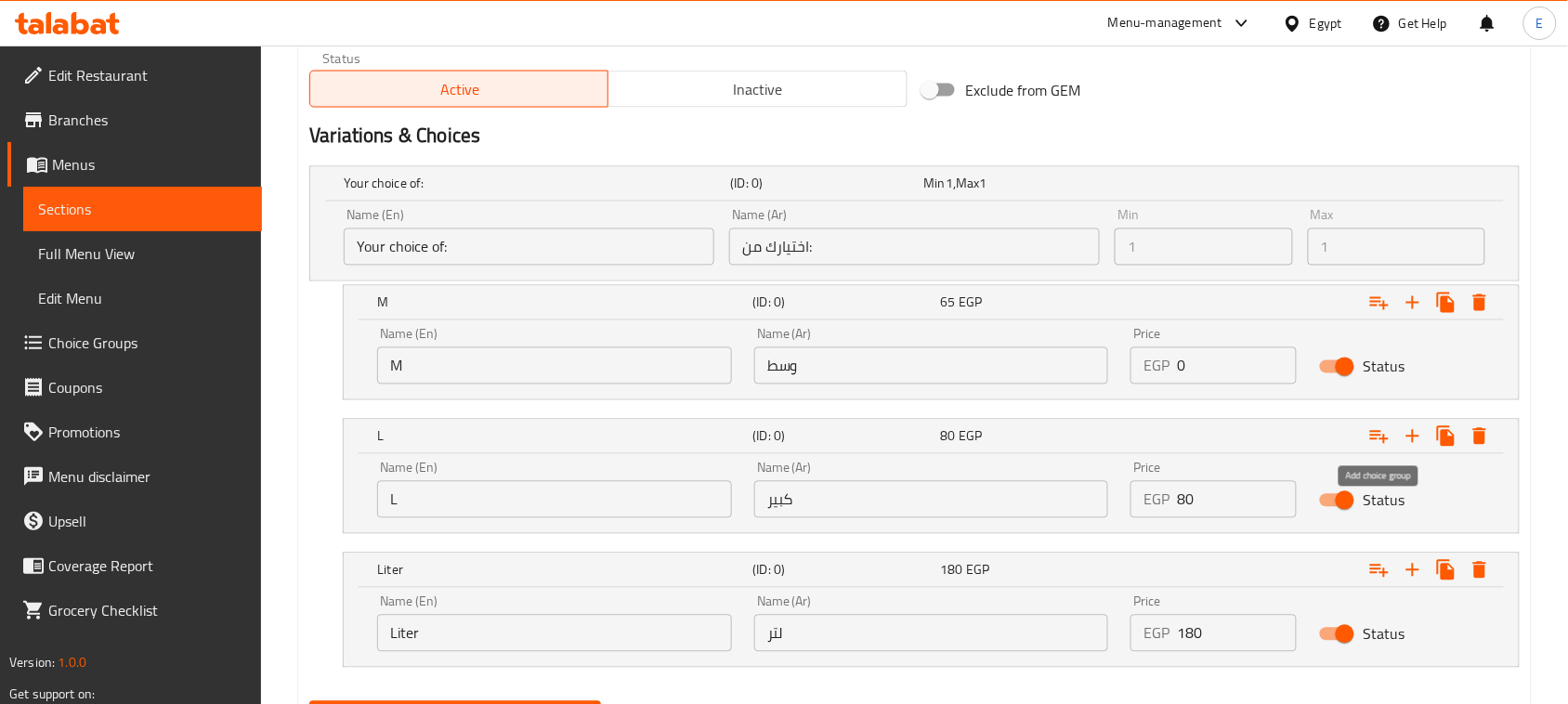type 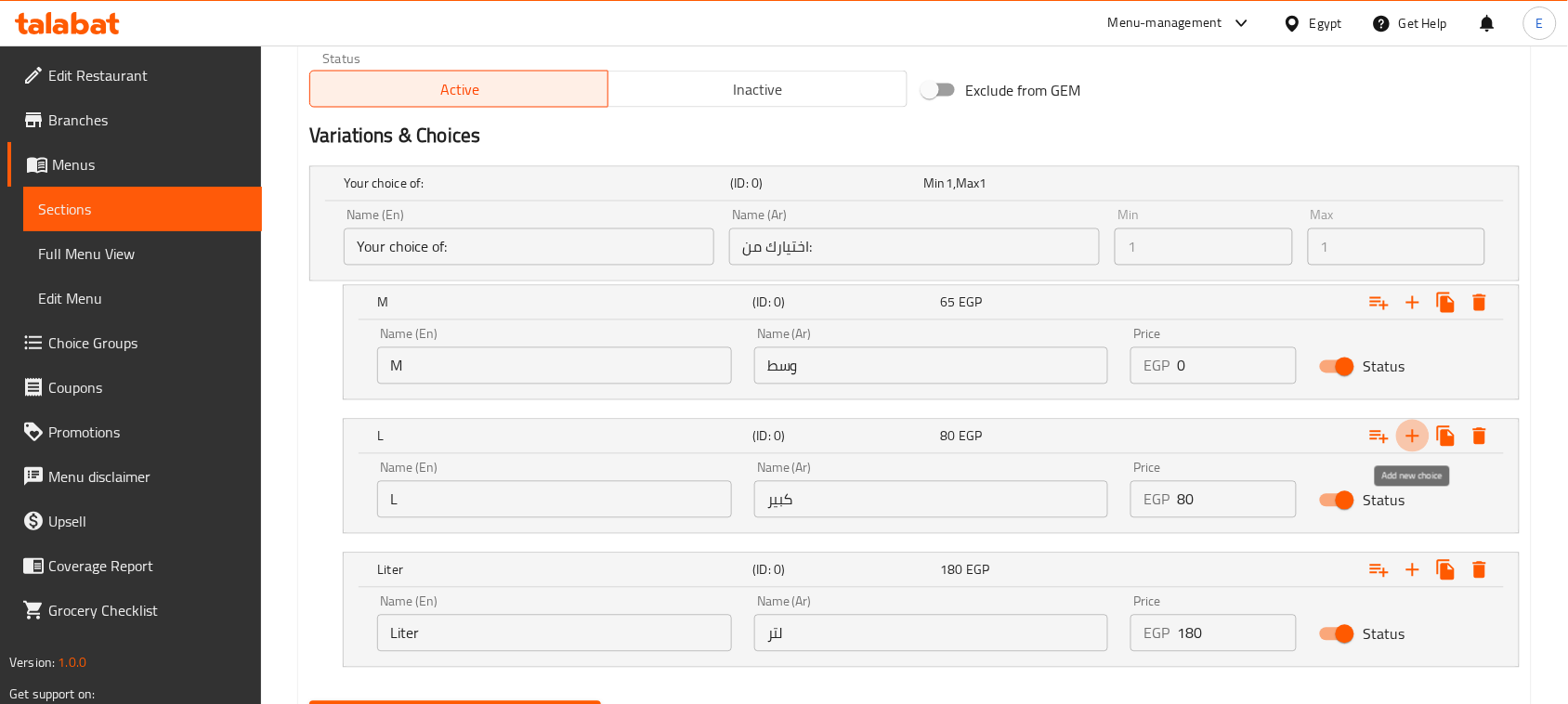 type 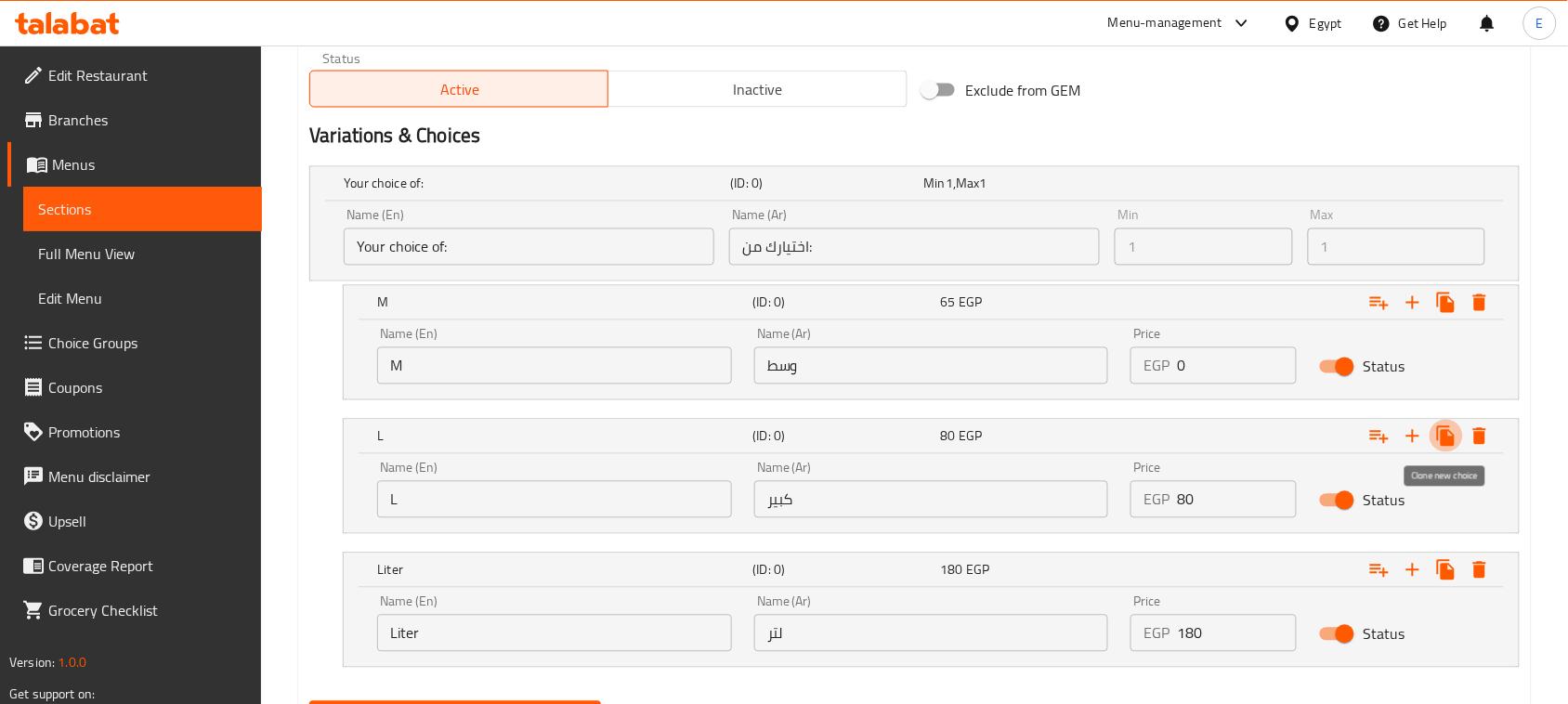 type 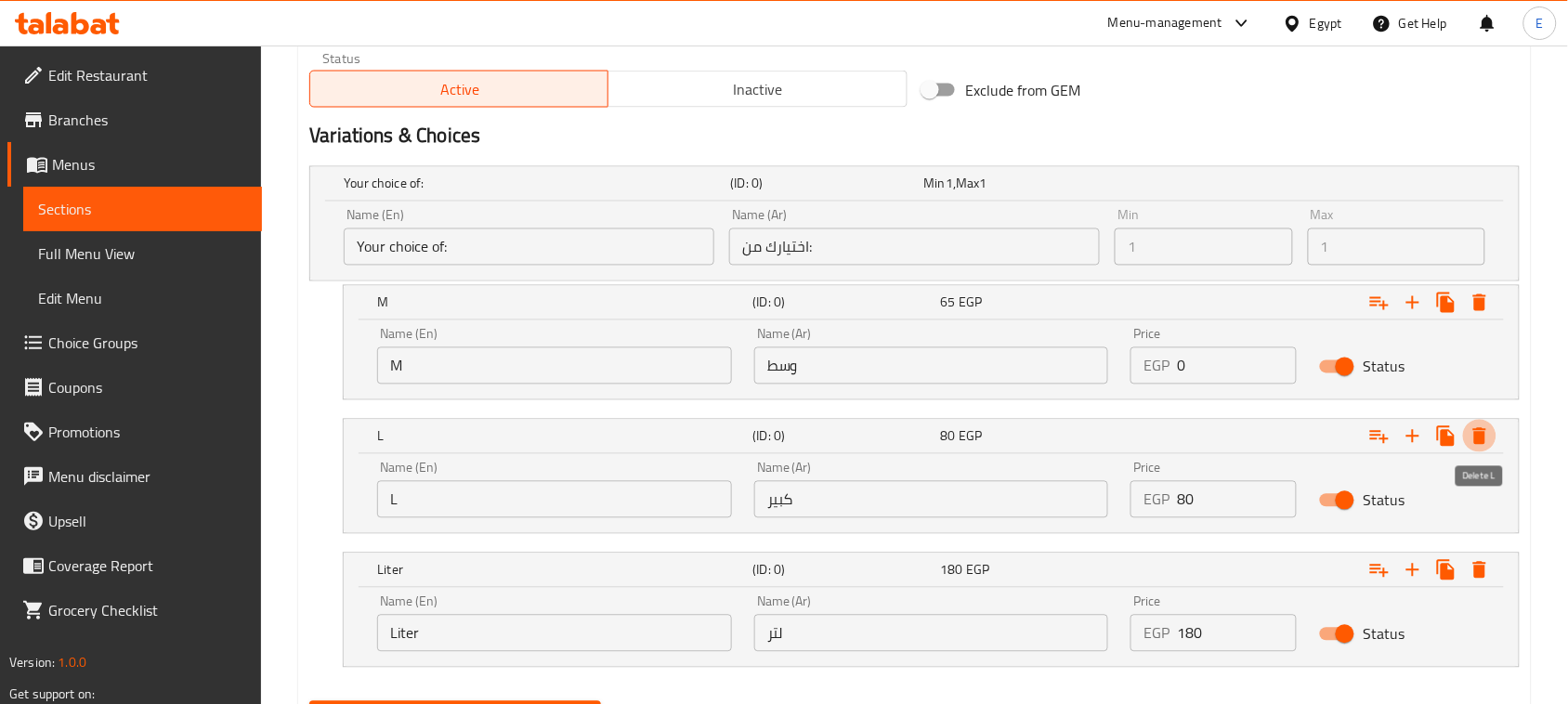 type on "Choice" 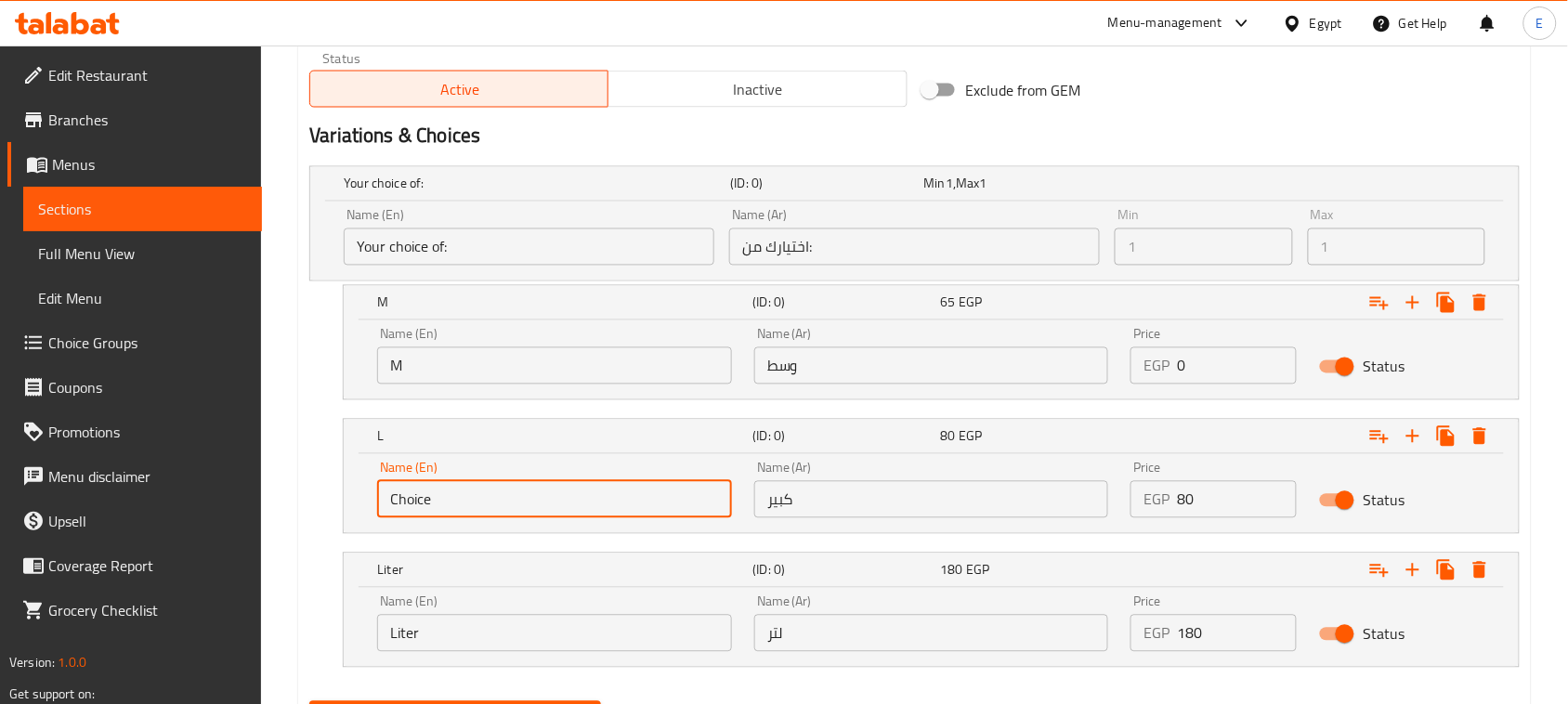 type 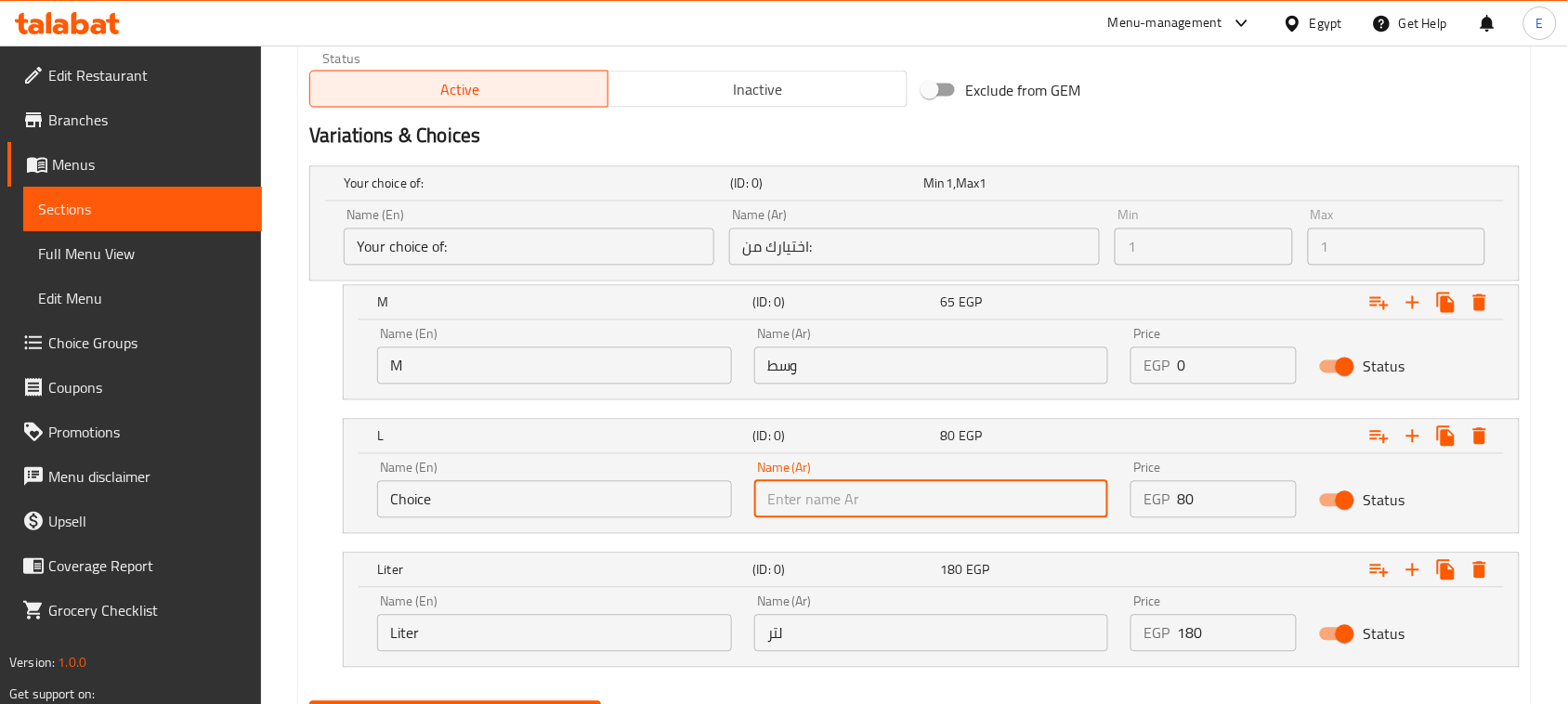 type on "0" 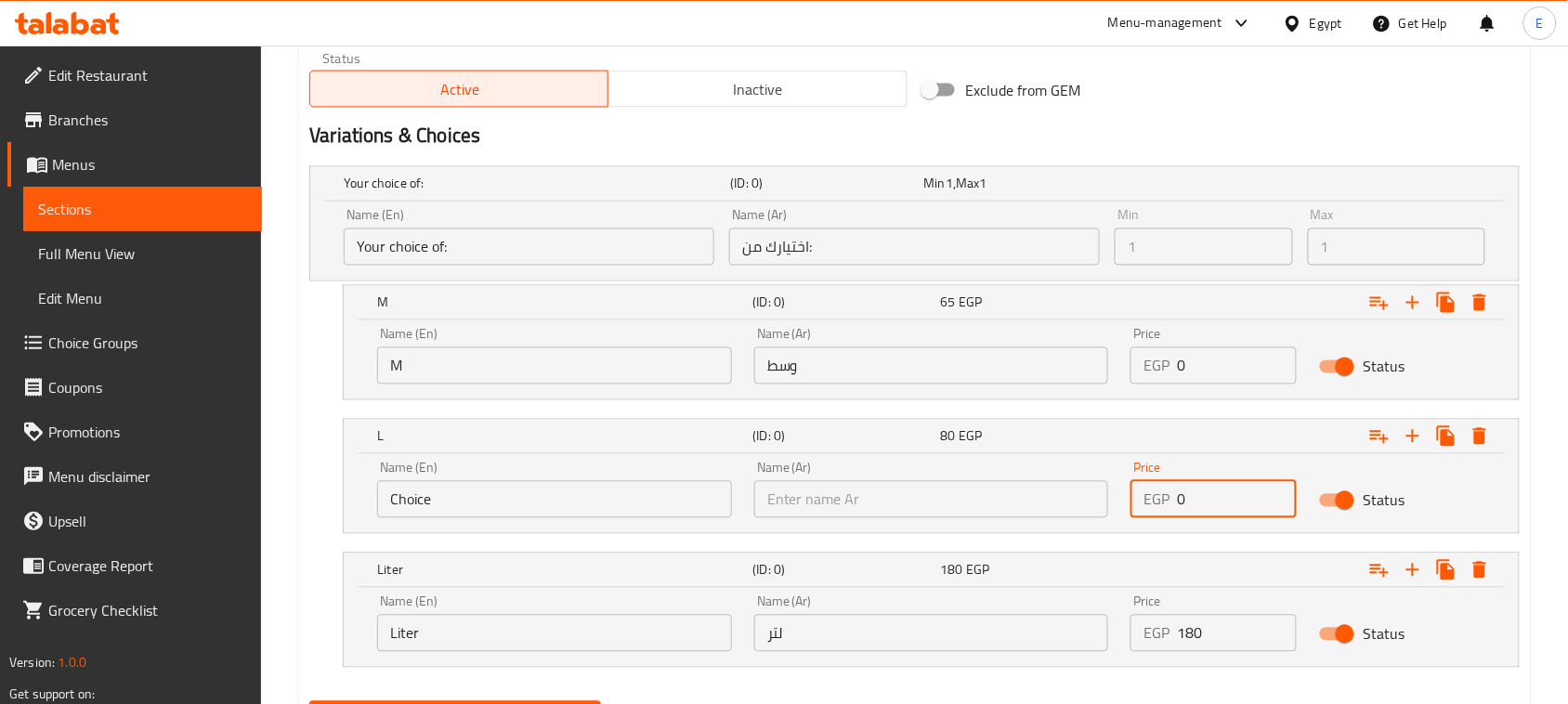 click at bounding box center [932, 500] 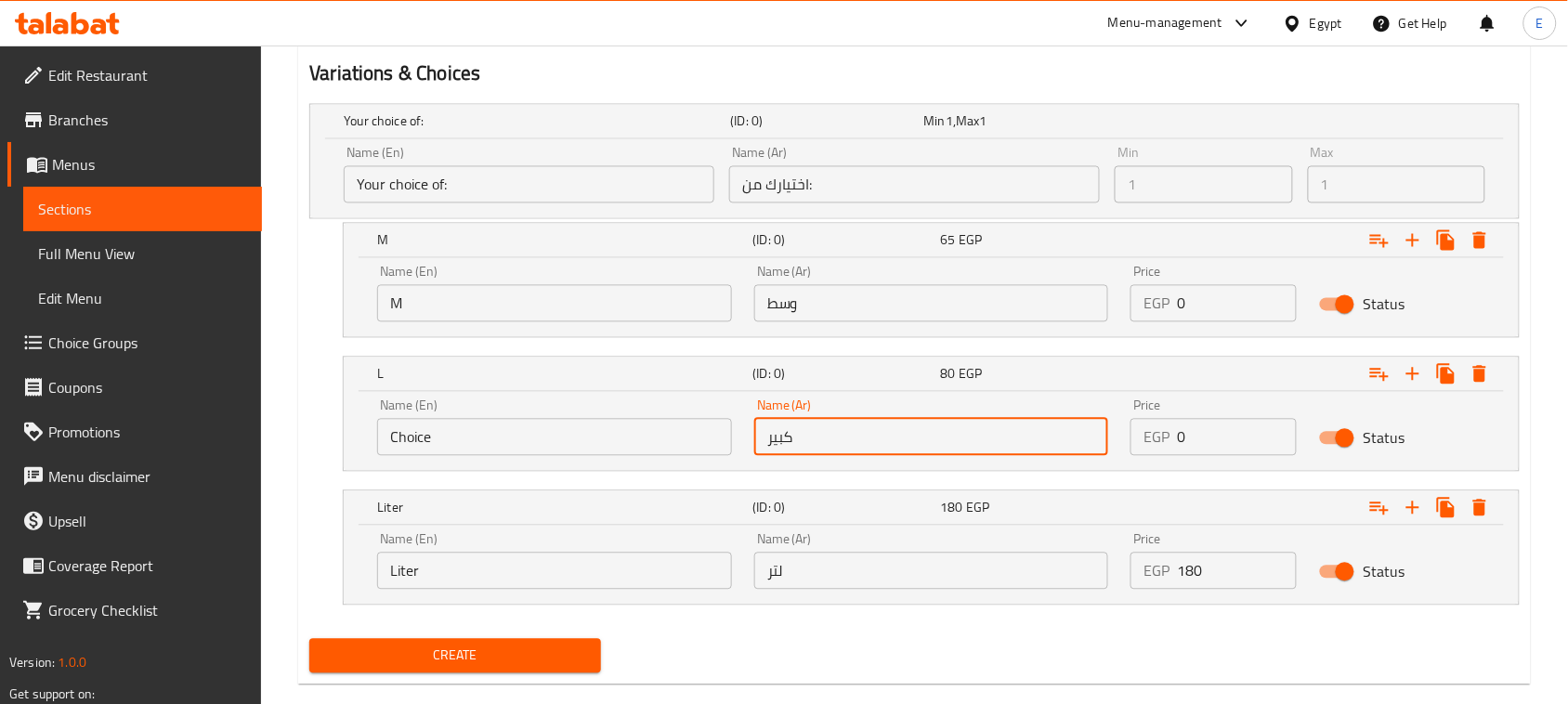 scroll, scrollTop: 1023, scrollLeft: 0, axis: vertical 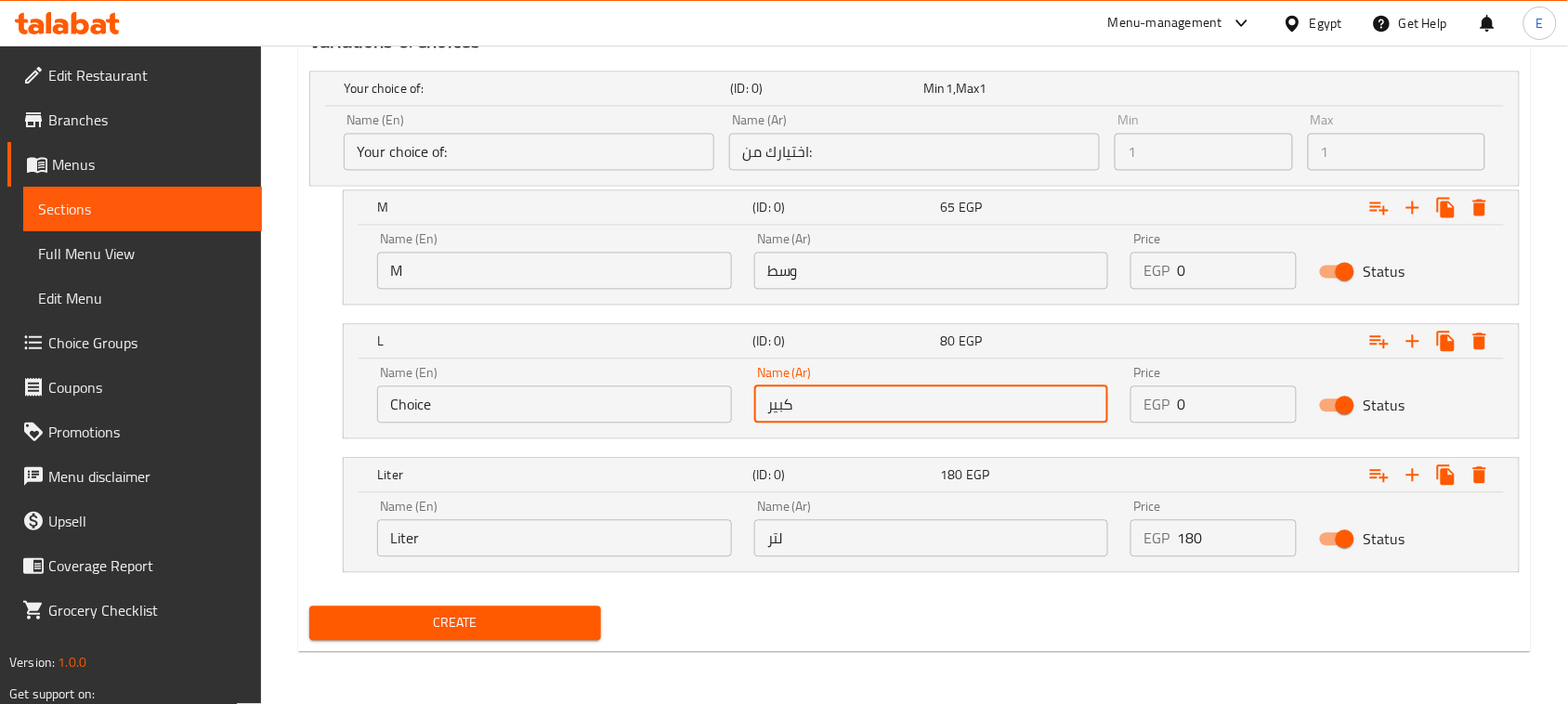 type on "كبير" 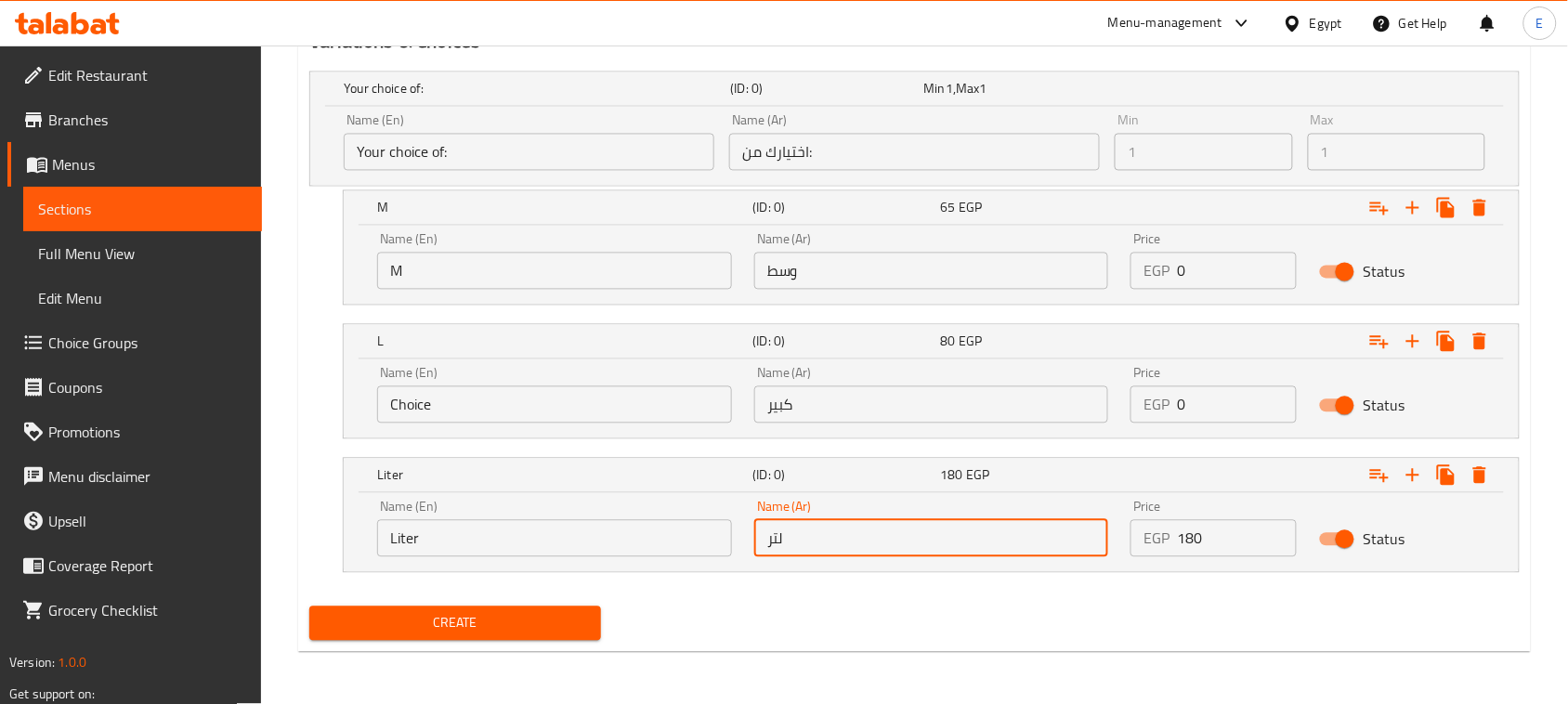 type on "لتر" 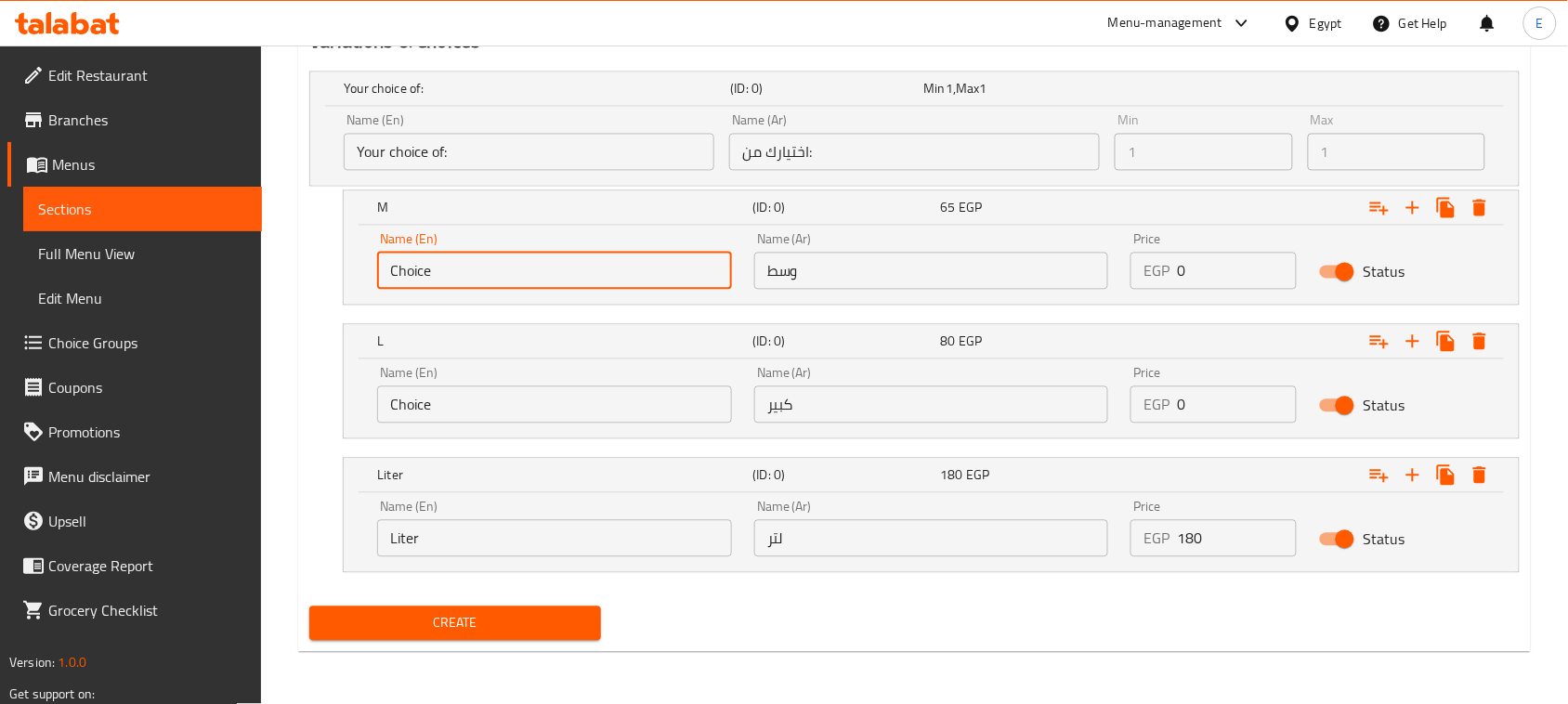 type on "’" 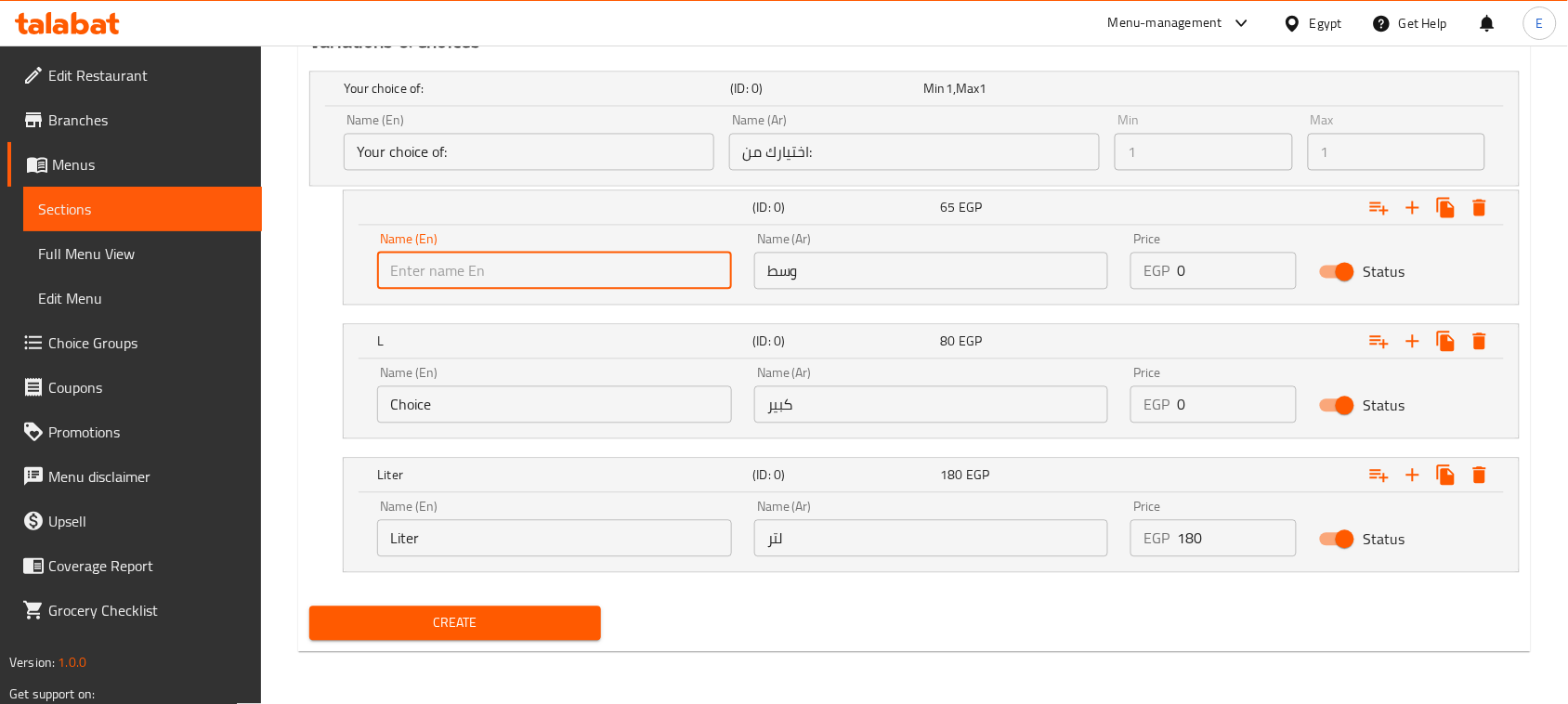 type on "’" 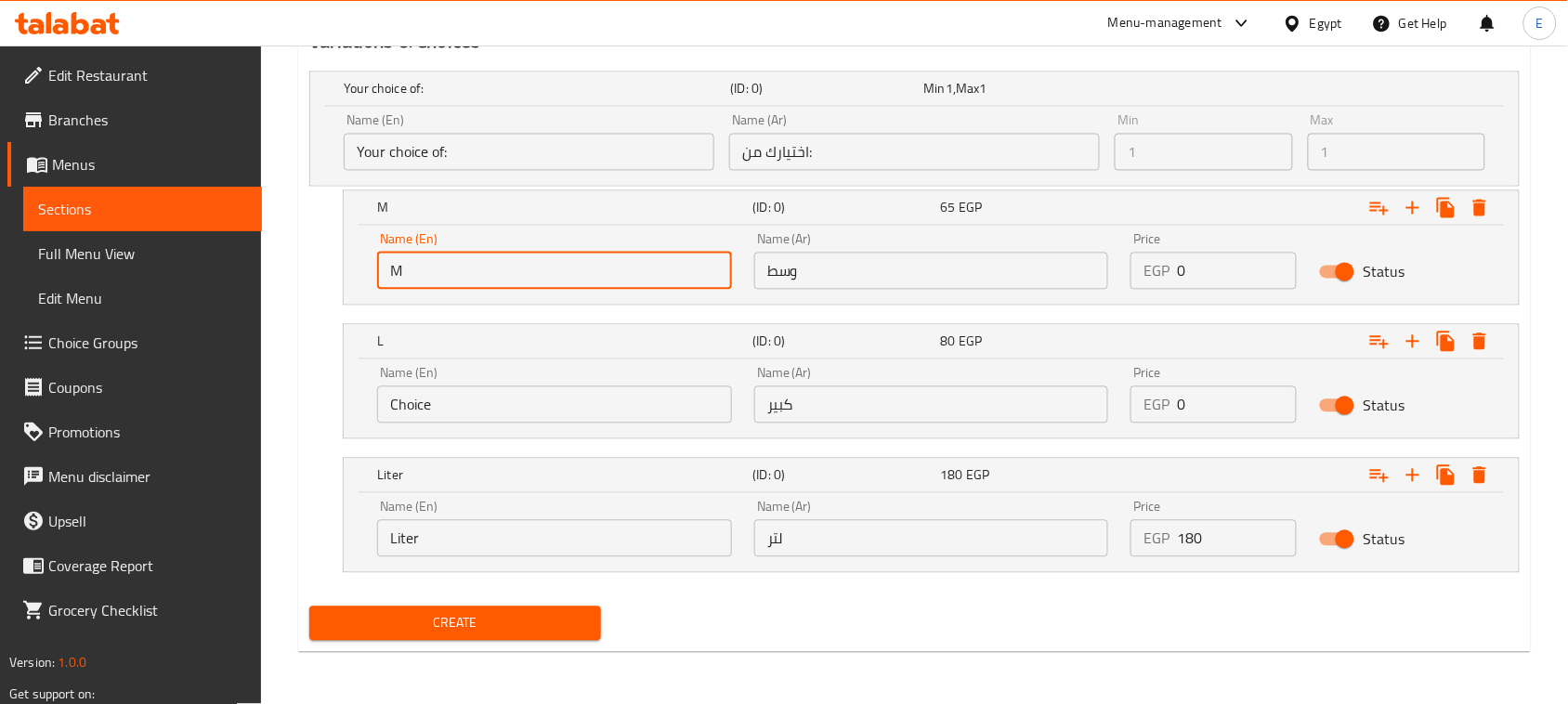type on "M" 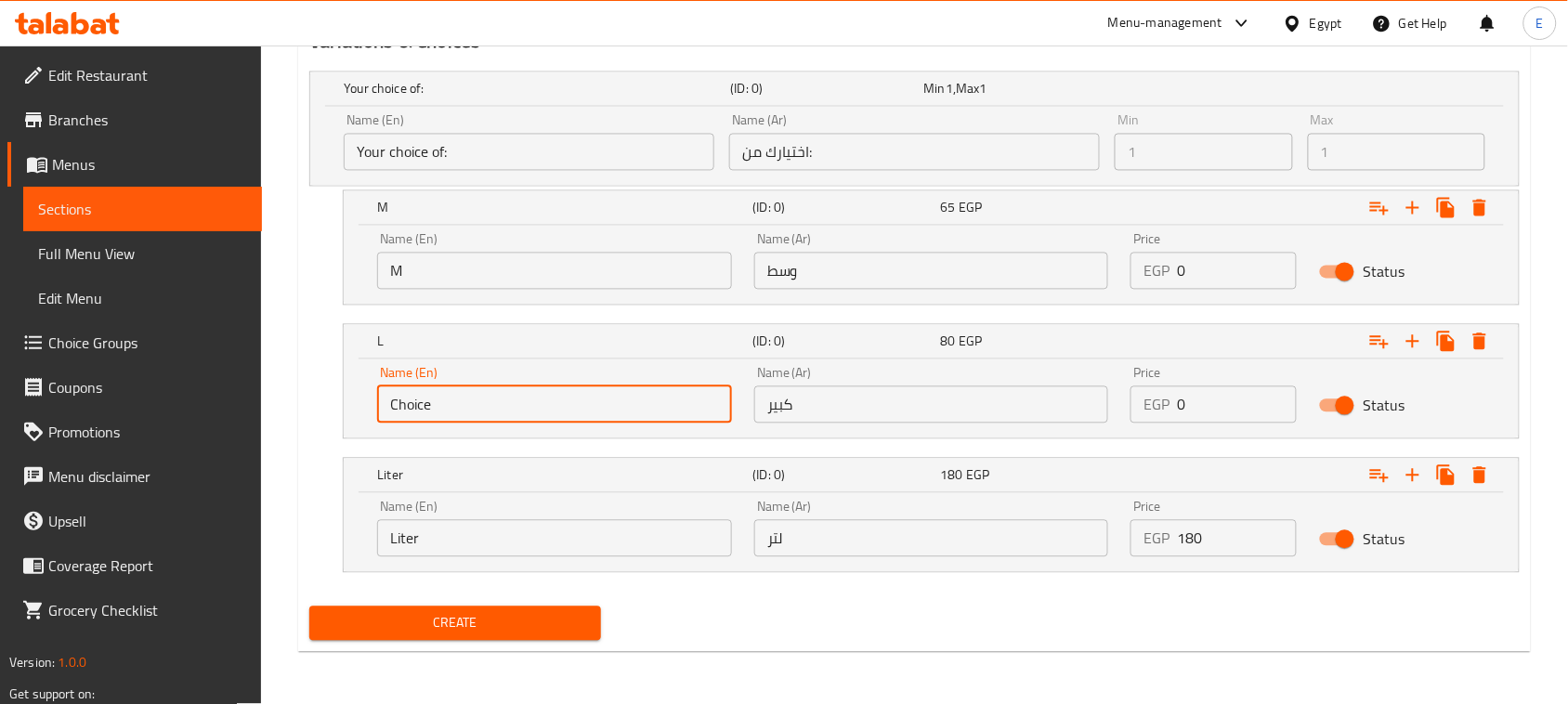 drag, startPoint x: 469, startPoint y: 407, endPoint x: 137, endPoint y: 350, distance: 336.85754 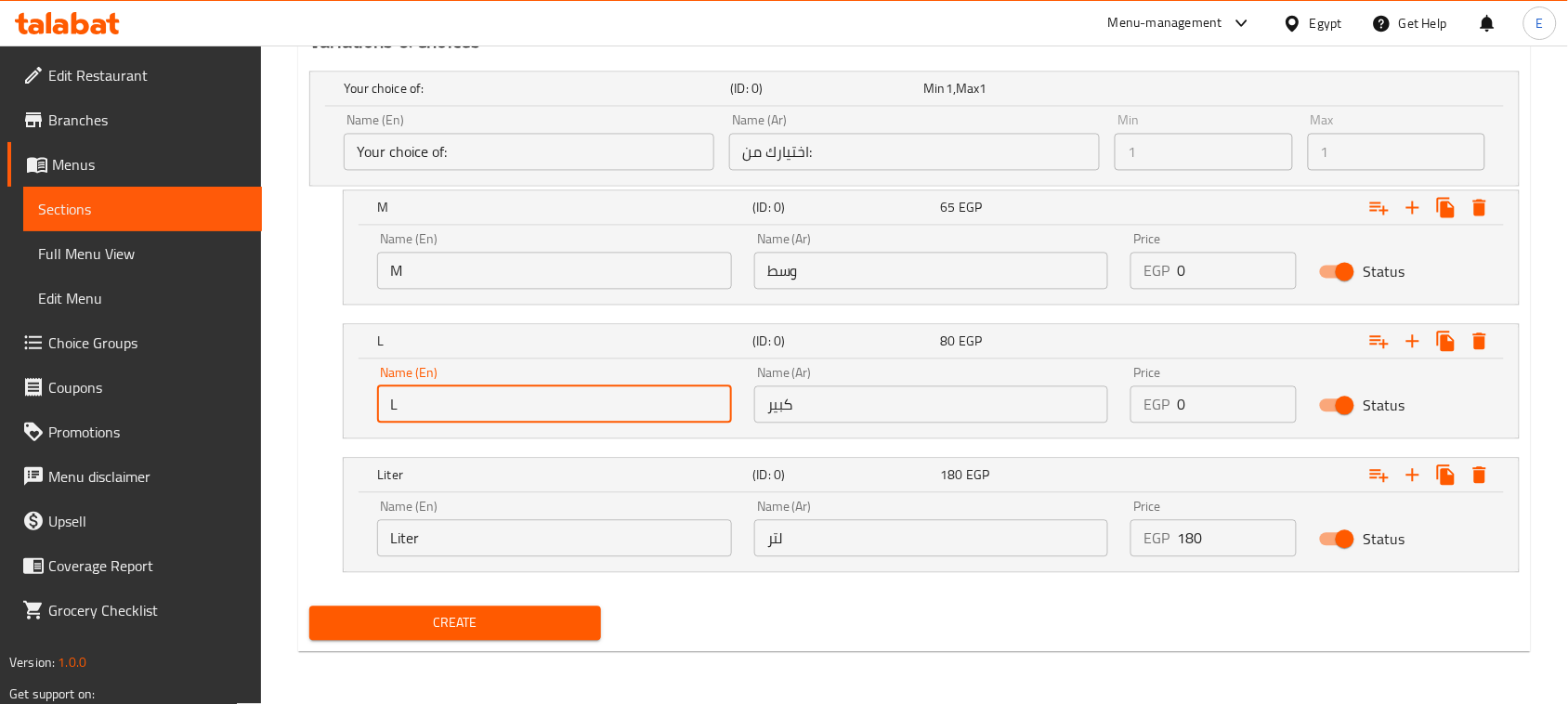 type on "L" 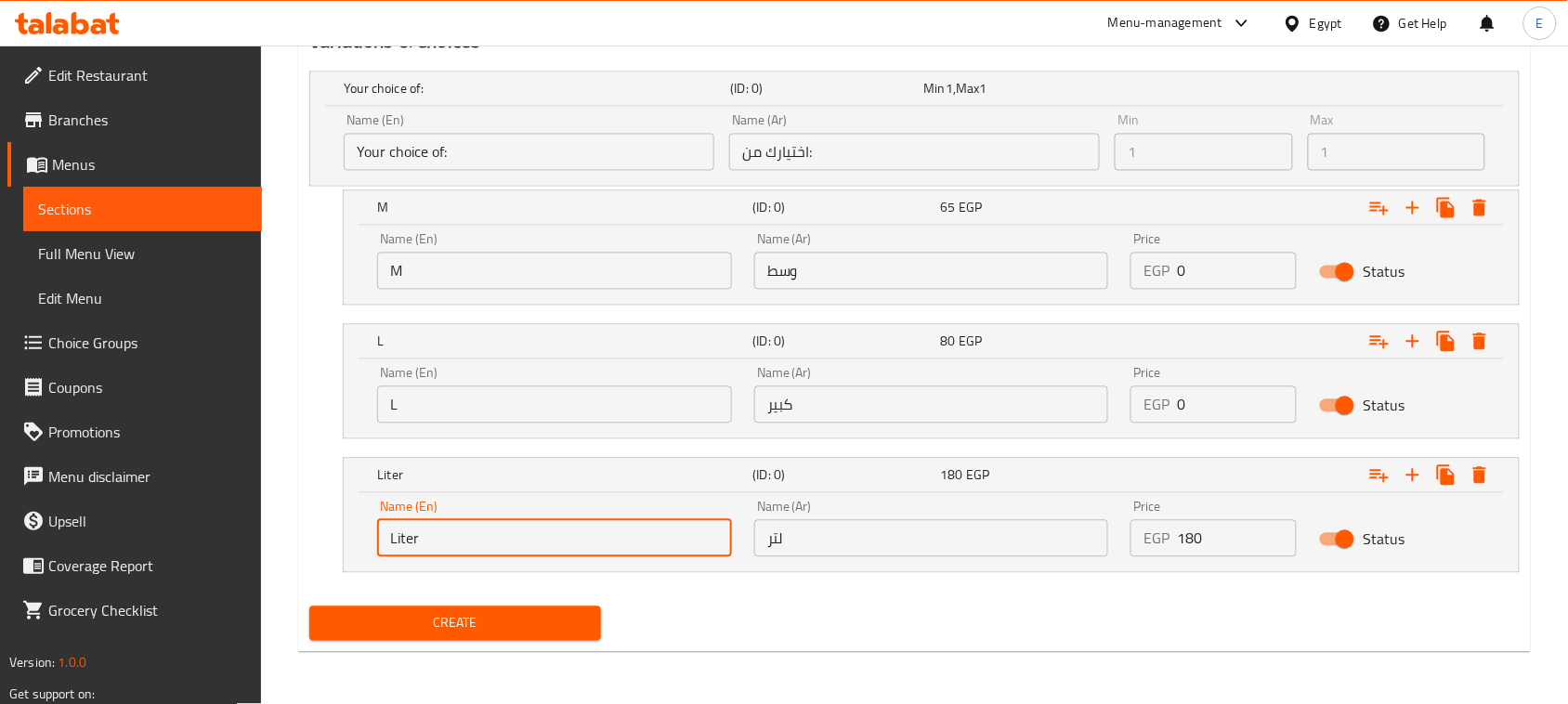 drag, startPoint x: 458, startPoint y: 543, endPoint x: 253, endPoint y: 502, distance: 209.0598 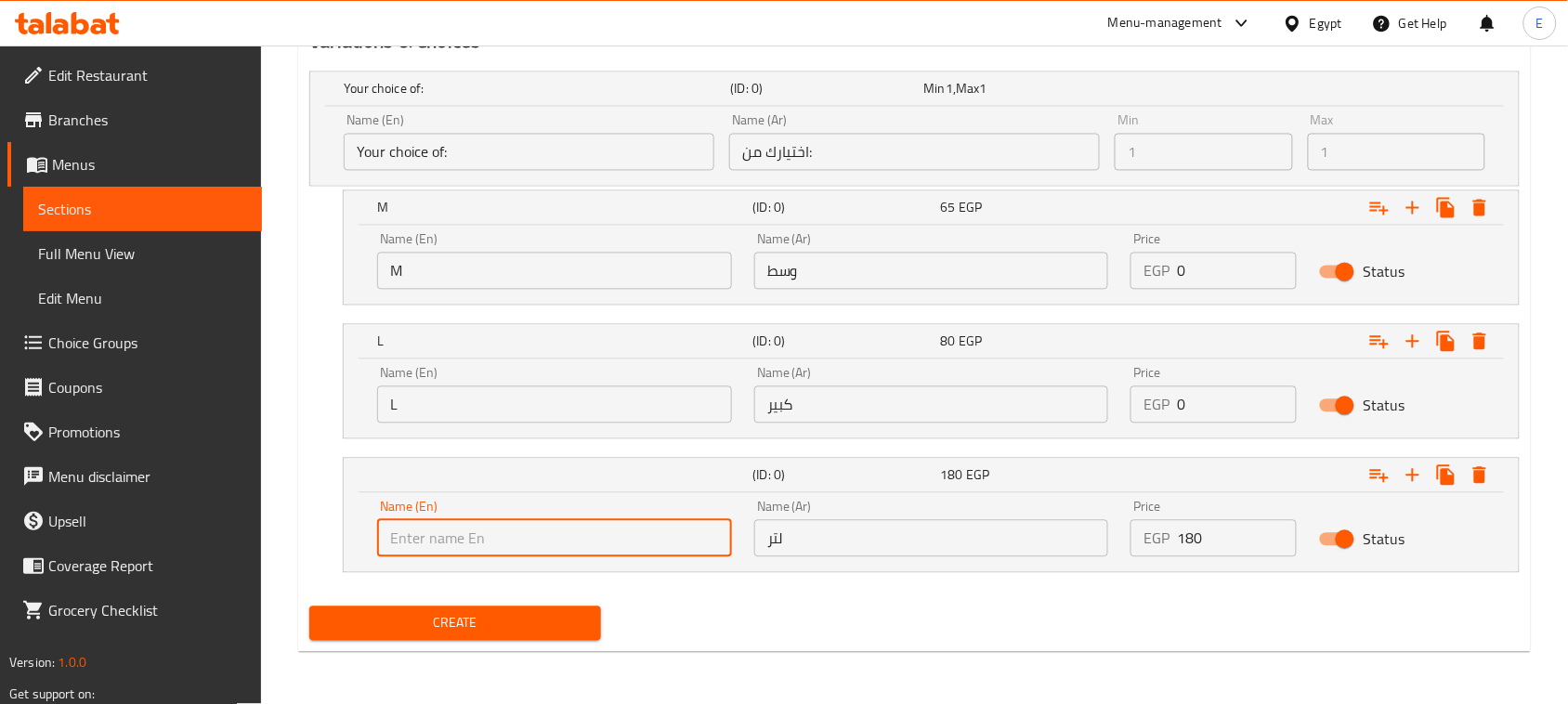 click at bounding box center [555, 539] 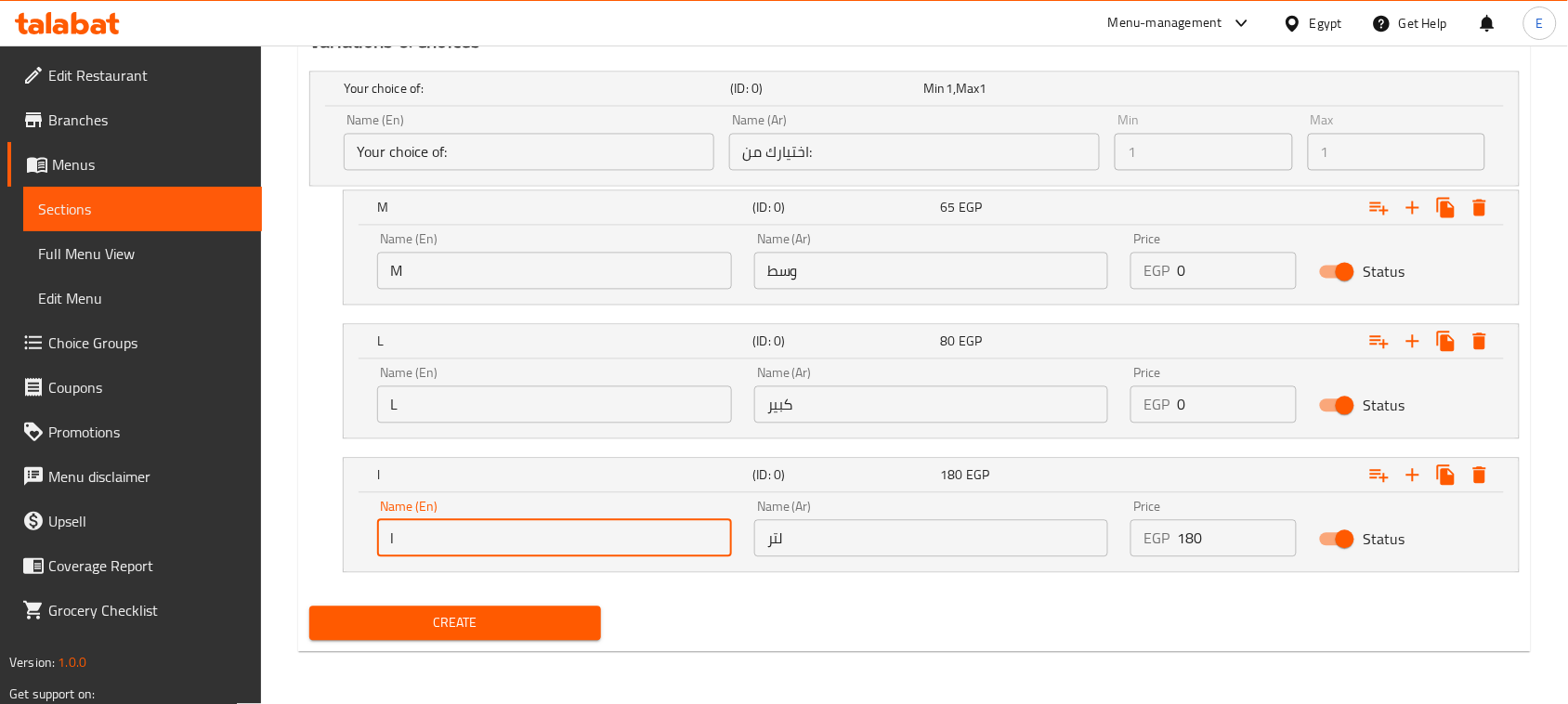 type on "Liter" 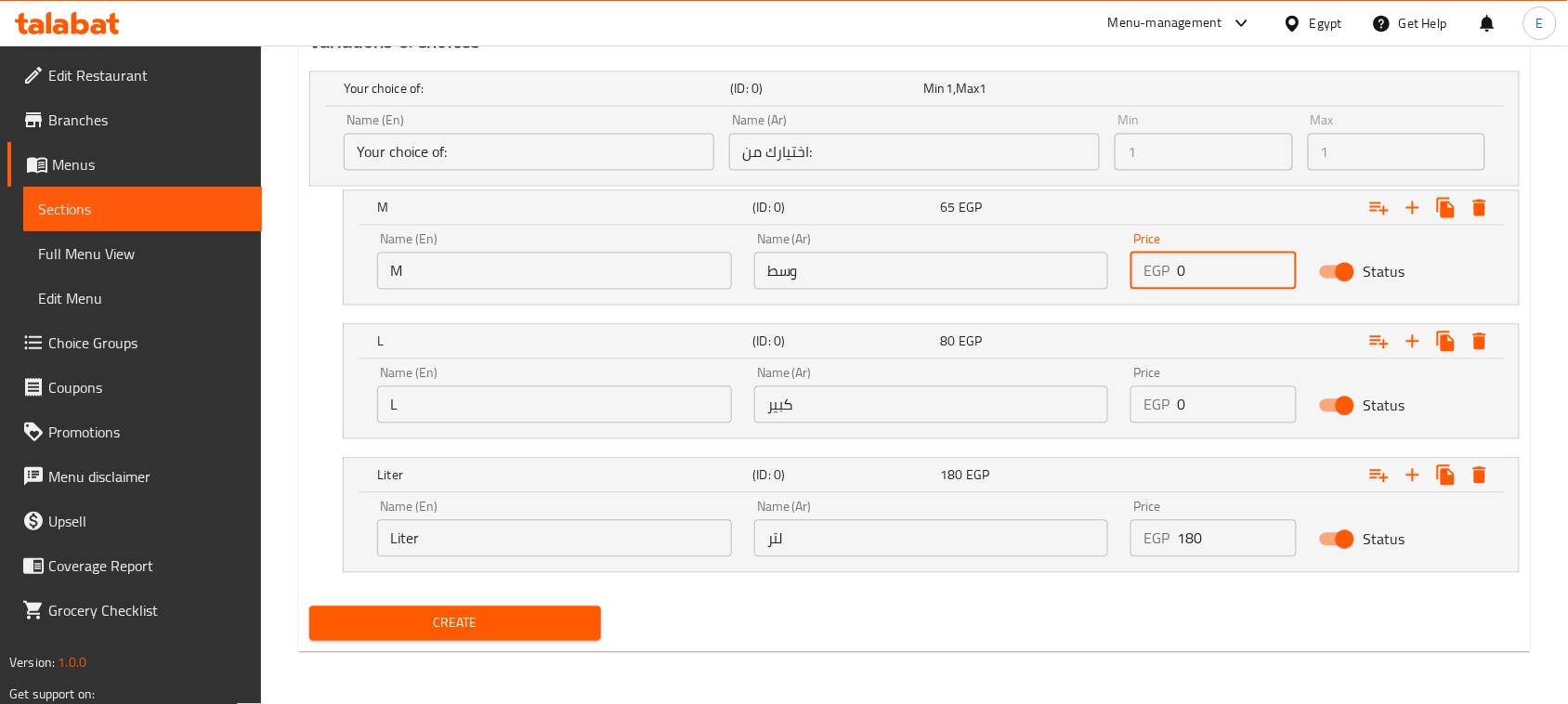drag, startPoint x: 1213, startPoint y: 274, endPoint x: 1084, endPoint y: 255, distance: 130.39172 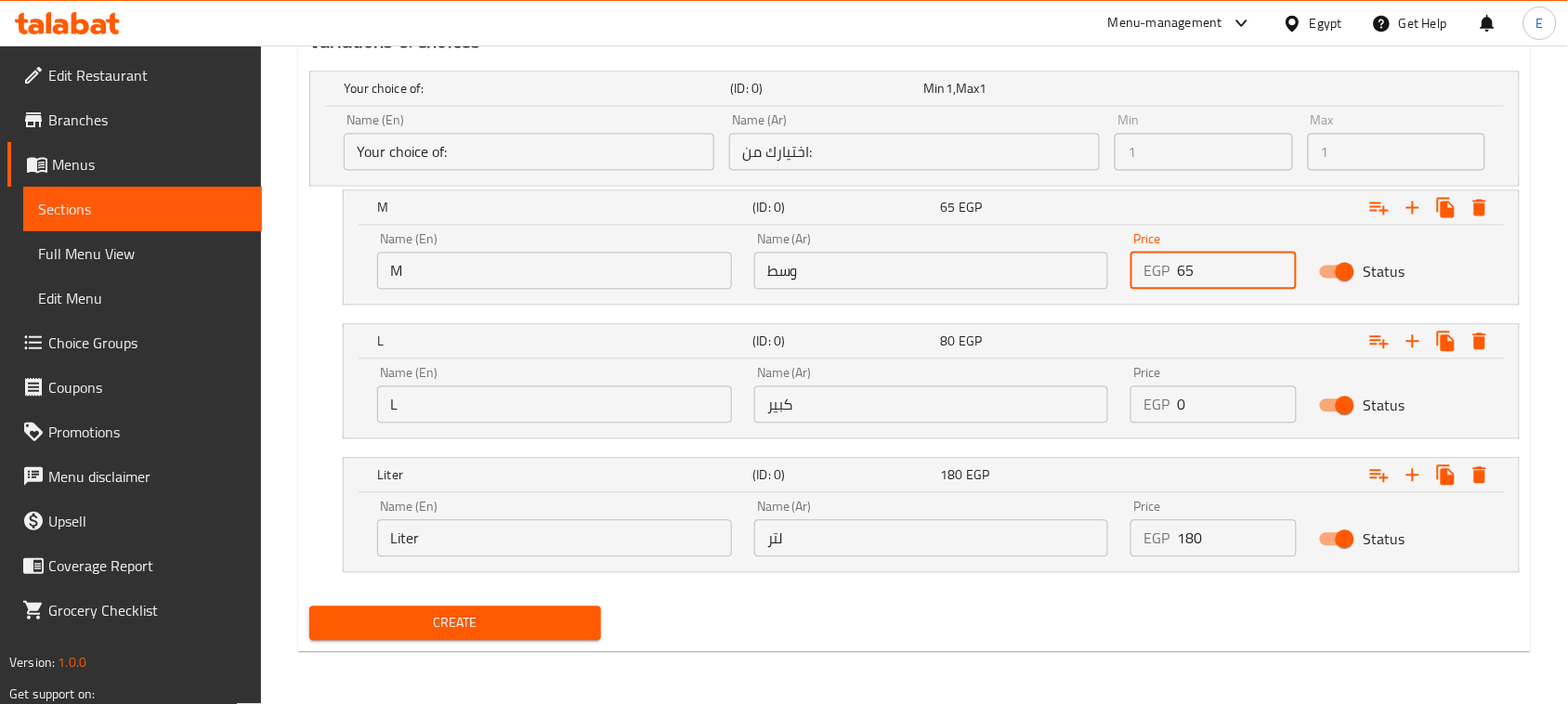 type on "65" 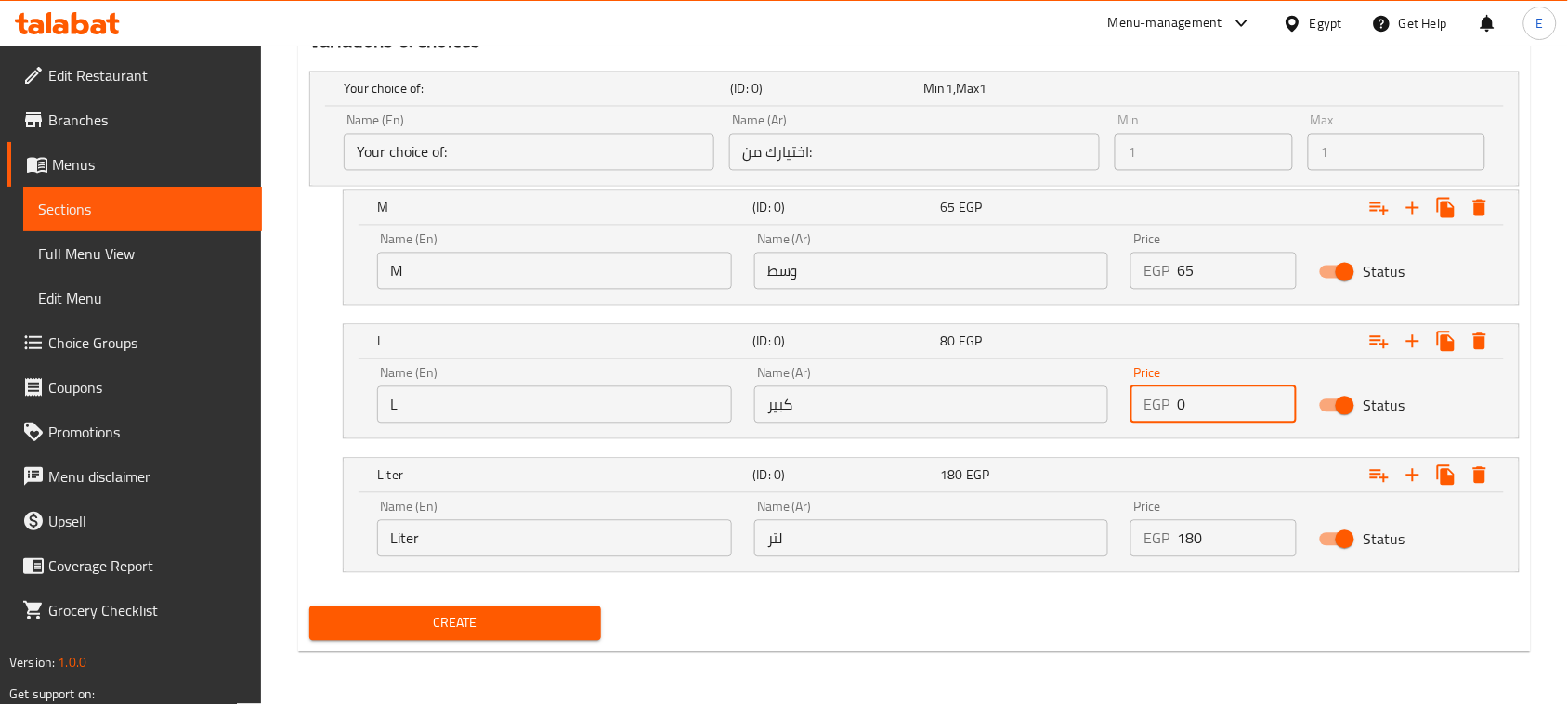 drag, startPoint x: 1224, startPoint y: 407, endPoint x: 1139, endPoint y: 399, distance: 85.37564 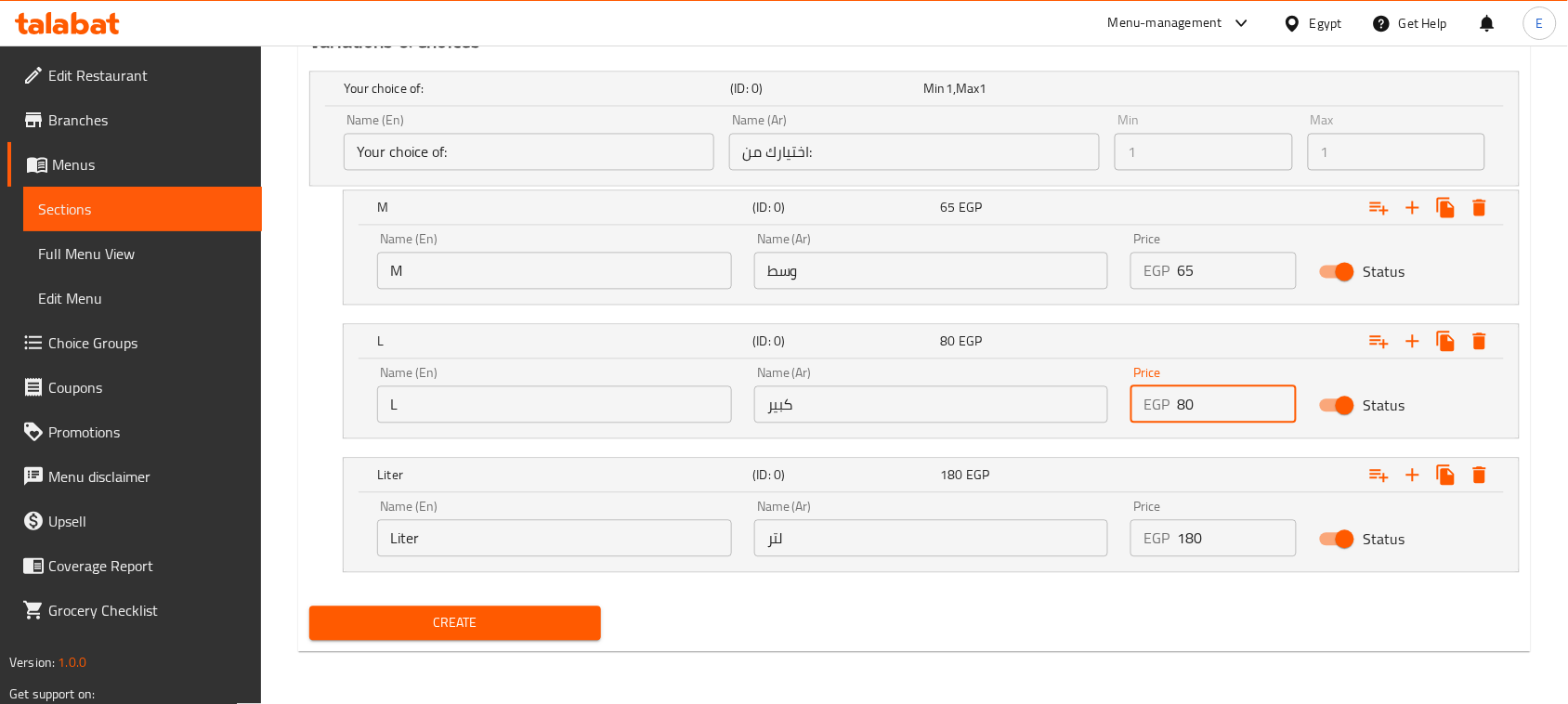 type on "80" 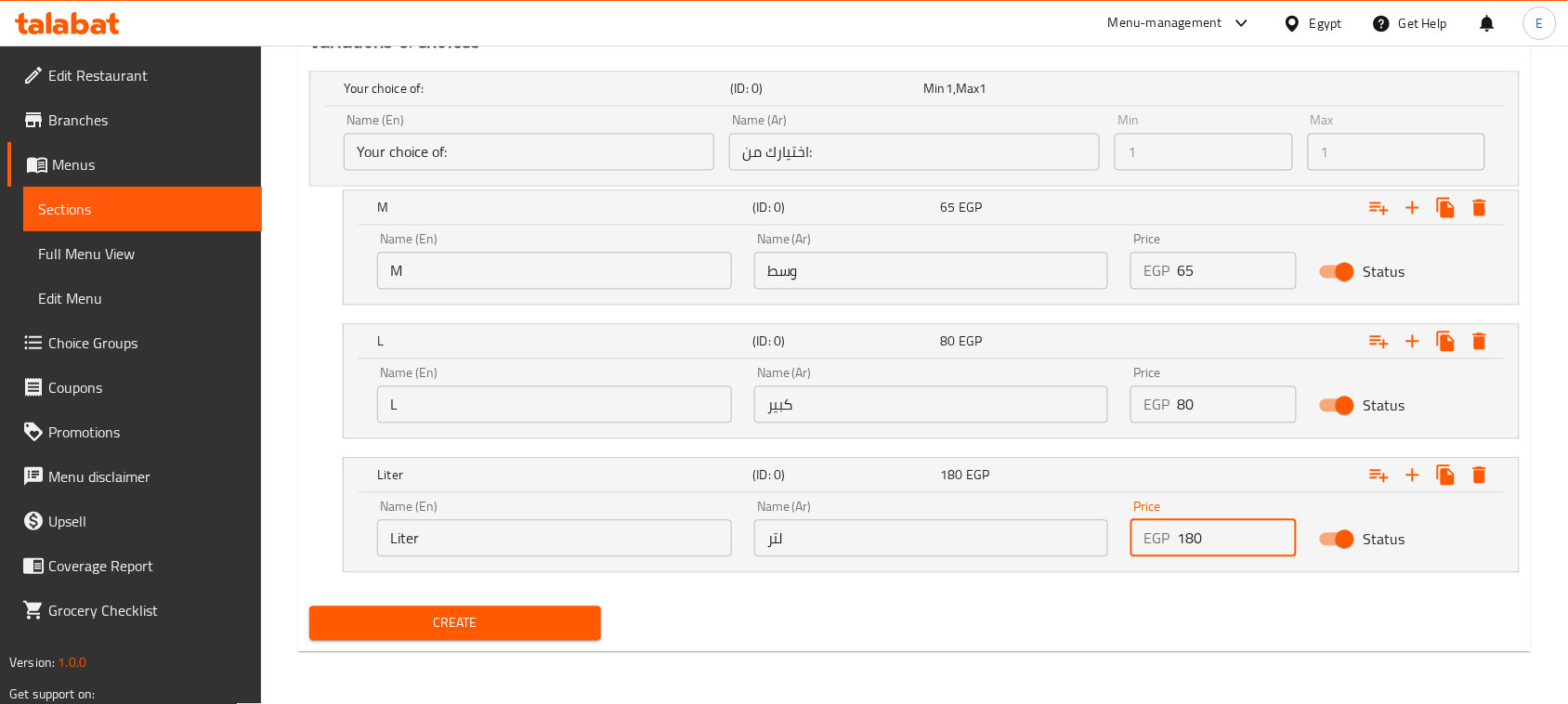 drag, startPoint x: 1218, startPoint y: 522, endPoint x: 1075, endPoint y: 507, distance: 143.78456 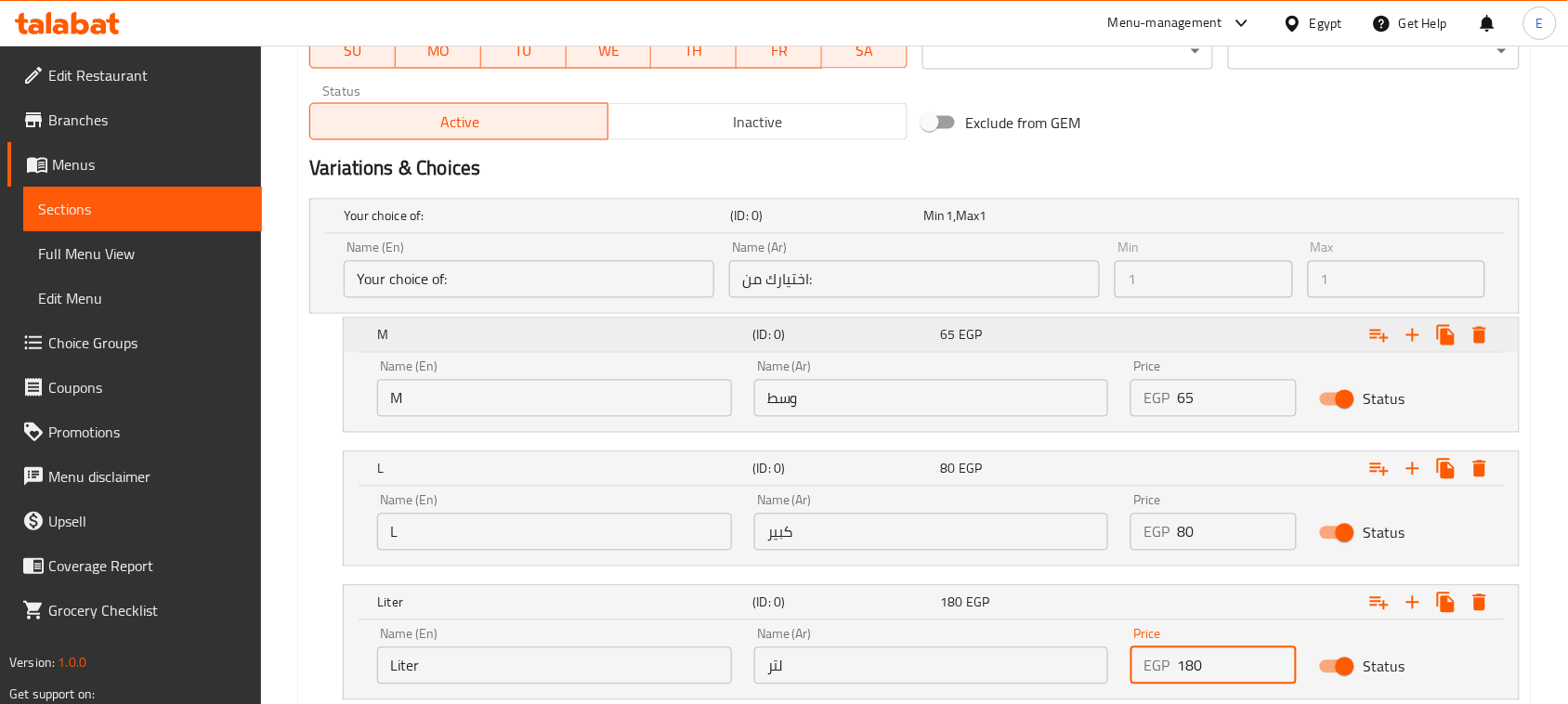 scroll, scrollTop: 1023, scrollLeft: 0, axis: vertical 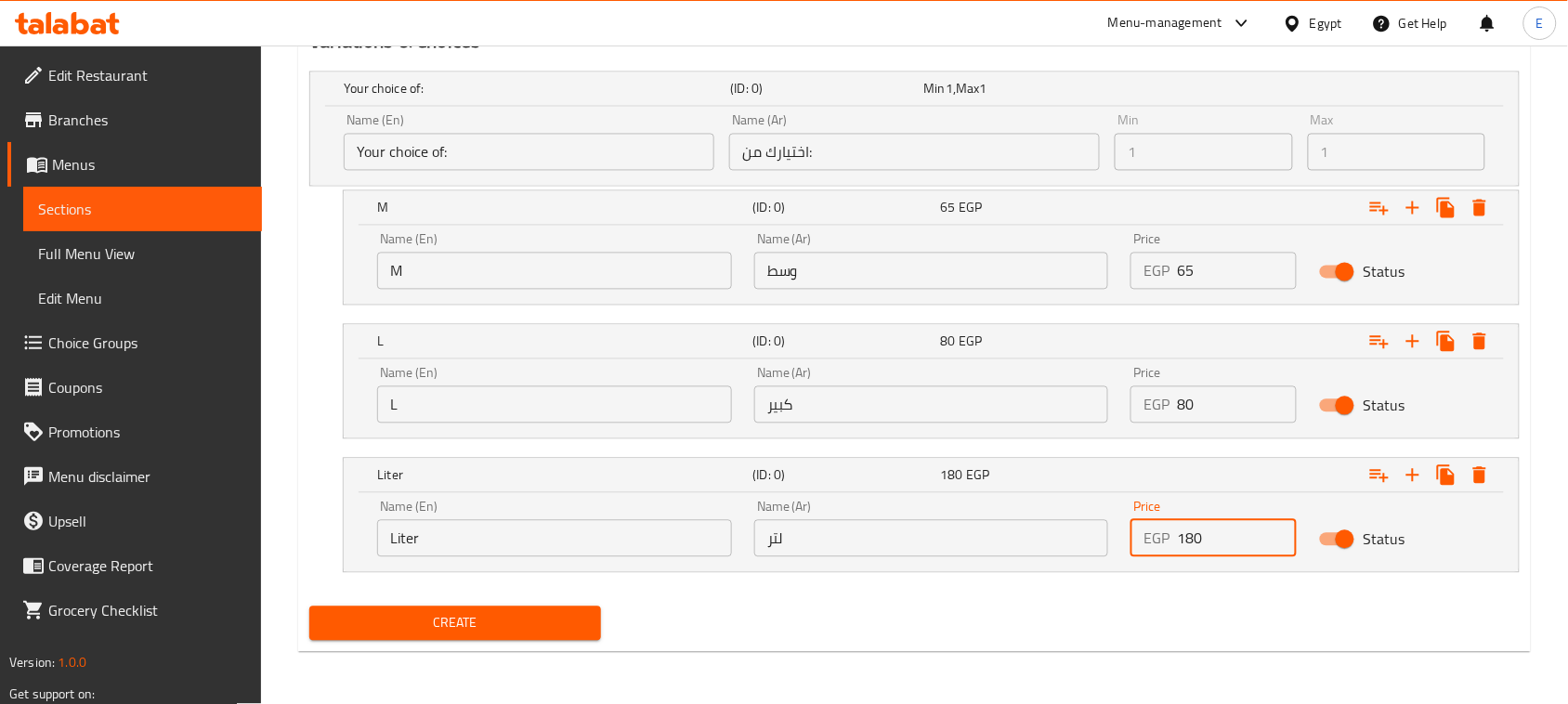 type on "180" 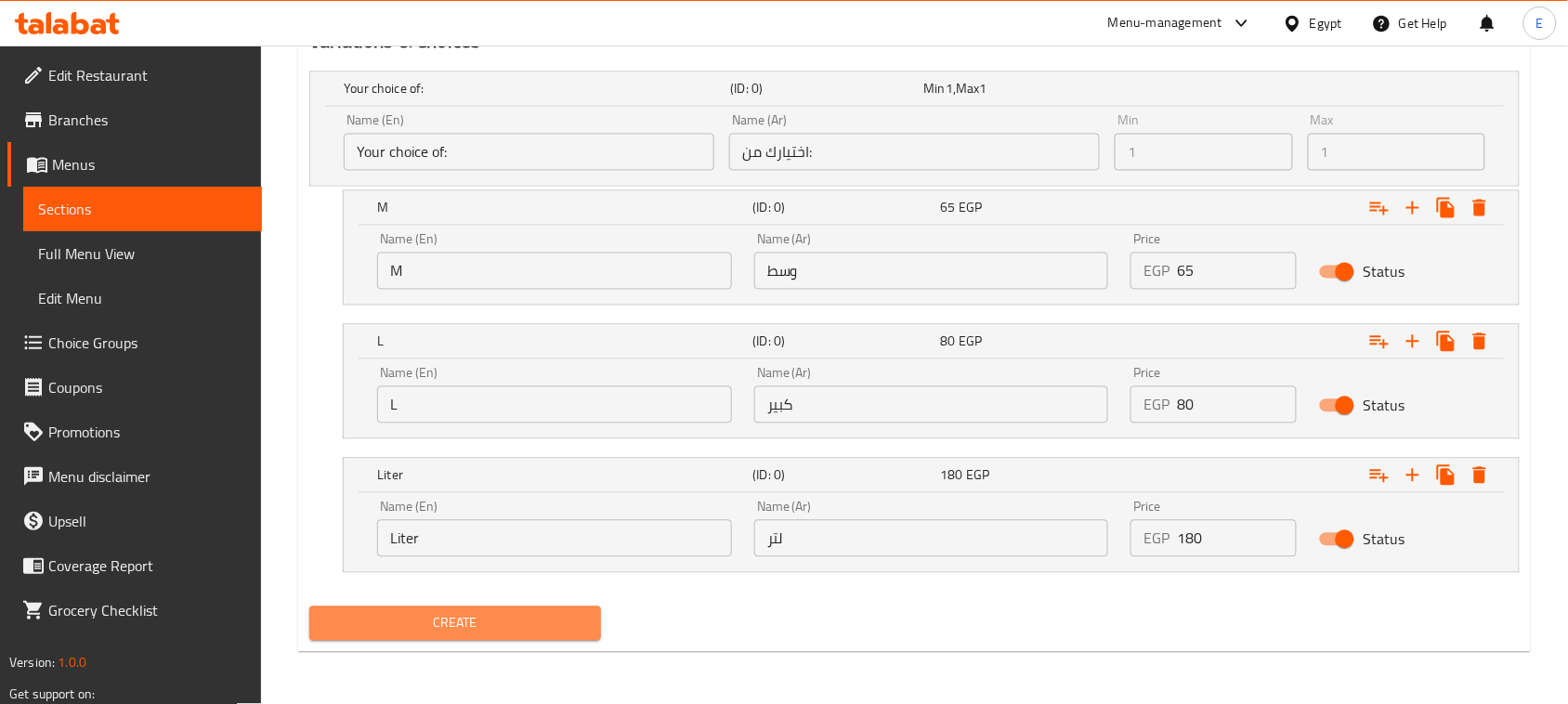 click on "Create" at bounding box center (455, 623) 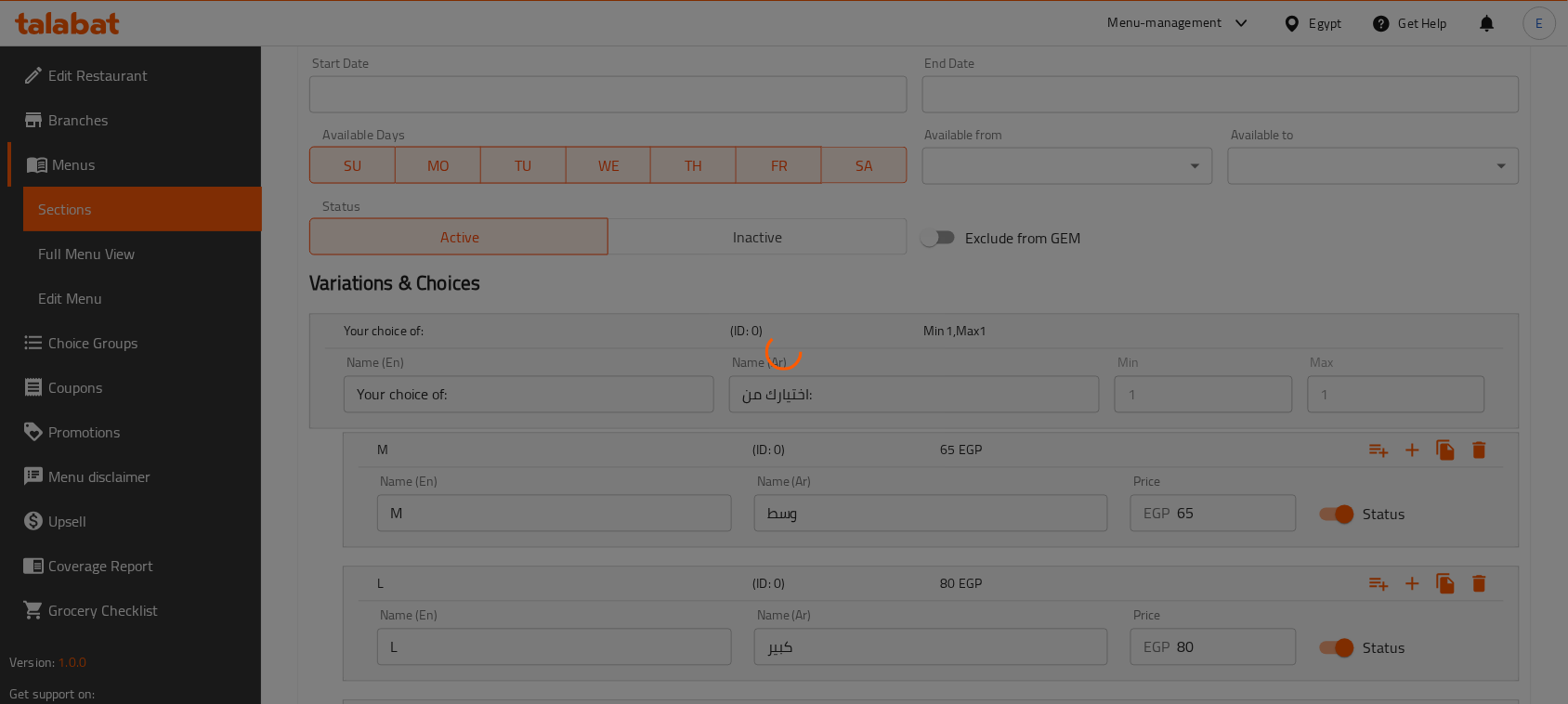 scroll, scrollTop: 443, scrollLeft: 0, axis: vertical 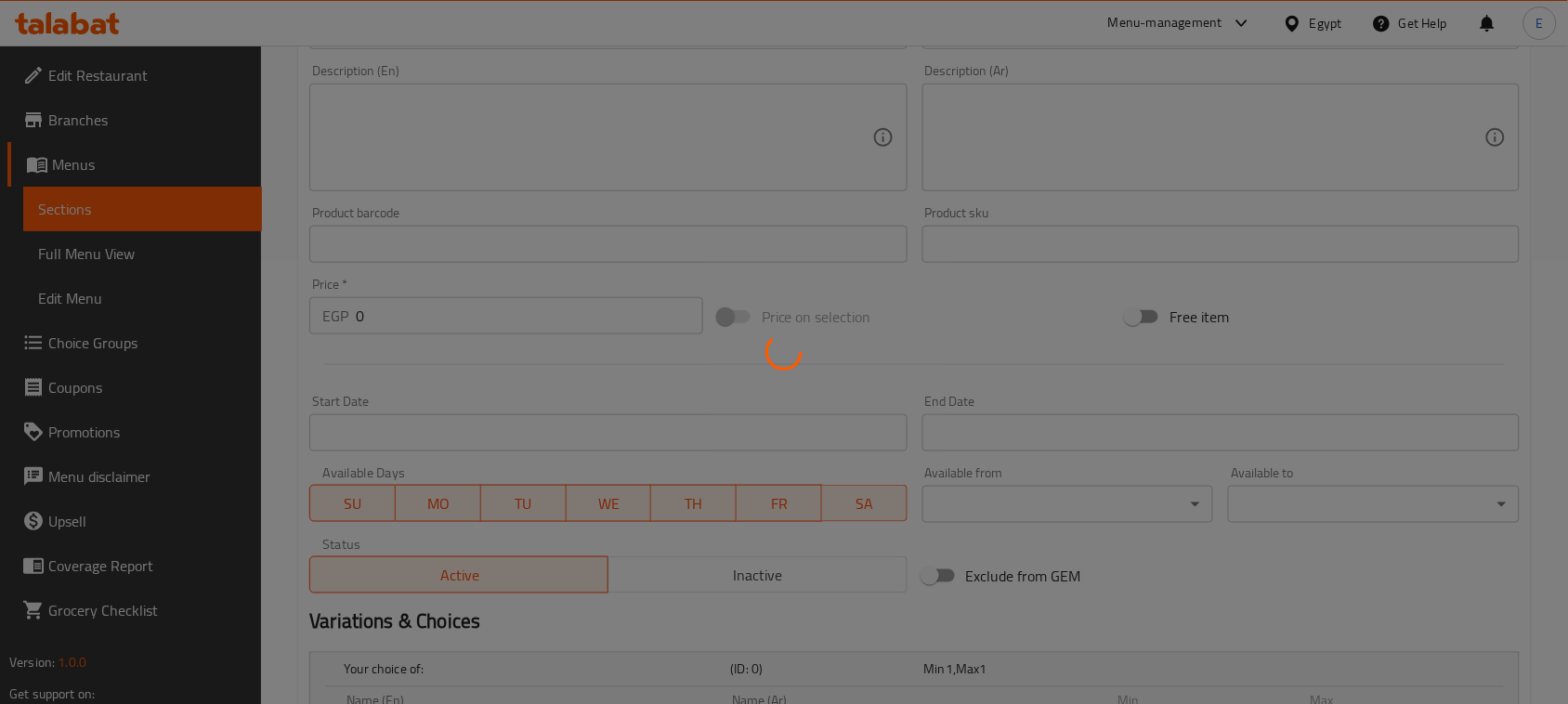 type 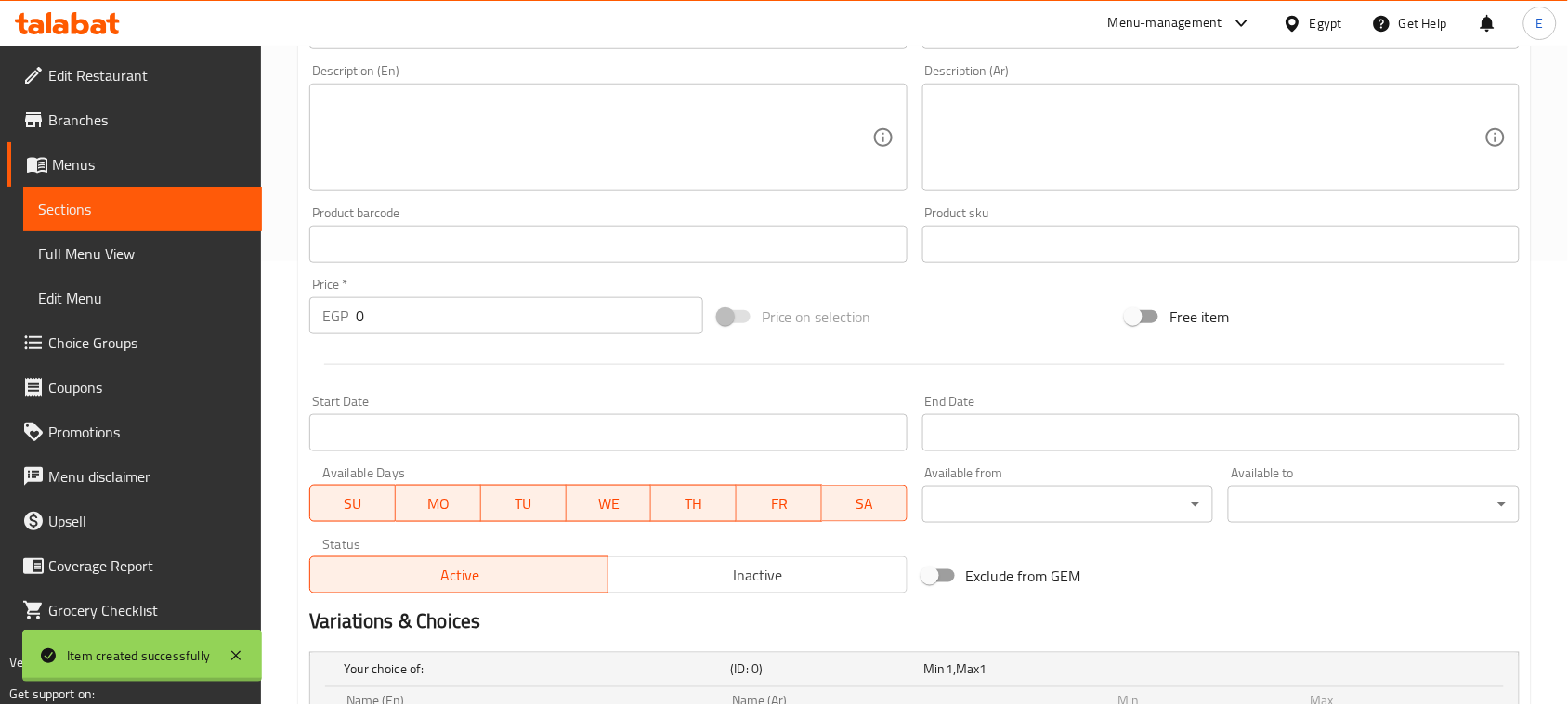 scroll, scrollTop: 0, scrollLeft: 0, axis: both 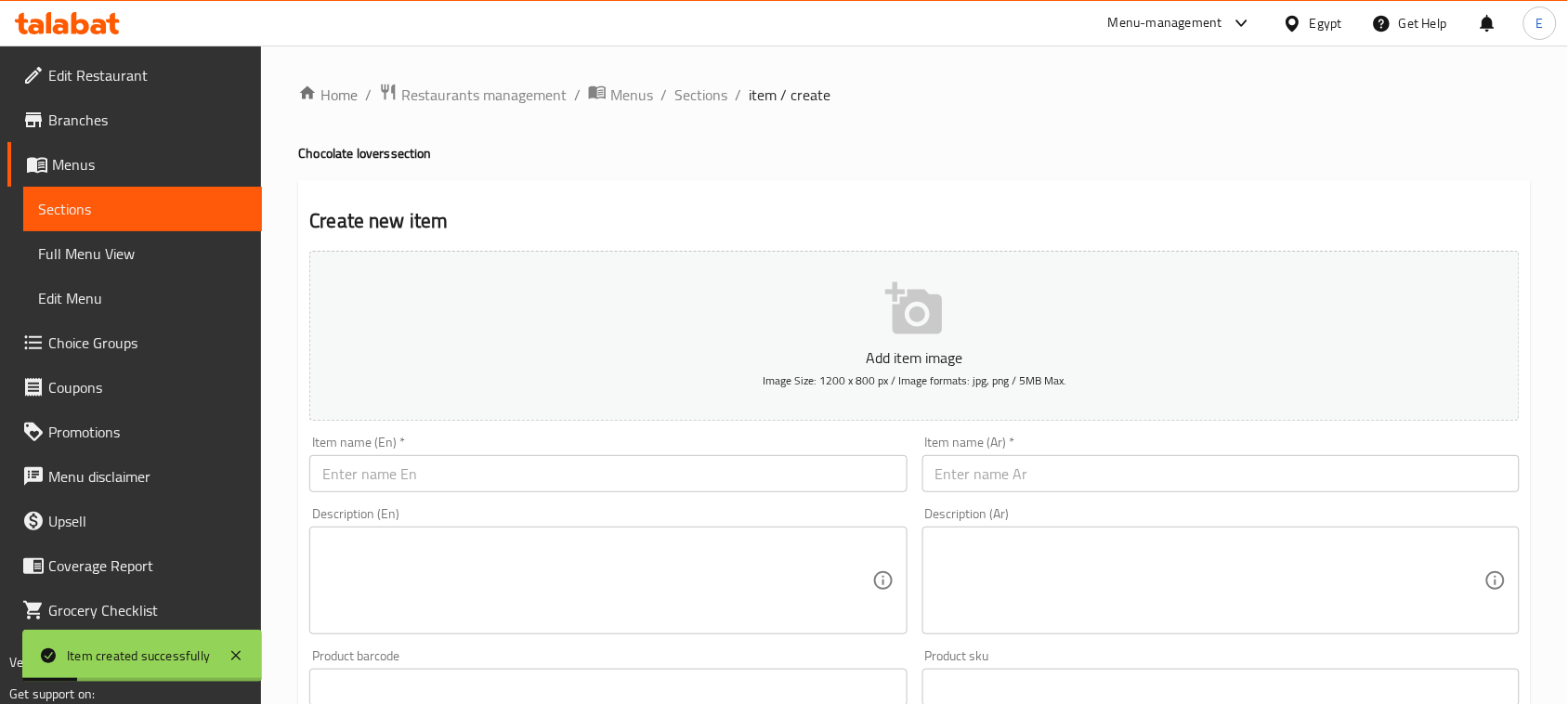 drag, startPoint x: 1009, startPoint y: 465, endPoint x: 1015, endPoint y: 458, distance: 9.219544 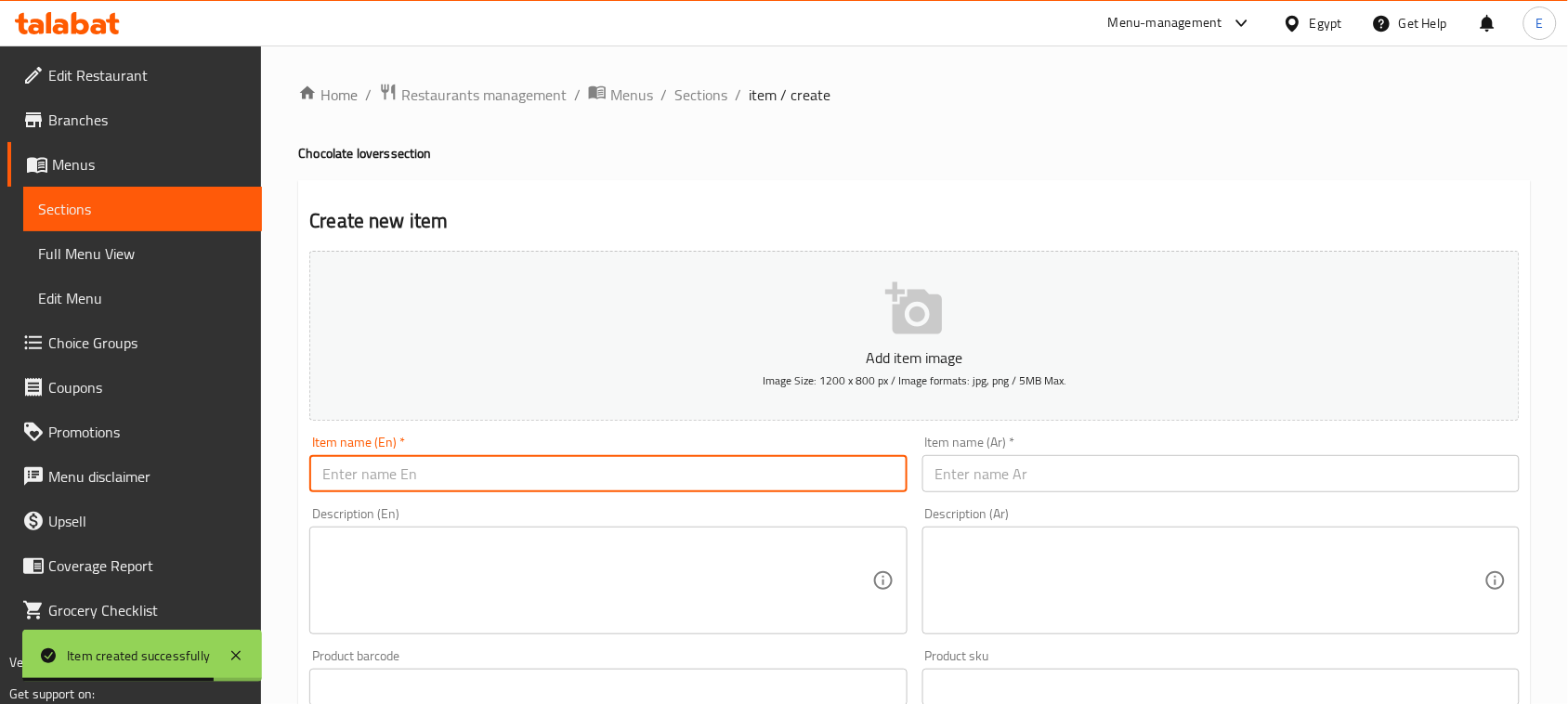 click at bounding box center [608, 474] 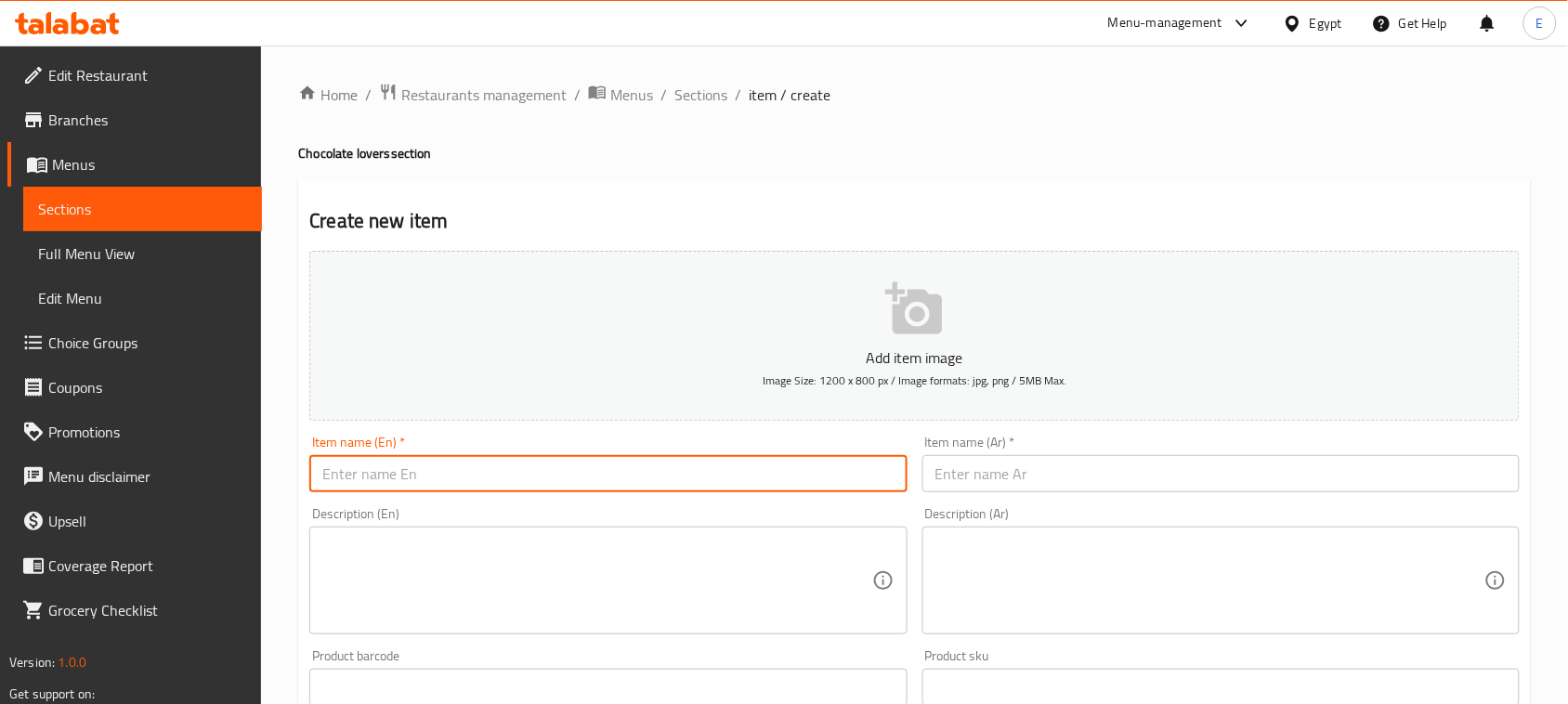 click at bounding box center (608, 474) 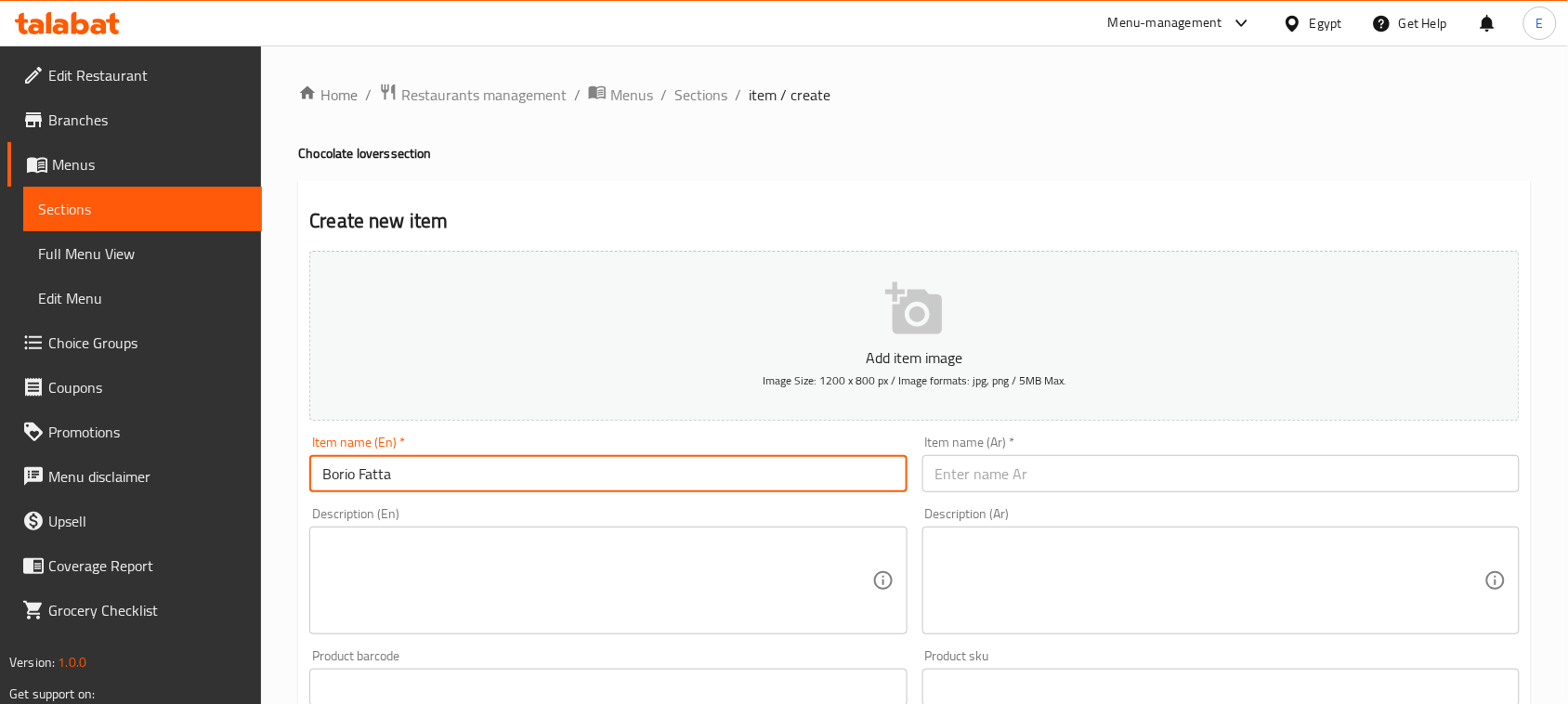 type on "Borio Fatta" 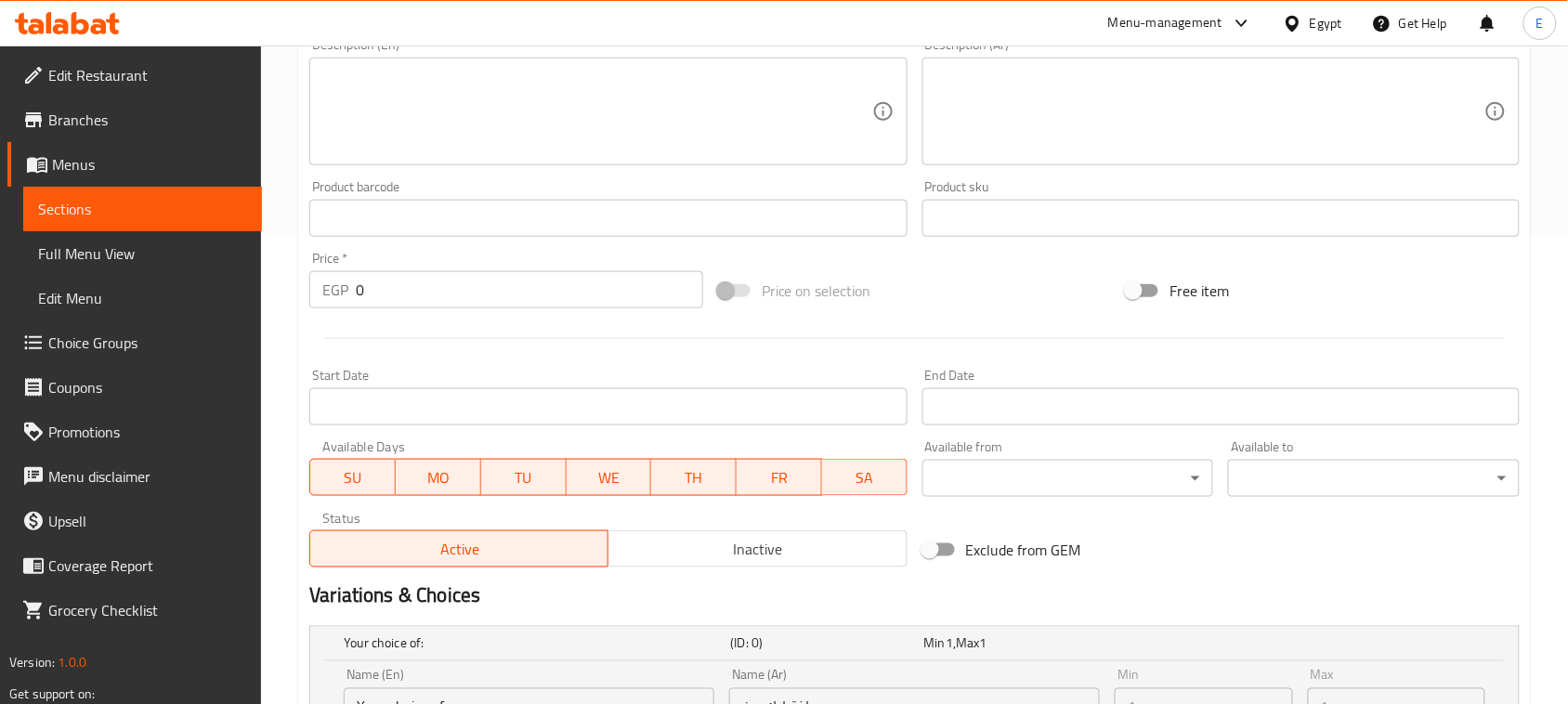 scroll, scrollTop: 464, scrollLeft: 0, axis: vertical 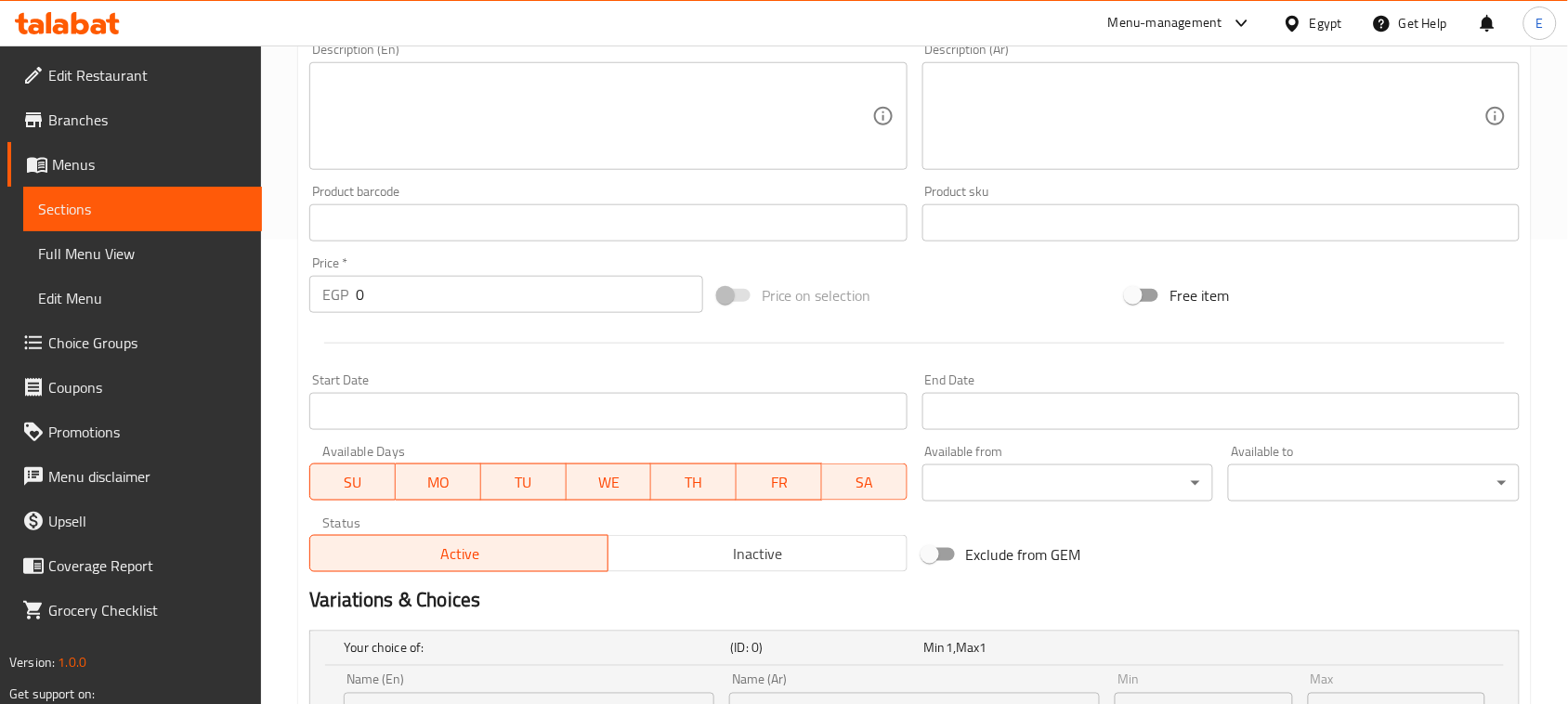 type on "فتة بوريو" 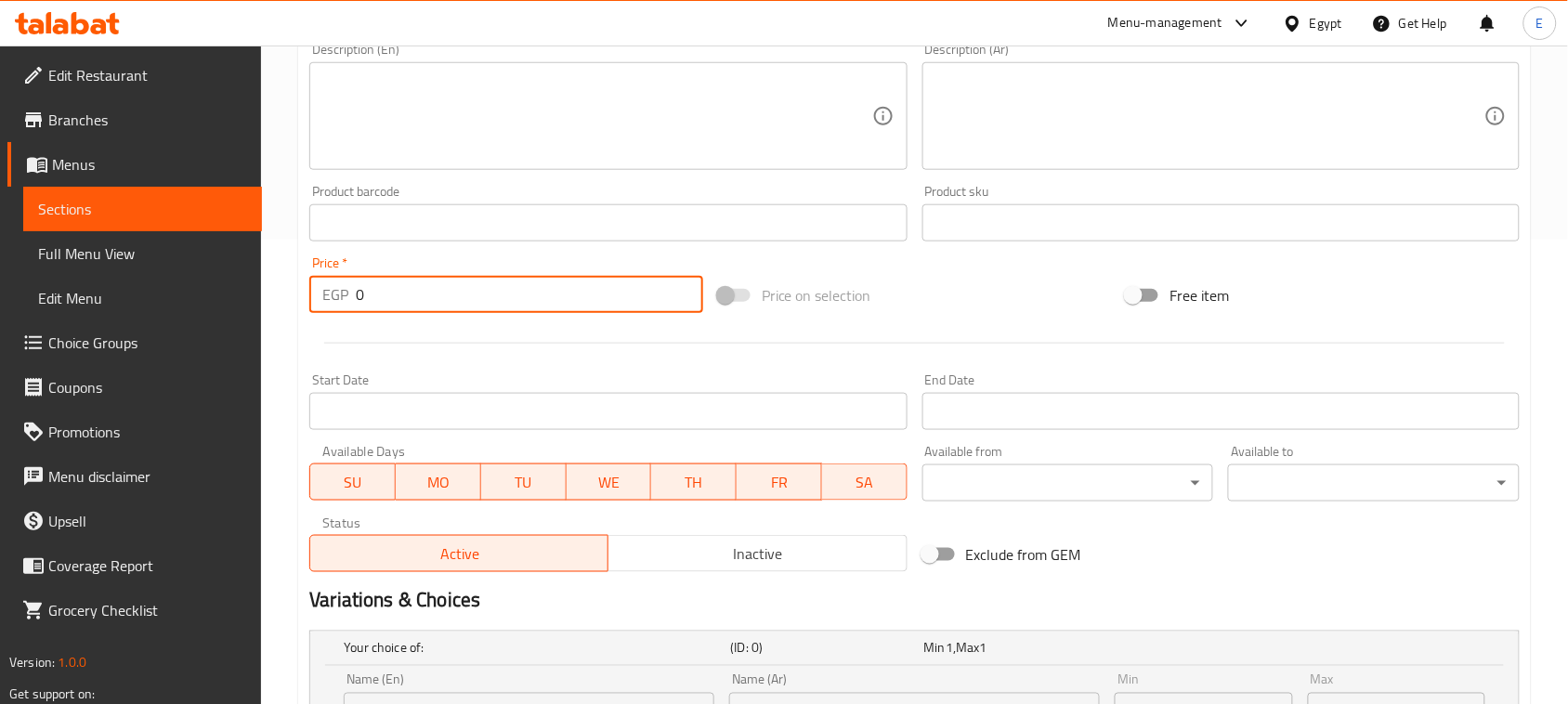 drag, startPoint x: 392, startPoint y: 298, endPoint x: 293, endPoint y: 300, distance: 99.0202 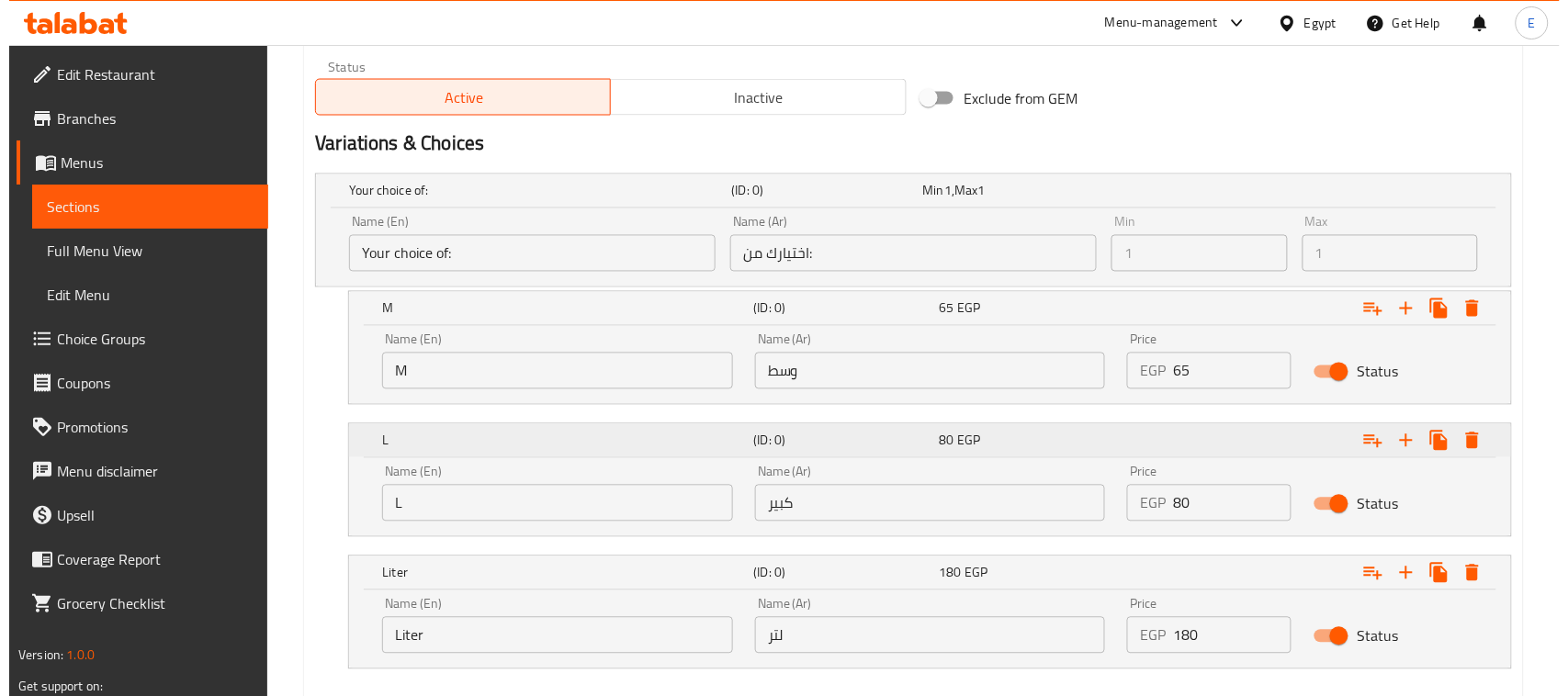 scroll, scrollTop: 1012, scrollLeft: 0, axis: vertical 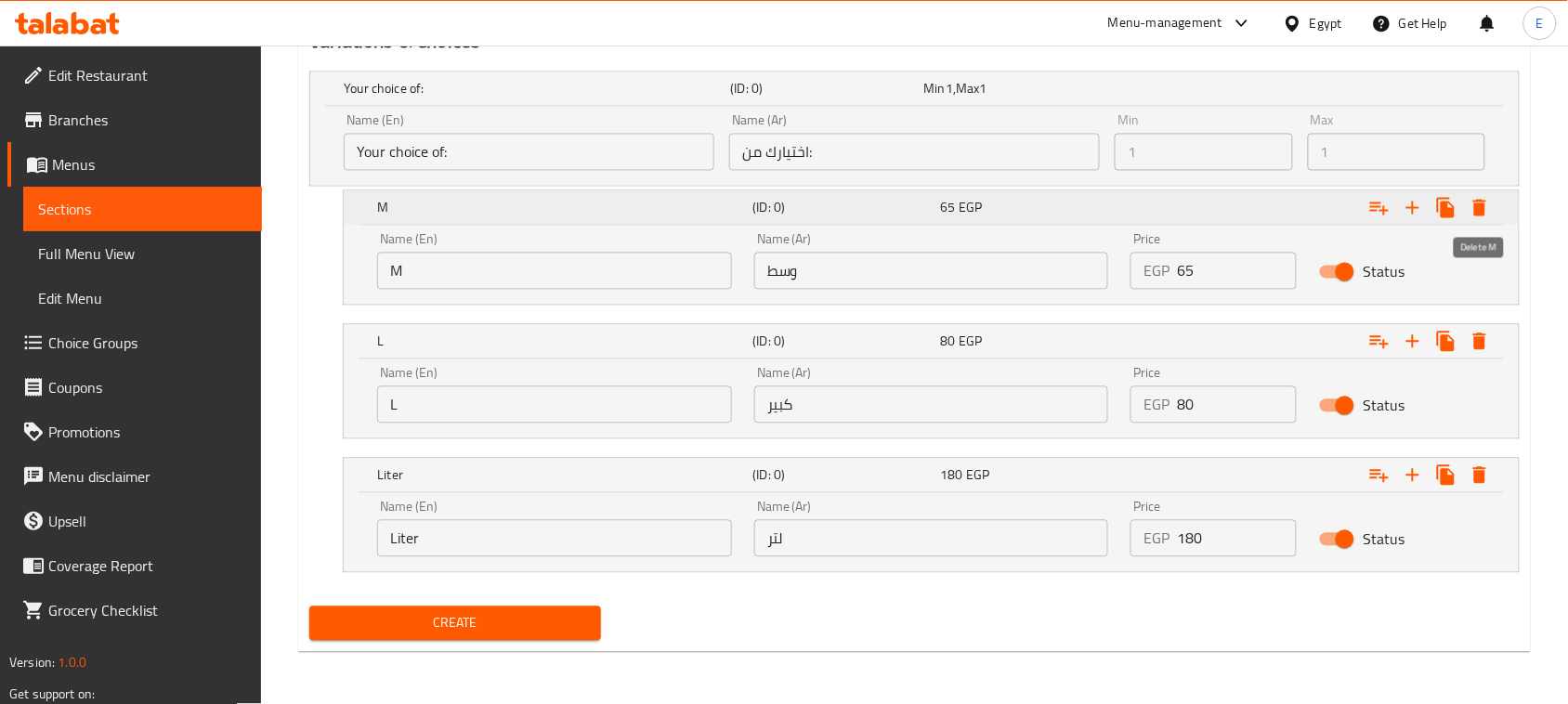 type on "120" 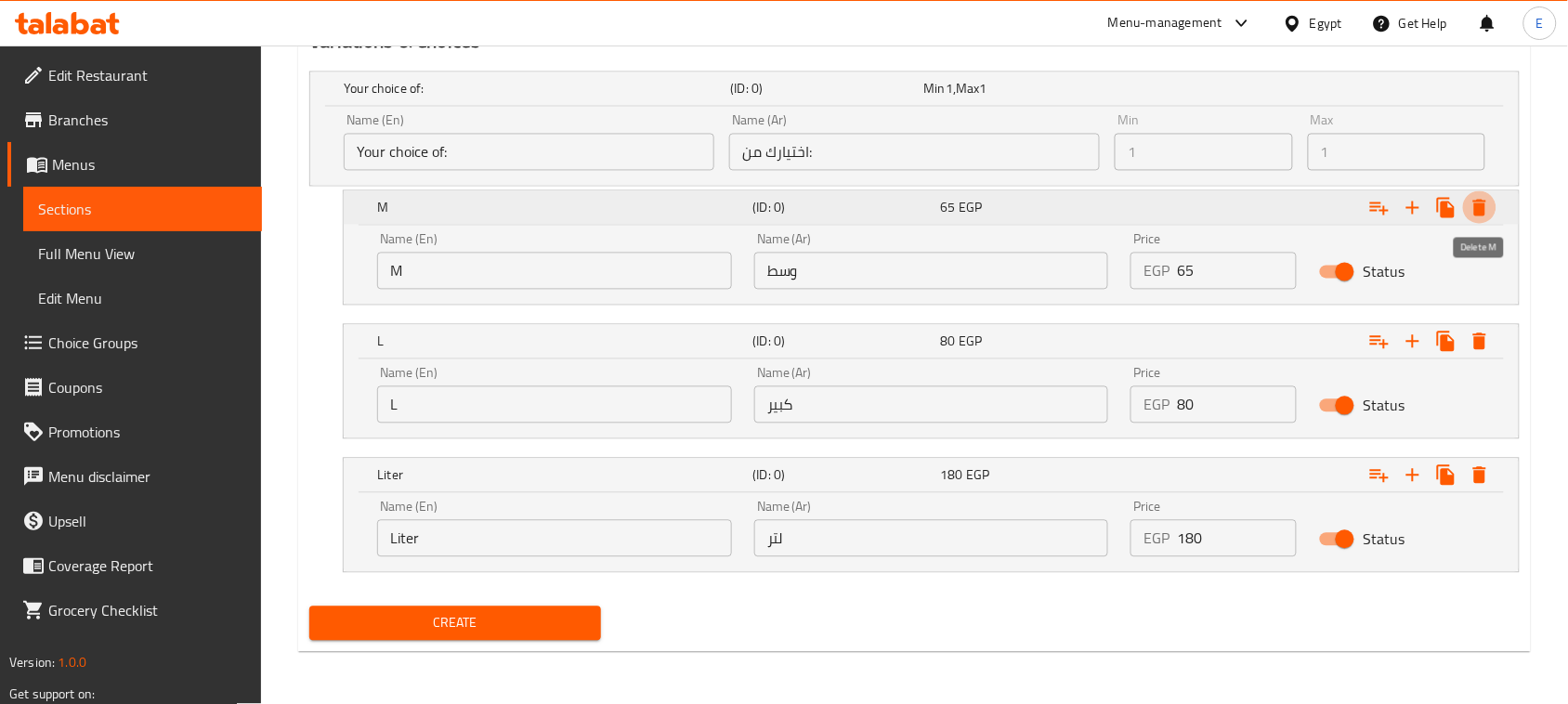 click 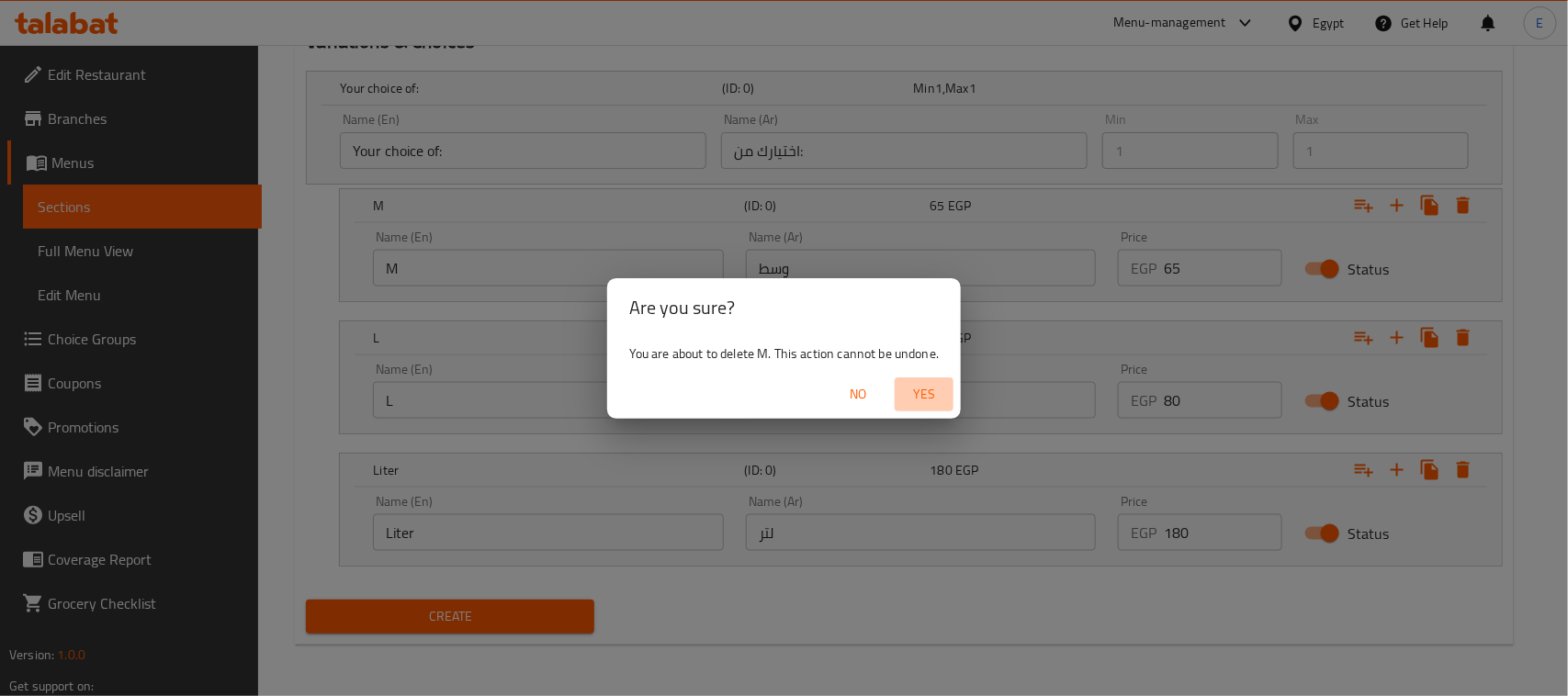 click on "Yes" at bounding box center [924, 394] 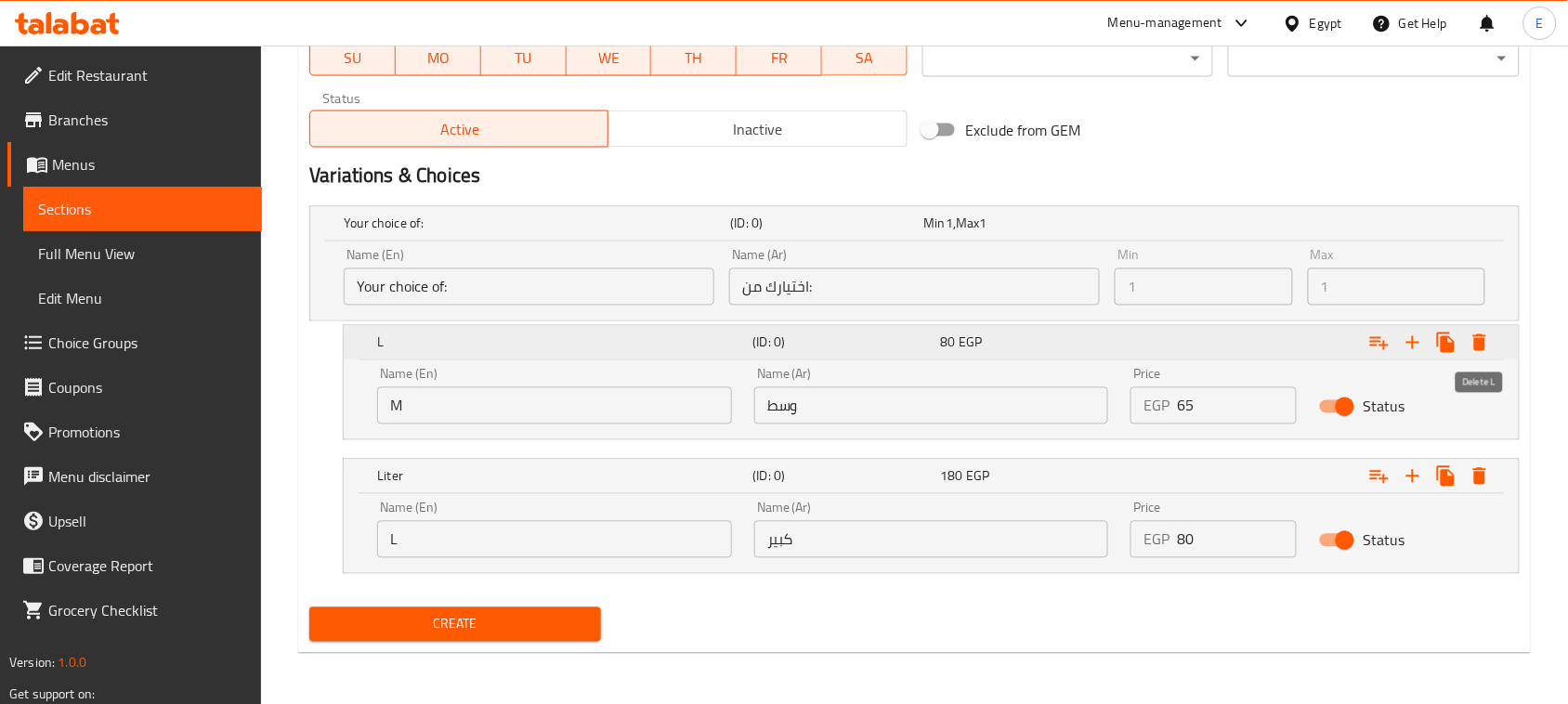 click 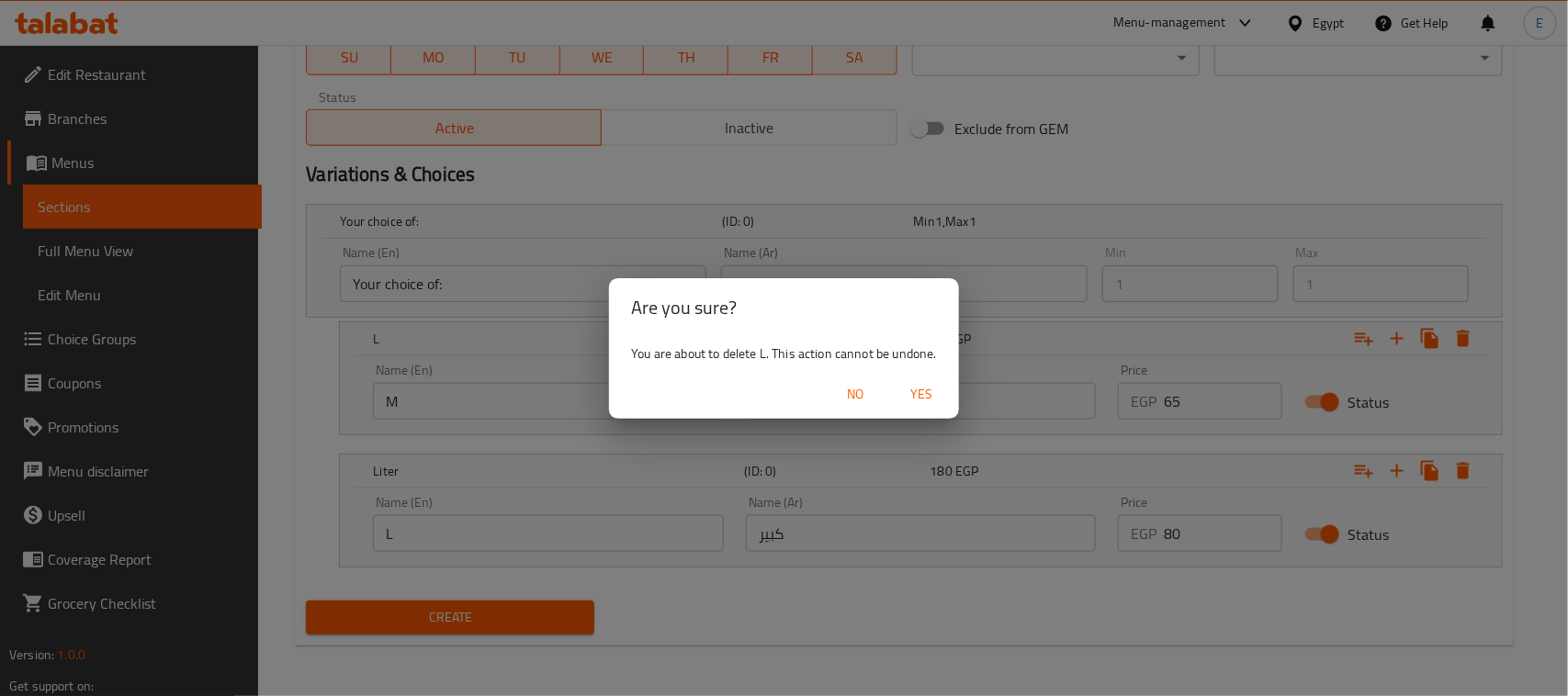 click on "Yes" at bounding box center [922, 394] 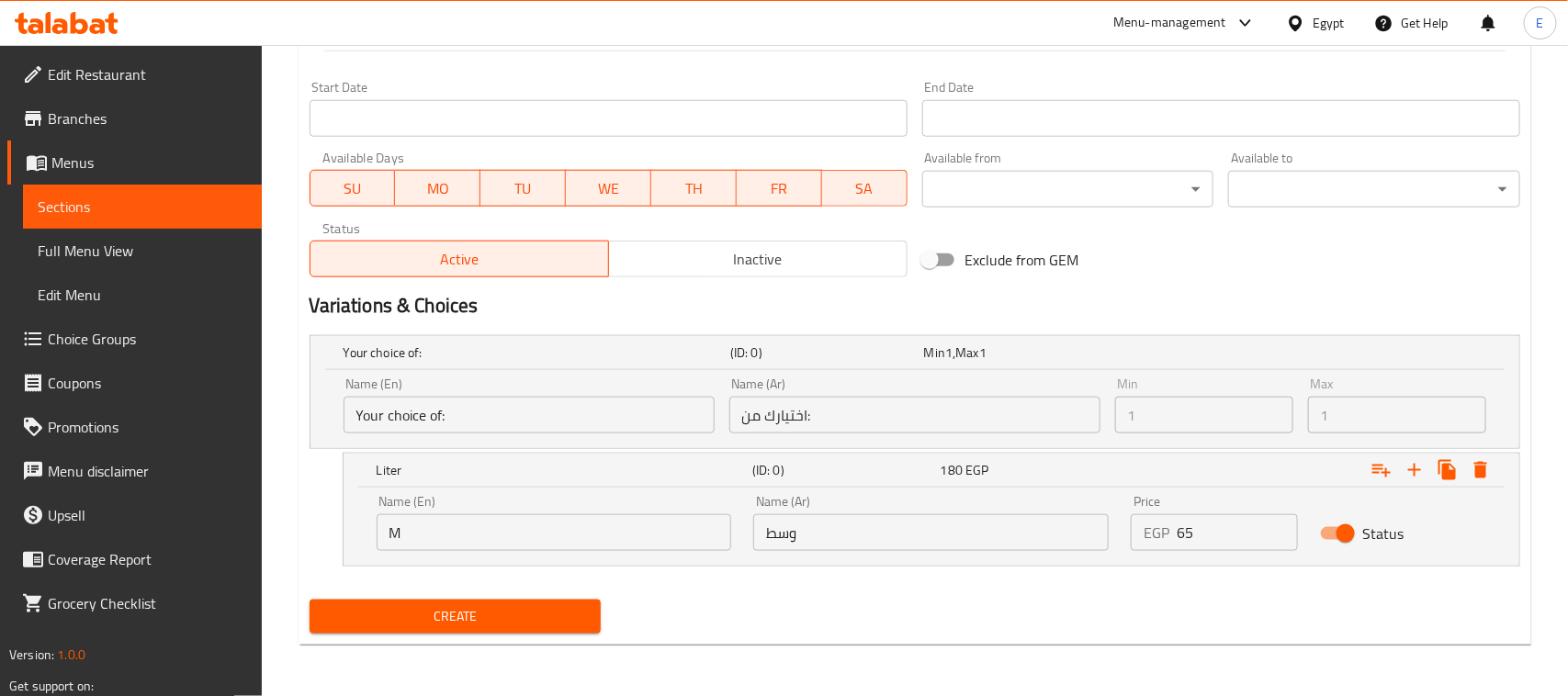 scroll, scrollTop: 747, scrollLeft: 0, axis: vertical 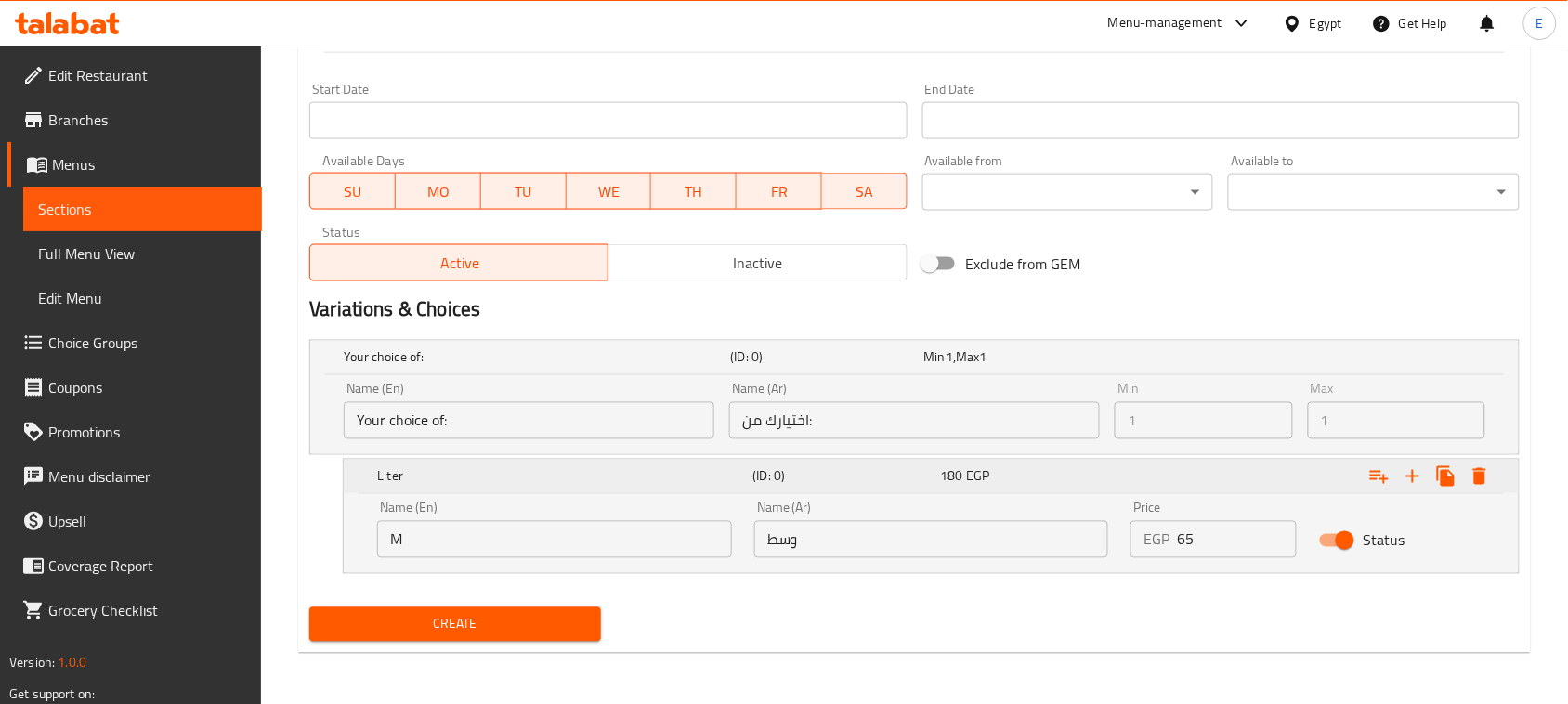click 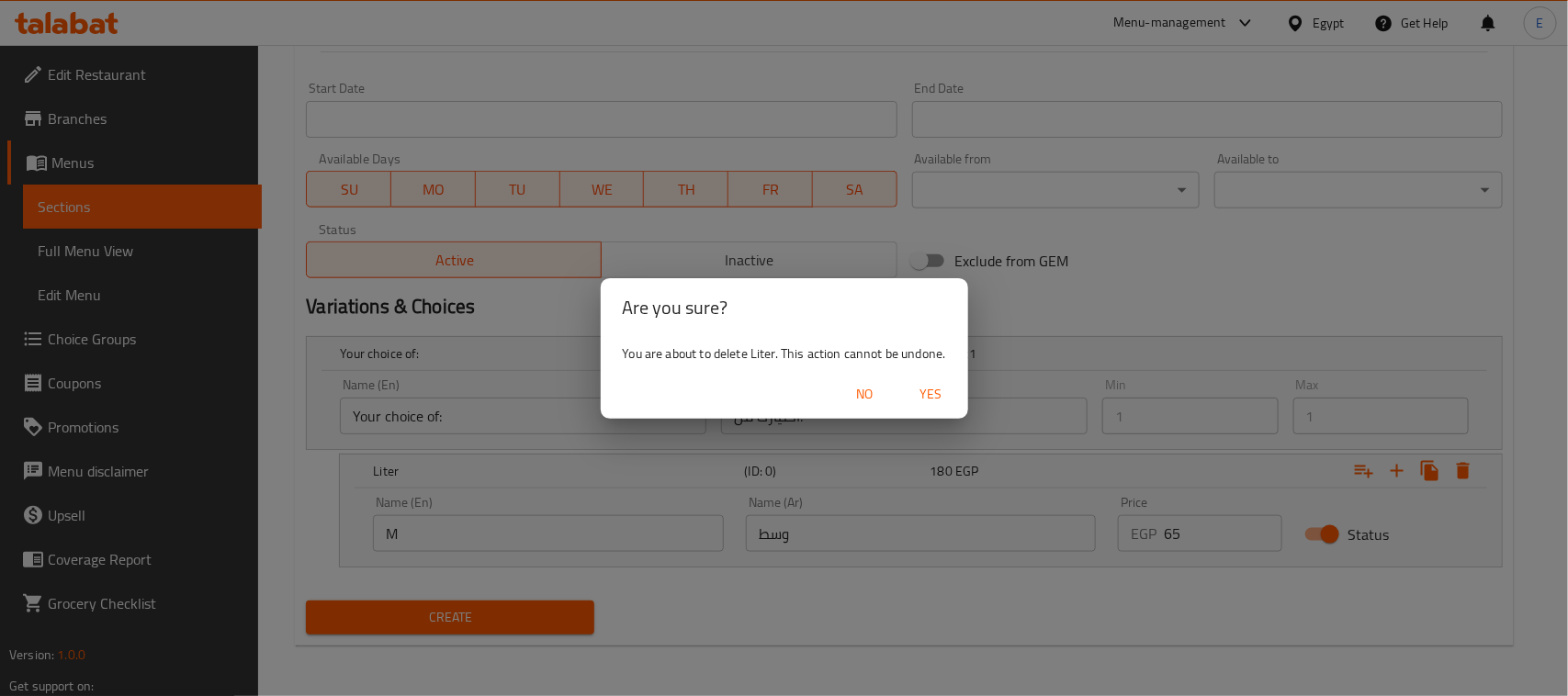 click on "Yes" at bounding box center [931, 394] 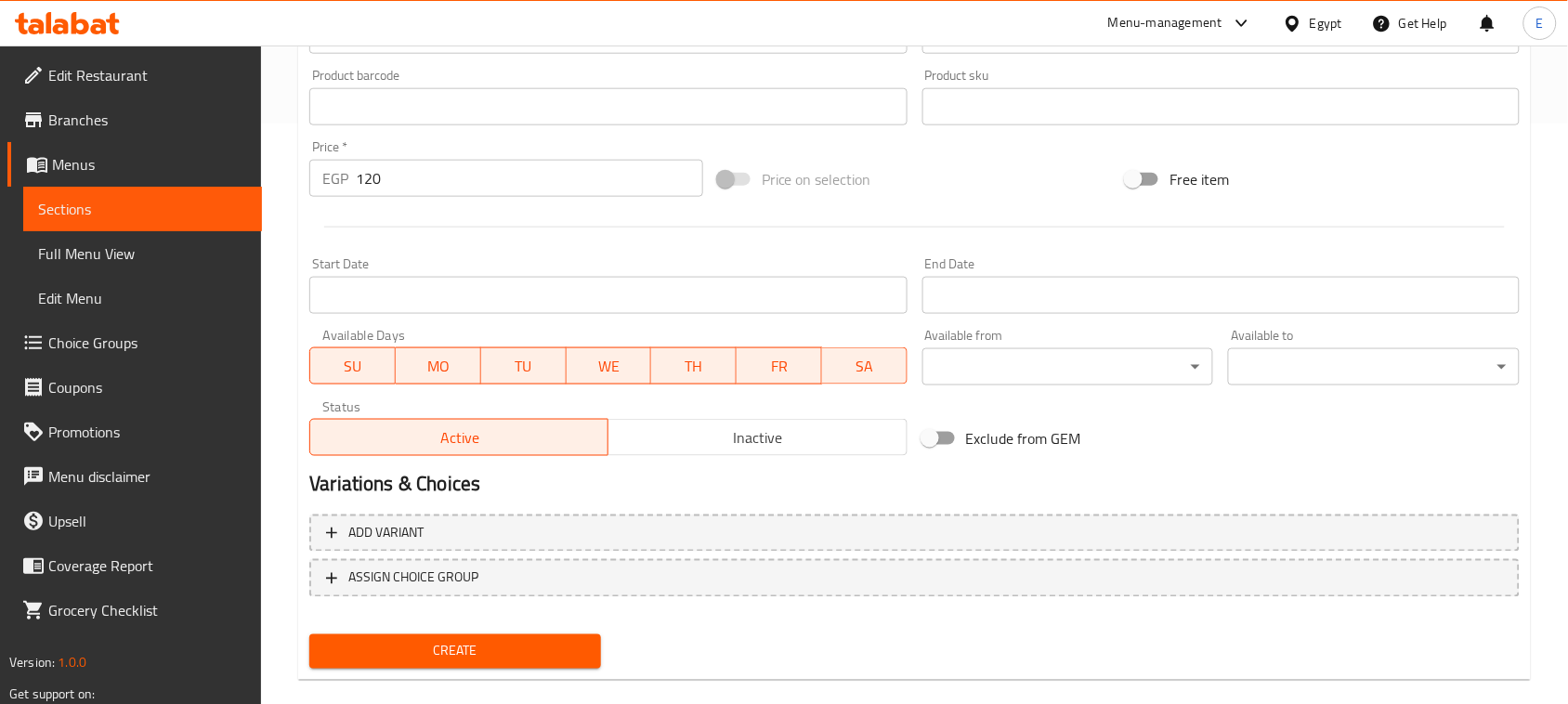 scroll, scrollTop: 0, scrollLeft: 0, axis: both 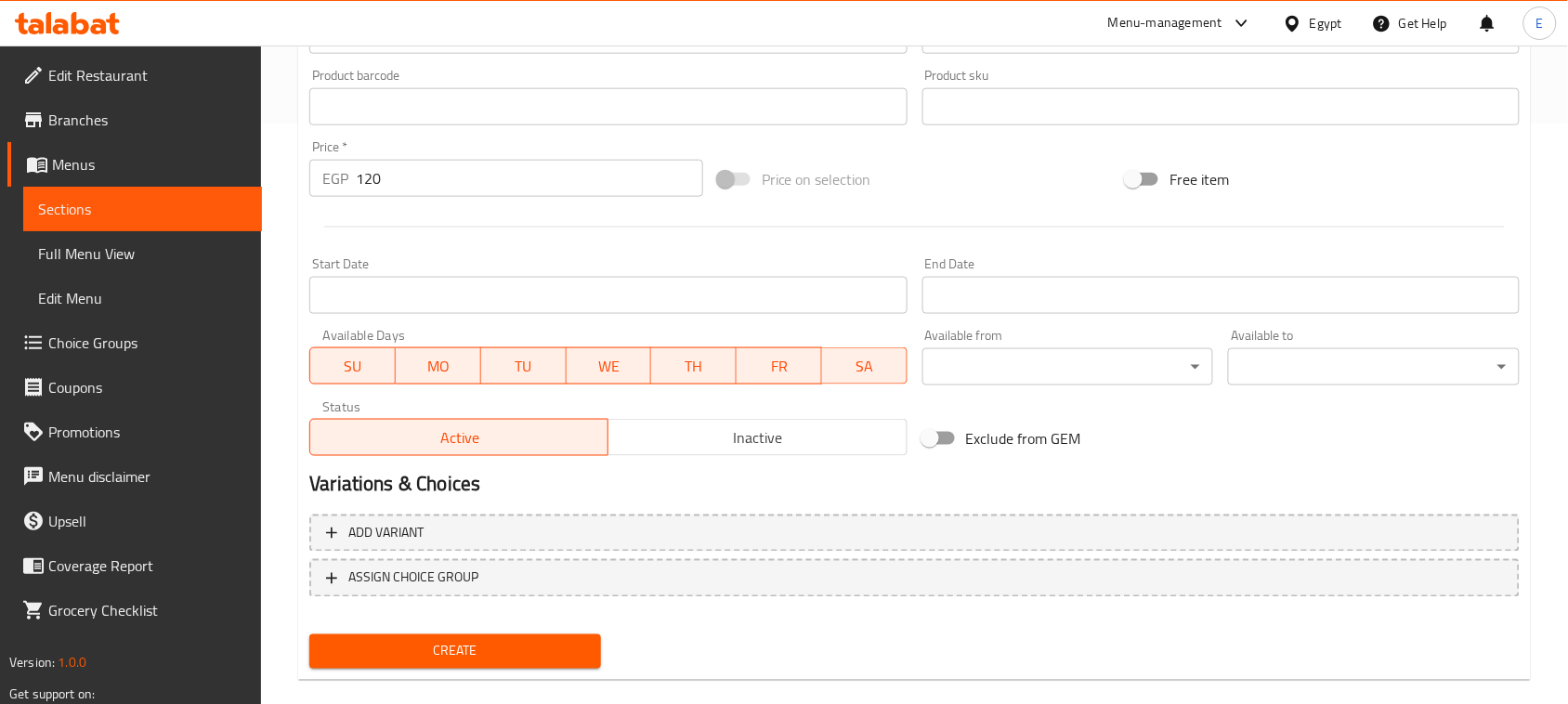 click on "Create" at bounding box center (455, 651) 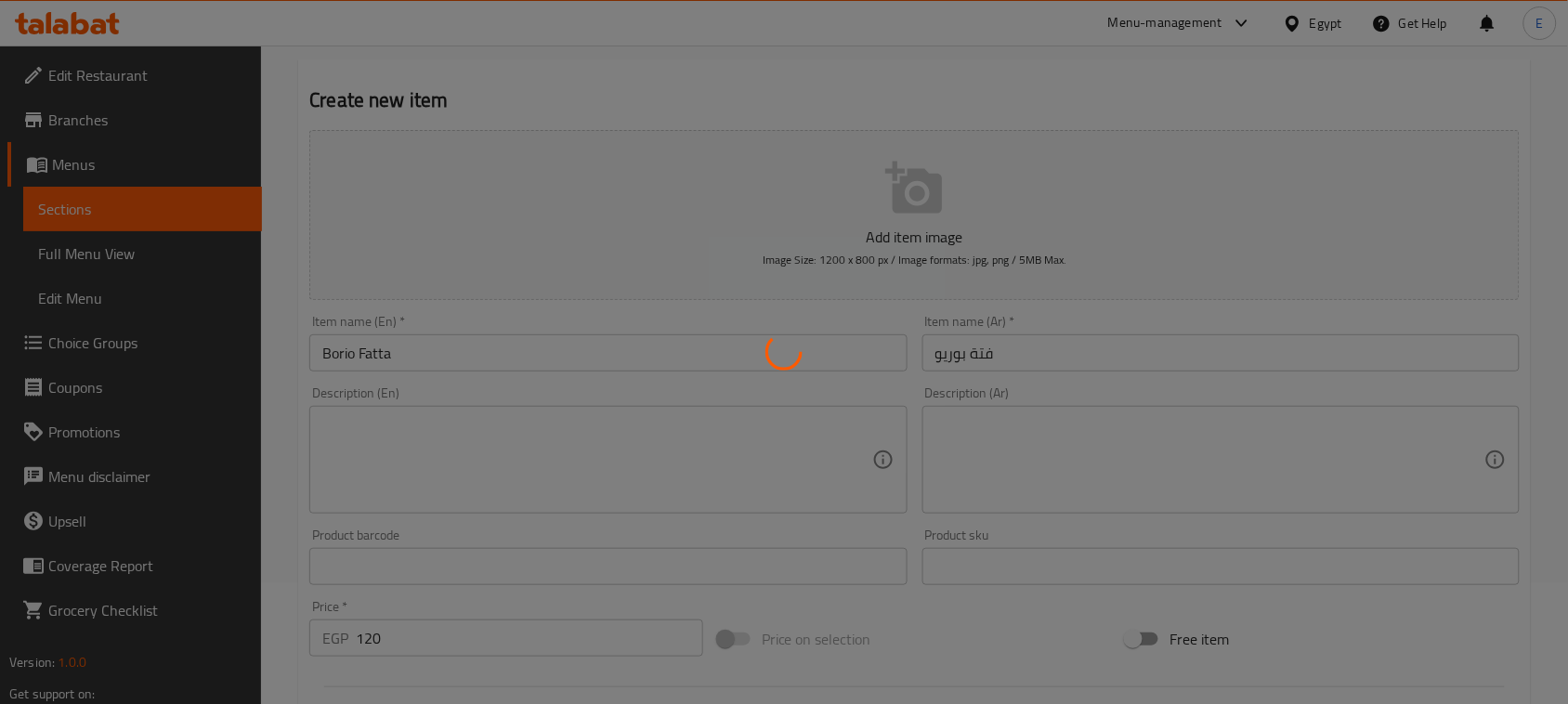 scroll, scrollTop: 0, scrollLeft: 0, axis: both 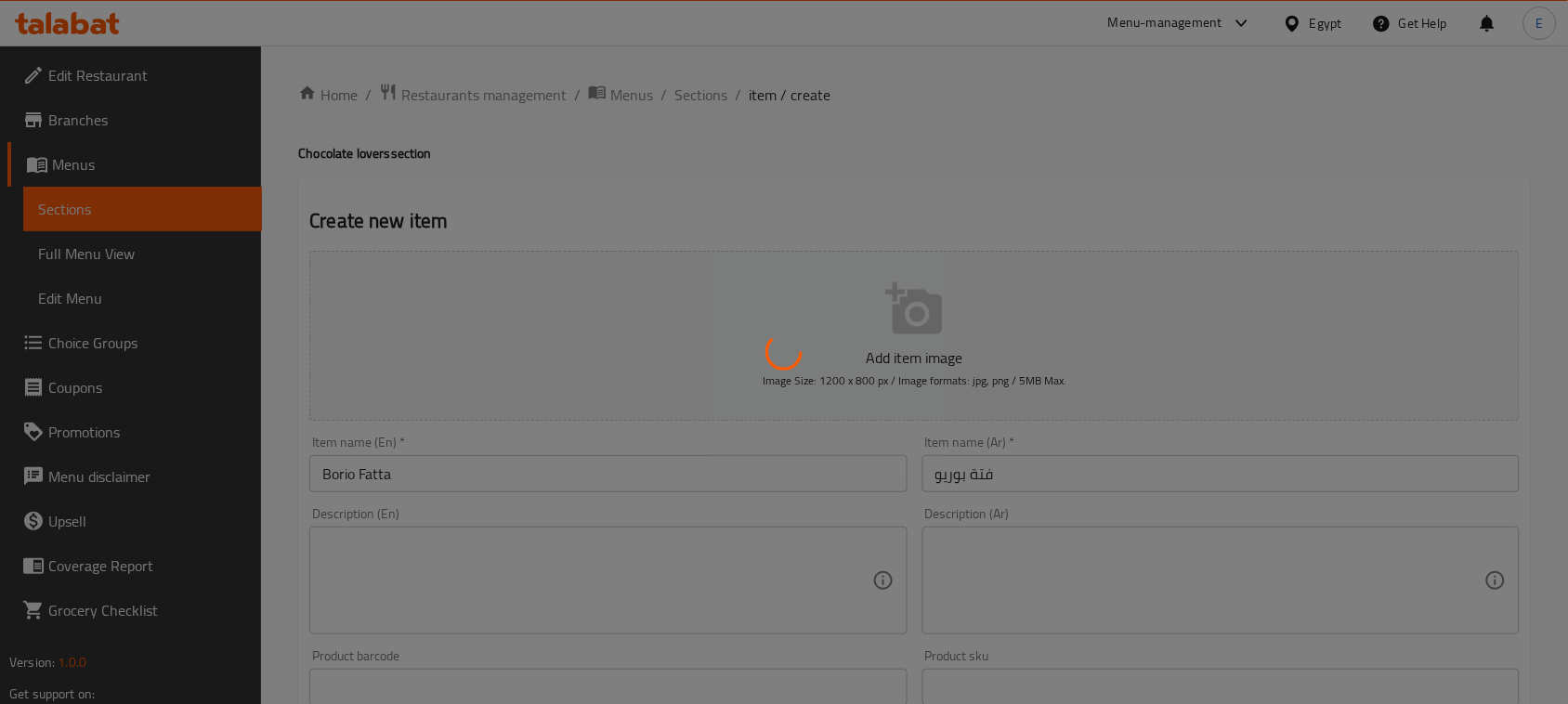 type 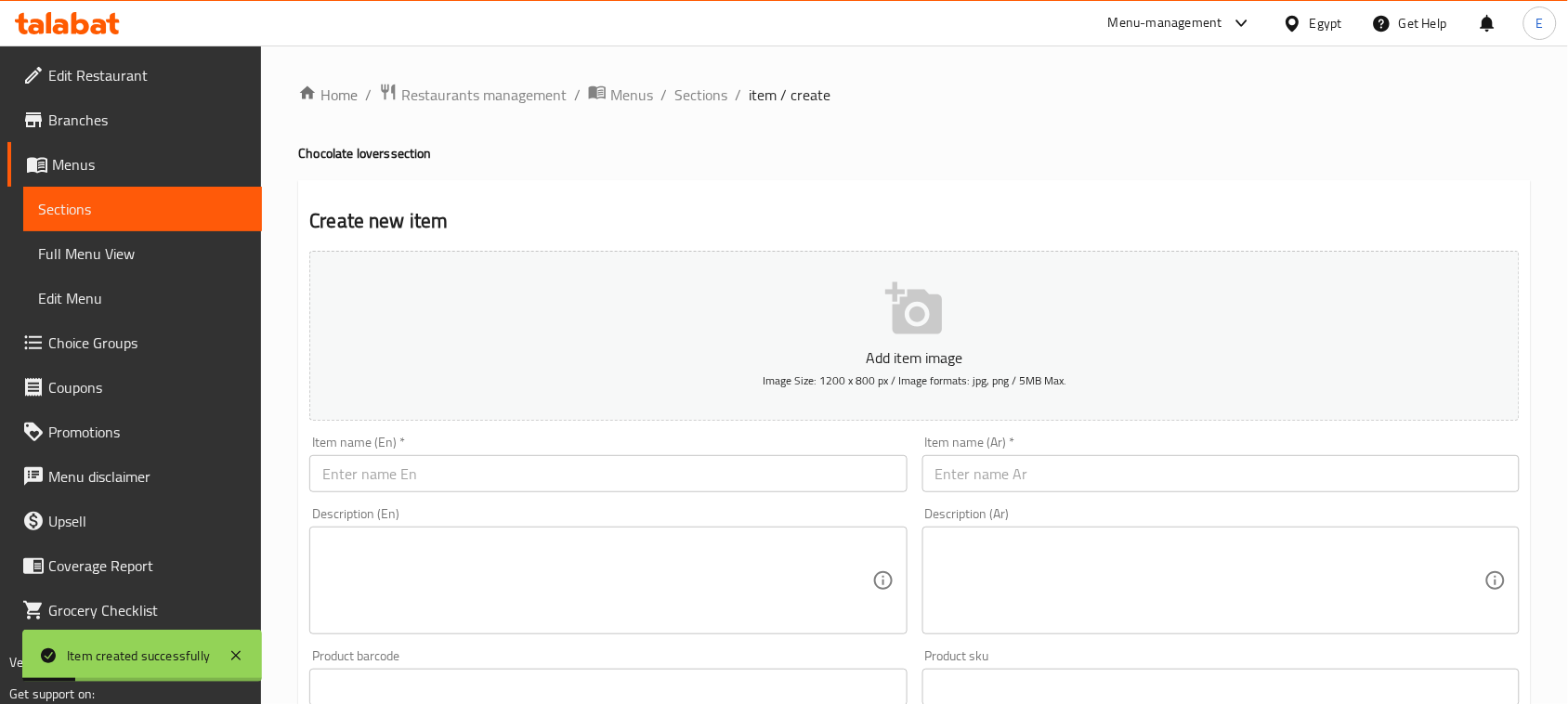 click at bounding box center (1221, 474) 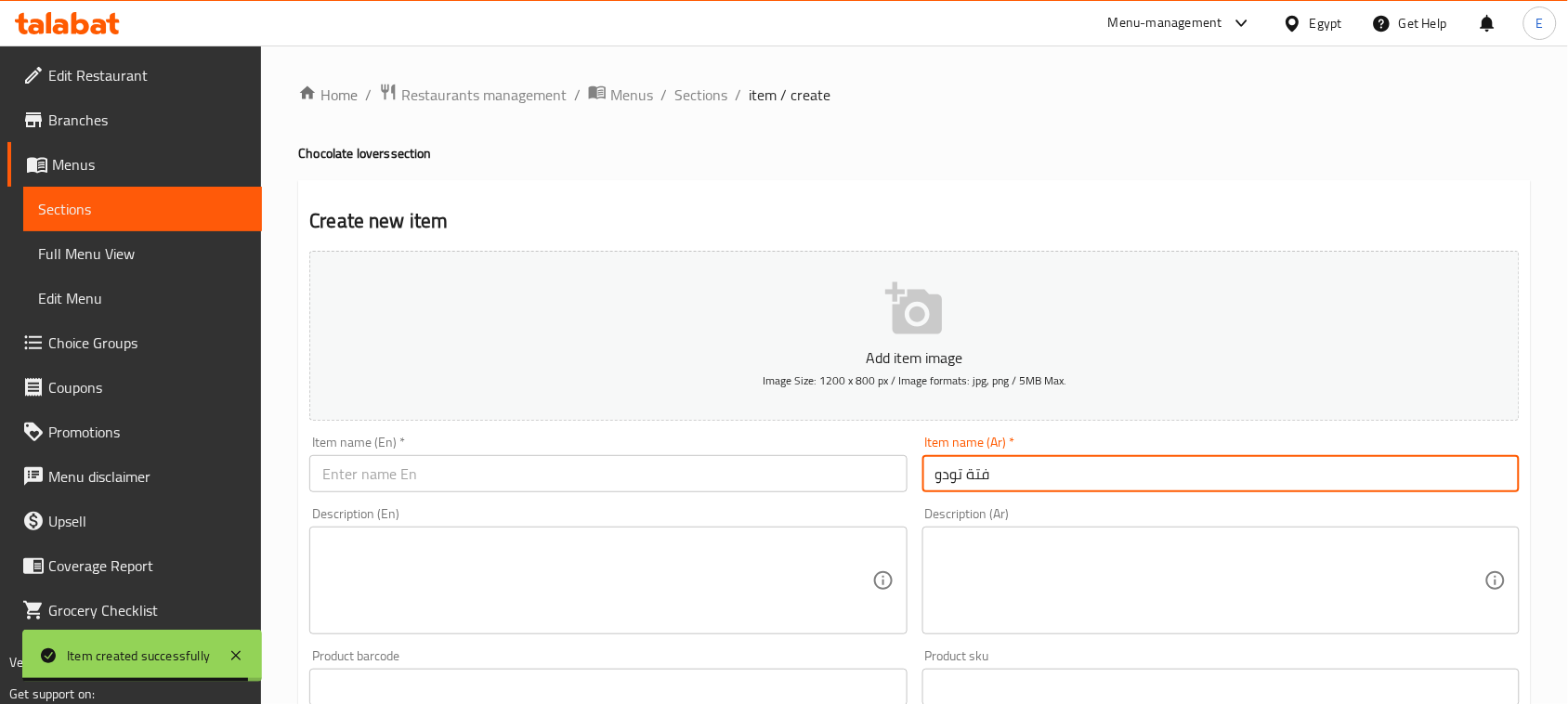 type on "فتة تودو" 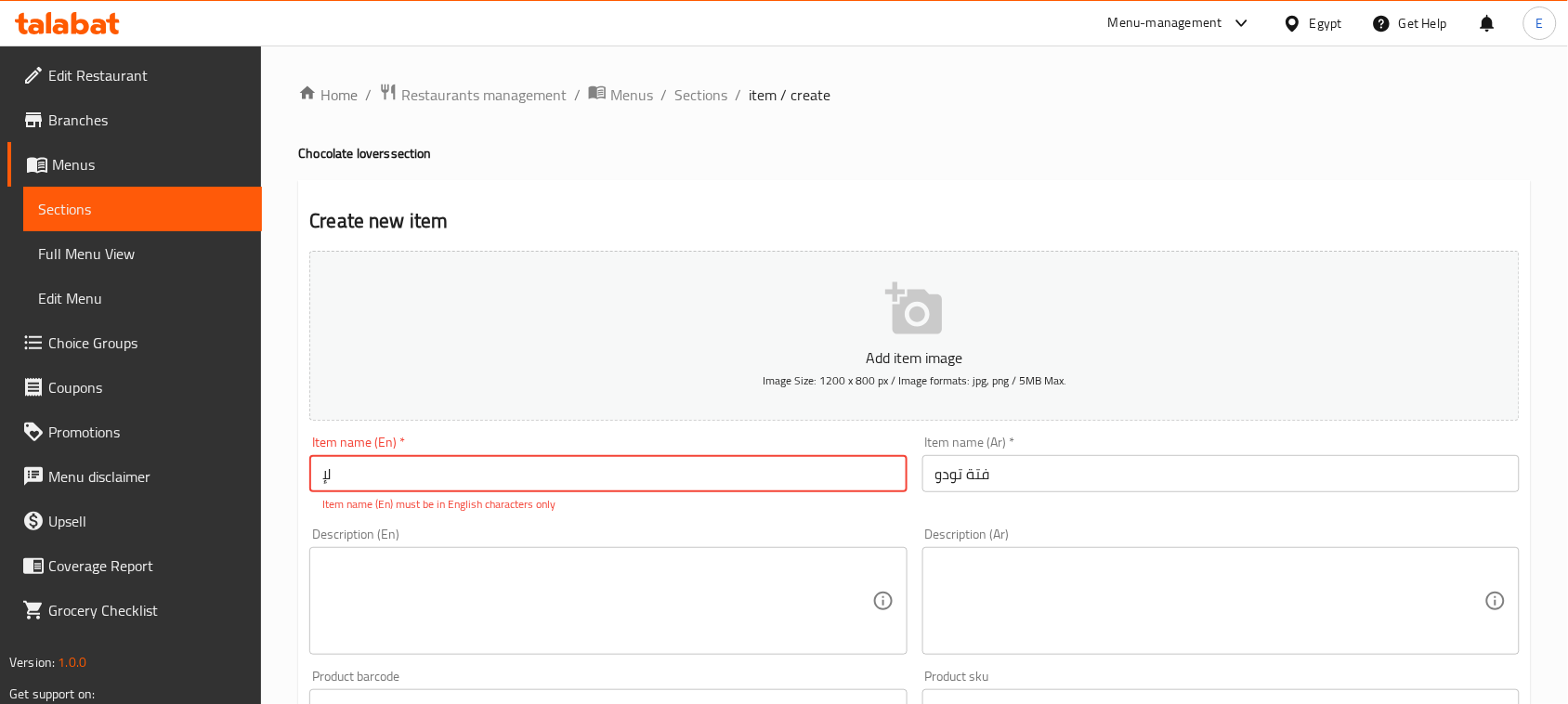 type on "ل" 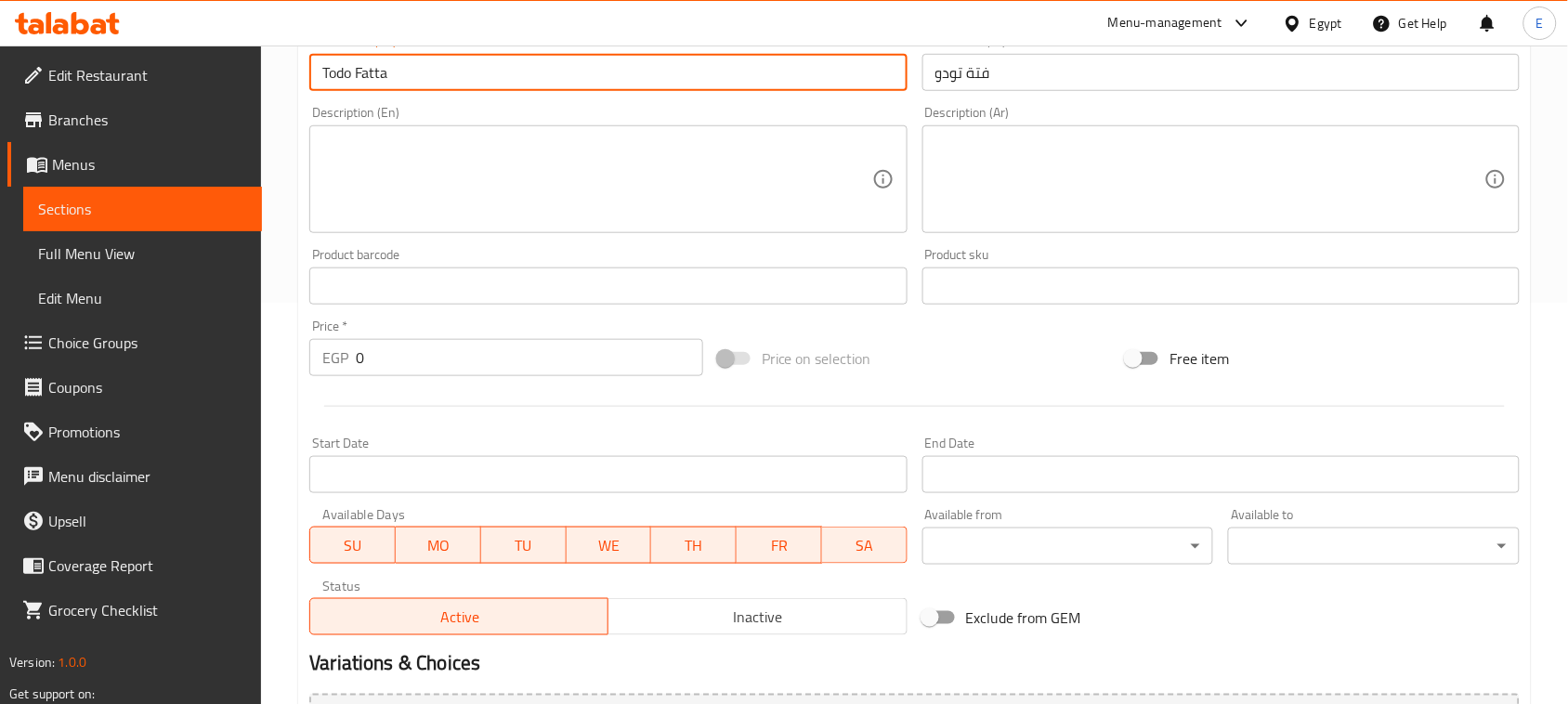 scroll, scrollTop: 464, scrollLeft: 0, axis: vertical 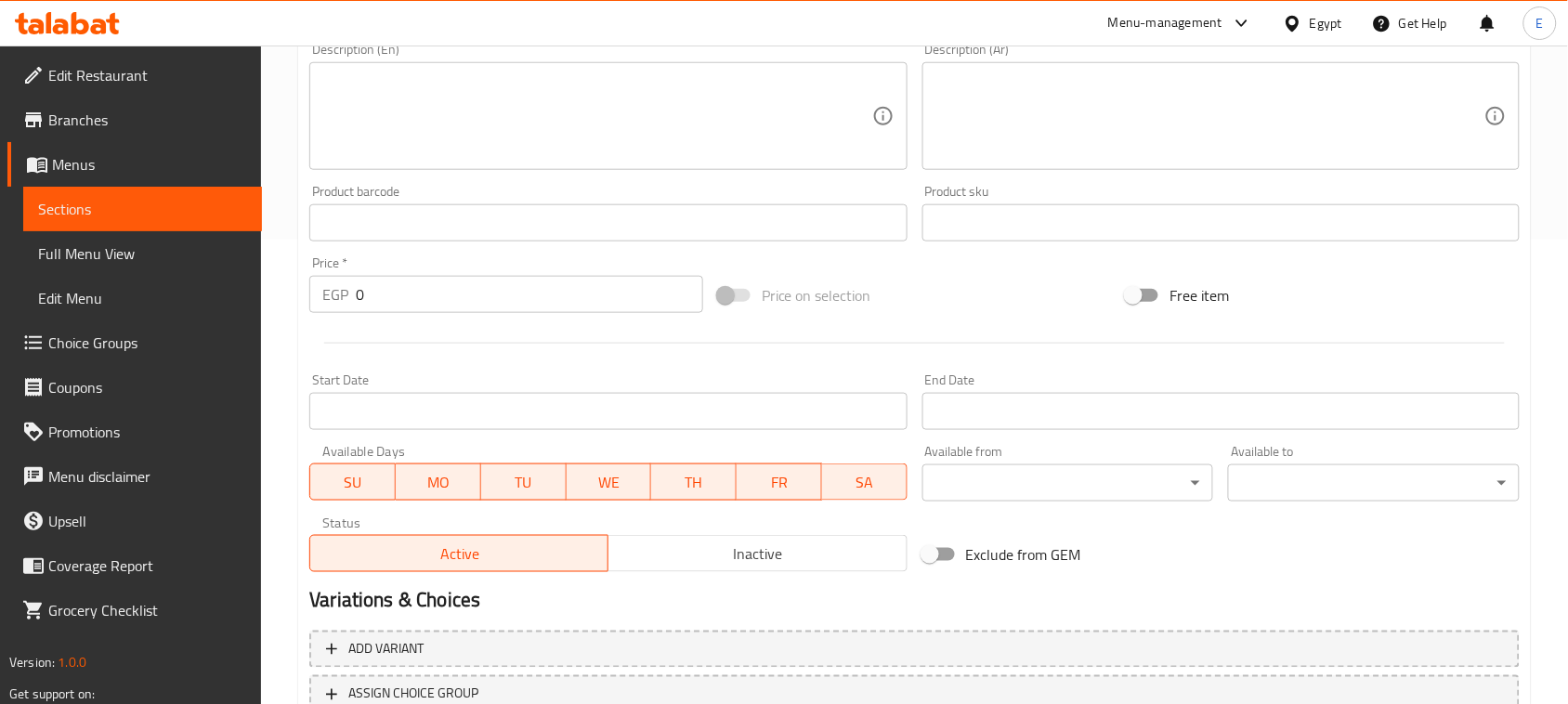 type on "Todo Fatta" 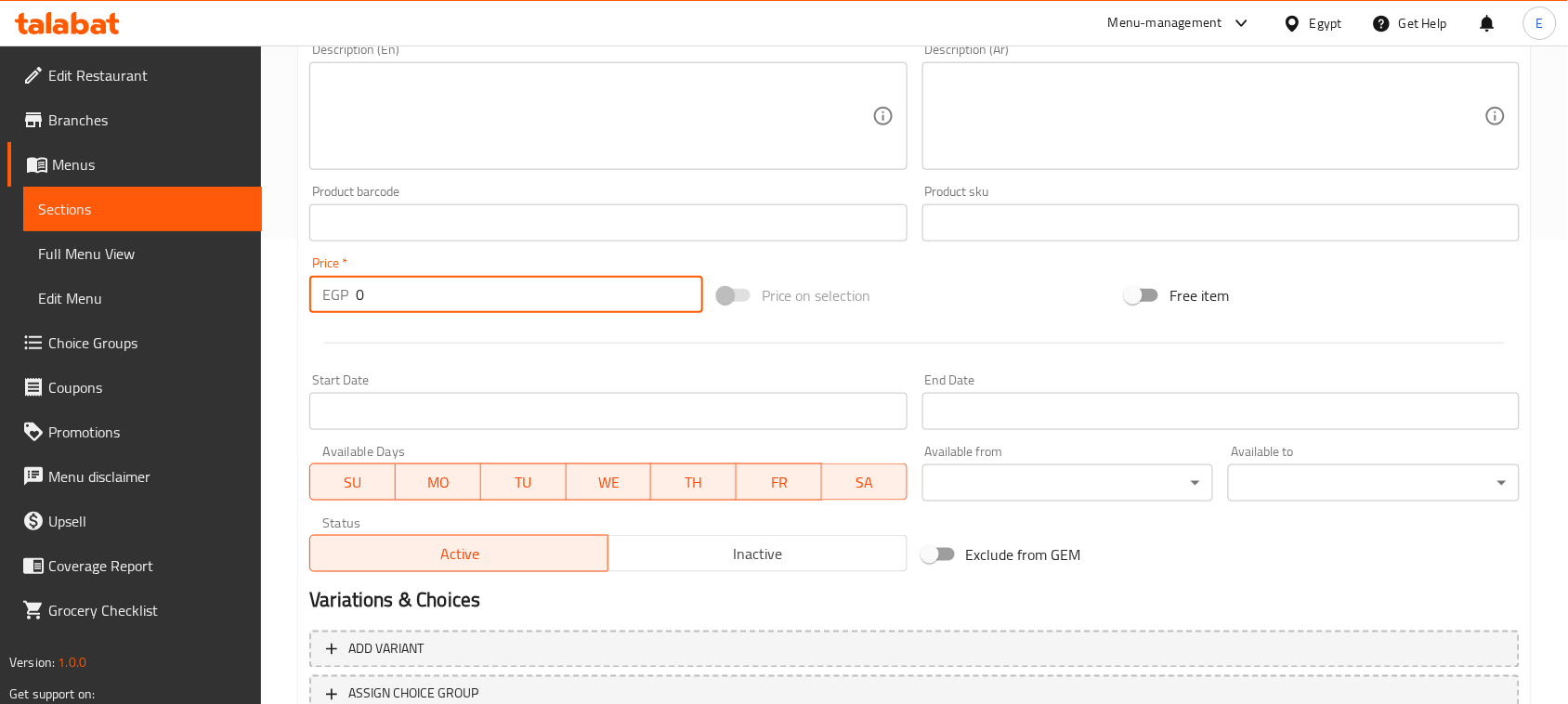 drag, startPoint x: 423, startPoint y: 308, endPoint x: 280, endPoint y: 293, distance: 143.78456 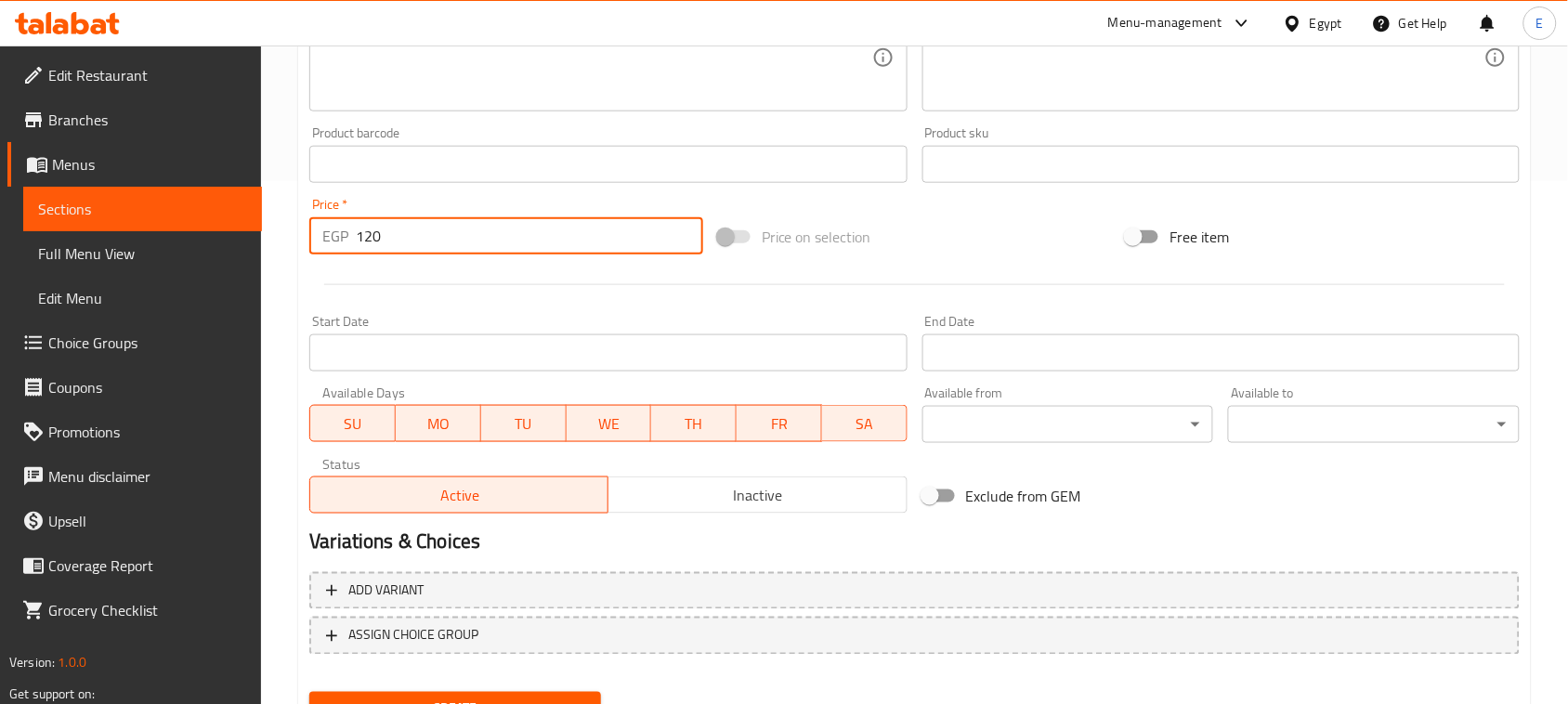 scroll, scrollTop: 605, scrollLeft: 0, axis: vertical 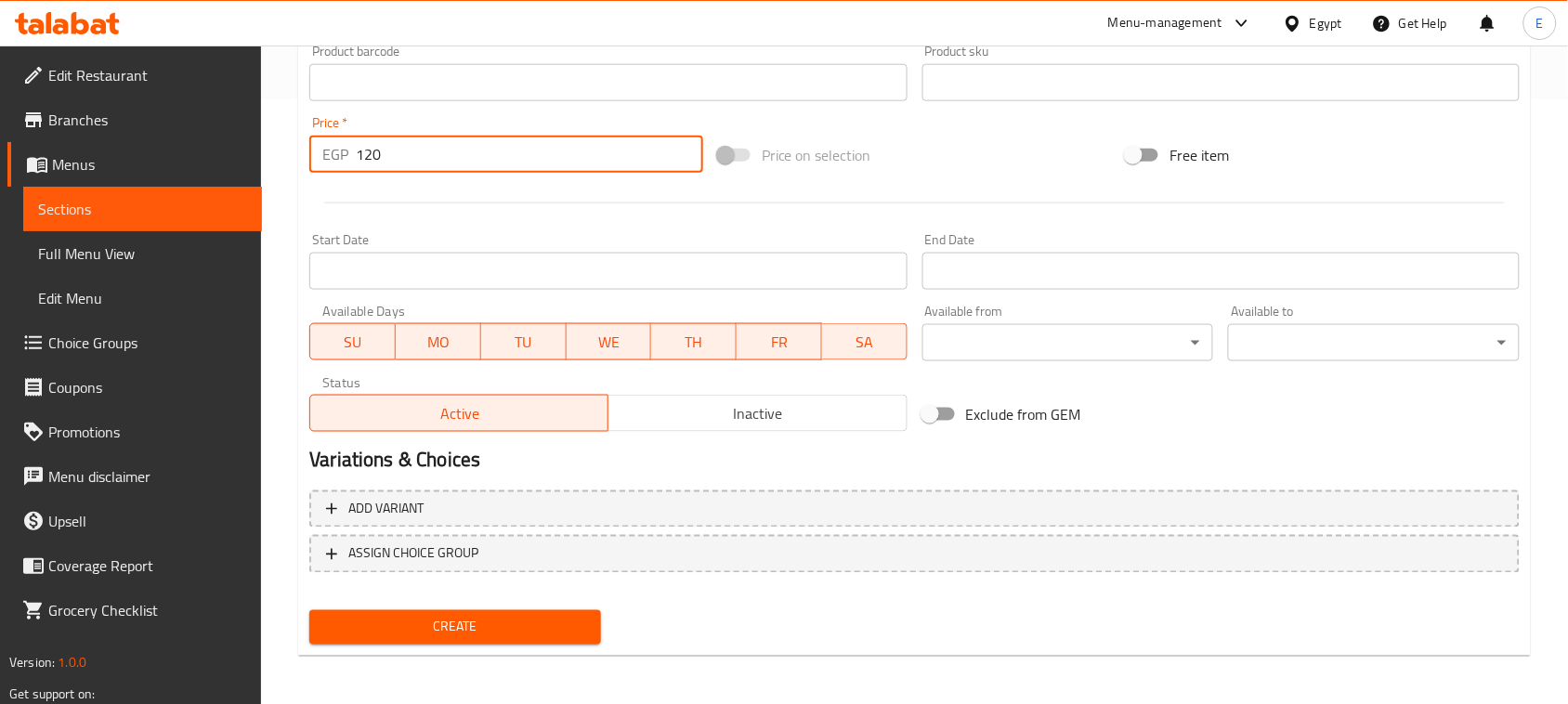 type on "120" 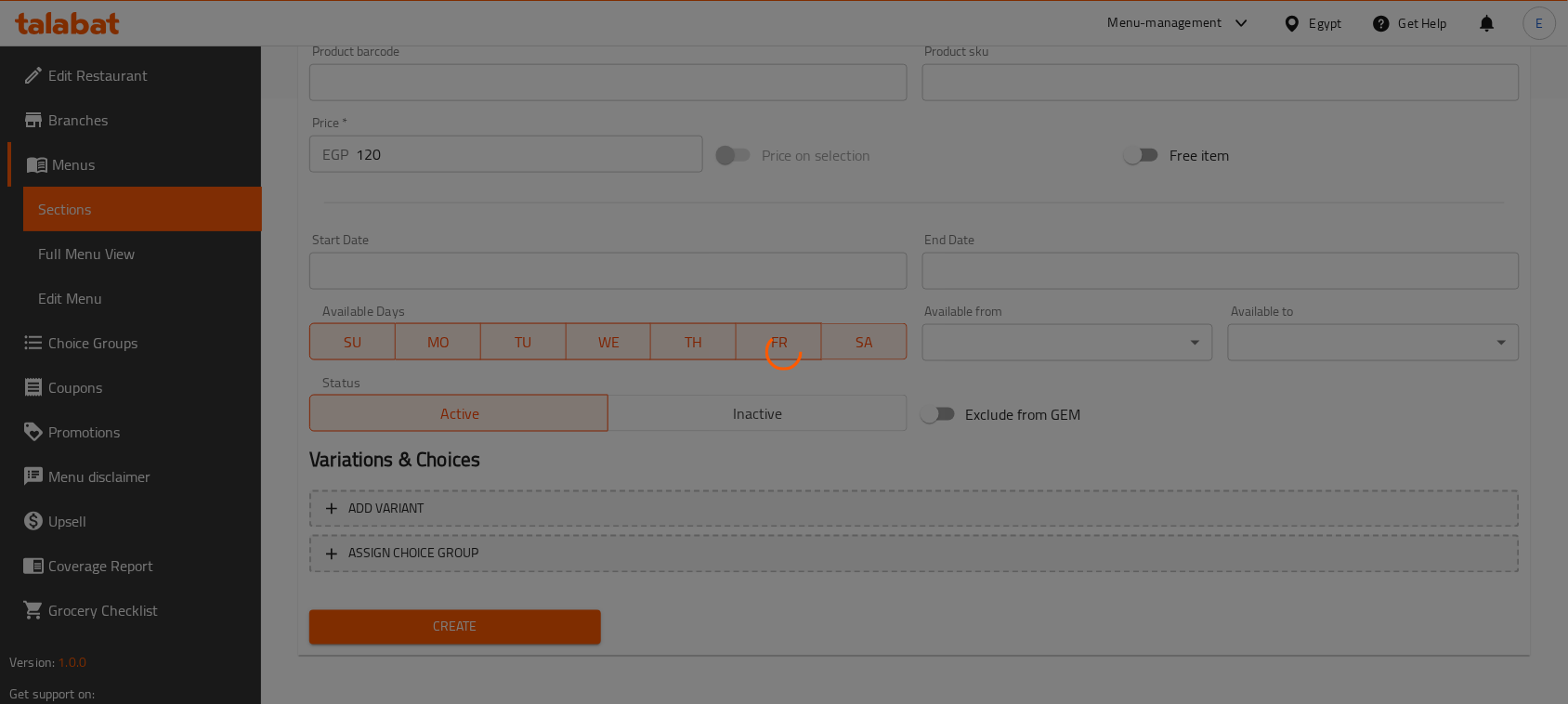 type 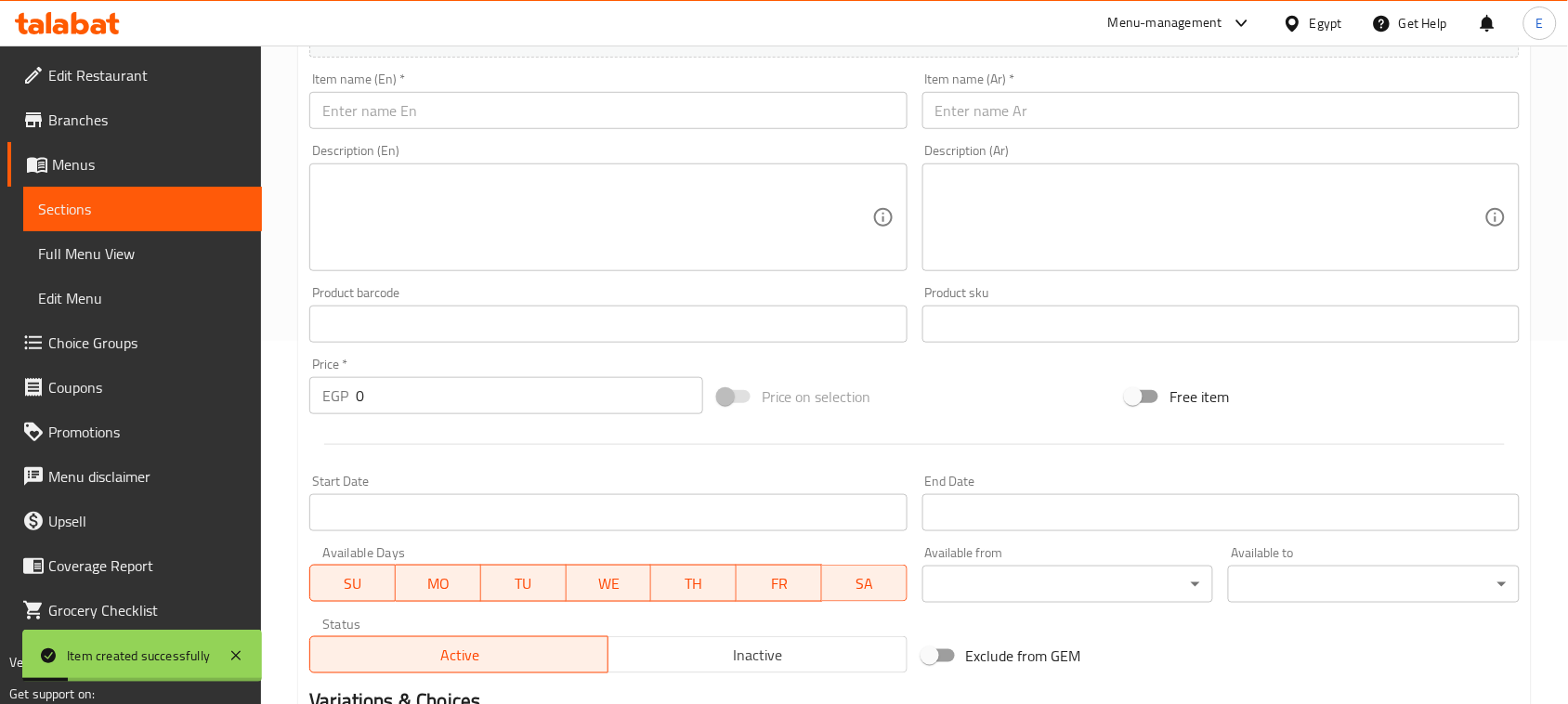 scroll, scrollTop: 24, scrollLeft: 0, axis: vertical 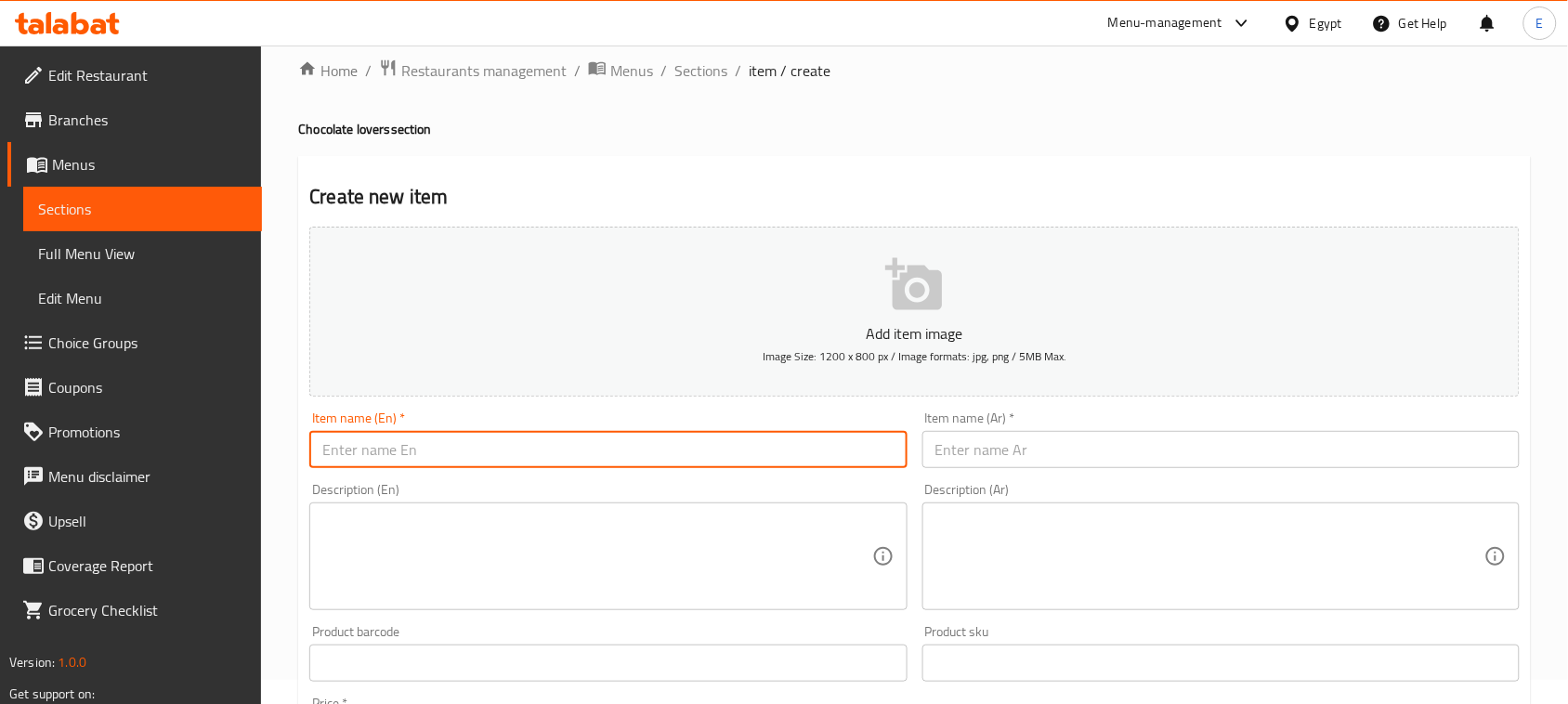 click at bounding box center (608, 450) 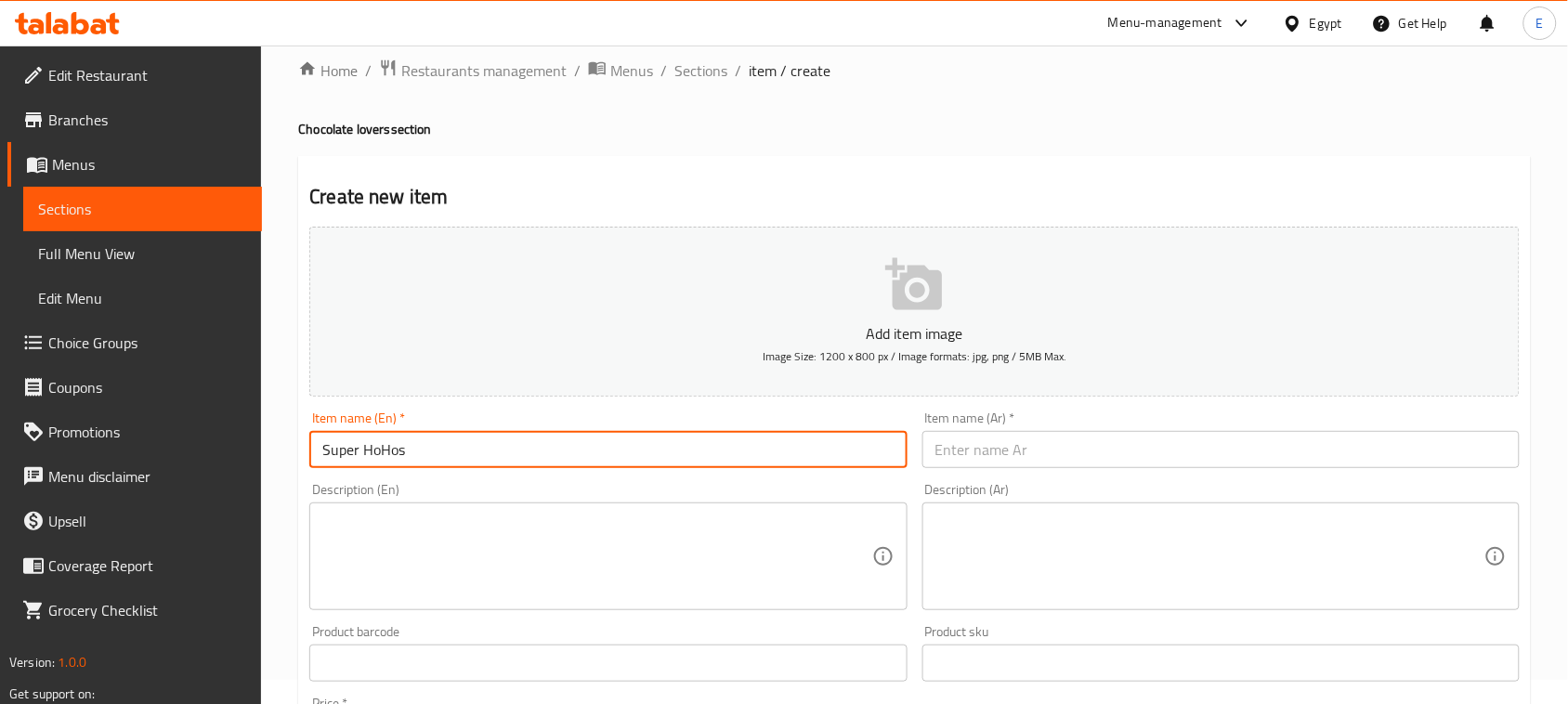 drag, startPoint x: 354, startPoint y: 451, endPoint x: 376, endPoint y: 450, distance: 22.022716 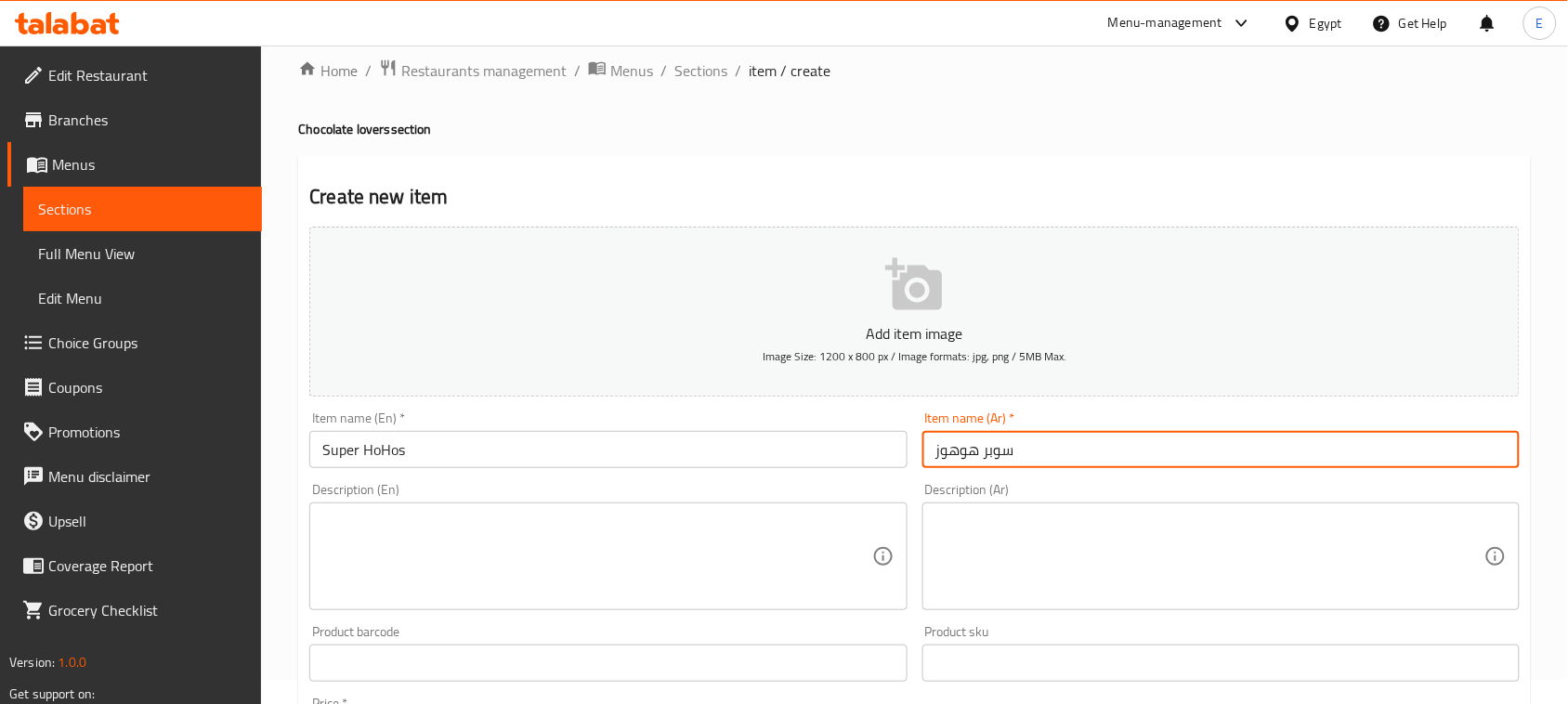 scroll, scrollTop: 605, scrollLeft: 0, axis: vertical 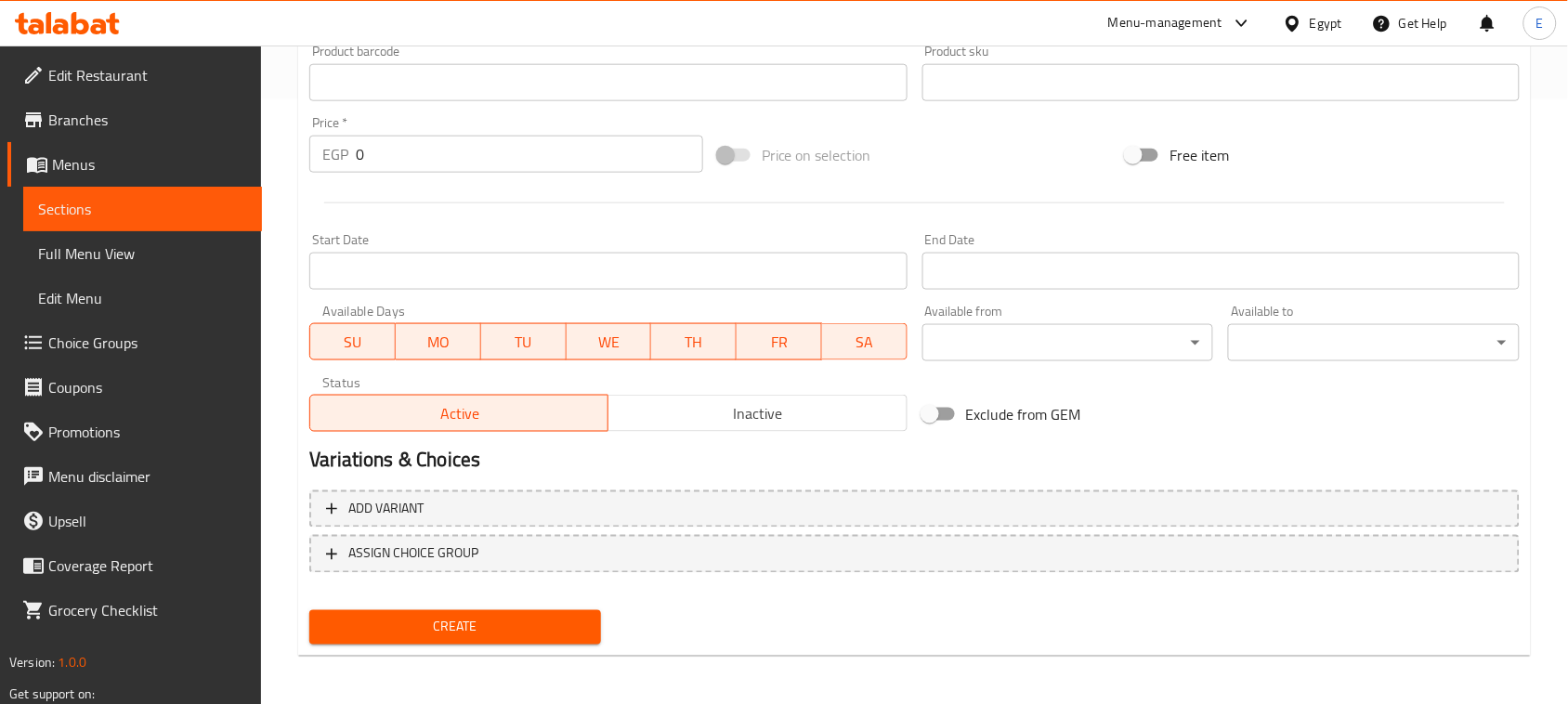 type on "سوبر هوهوز" 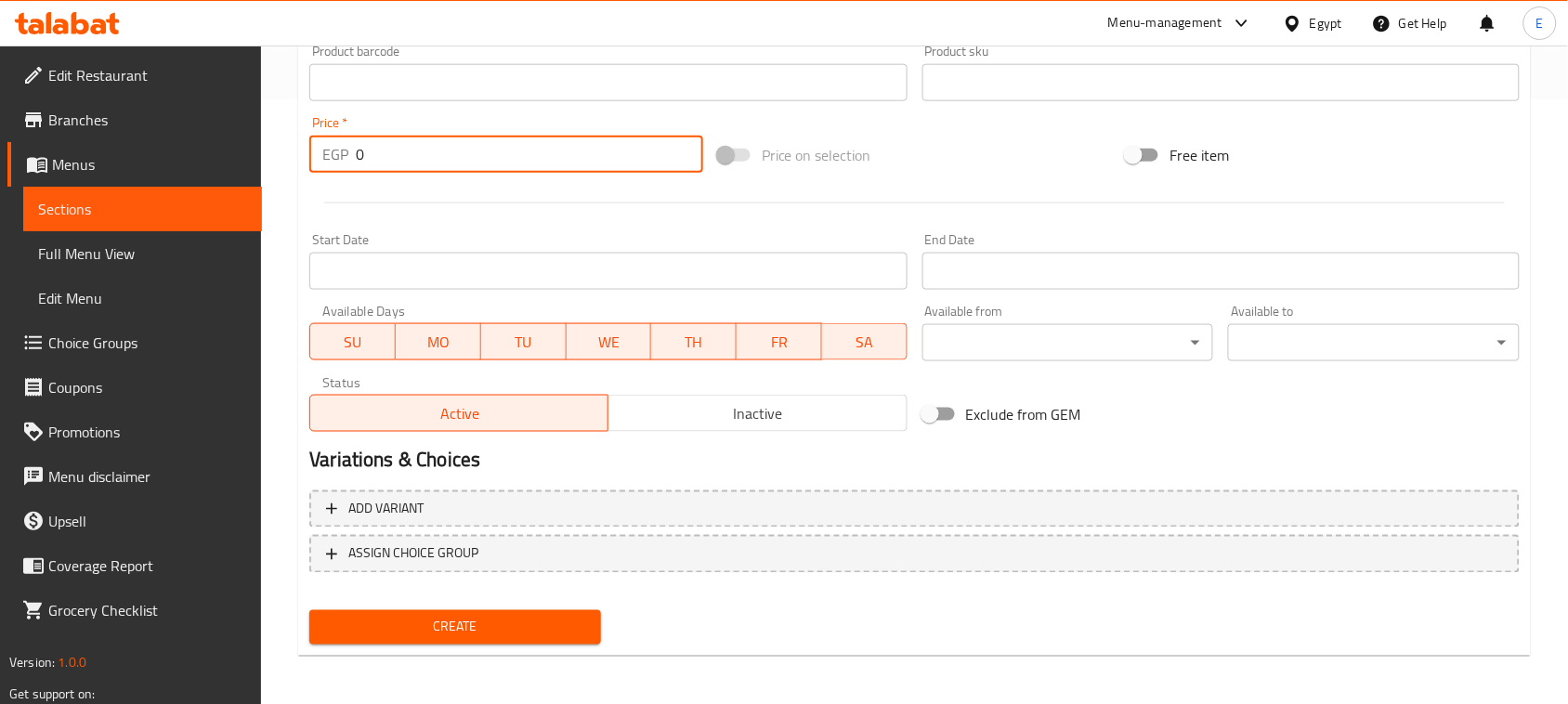 drag, startPoint x: 427, startPoint y: 165, endPoint x: 325, endPoint y: 150, distance: 103.09704 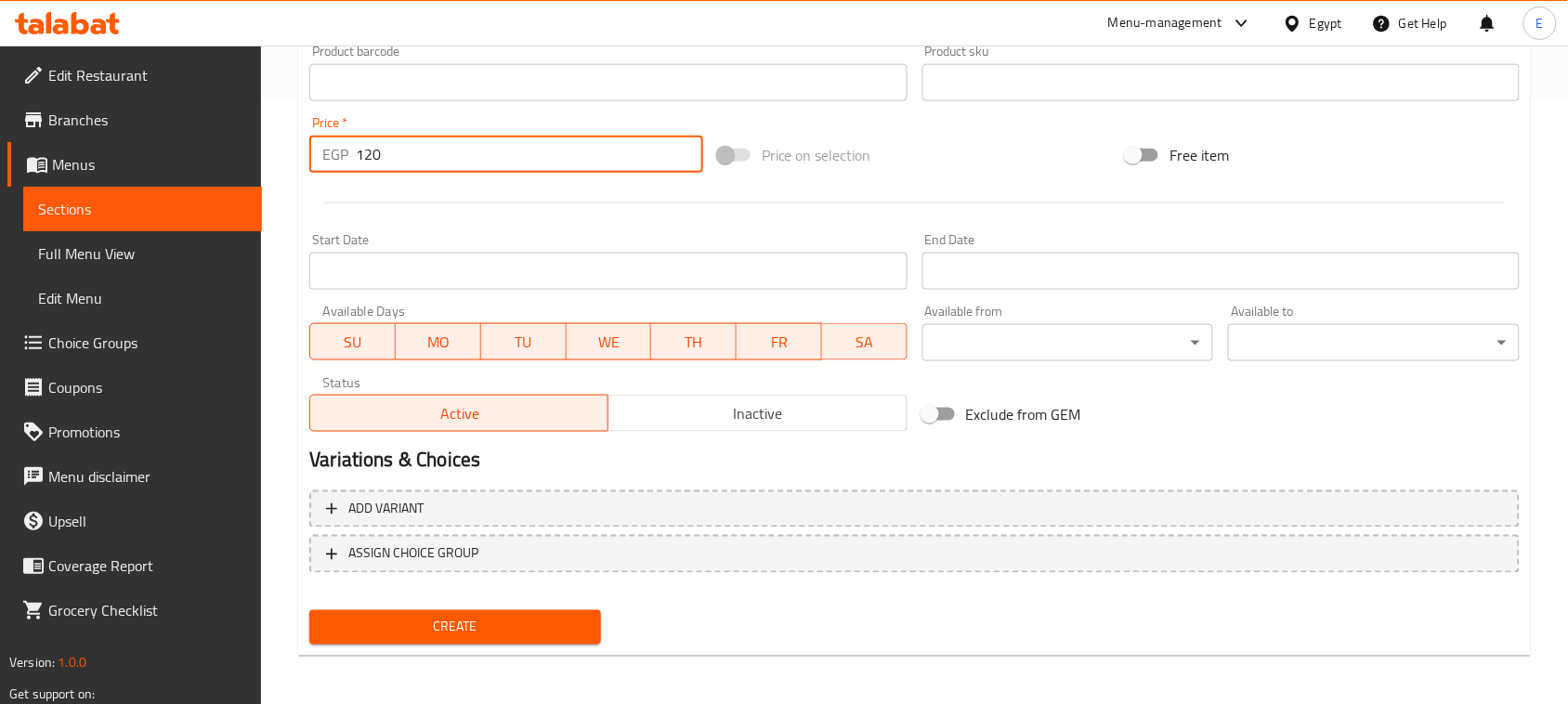 type on "120" 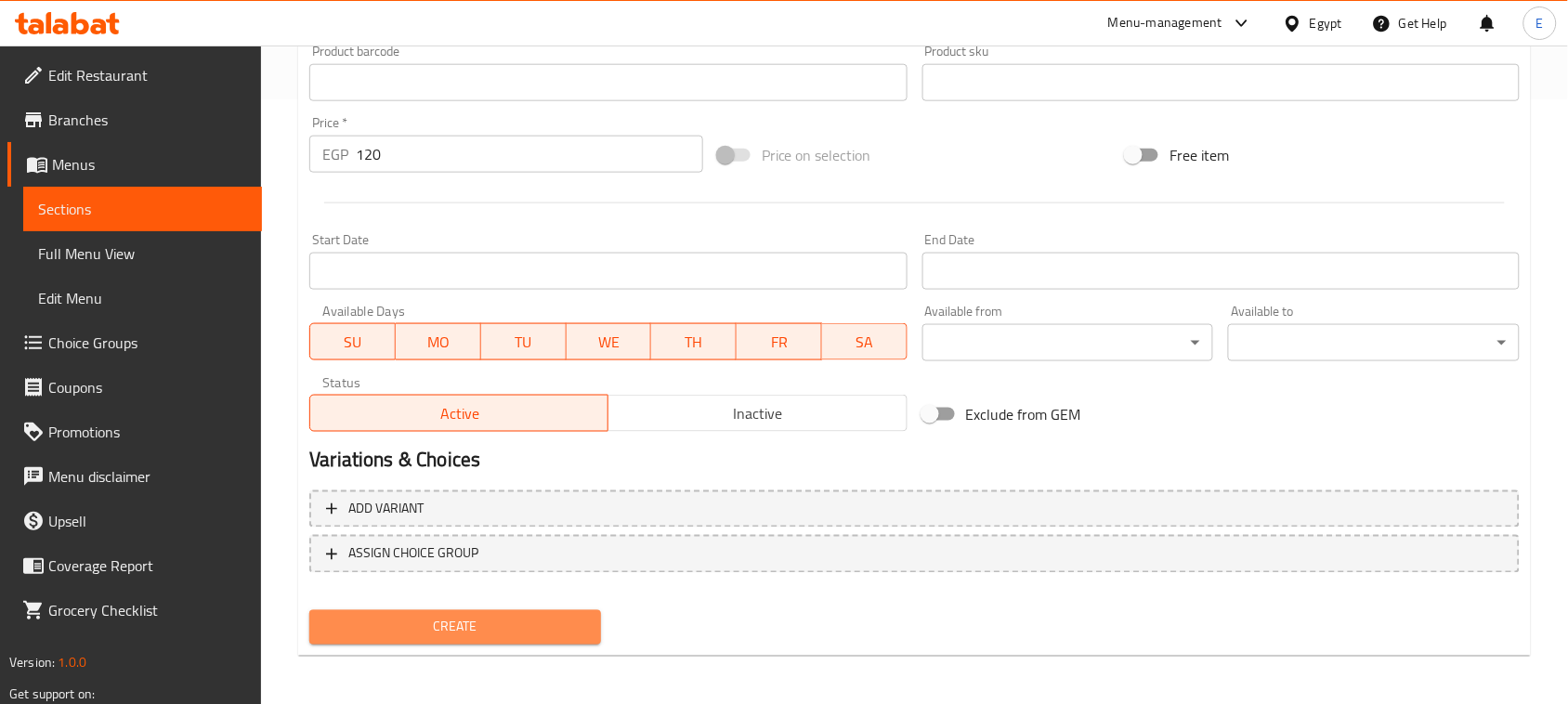 click on "Create" at bounding box center [455, 627] 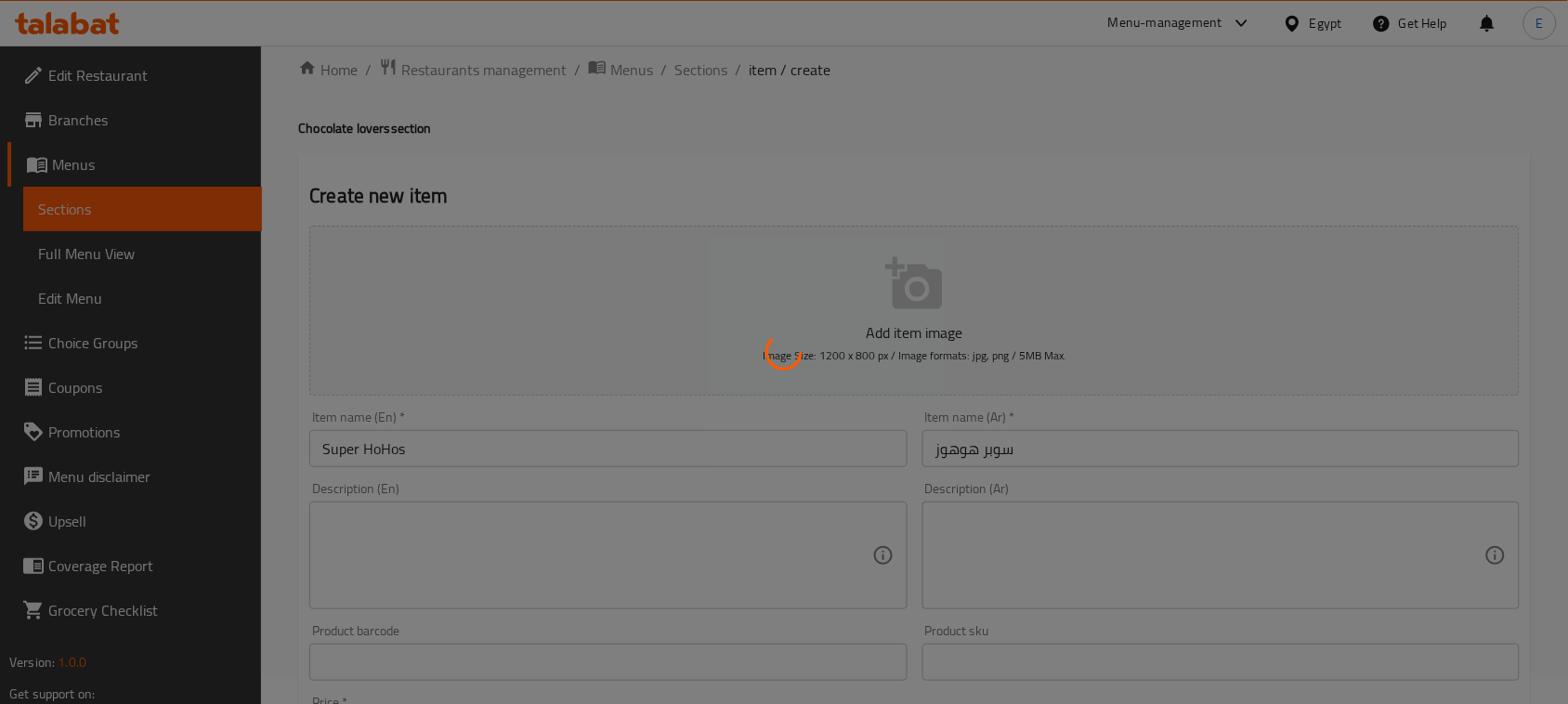 scroll, scrollTop: 24, scrollLeft: 0, axis: vertical 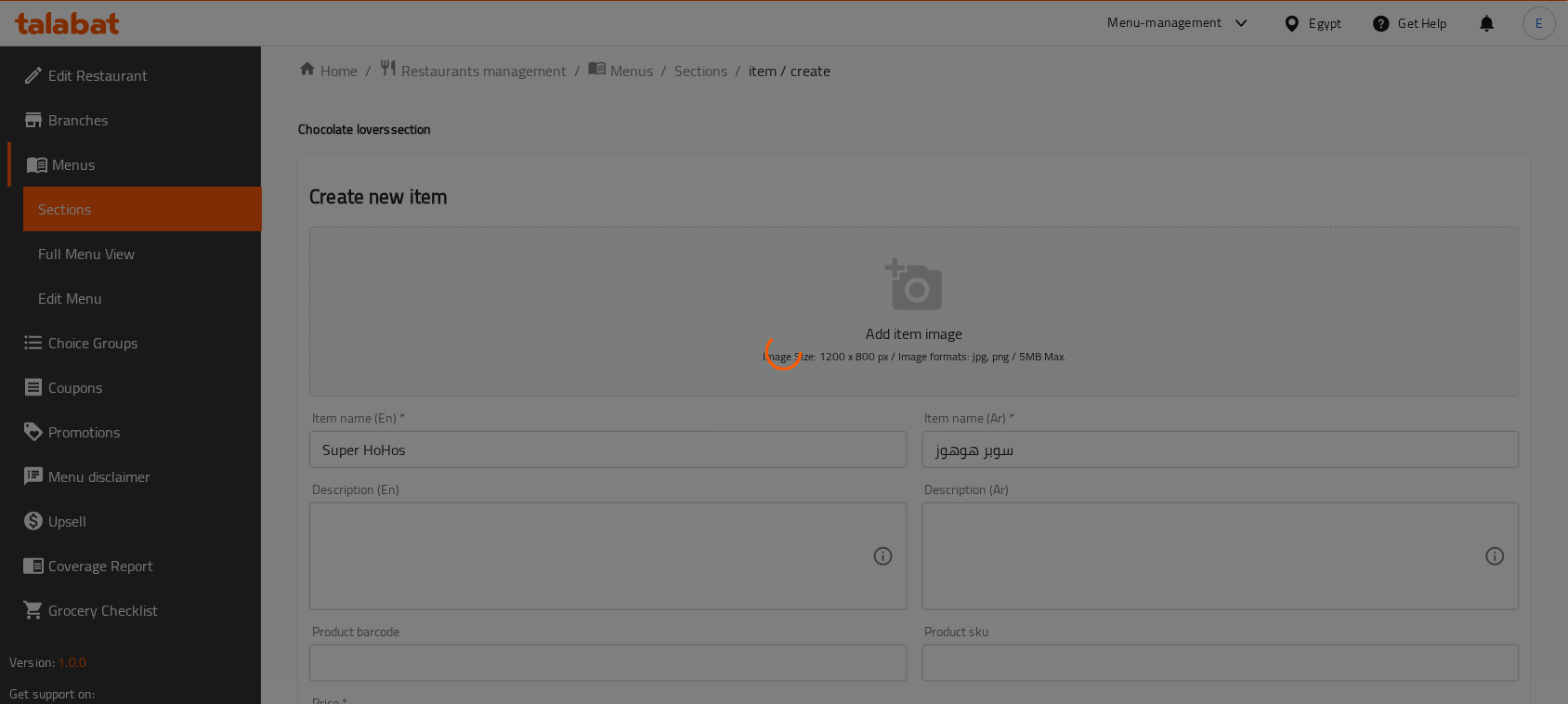 type 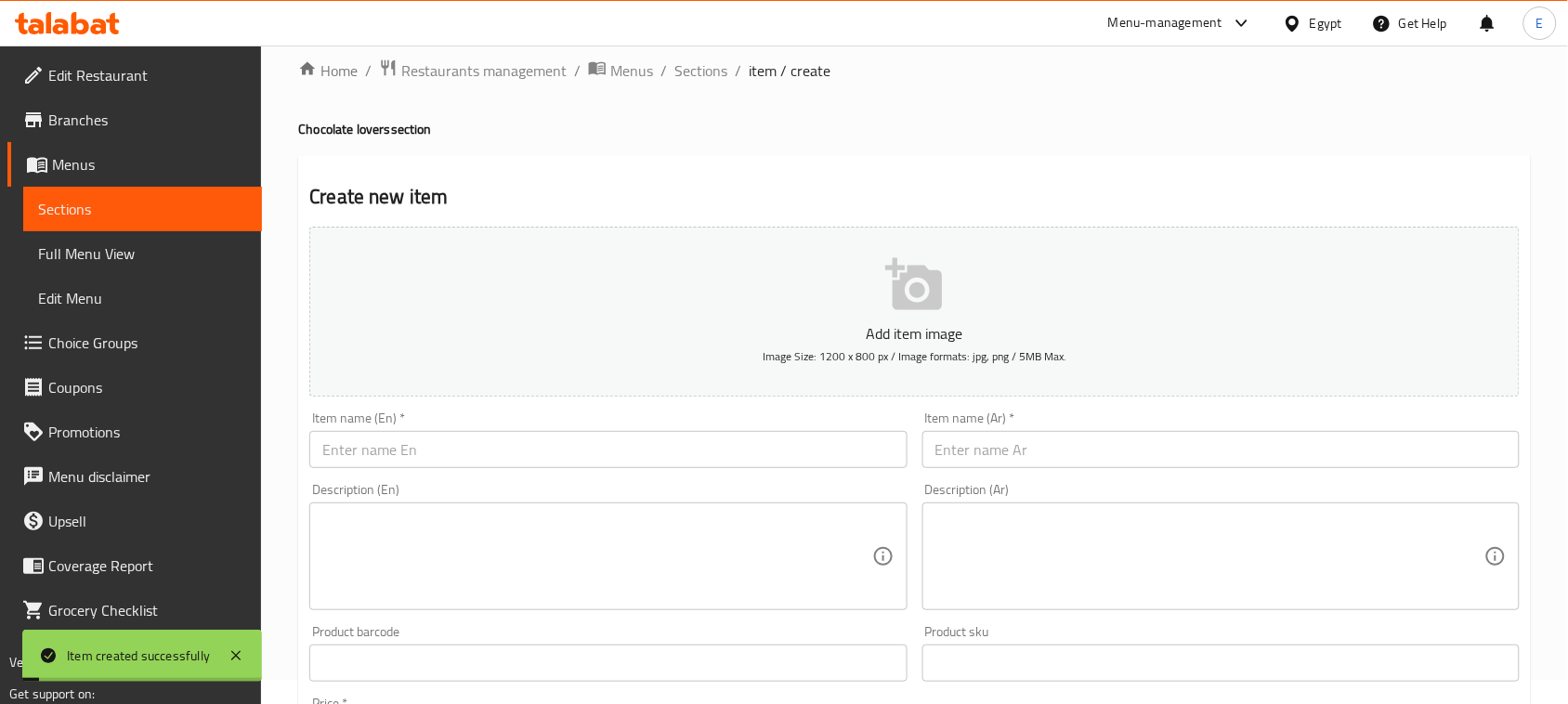 click at bounding box center (1221, 450) 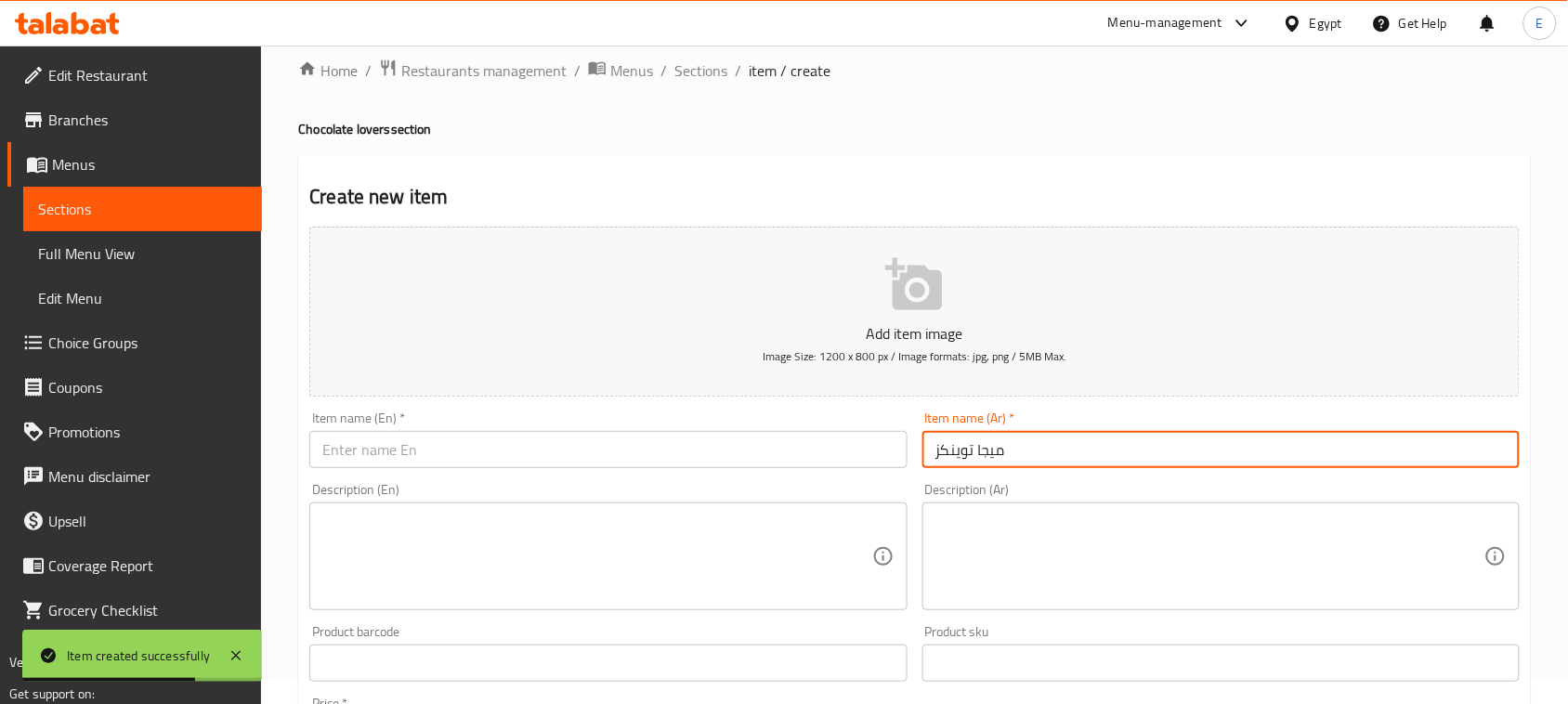 type on "ميجا توينكز" 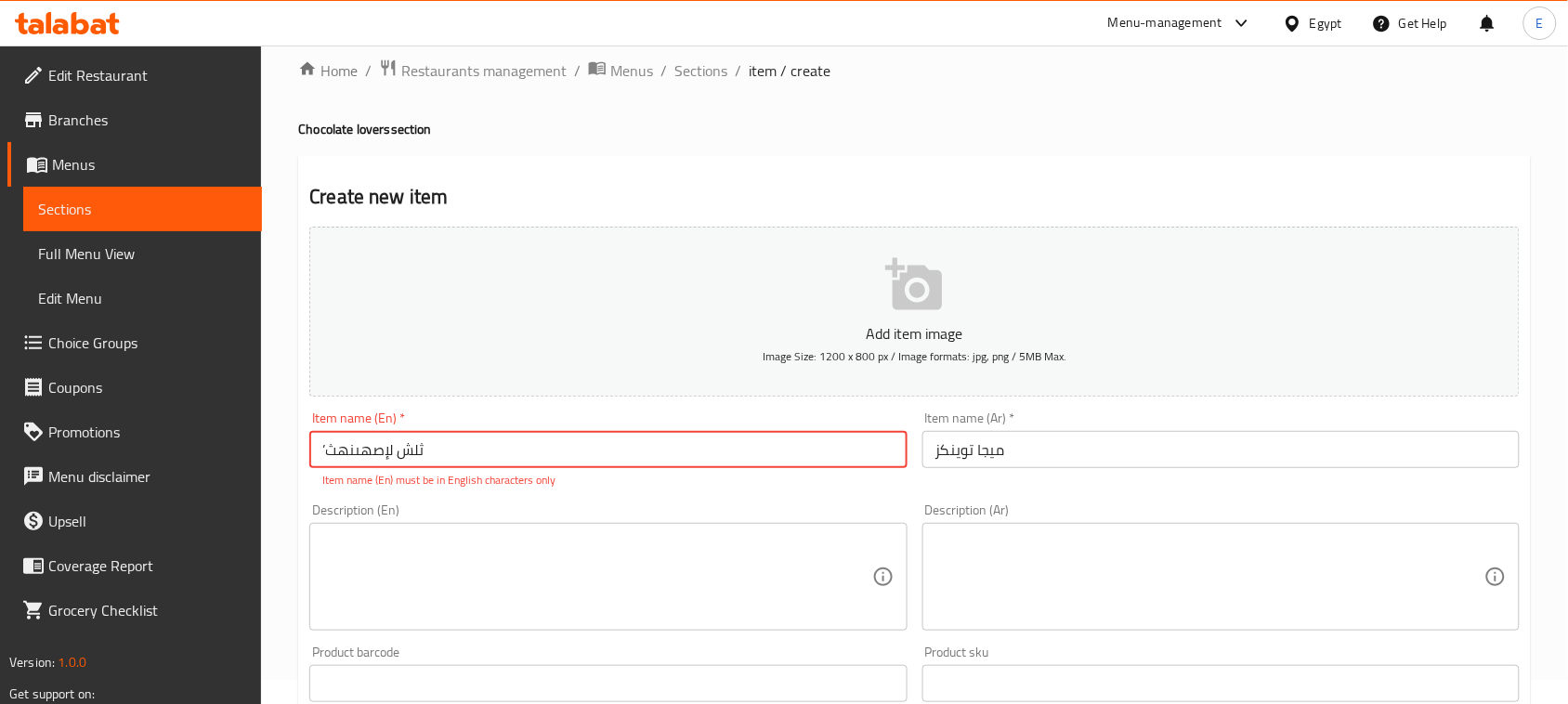 type on "’ثلش لإصهىنهثس" 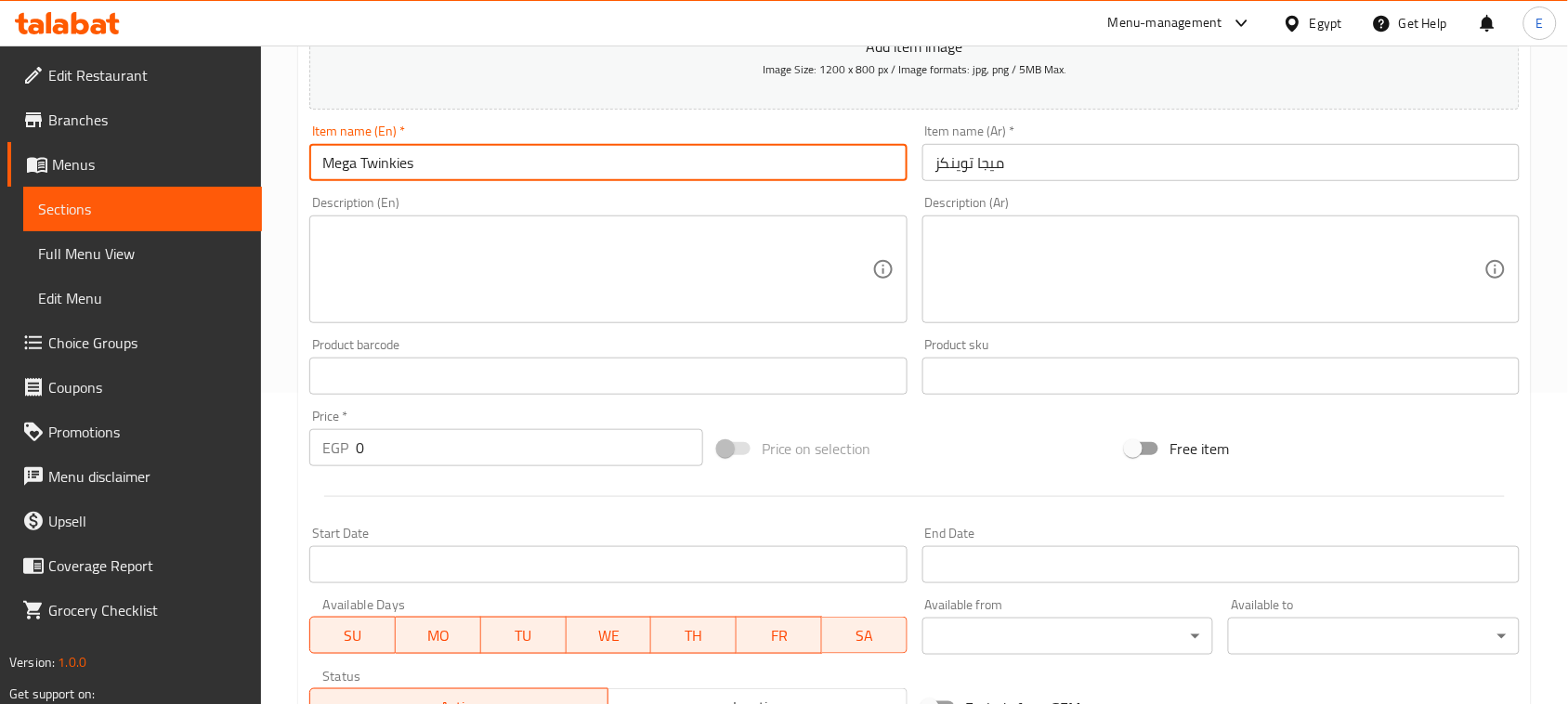 scroll, scrollTop: 372, scrollLeft: 0, axis: vertical 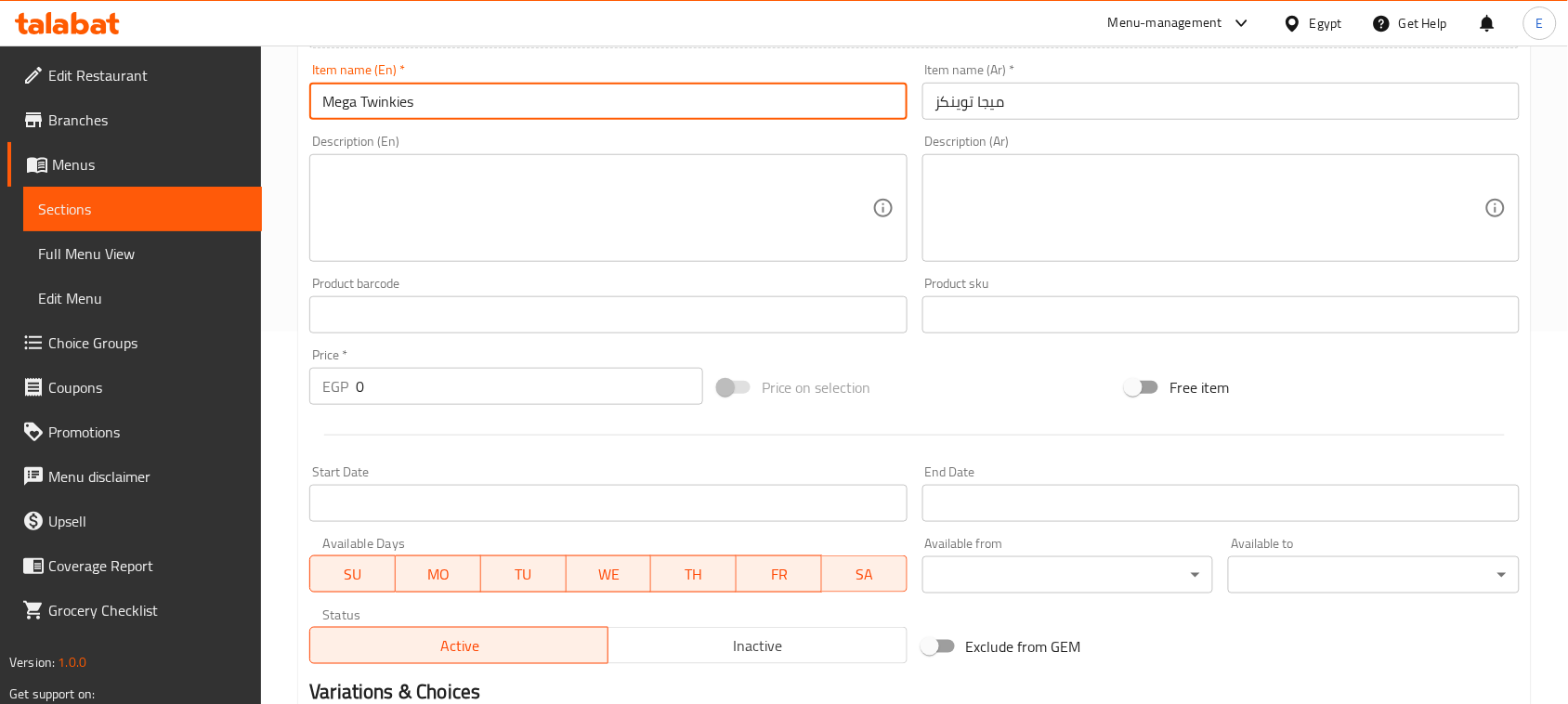 type on "Mega Twinkies" 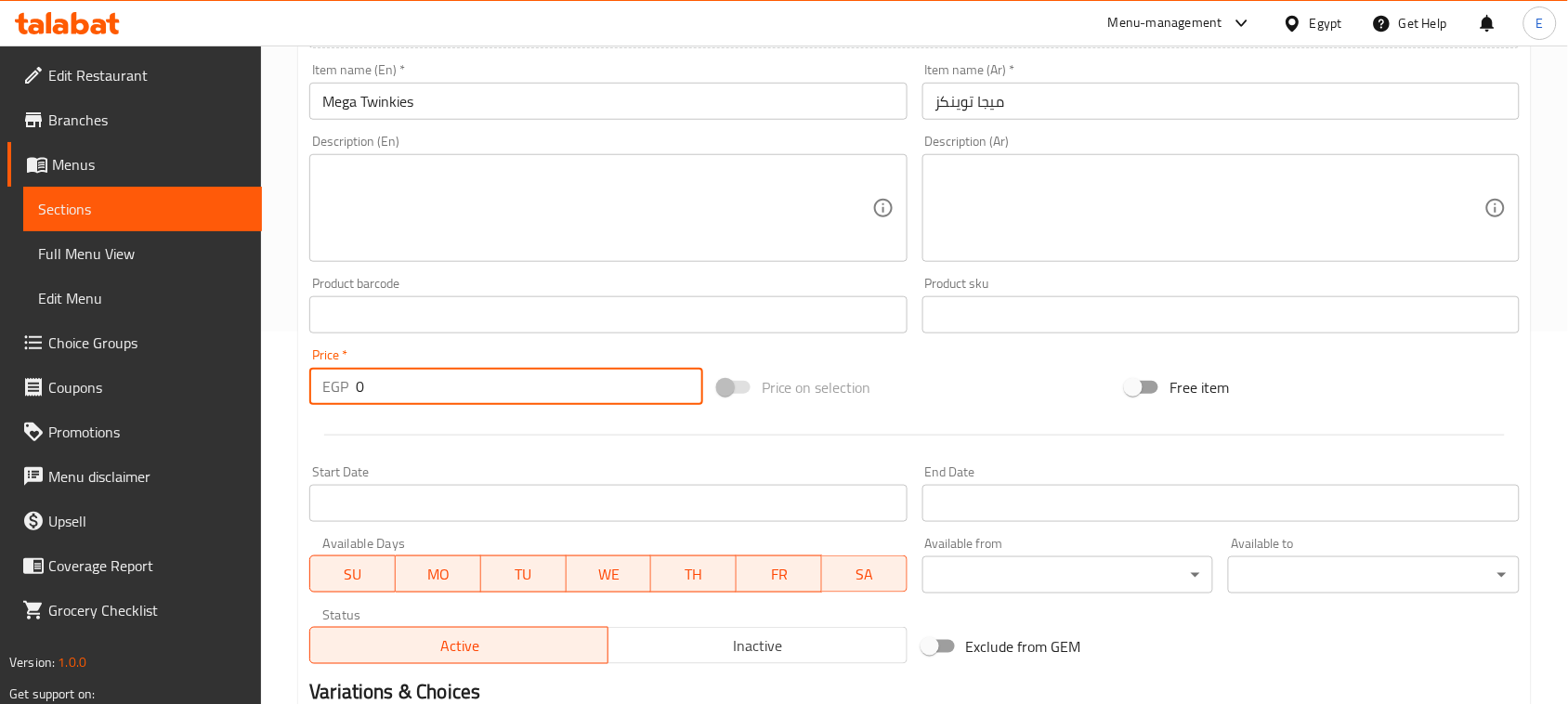 drag, startPoint x: 428, startPoint y: 397, endPoint x: 336, endPoint y: 388, distance: 92.43917 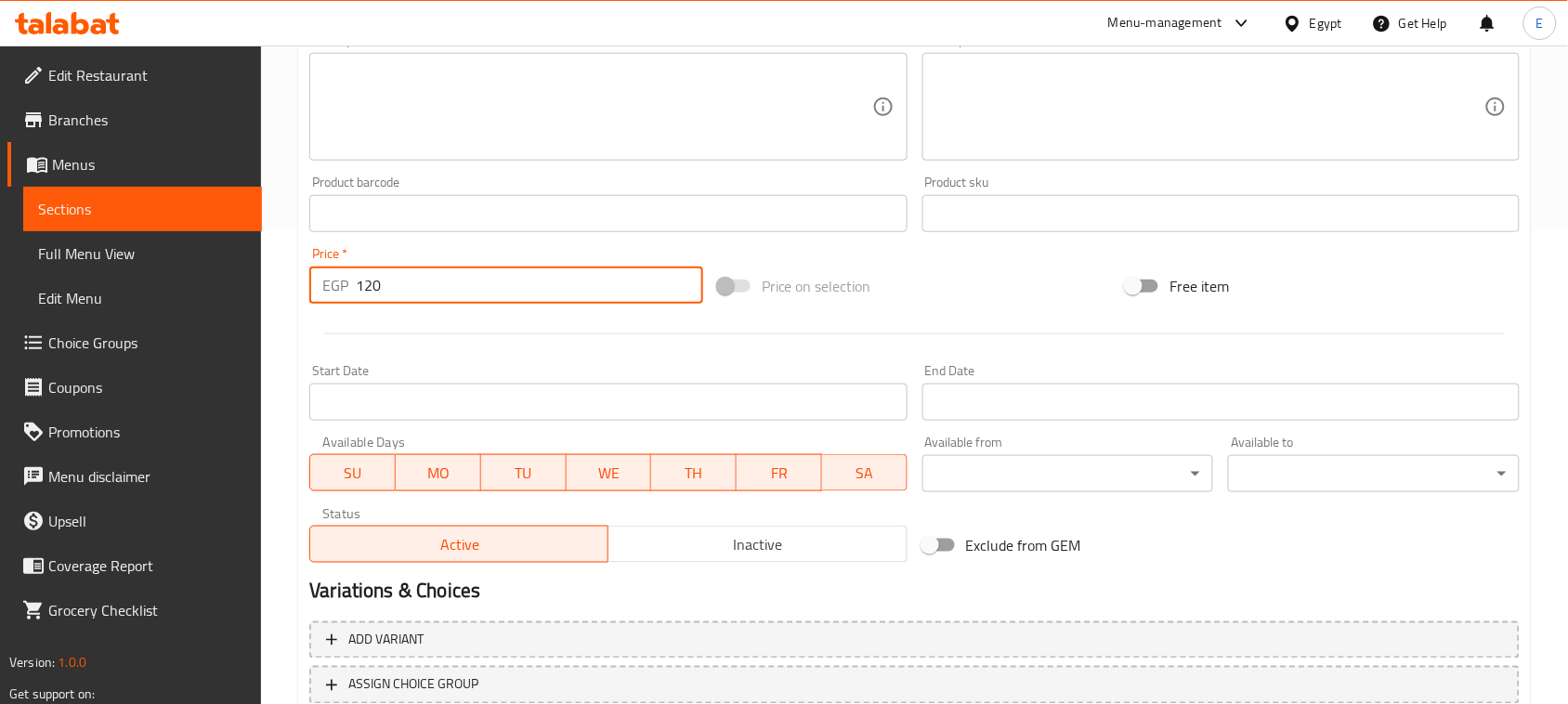 scroll, scrollTop: 605, scrollLeft: 0, axis: vertical 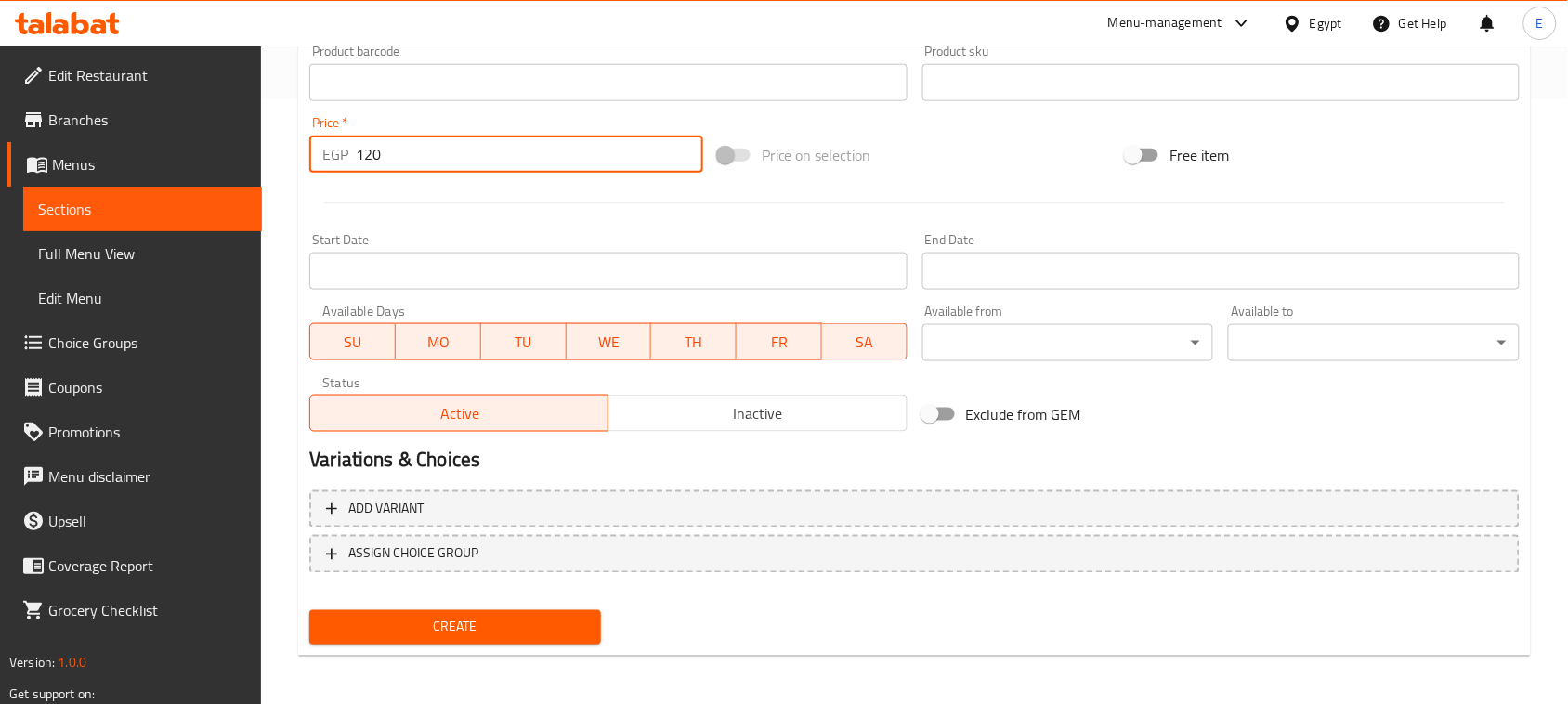 type on "120" 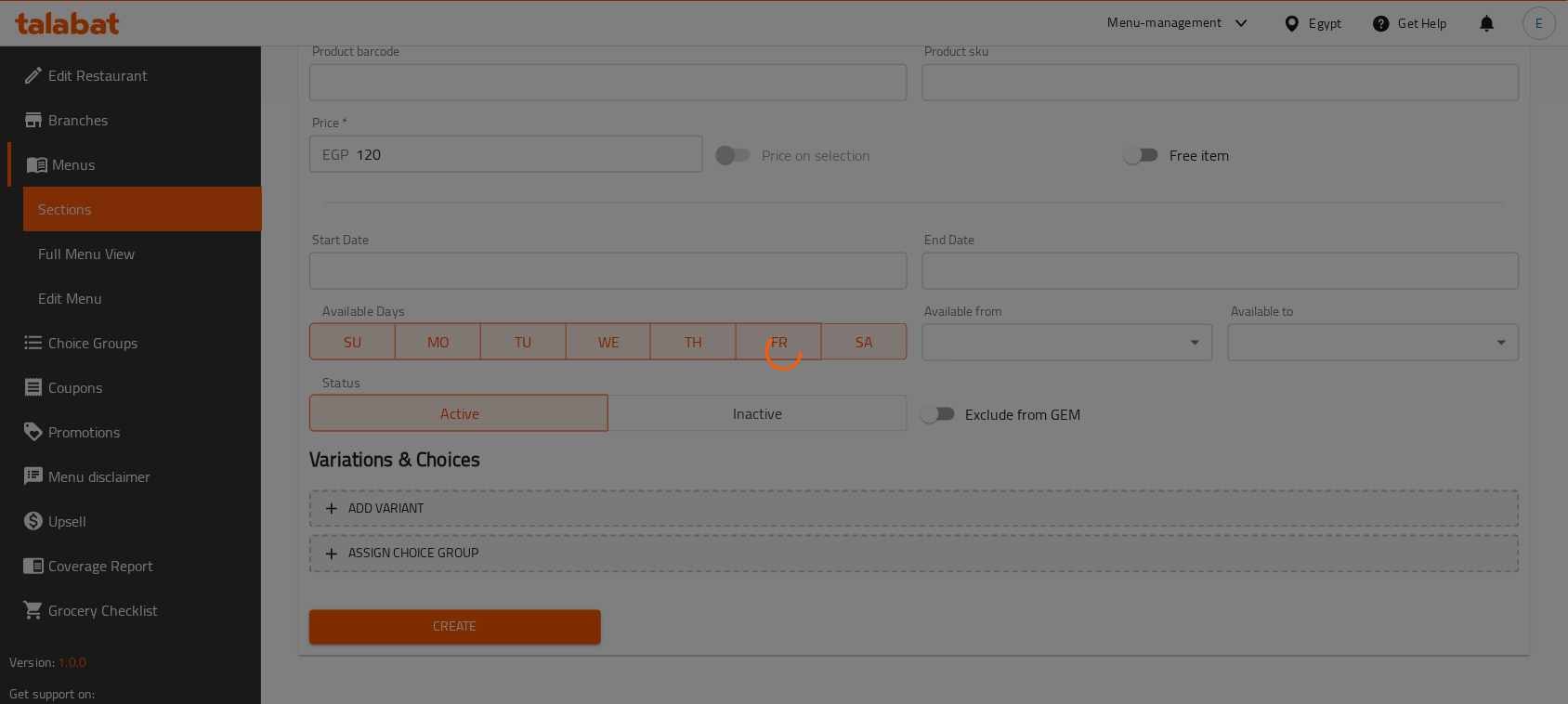 type 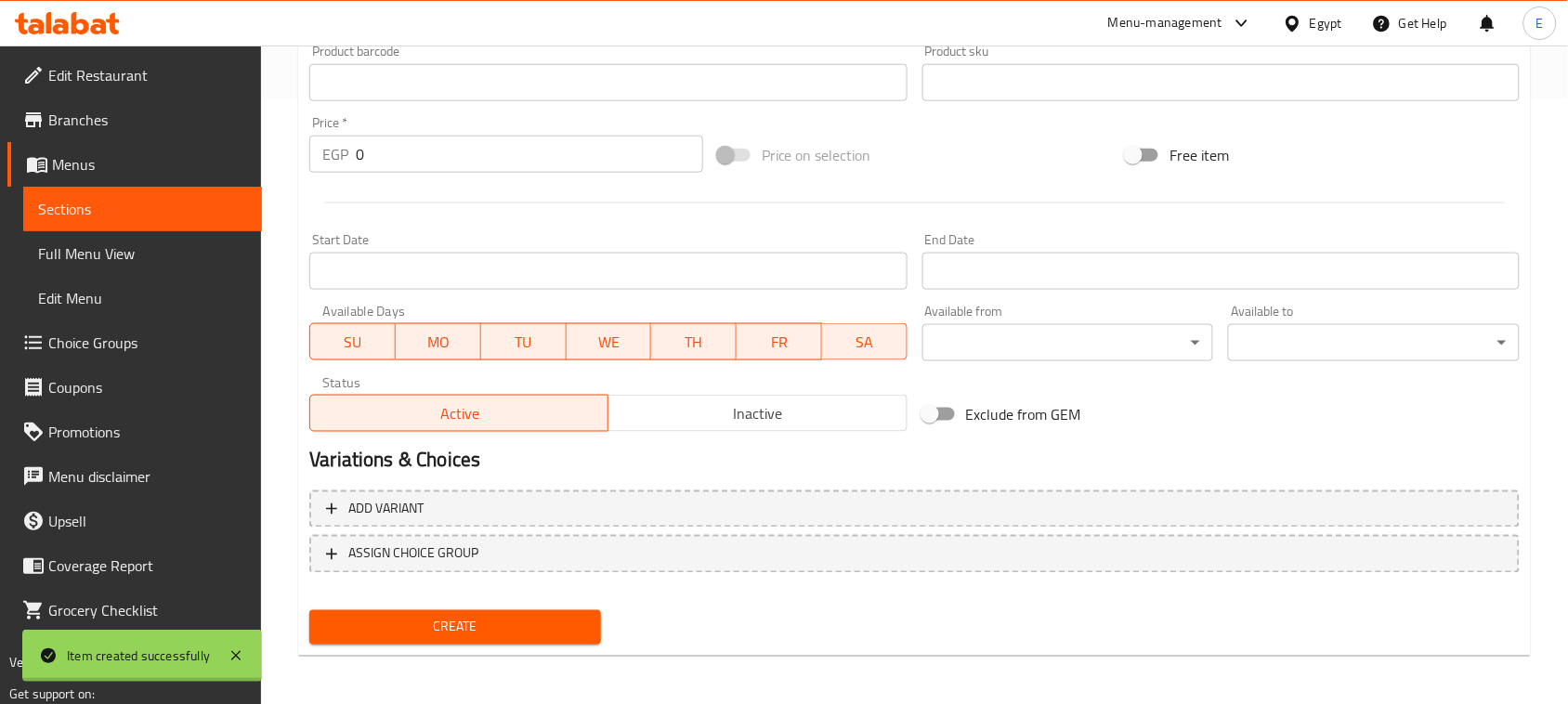 scroll, scrollTop: 24, scrollLeft: 0, axis: vertical 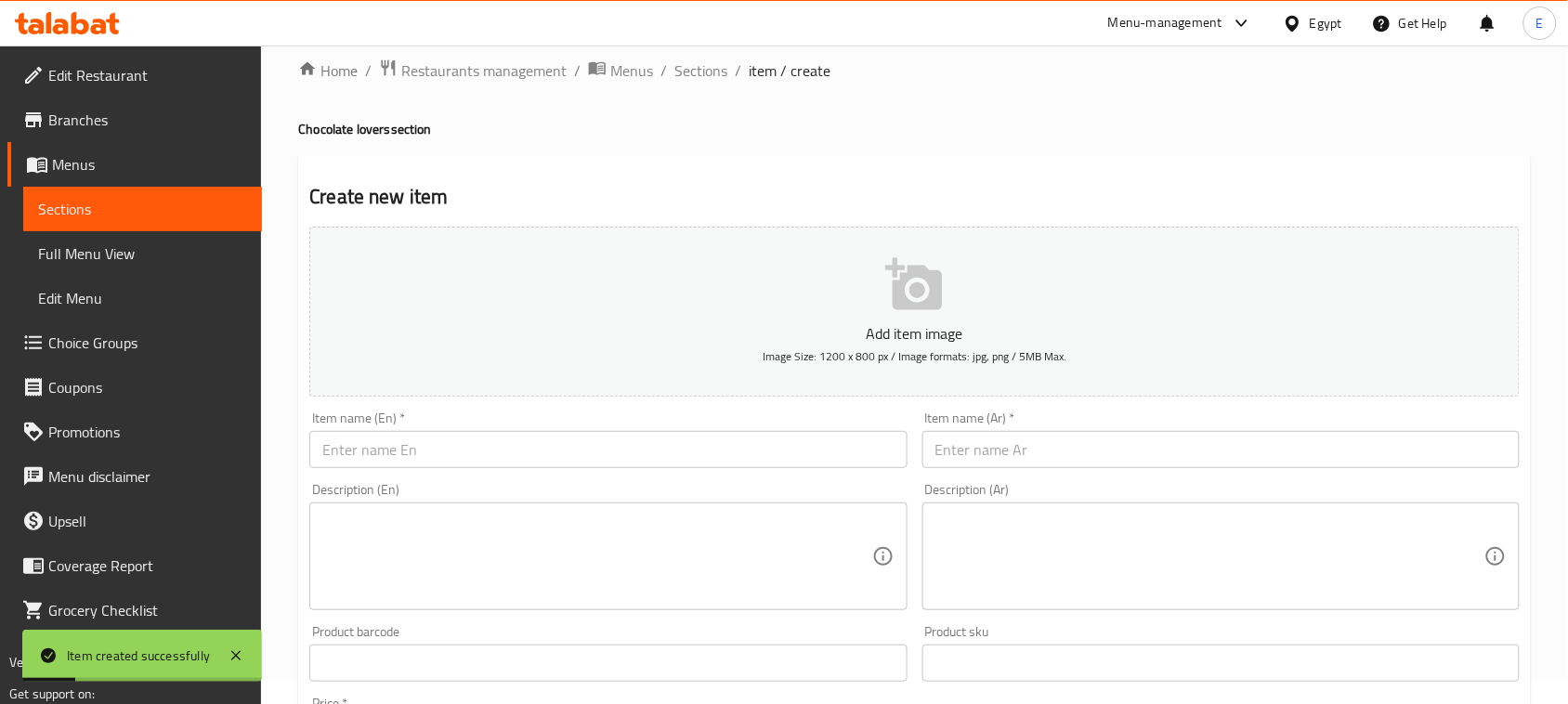 click at bounding box center (1221, 450) 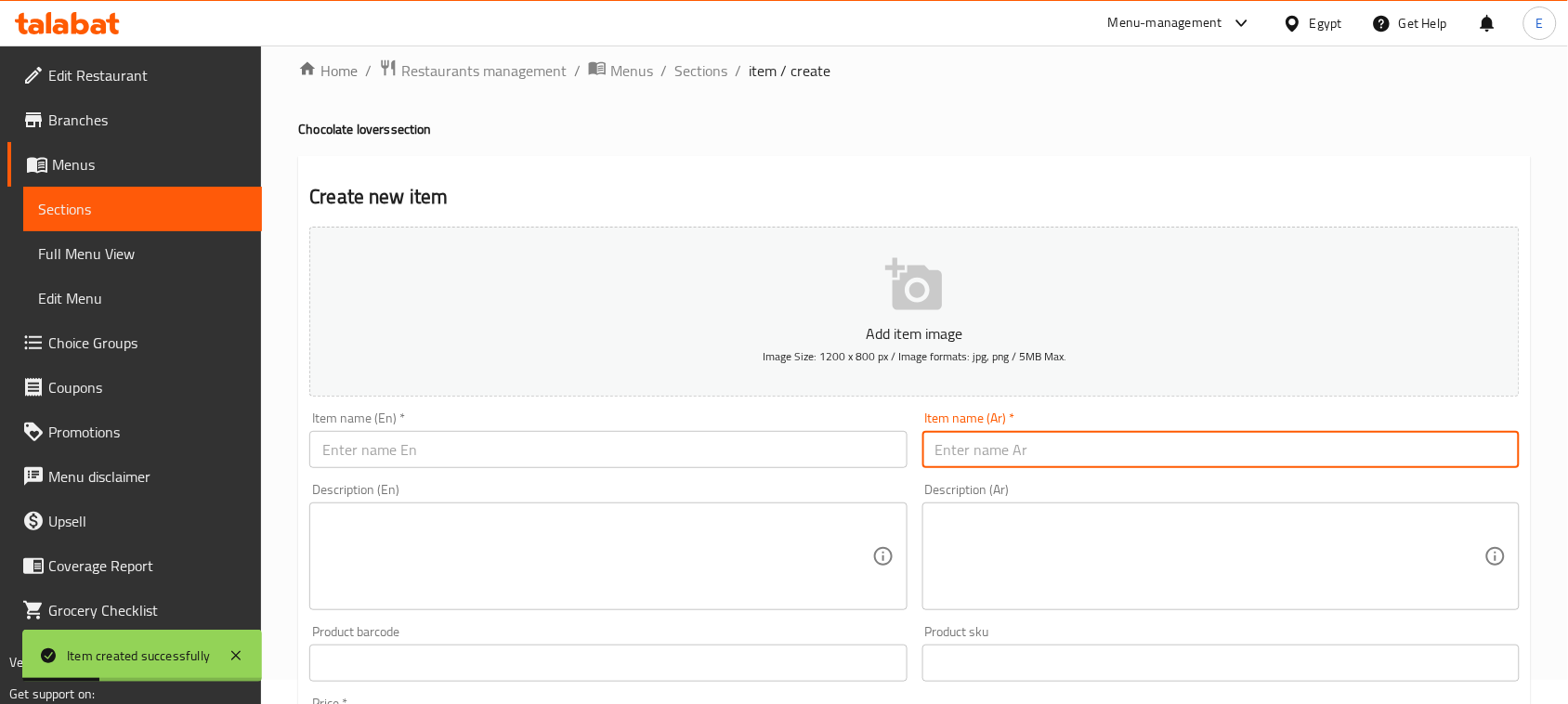 click at bounding box center [608, 450] 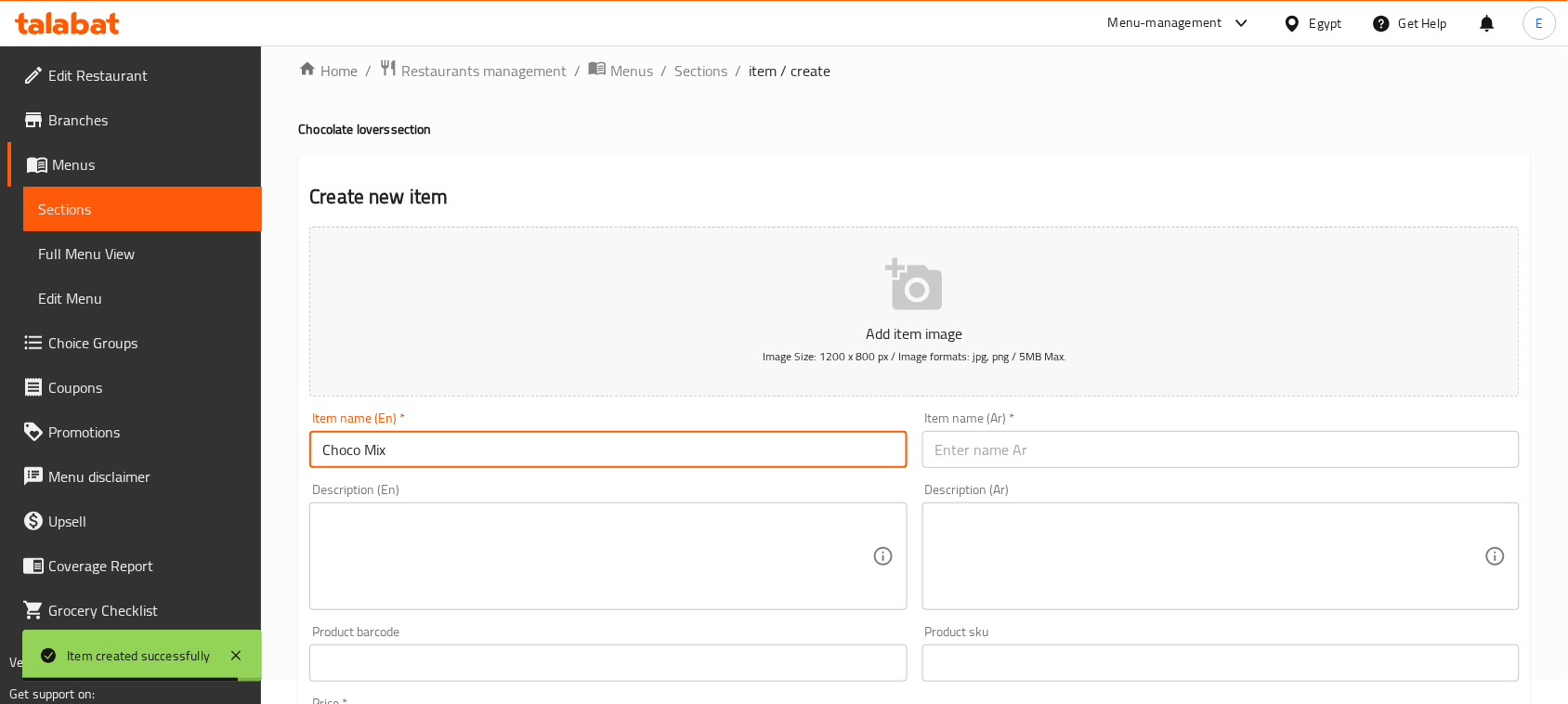 type on "Choco Mix" 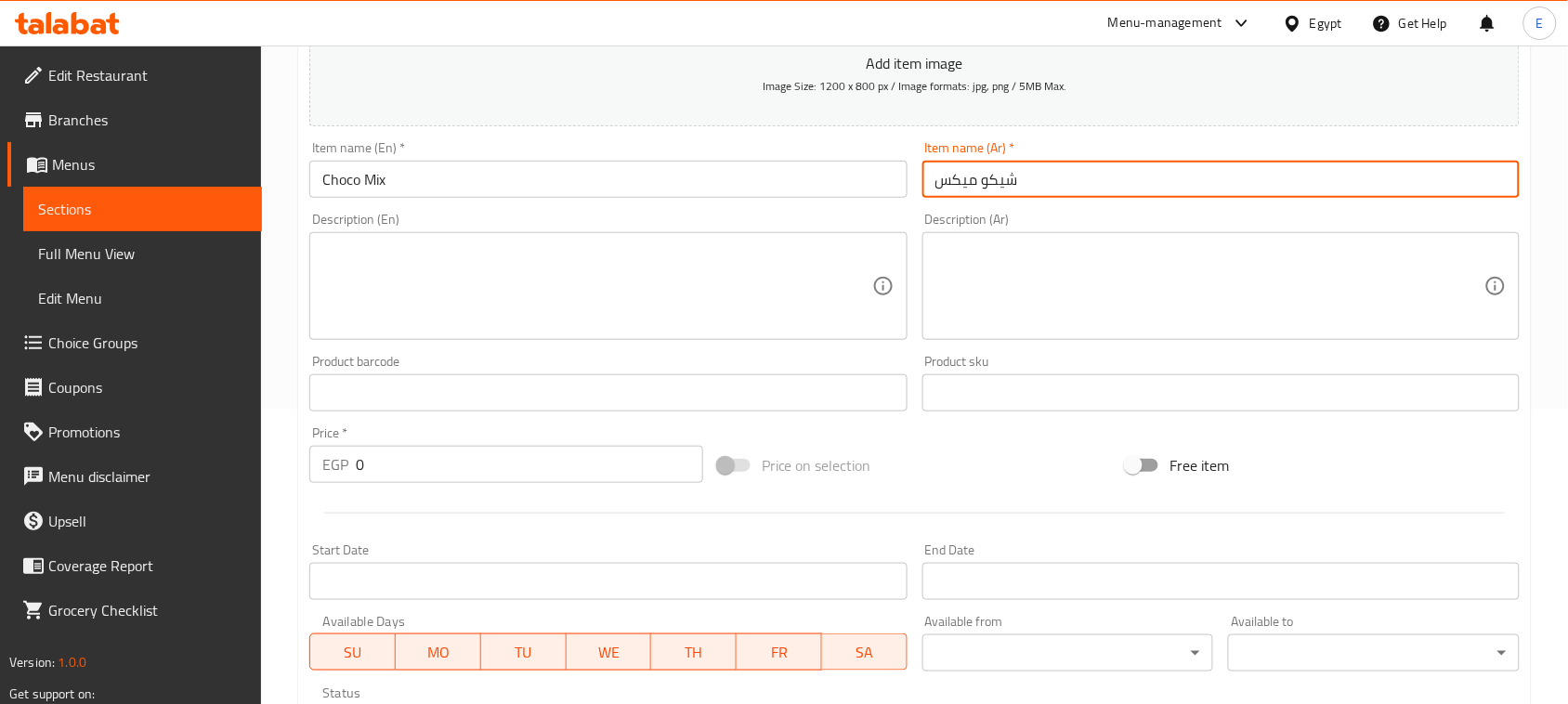 scroll, scrollTop: 372, scrollLeft: 0, axis: vertical 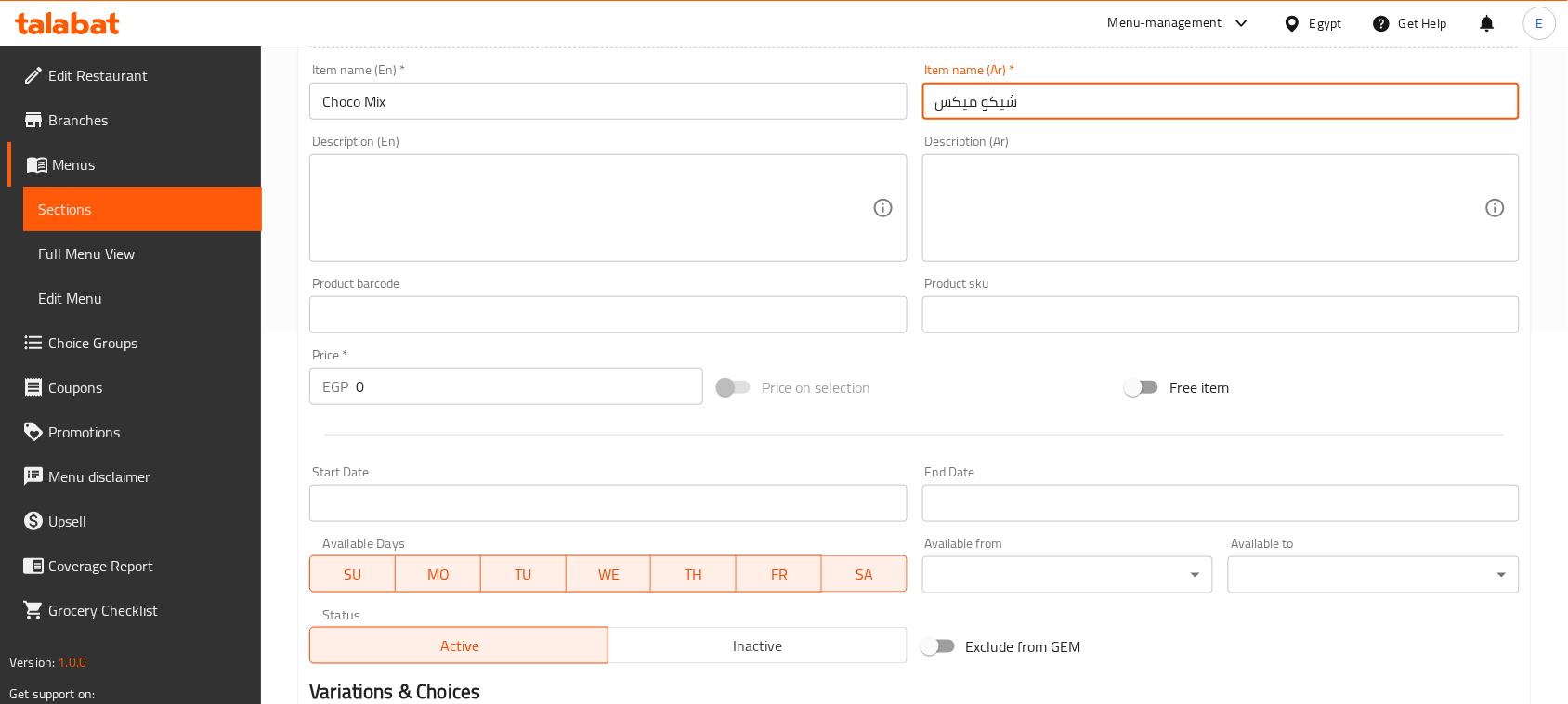 type on "شيكو ميكس" 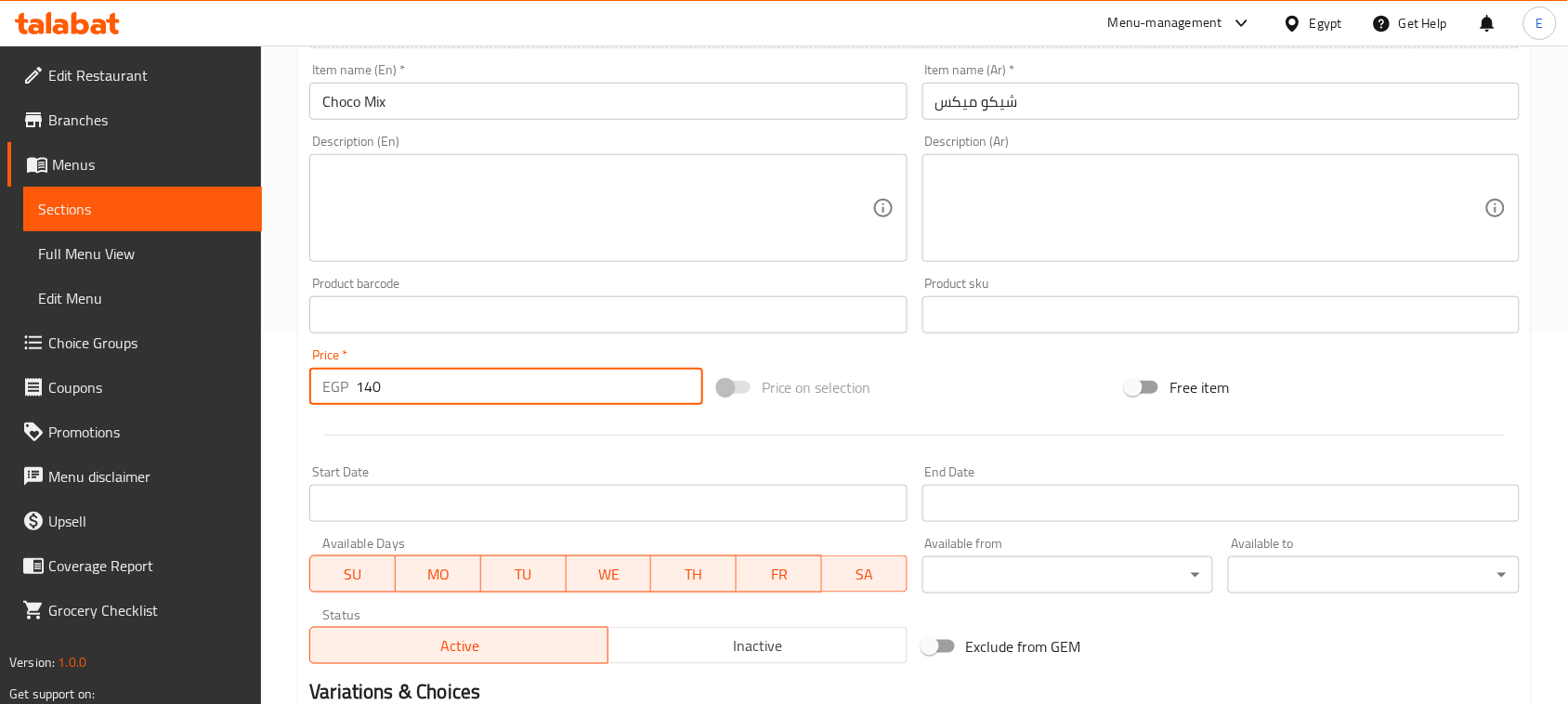 type on "140" 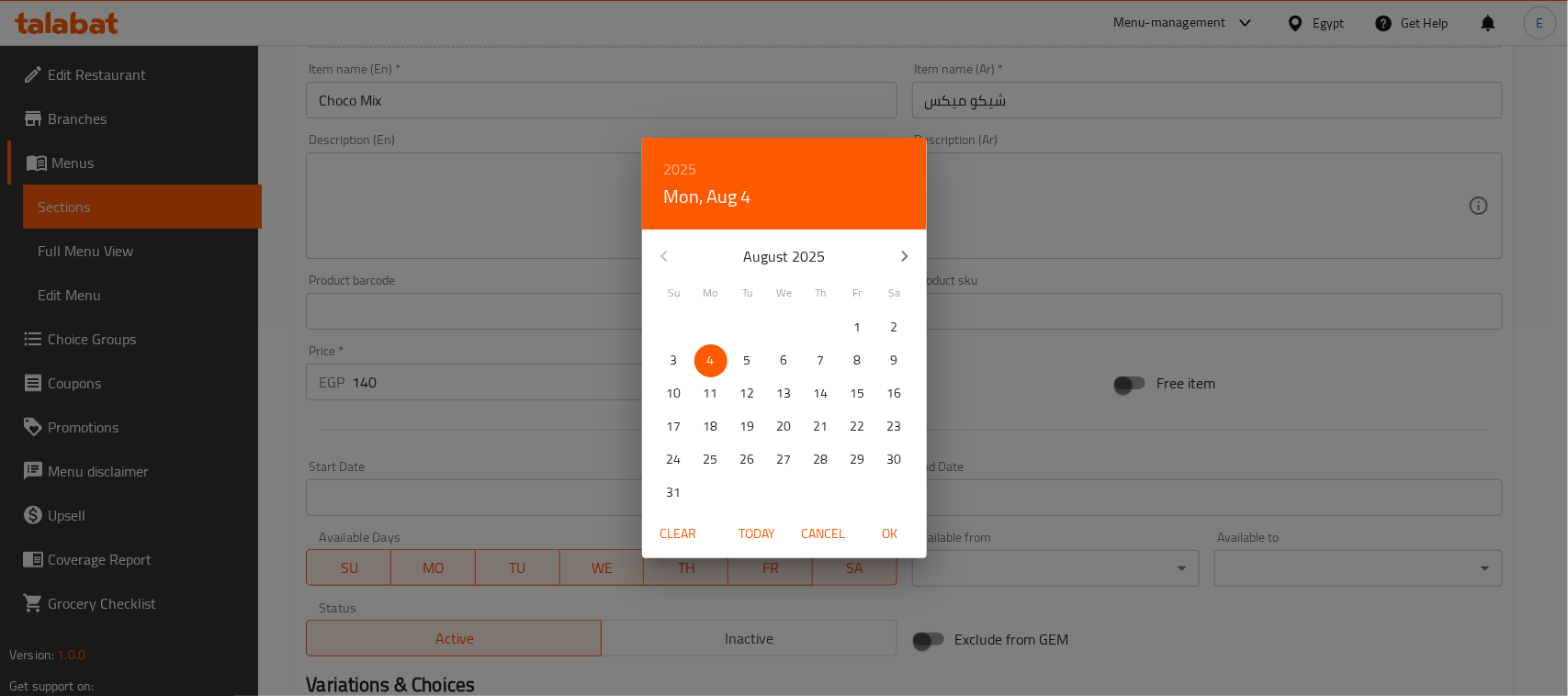 click on "Clear Today Cancel OK" at bounding box center (784, 533) 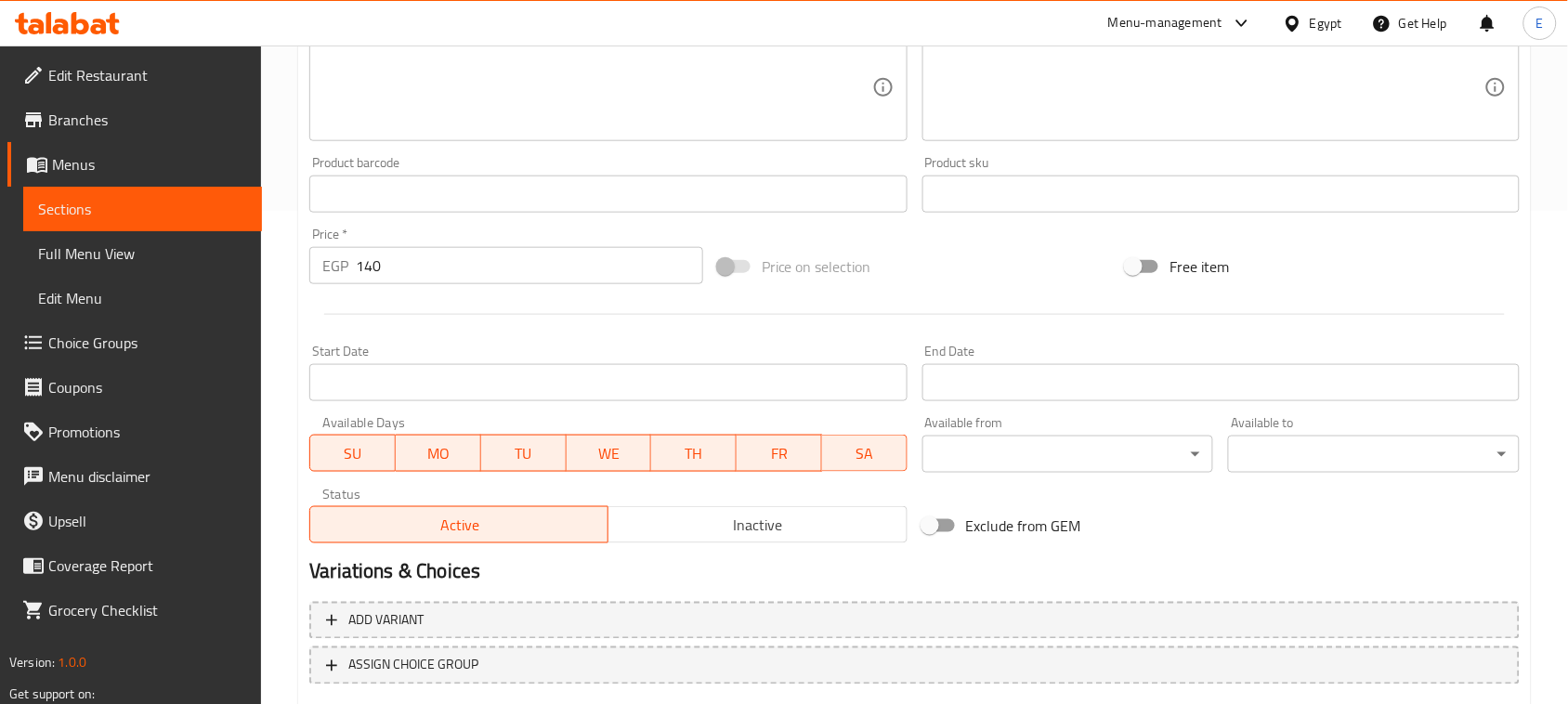 scroll, scrollTop: 605, scrollLeft: 0, axis: vertical 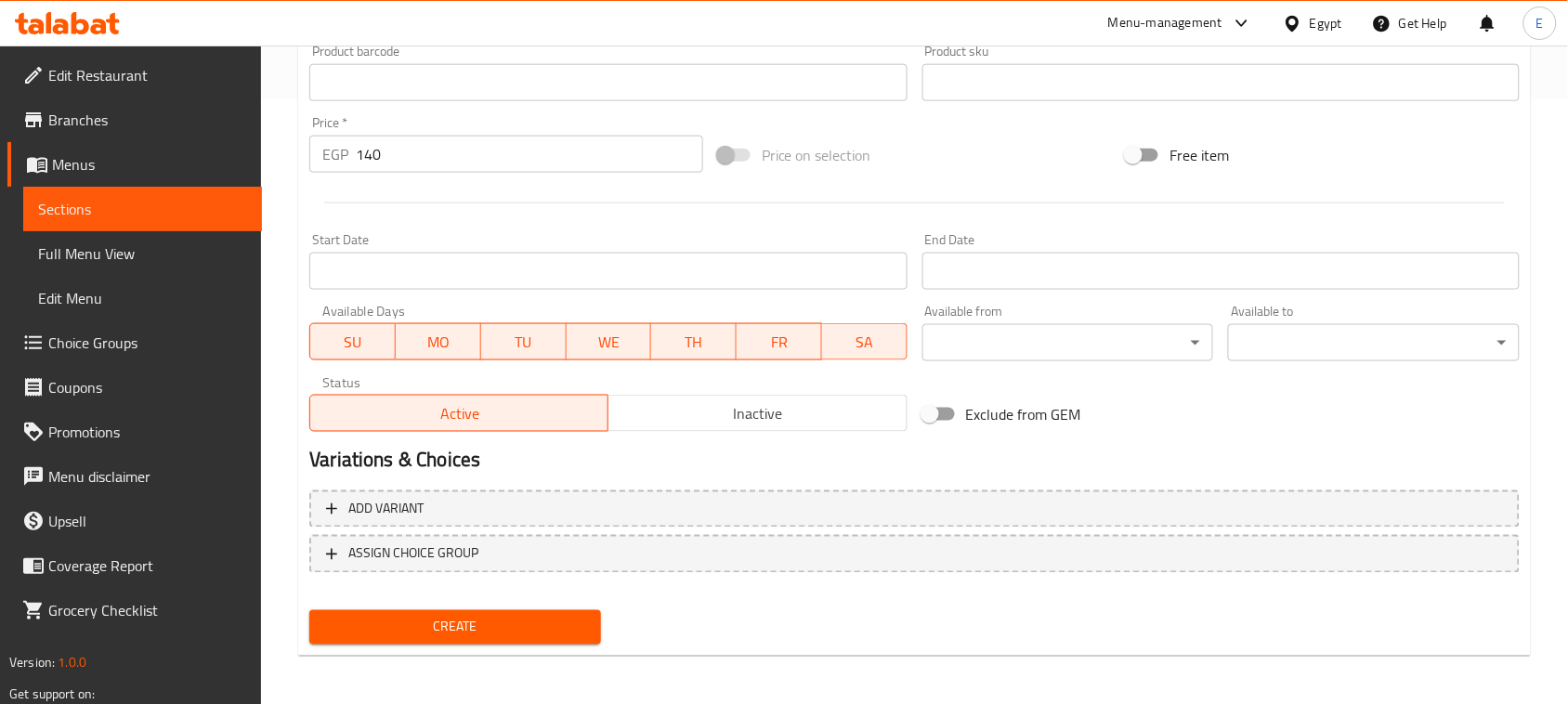 click on "Create" at bounding box center [455, 627] 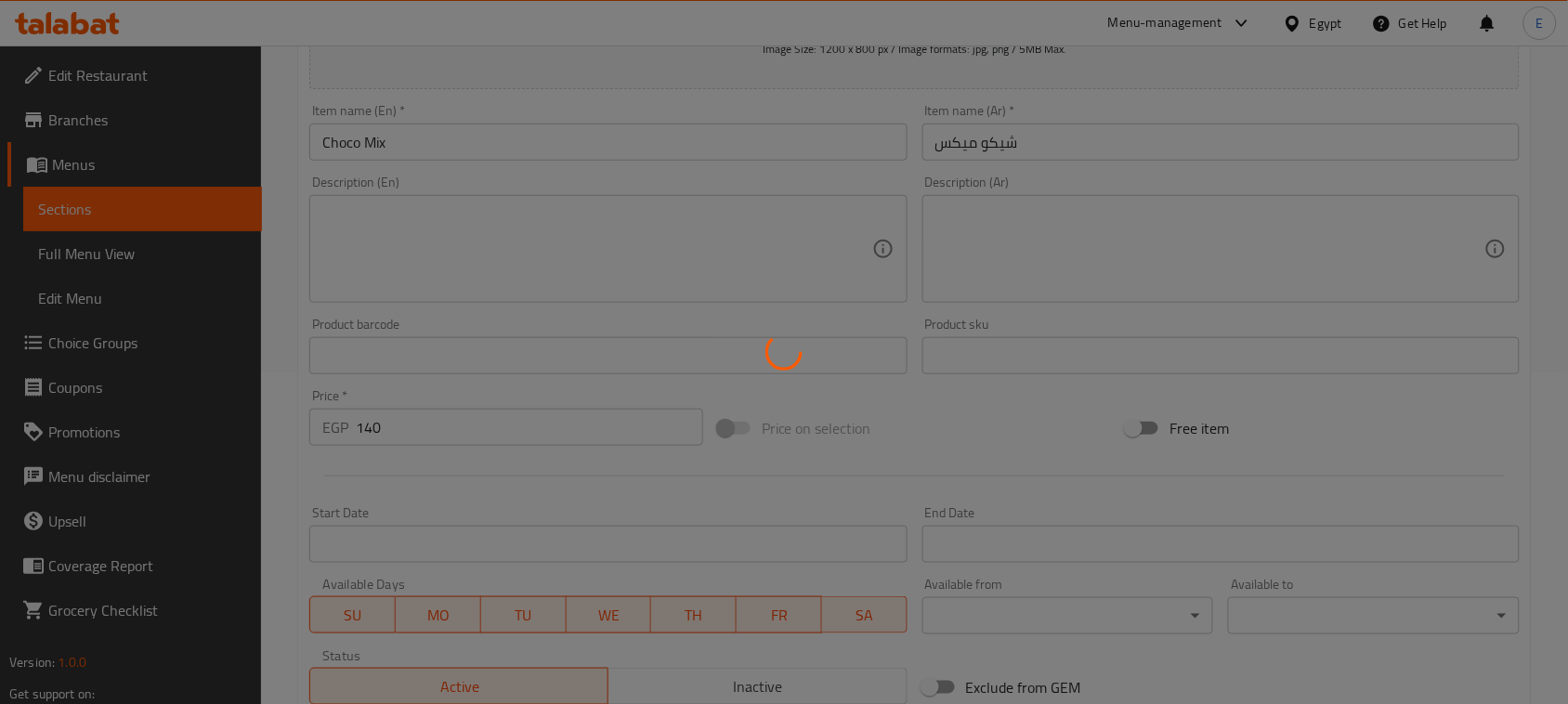 type 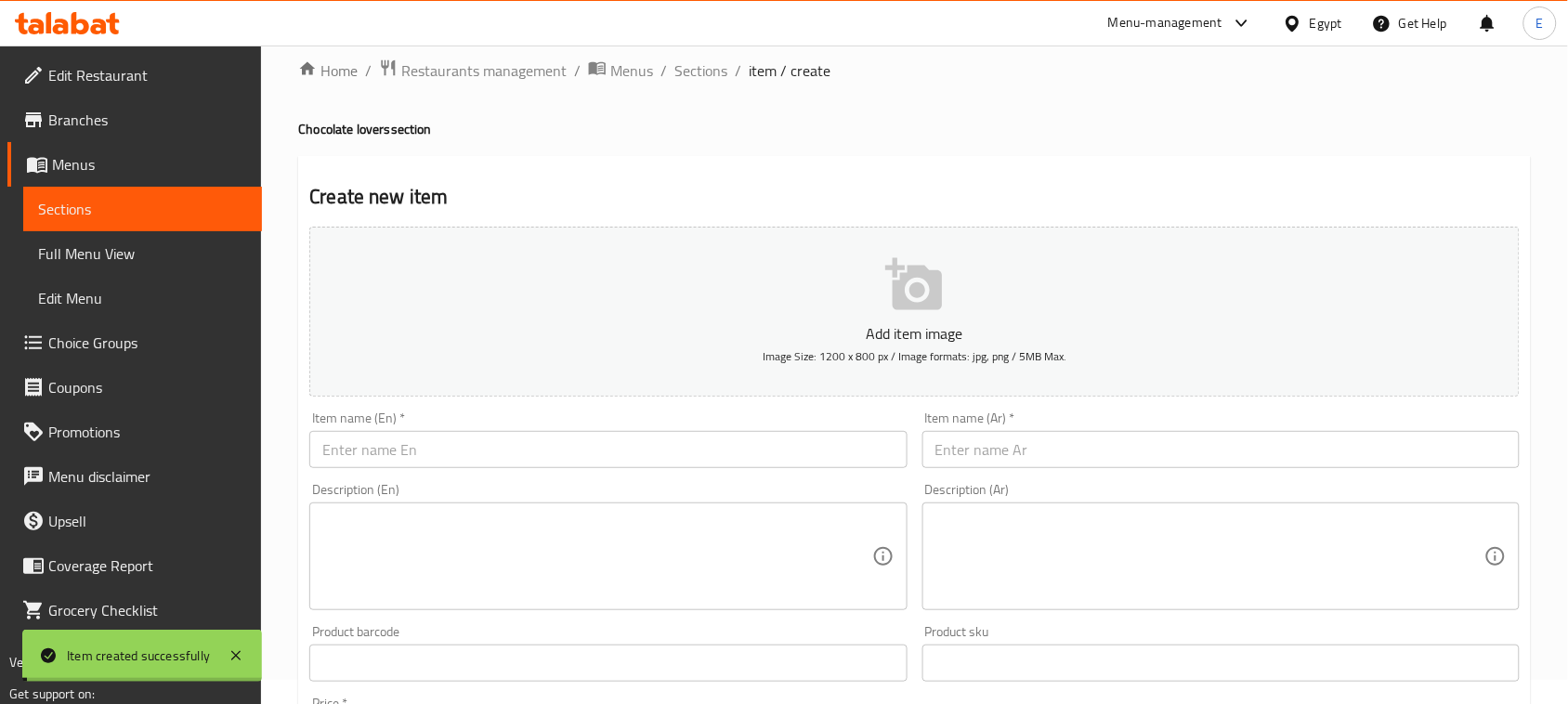 scroll, scrollTop: 0, scrollLeft: 0, axis: both 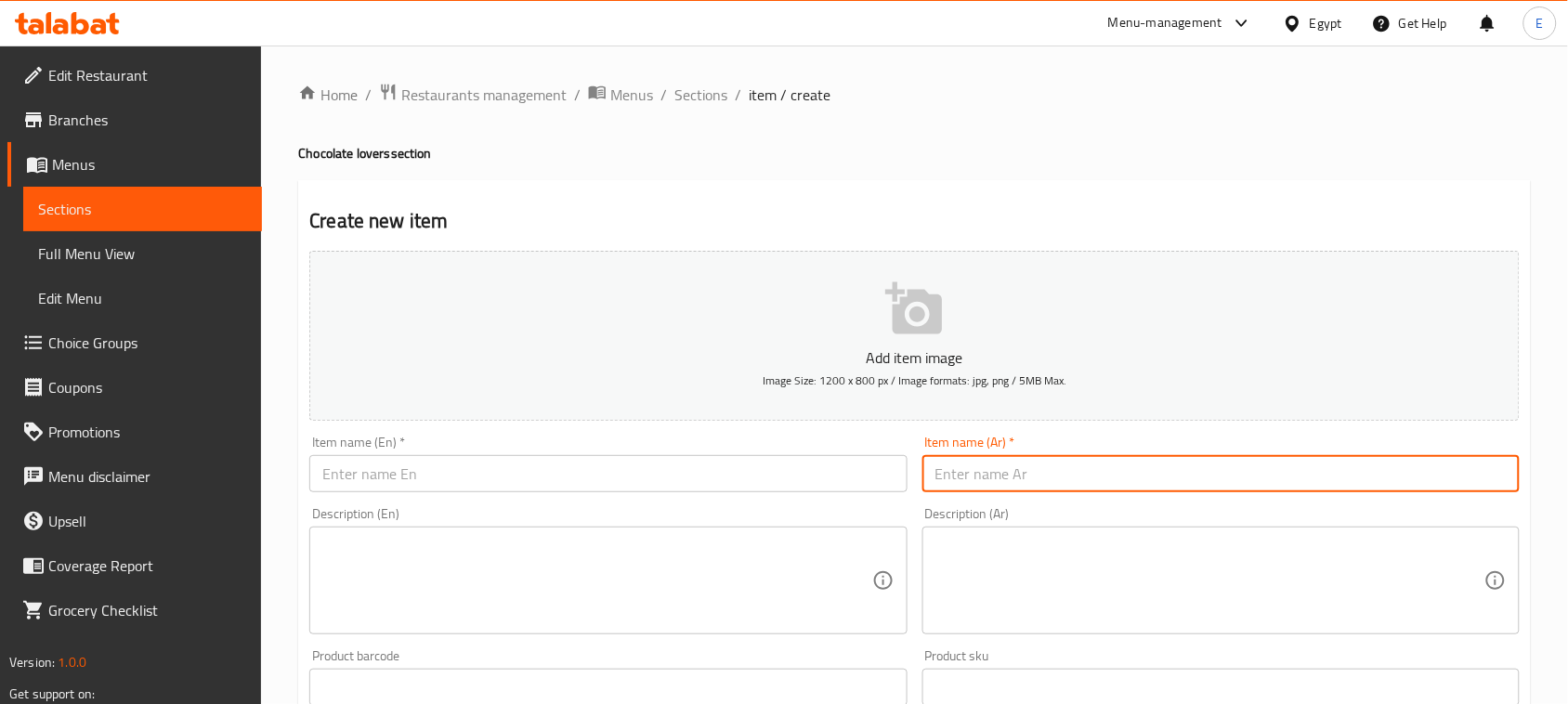 click at bounding box center [1221, 474] 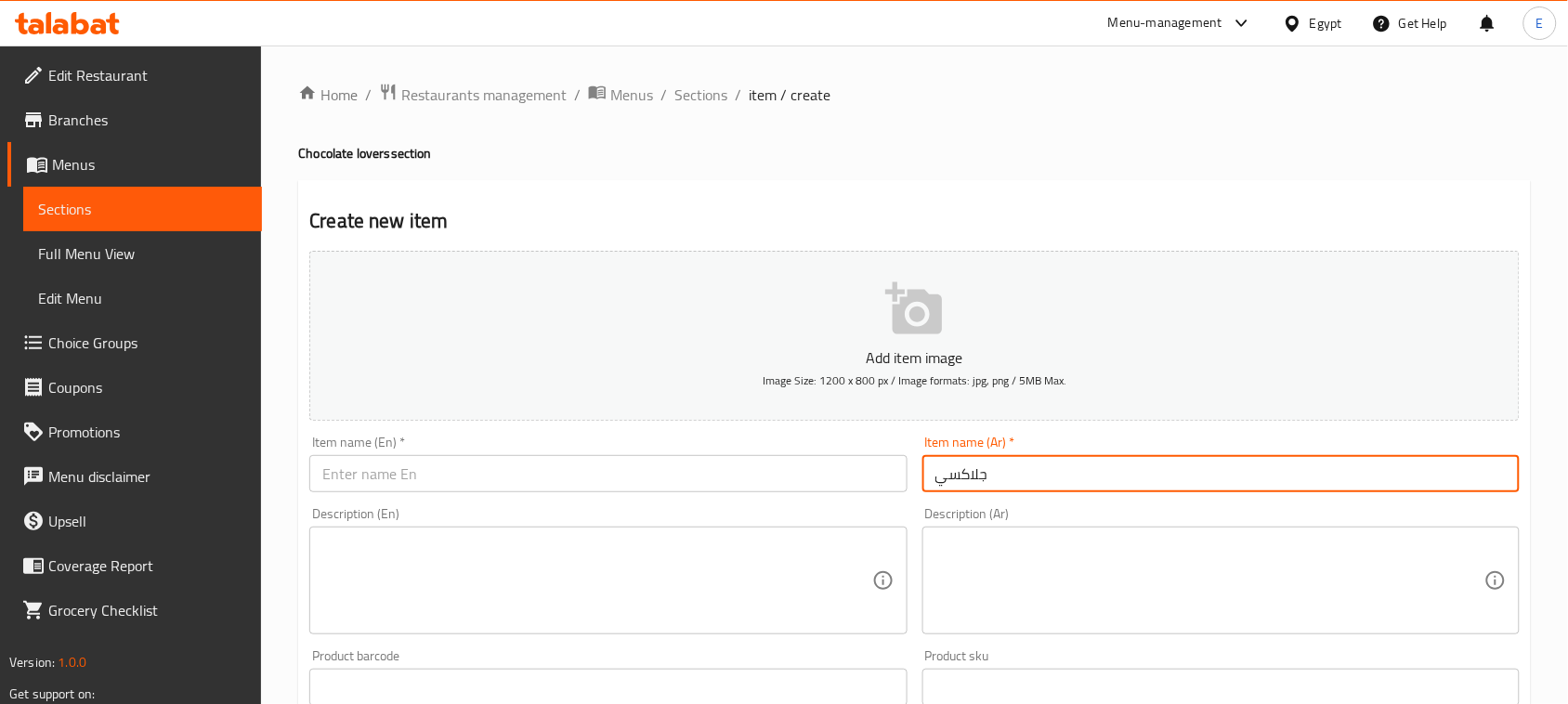 type on "جلاكسي" 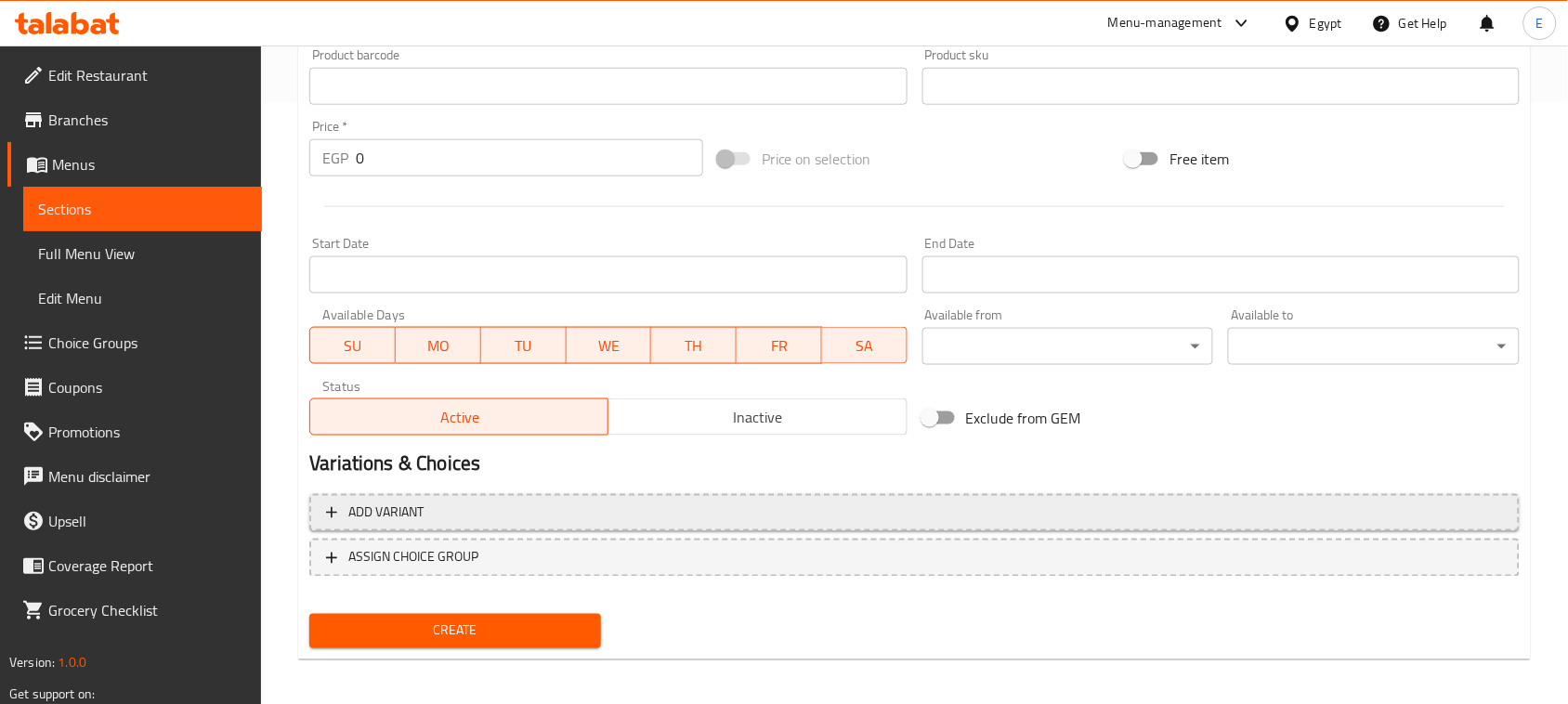 scroll, scrollTop: 605, scrollLeft: 0, axis: vertical 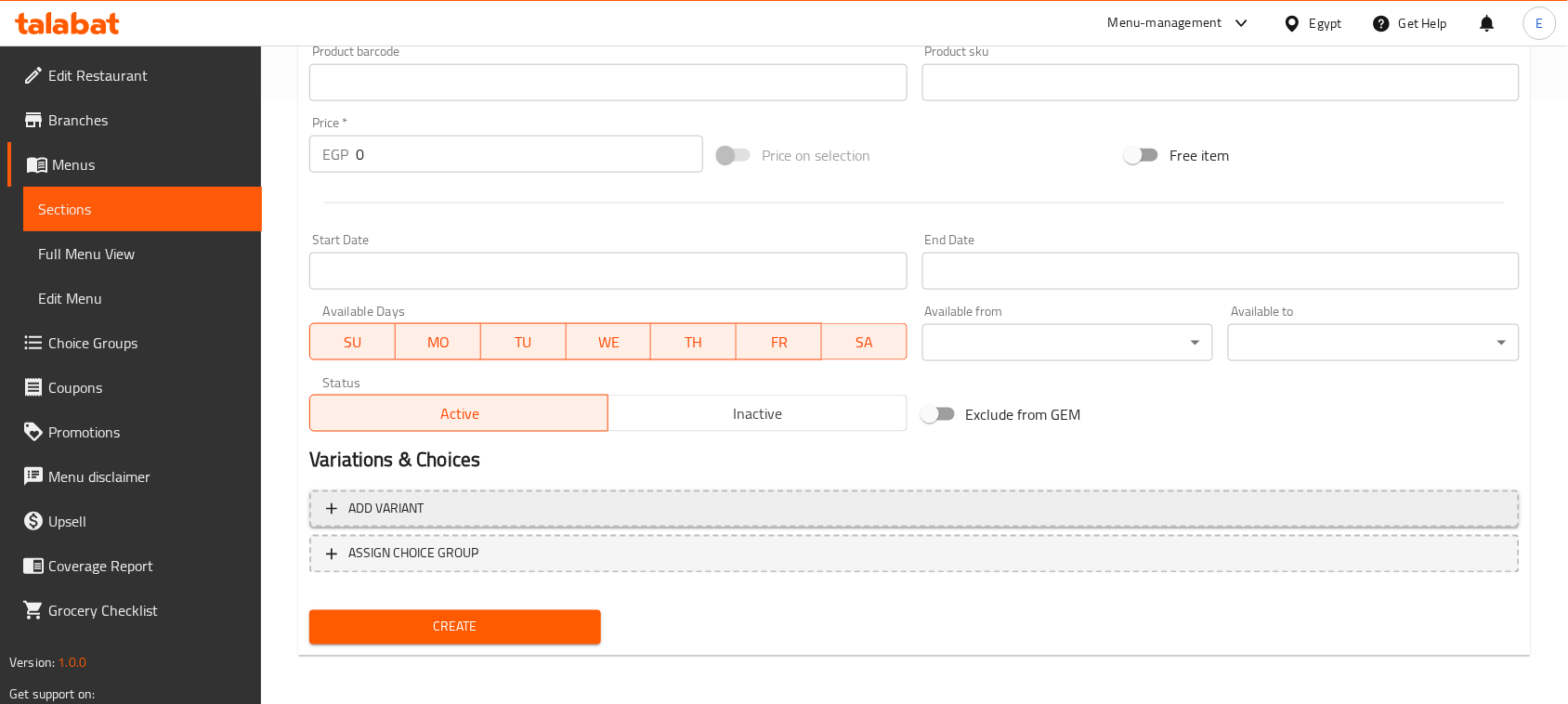 type on "Galaxy" 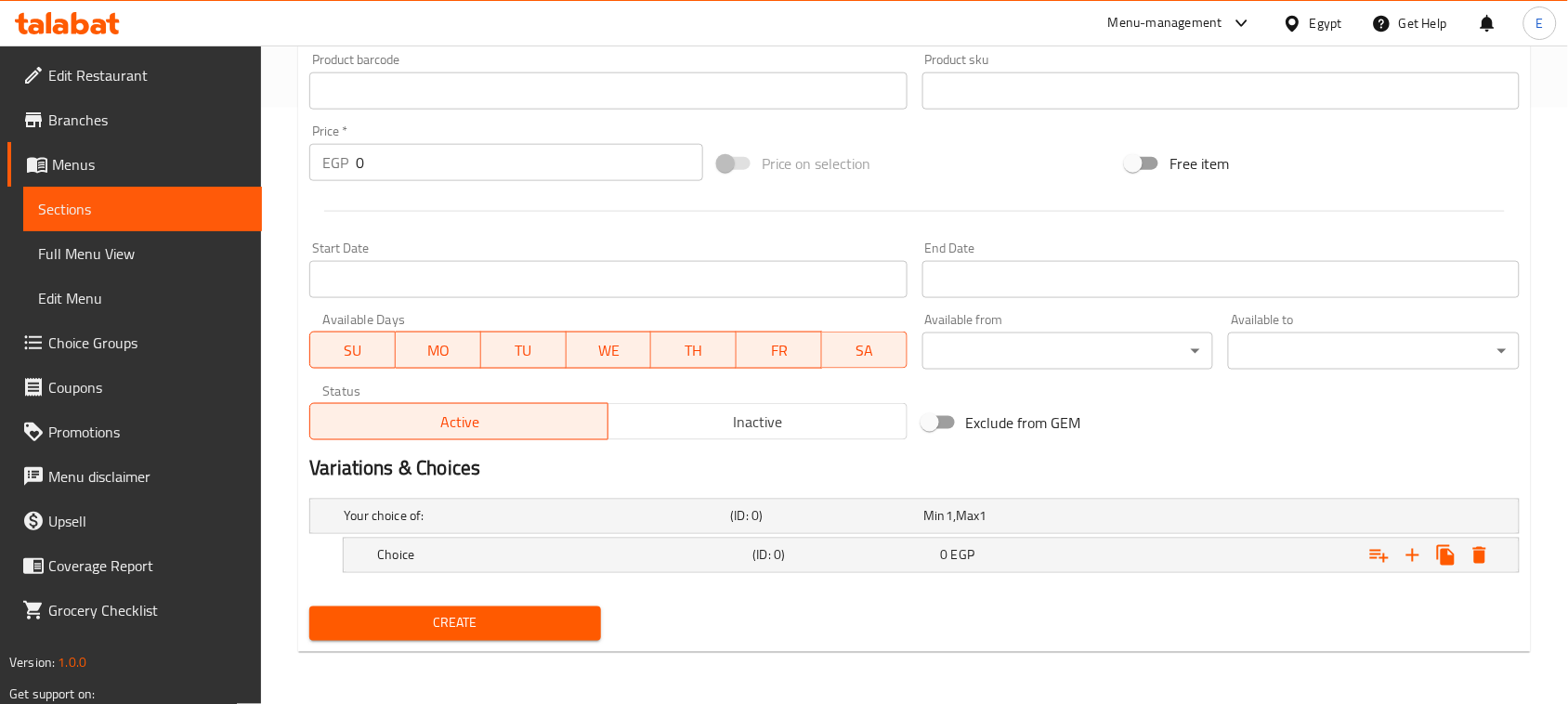 scroll, scrollTop: 595, scrollLeft: 0, axis: vertical 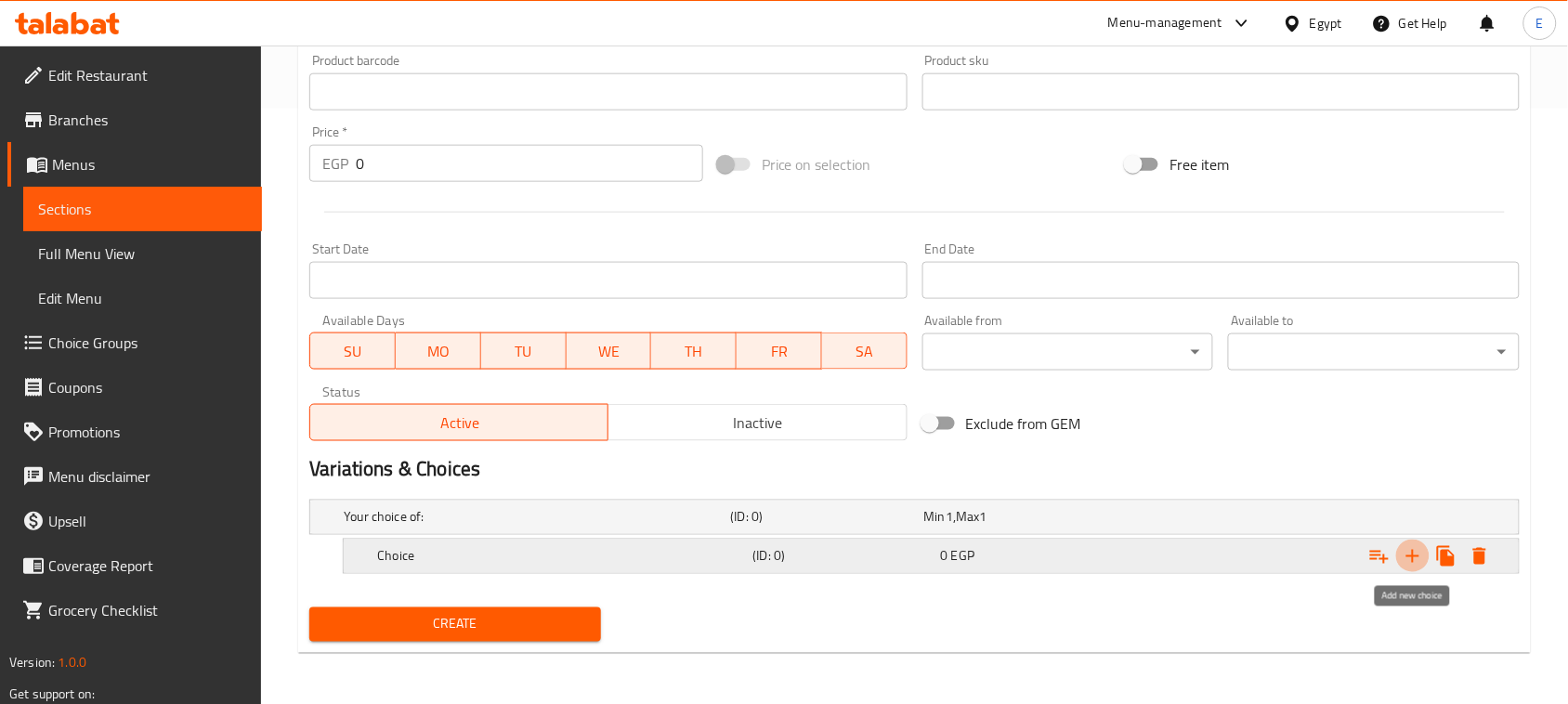 click 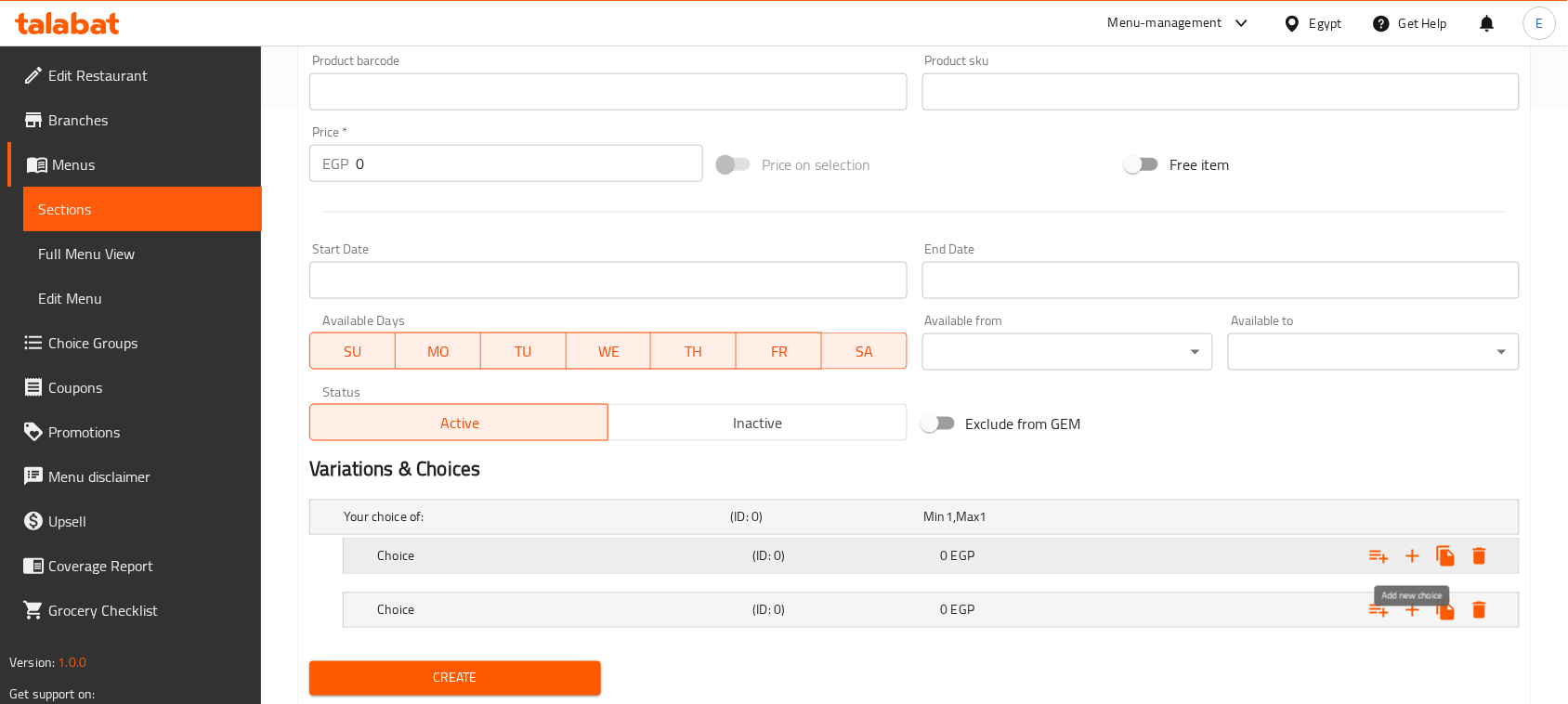click 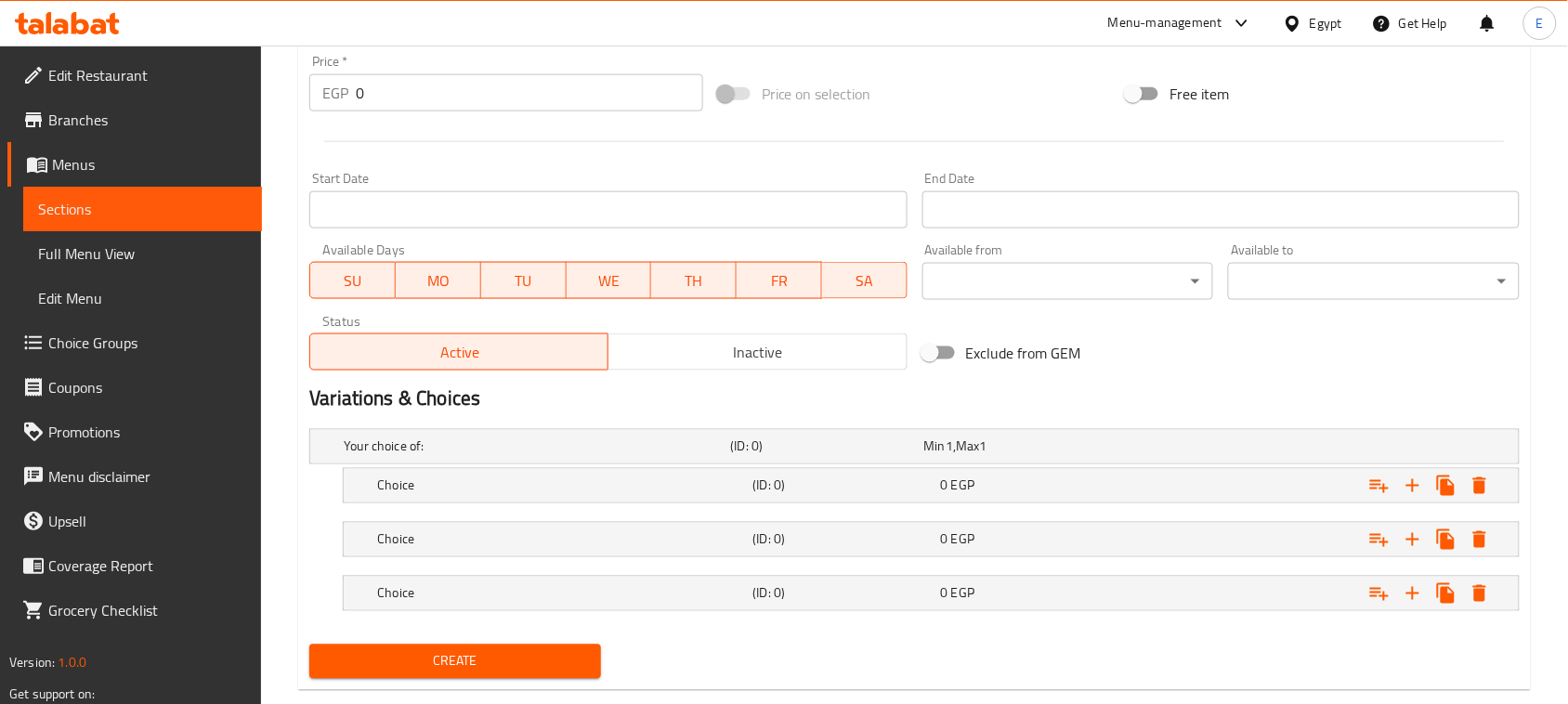 scroll, scrollTop: 704, scrollLeft: 0, axis: vertical 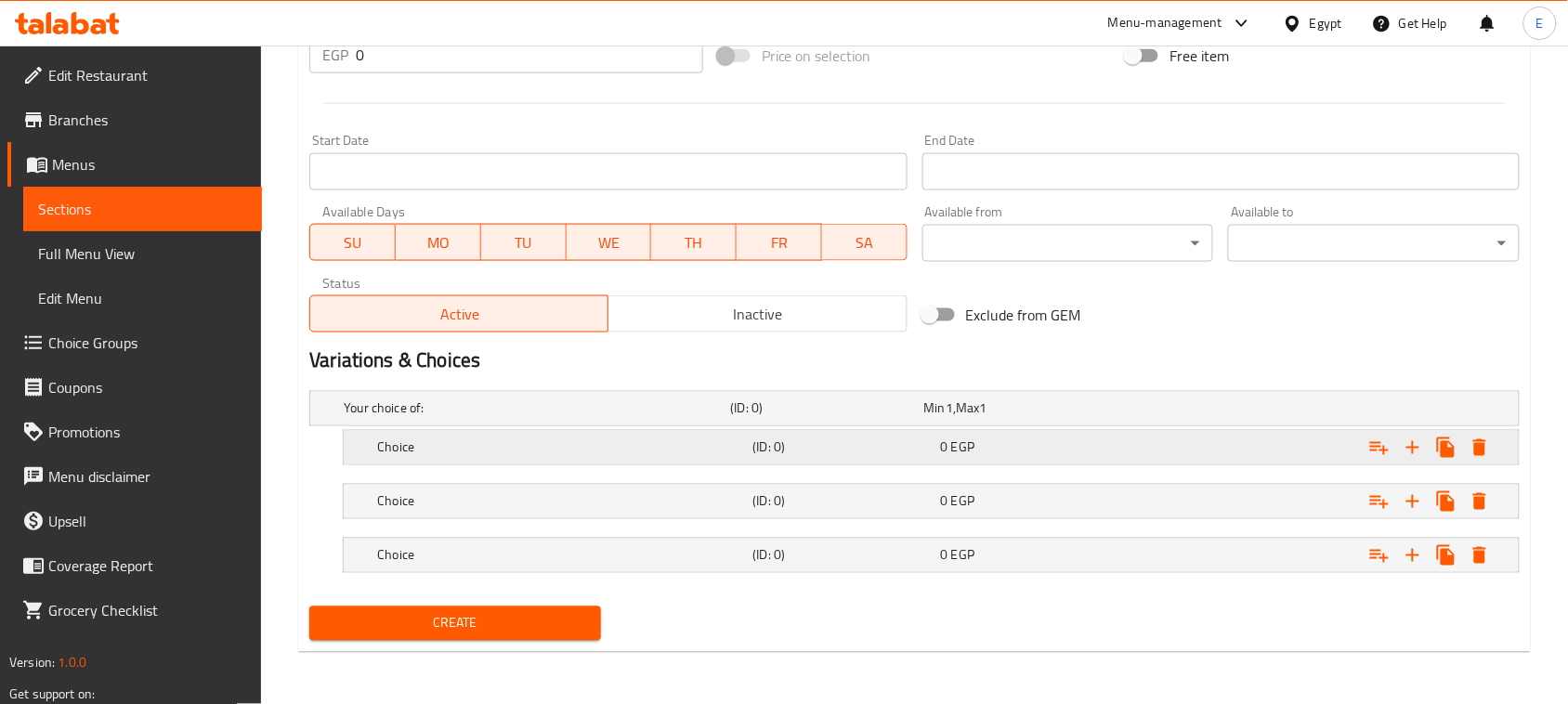 click on "Choice" at bounding box center [533, 409] 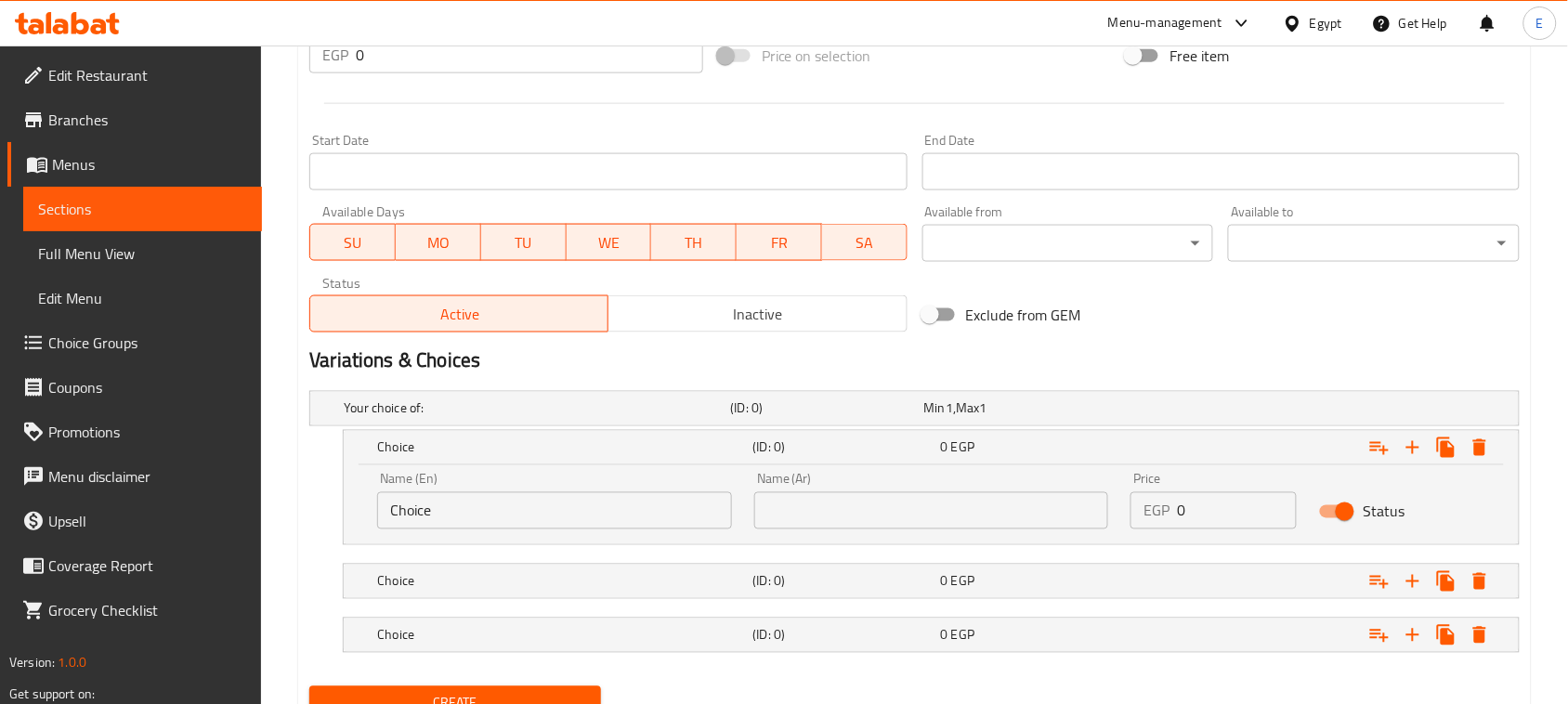 drag, startPoint x: 452, startPoint y: 517, endPoint x: 300, endPoint y: 507, distance: 152.32859 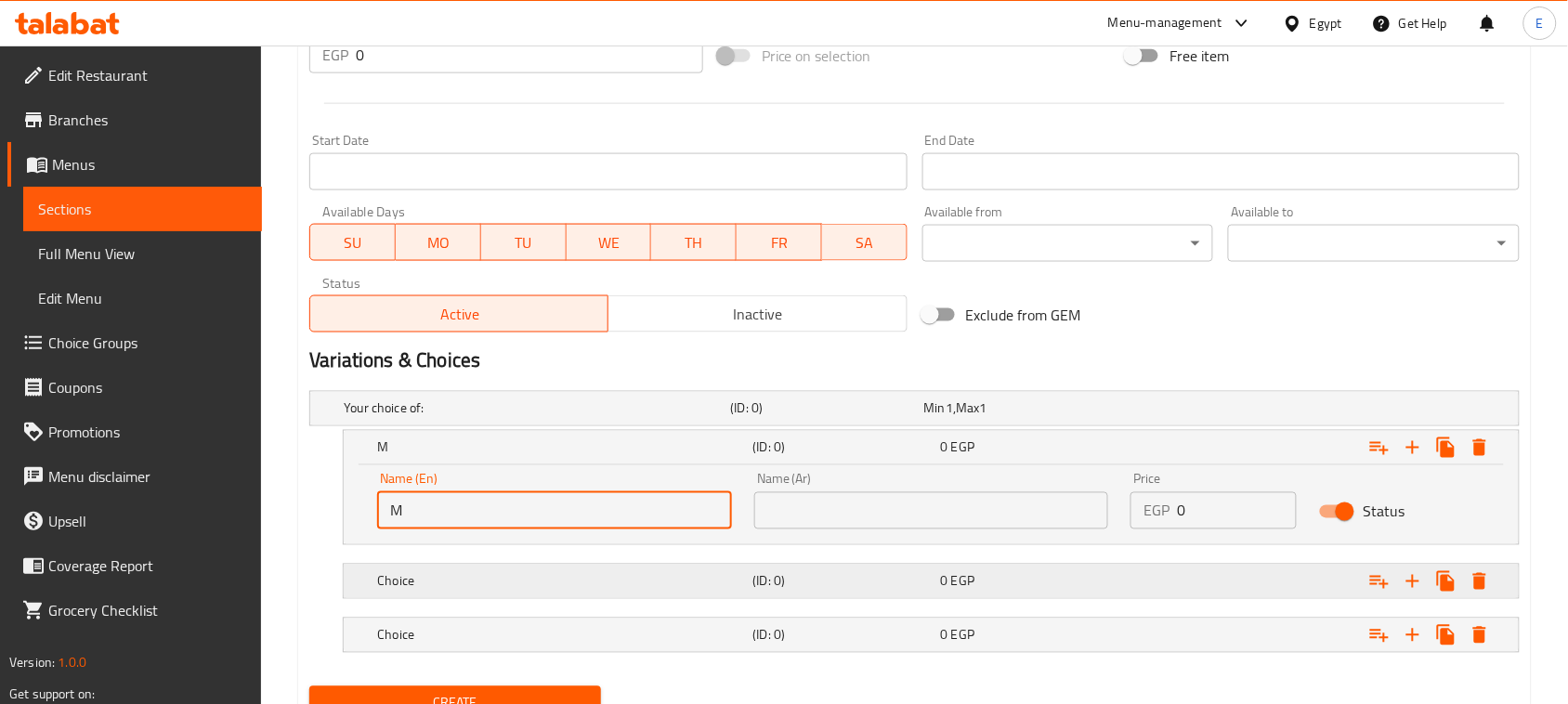 type on "M" 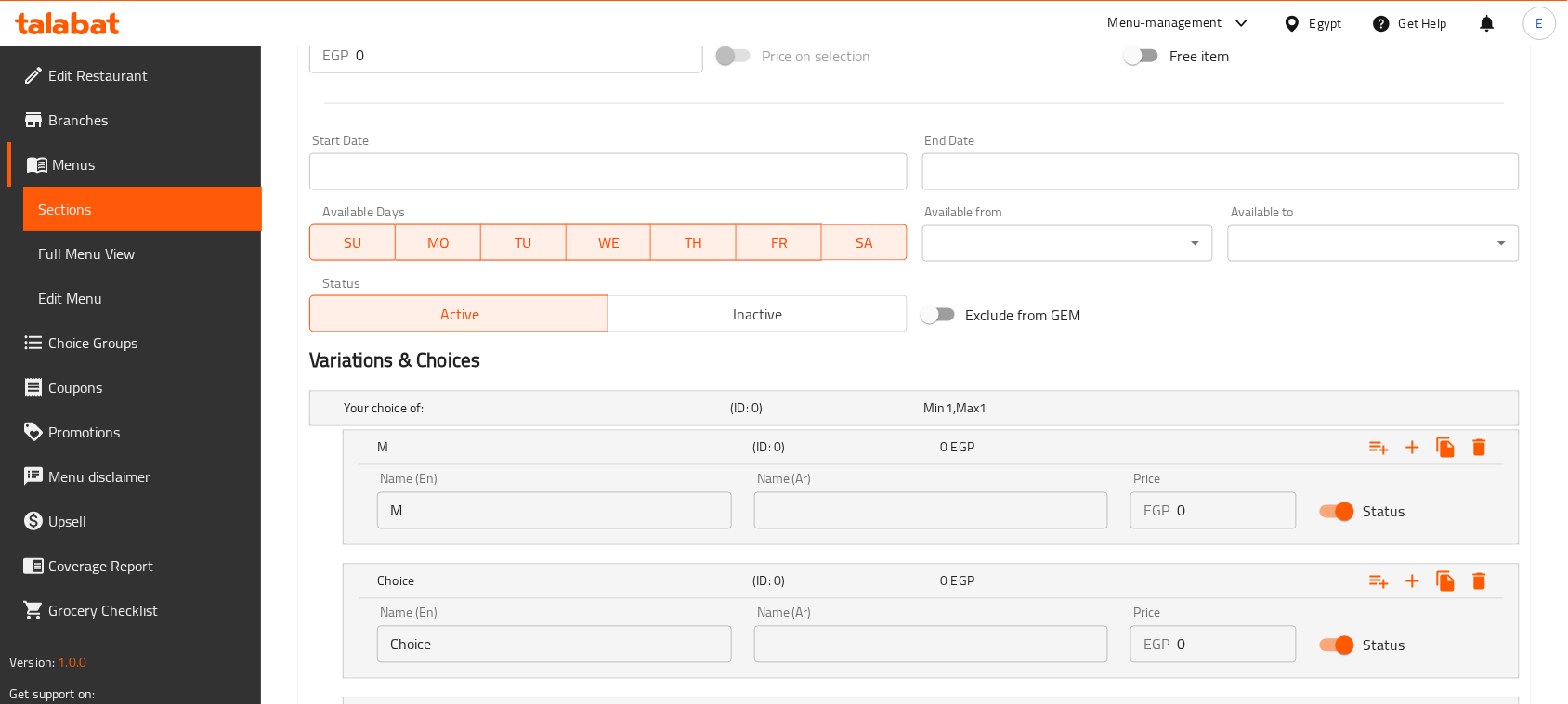 drag, startPoint x: 485, startPoint y: 636, endPoint x: 135, endPoint y: 636, distance: 350 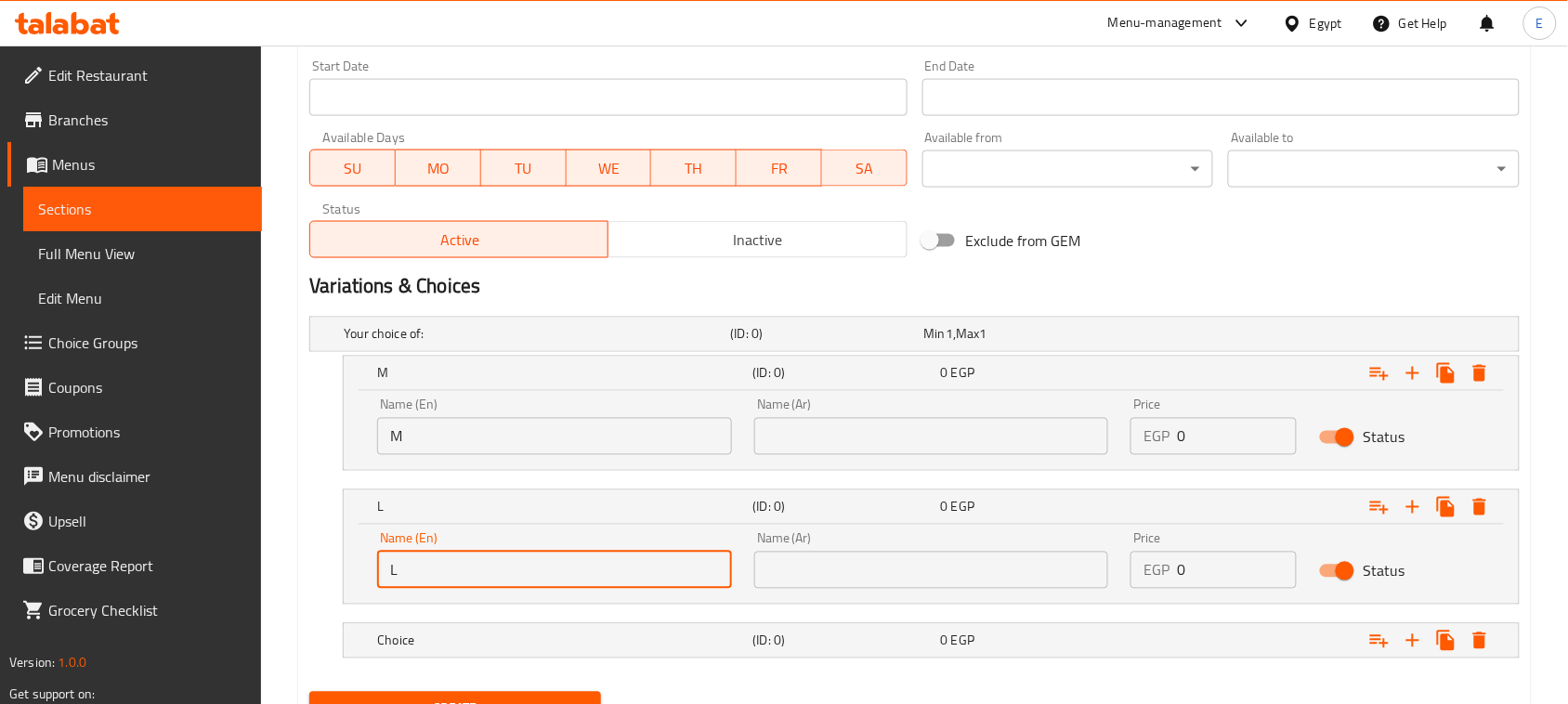 scroll, scrollTop: 864, scrollLeft: 0, axis: vertical 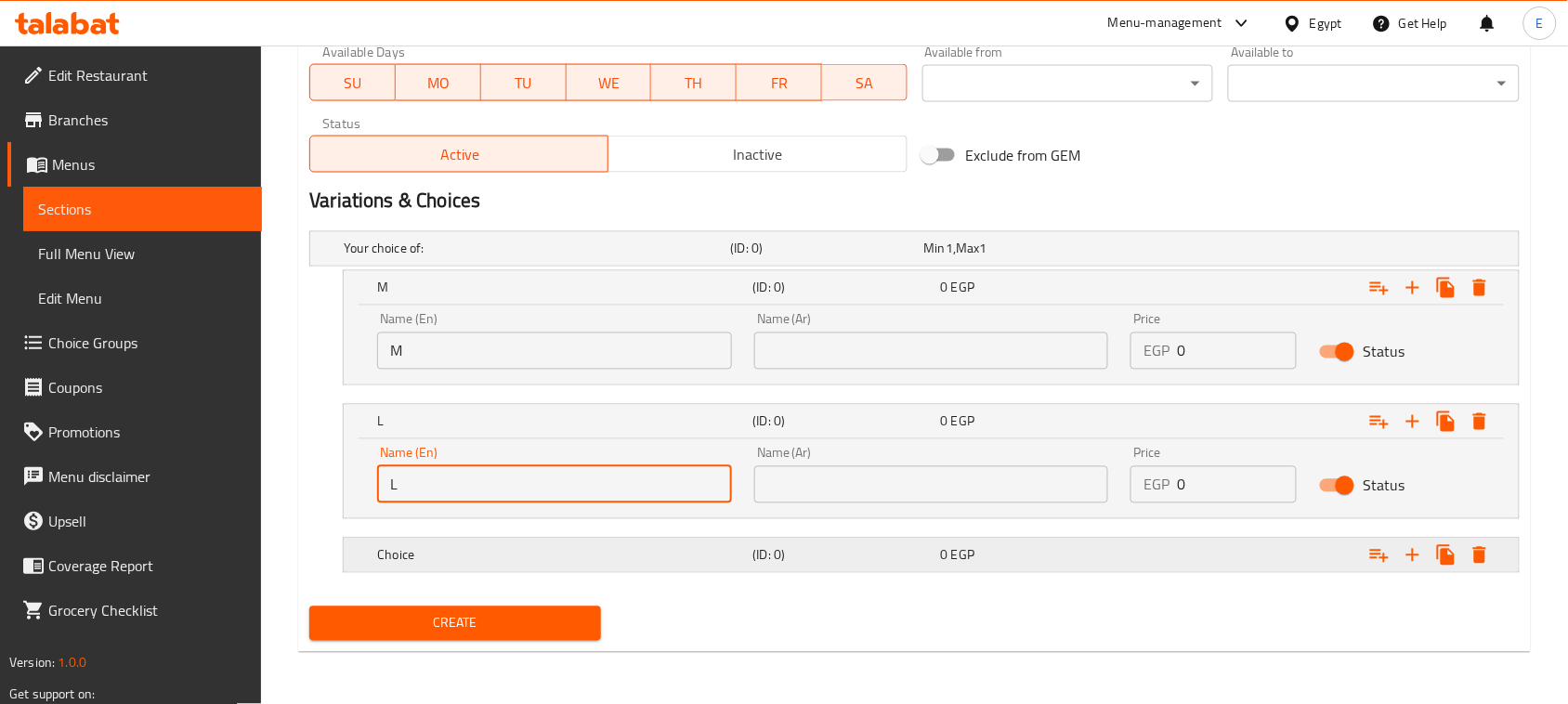 type on "L" 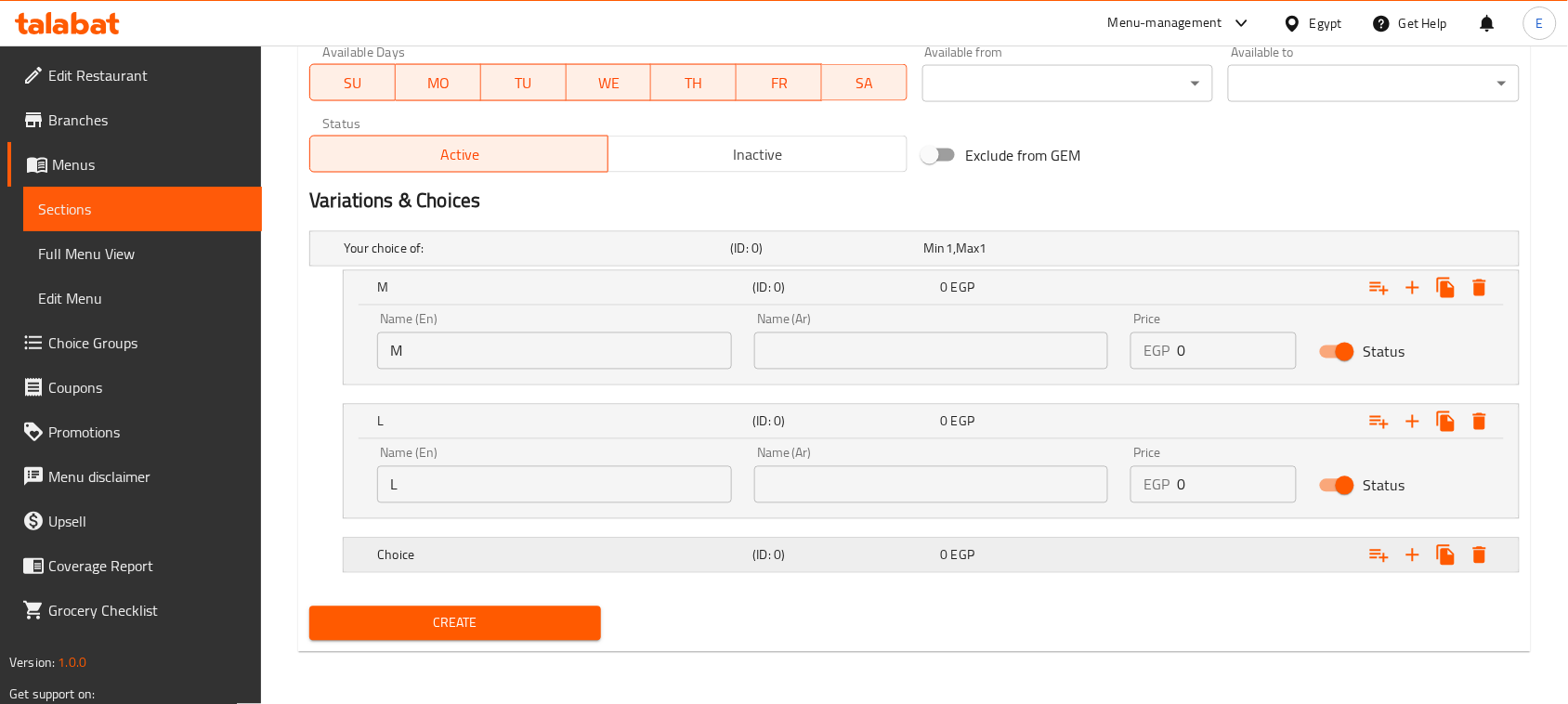 click on "Choice" at bounding box center (533, 249) 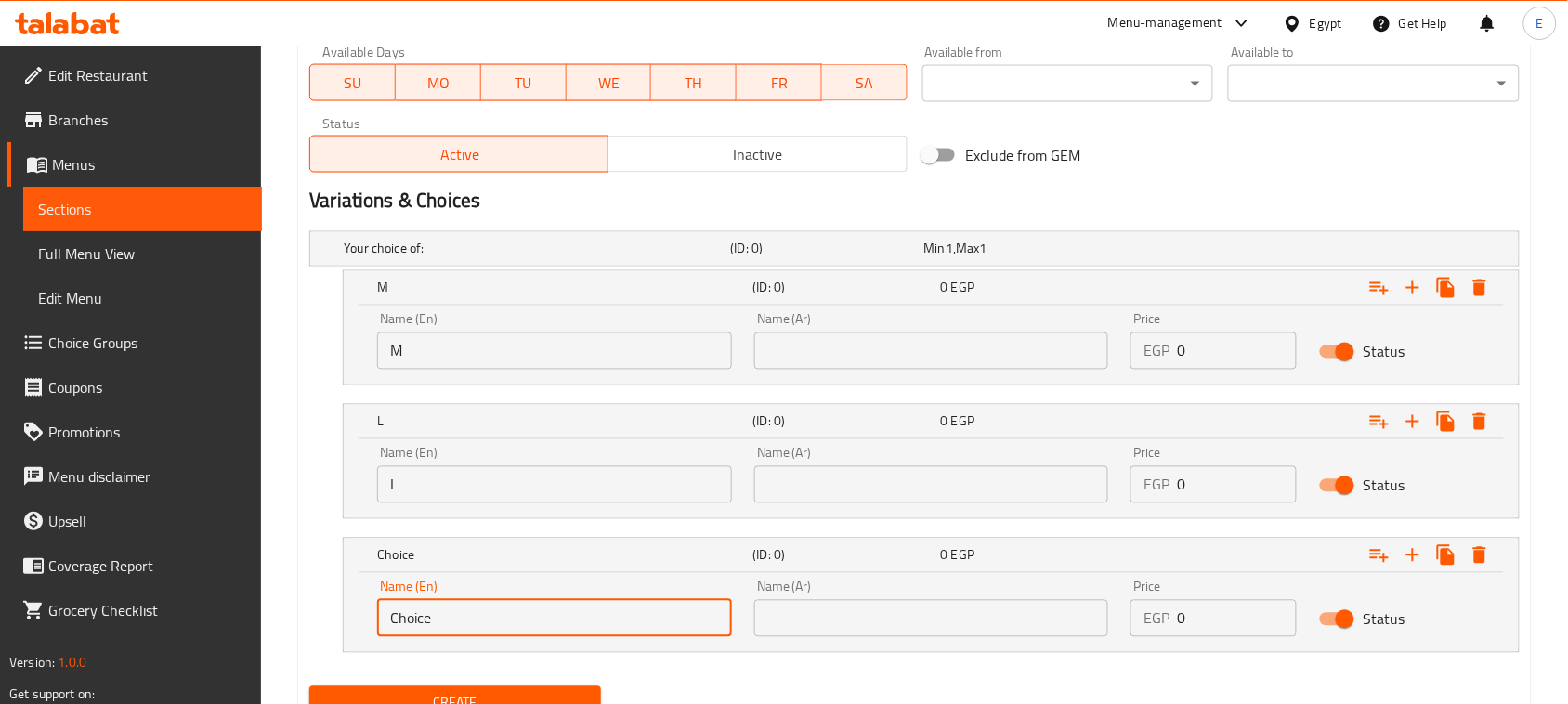 drag, startPoint x: 474, startPoint y: 619, endPoint x: 262, endPoint y: 606, distance: 212.39821 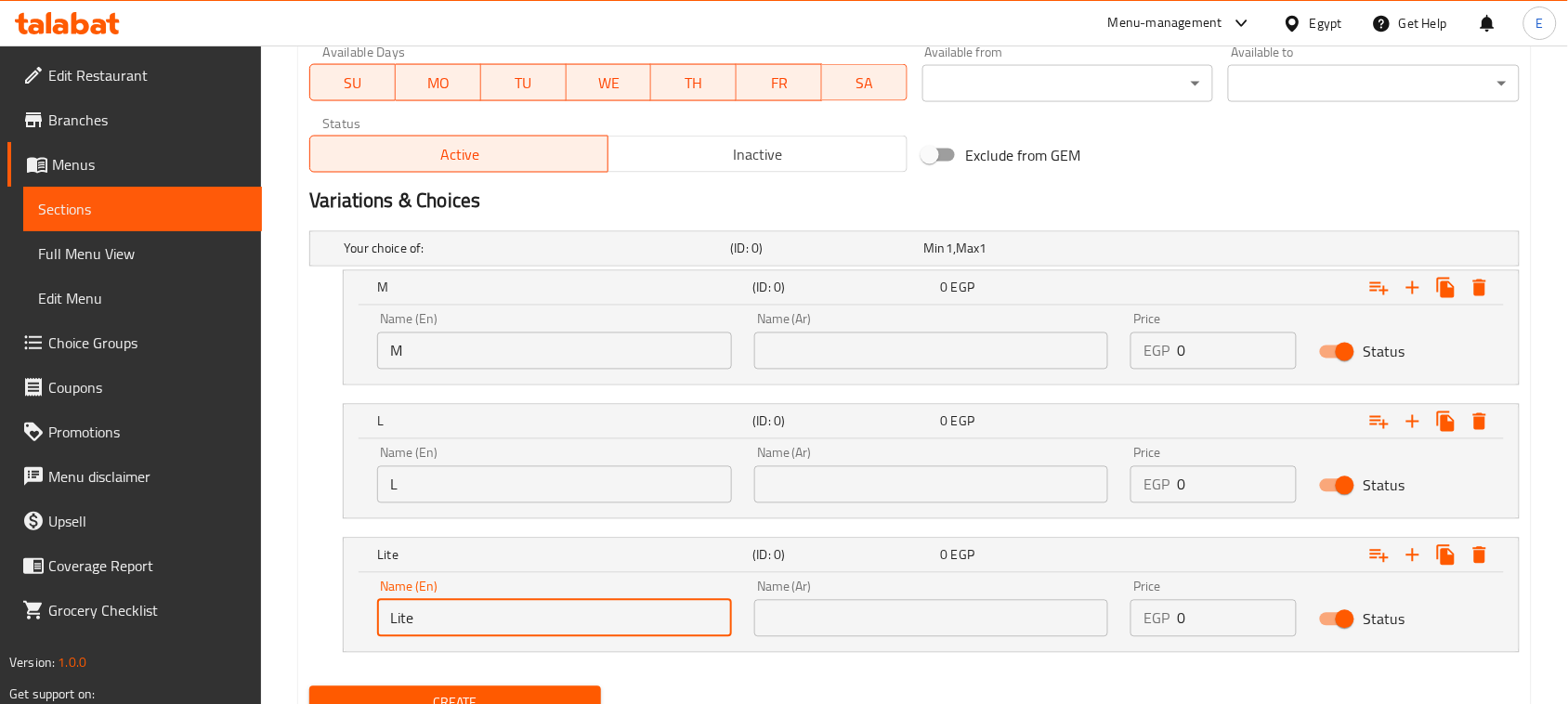 type on "Liter" 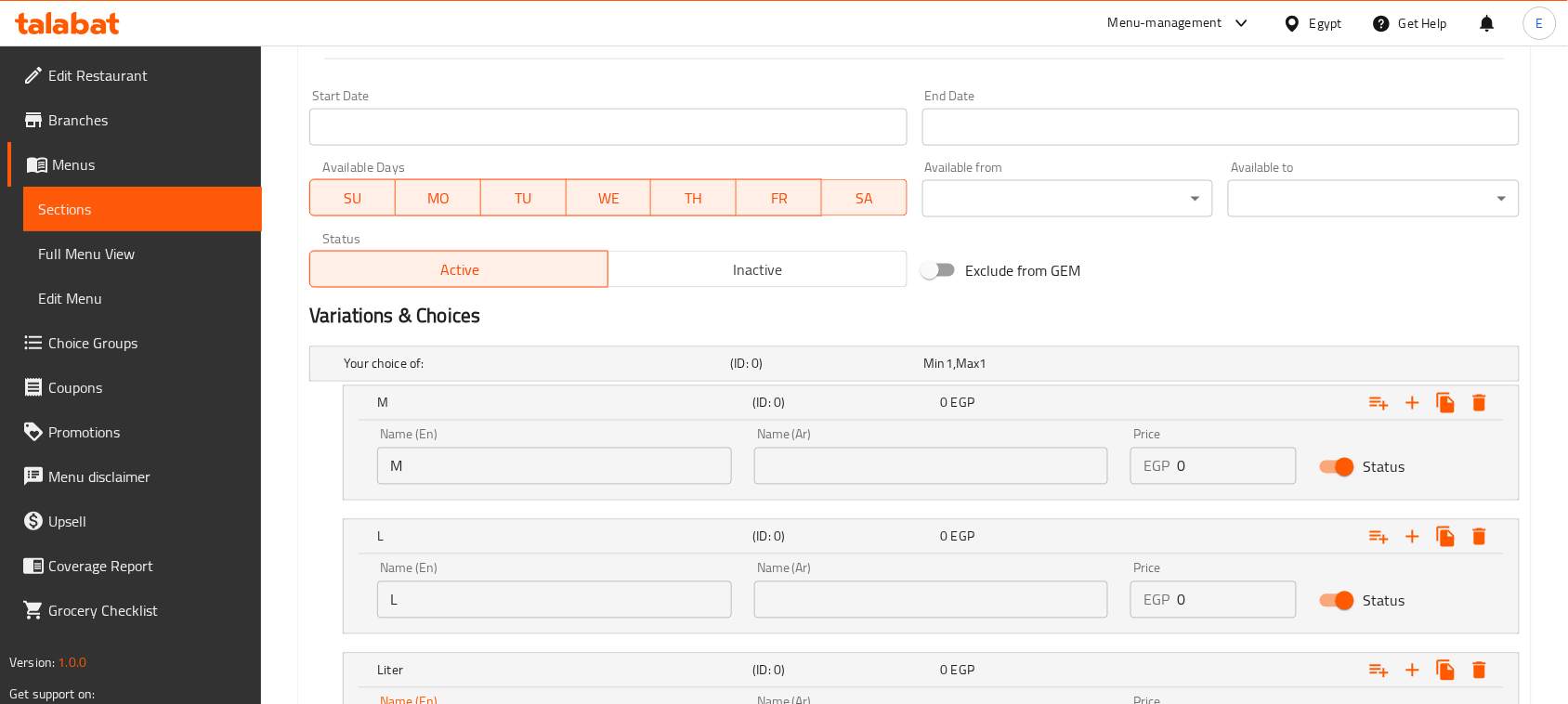 scroll, scrollTop: 864, scrollLeft: 0, axis: vertical 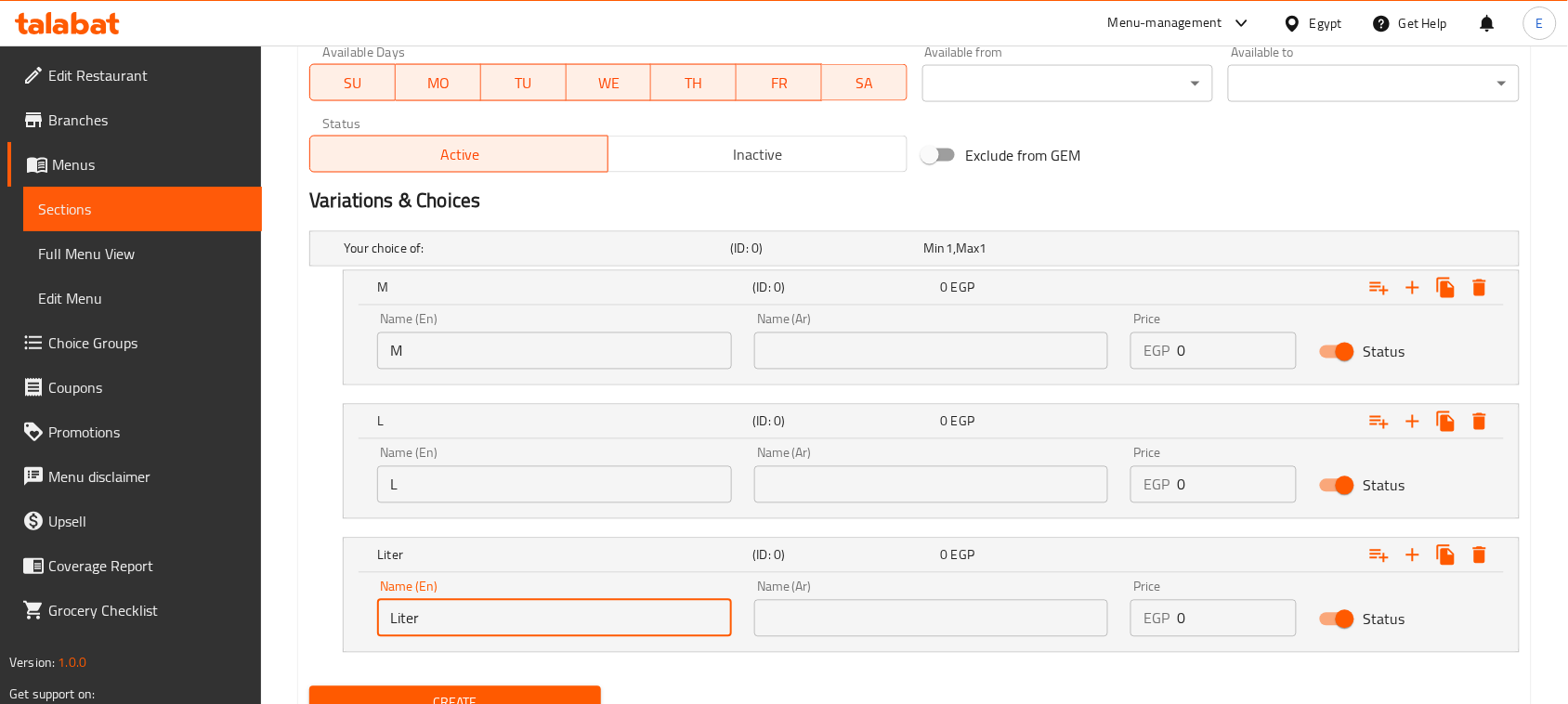 click at bounding box center [932, 351] 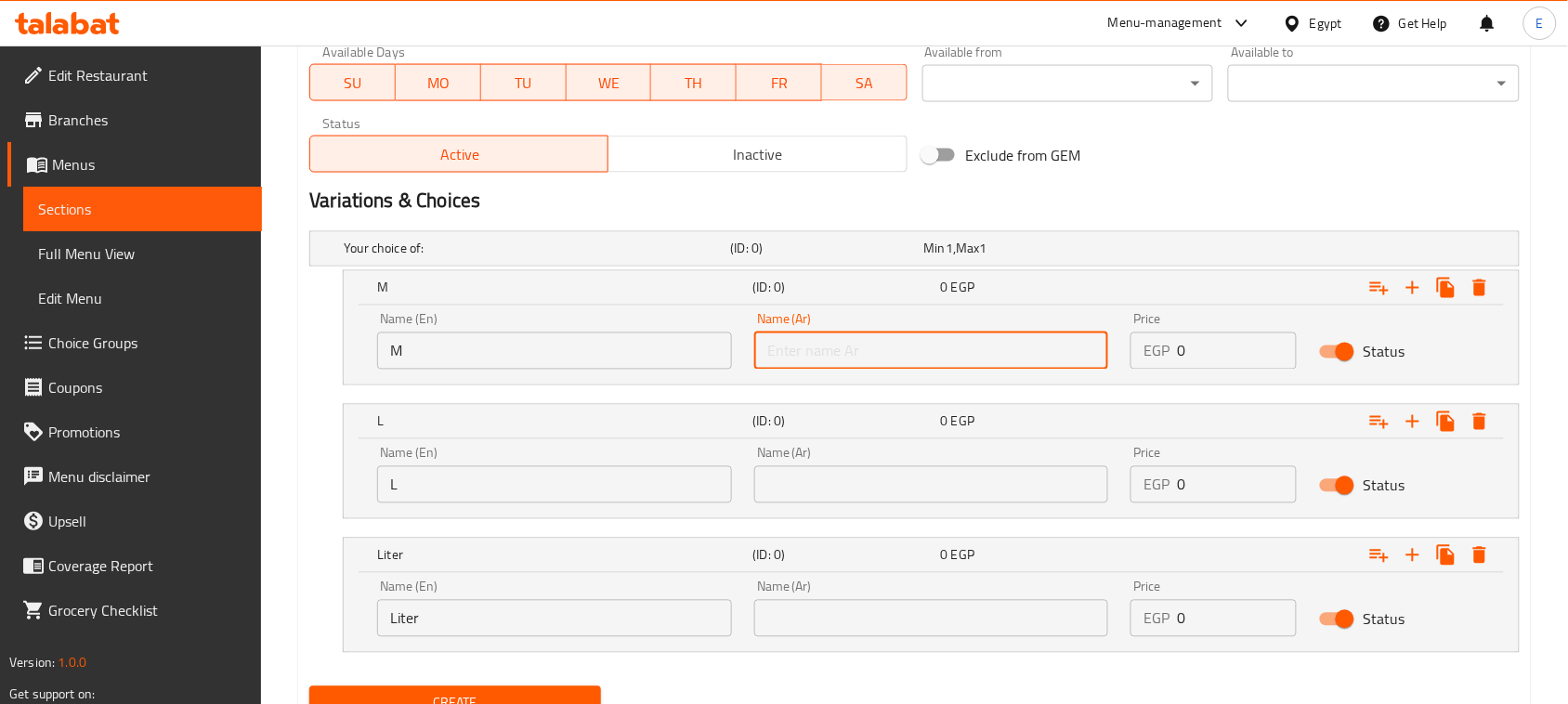 type on "وسط" 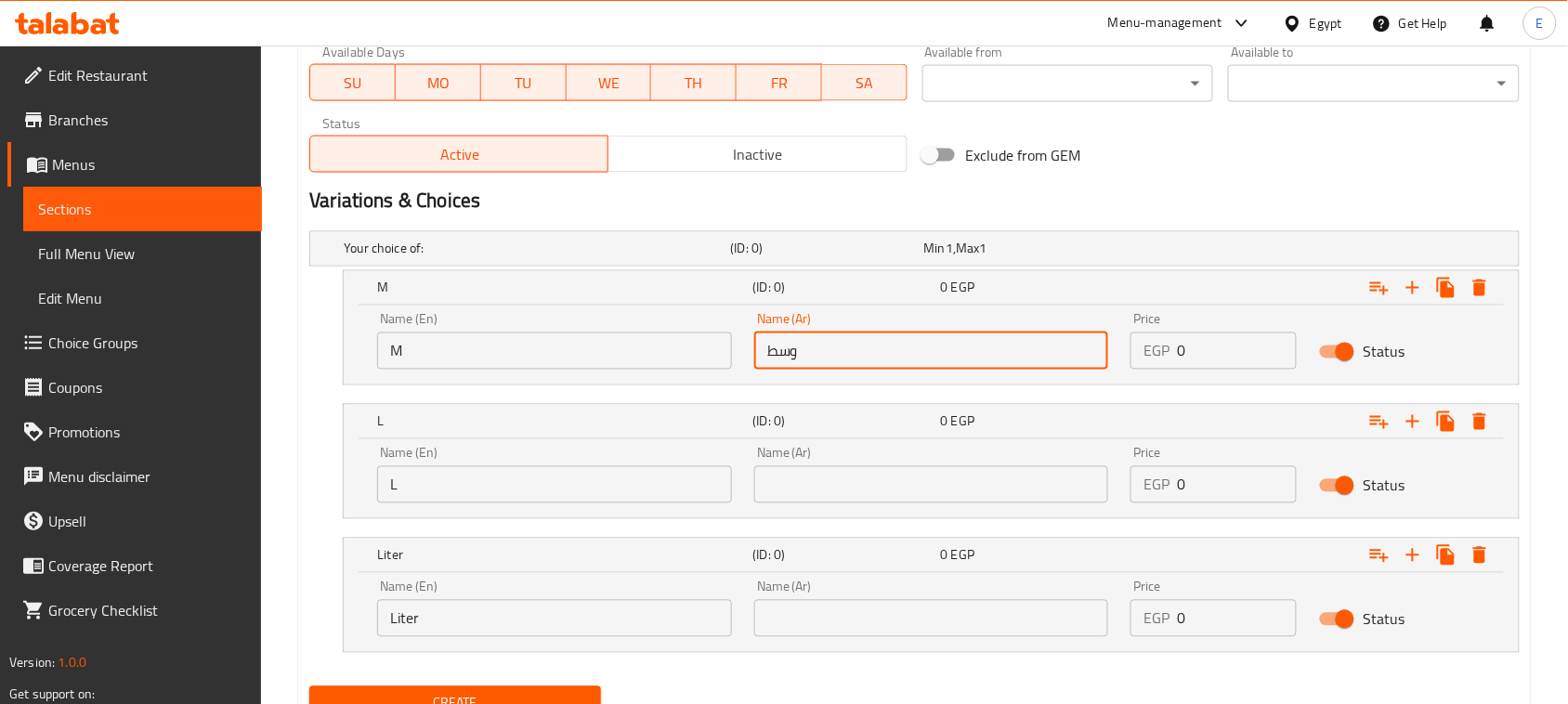 click at bounding box center (932, 485) 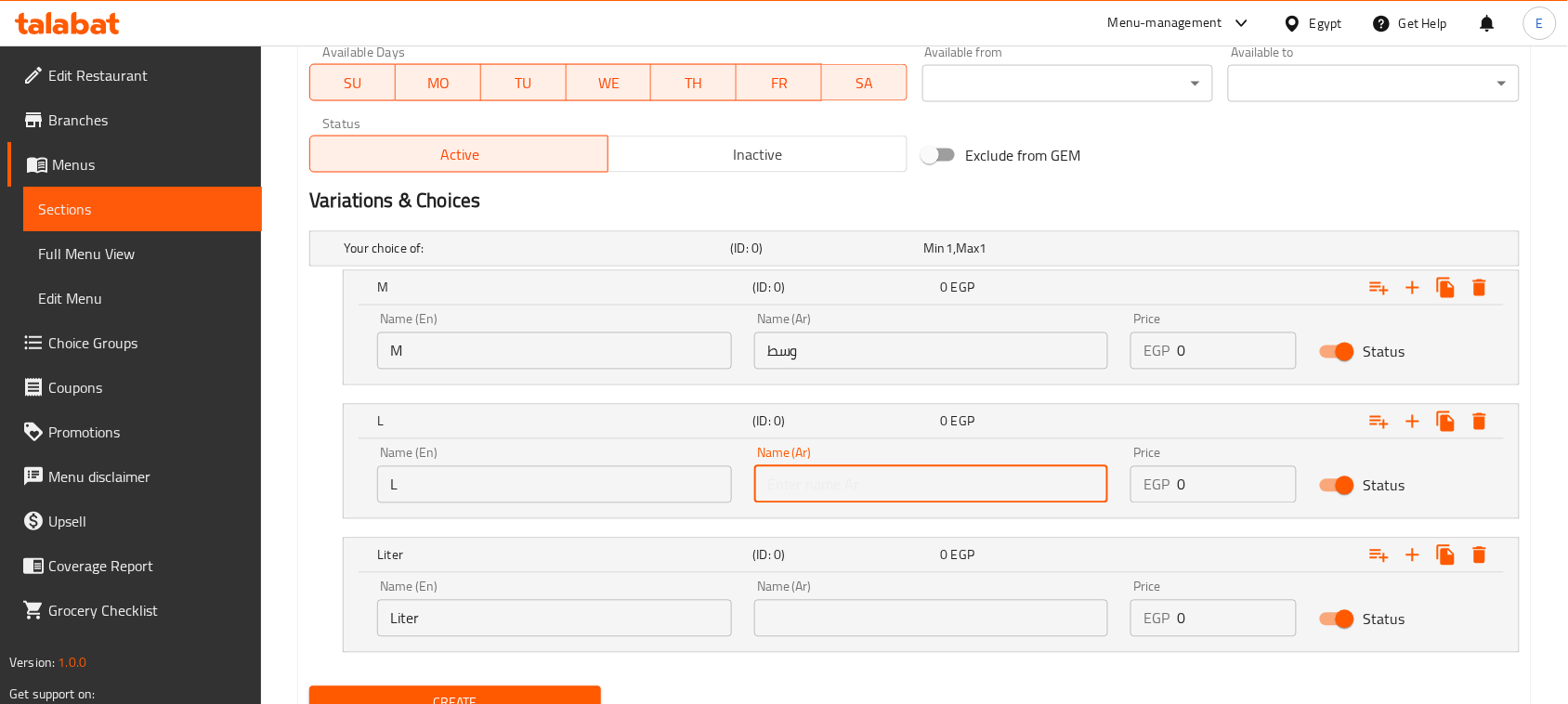 type on "كبير" 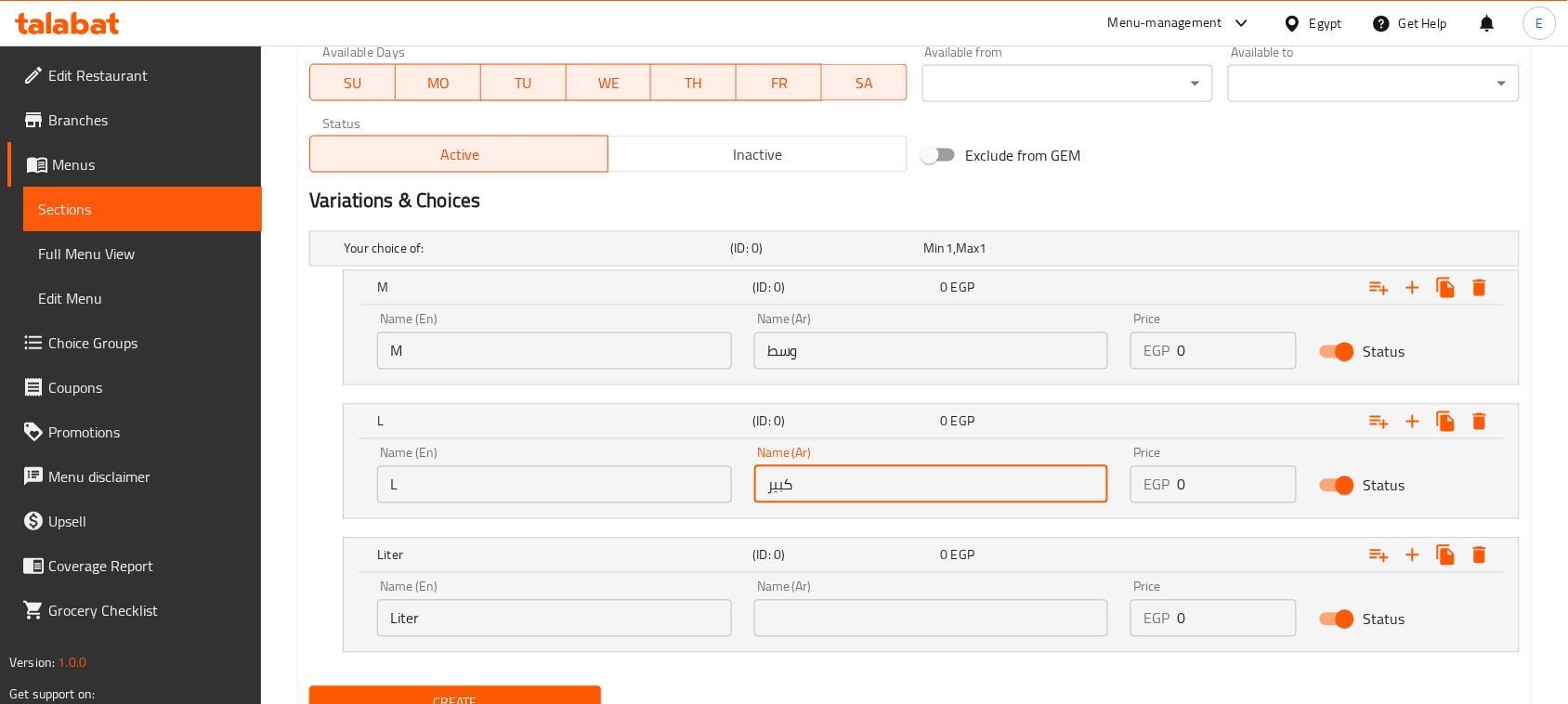 click on "Name (Ar) Name (Ar)" at bounding box center [932, 608] 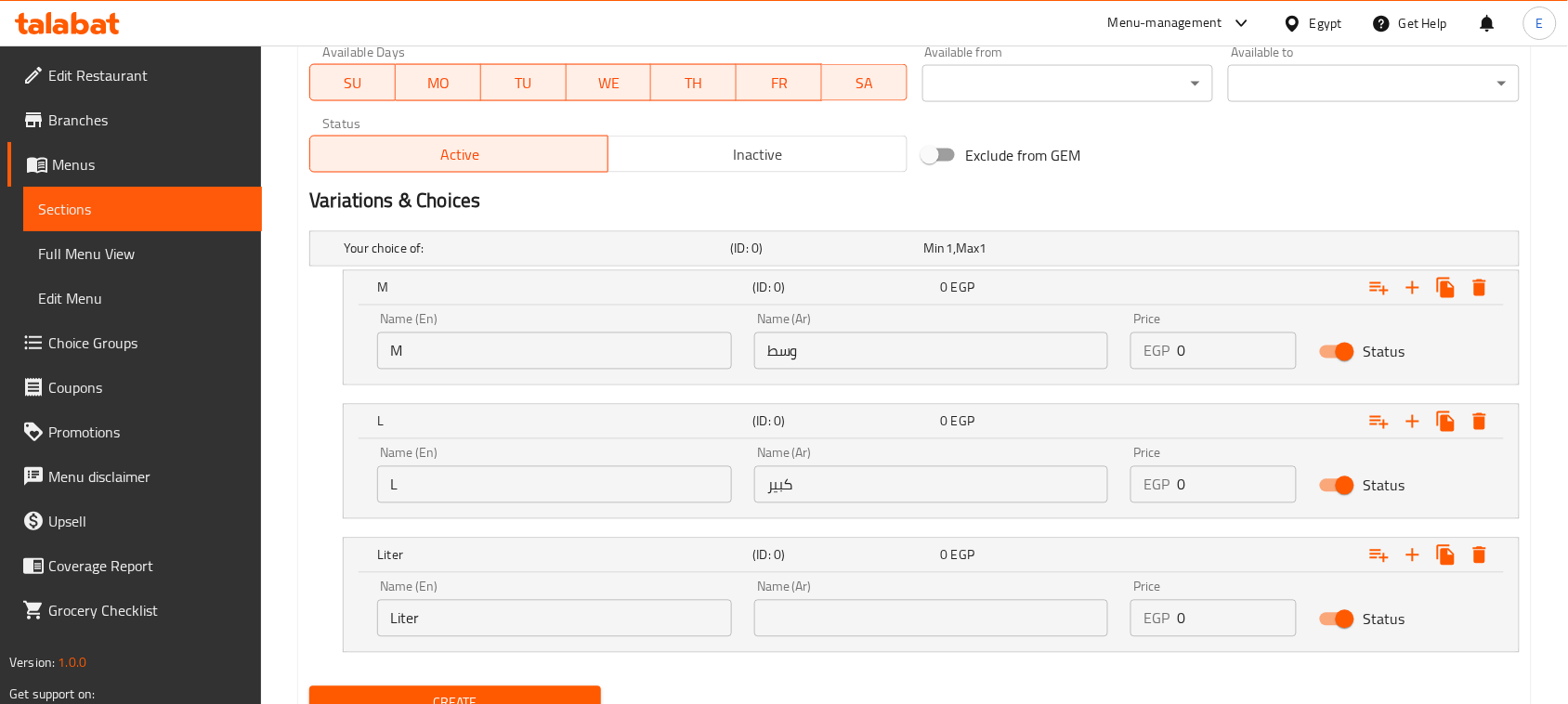 click on "Name (Ar) Name (Ar)" at bounding box center (932, 608) 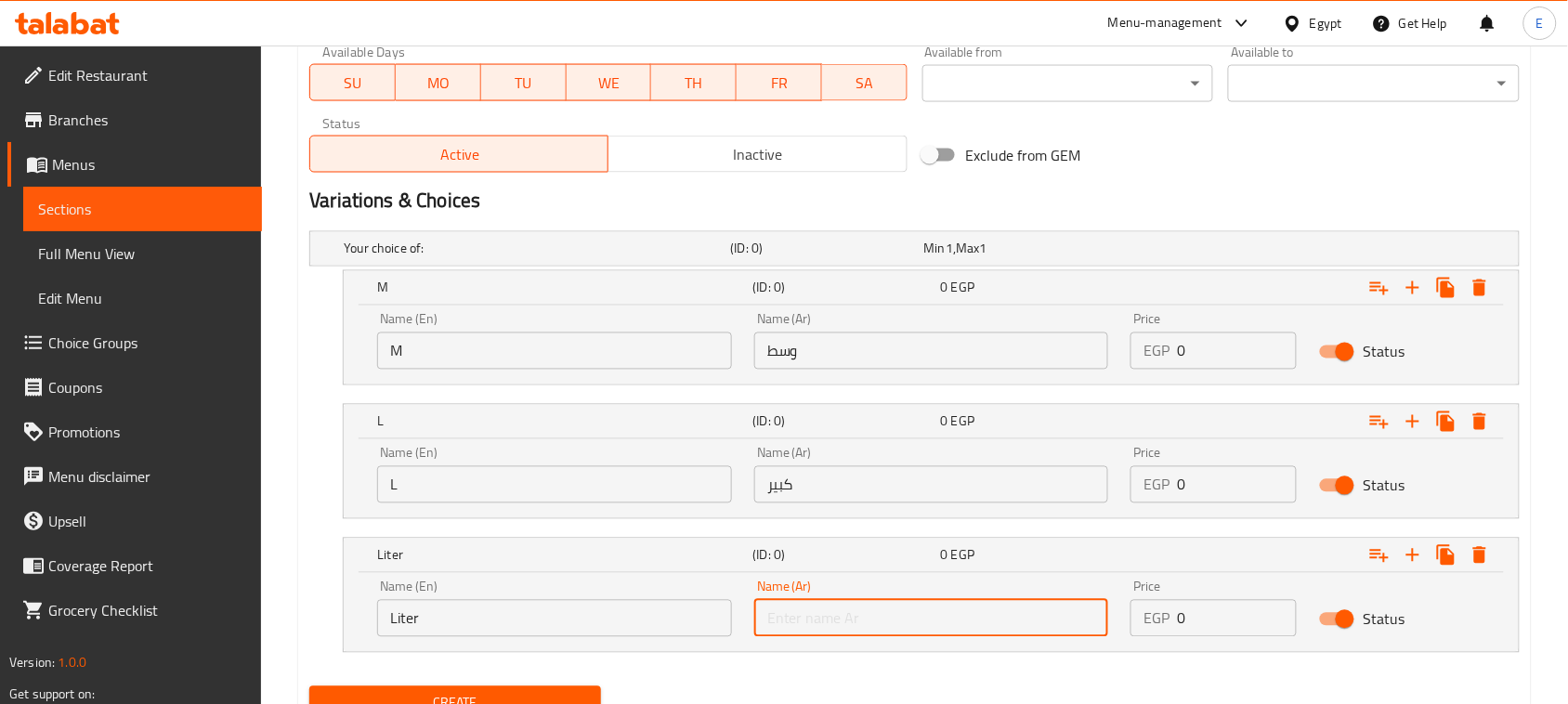 click at bounding box center (932, 619) 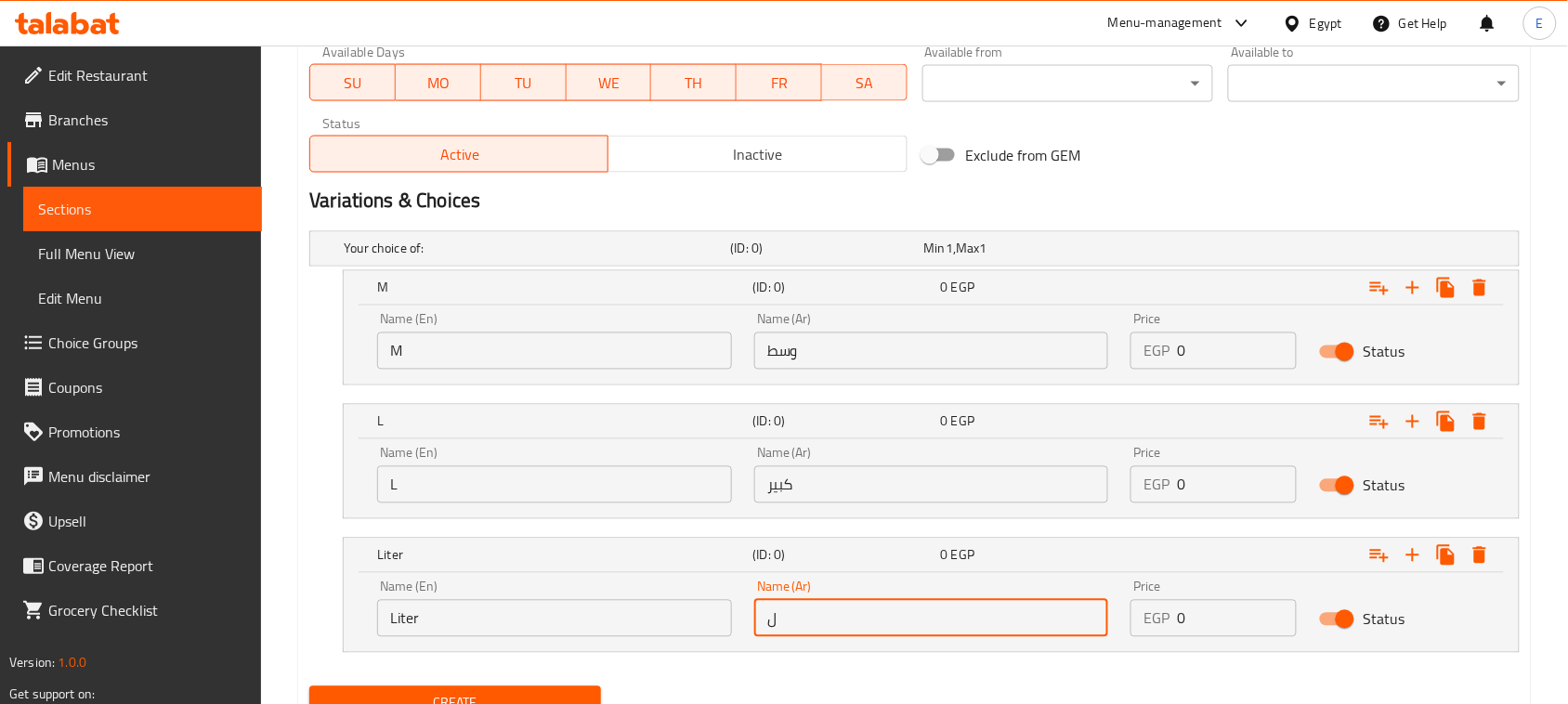 type on "لتر" 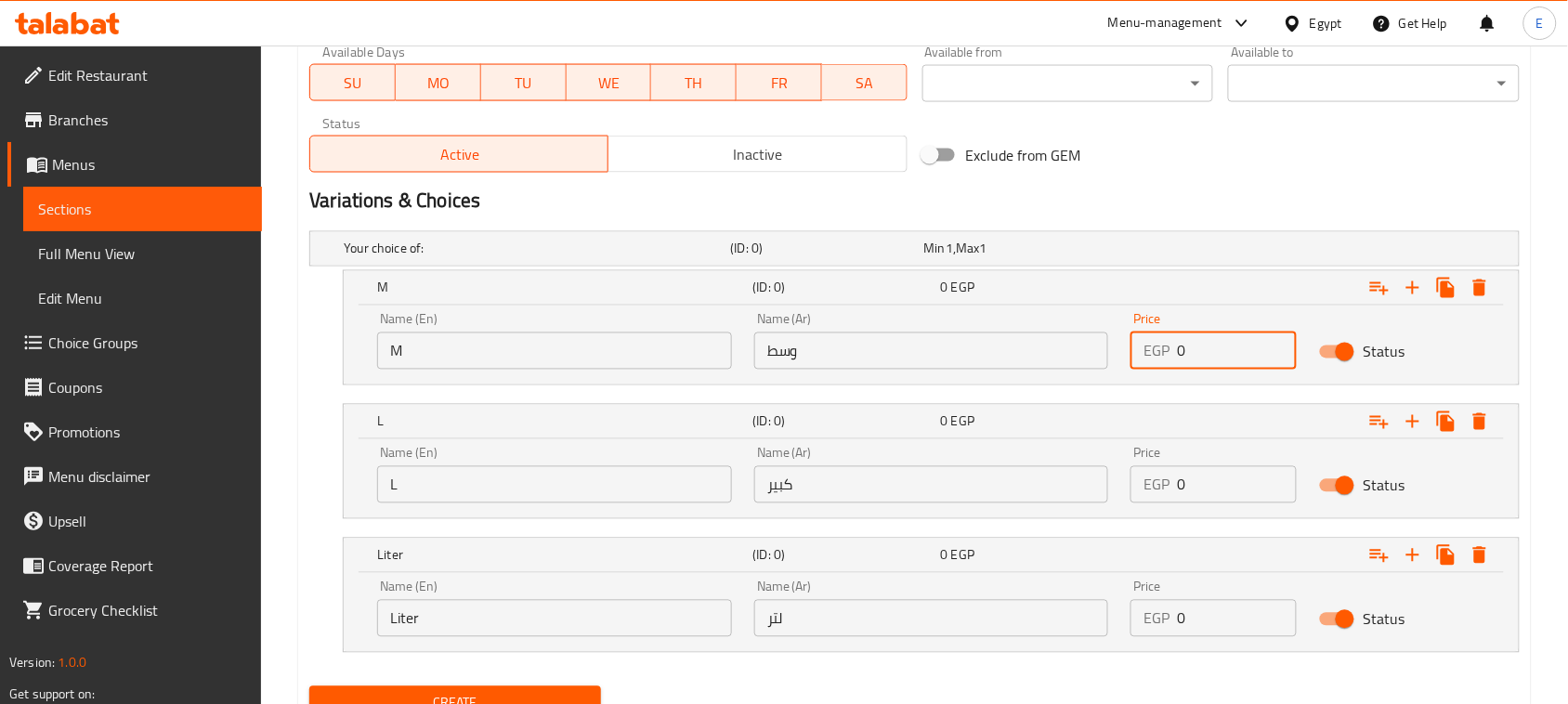 drag, startPoint x: 1206, startPoint y: 355, endPoint x: 1127, endPoint y: 341, distance: 80.230917 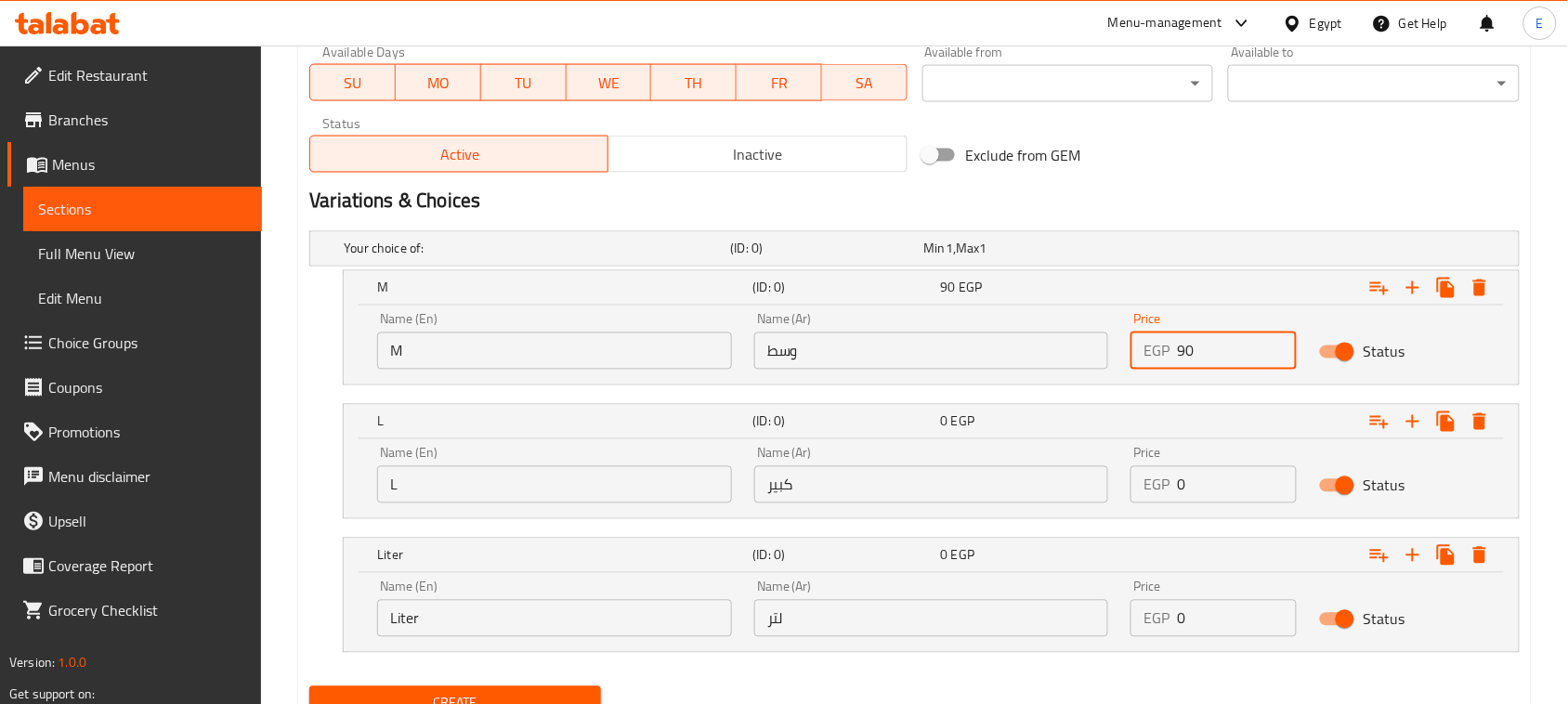 type on "90" 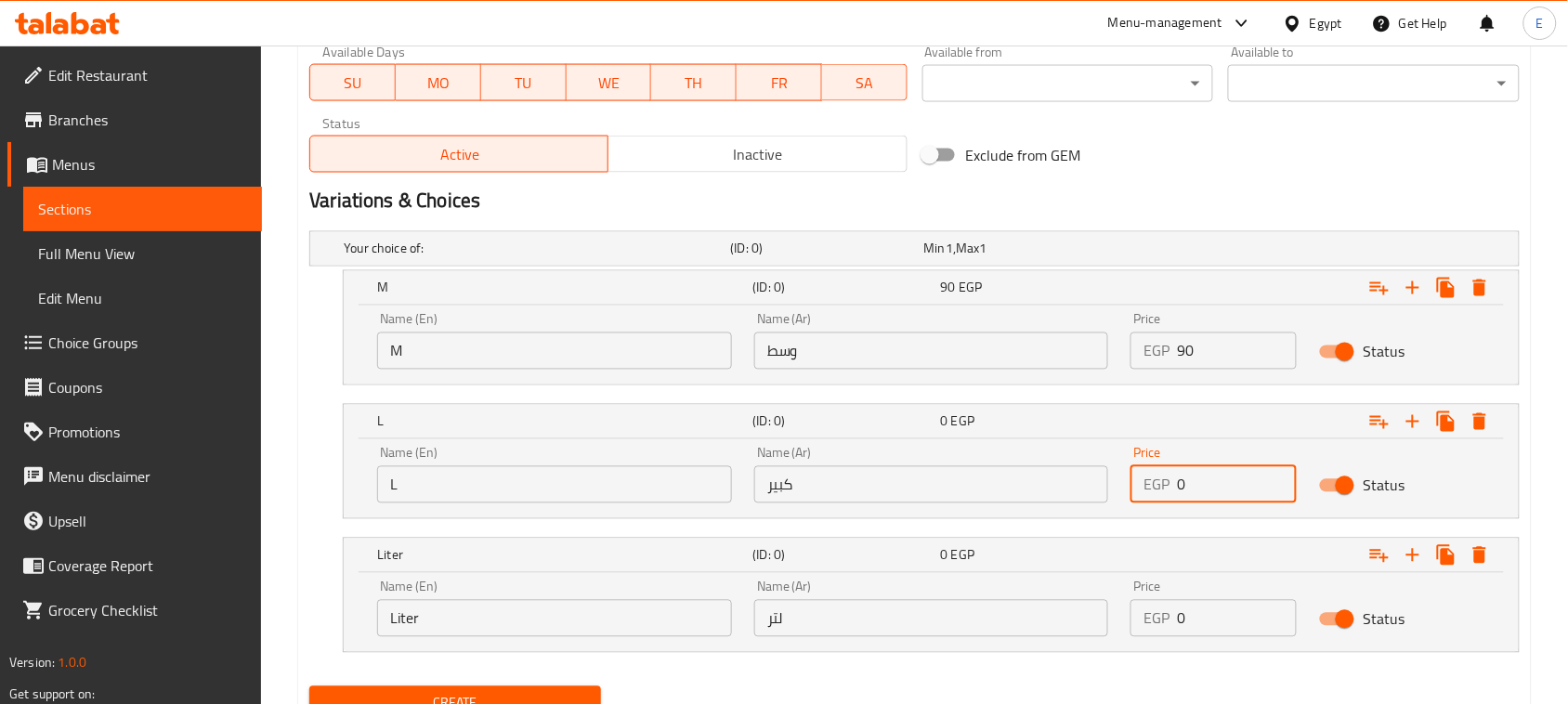 drag, startPoint x: 1208, startPoint y: 471, endPoint x: 1094, endPoint y: 475, distance: 114.07015 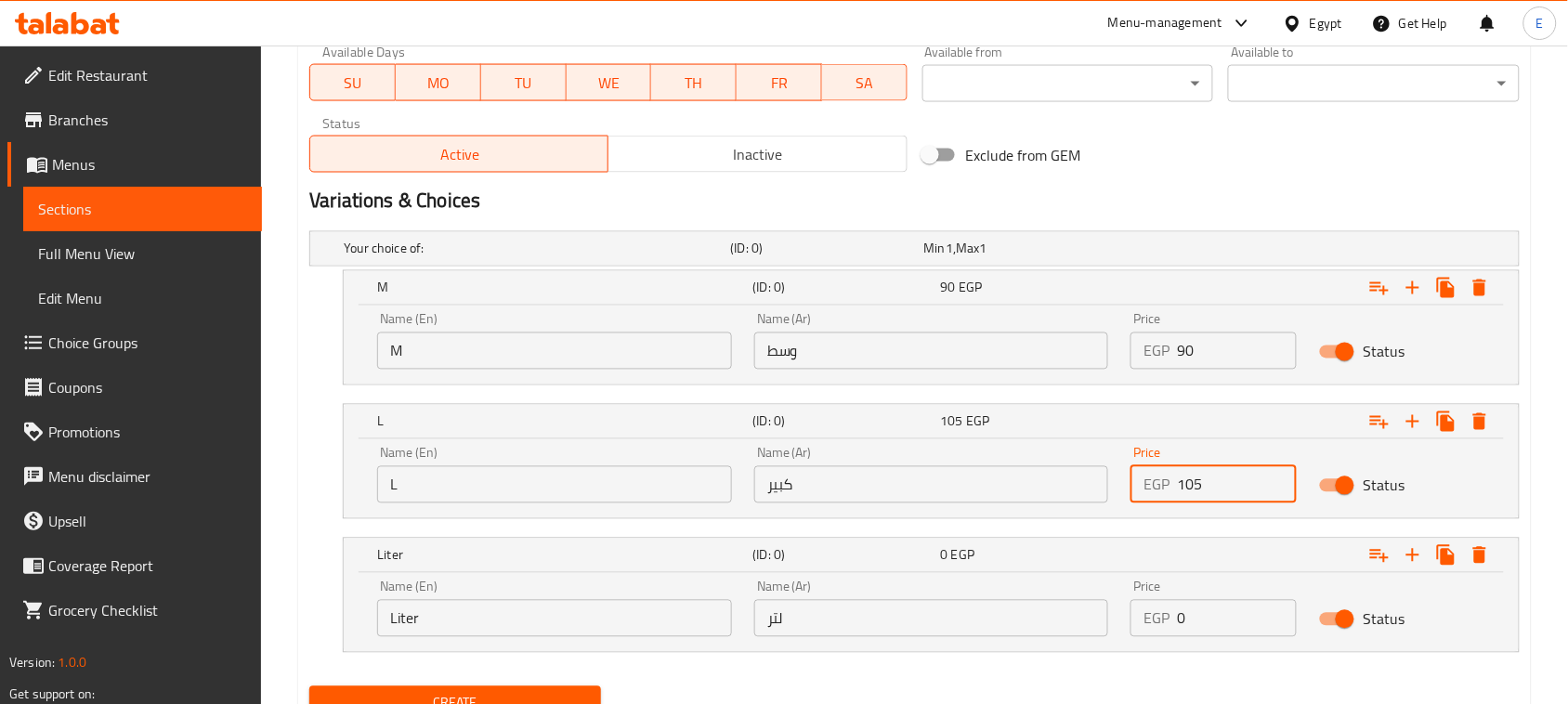 type on "105" 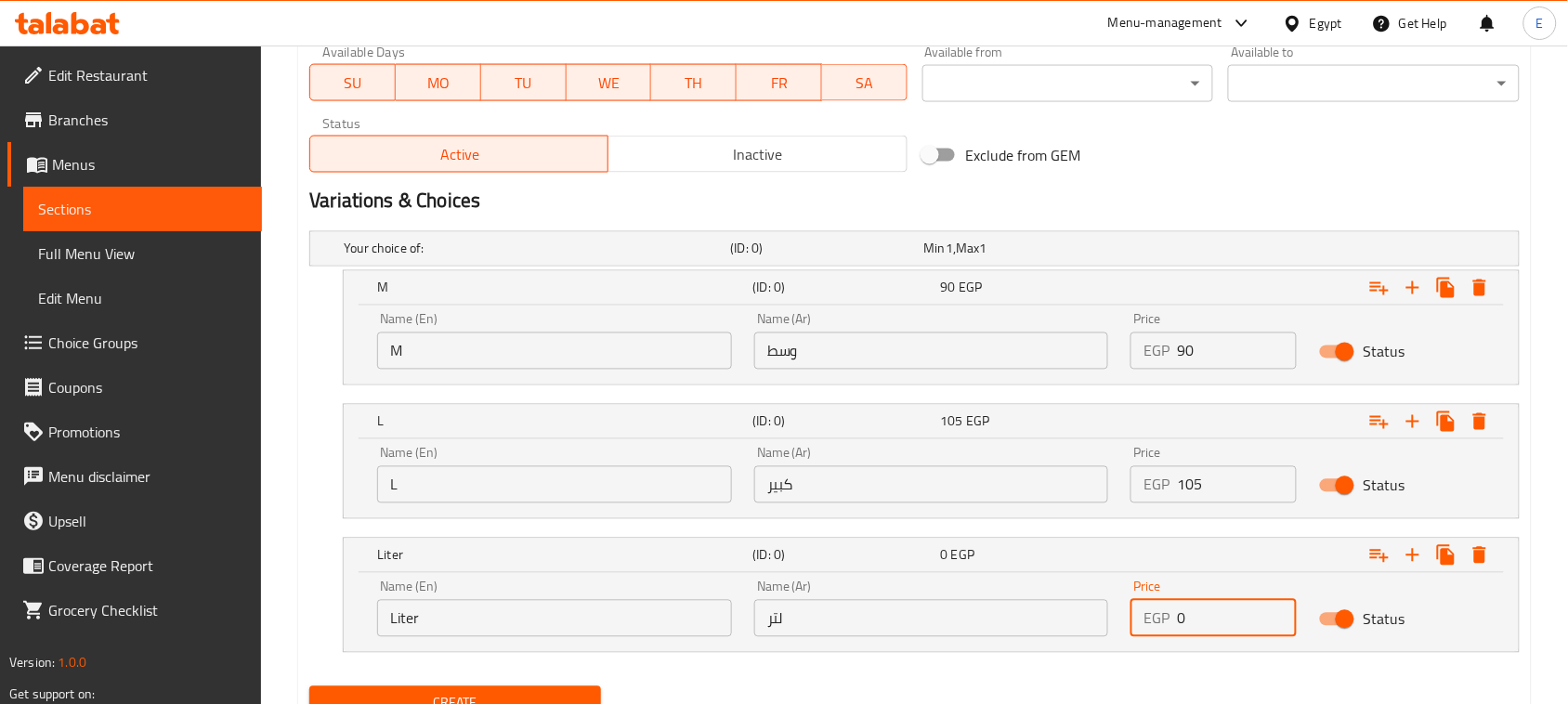 drag, startPoint x: 1212, startPoint y: 619, endPoint x: 1084, endPoint y: 609, distance: 128.39003 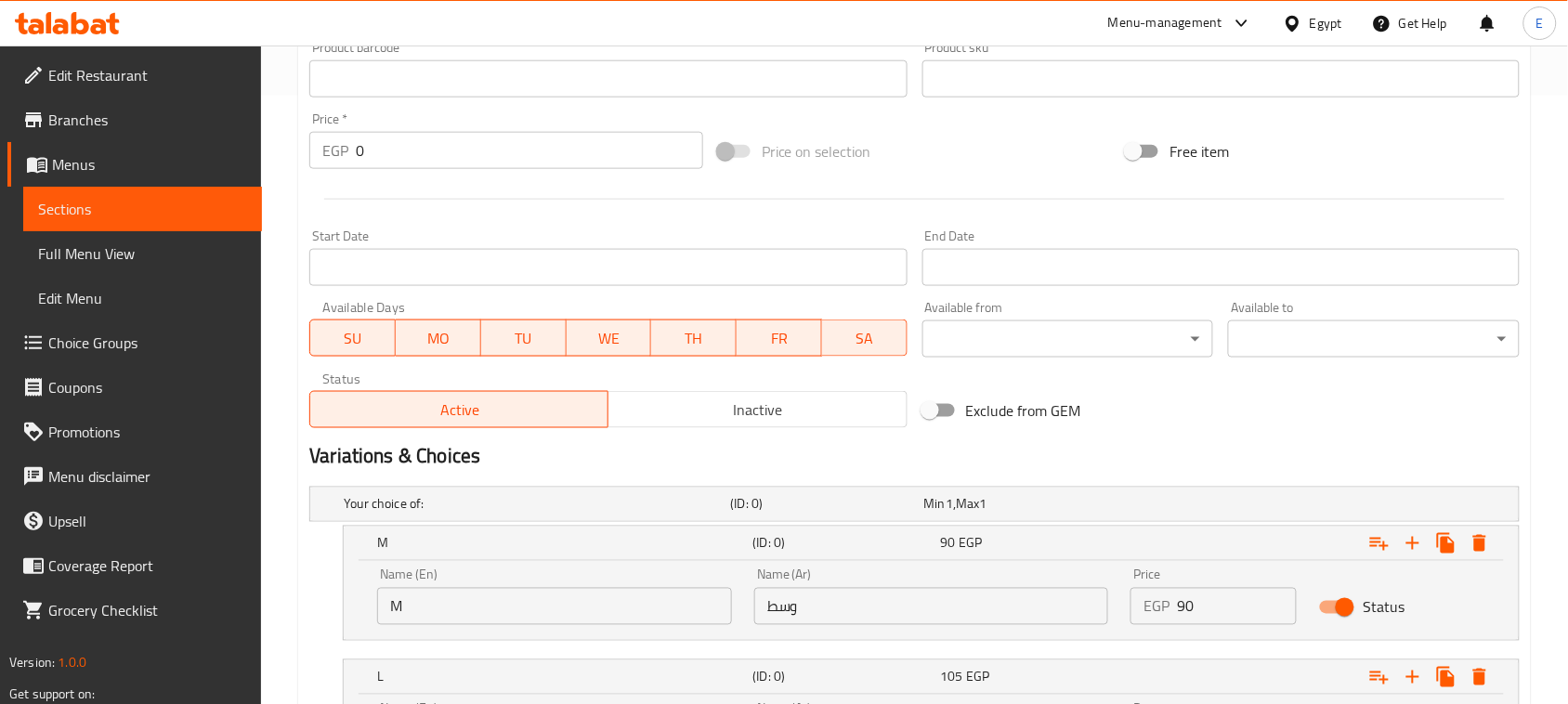 scroll, scrollTop: 944, scrollLeft: 0, axis: vertical 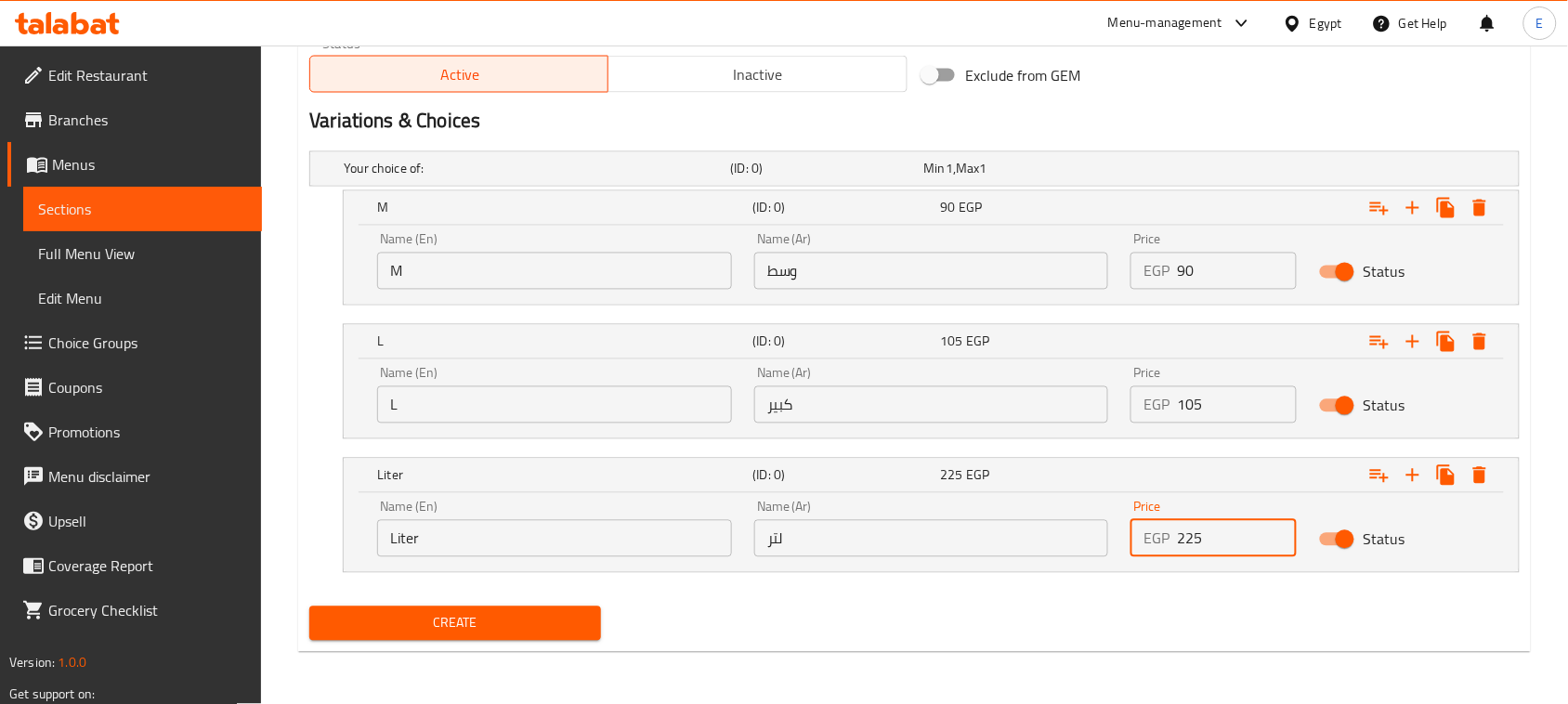 type on "225" 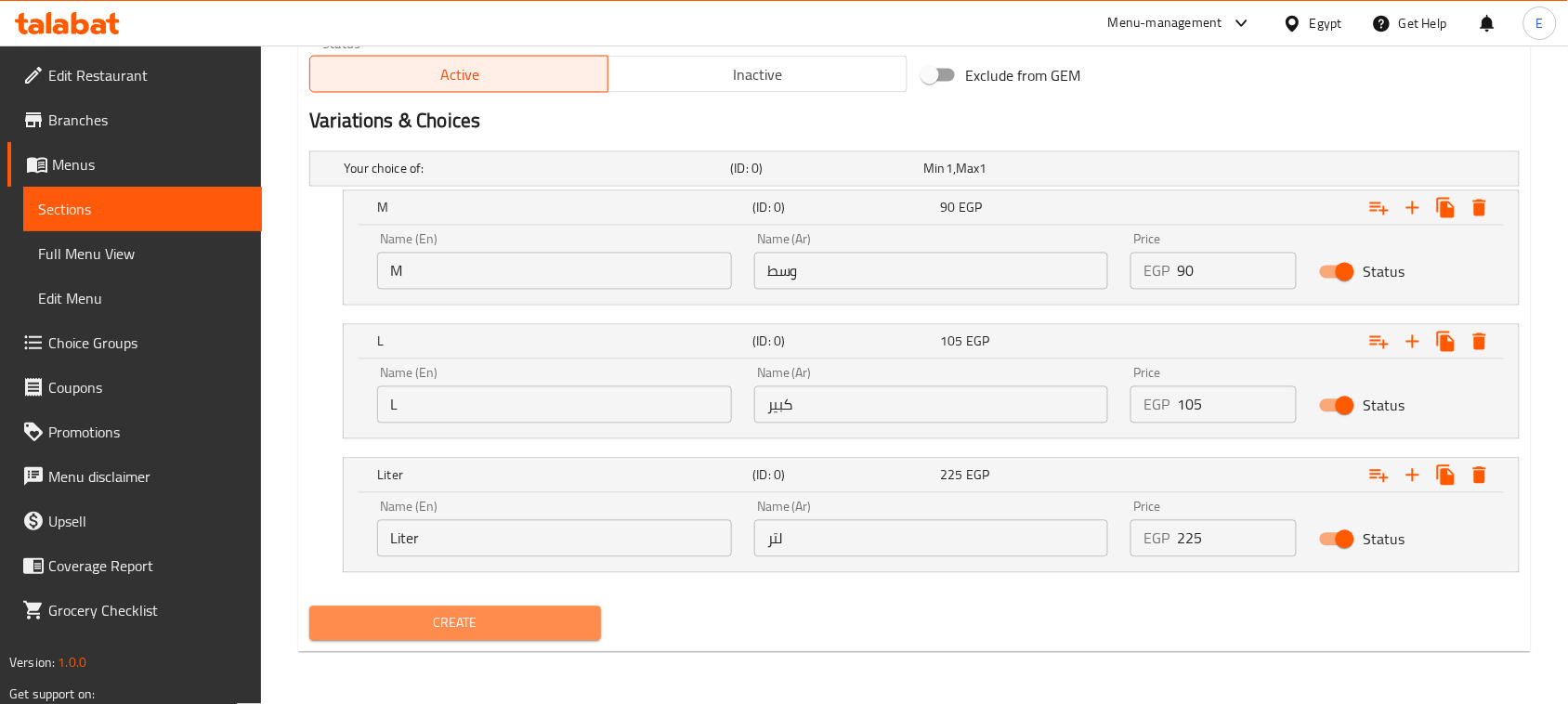 click on "Create" at bounding box center (455, 623) 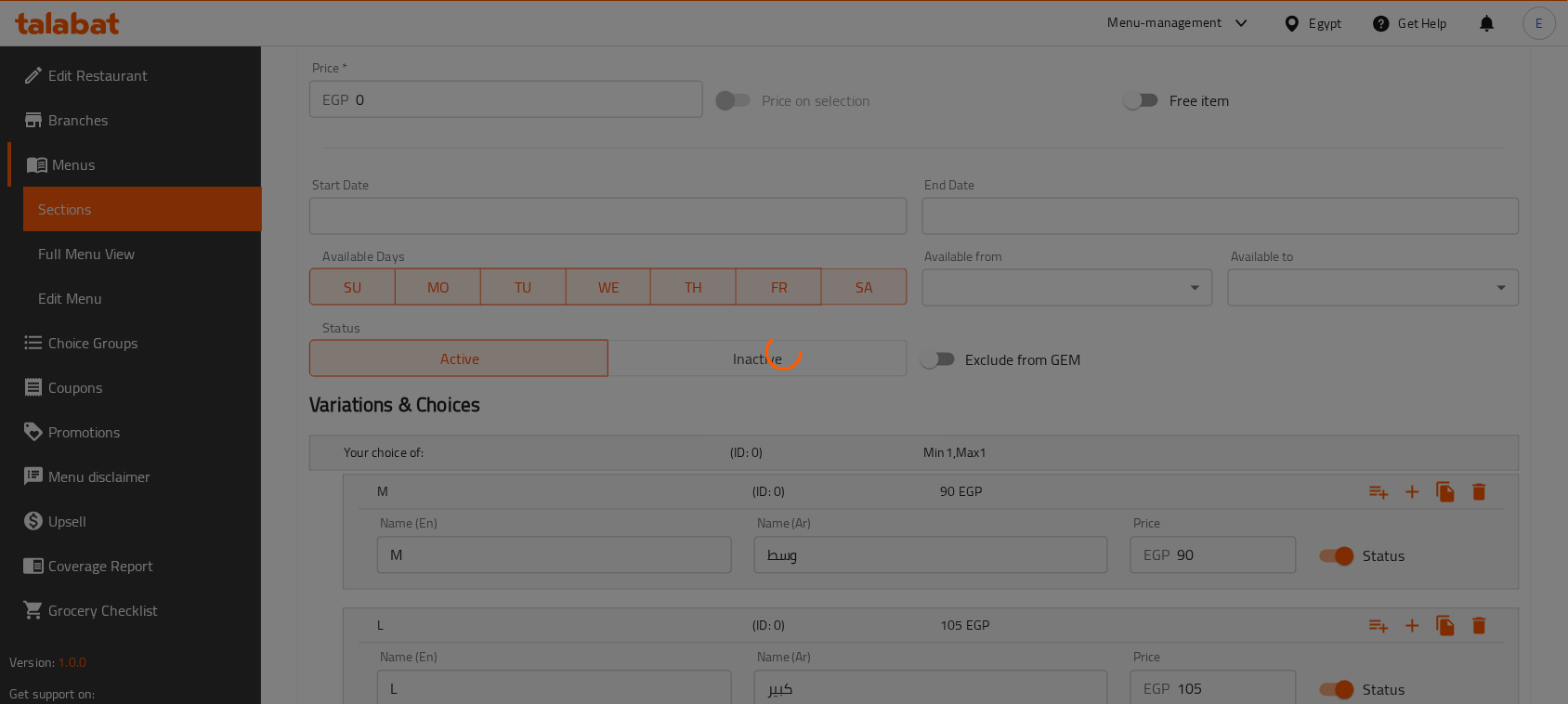 scroll, scrollTop: 363, scrollLeft: 0, axis: vertical 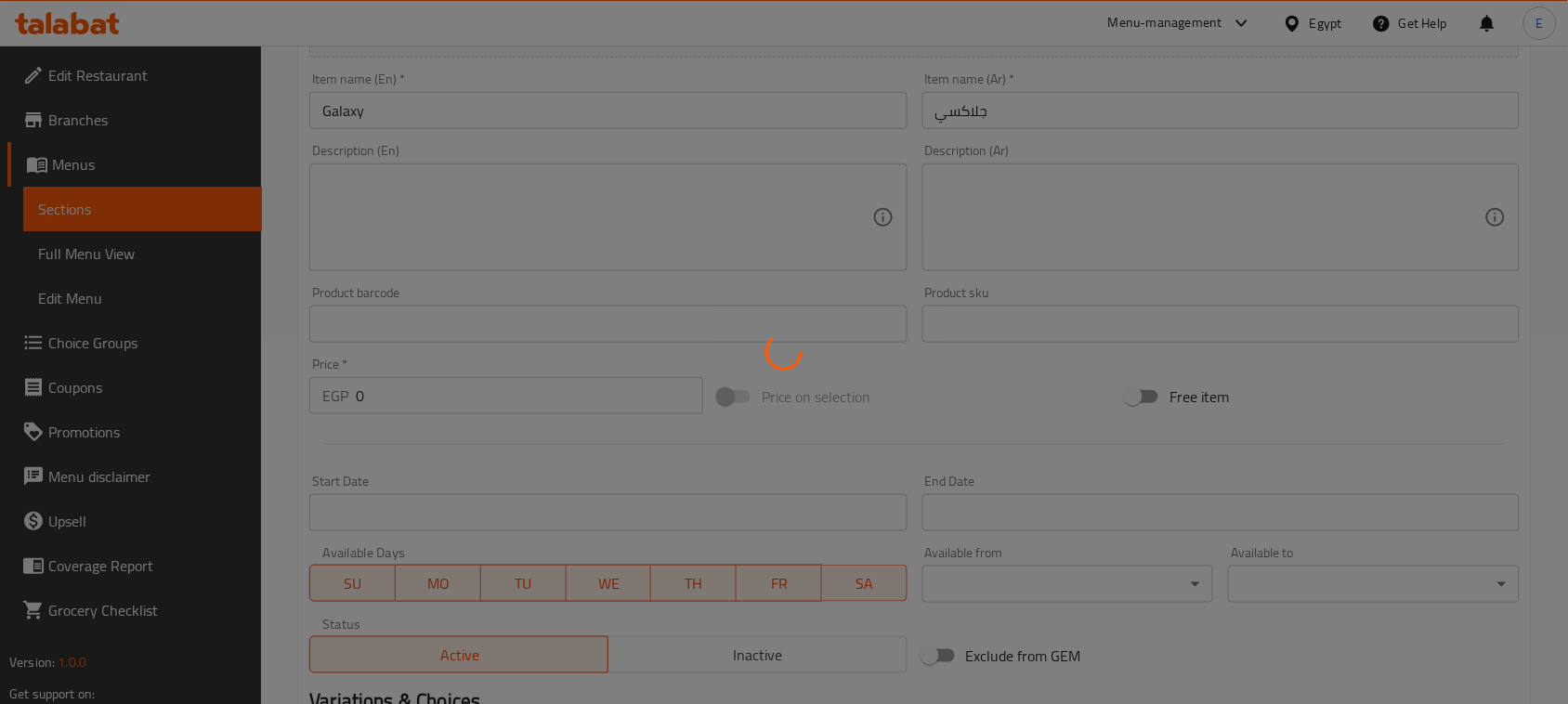type 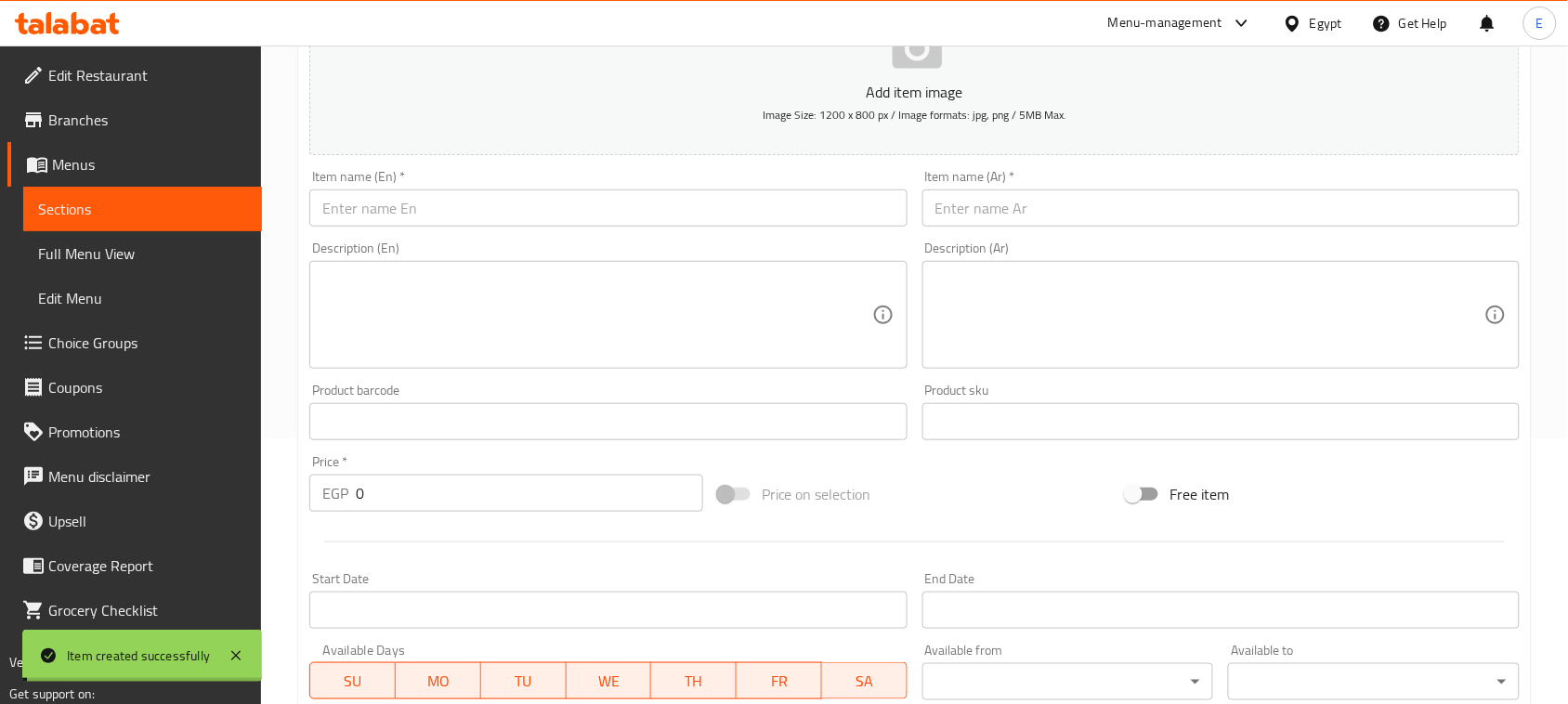 scroll, scrollTop: 15, scrollLeft: 0, axis: vertical 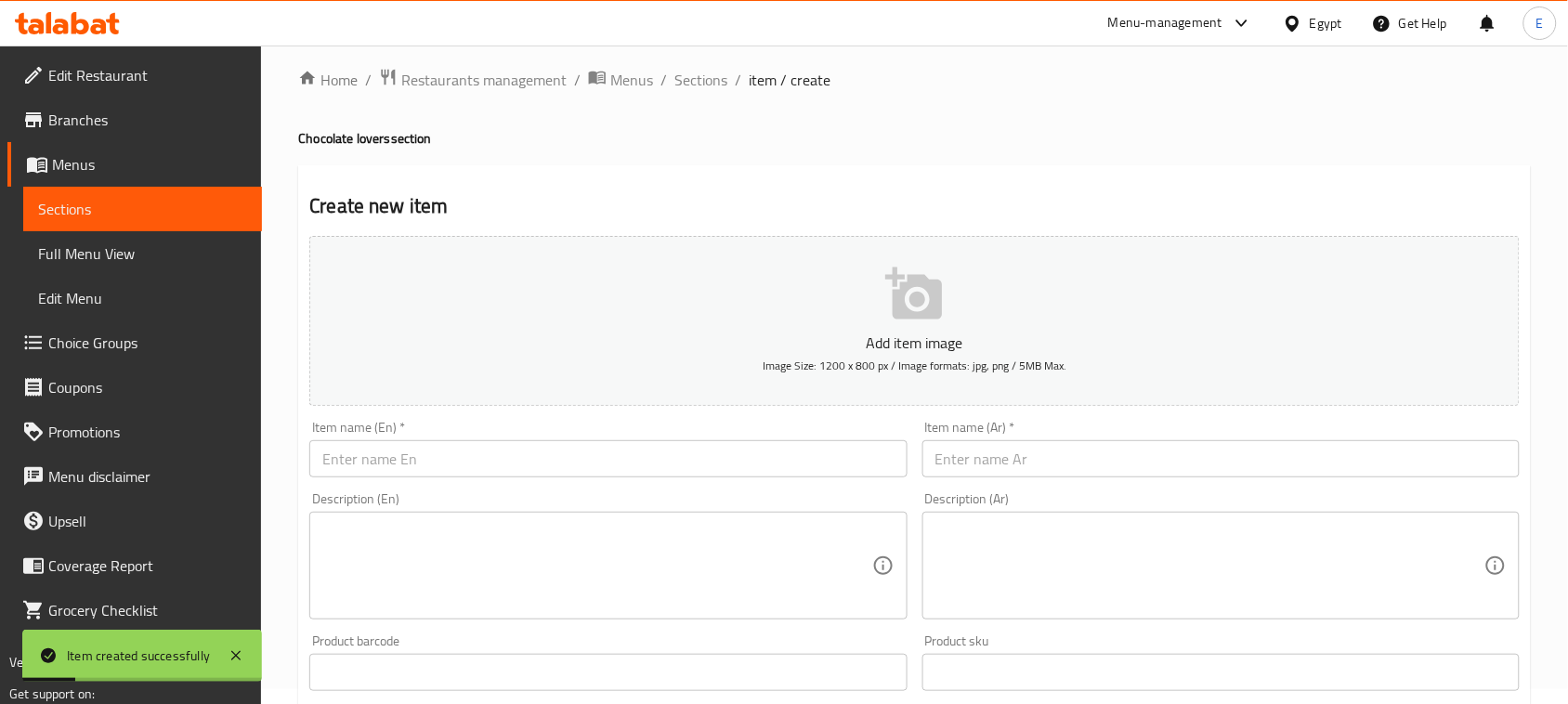click on "Item name (Ar)   * Item name (Ar)  *" at bounding box center (1221, 449) 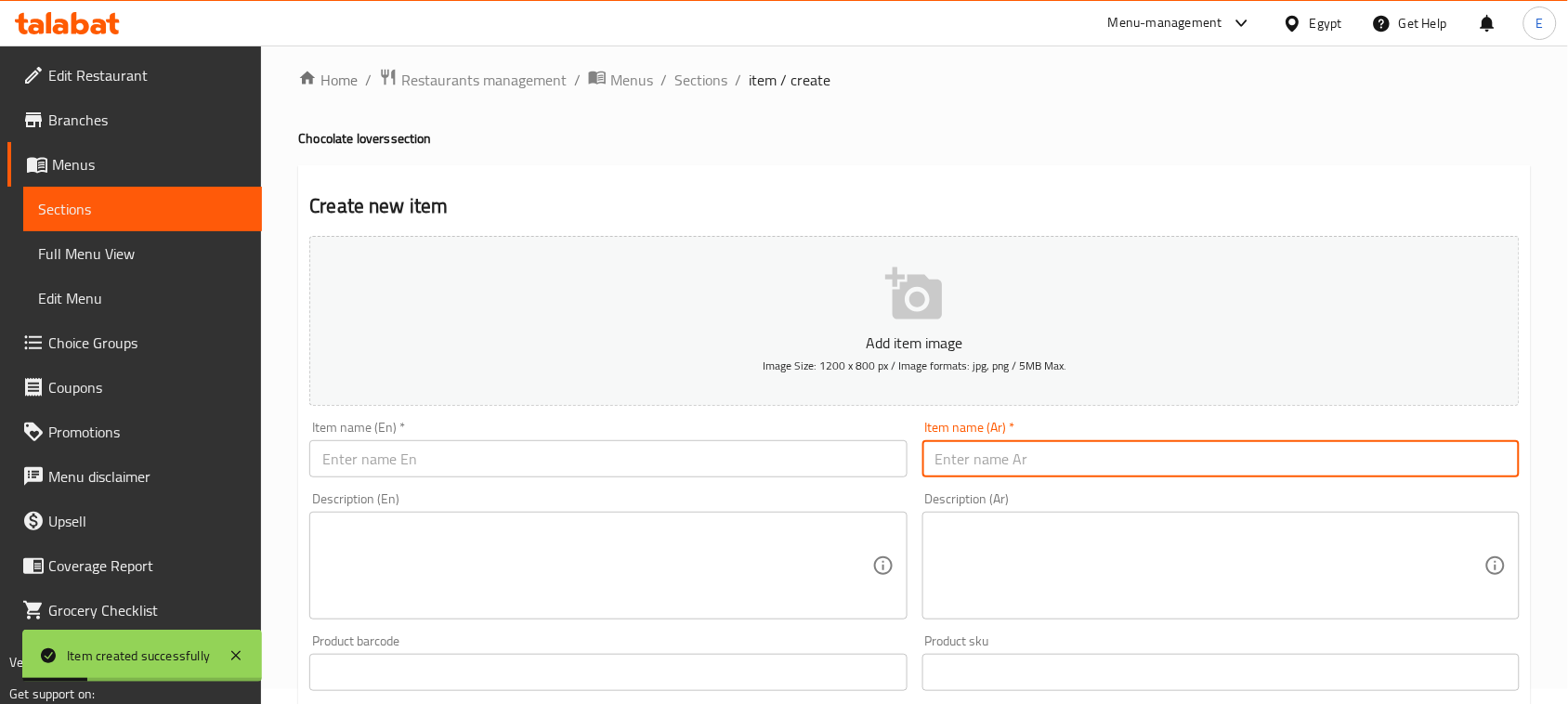 click at bounding box center (1221, 459) 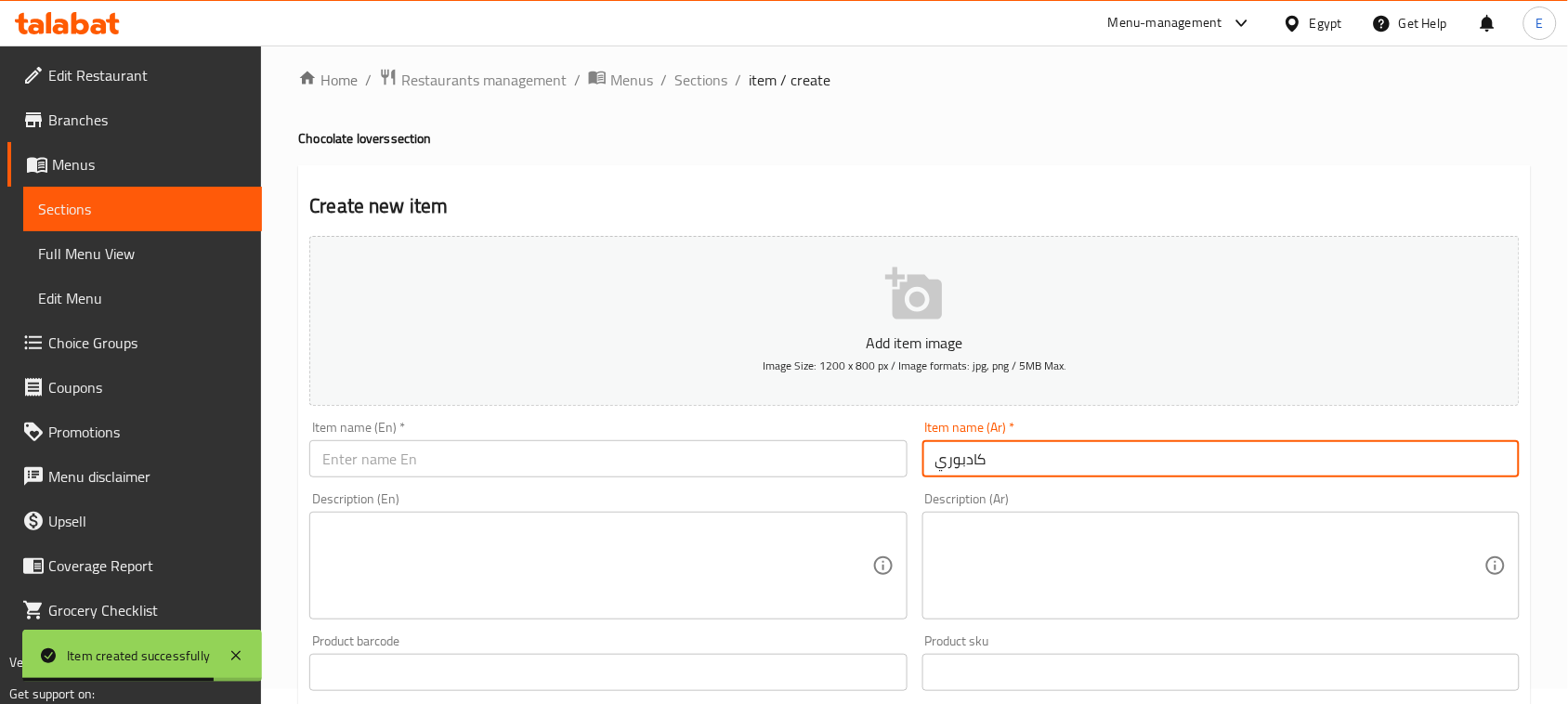 type on "كادبوري" 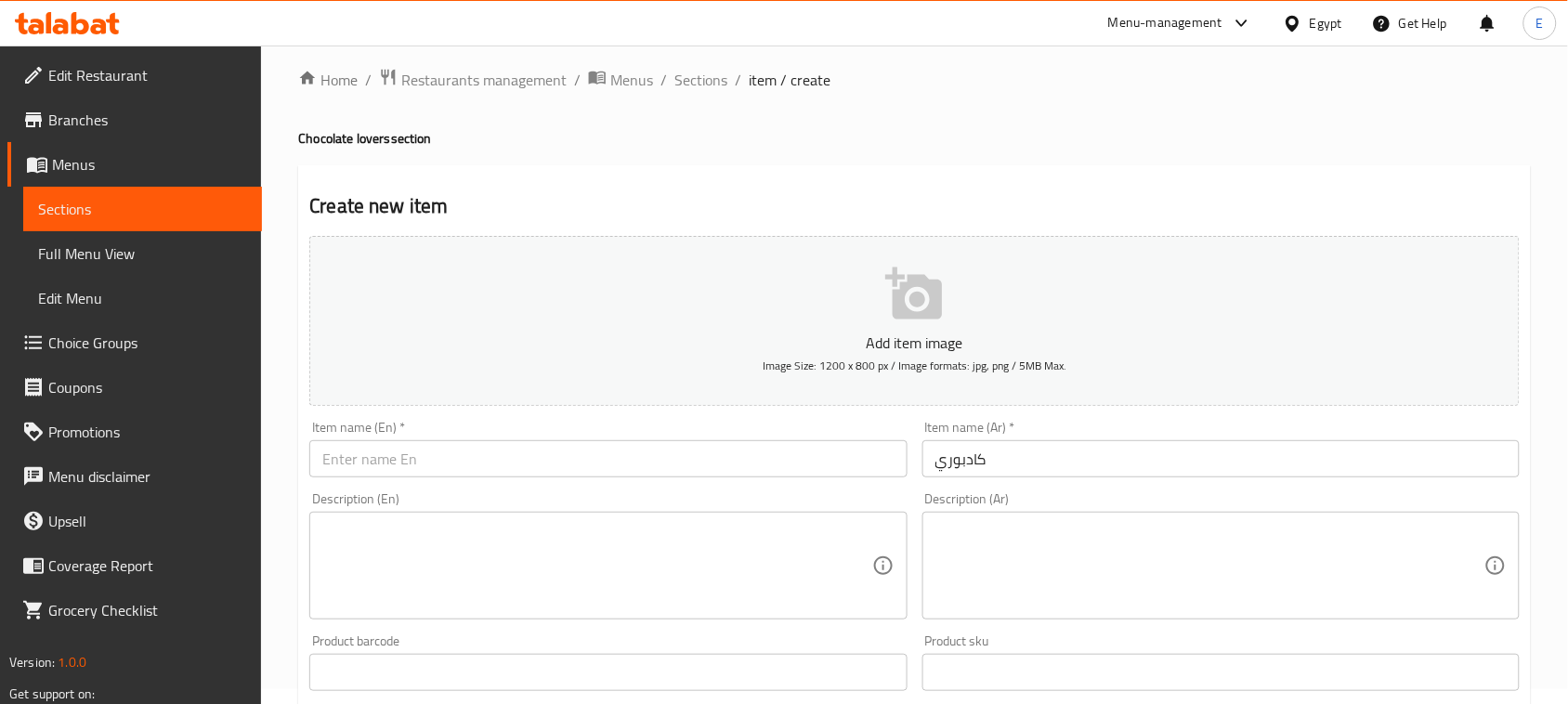 click at bounding box center (608, 459) 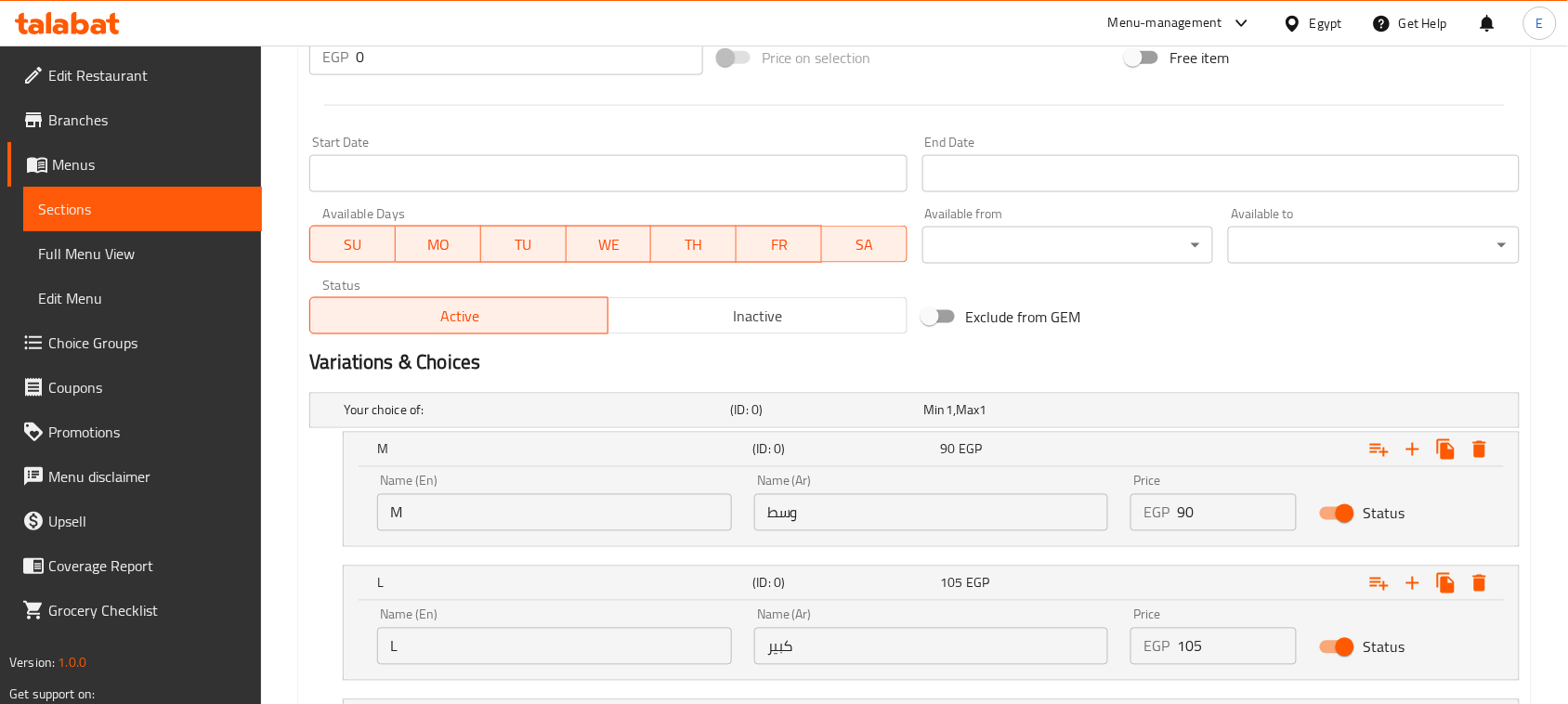 scroll, scrollTop: 711, scrollLeft: 0, axis: vertical 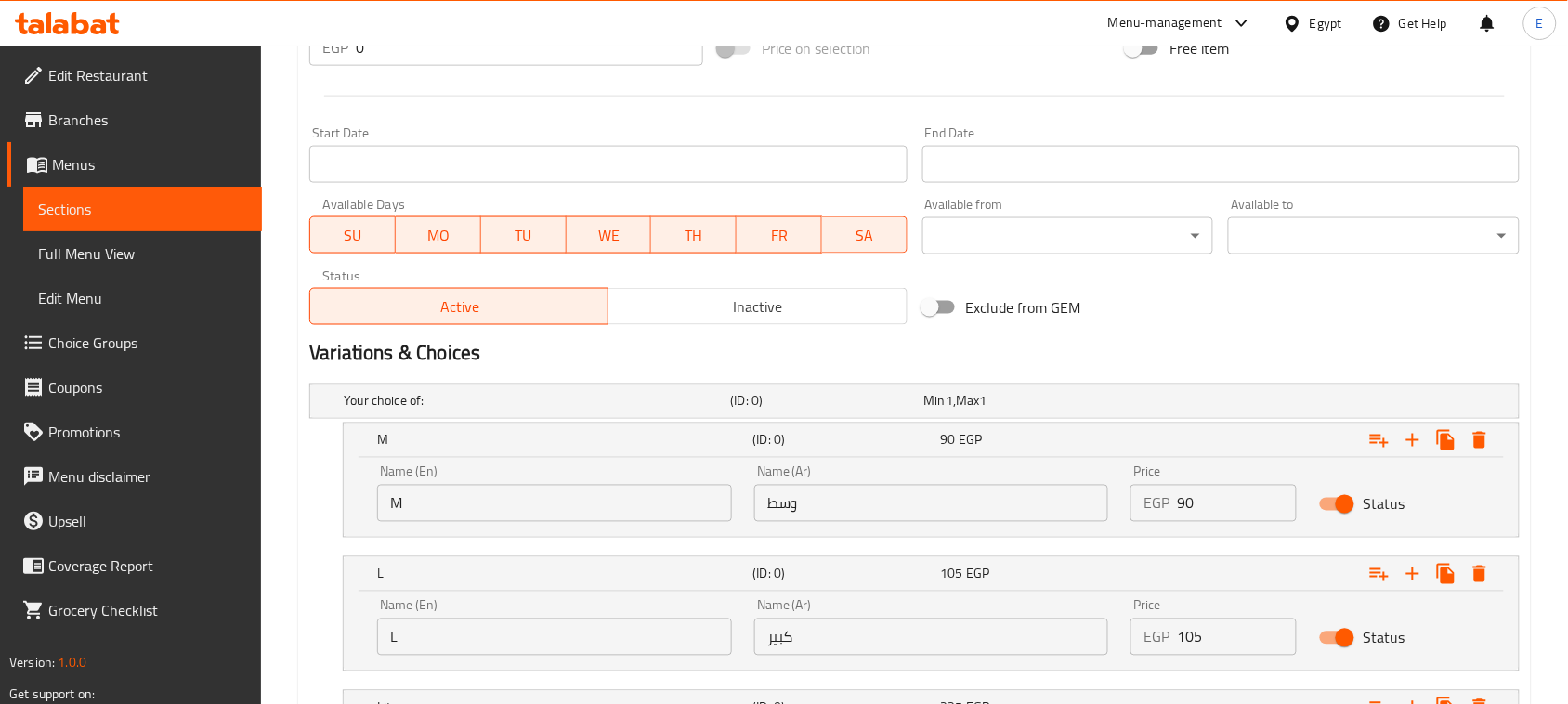 type on "Cadbury" 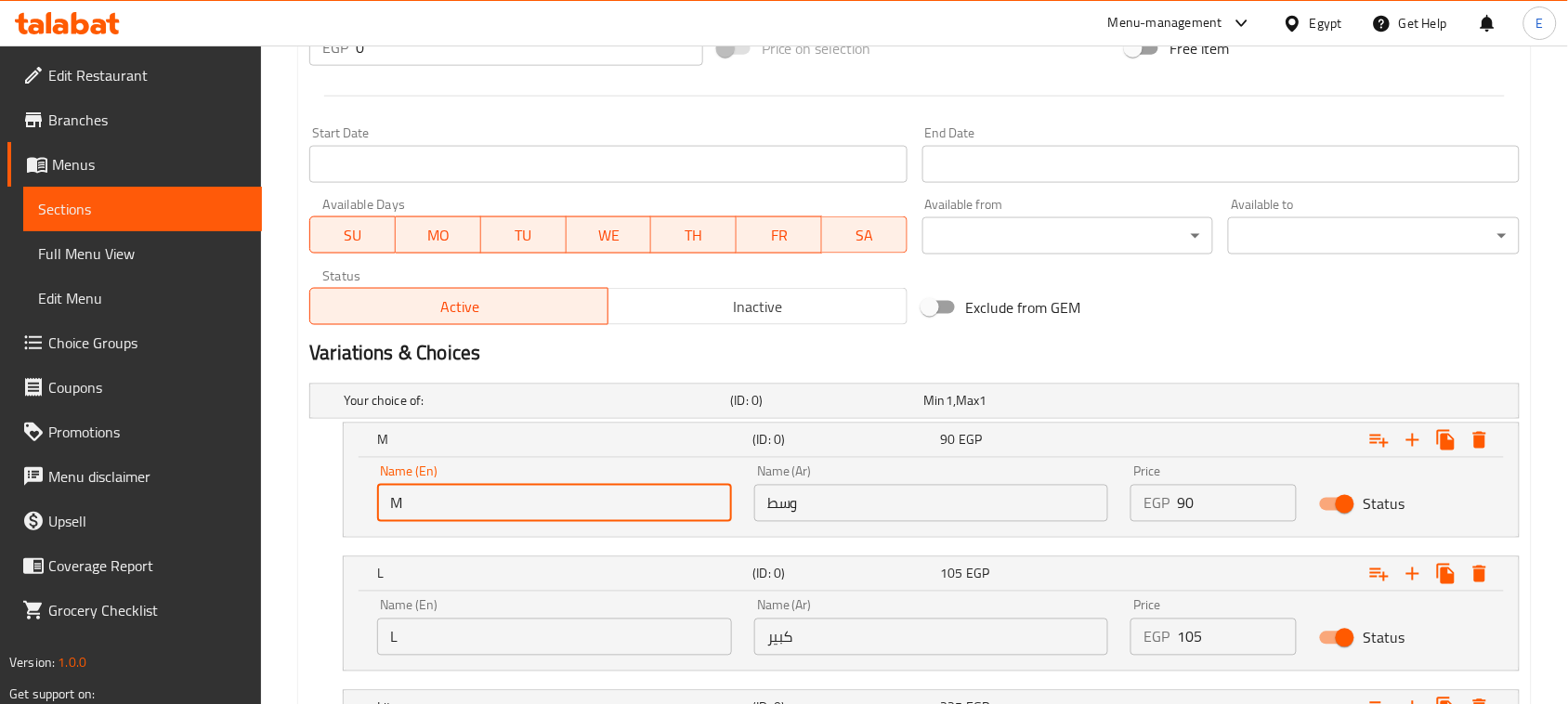 scroll, scrollTop: 828, scrollLeft: 0, axis: vertical 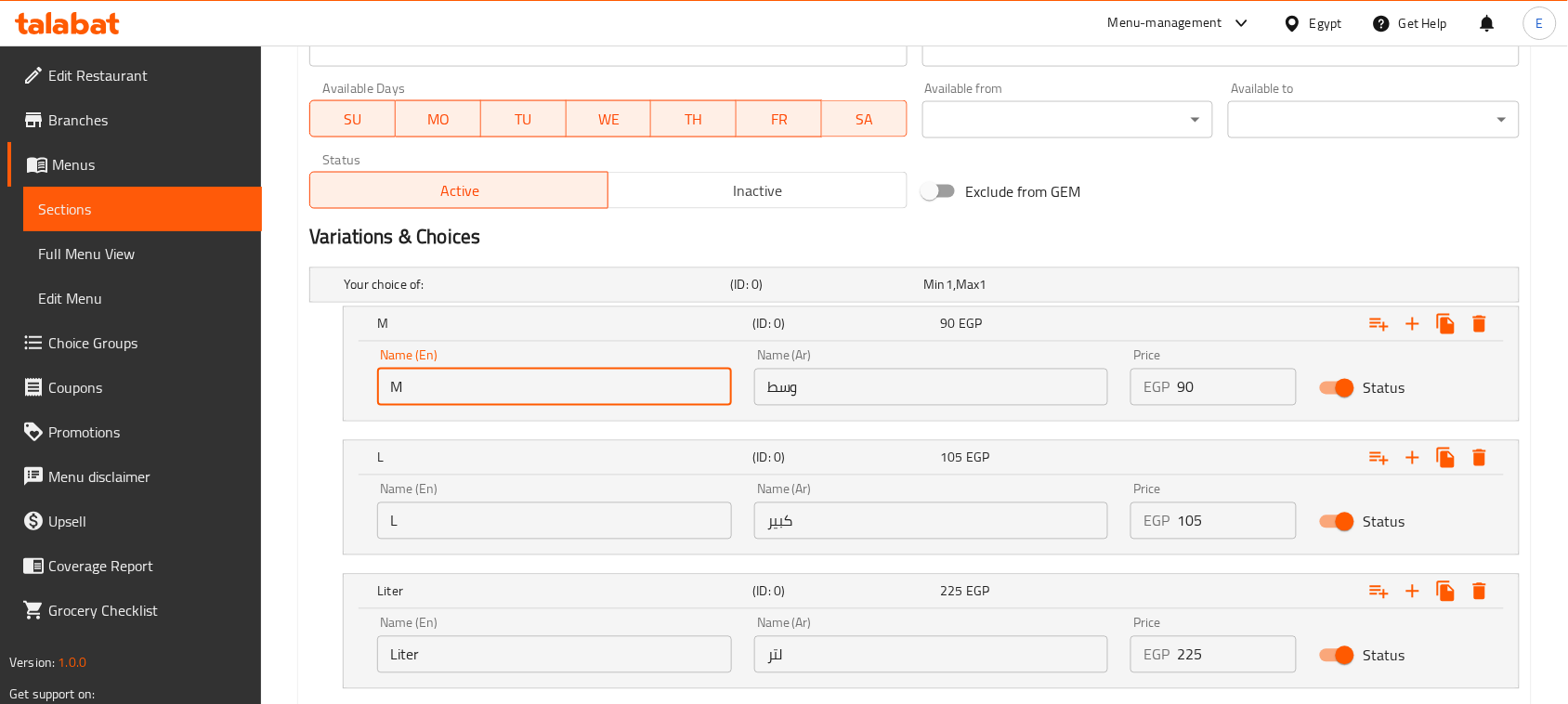 type on "M" 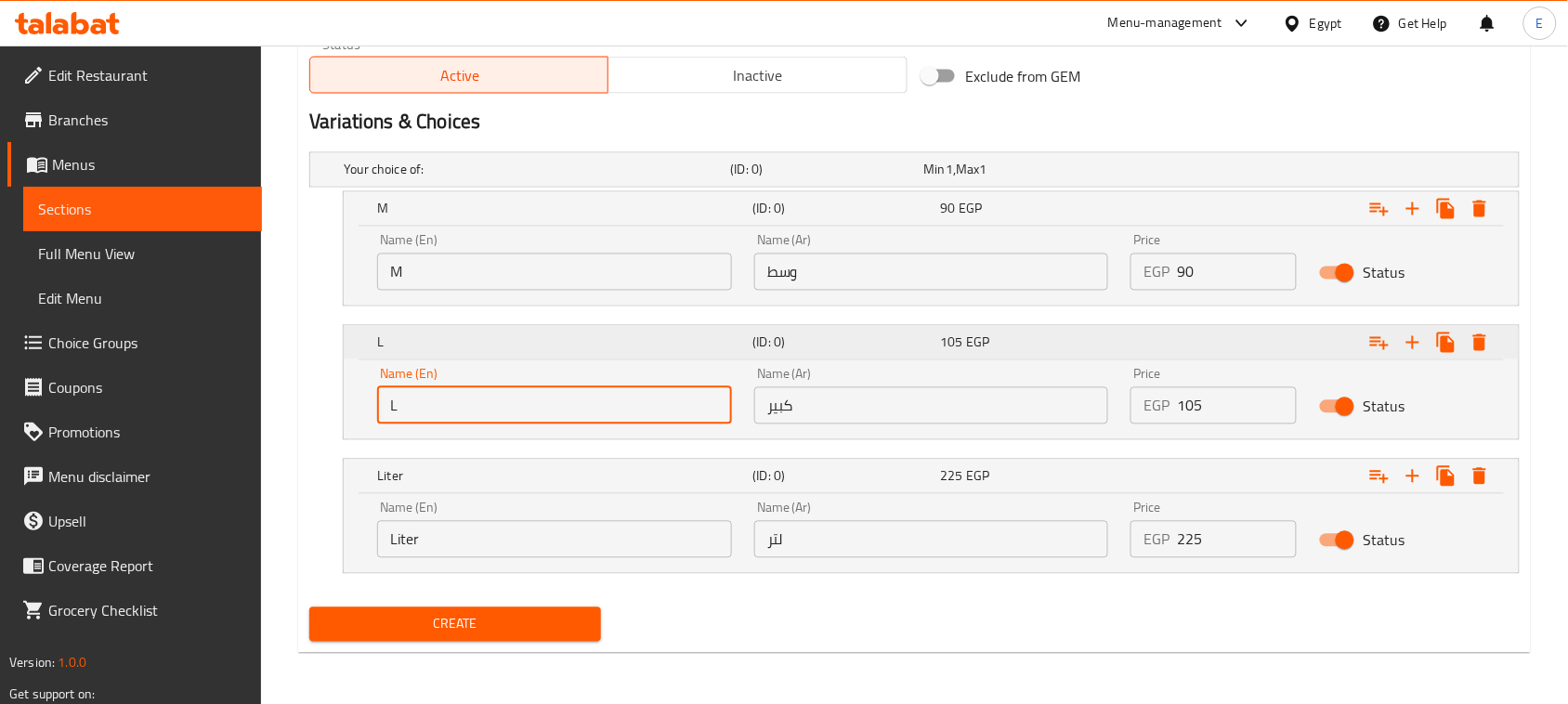 scroll, scrollTop: 944, scrollLeft: 0, axis: vertical 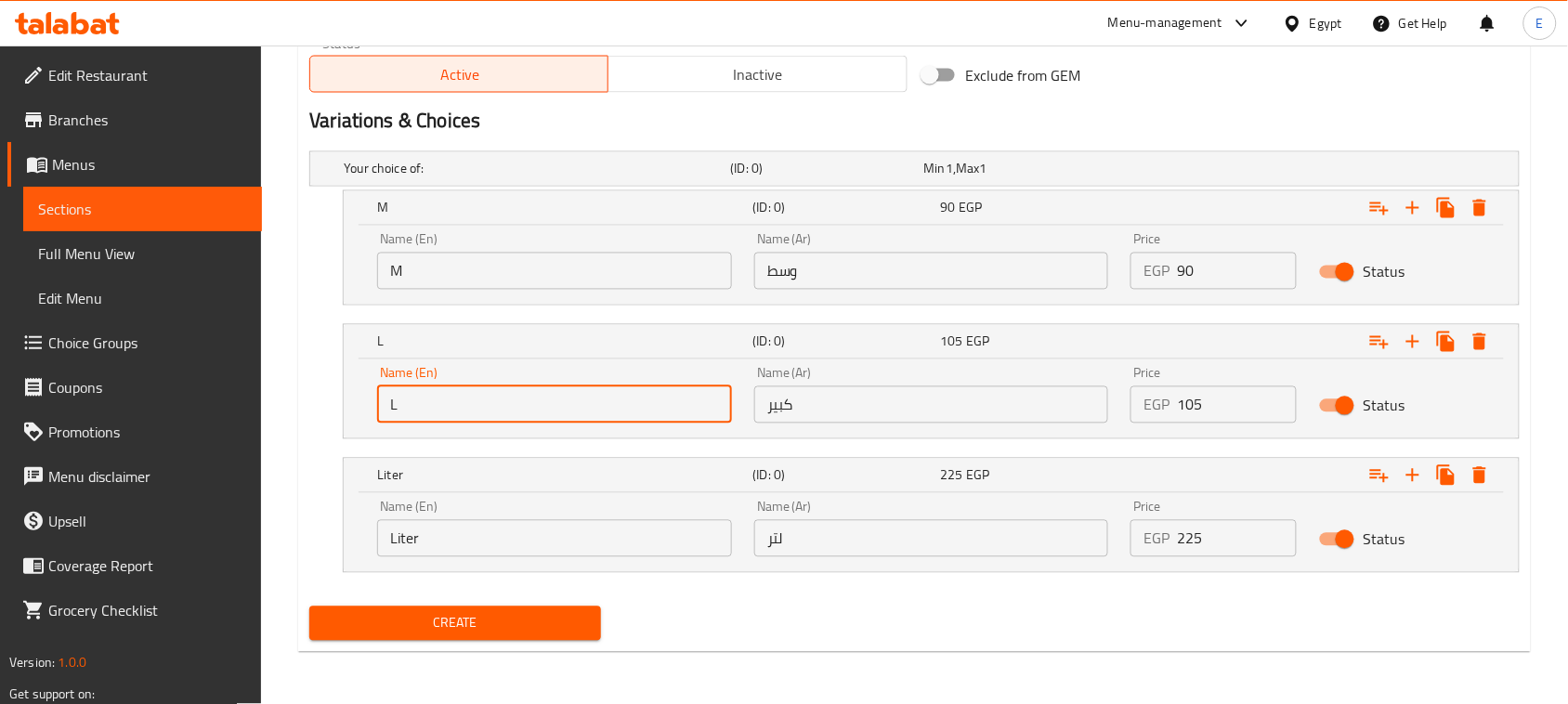 type on "L" 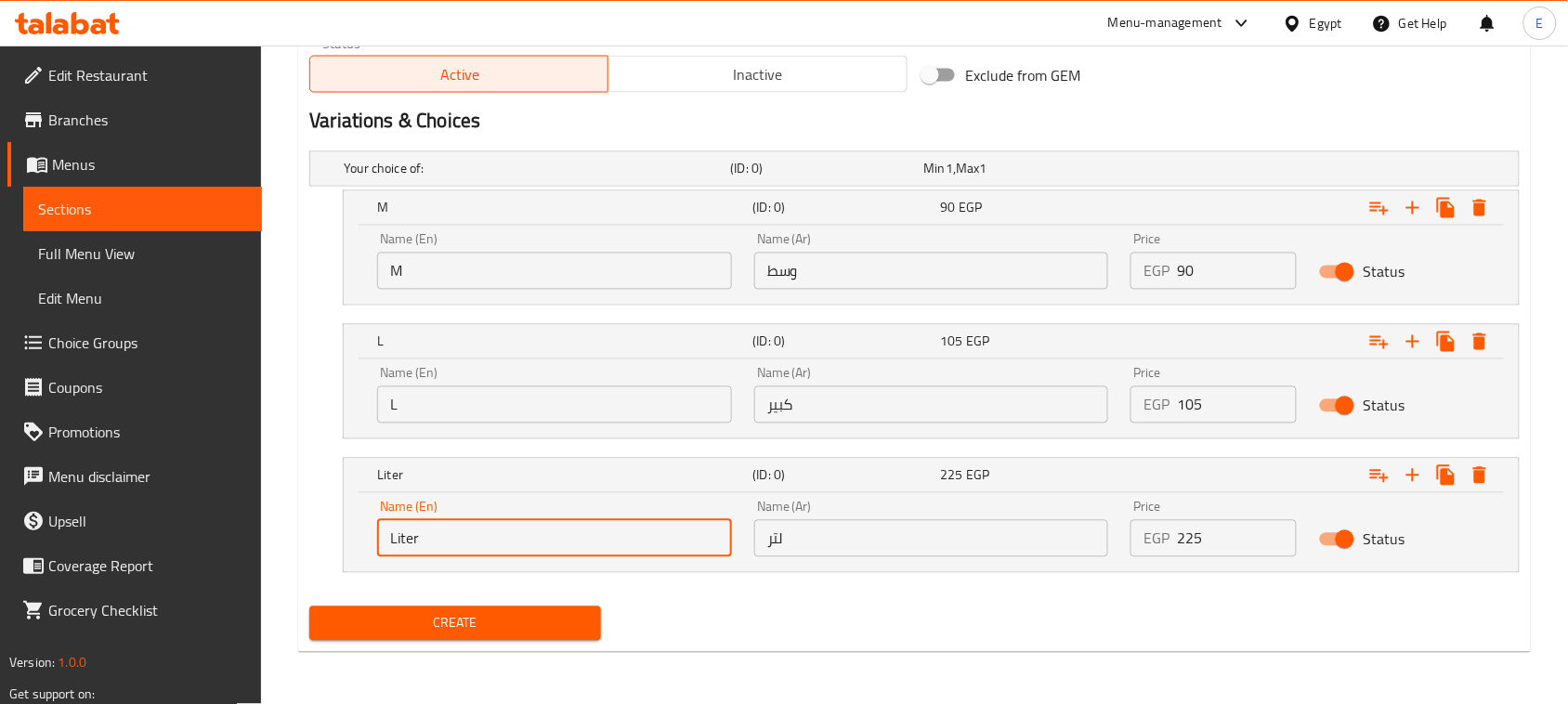 drag, startPoint x: 449, startPoint y: 530, endPoint x: 359, endPoint y: 530, distance: 90 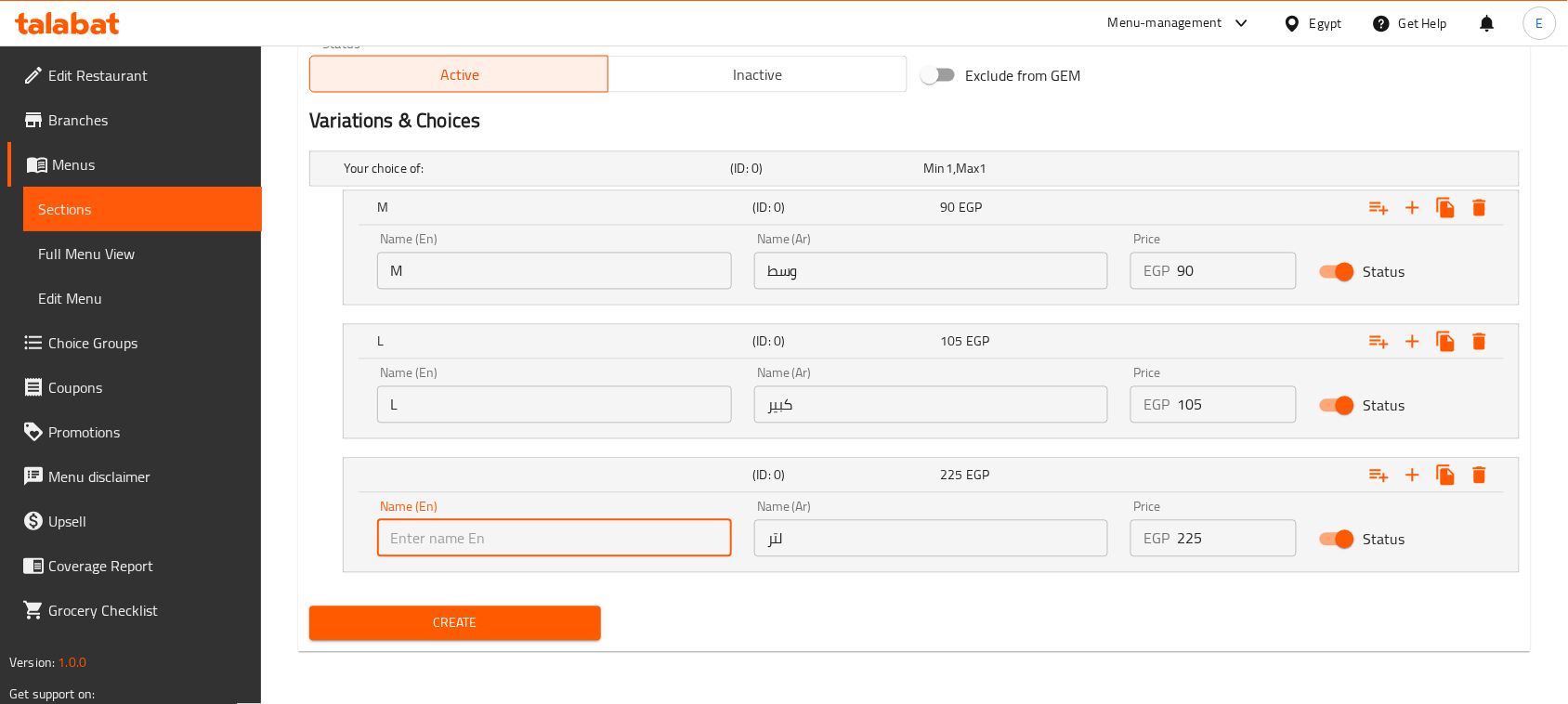 click at bounding box center (555, 539) 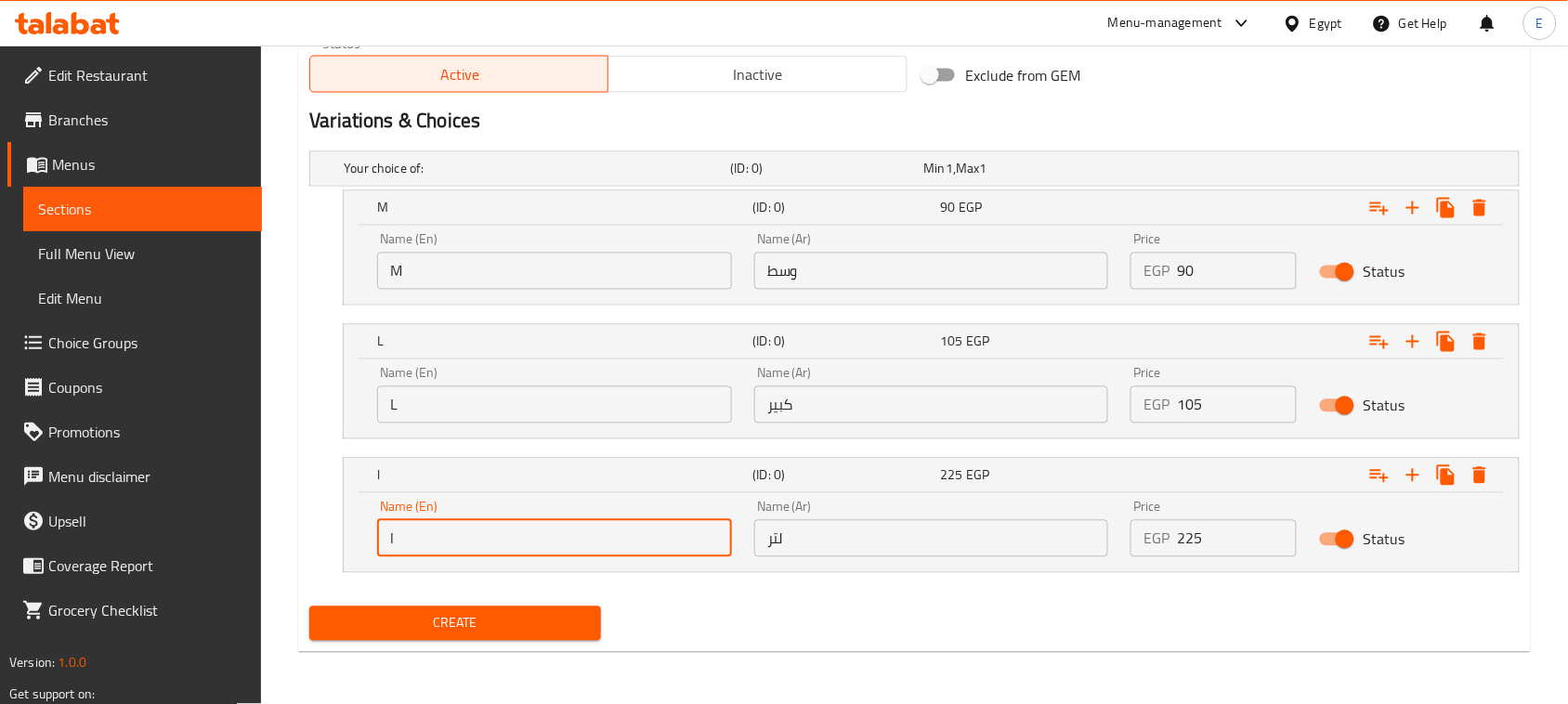 type on "Liter" 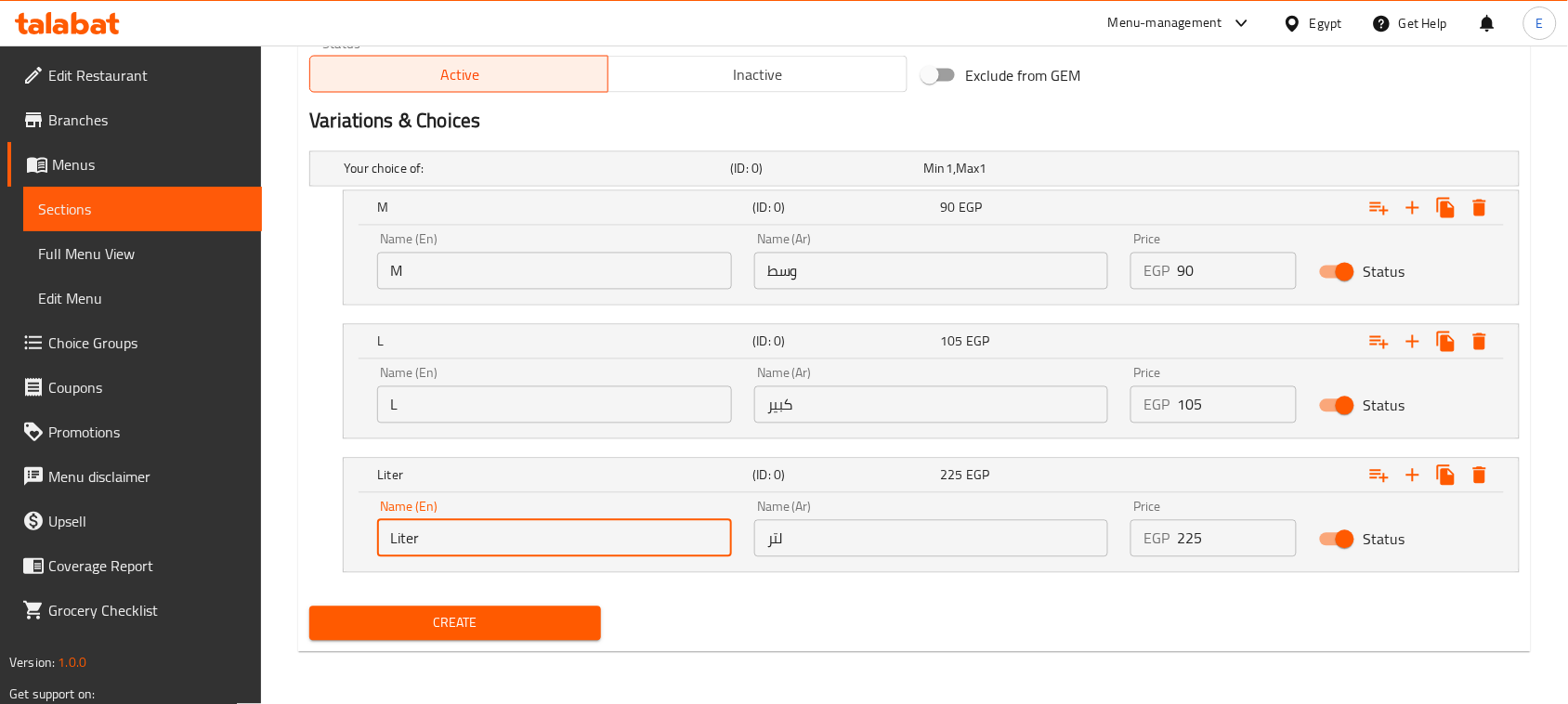 click on "لتر" at bounding box center [932, 539] 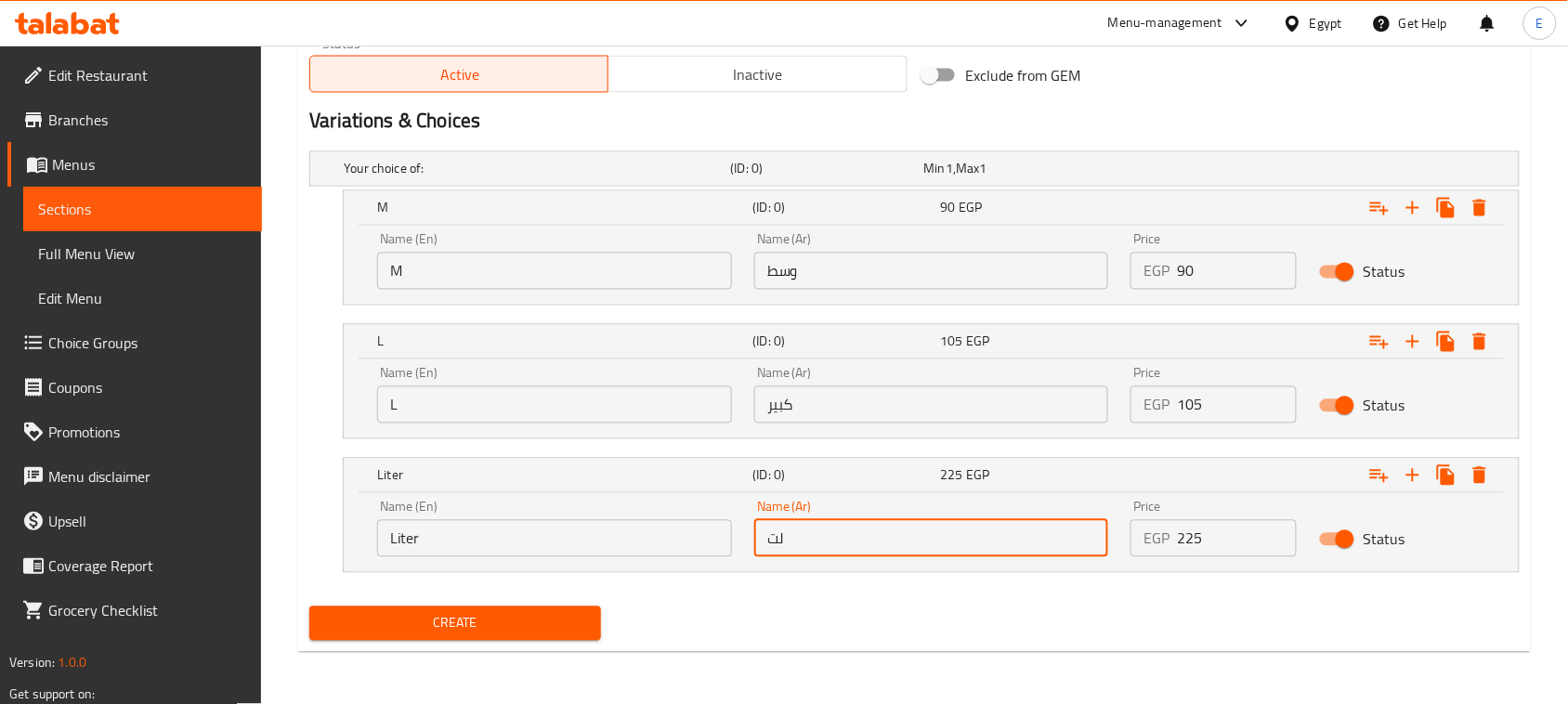 type on "لتر" 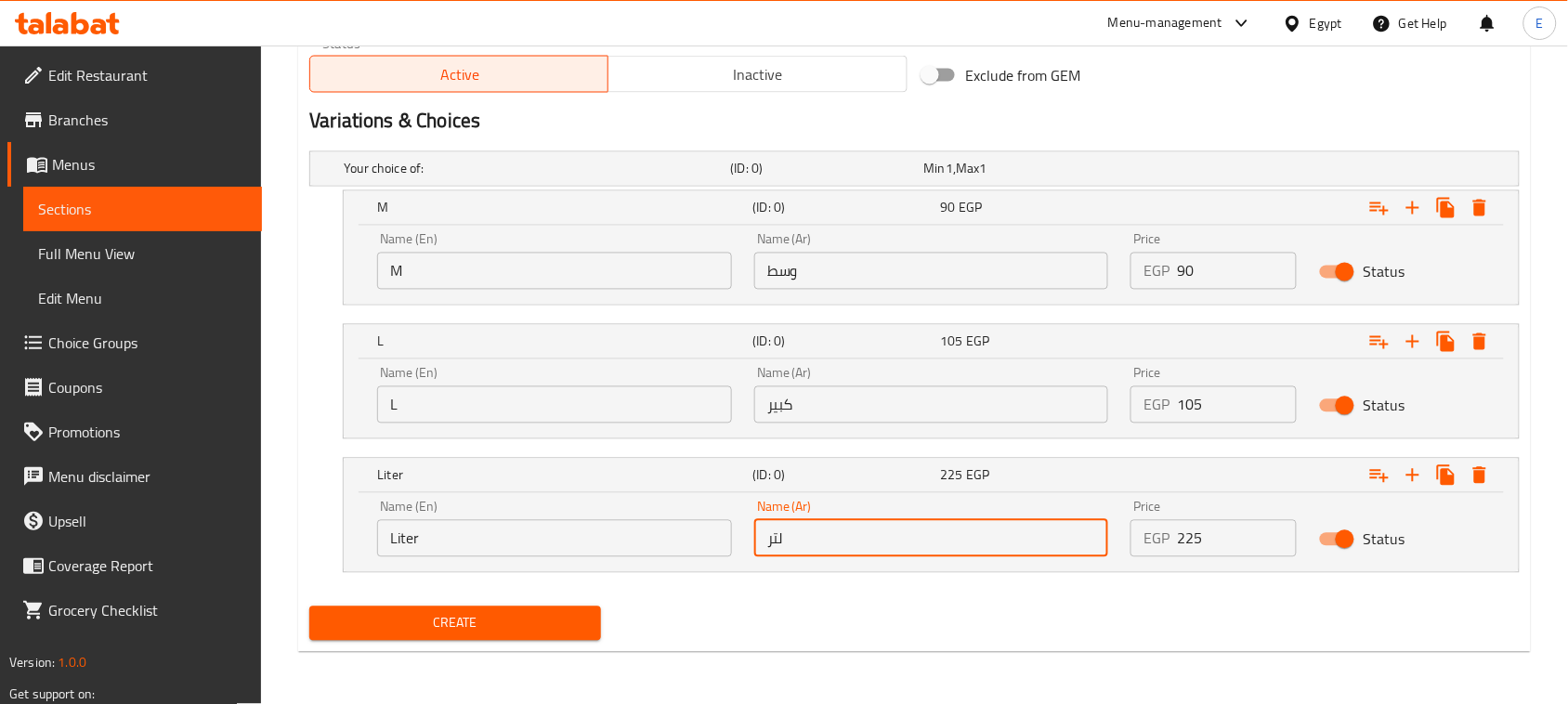 click on "كبير" at bounding box center (932, 405) 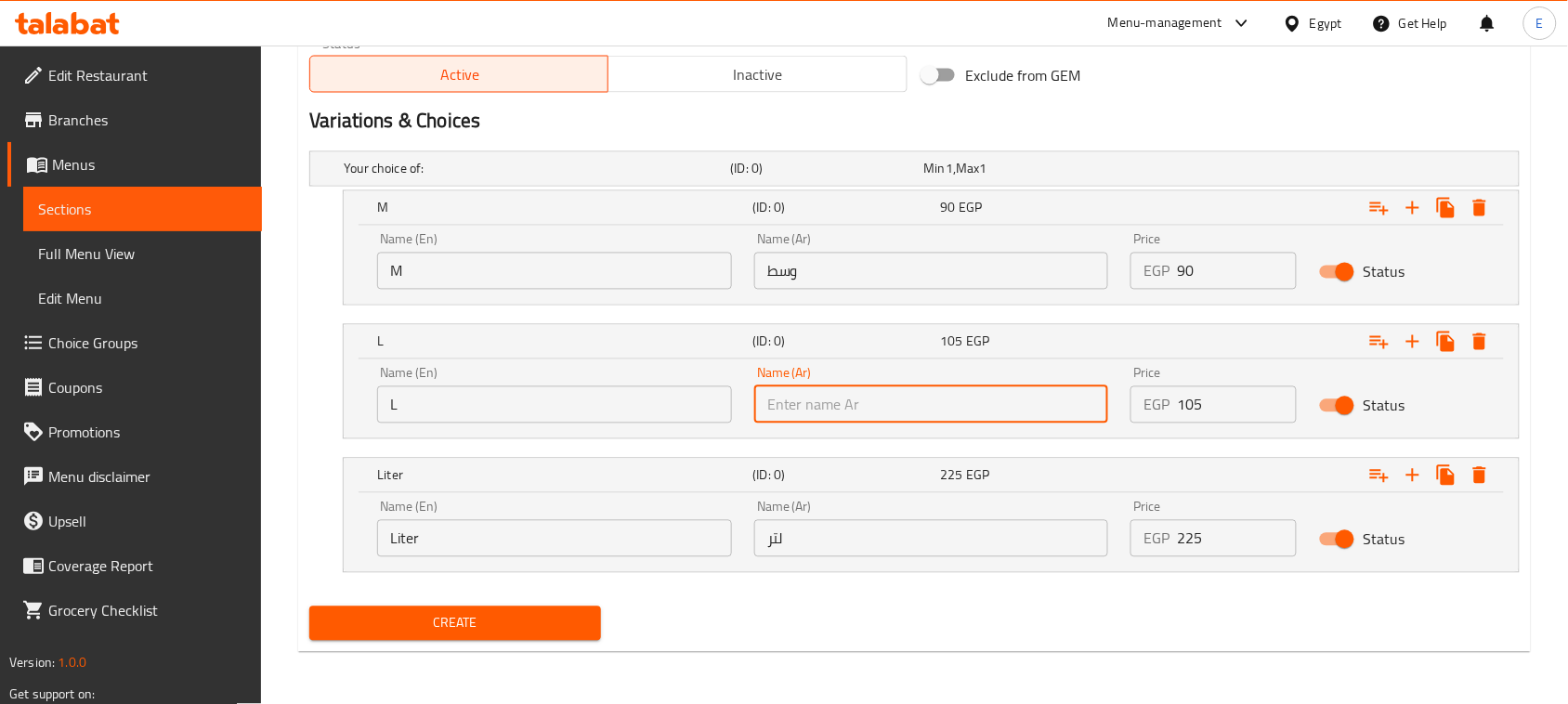 type on "كبير" 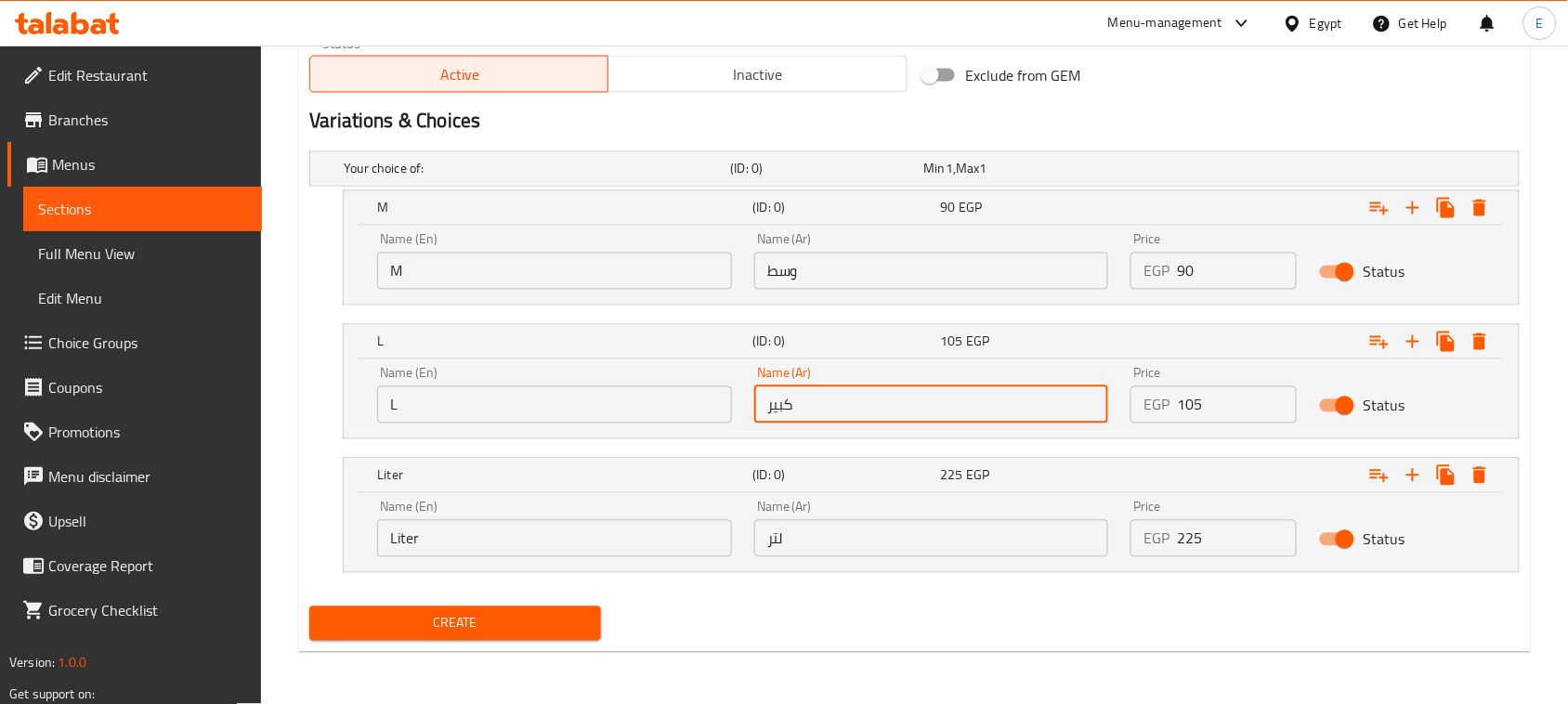 click on "وسط" at bounding box center (932, 271) 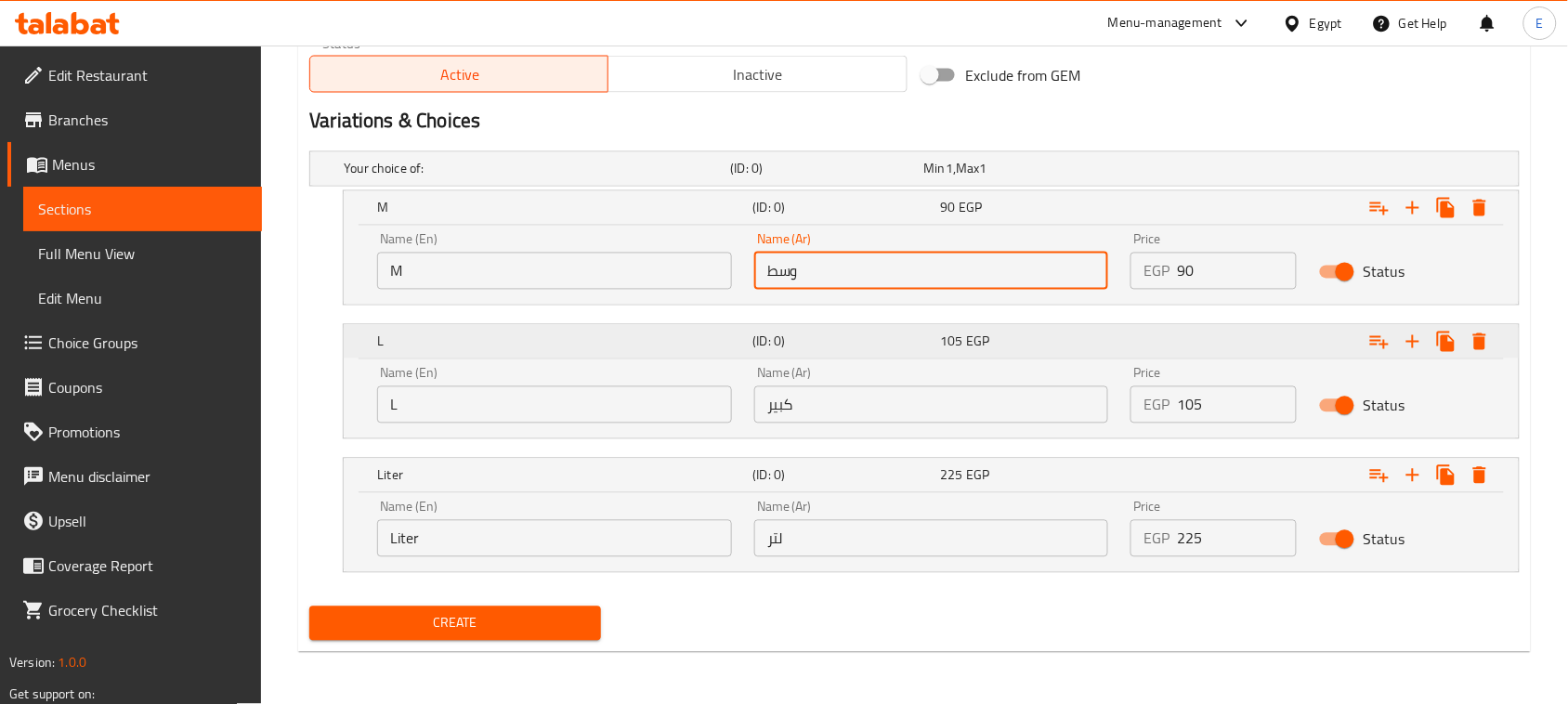type on "وسط" 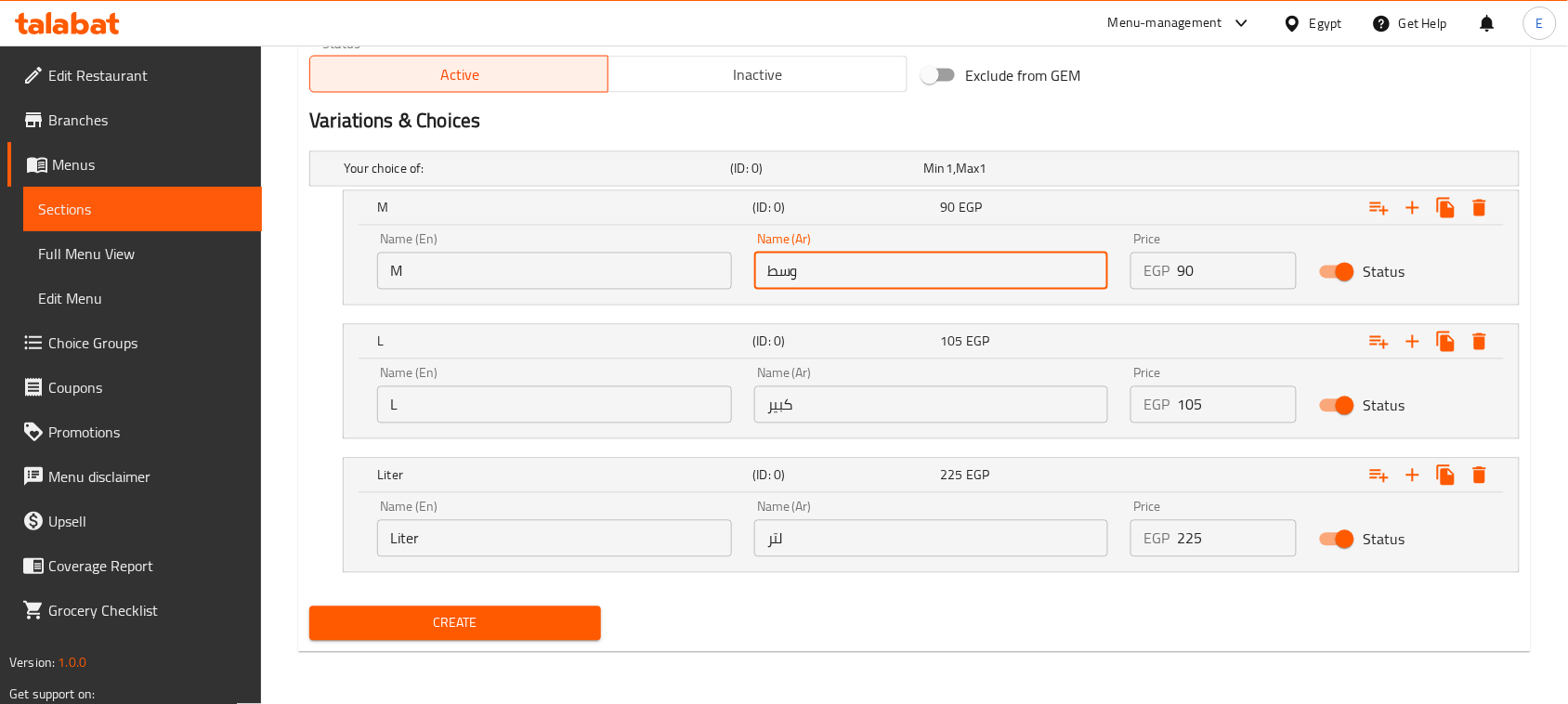 drag, startPoint x: 1213, startPoint y: 269, endPoint x: 855, endPoint y: 234, distance: 359.70683 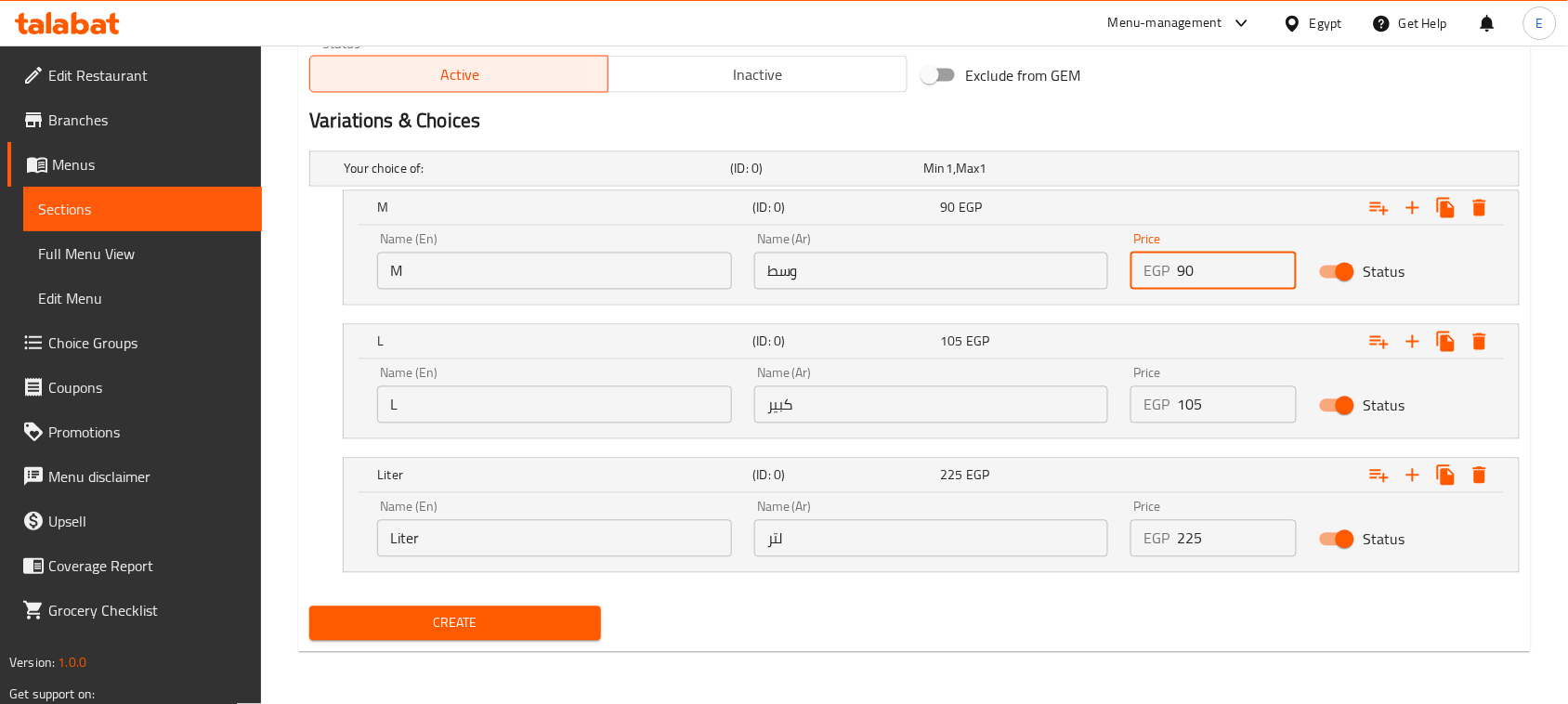type on "90" 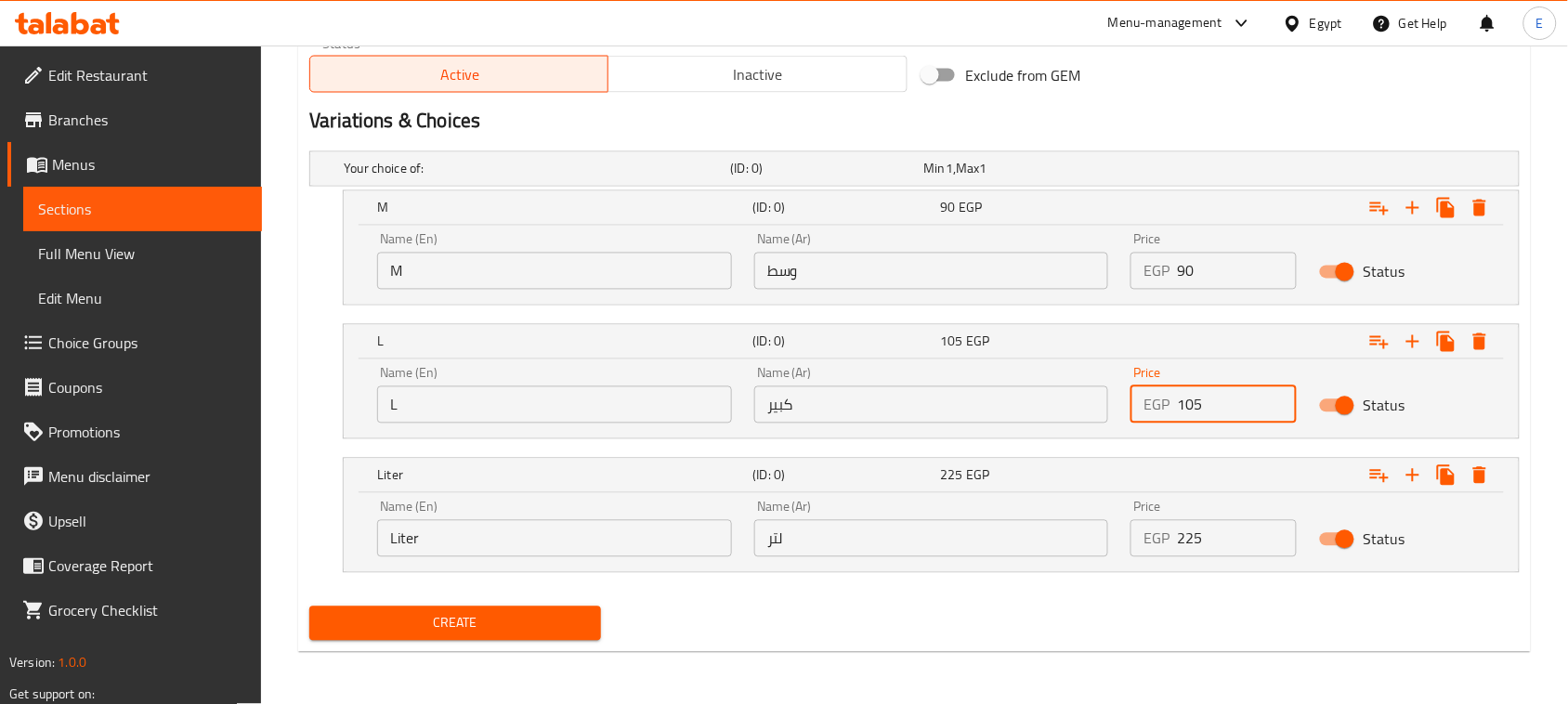 drag, startPoint x: 1233, startPoint y: 405, endPoint x: 1094, endPoint y: 409, distance: 139.05754 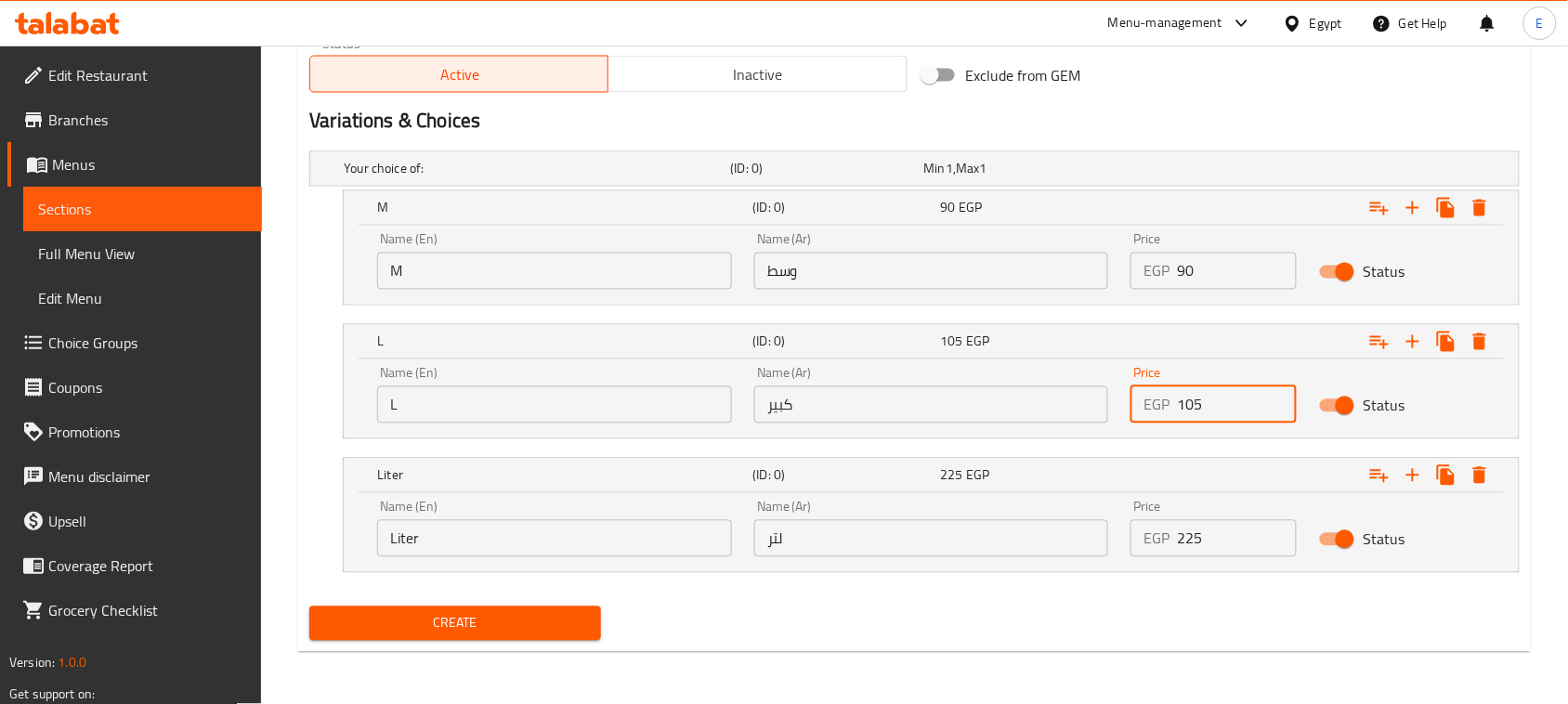 type on "105" 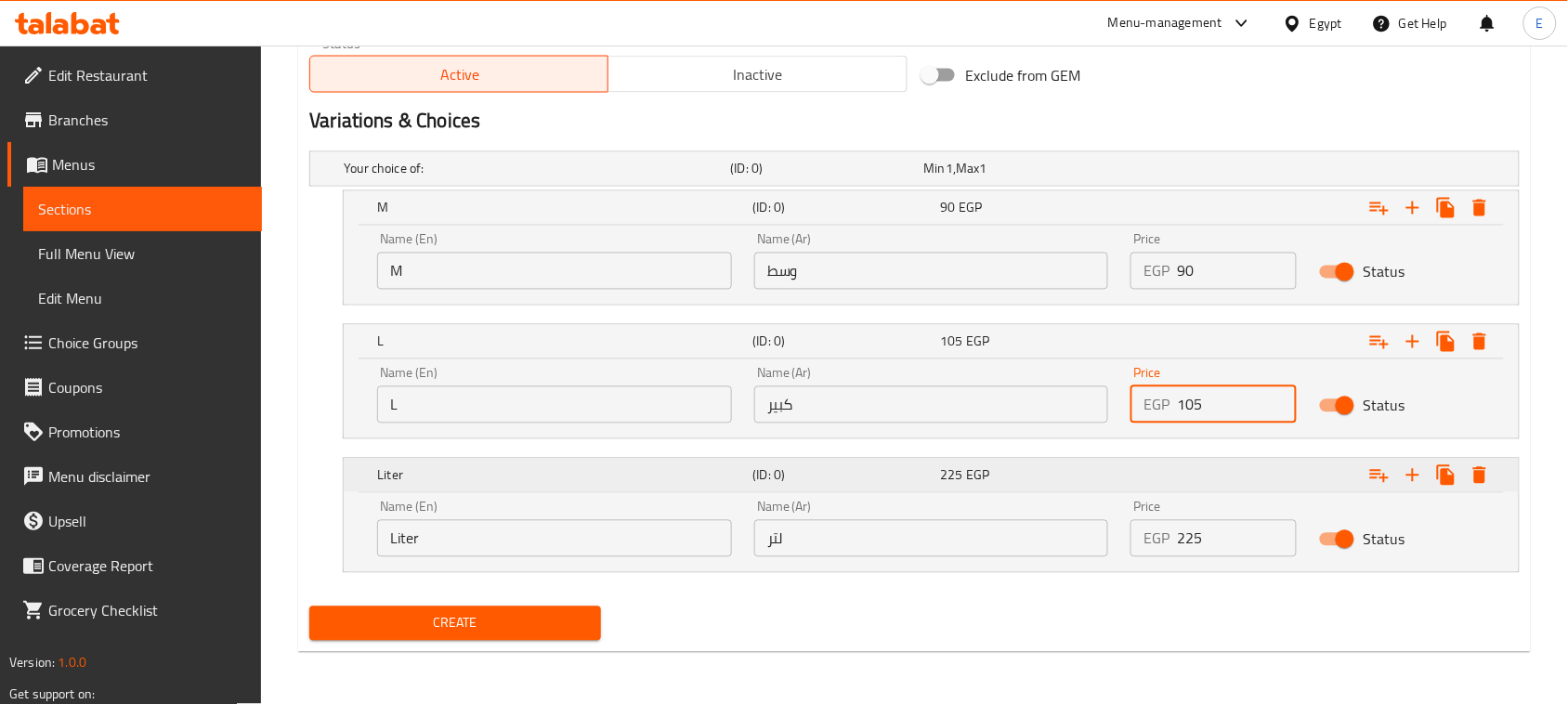 drag, startPoint x: 1224, startPoint y: 528, endPoint x: 1024, endPoint y: 493, distance: 203.03941 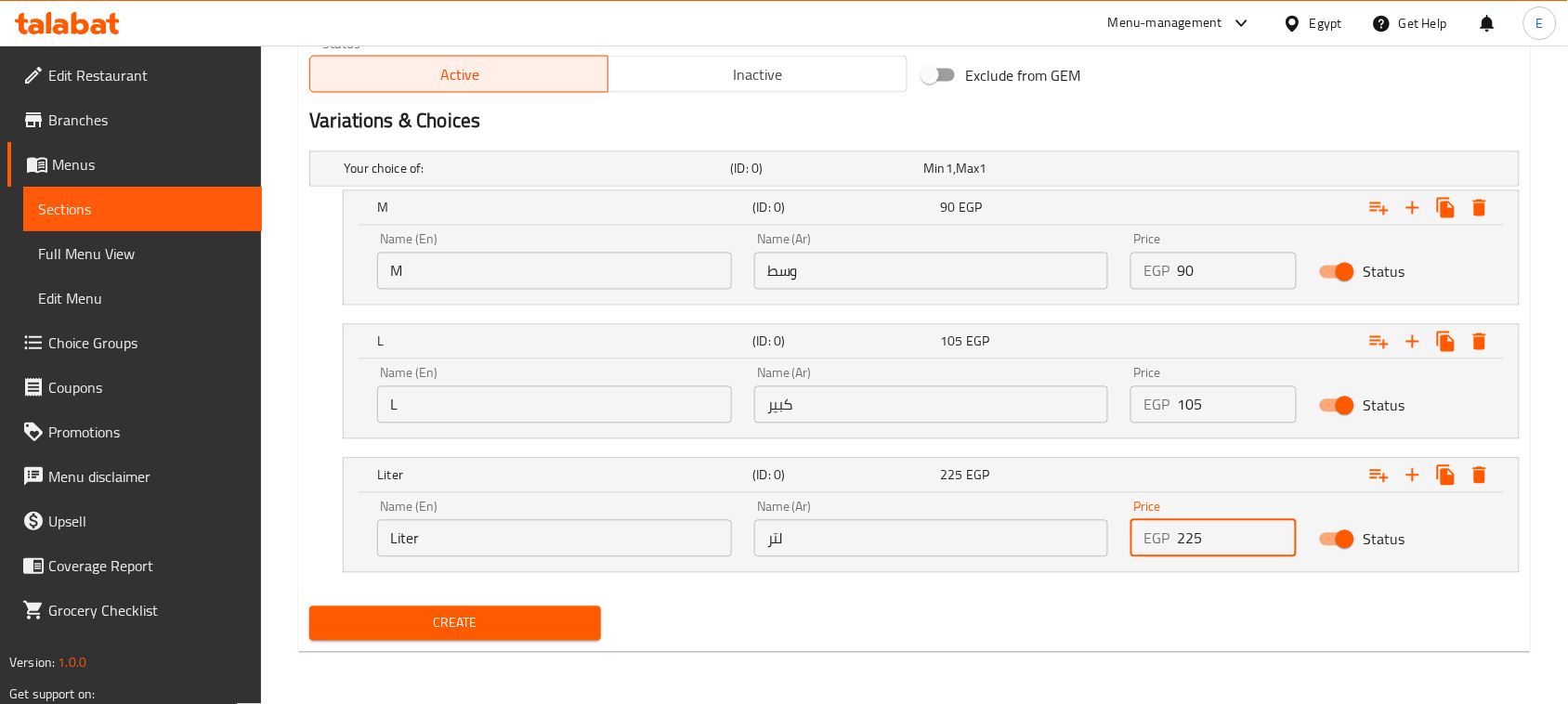 type on "225" 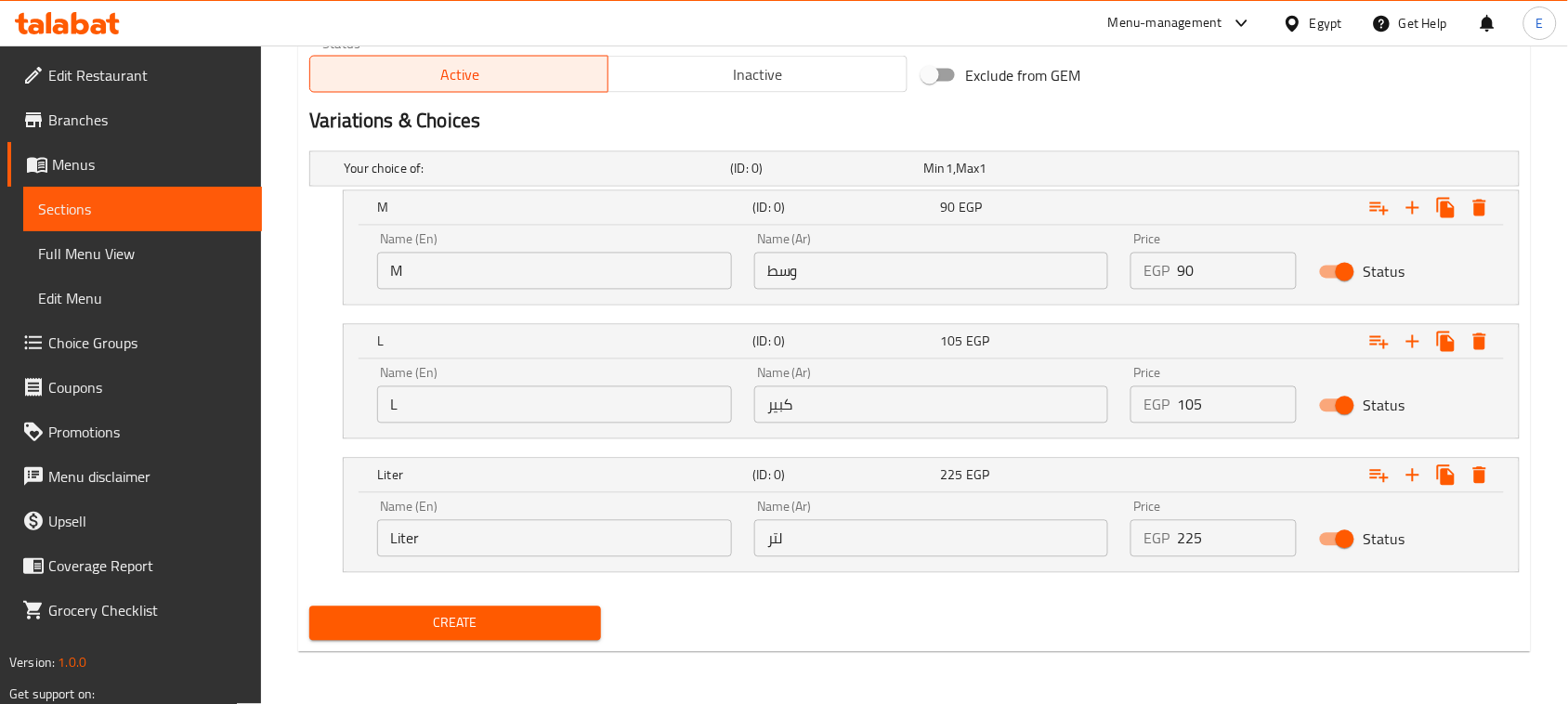 click on "Create" at bounding box center [455, 623] 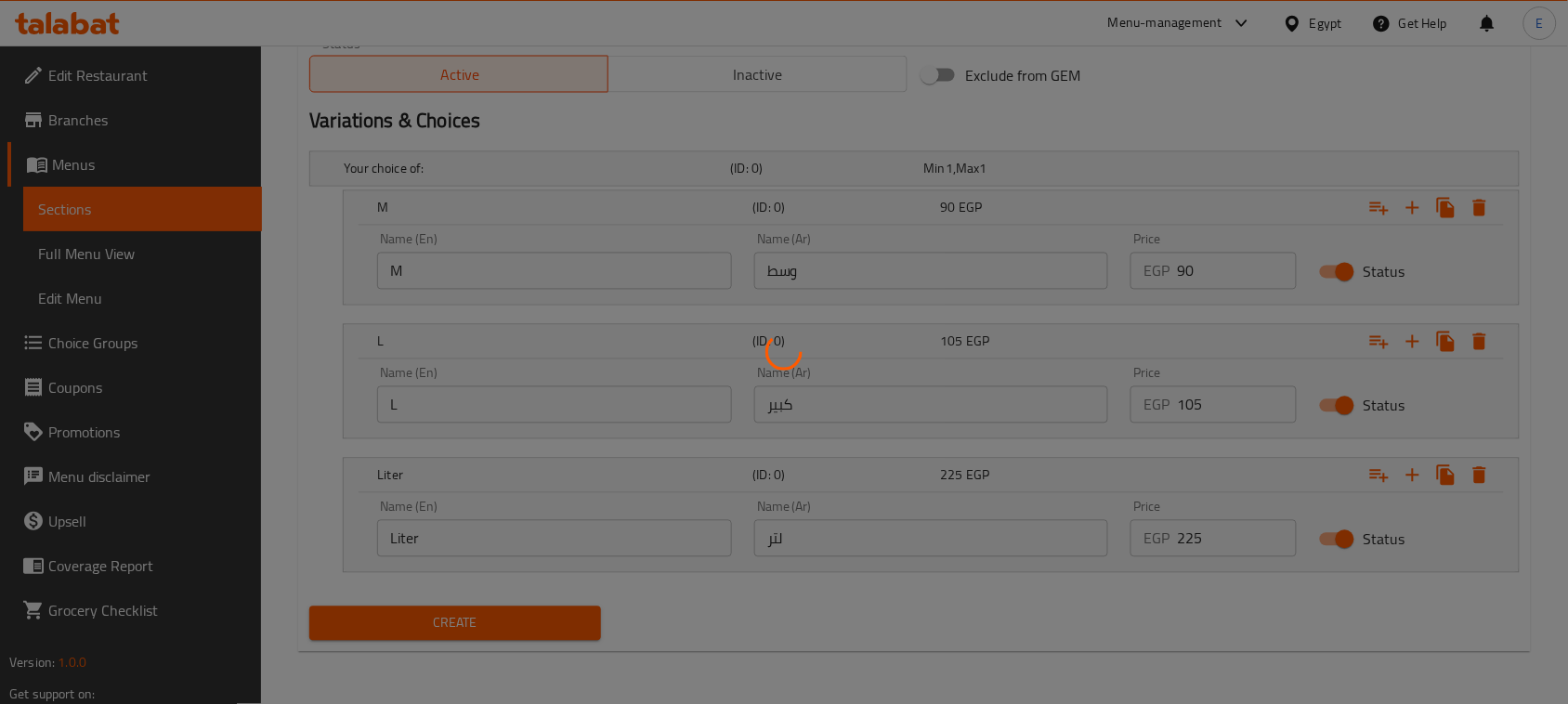 type 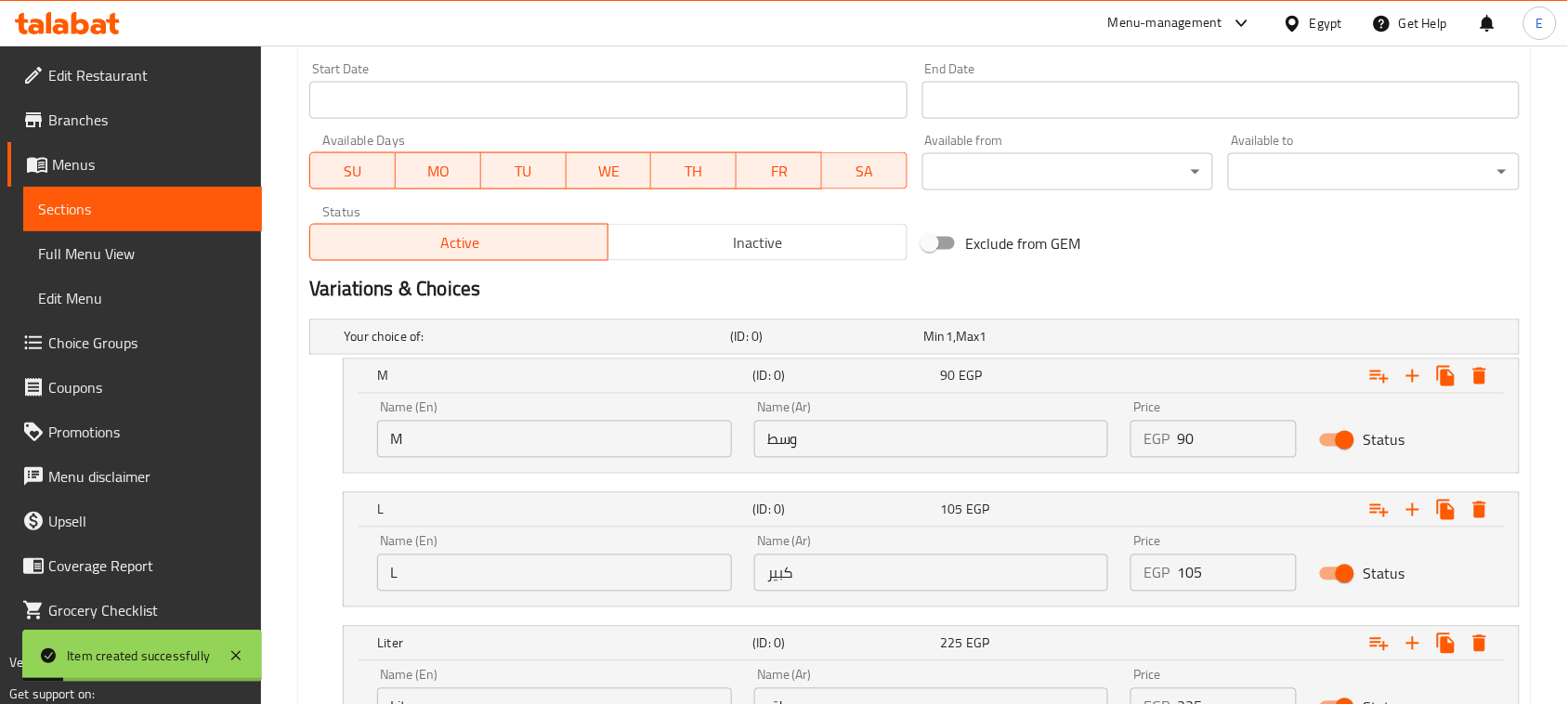 scroll, scrollTop: 944, scrollLeft: 0, axis: vertical 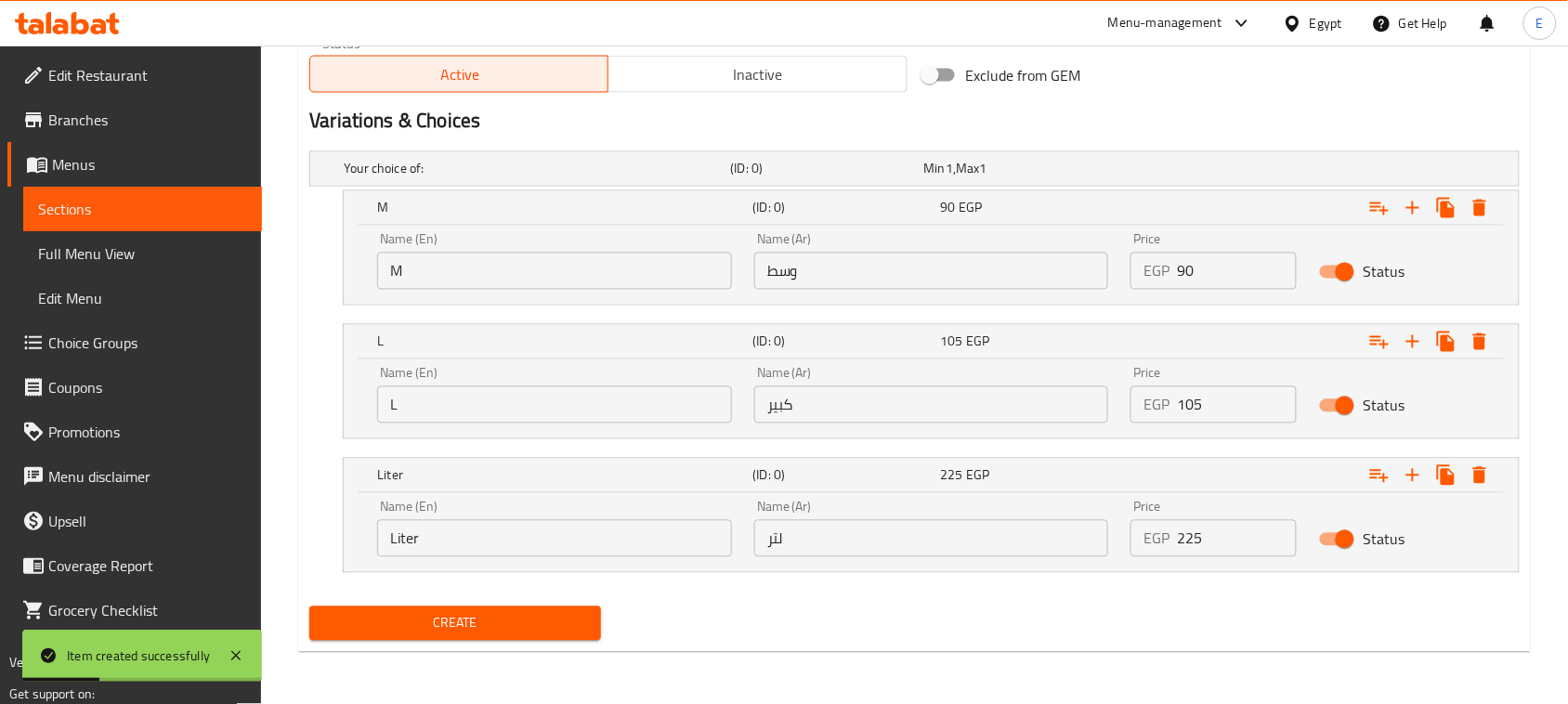 click on "لتر" at bounding box center [932, 539] 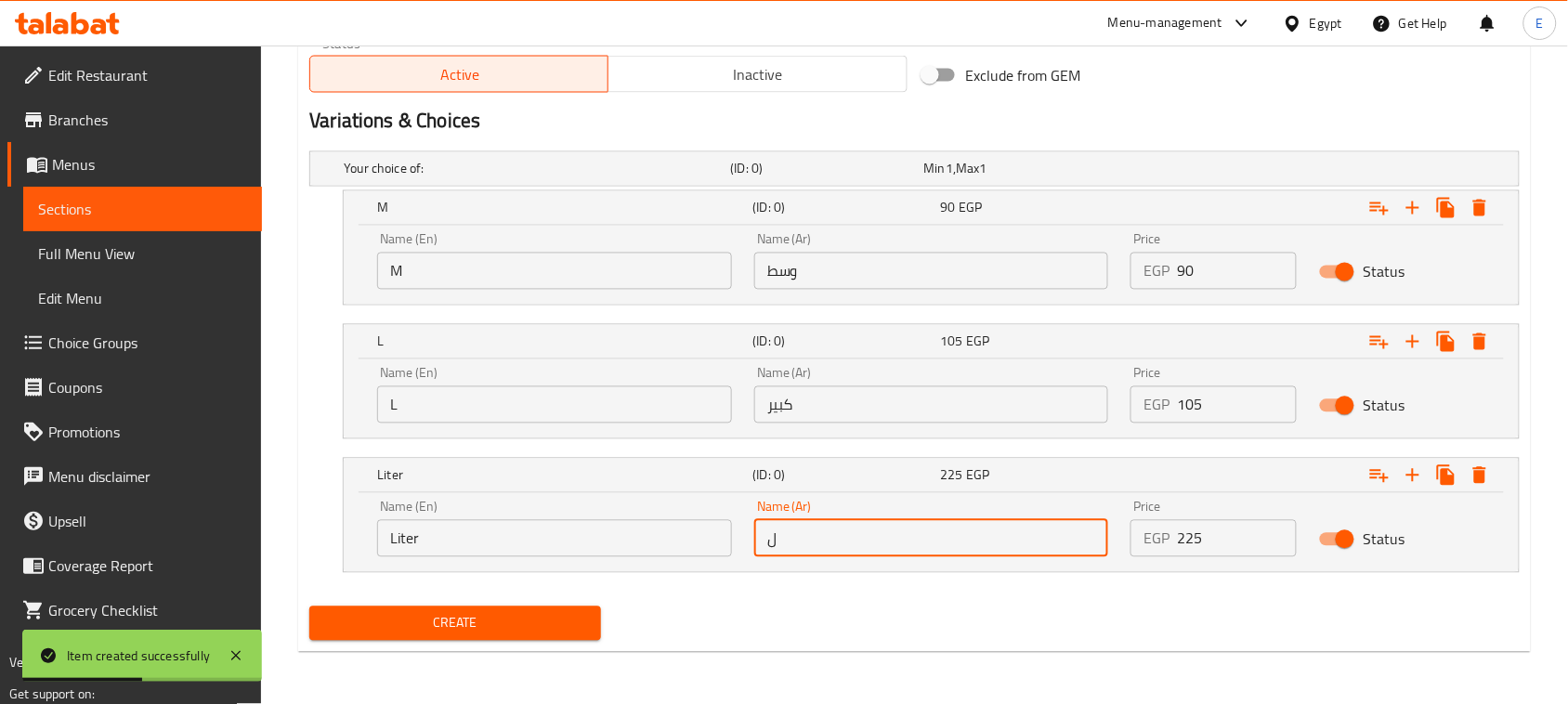 type on "لتر" 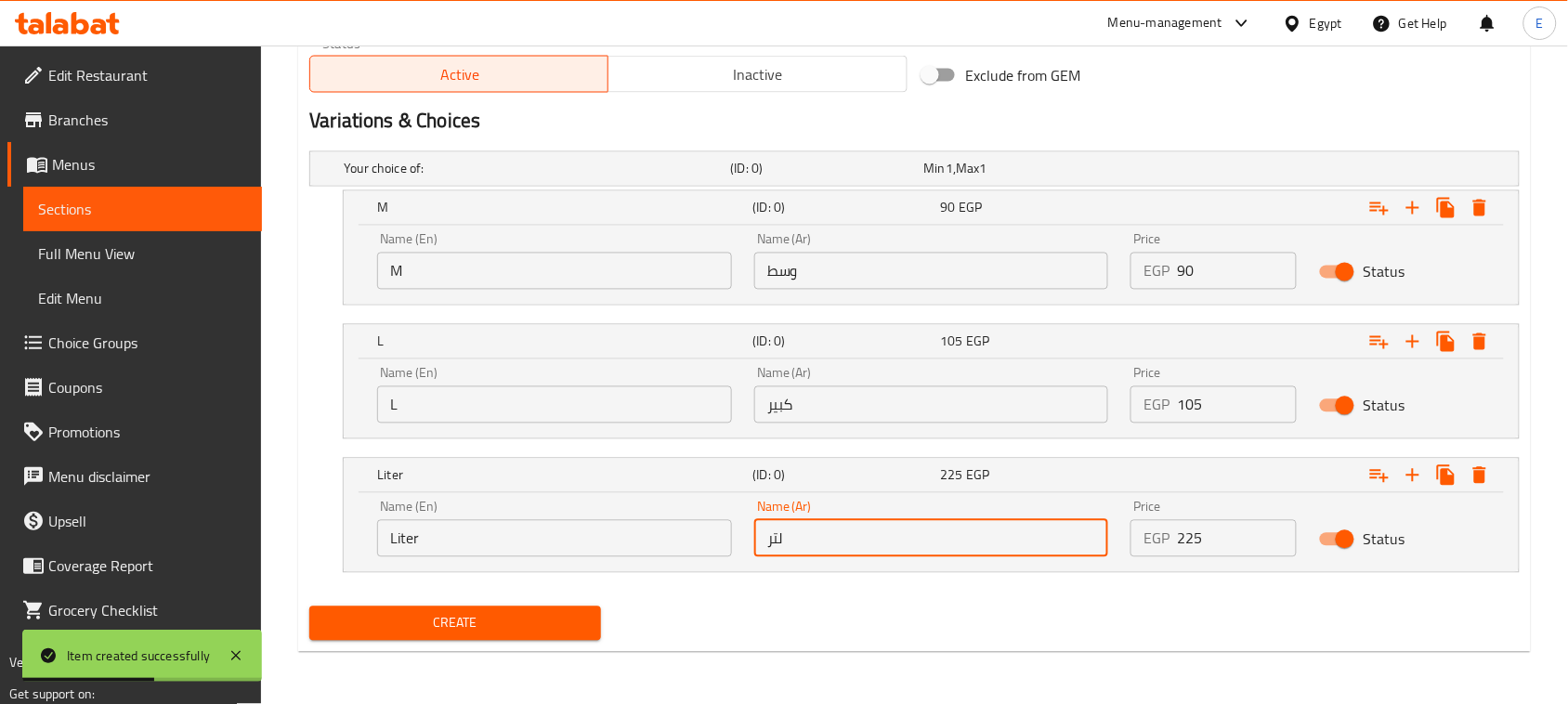 click on "كبير" at bounding box center (932, 405) 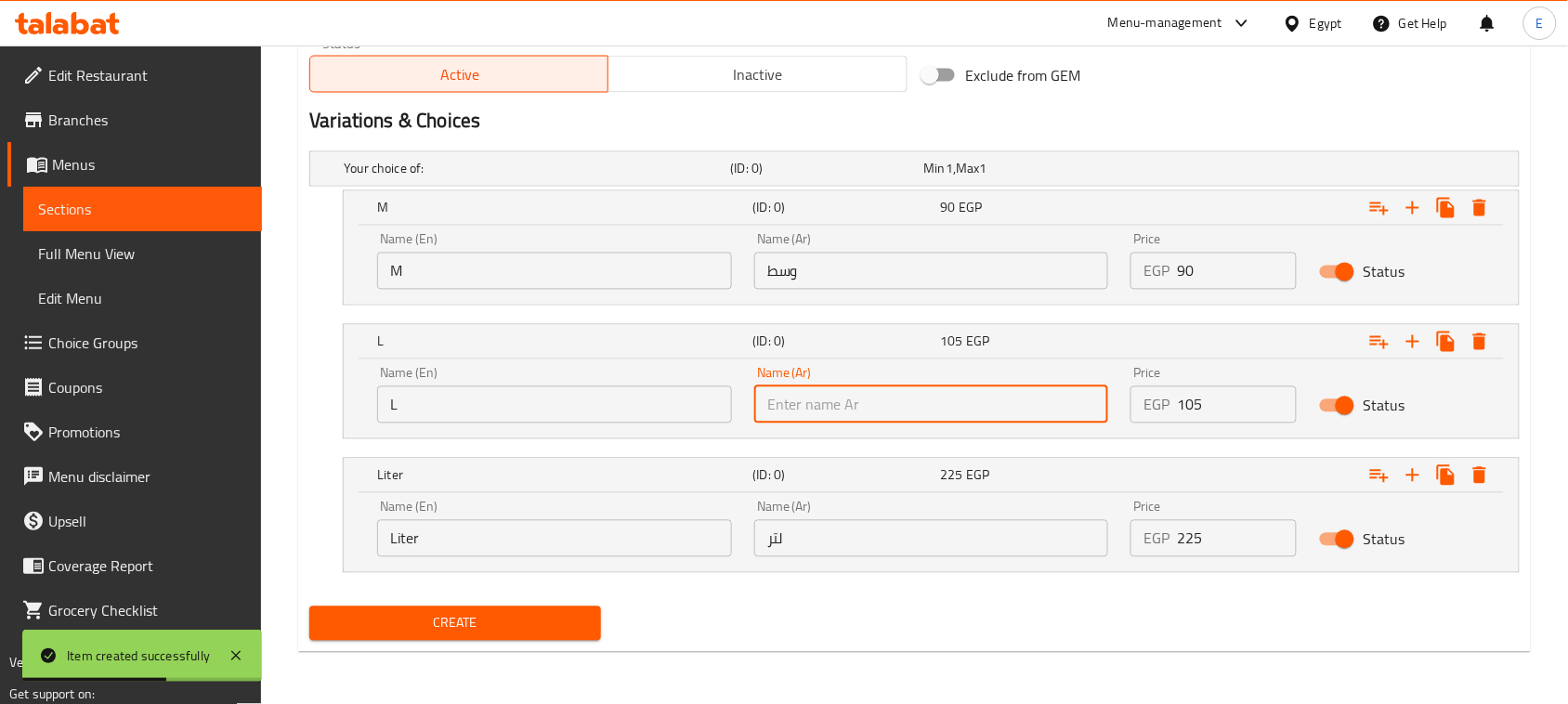 type on "كبير" 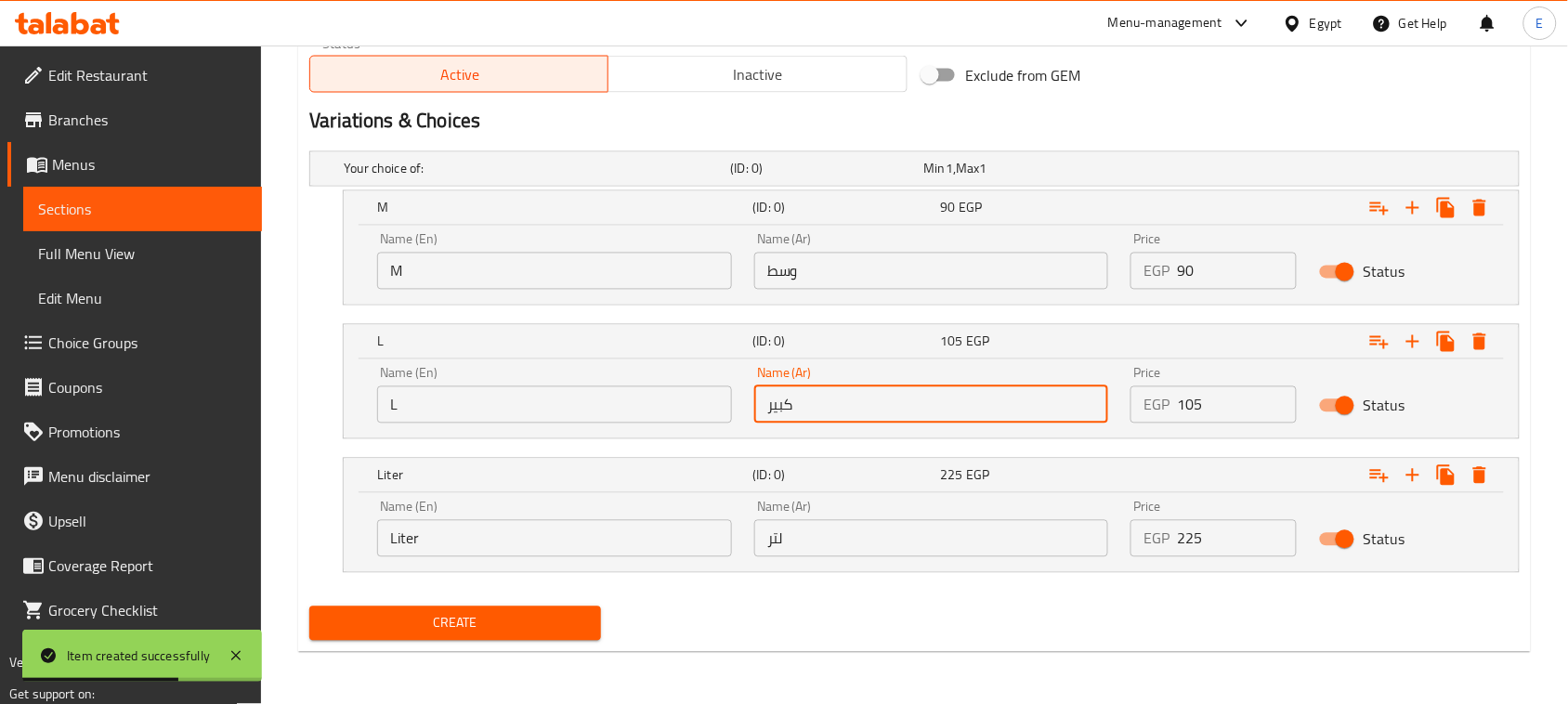 drag, startPoint x: 859, startPoint y: 274, endPoint x: 859, endPoint y: 291, distance: 17 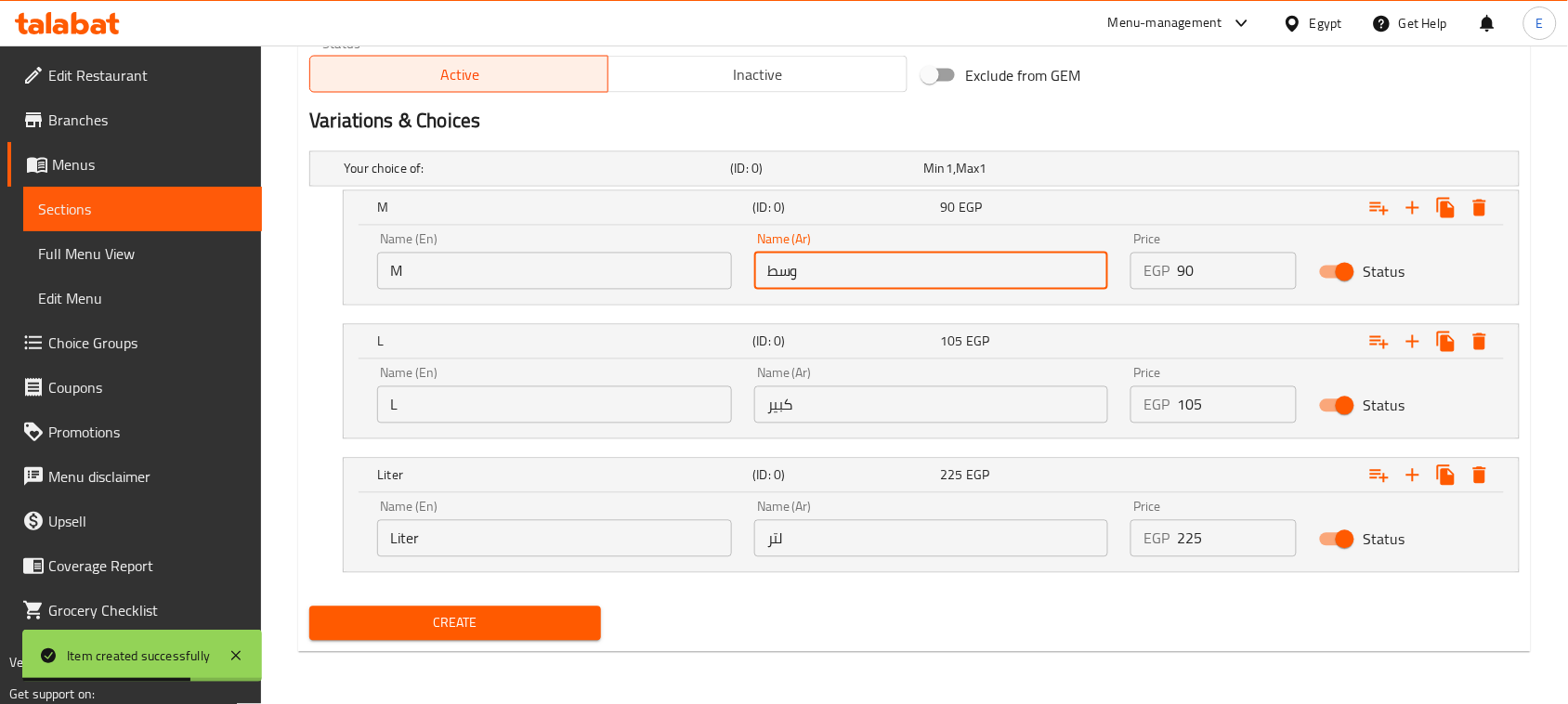 type on "وسط" 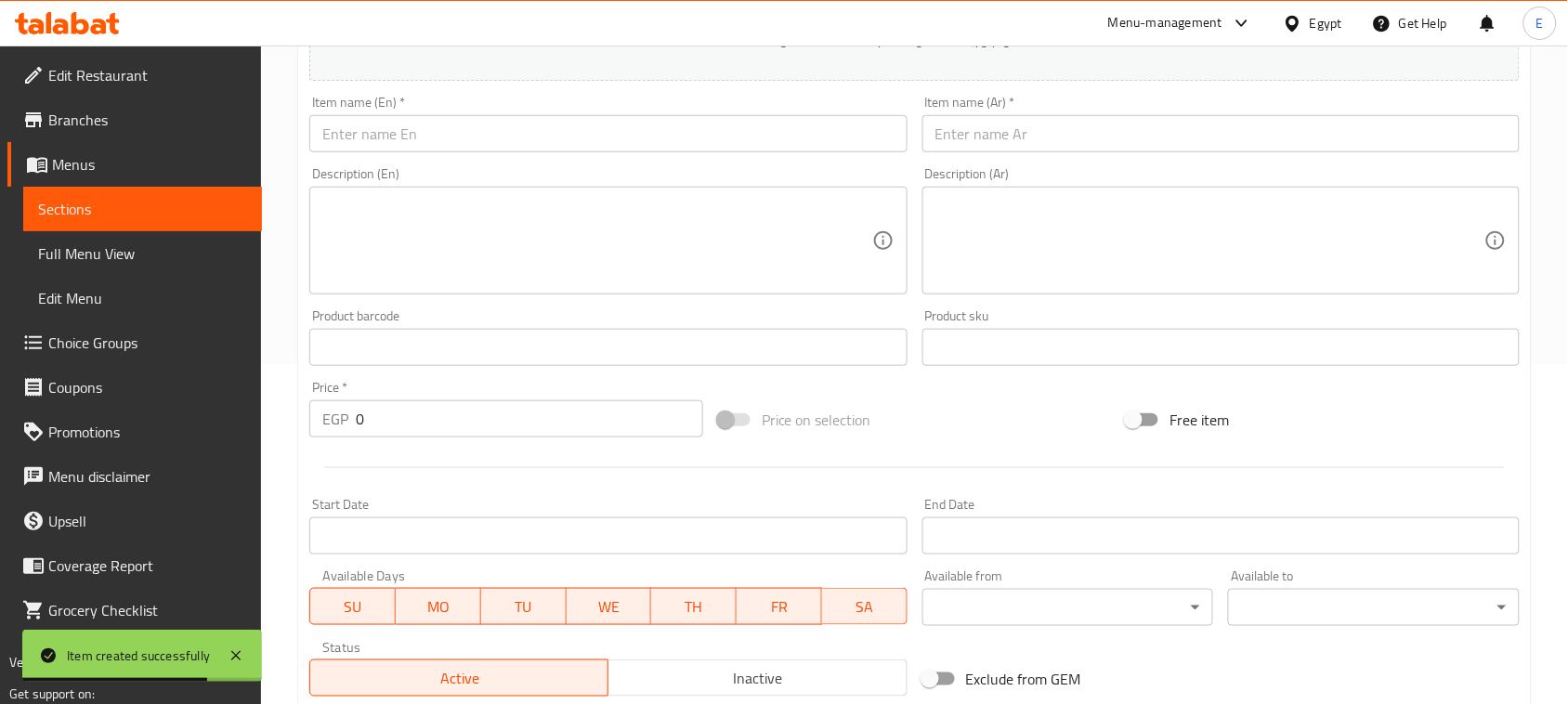scroll, scrollTop: 15, scrollLeft: 0, axis: vertical 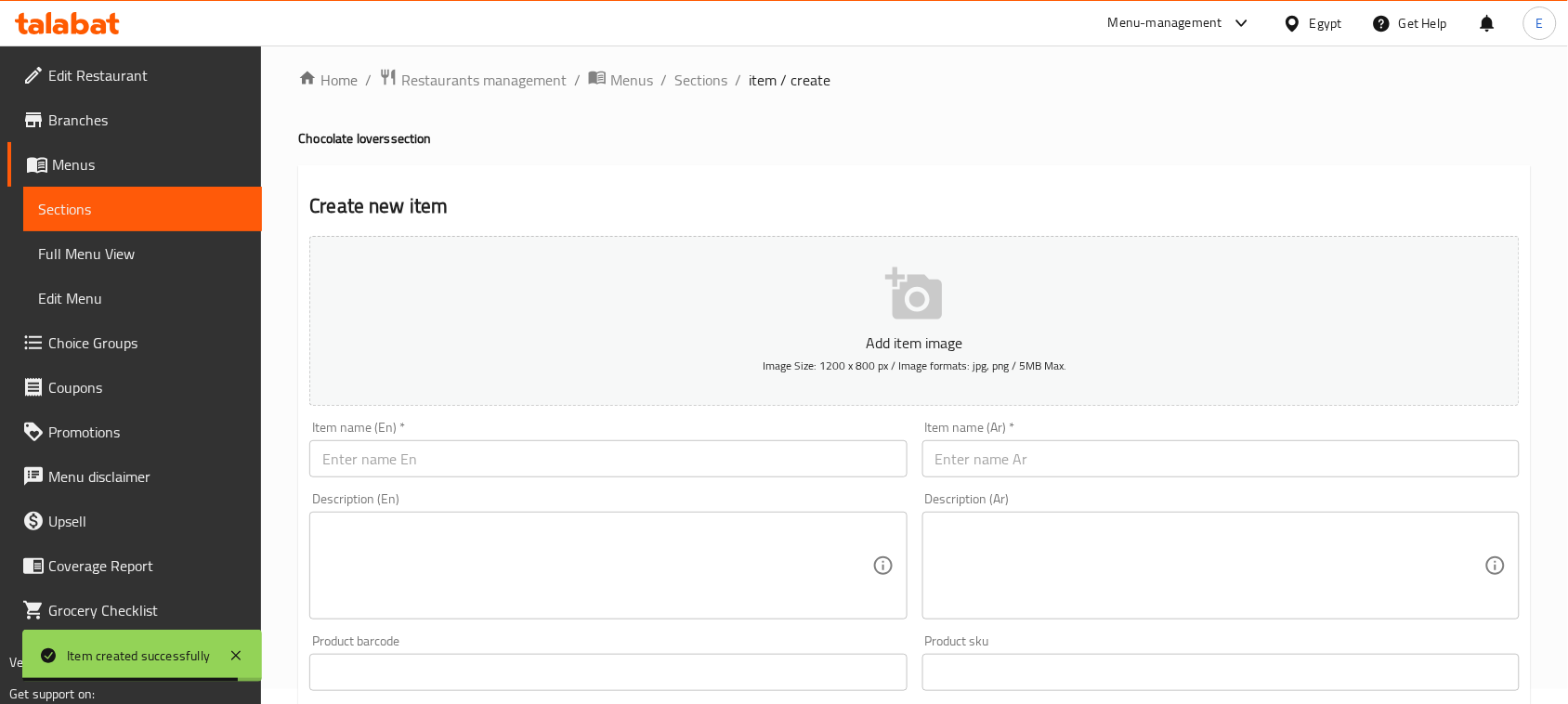 click at bounding box center [1221, 459] 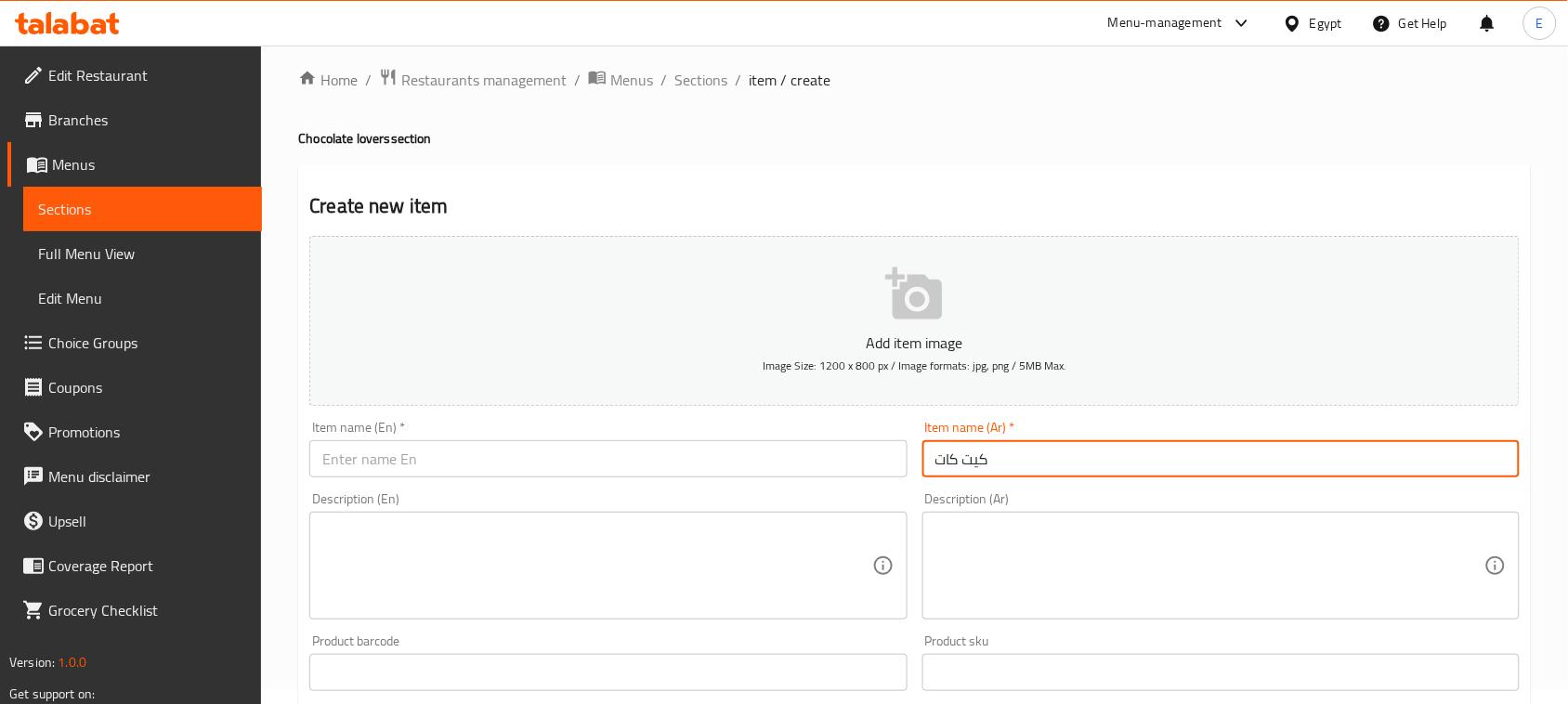 type on "كيت كات" 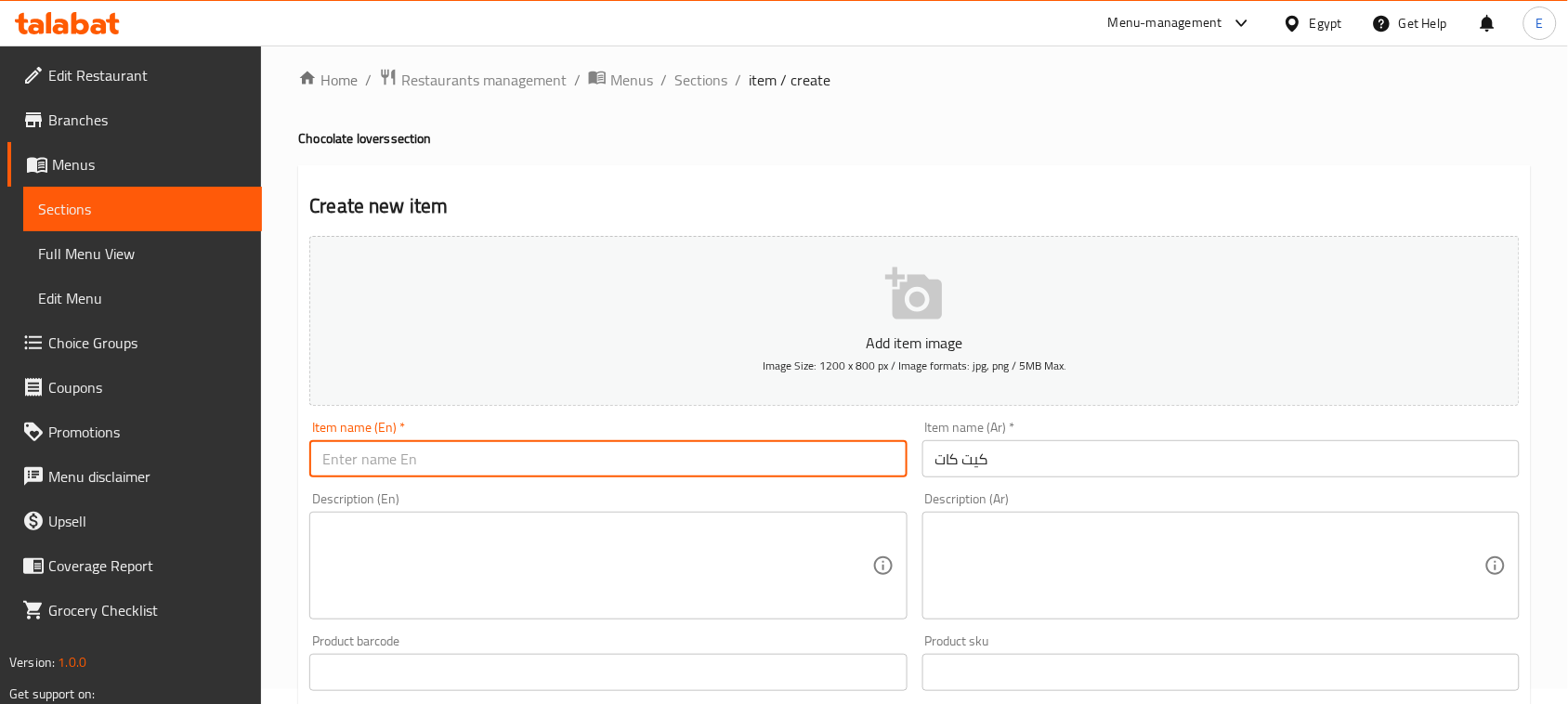 click at bounding box center (608, 459) 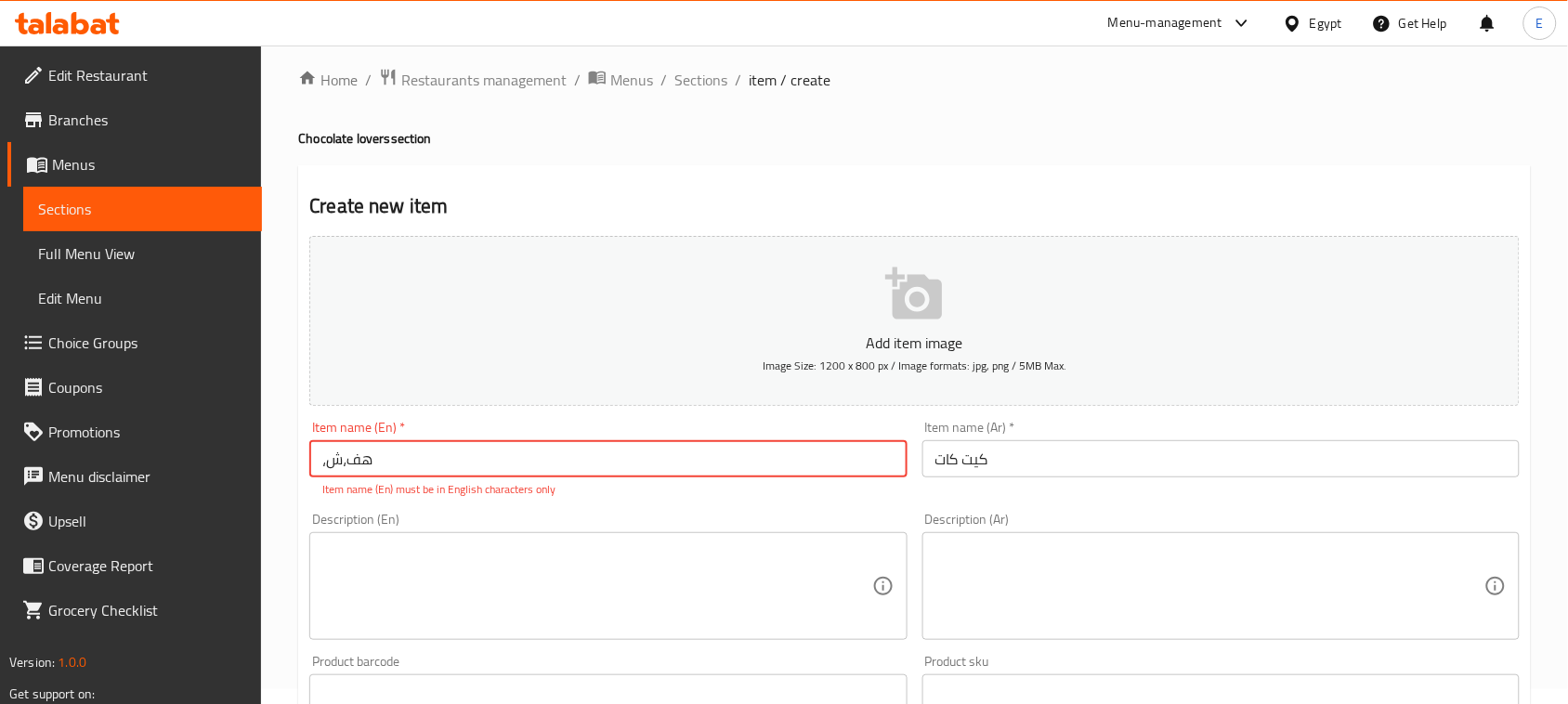 type on "،هف،شف" 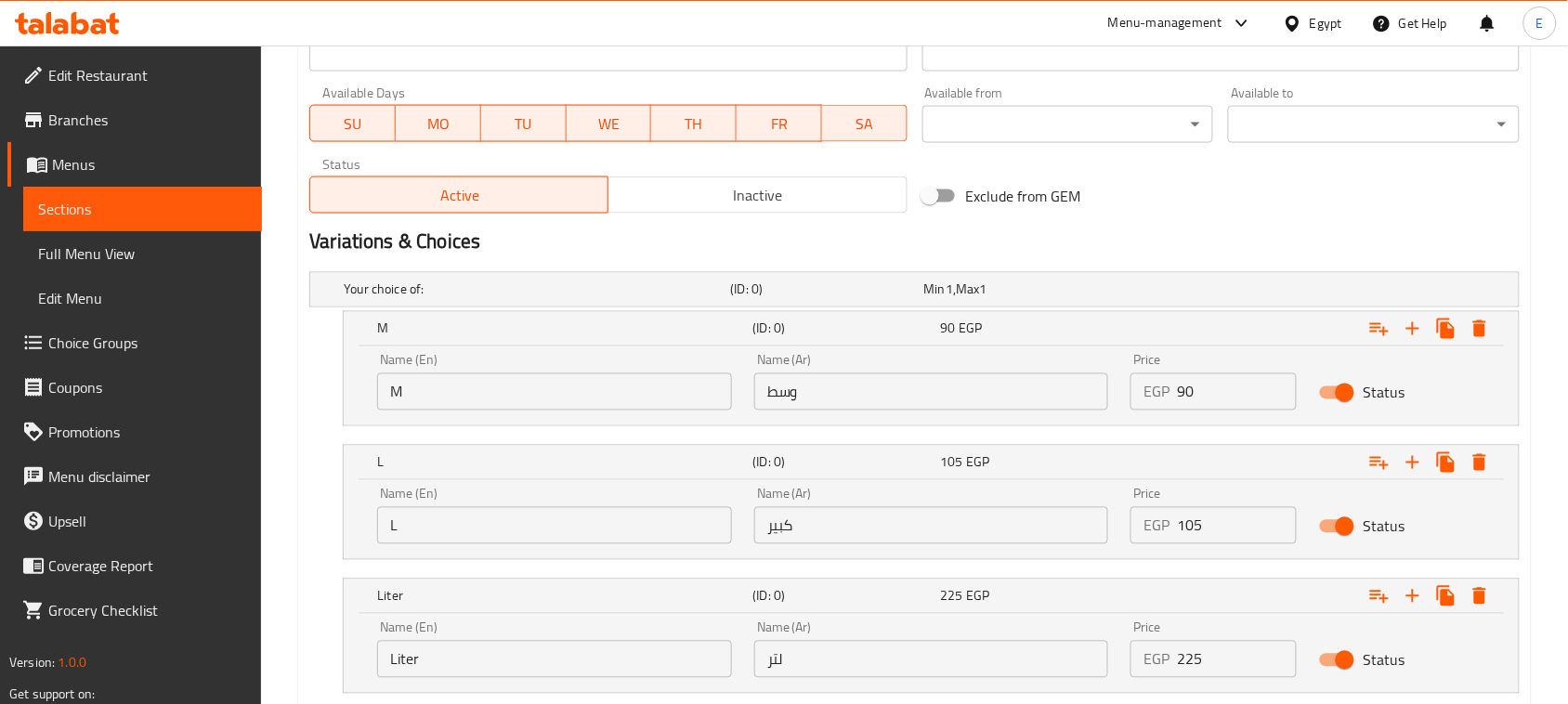 scroll, scrollTop: 828, scrollLeft: 0, axis: vertical 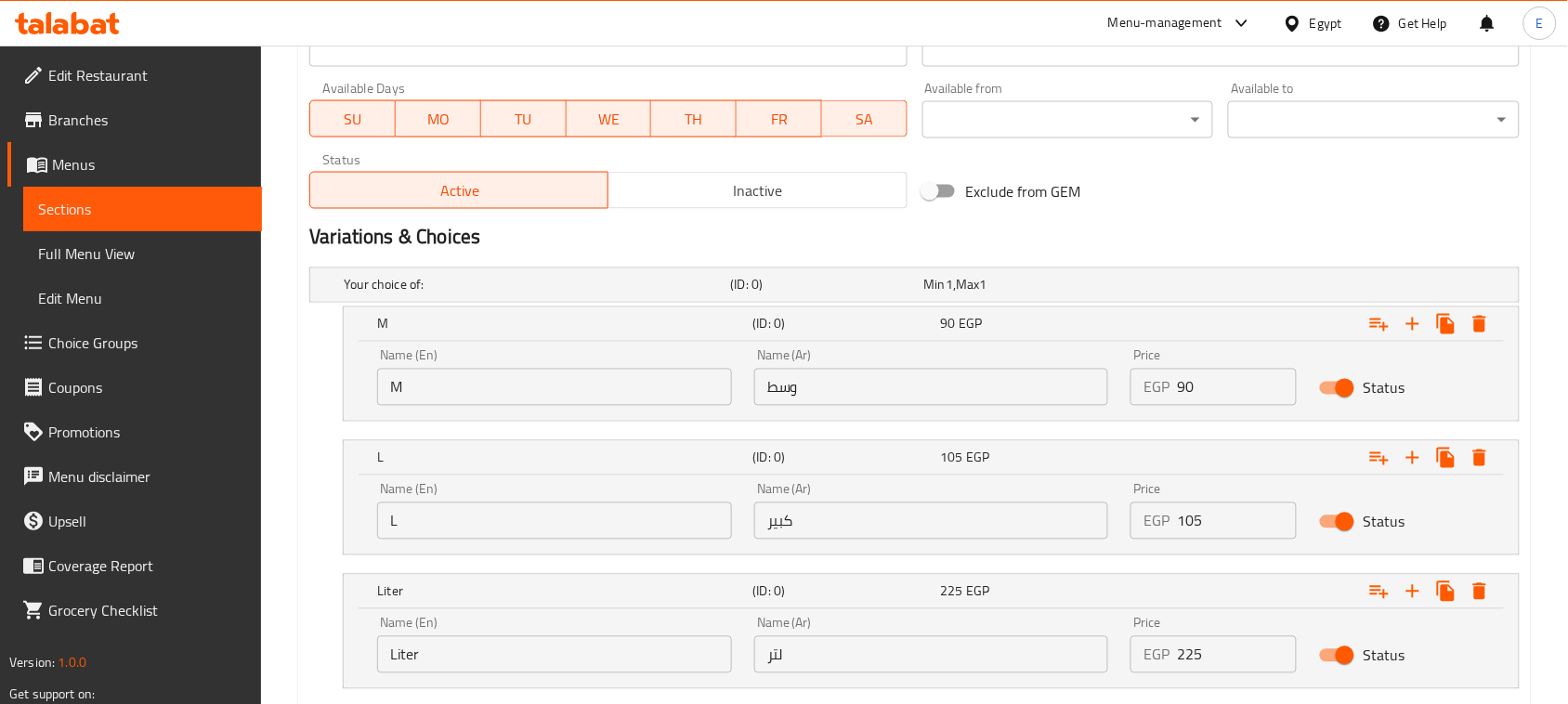 type on "KitKat" 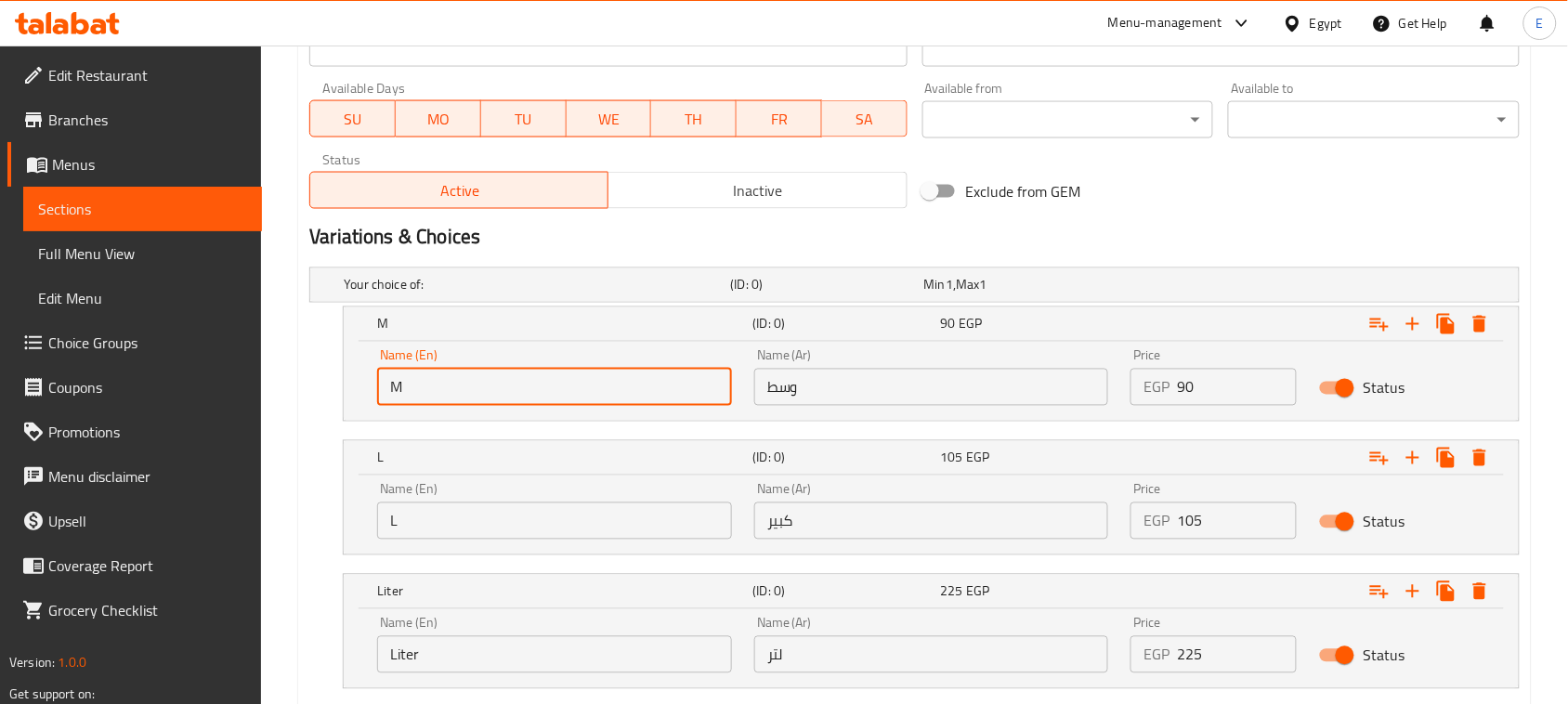 drag, startPoint x: 479, startPoint y: 390, endPoint x: 283, endPoint y: 349, distance: 200.24235 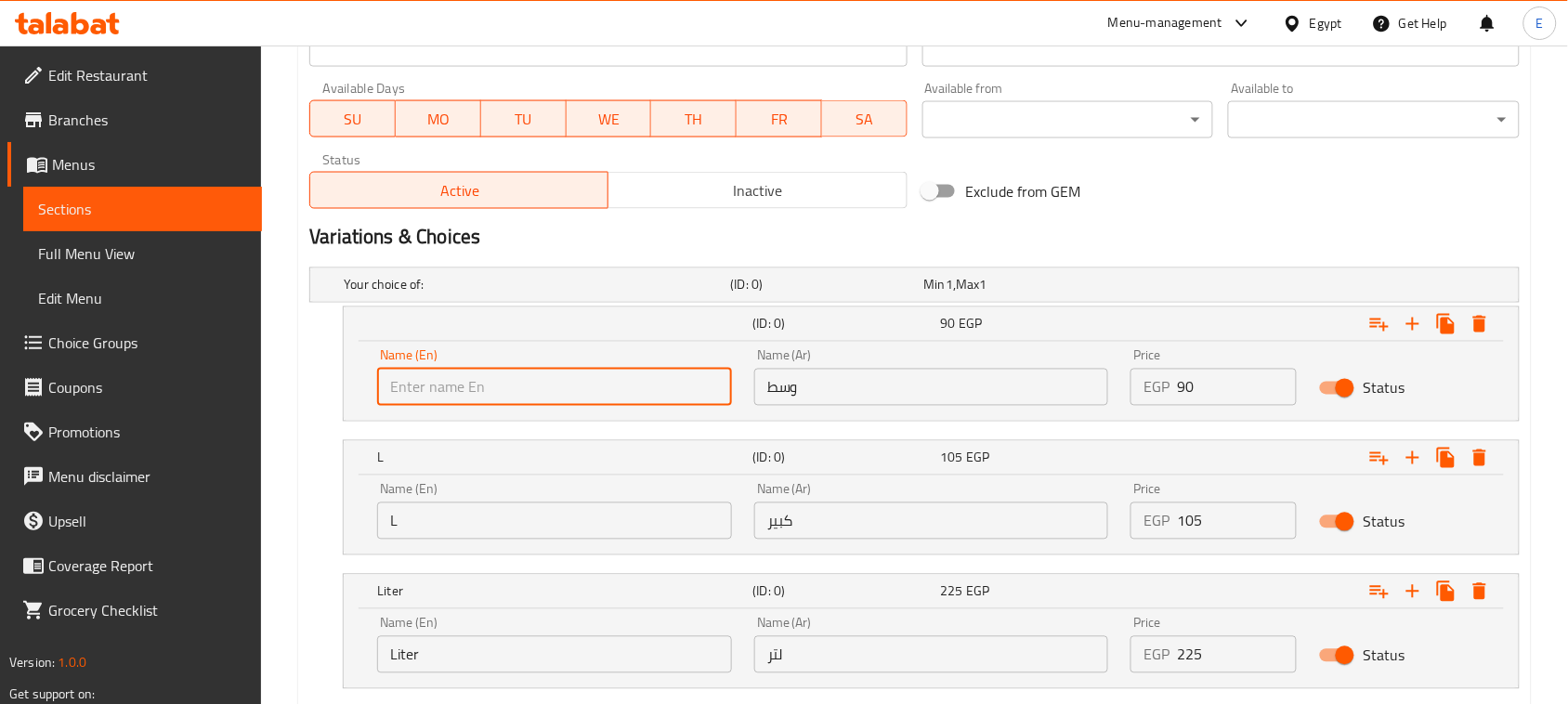 click at bounding box center (555, 387) 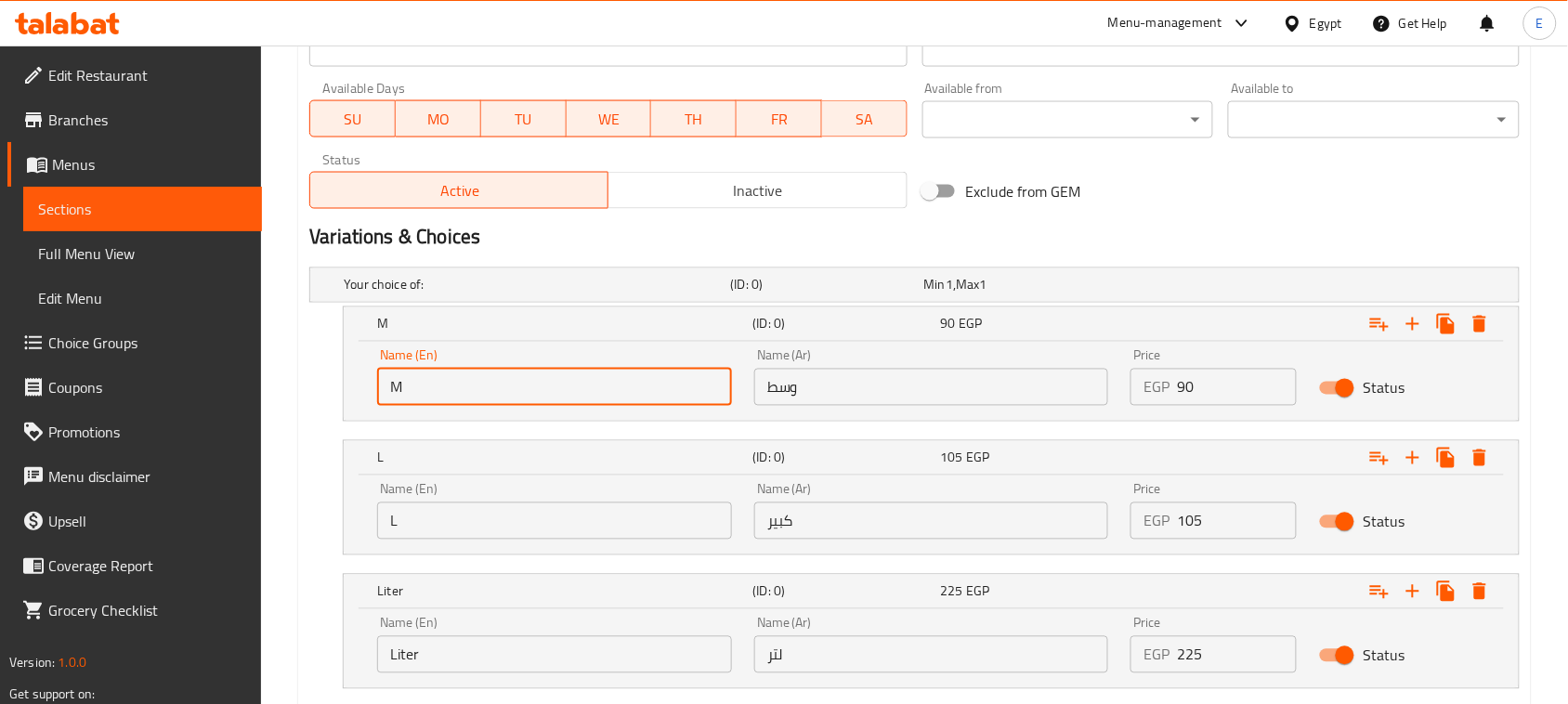 click on "L" at bounding box center (555, 521) 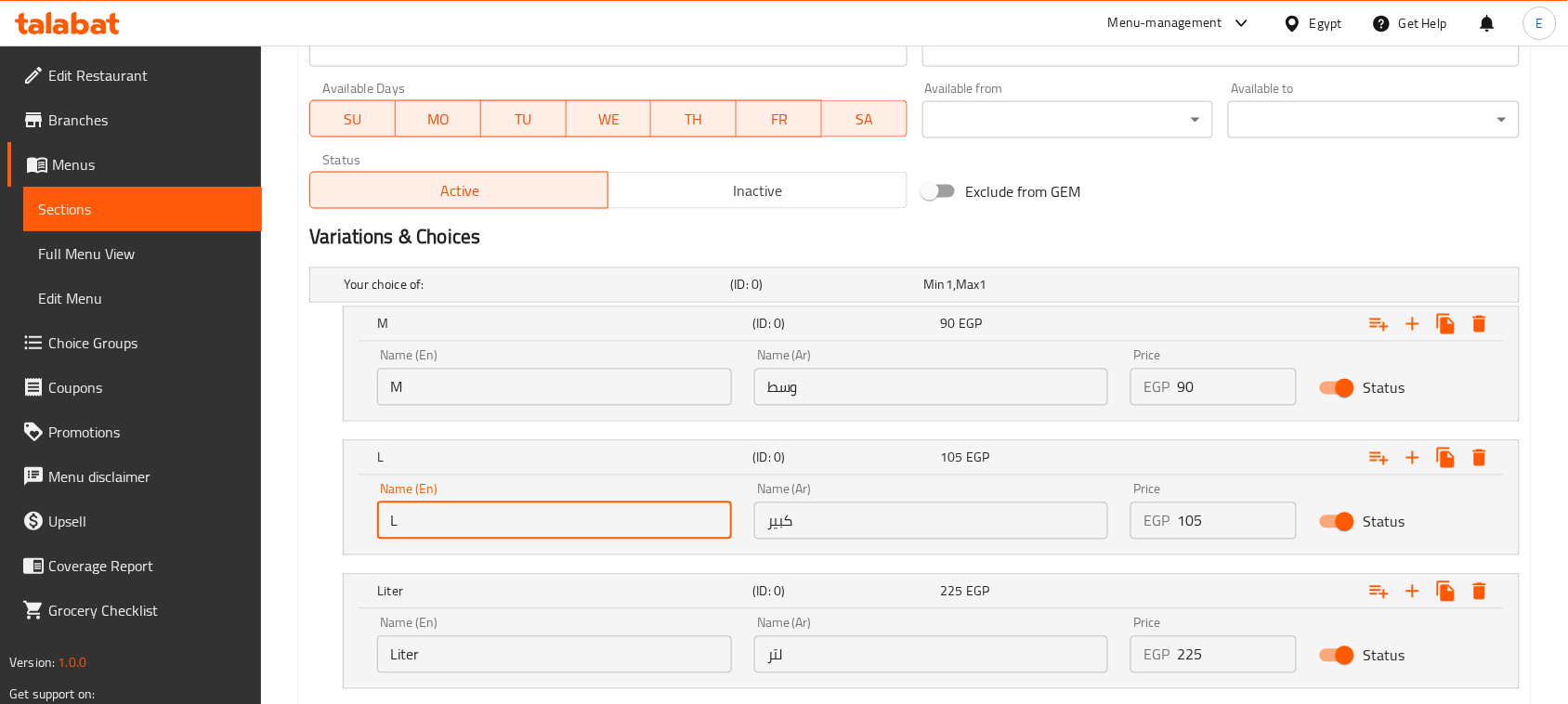 drag, startPoint x: 379, startPoint y: 522, endPoint x: 480, endPoint y: 540, distance: 102.59142 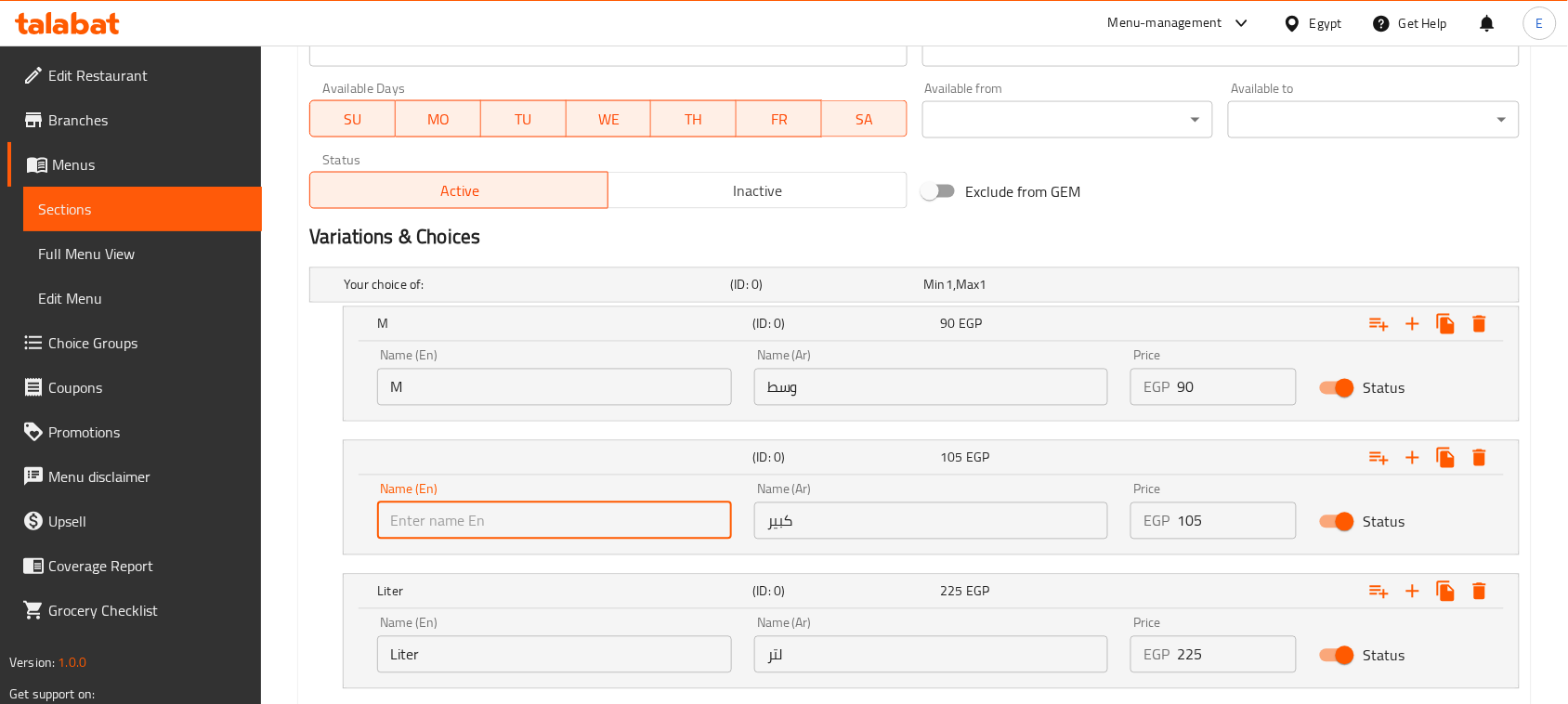 click at bounding box center (555, 521) 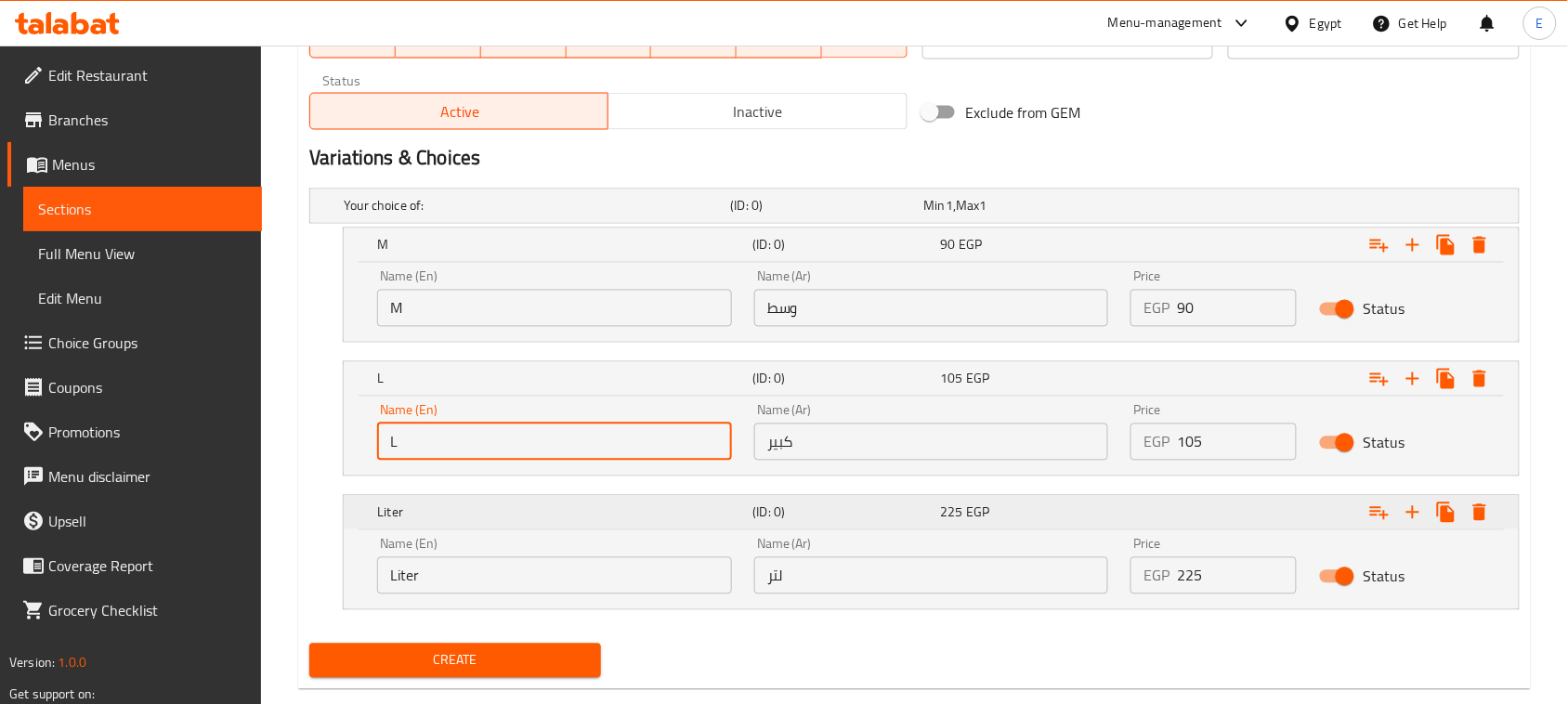 scroll, scrollTop: 944, scrollLeft: 0, axis: vertical 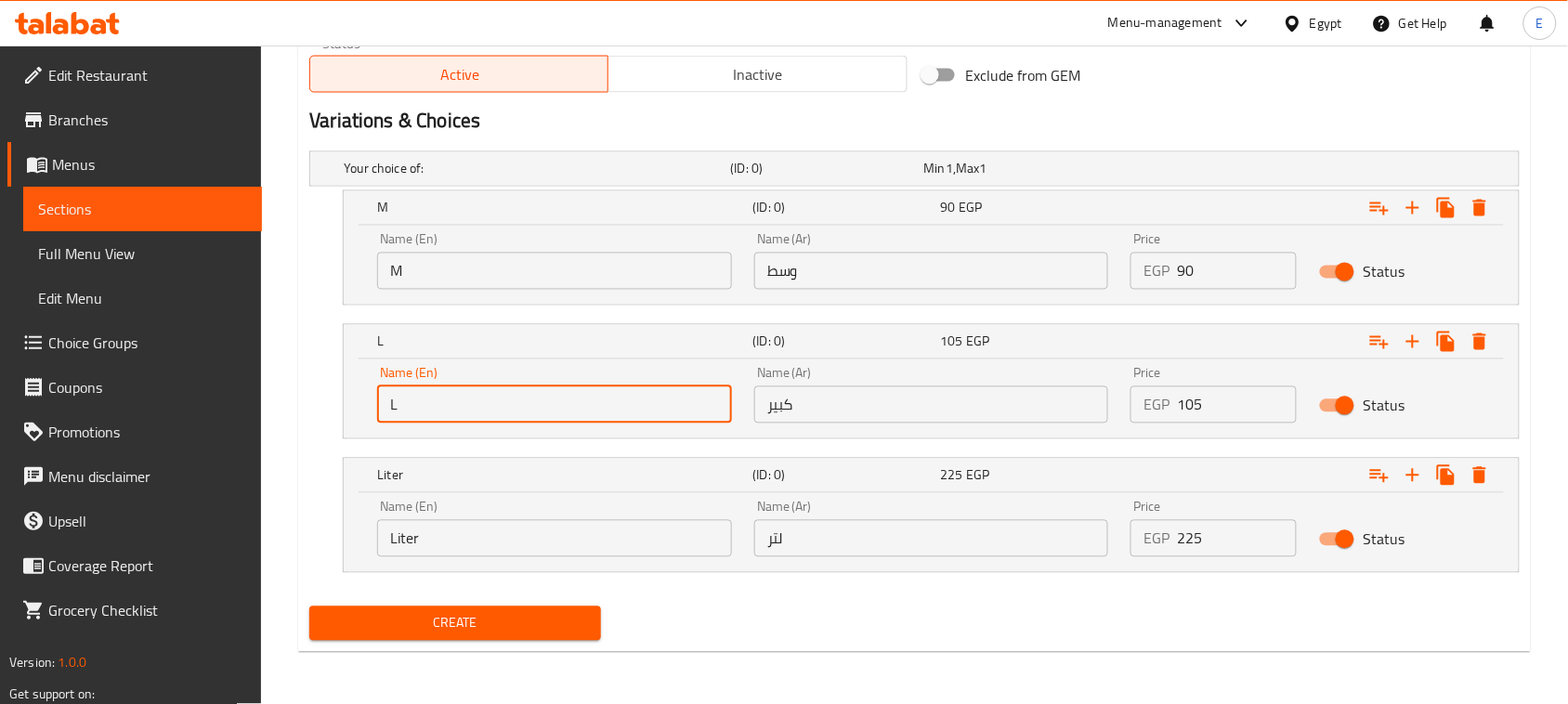 click on "Liter" at bounding box center [555, 539] 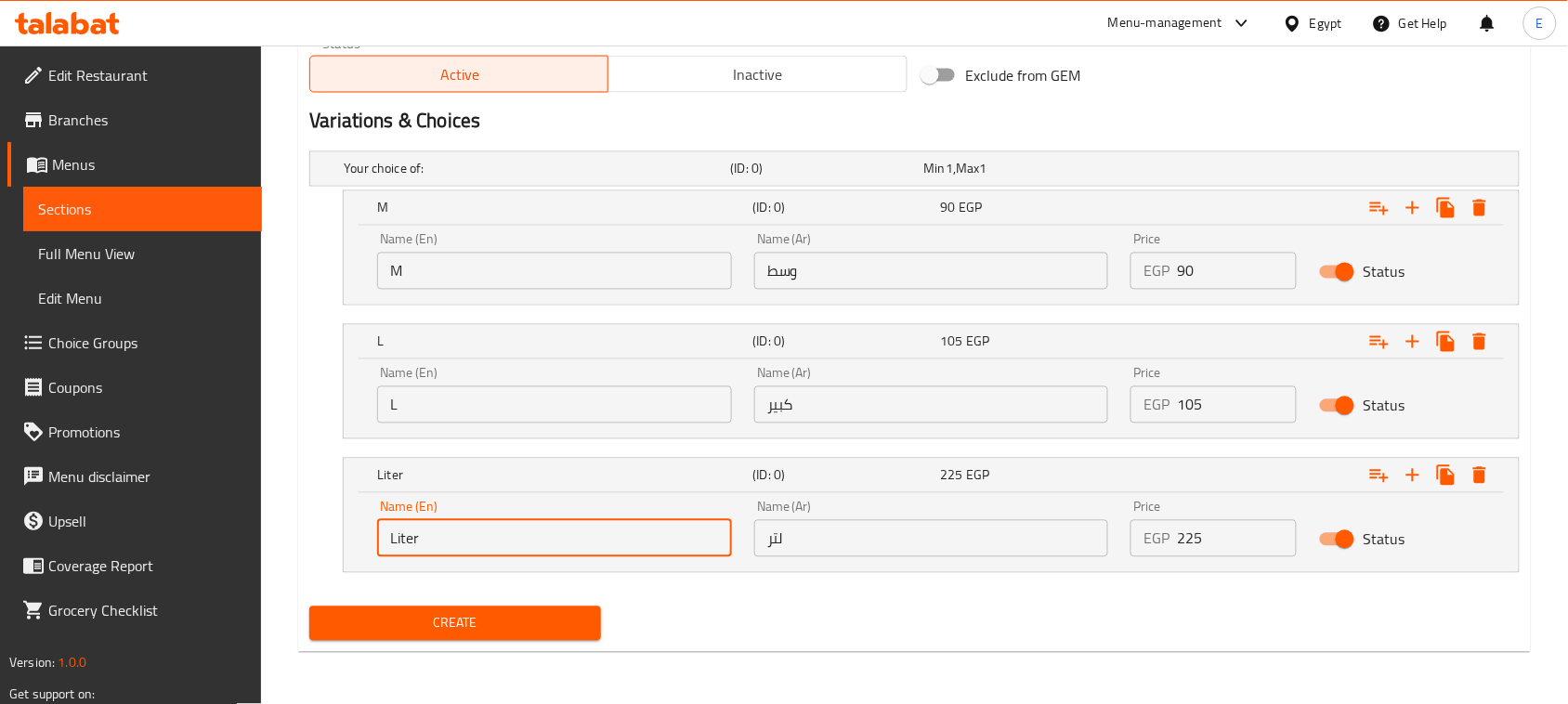 click on "Liter" at bounding box center (555, 539) 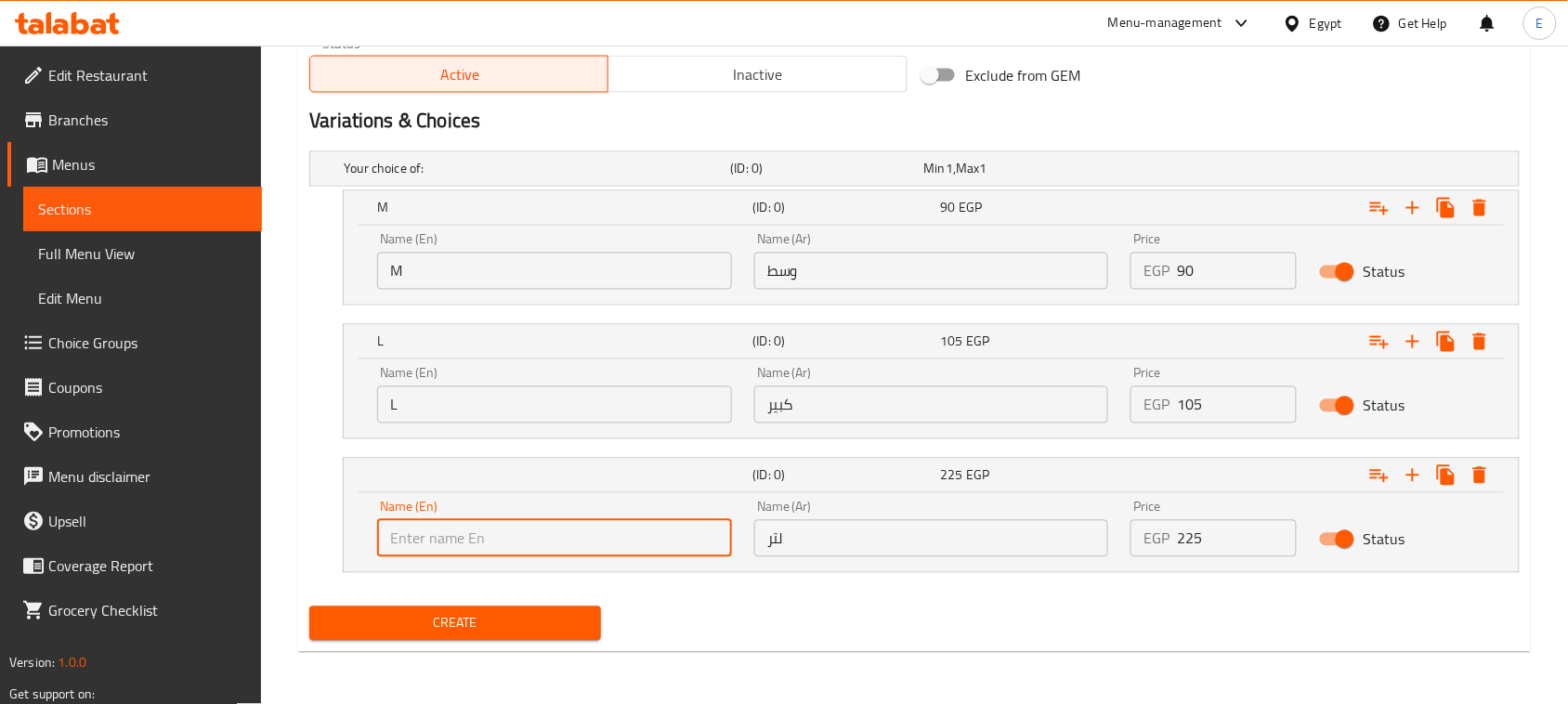 click at bounding box center [555, 539] 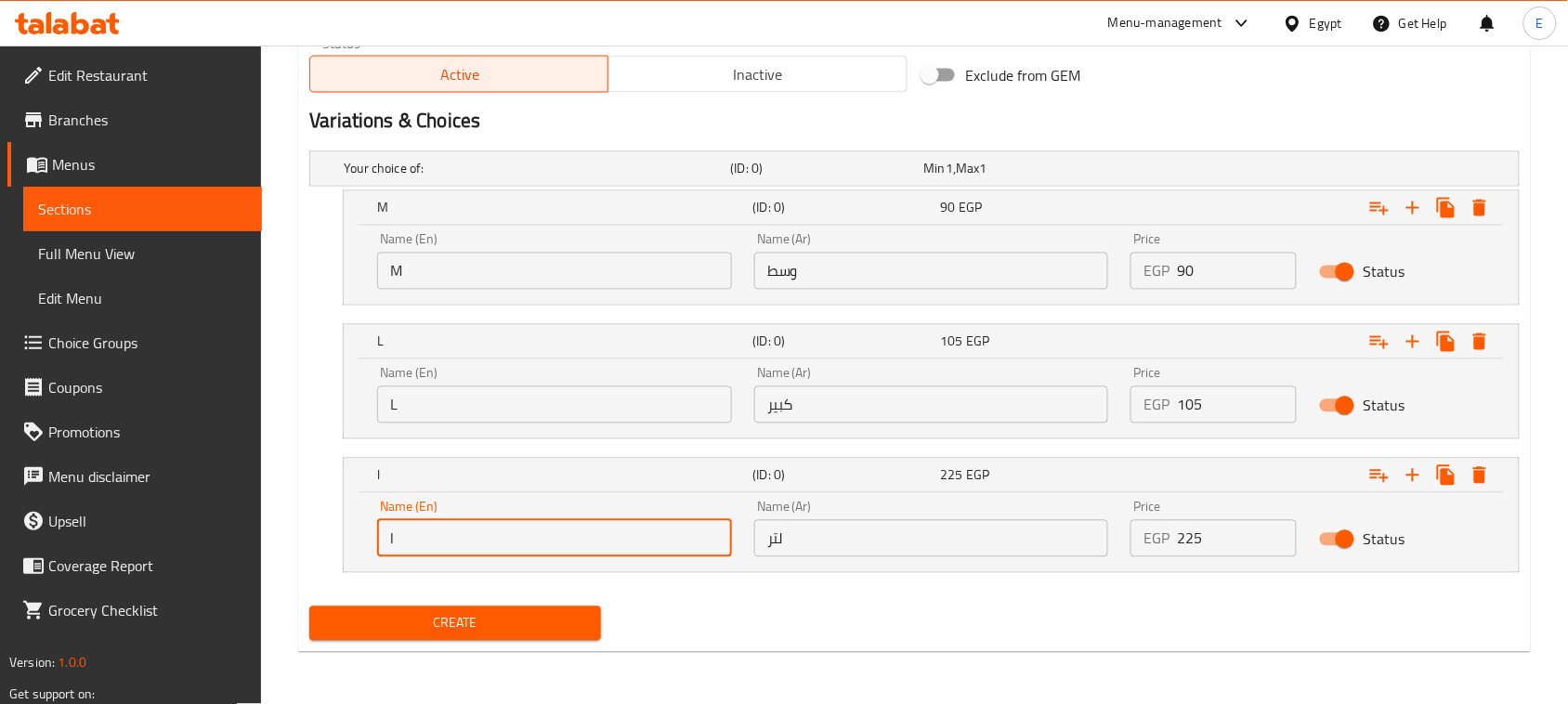 type on "Liter" 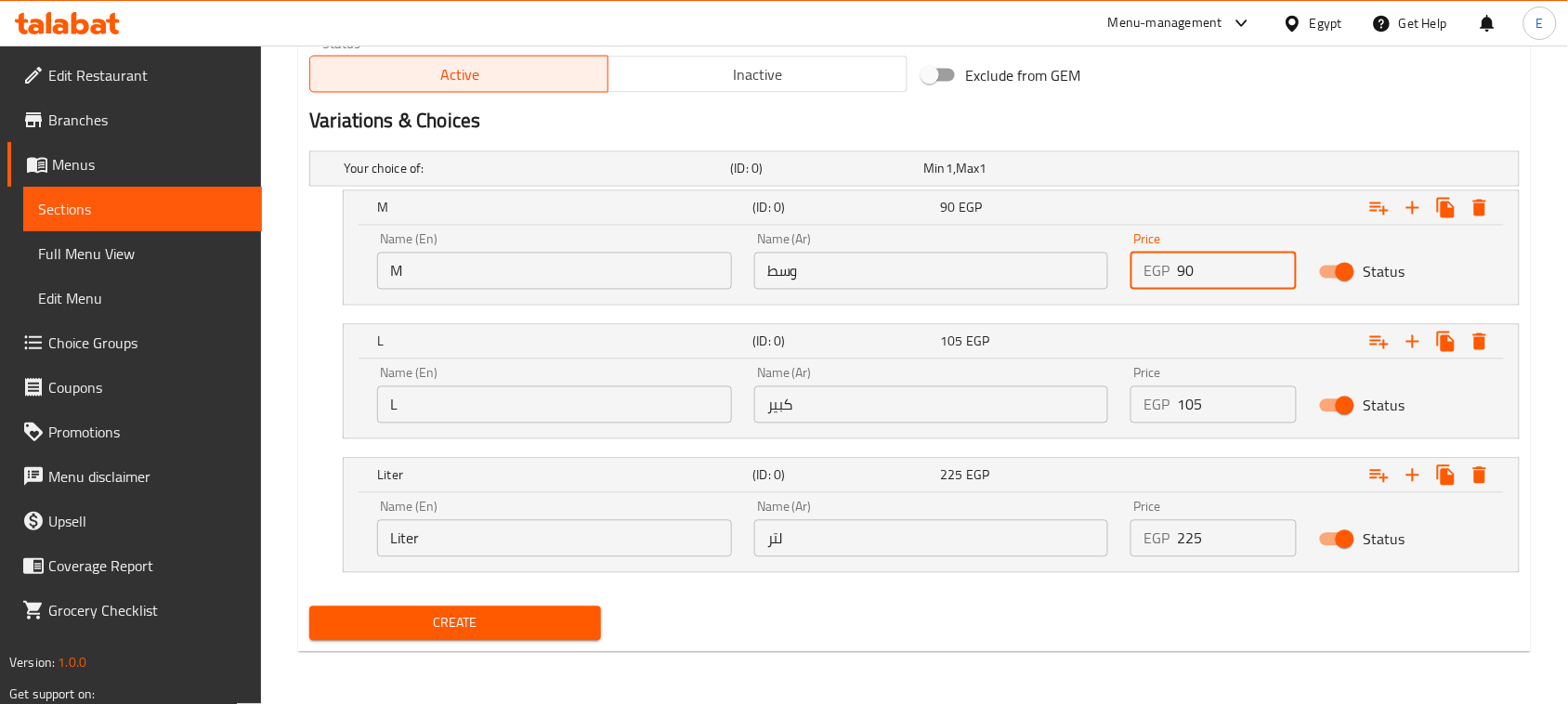 drag, startPoint x: 1249, startPoint y: 272, endPoint x: 818, endPoint y: 247, distance: 431.72445 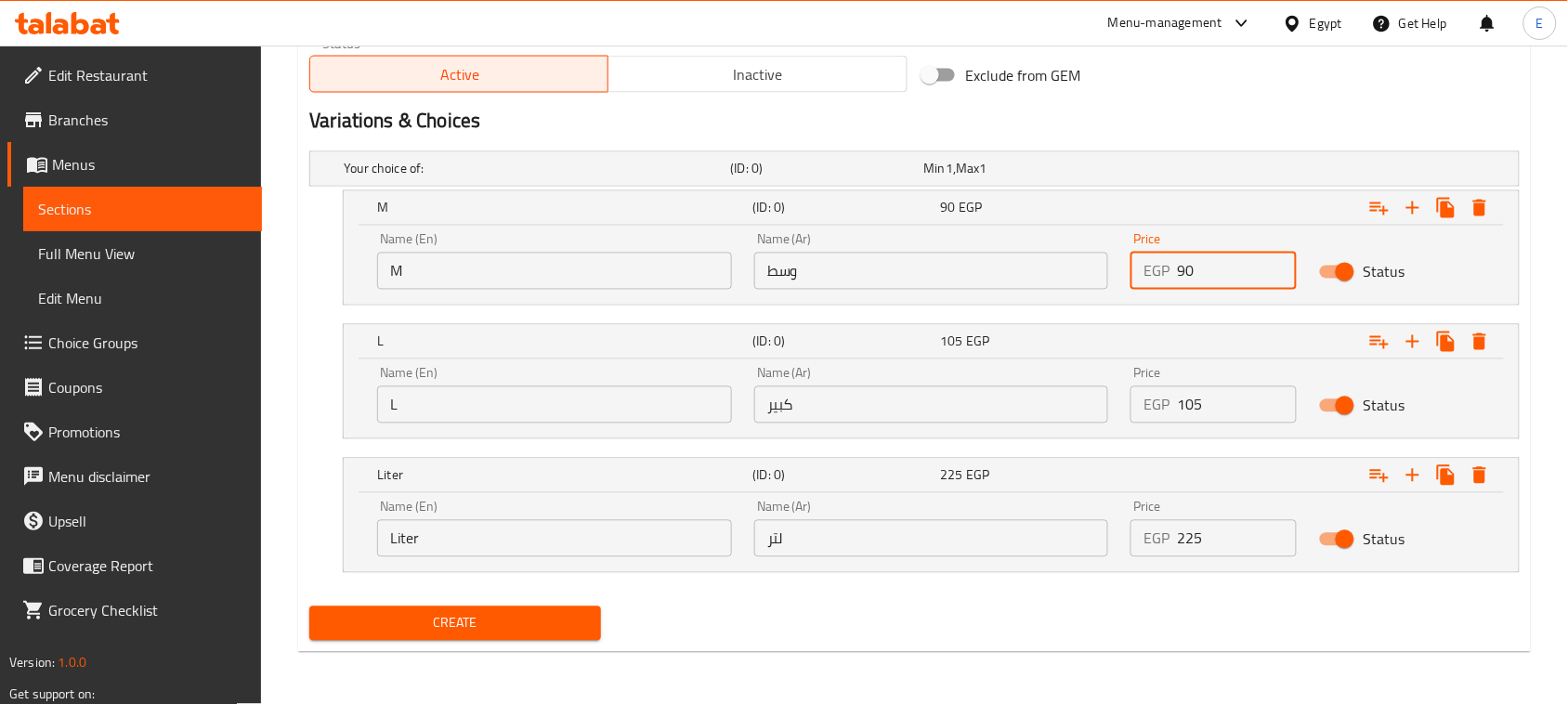 type on "90" 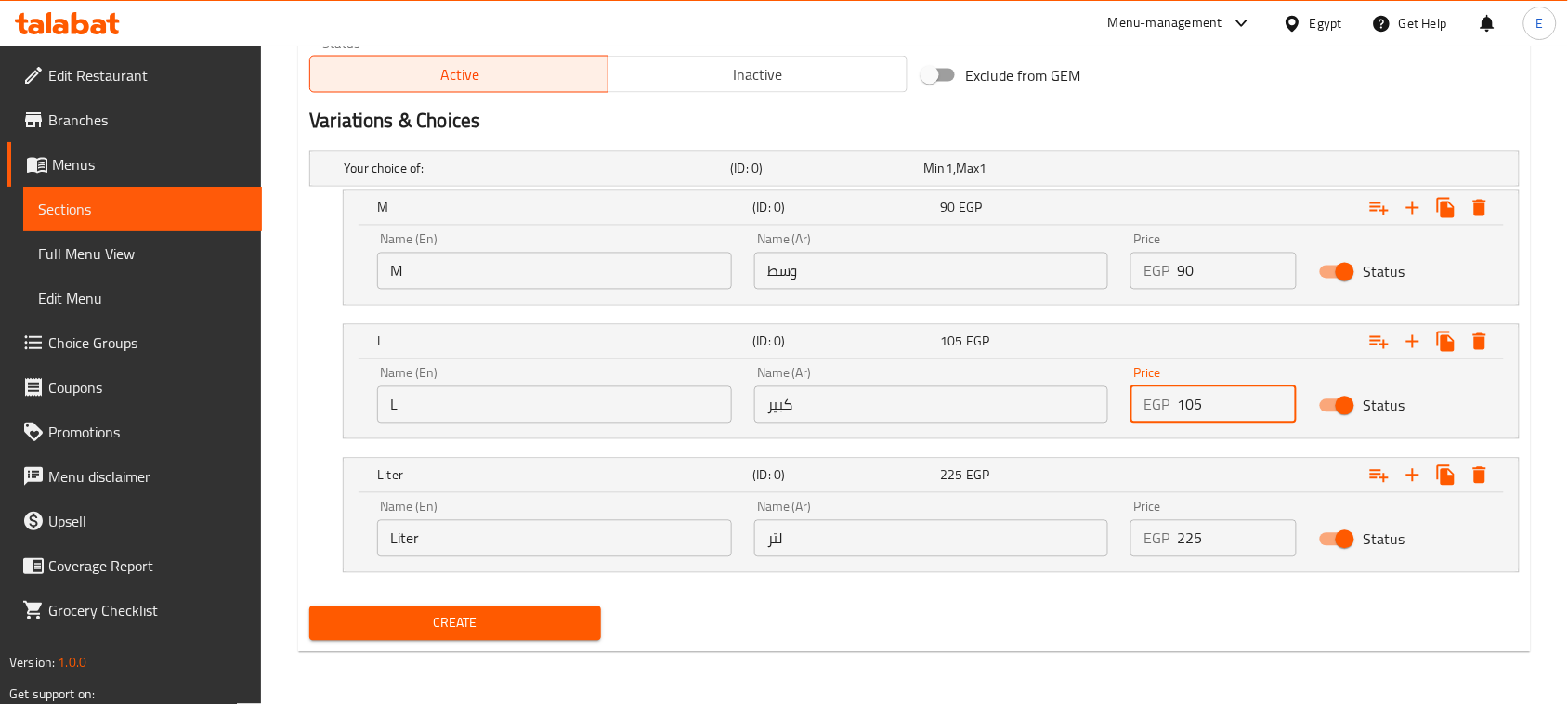 type on "105" 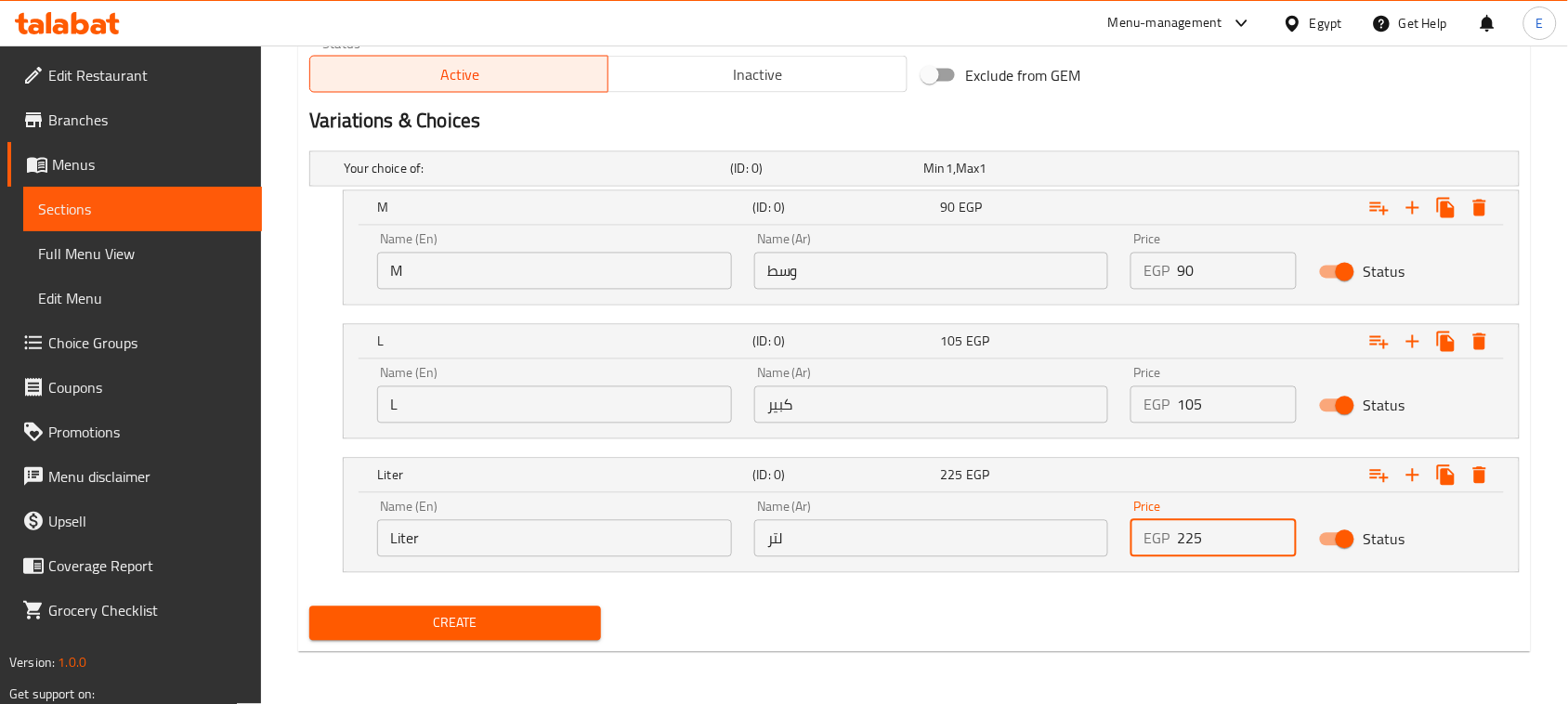 drag, startPoint x: 1209, startPoint y: 528, endPoint x: 1121, endPoint y: 539, distance: 88.68484 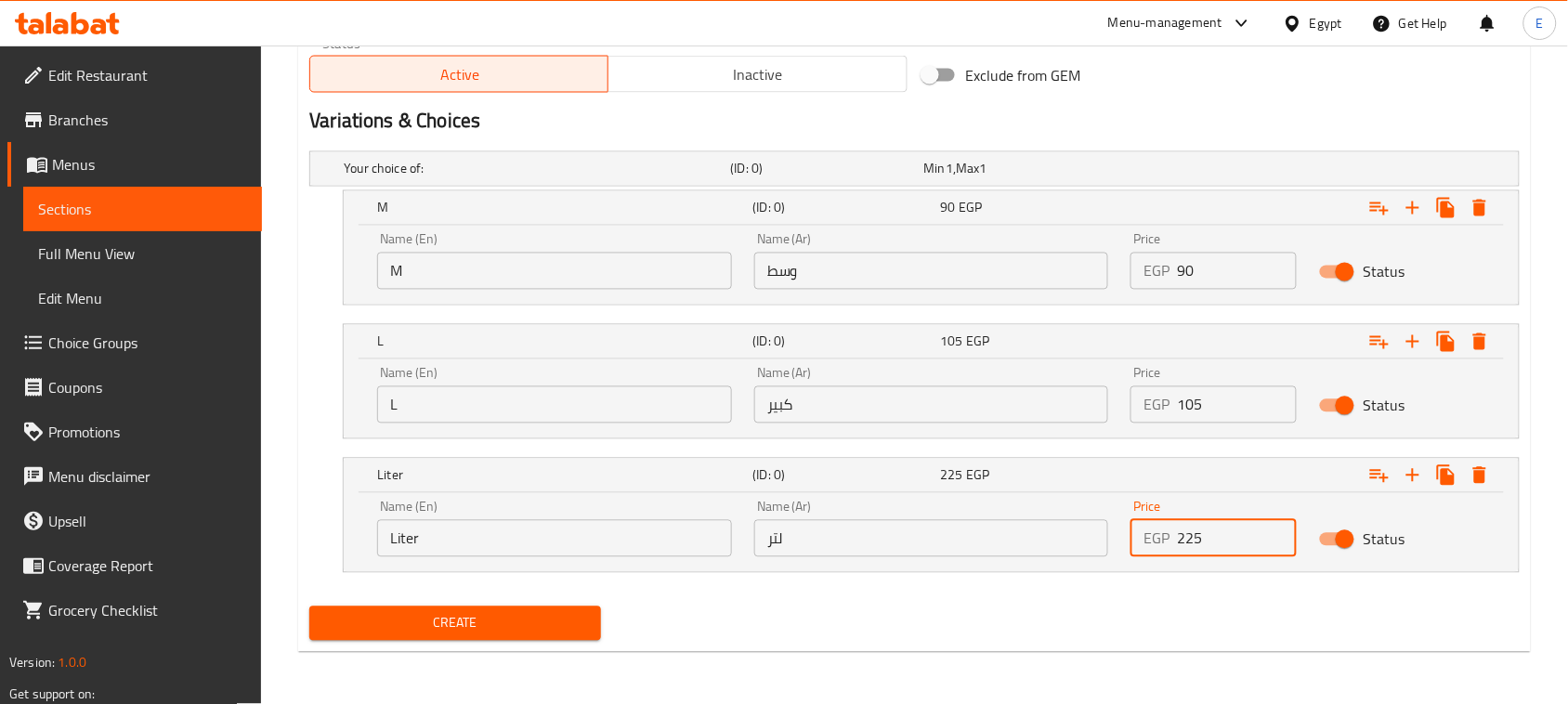 type on "225" 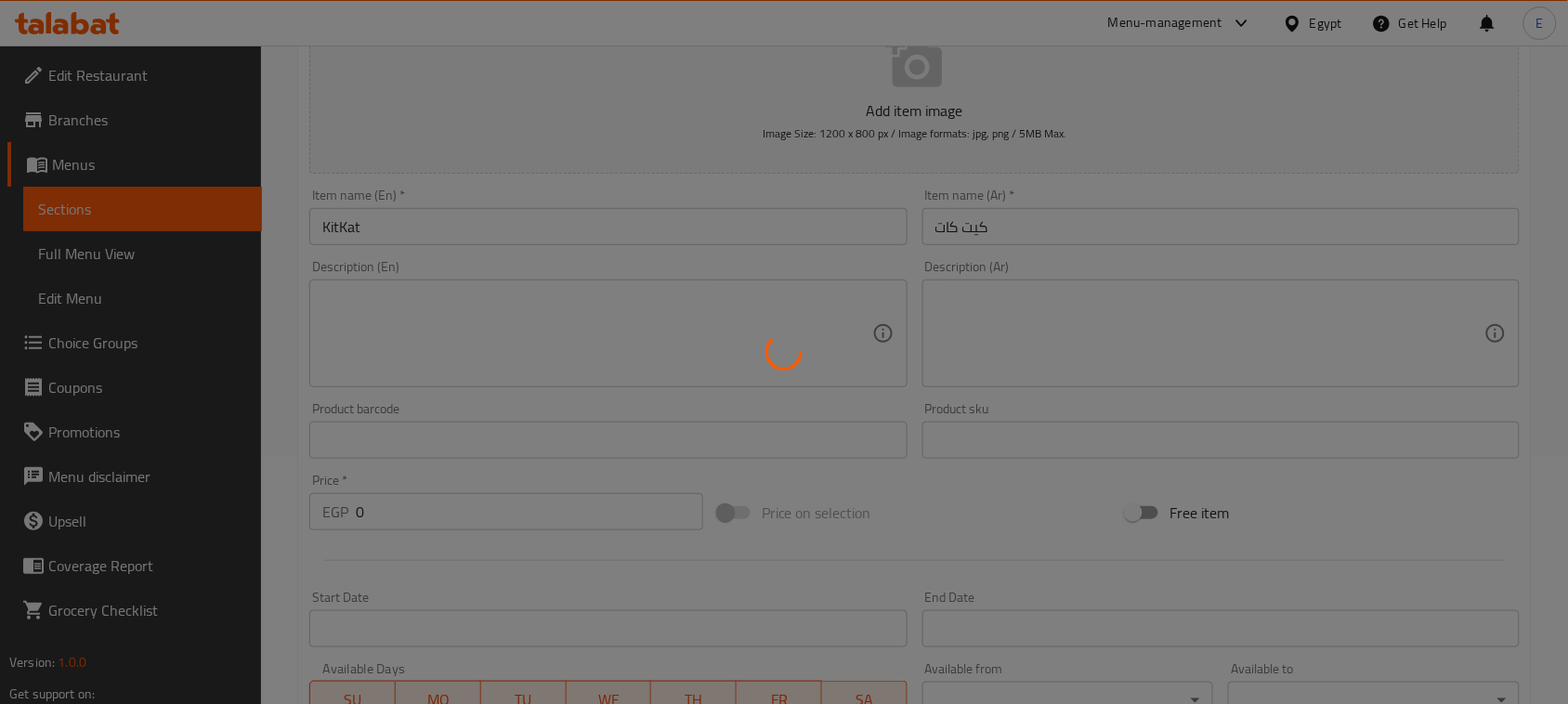 scroll, scrollTop: 0, scrollLeft: 0, axis: both 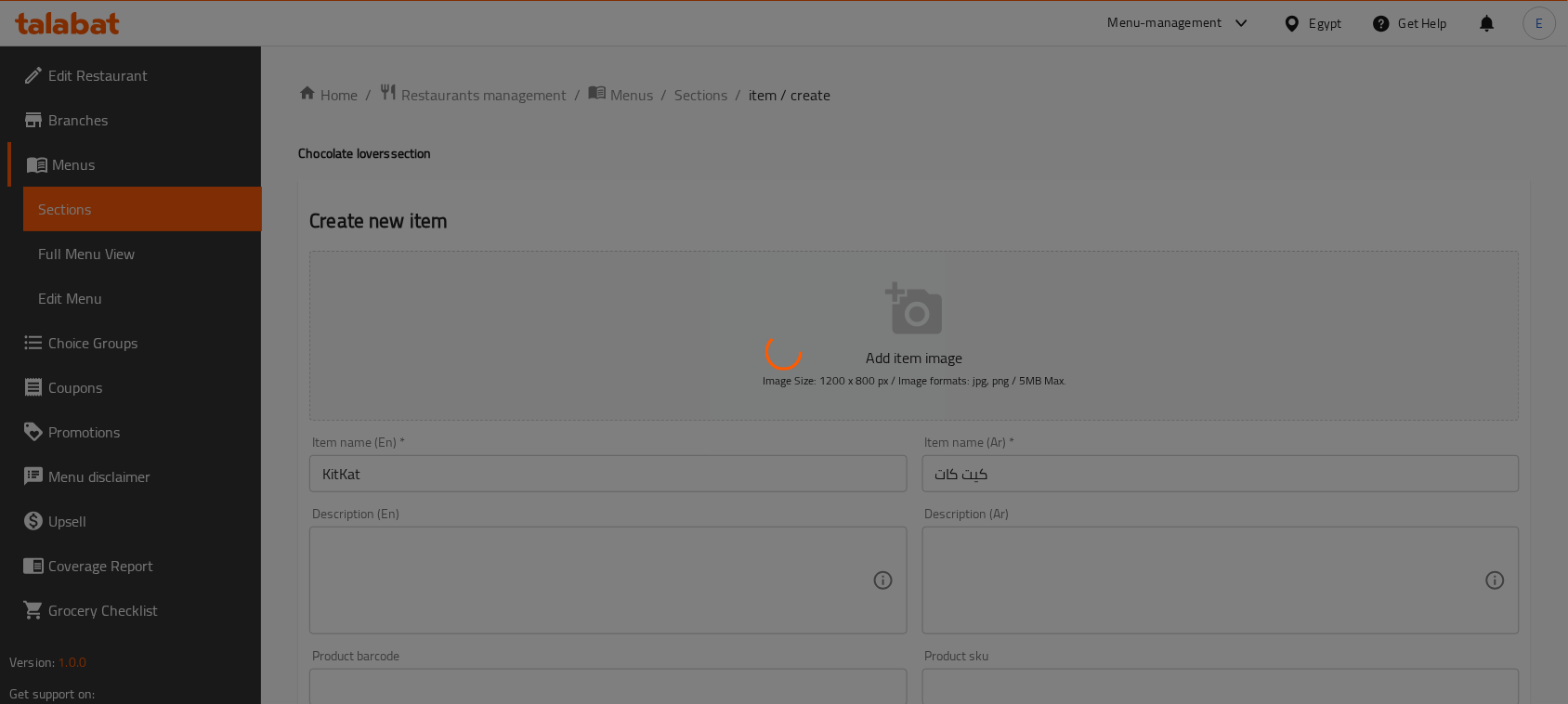 type 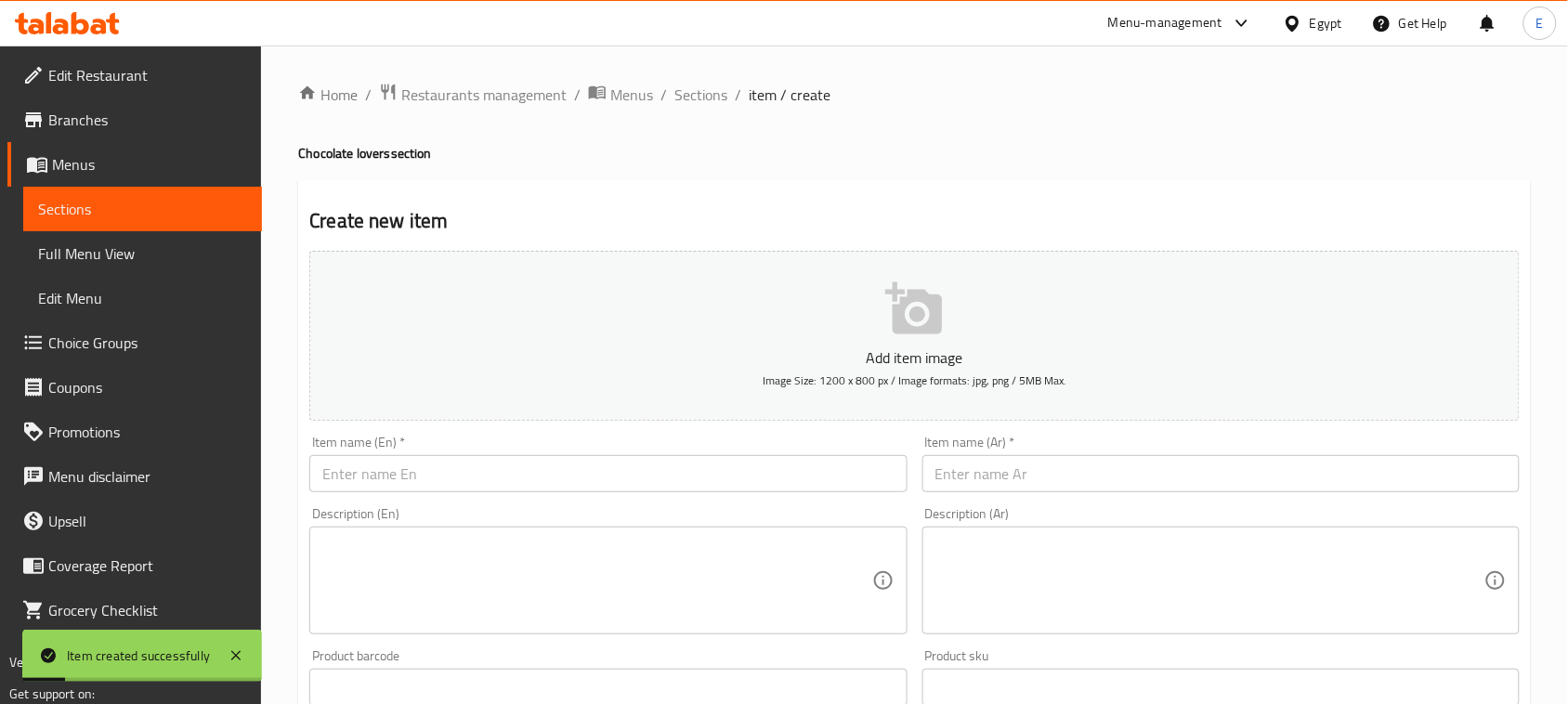 click at bounding box center [608, 474] 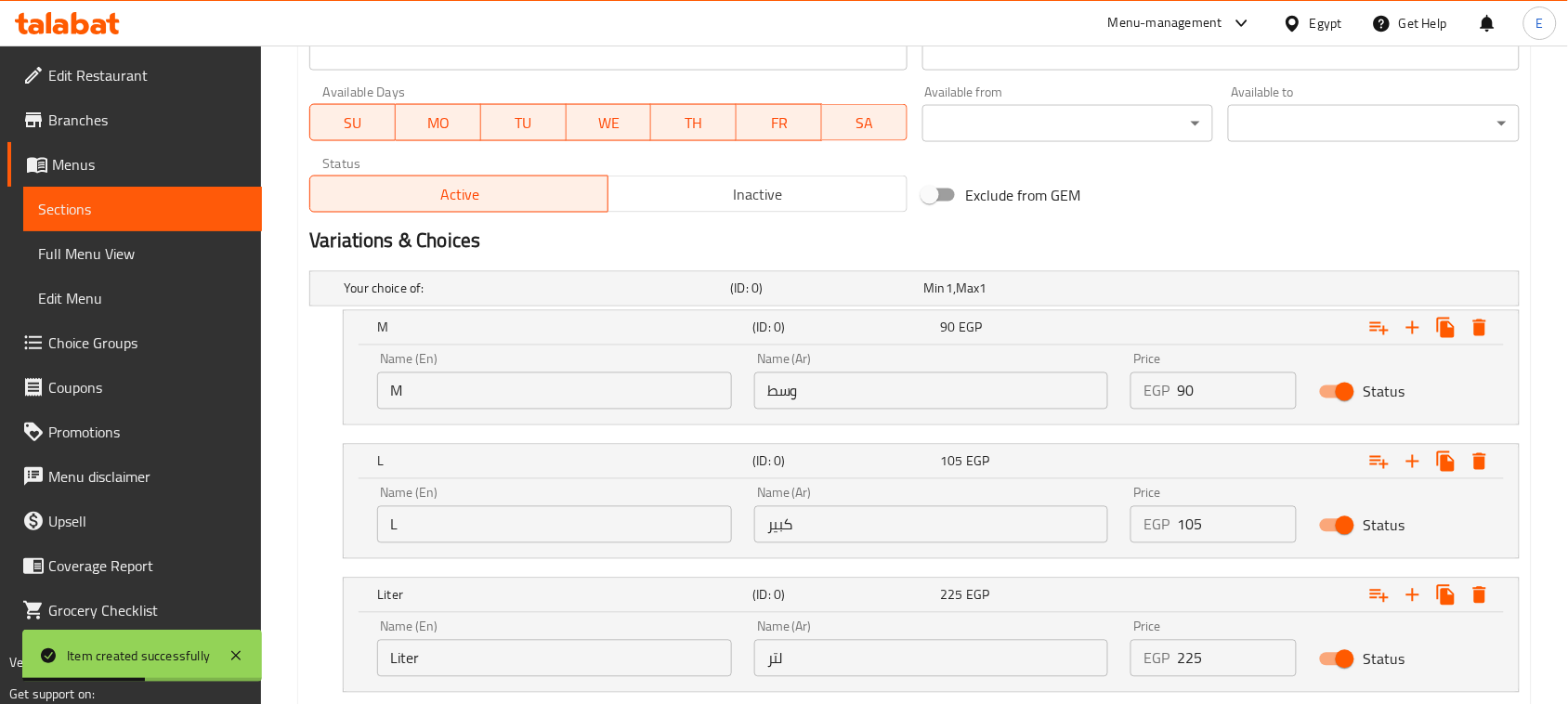 scroll, scrollTop: 929, scrollLeft: 0, axis: vertical 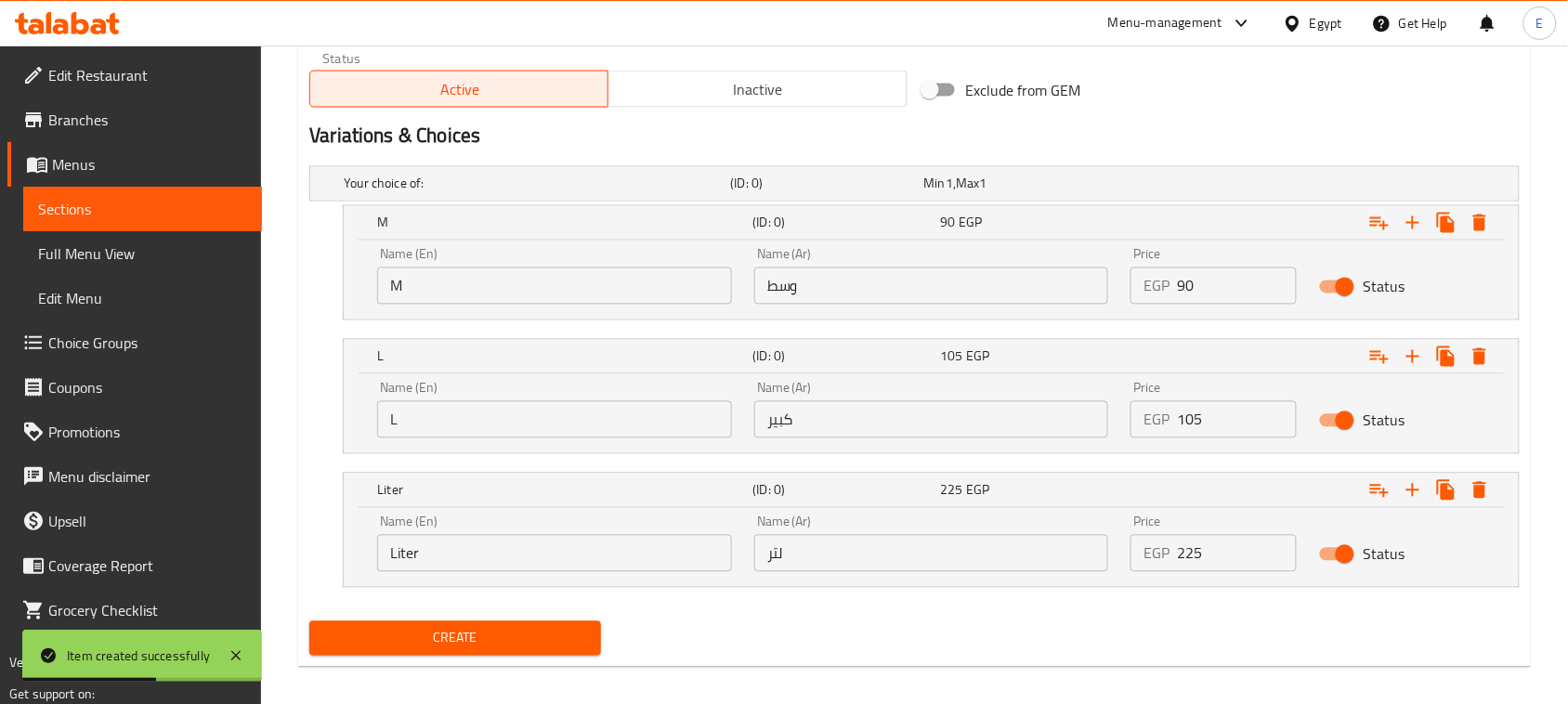 type on "White" 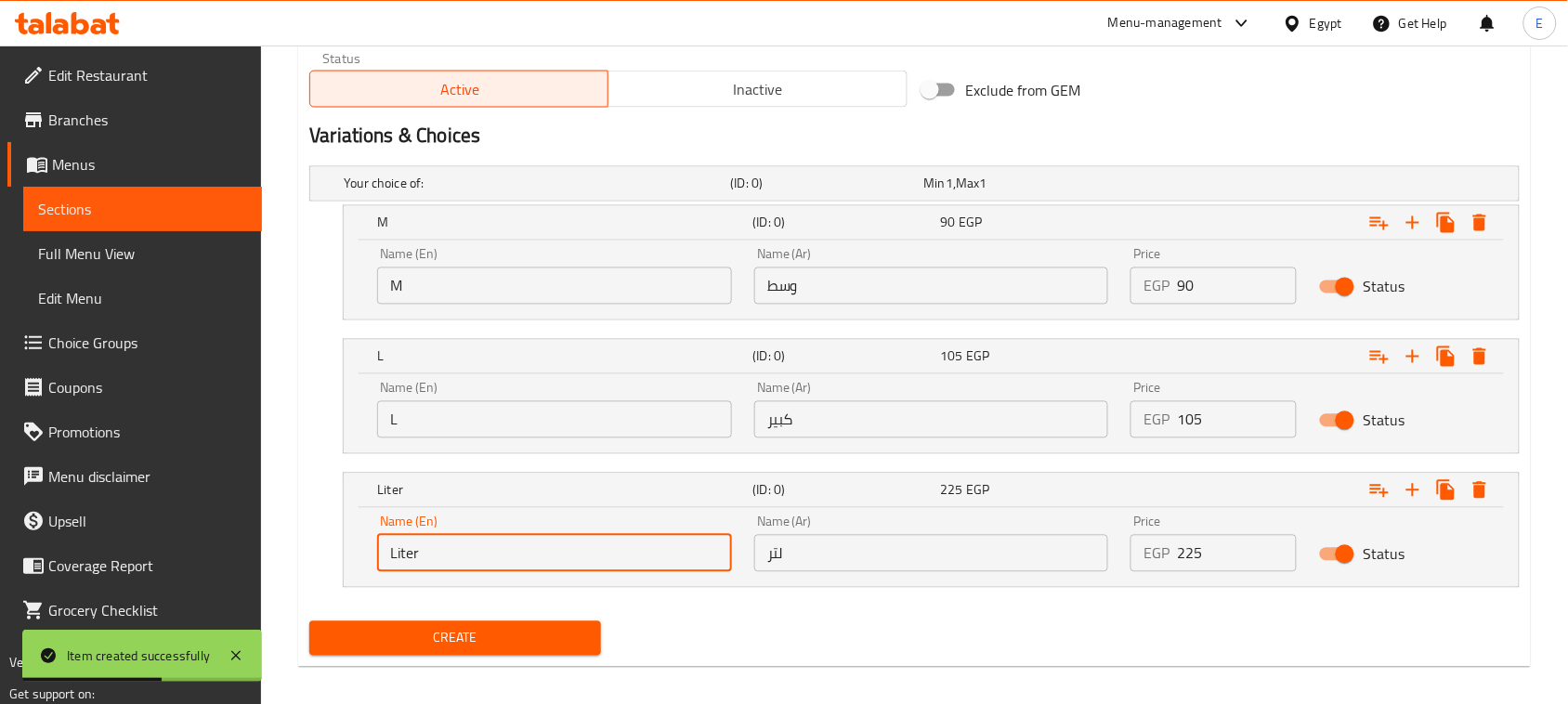 click on "Liter (ID: 0) 225   EGP Name (En) Liter Name (En) Name (Ar) لتر Name (Ar) Price EGP 225 Price Status" at bounding box center (914, 530) 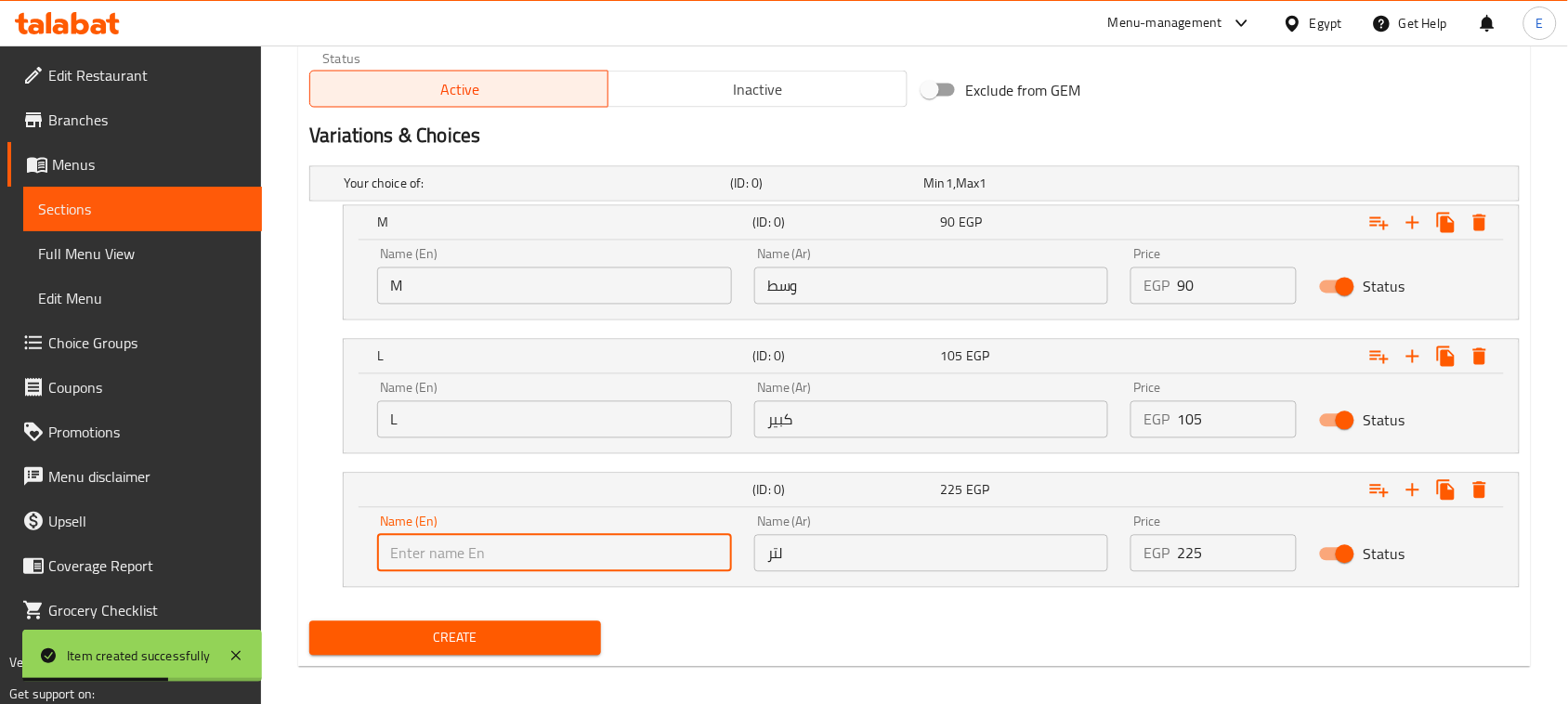 click at bounding box center [555, 554] 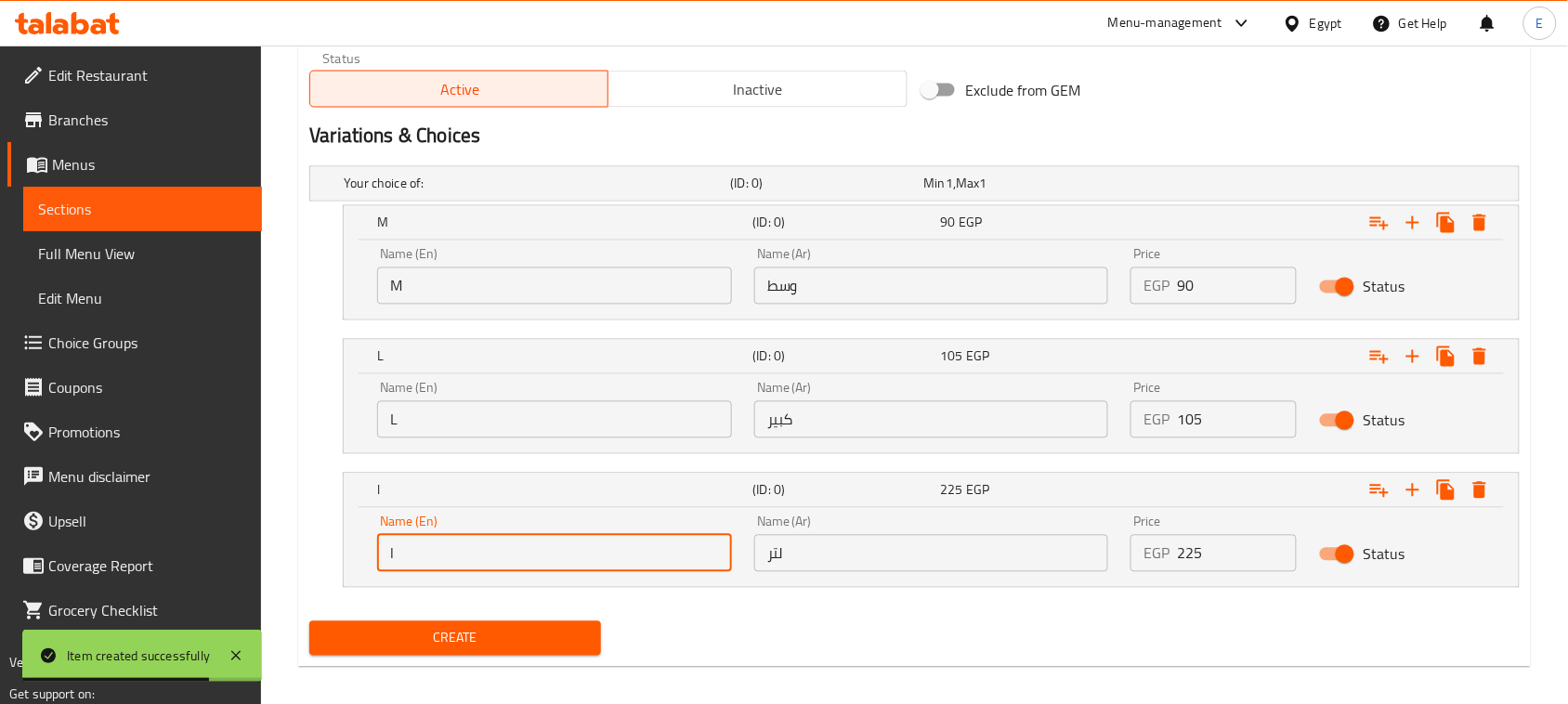 type on "Liter" 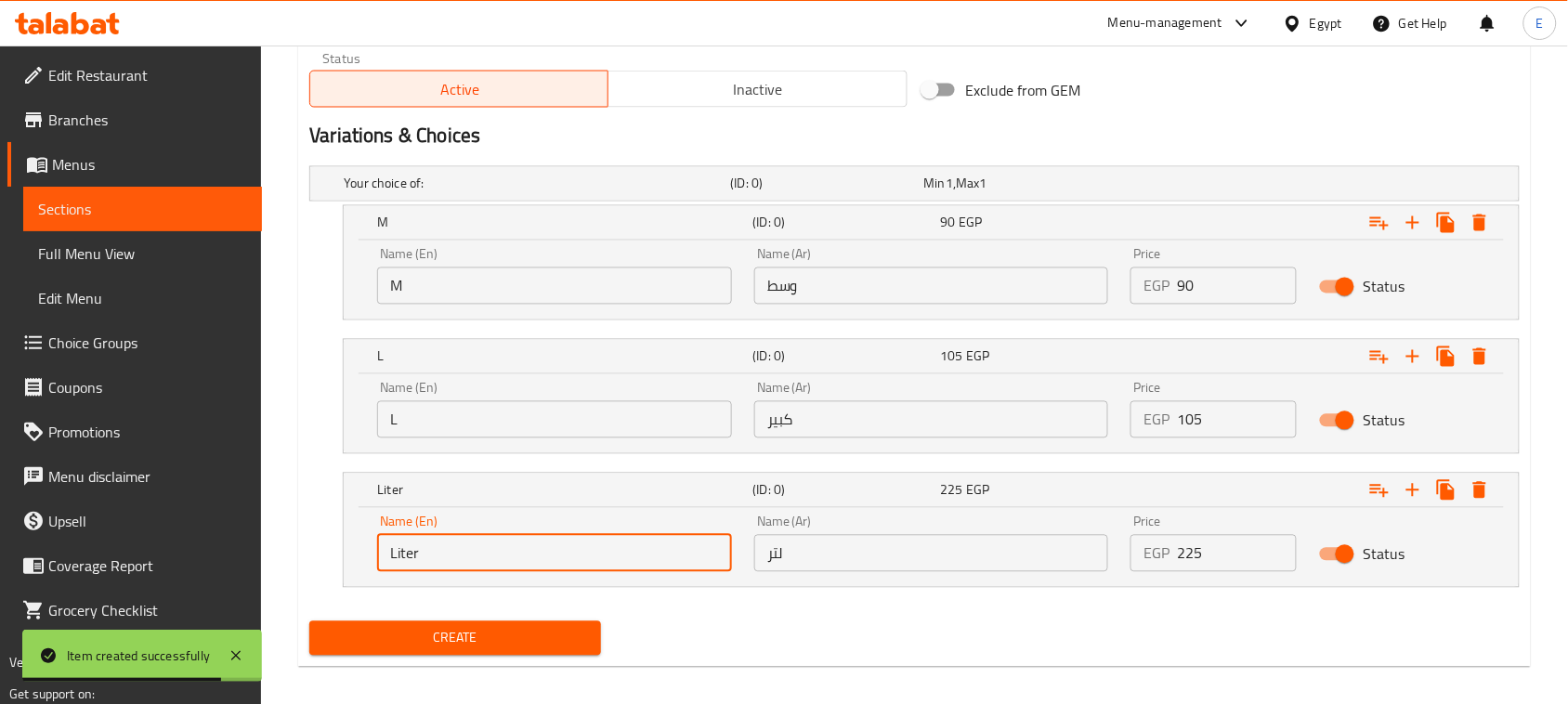 click on "L" at bounding box center [555, 420] 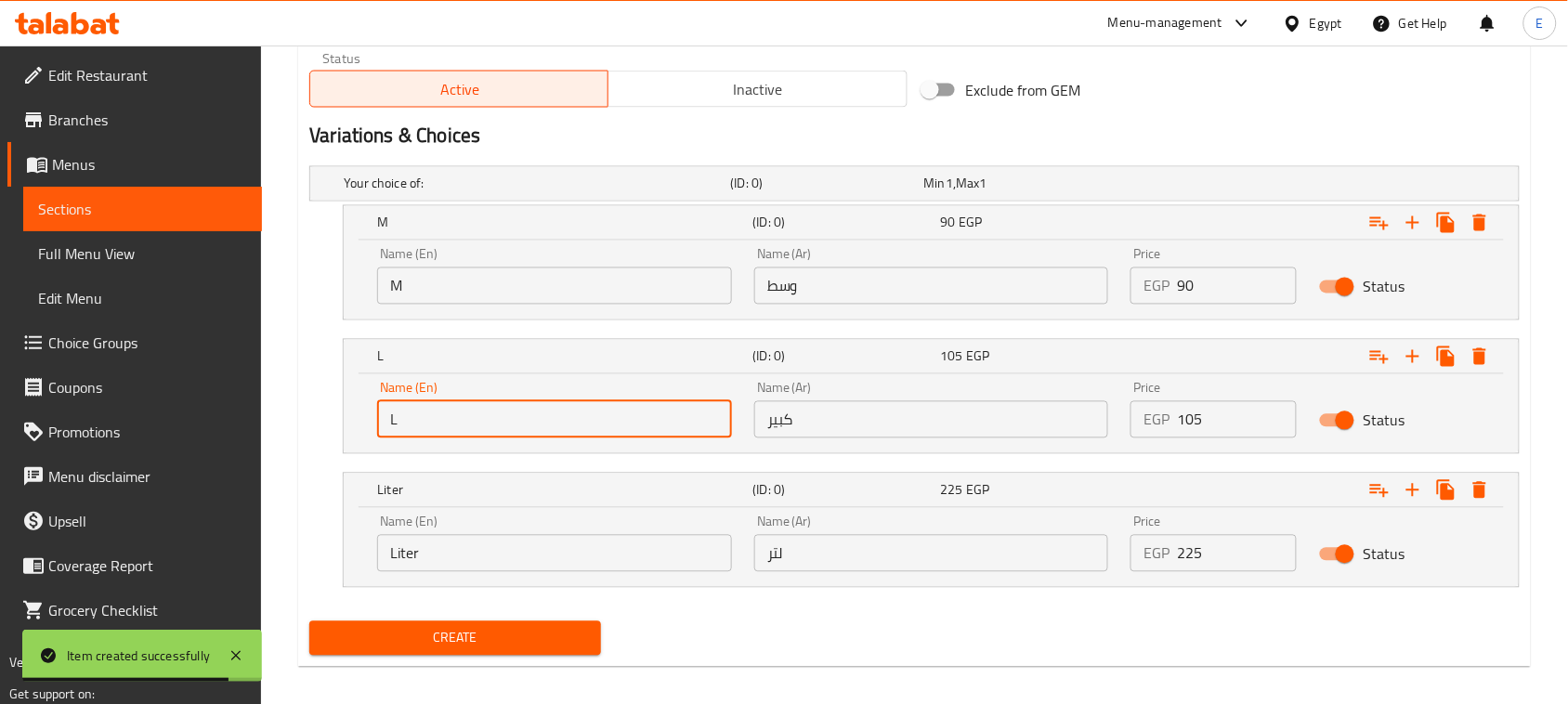 click on "L" at bounding box center [555, 420] 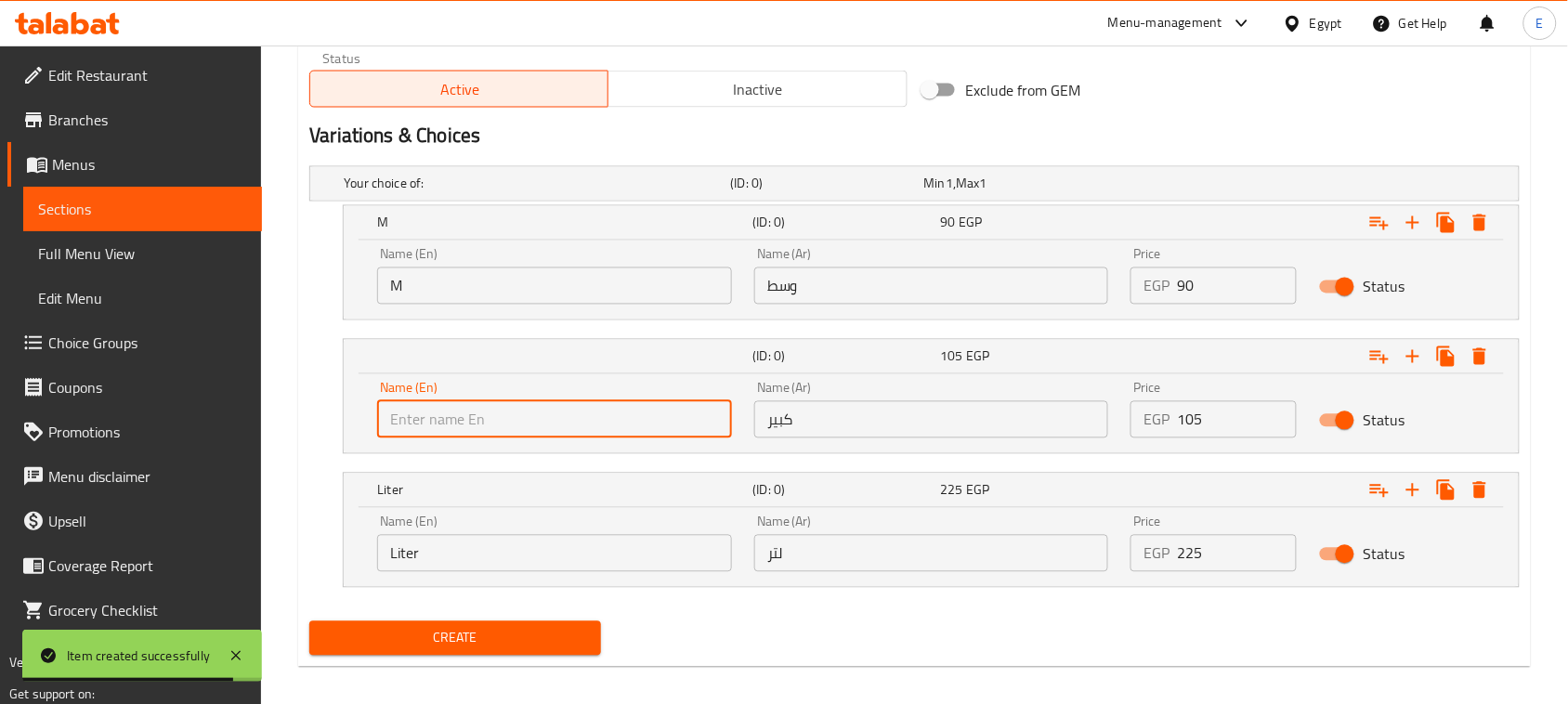 click at bounding box center [555, 420] 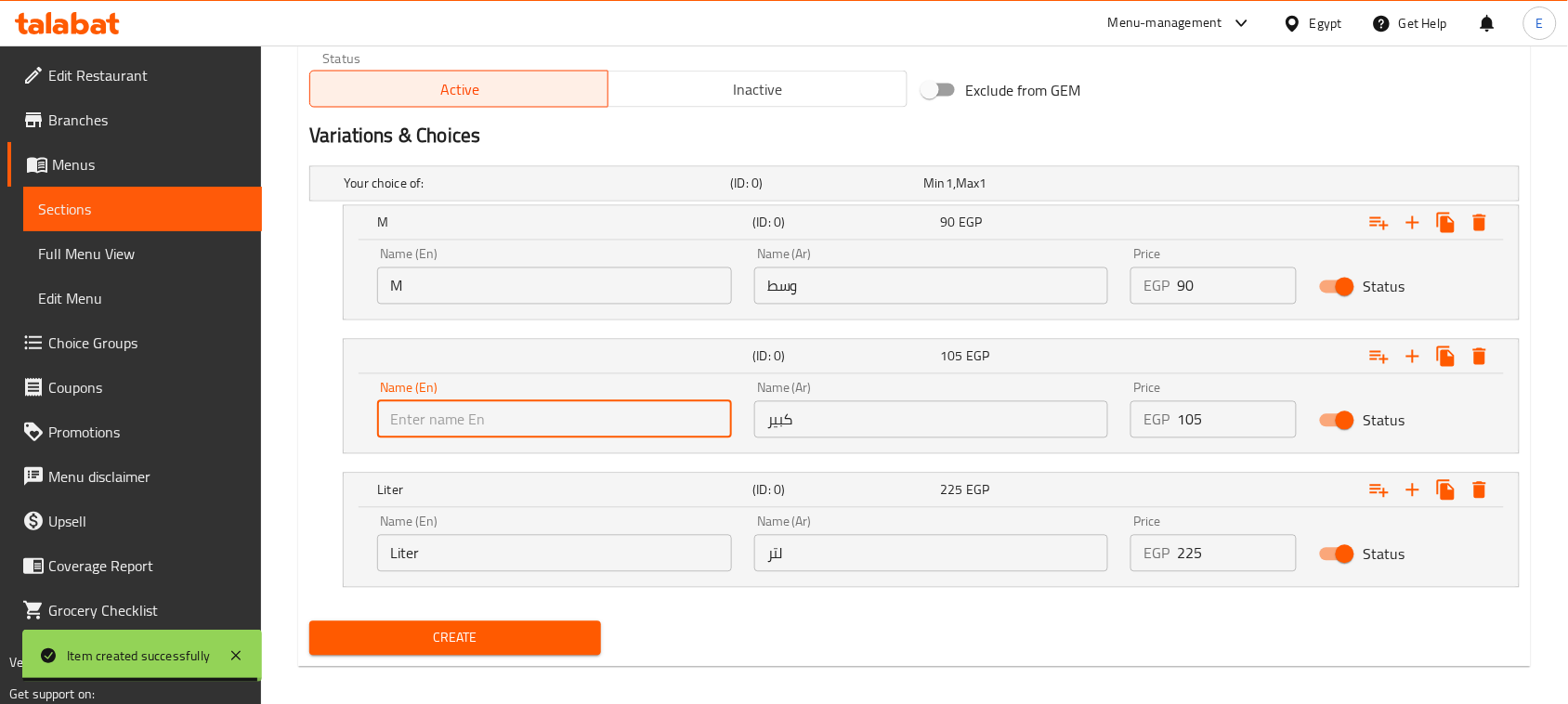 type on "L" 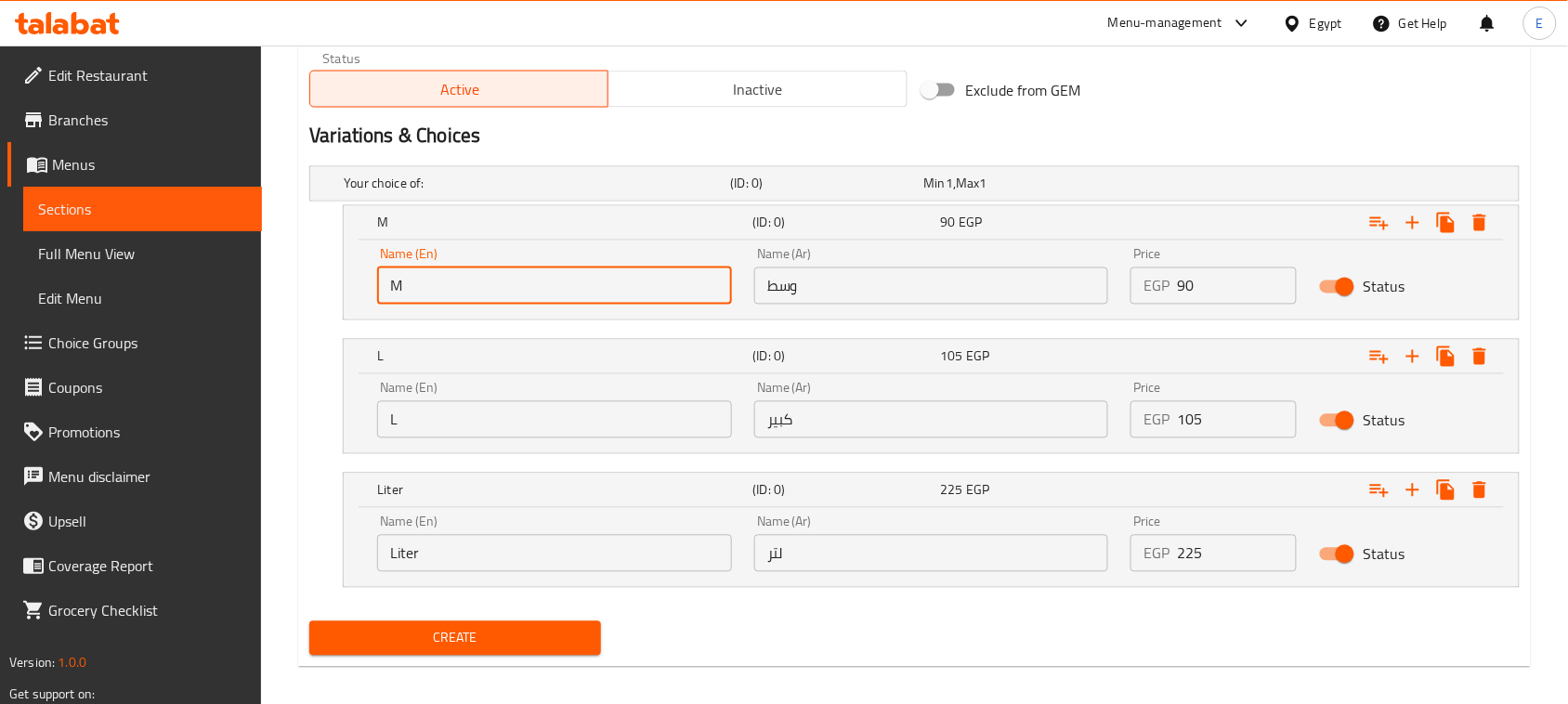 click on "M" at bounding box center [555, 286] 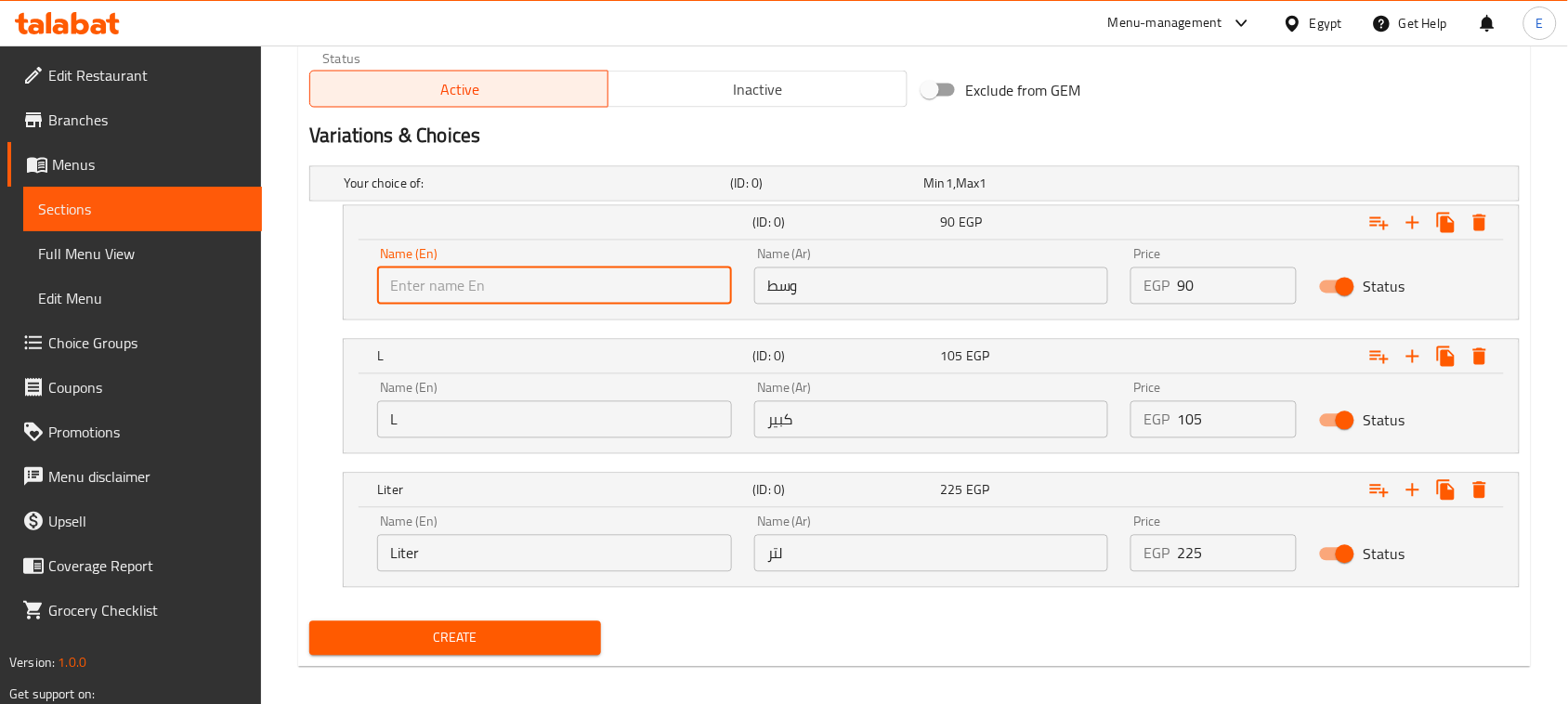 click at bounding box center (555, 286) 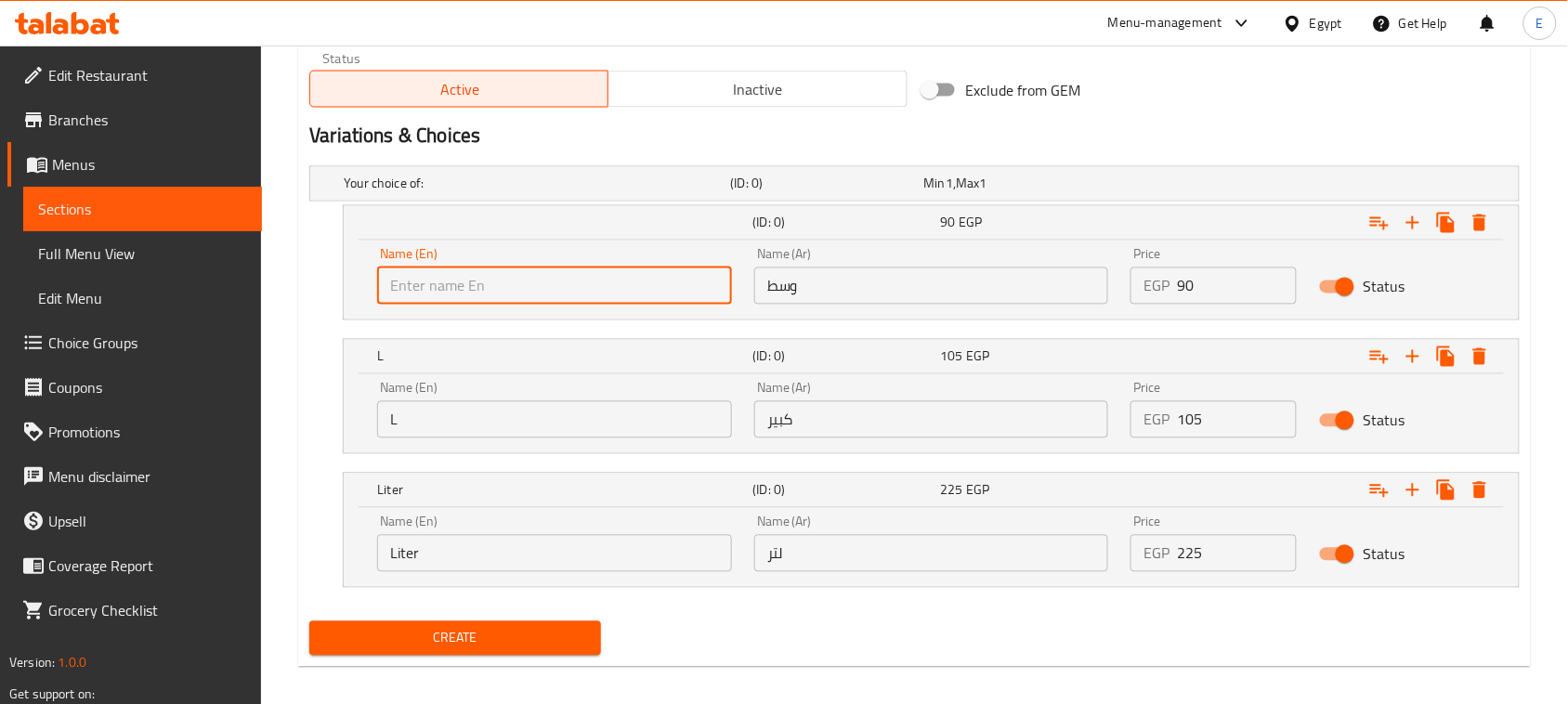 type on "M" 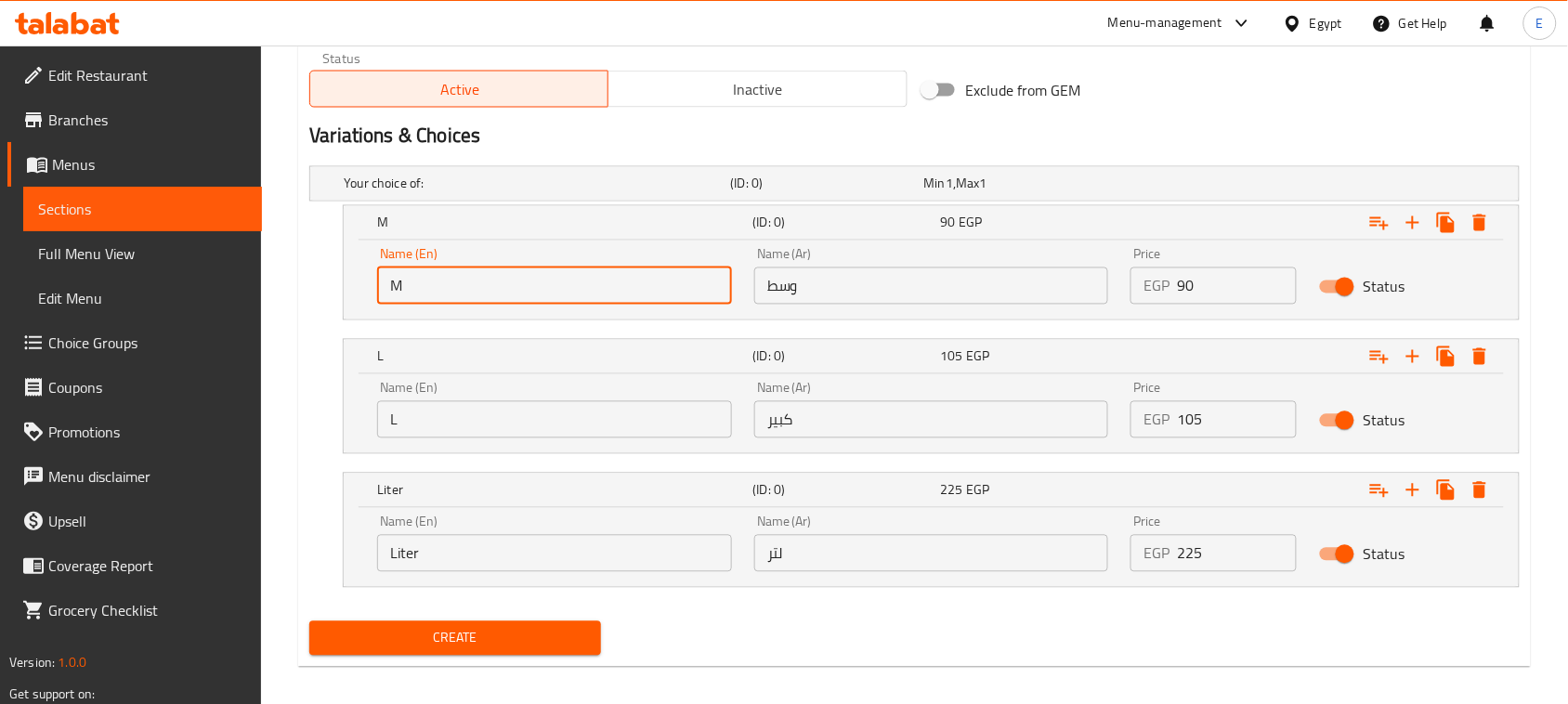 click on "وسط" at bounding box center [932, 286] 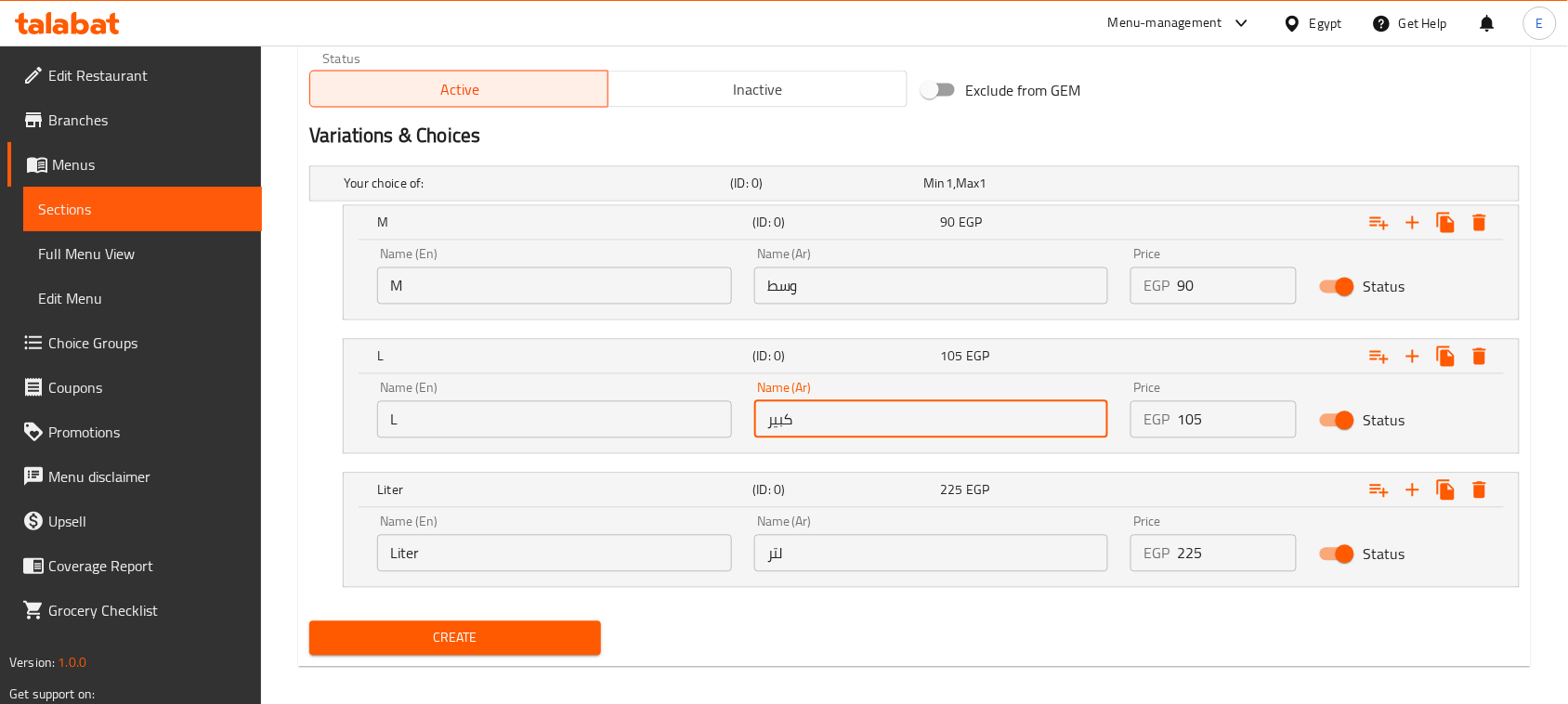 click on "كبير" at bounding box center [932, 420] 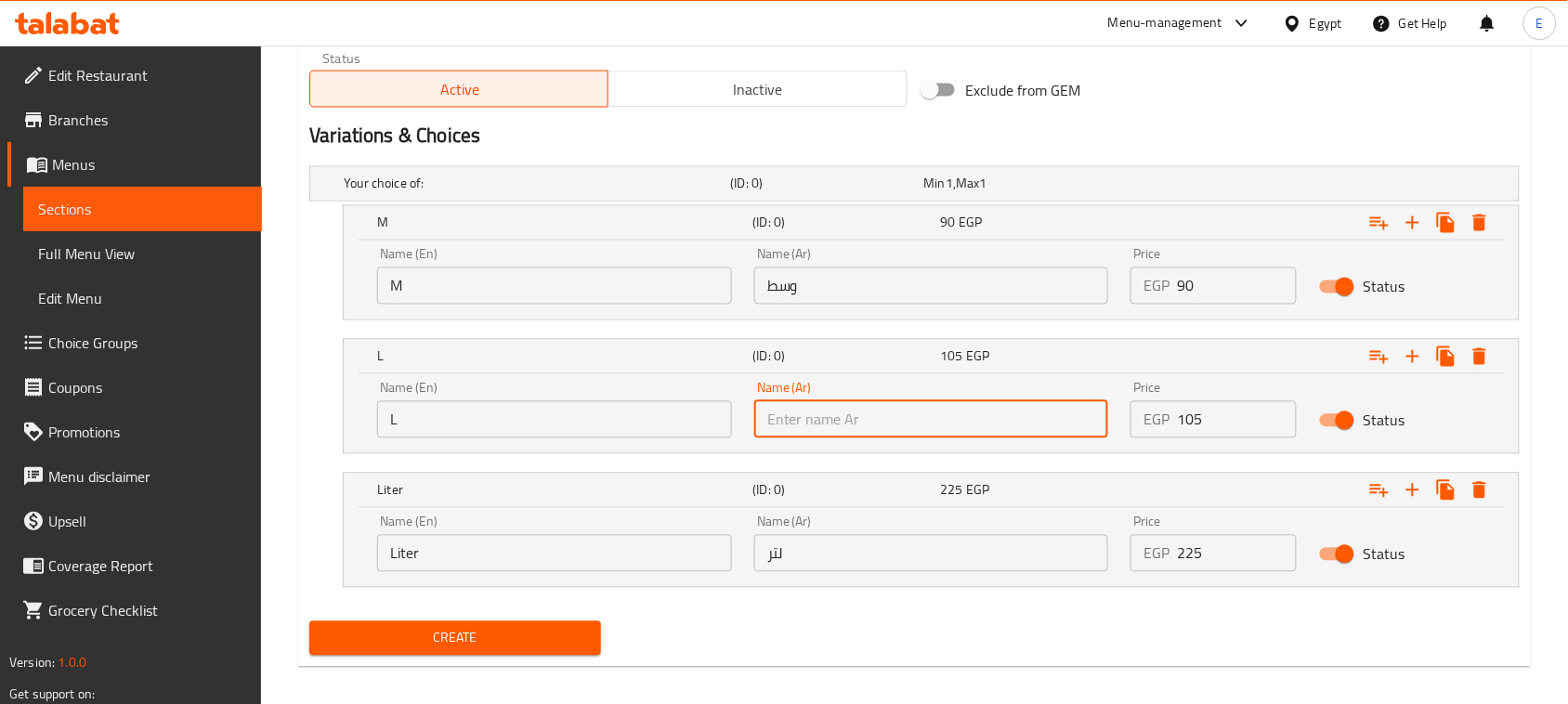 type on "كبير" 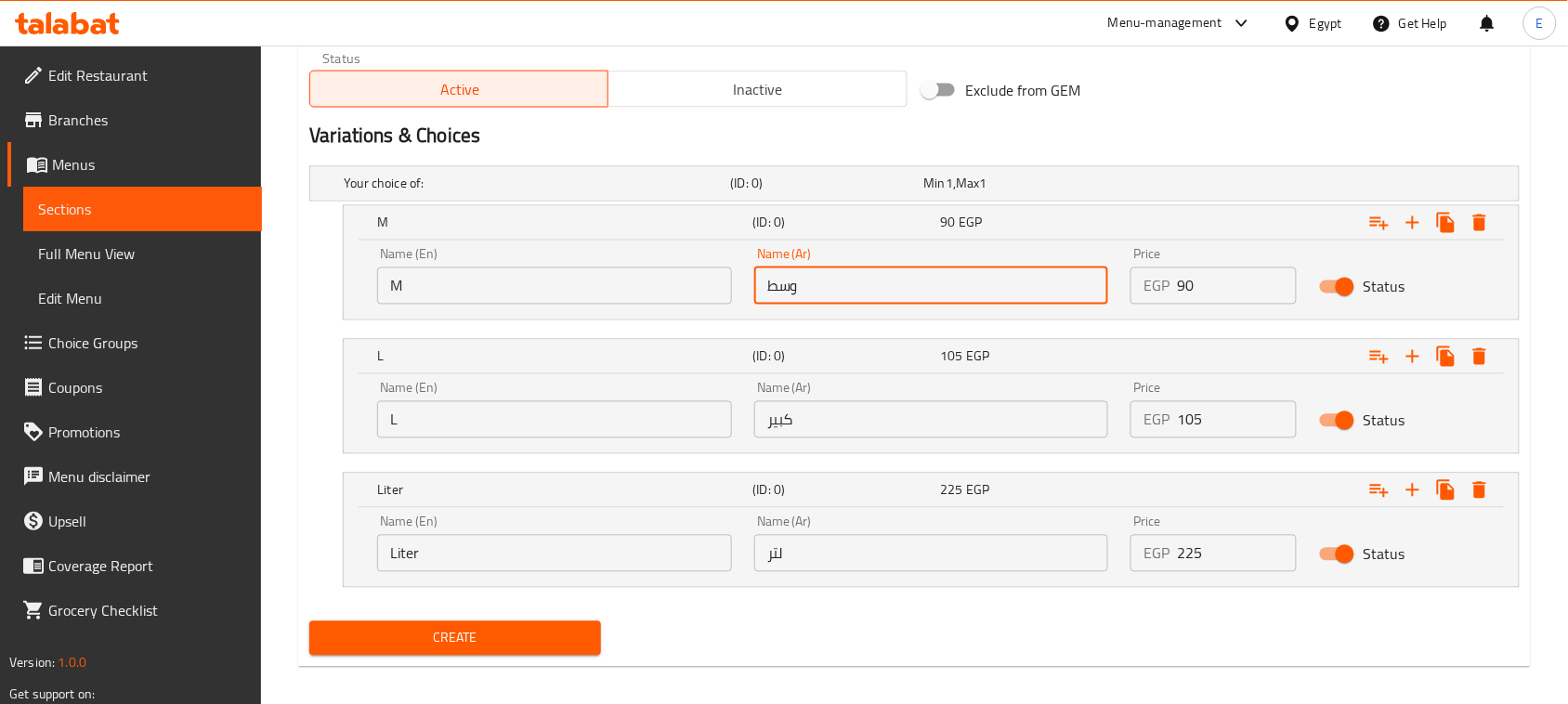 click on "وسط" at bounding box center [932, 286] 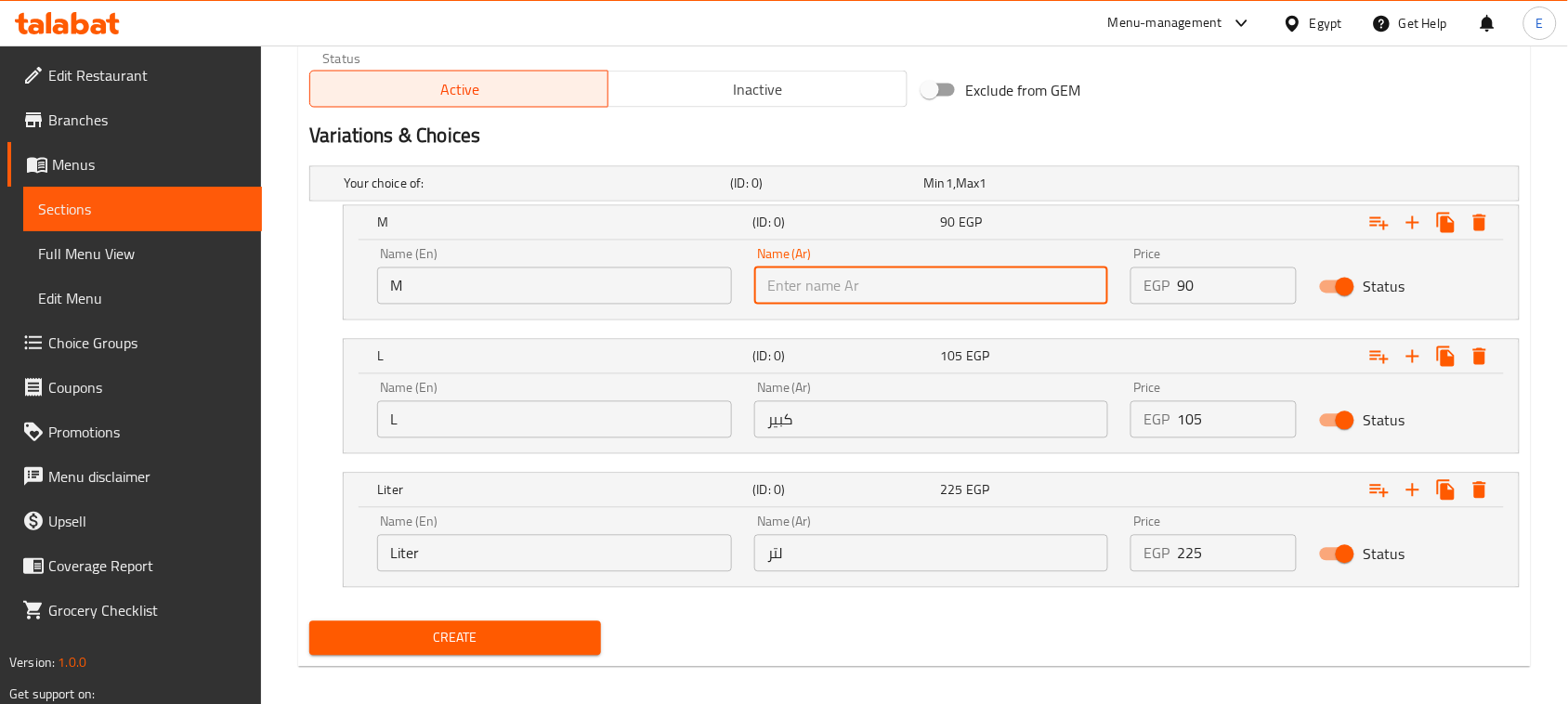 type on "وسط" 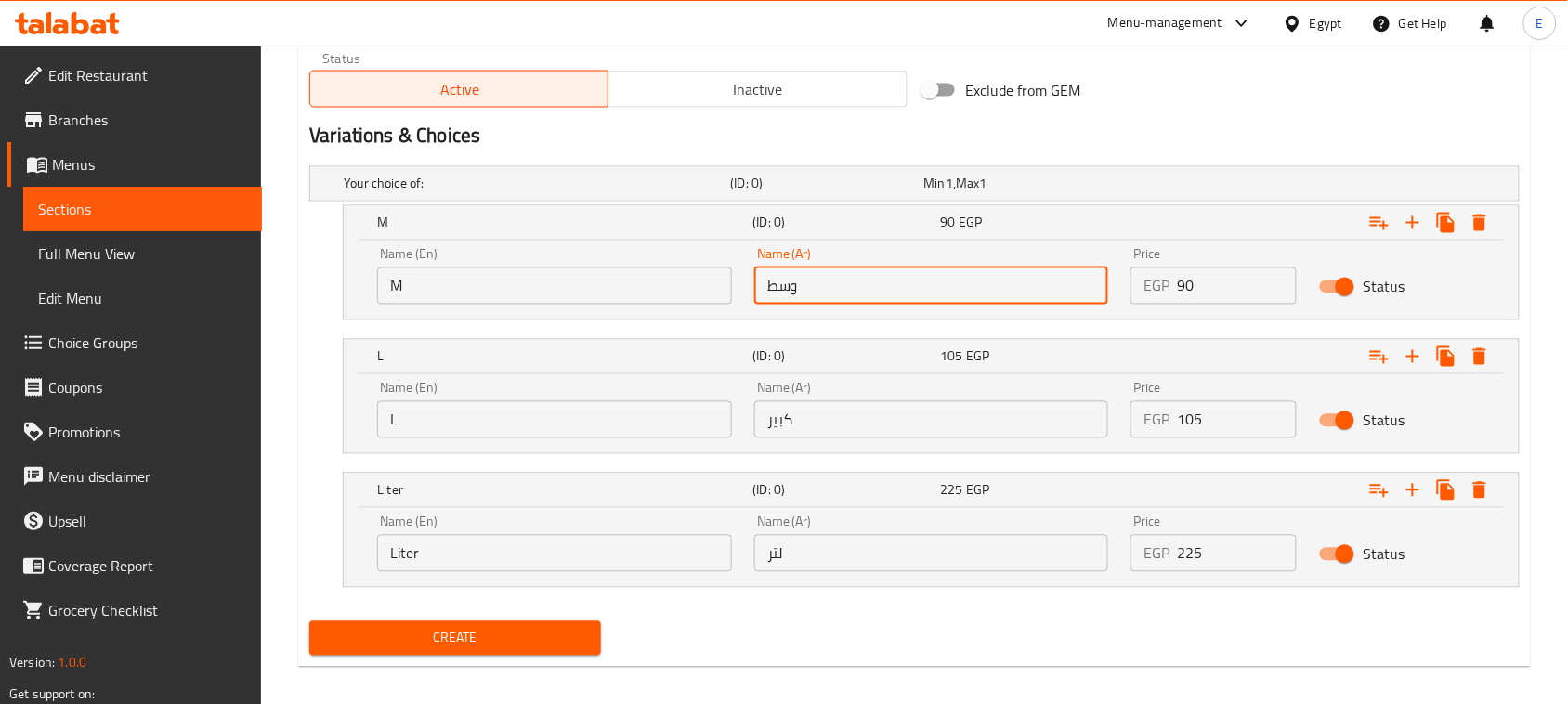 click on "لتر" at bounding box center [932, 554] 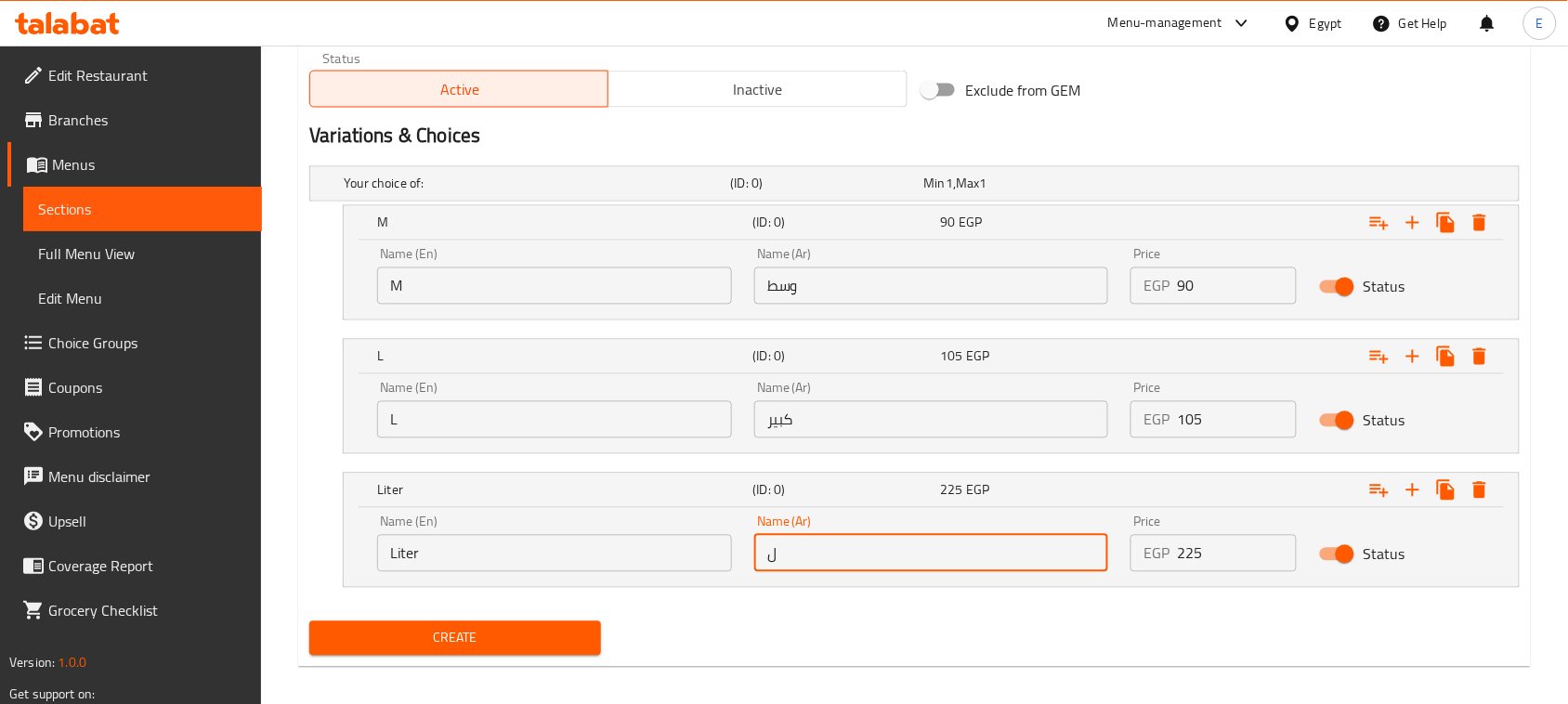 type on "لتر" 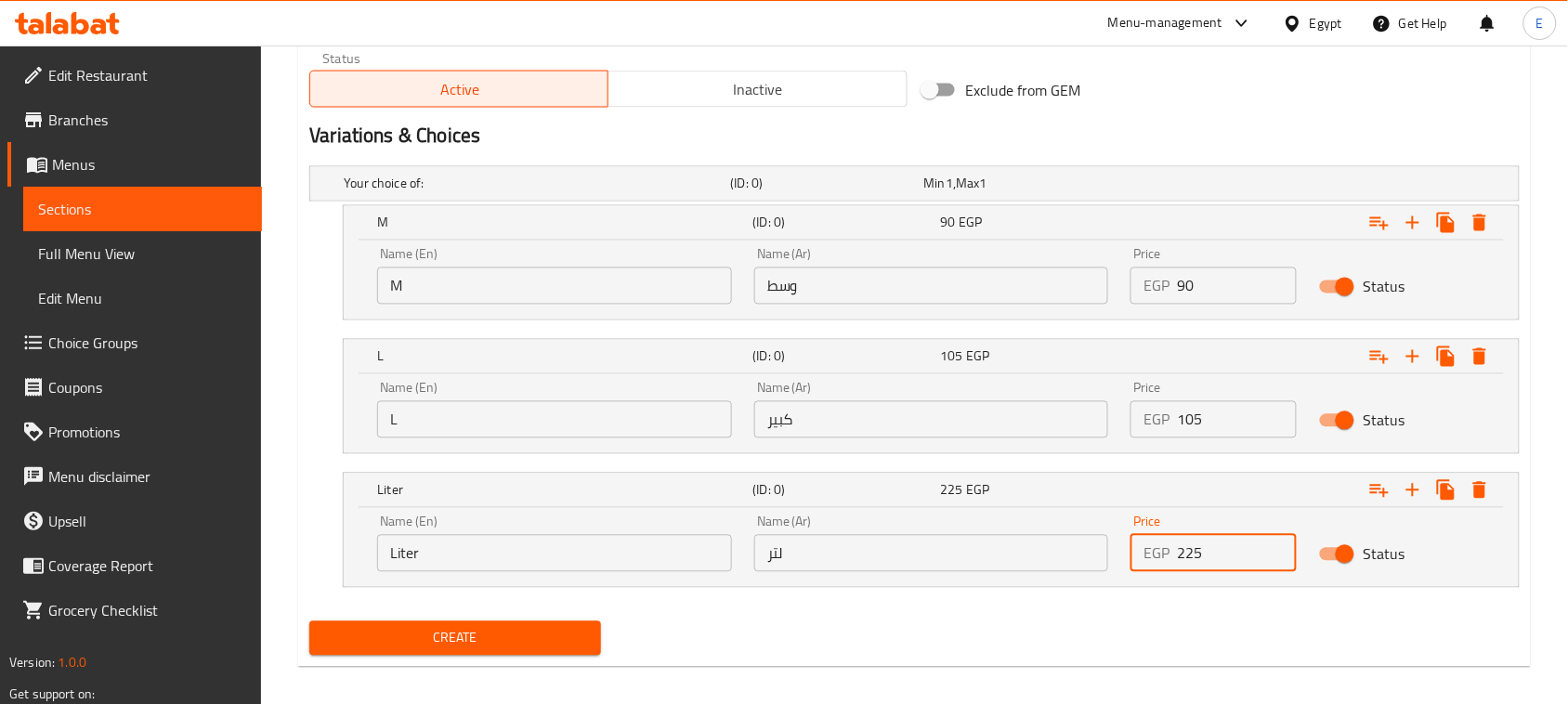 drag, startPoint x: 1205, startPoint y: 554, endPoint x: 1062, endPoint y: 559, distance: 143.08739 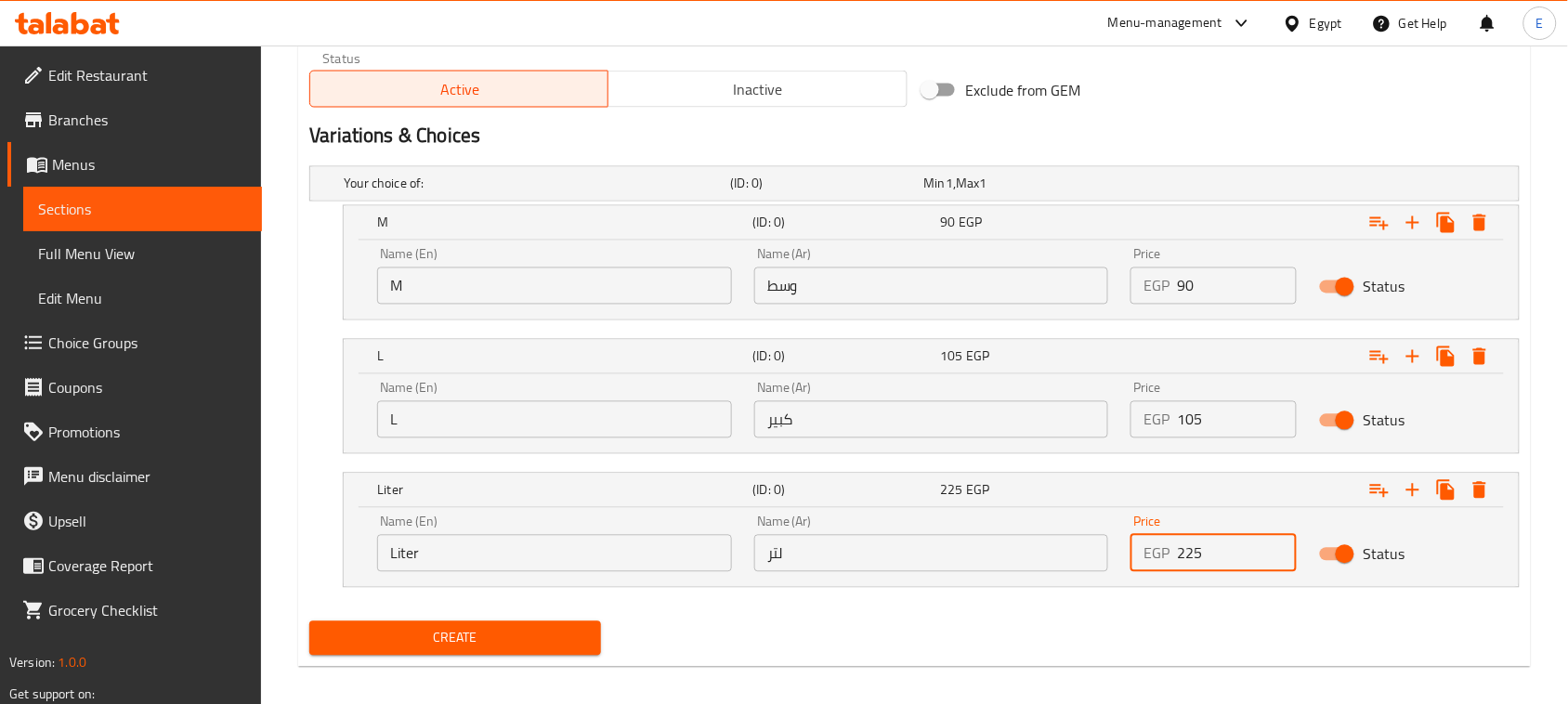 type on "225" 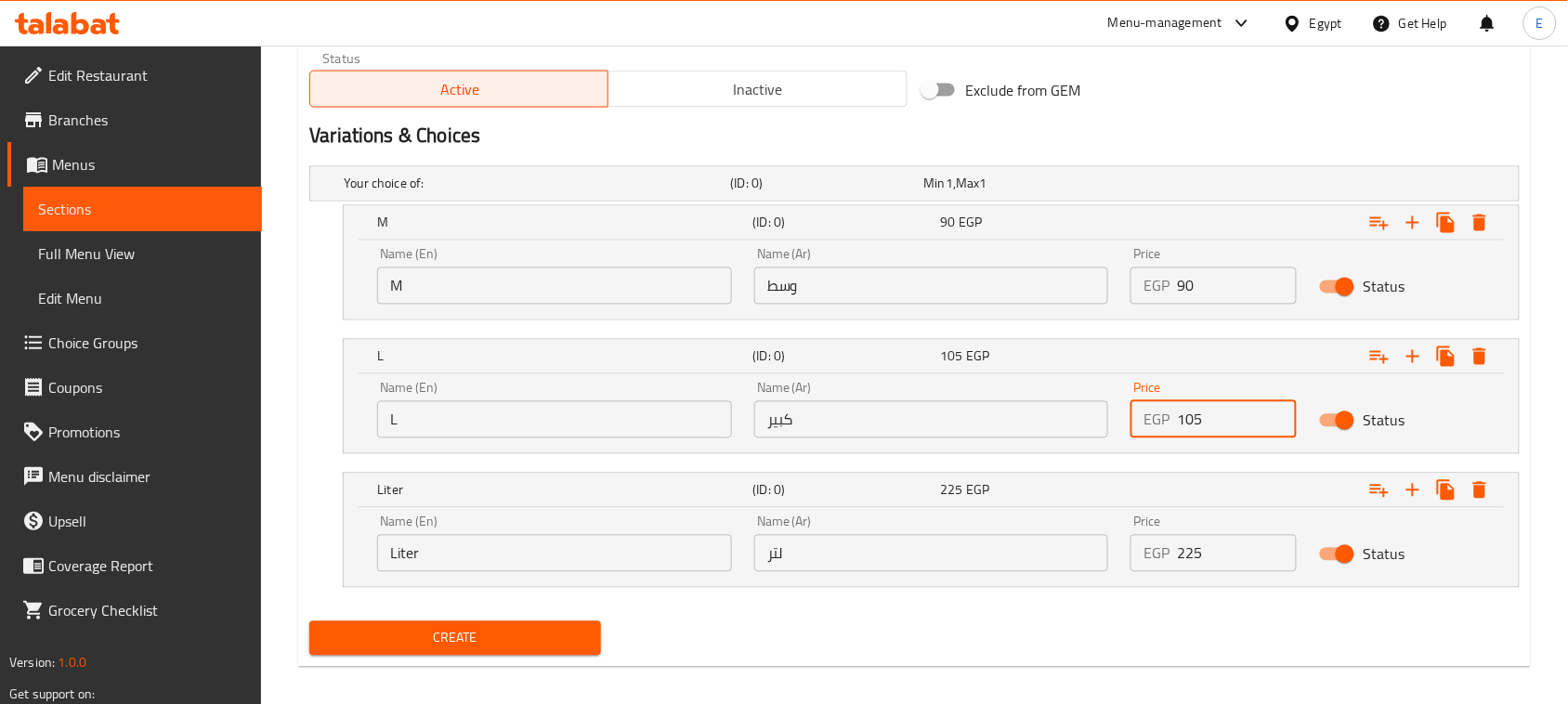 type on "105" 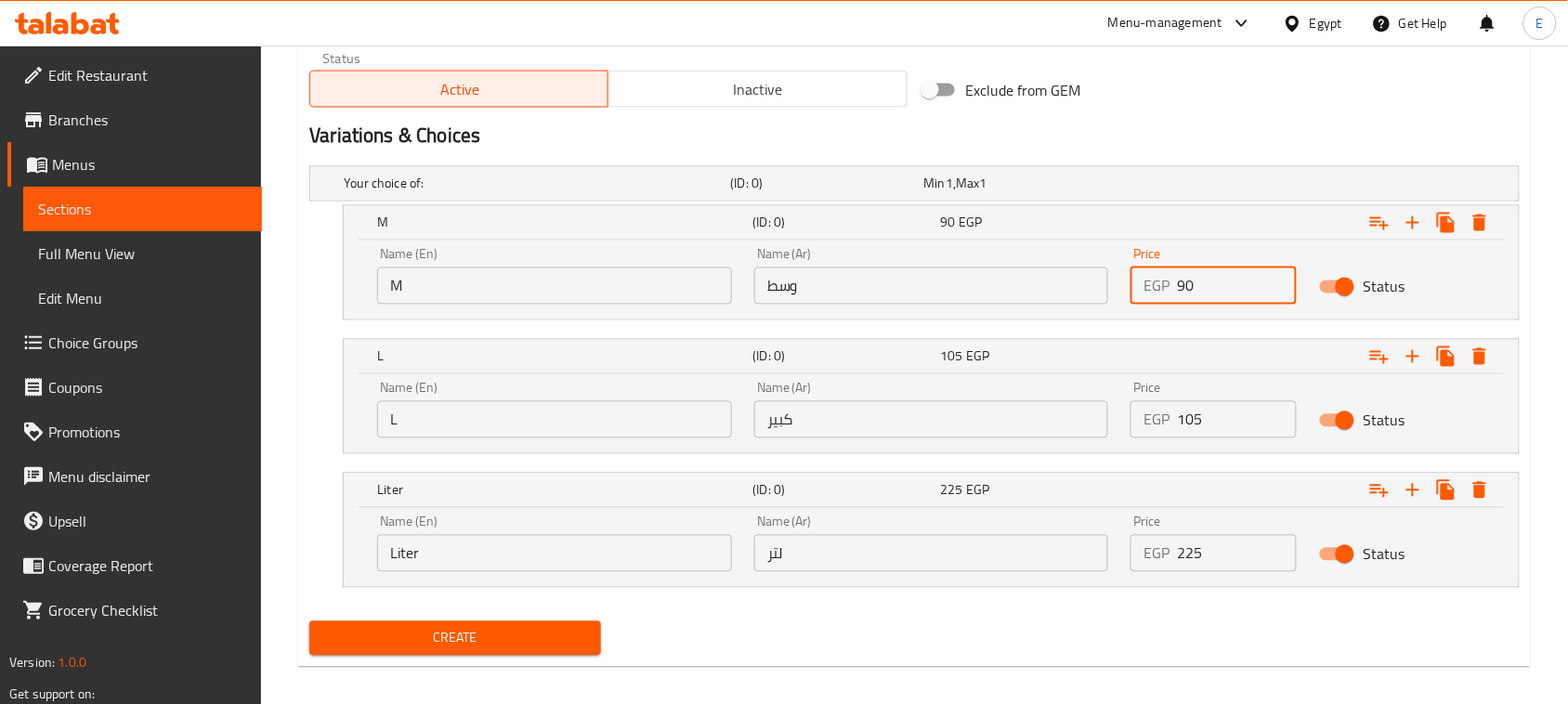 drag, startPoint x: 1215, startPoint y: 288, endPoint x: 1112, endPoint y: 289, distance: 103.0049 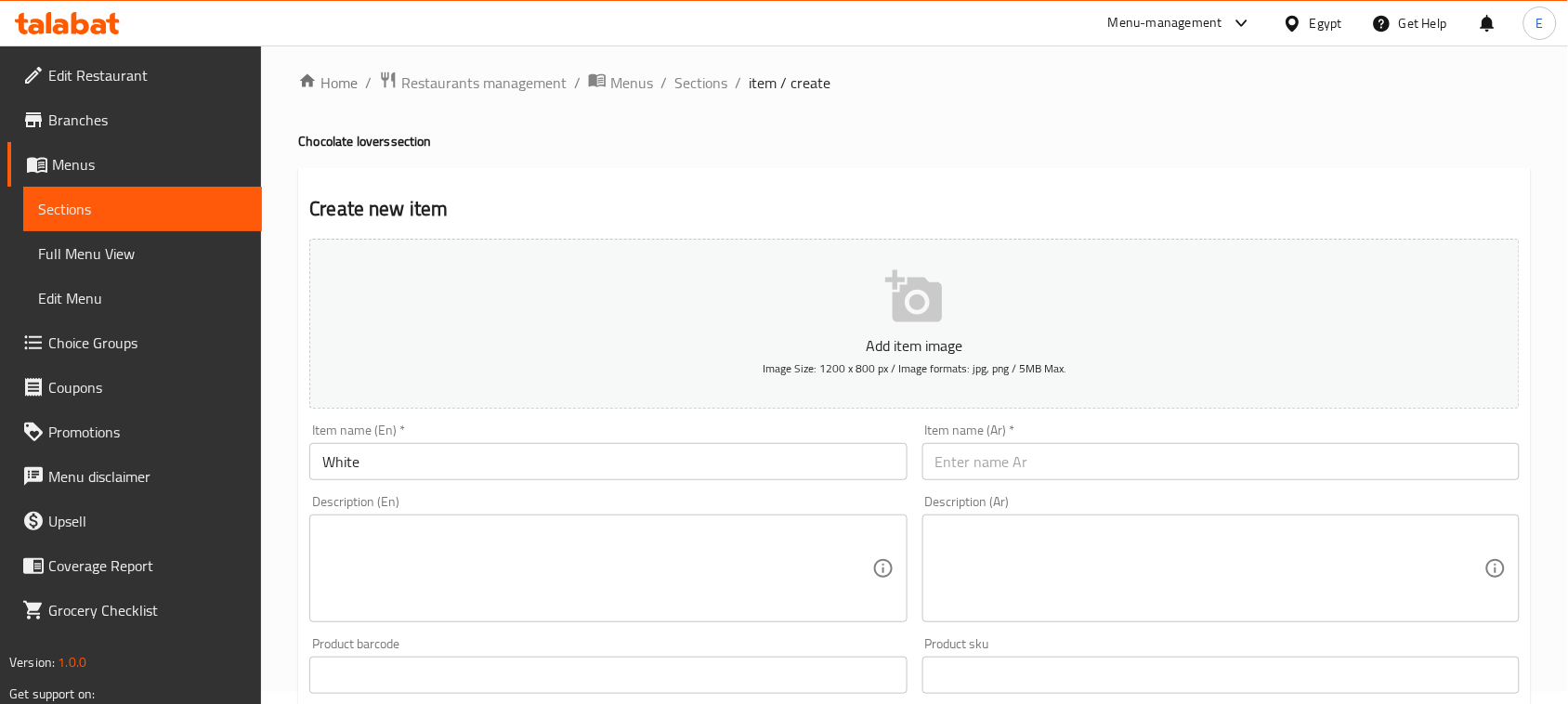 scroll, scrollTop: 0, scrollLeft: 0, axis: both 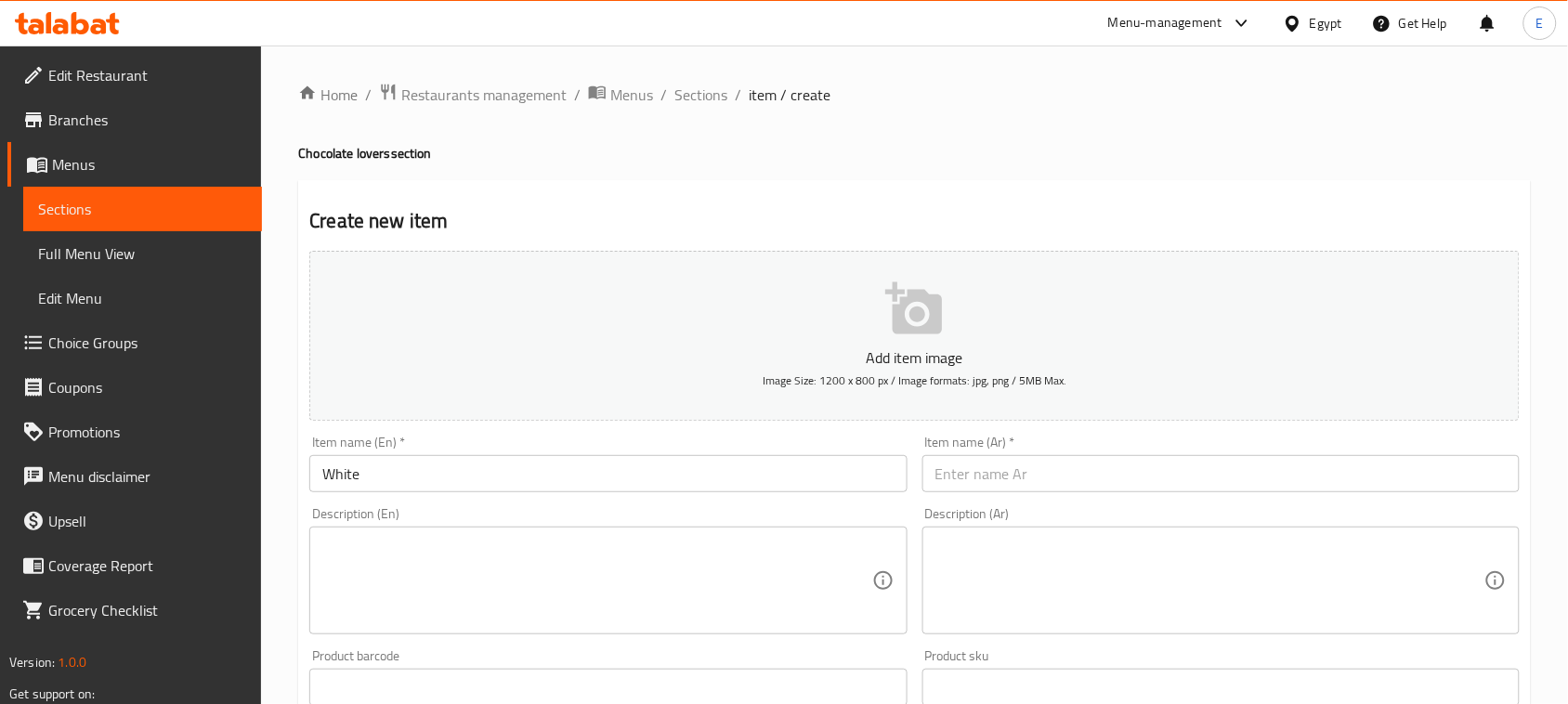 type on "90" 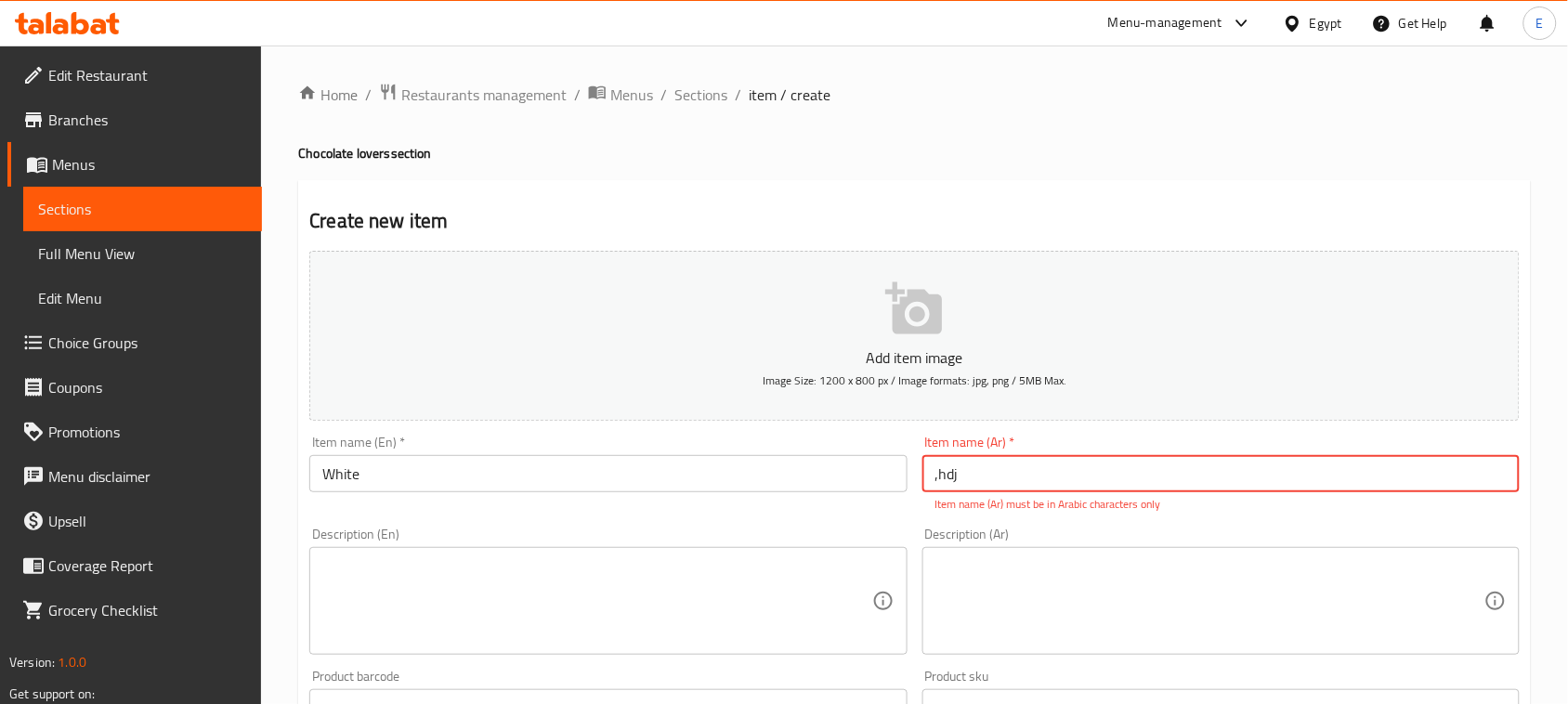 drag, startPoint x: 986, startPoint y: 476, endPoint x: 492, endPoint y: 451, distance: 494.632 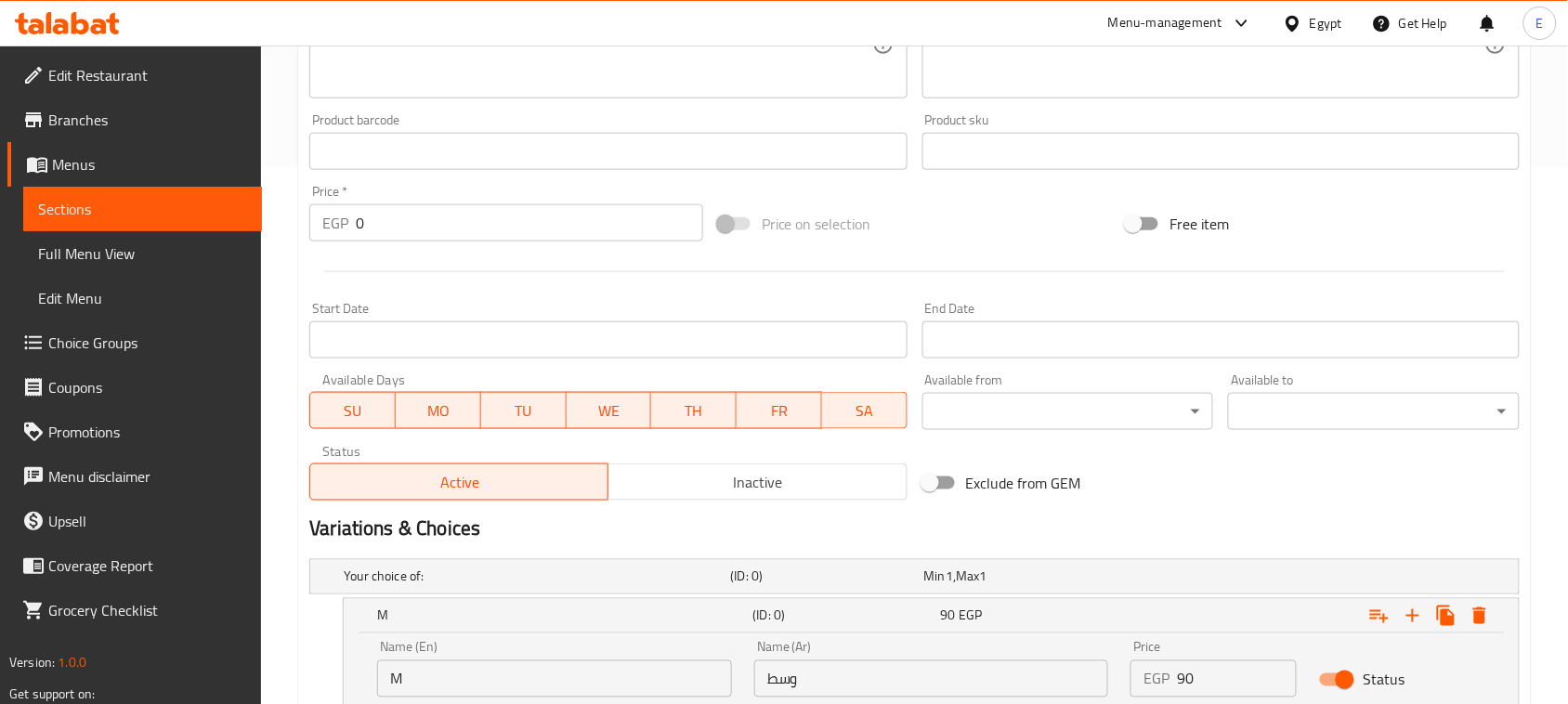 scroll, scrollTop: 944, scrollLeft: 0, axis: vertical 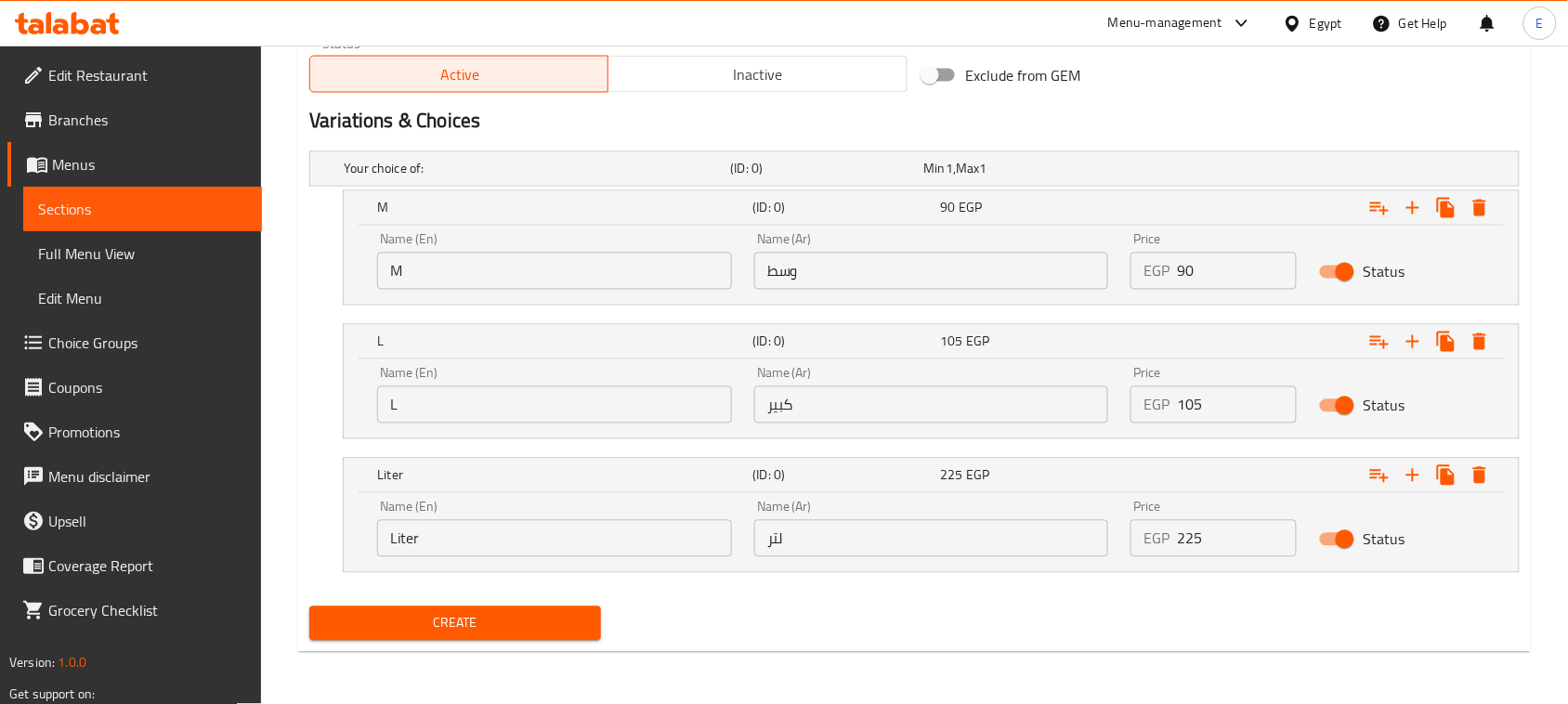 type on "وايت" 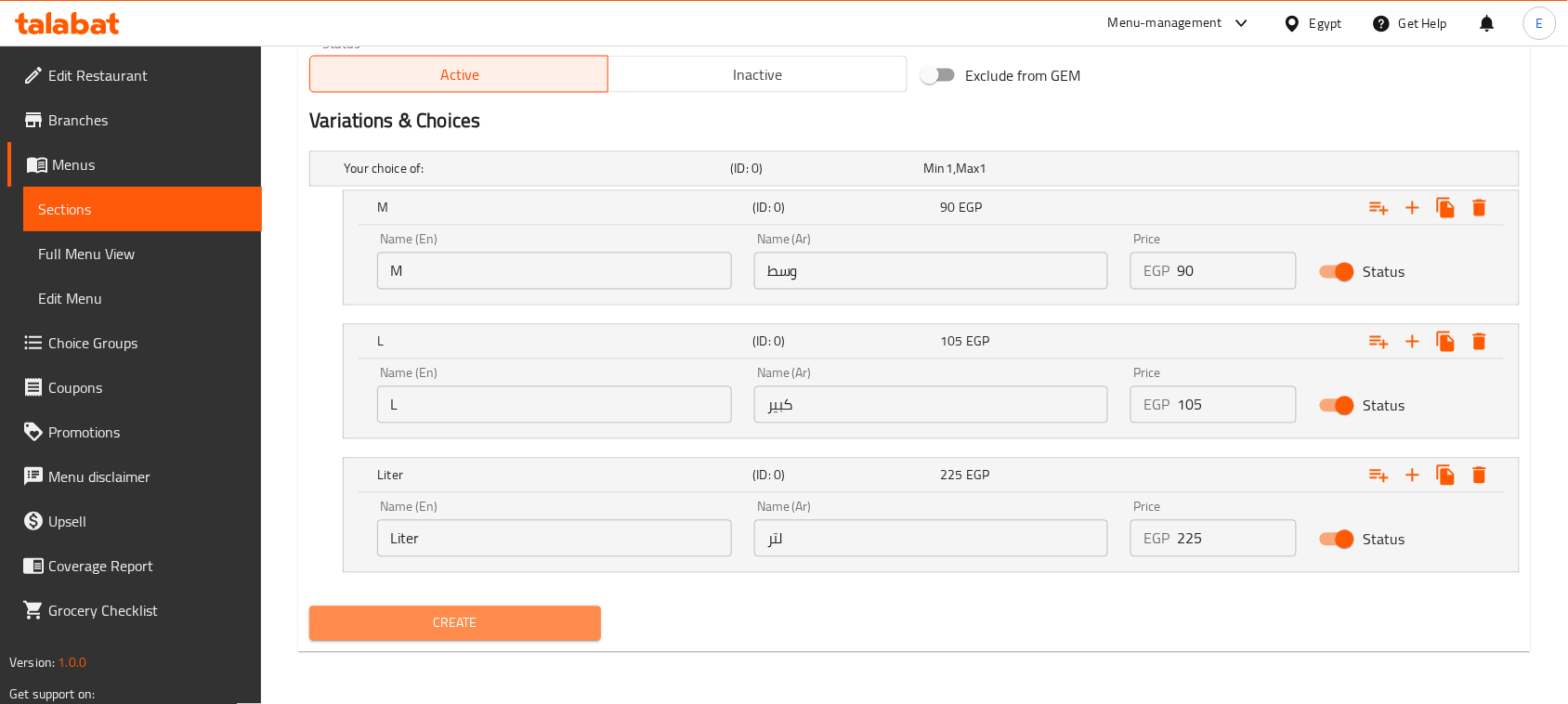 click on "Create" at bounding box center [455, 623] 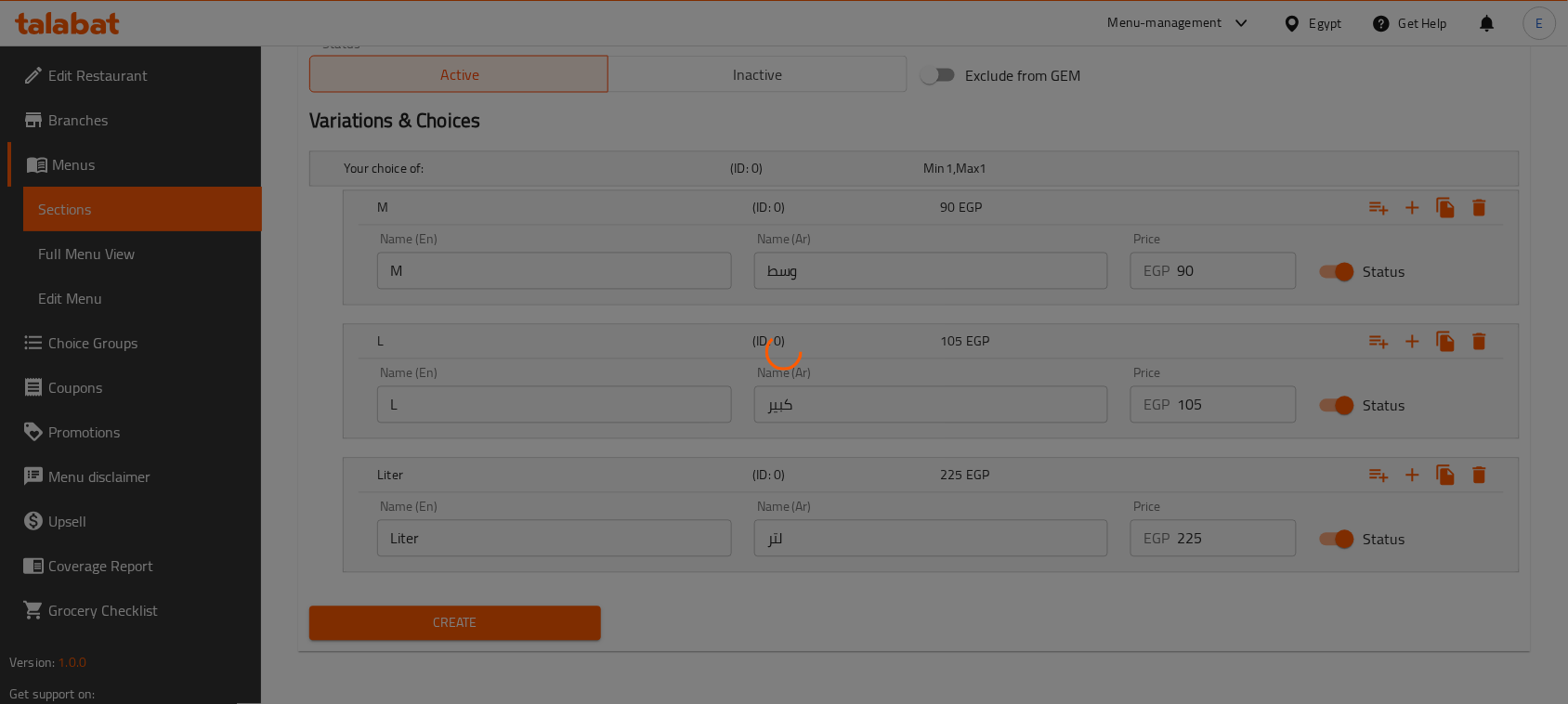 type 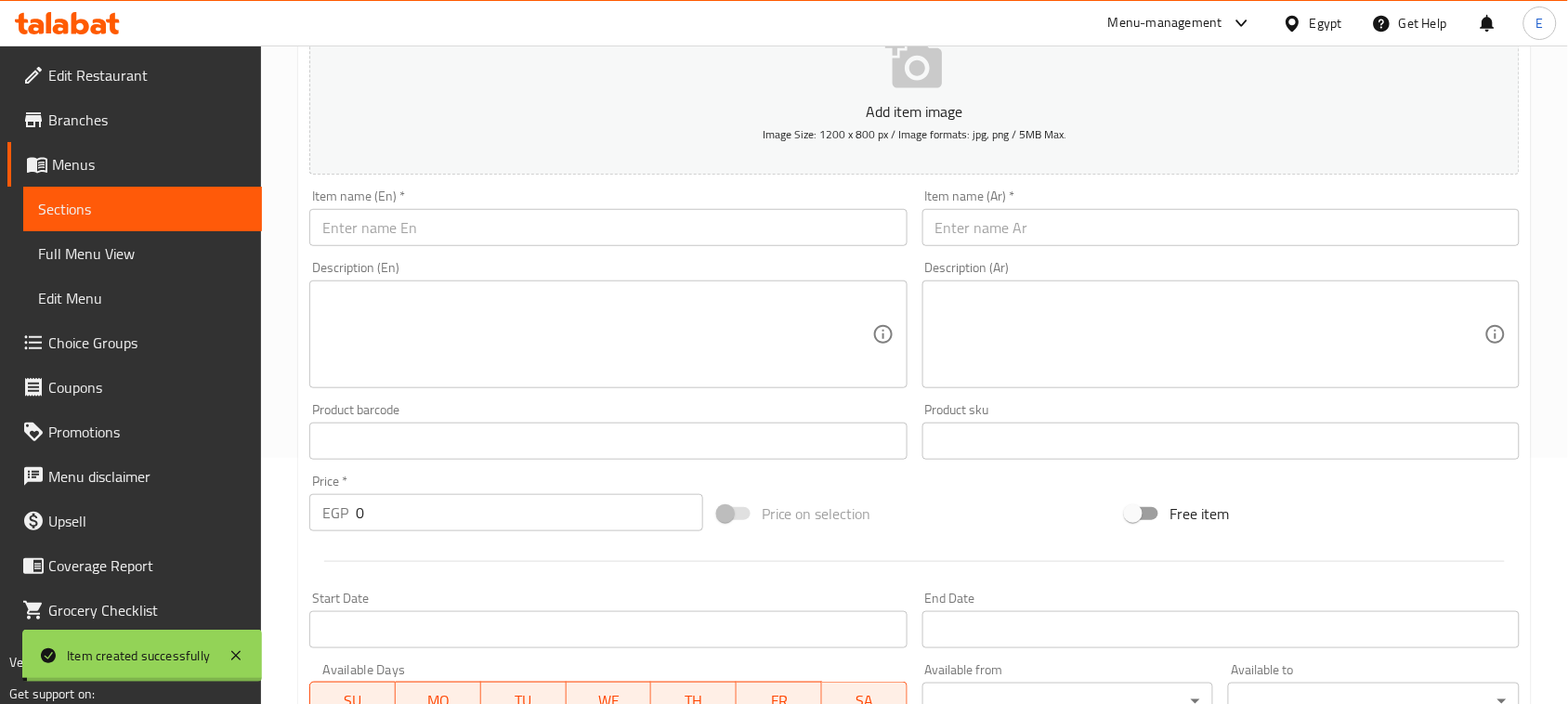 scroll, scrollTop: 0, scrollLeft: 0, axis: both 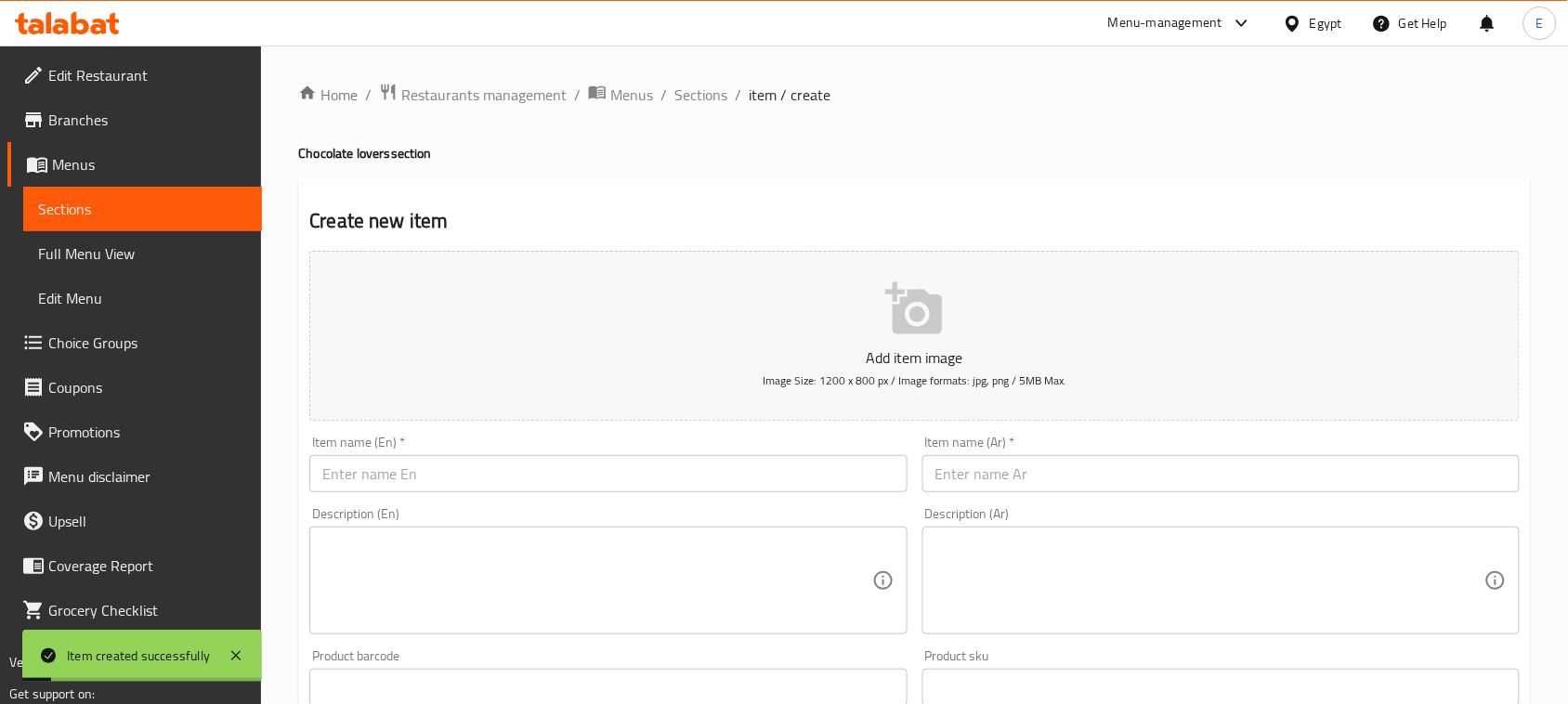 click at bounding box center [1221, 474] 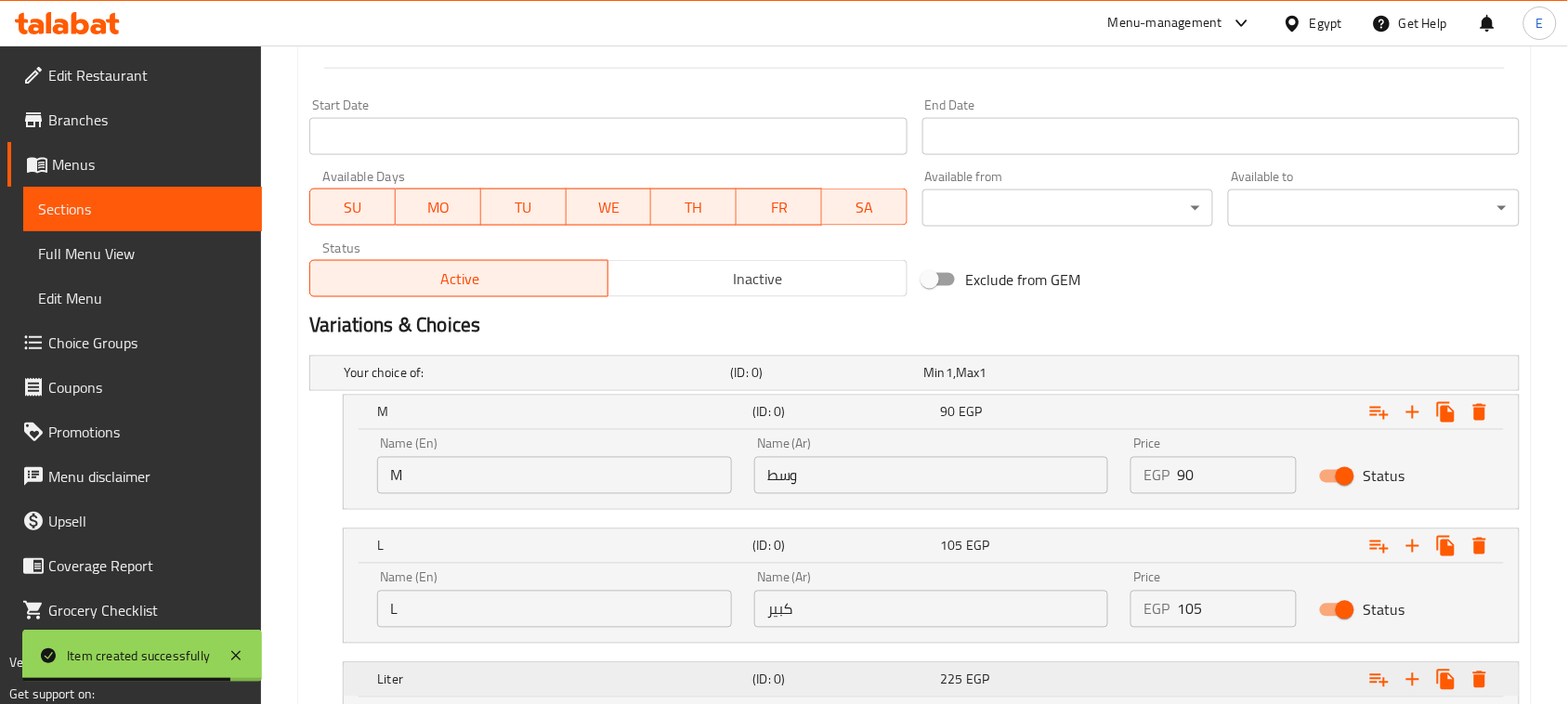 scroll, scrollTop: 929, scrollLeft: 0, axis: vertical 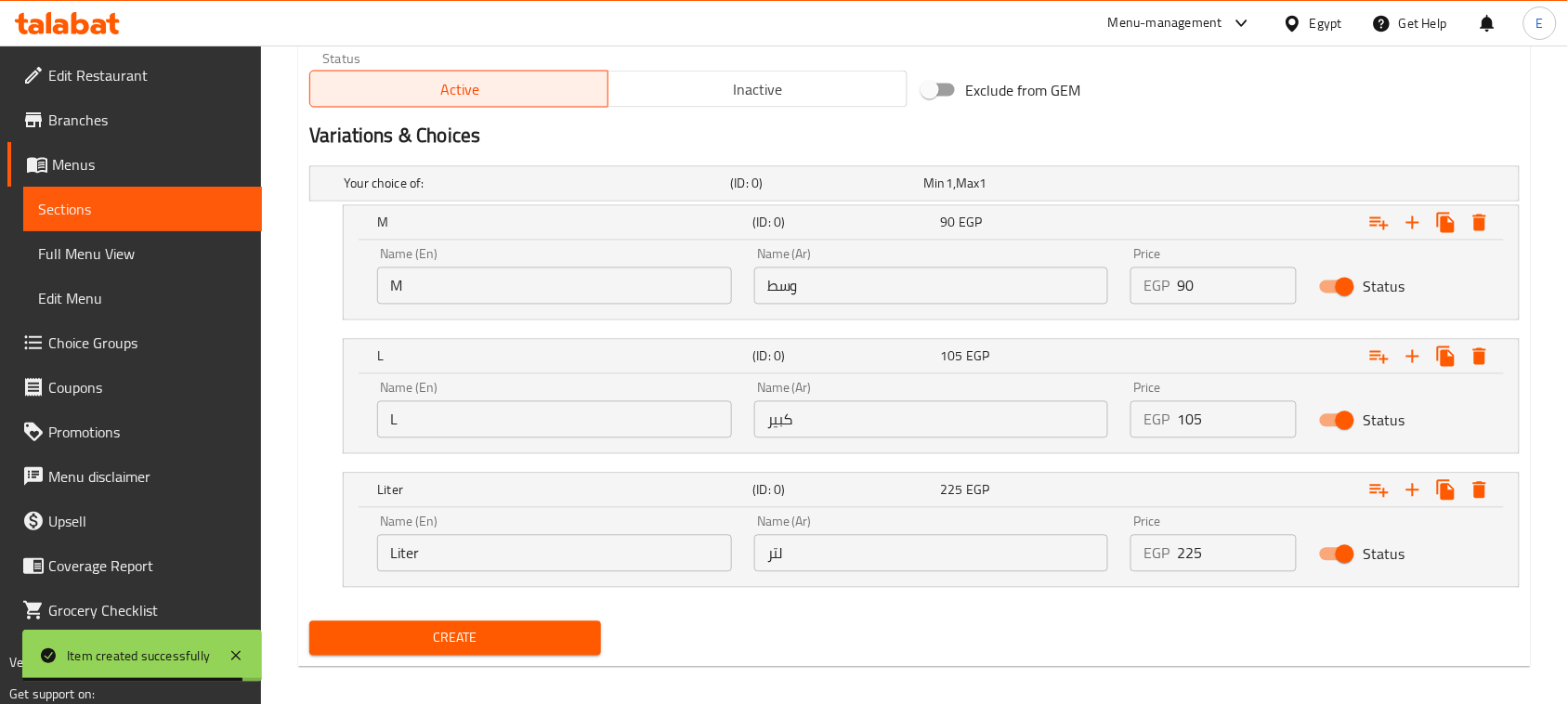 type on "روشيه" 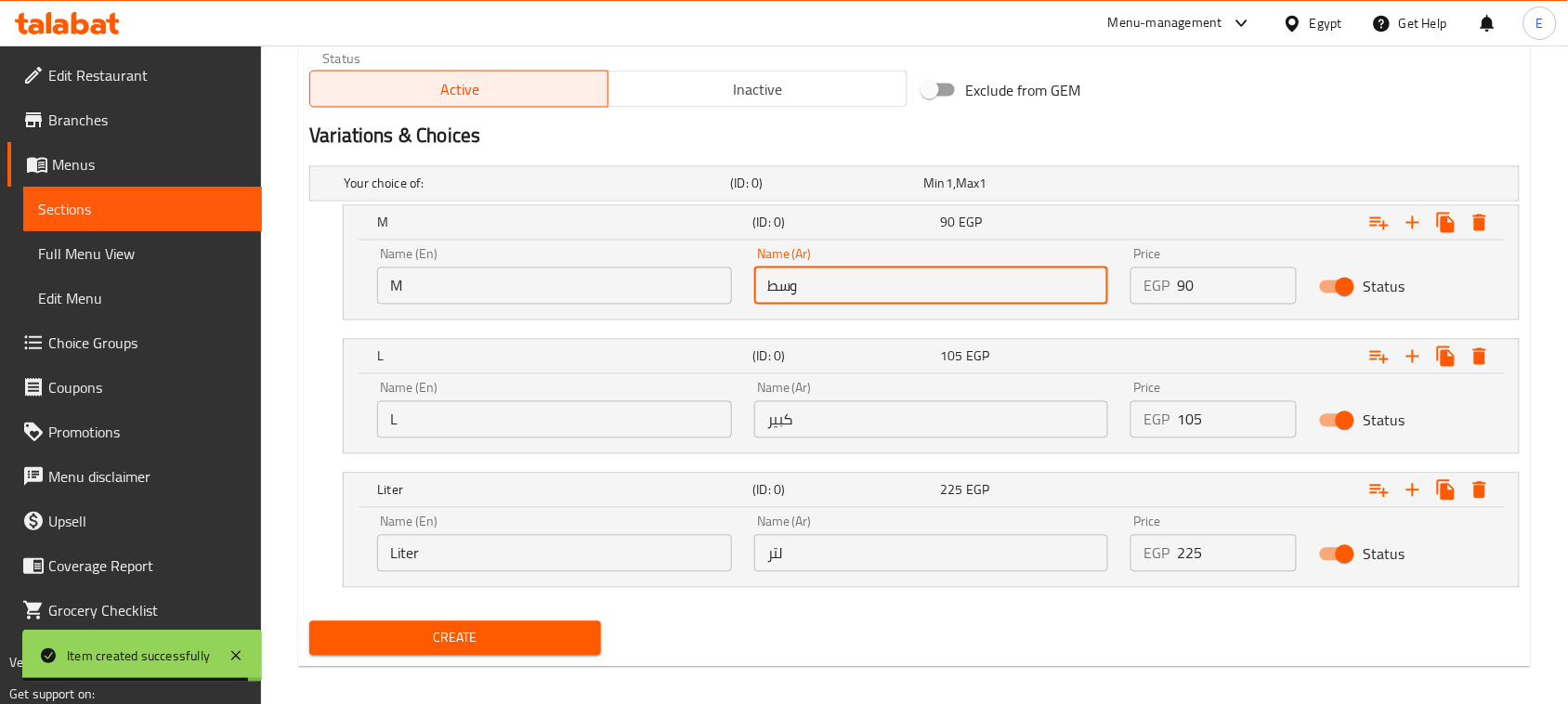 click on "وسط" at bounding box center [932, 286] 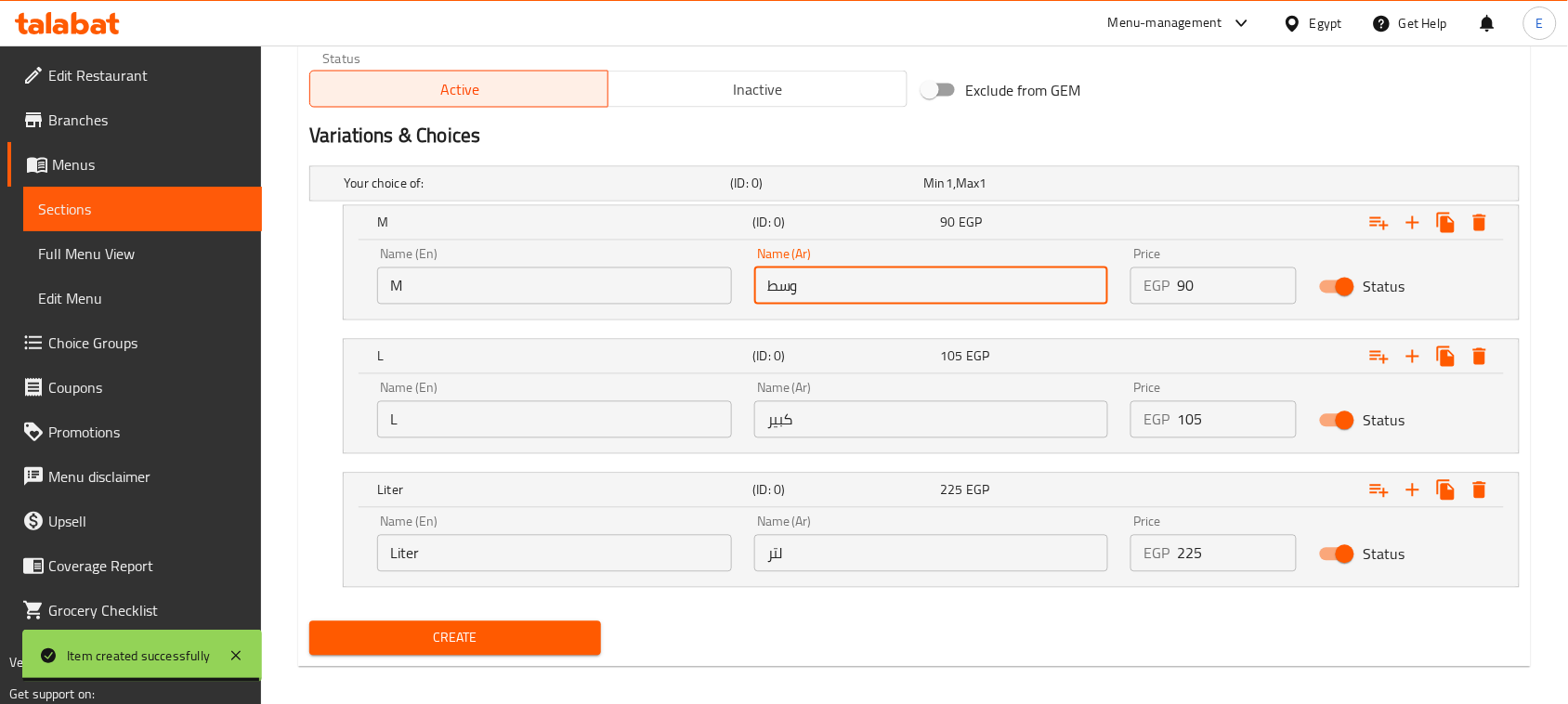 type on "وسط" 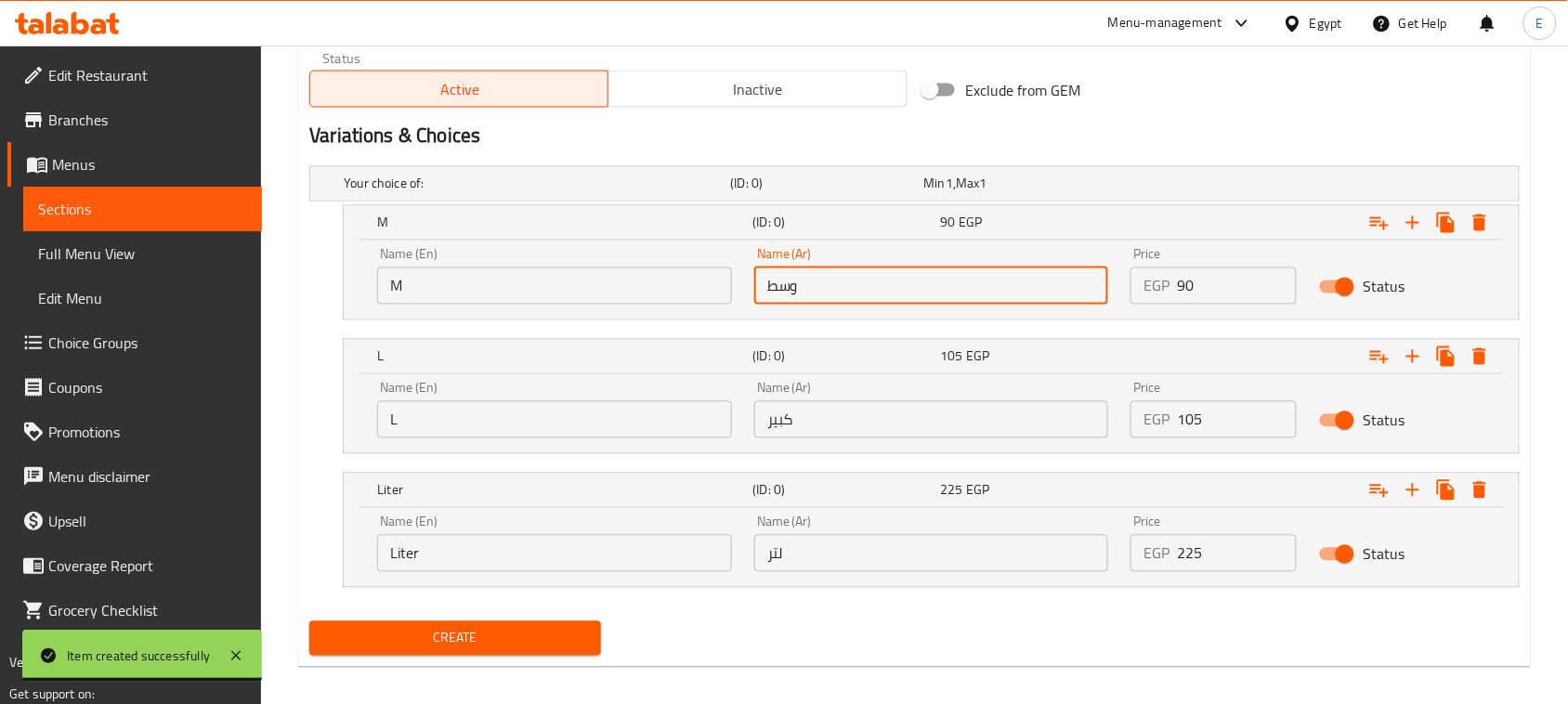 click on "كبير" at bounding box center [932, 420] 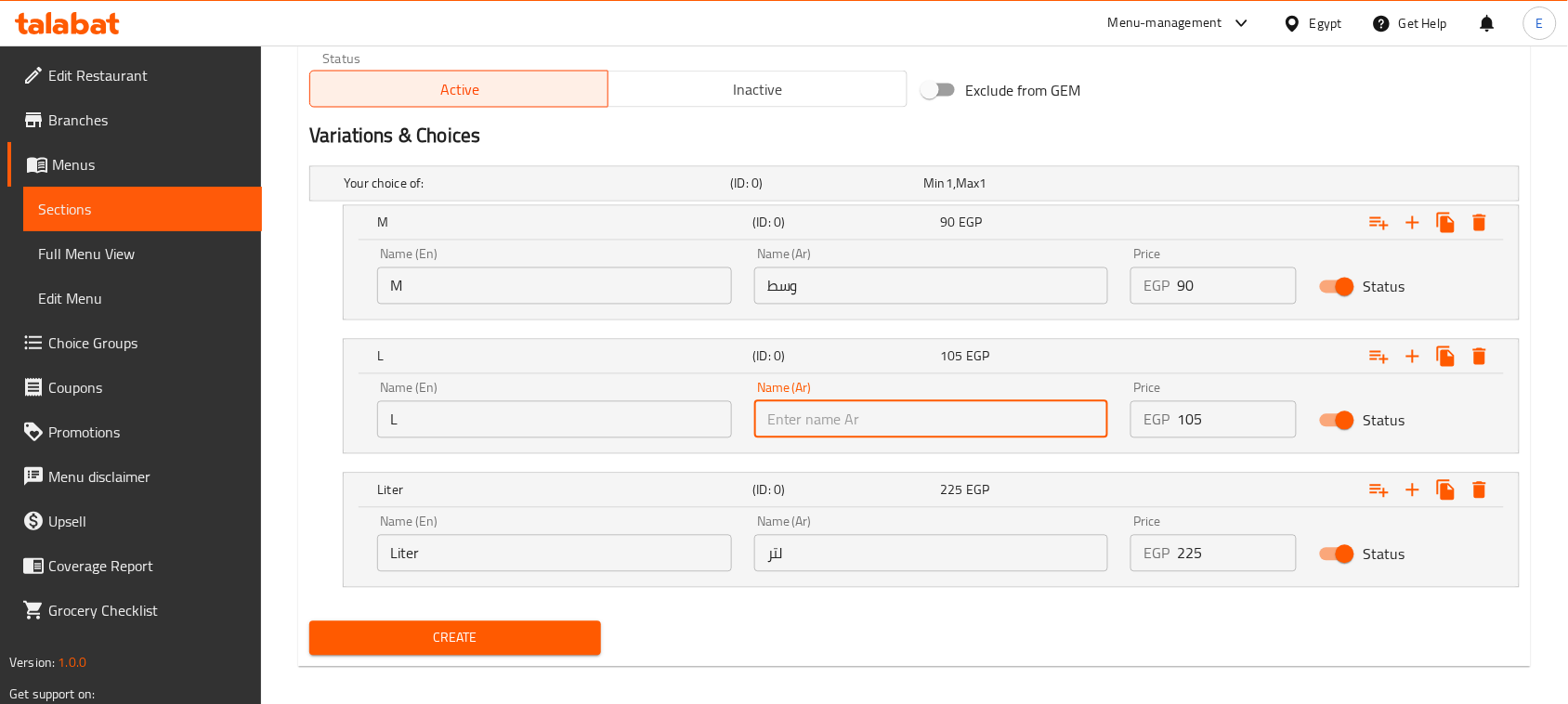 type on "كبير" 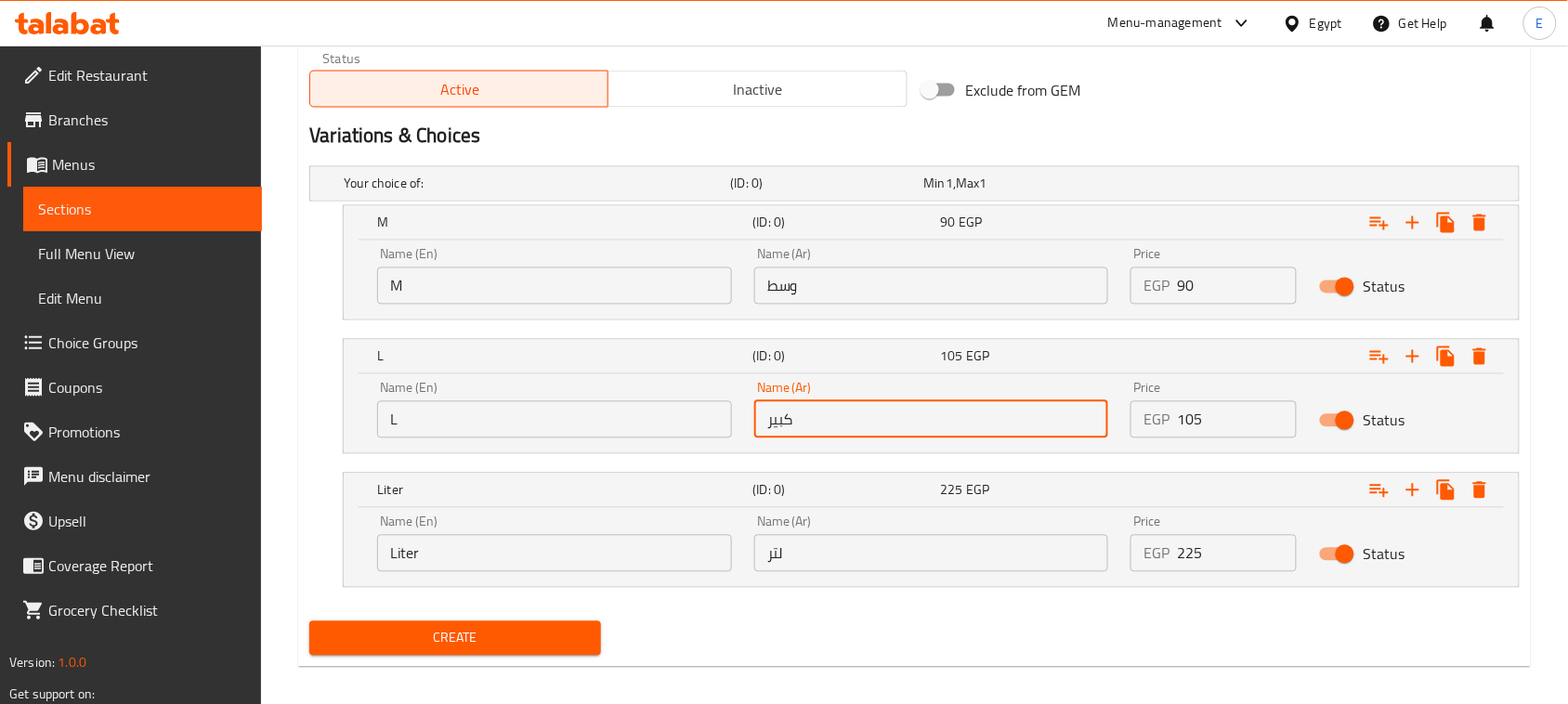 click on "لتر" at bounding box center (932, 554) 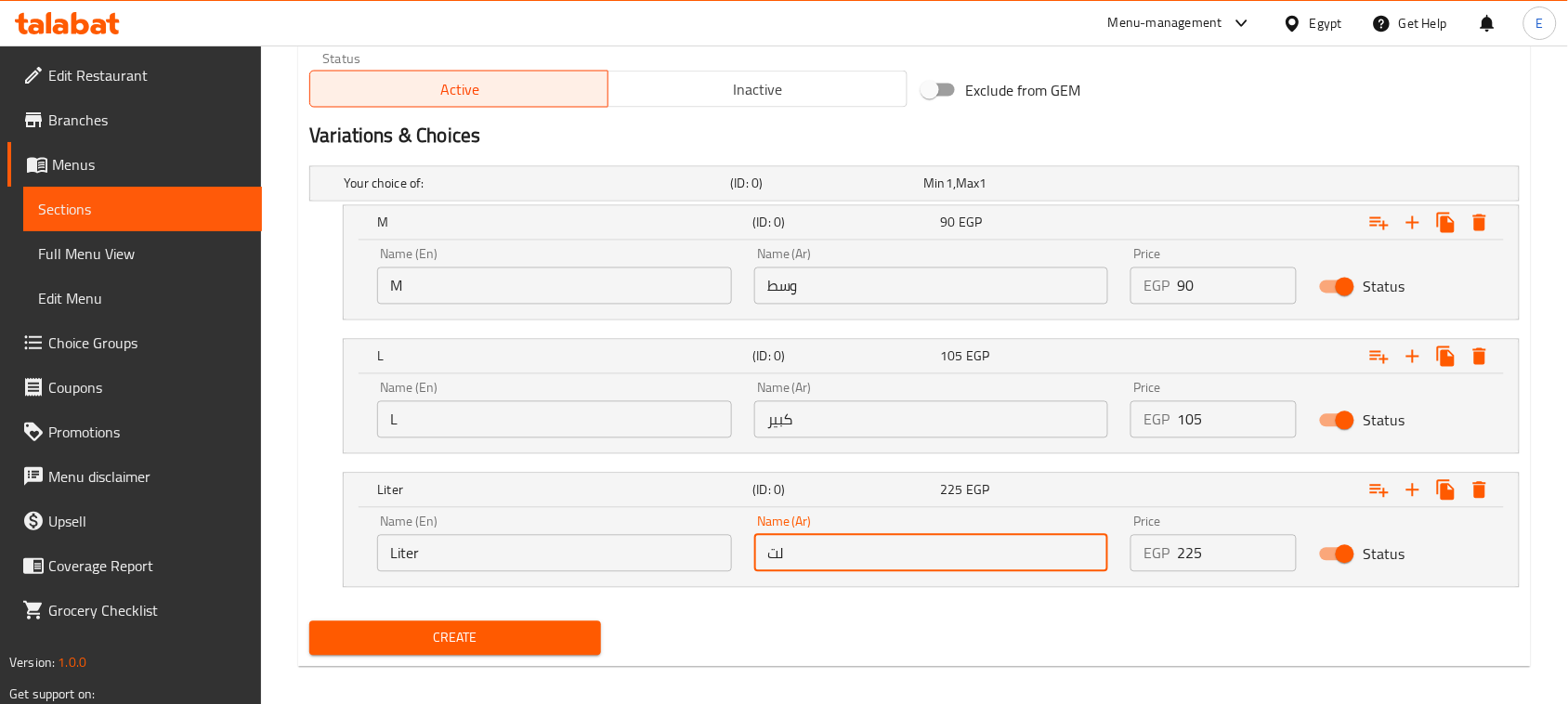 type on "لتر" 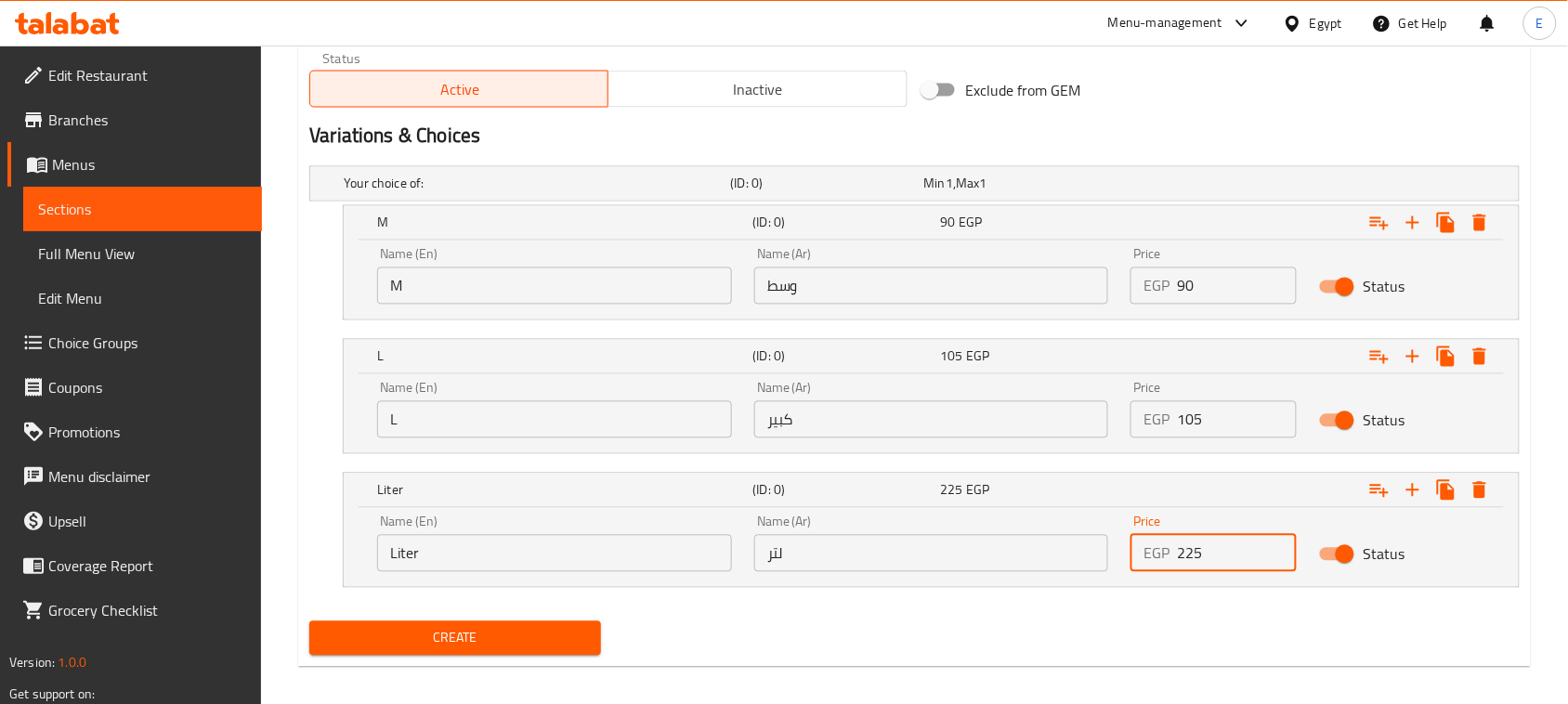 drag, startPoint x: 1227, startPoint y: 549, endPoint x: 1101, endPoint y: 540, distance: 126.32102 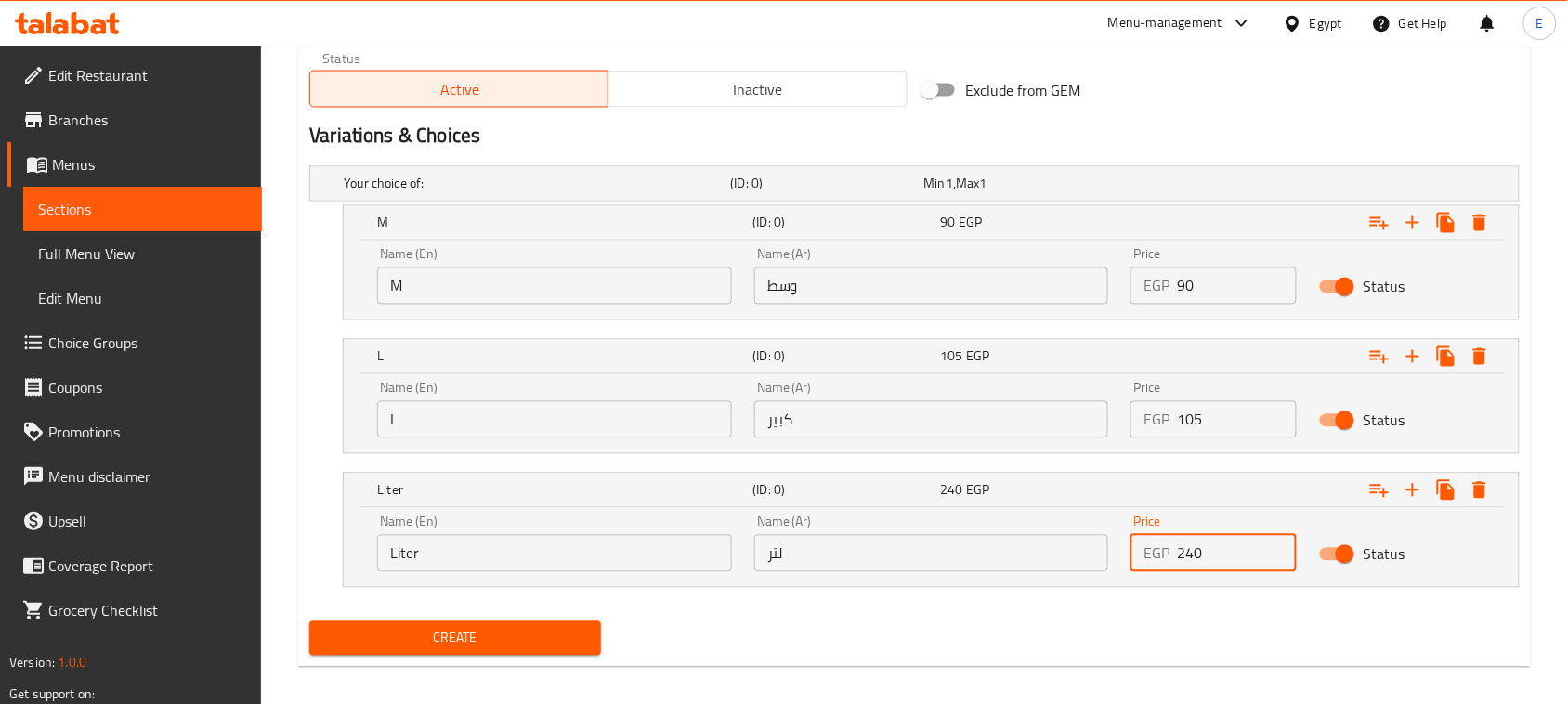 type on "240" 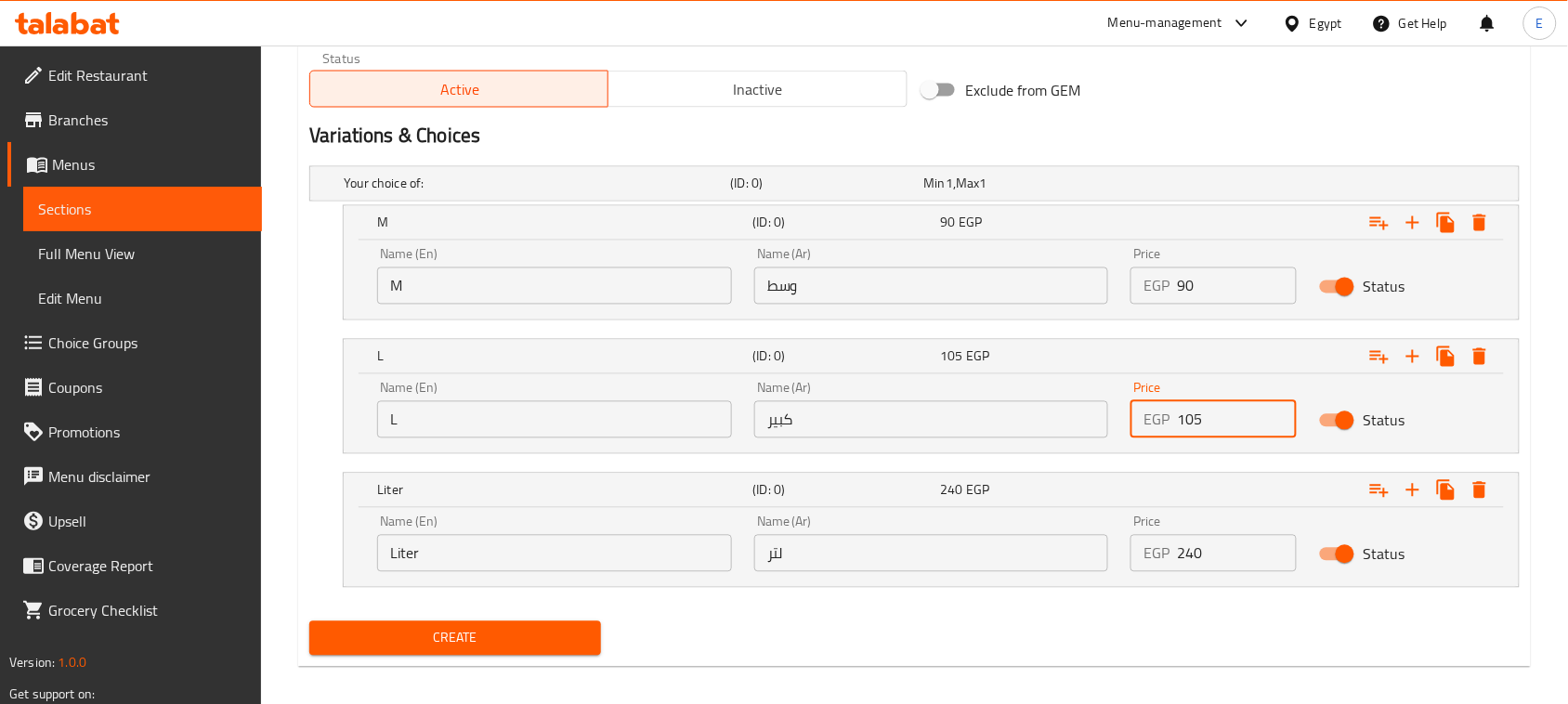drag, startPoint x: 1220, startPoint y: 424, endPoint x: 1054, endPoint y: 396, distance: 168.34488 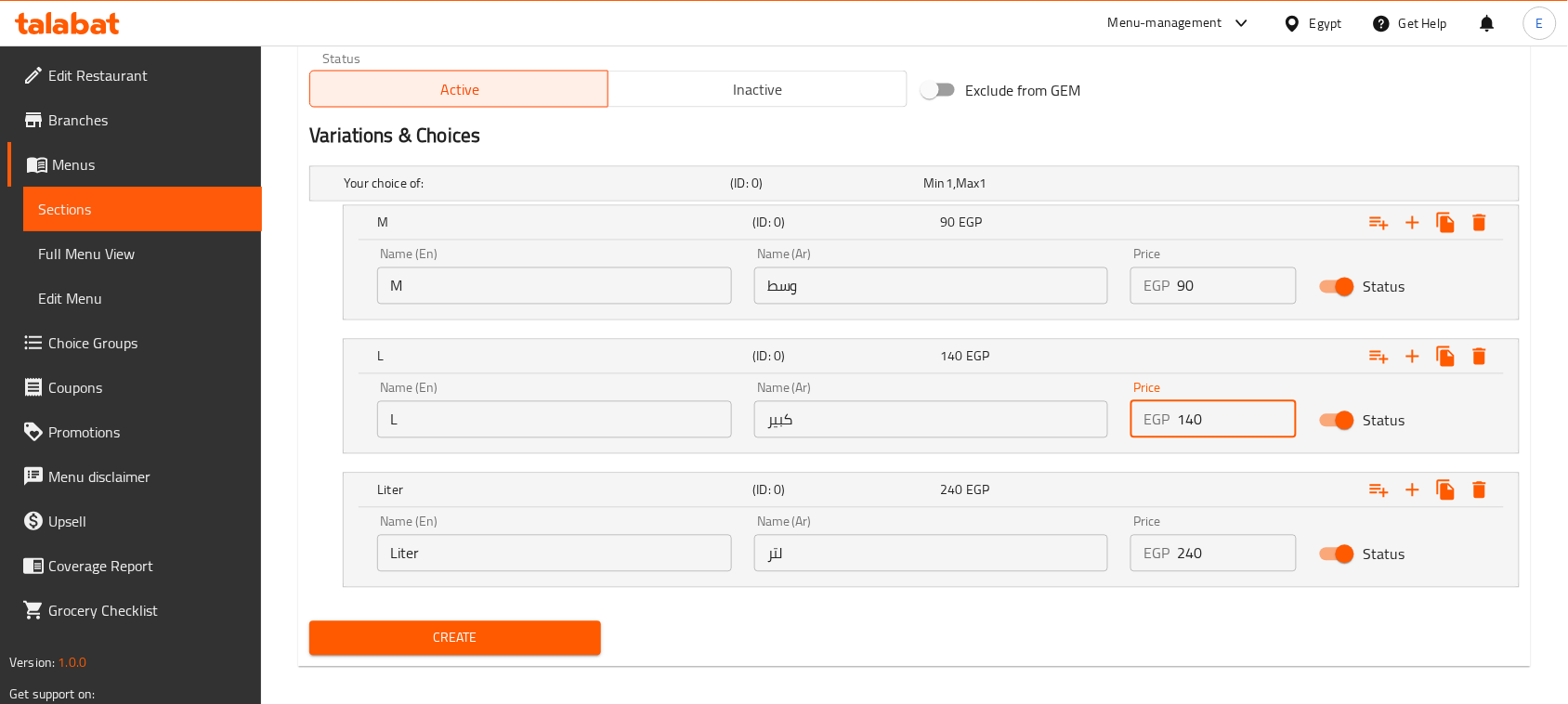 type on "140" 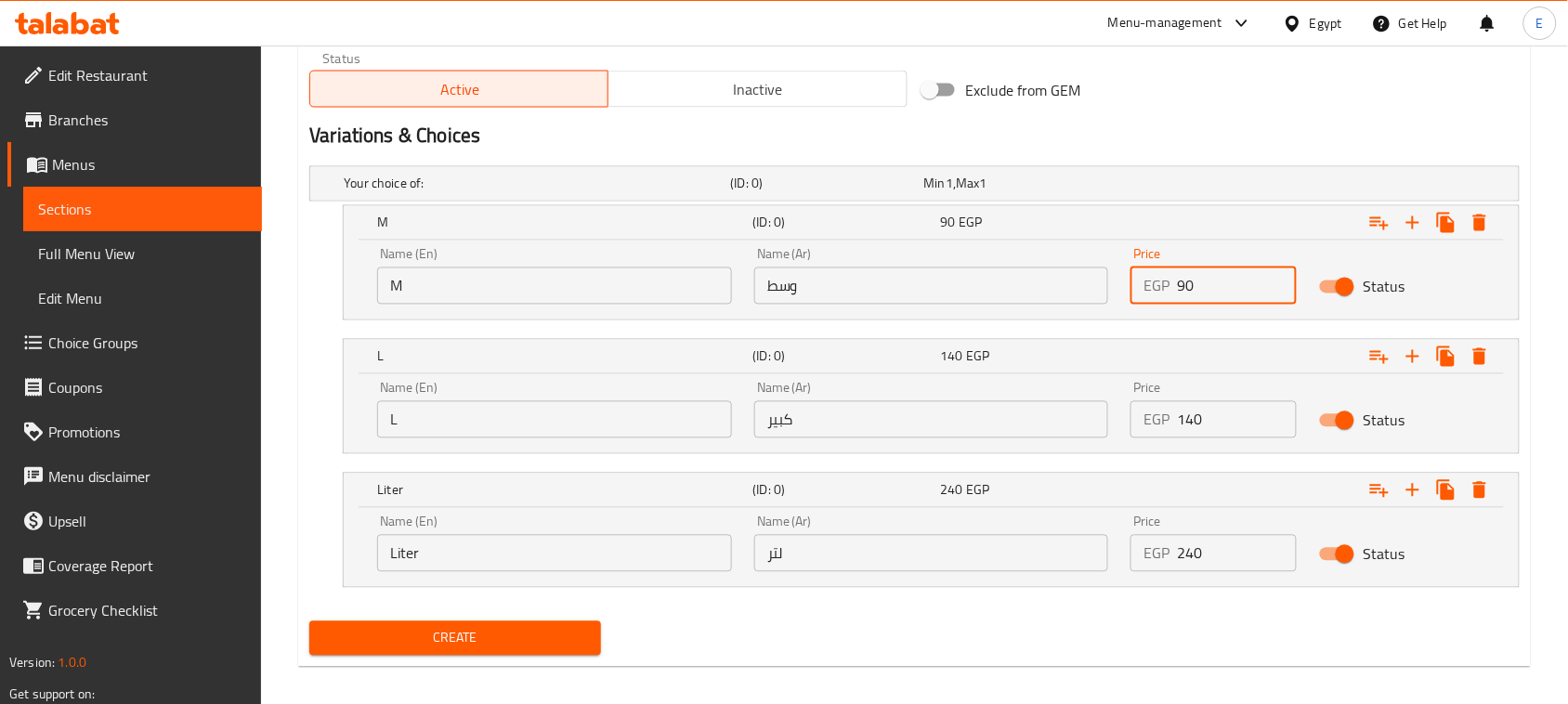 drag, startPoint x: 1206, startPoint y: 283, endPoint x: 1076, endPoint y: 284, distance: 130.00385 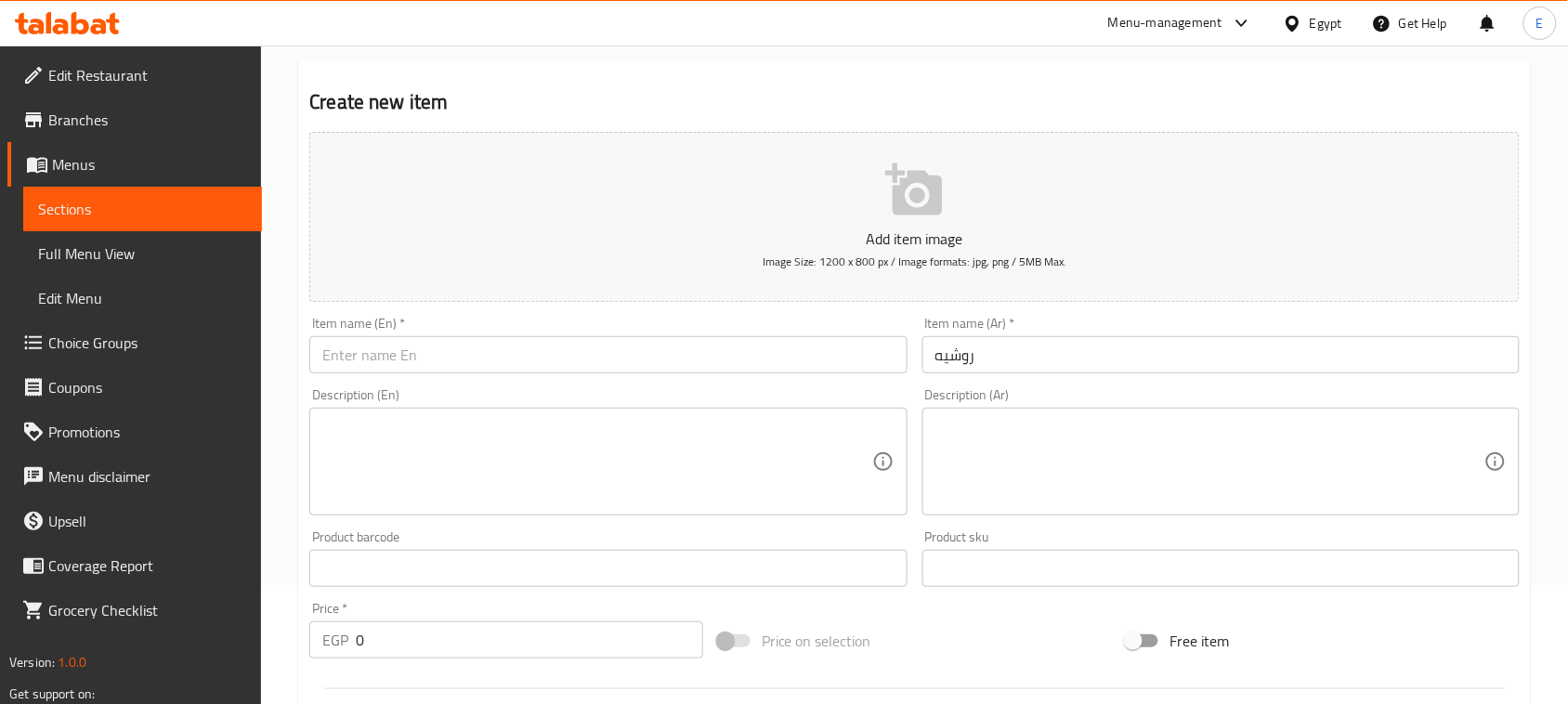 scroll, scrollTop: 0, scrollLeft: 0, axis: both 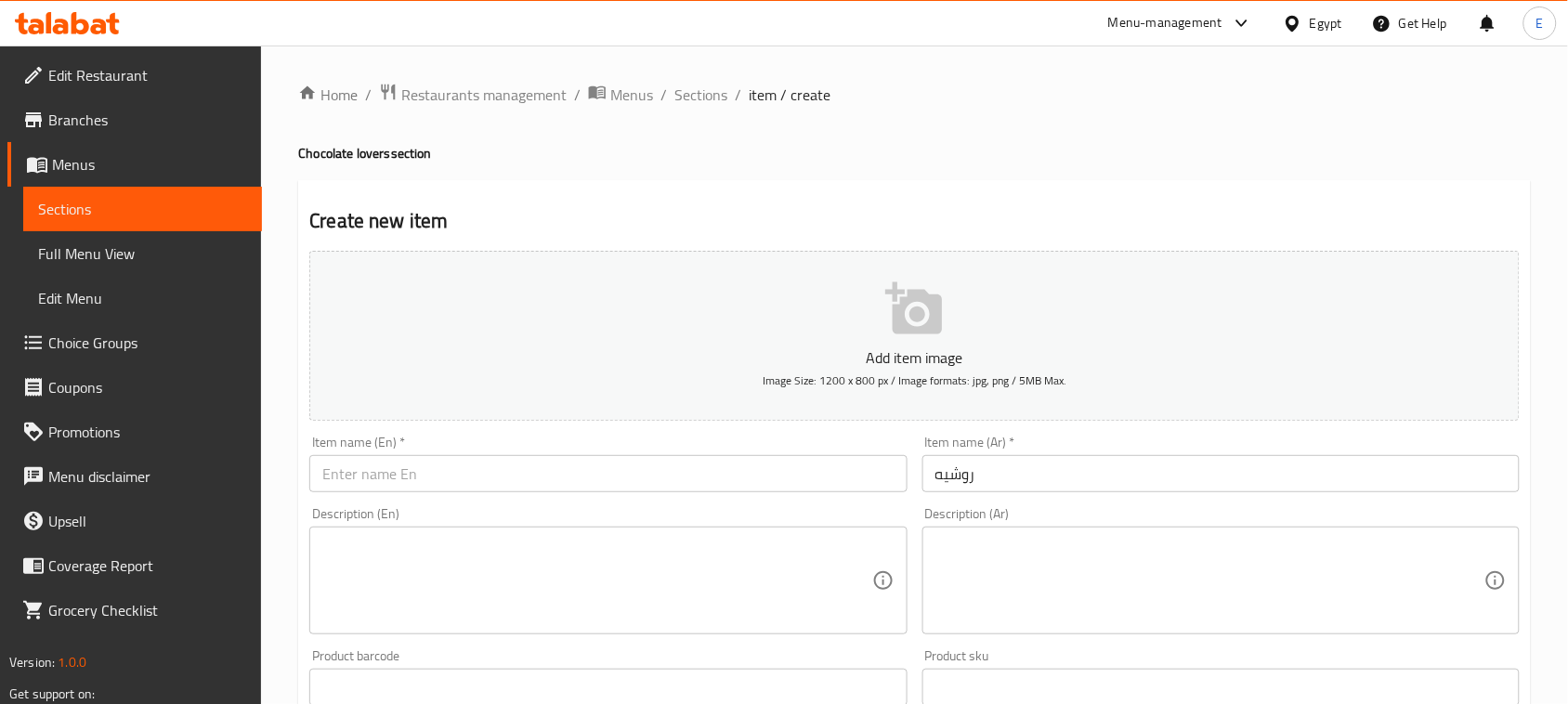 type on "115" 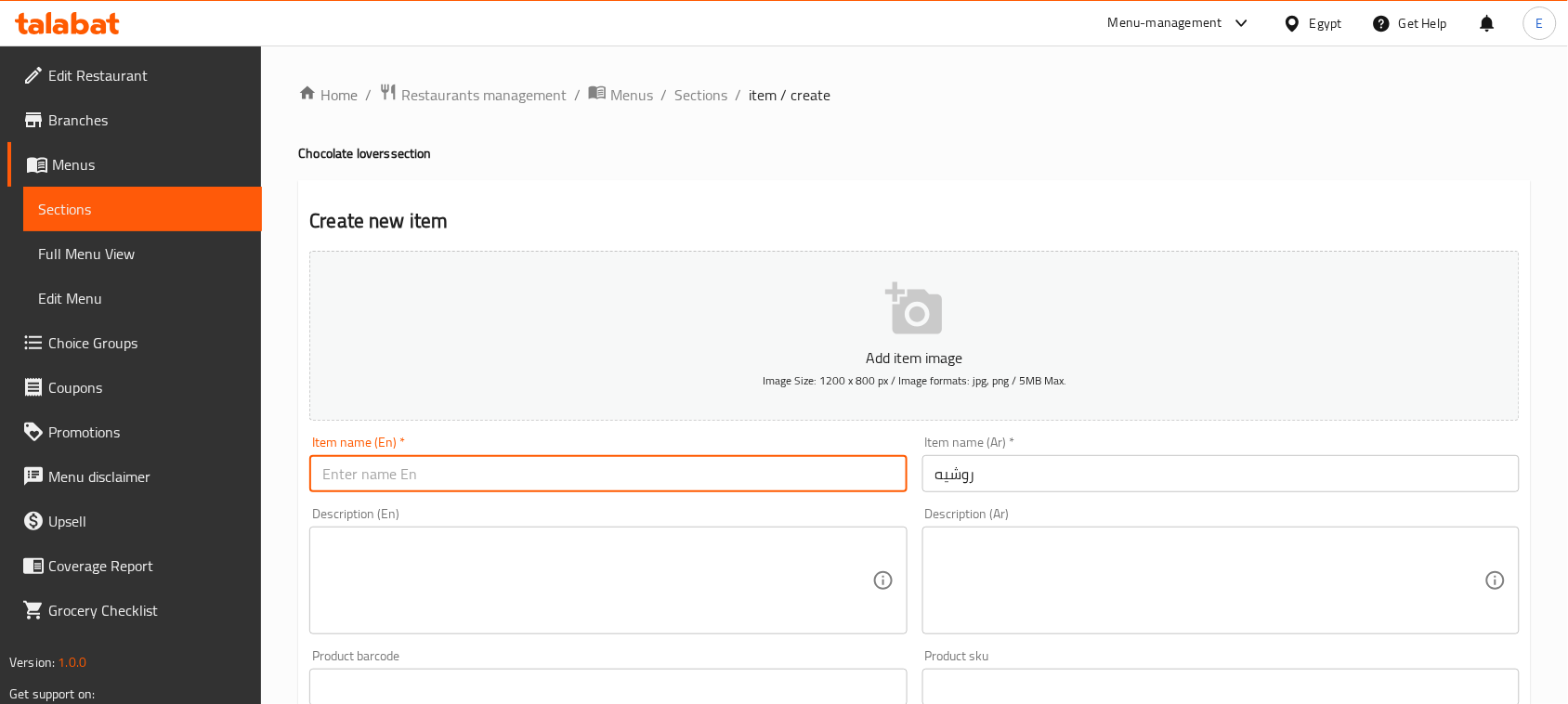 click at bounding box center (608, 474) 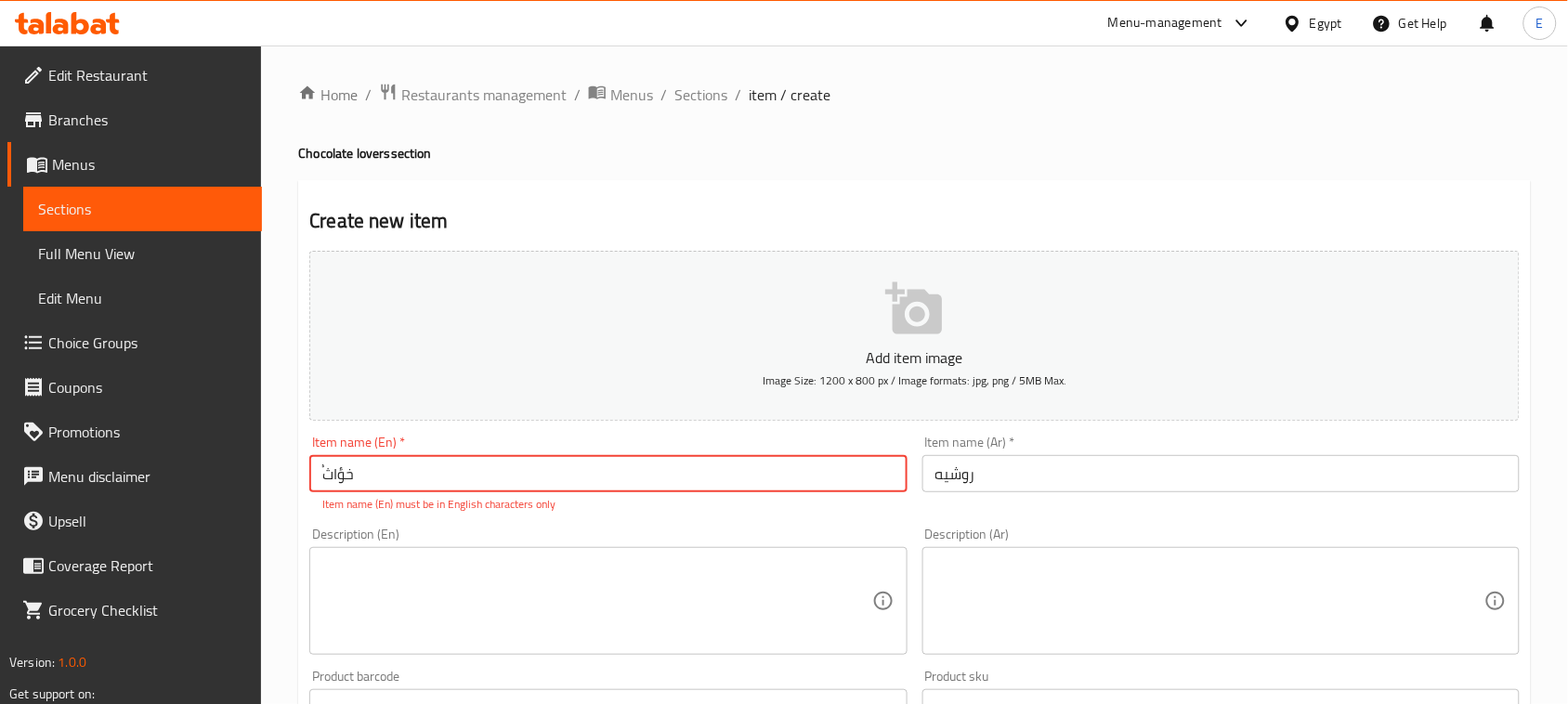 type on "ٌخؤاثق" 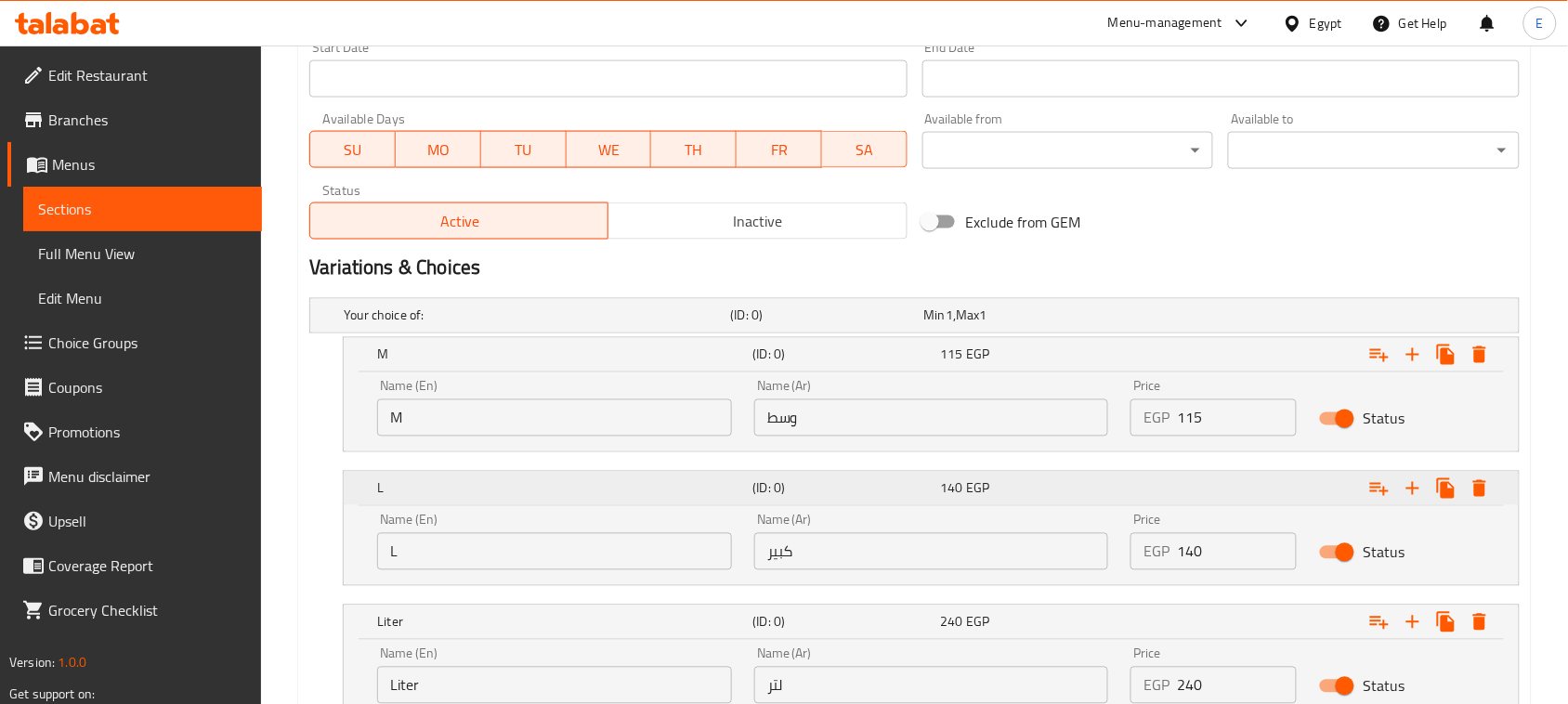 scroll, scrollTop: 813, scrollLeft: 0, axis: vertical 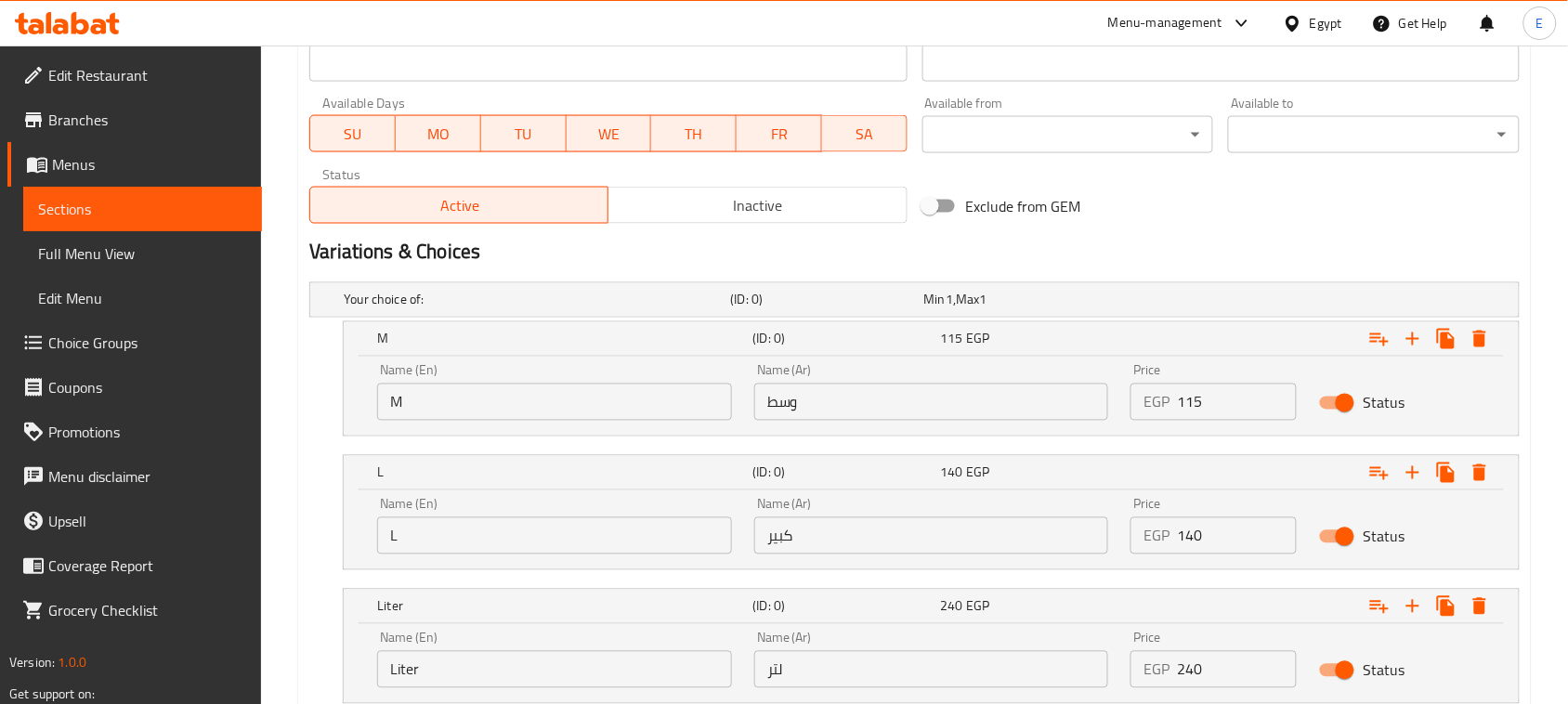 type on "Rocher" 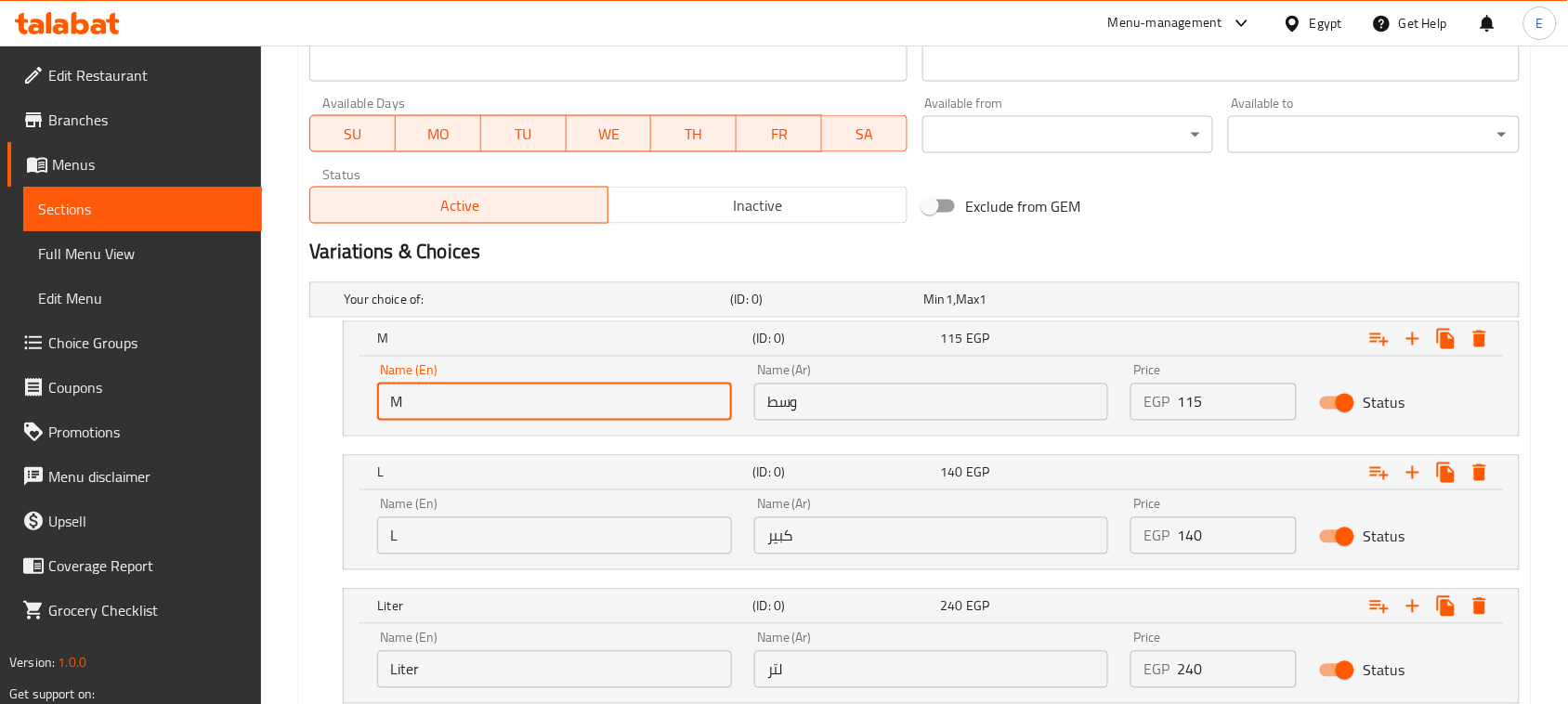 drag, startPoint x: 249, startPoint y: 381, endPoint x: 353, endPoint y: 381, distance: 104 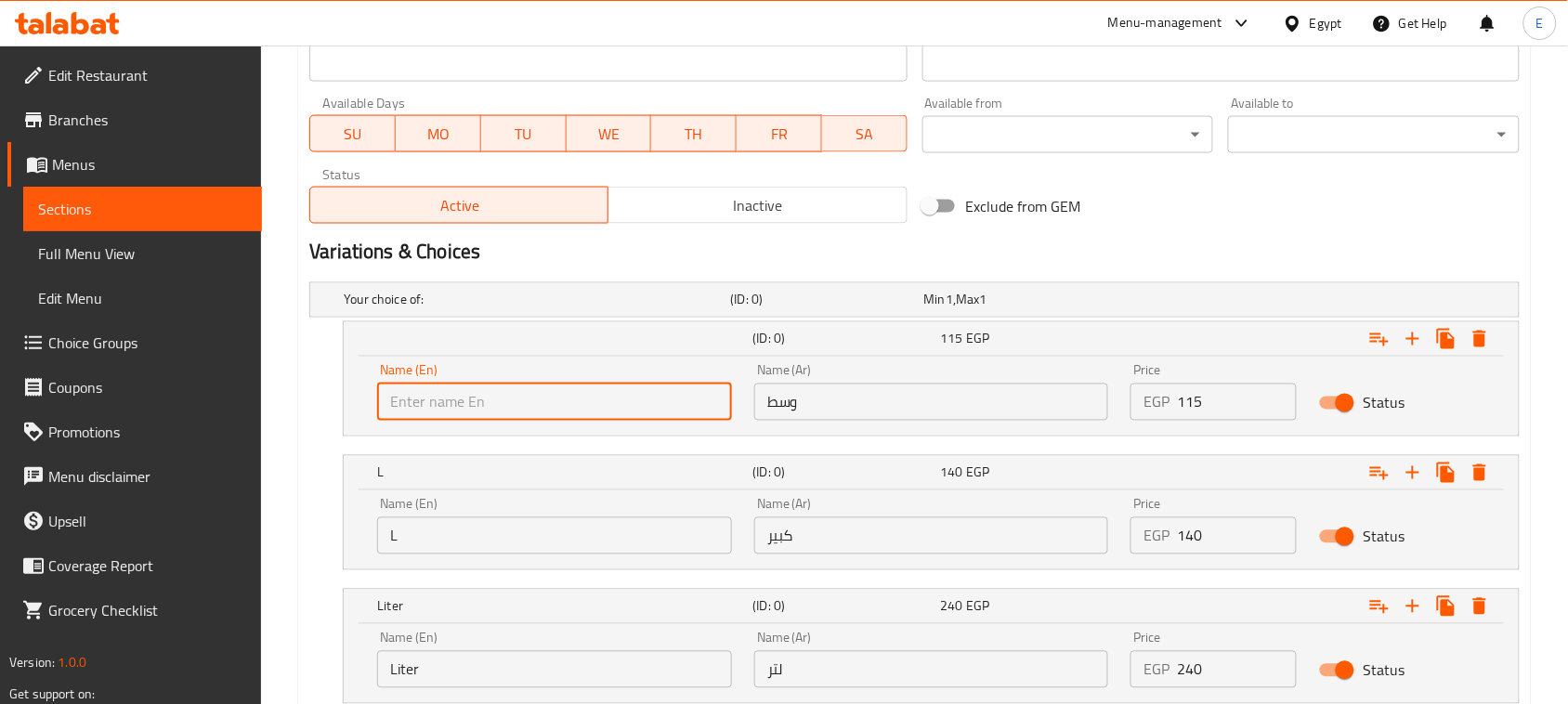 click at bounding box center [555, 402] 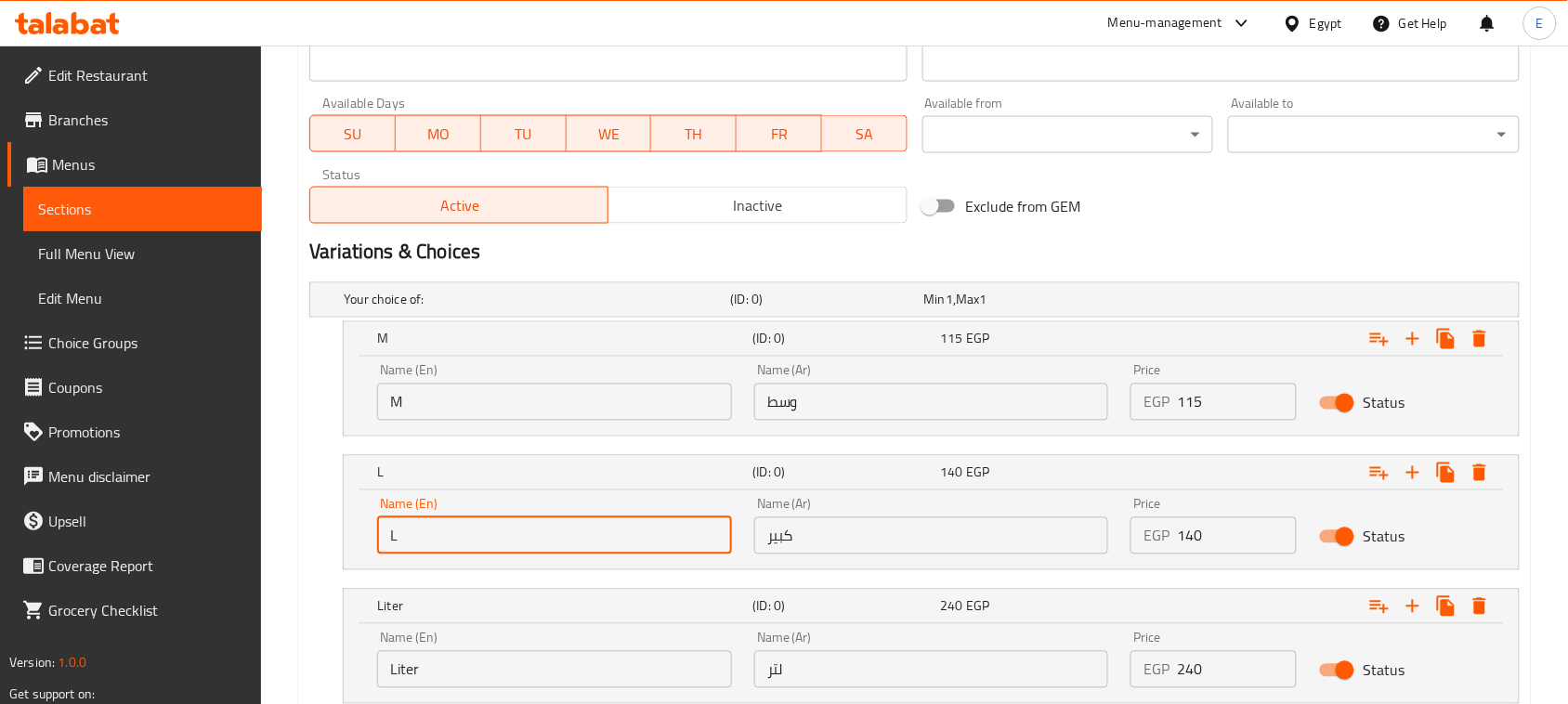 drag, startPoint x: 452, startPoint y: 540, endPoint x: 321, endPoint y: 528, distance: 131.54847 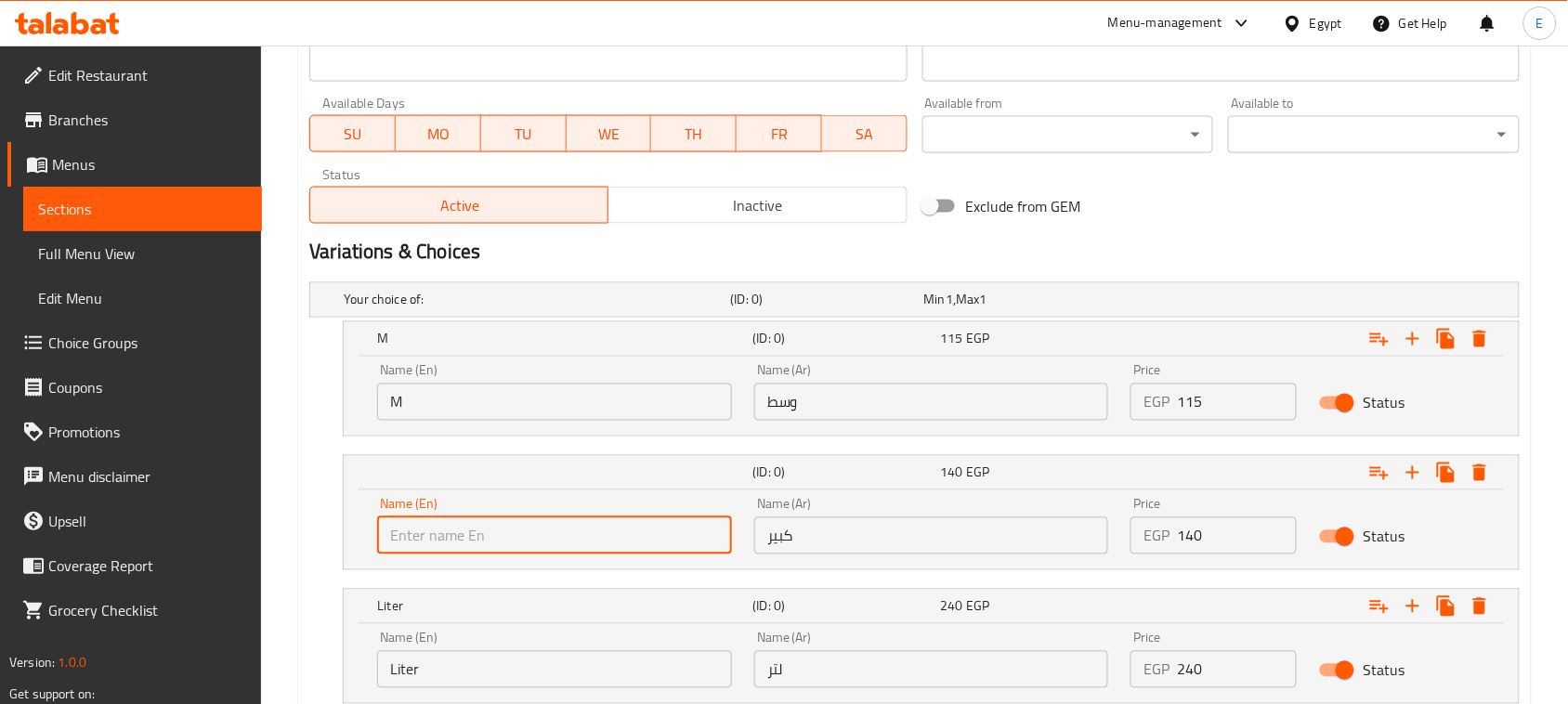 click at bounding box center [555, 536] 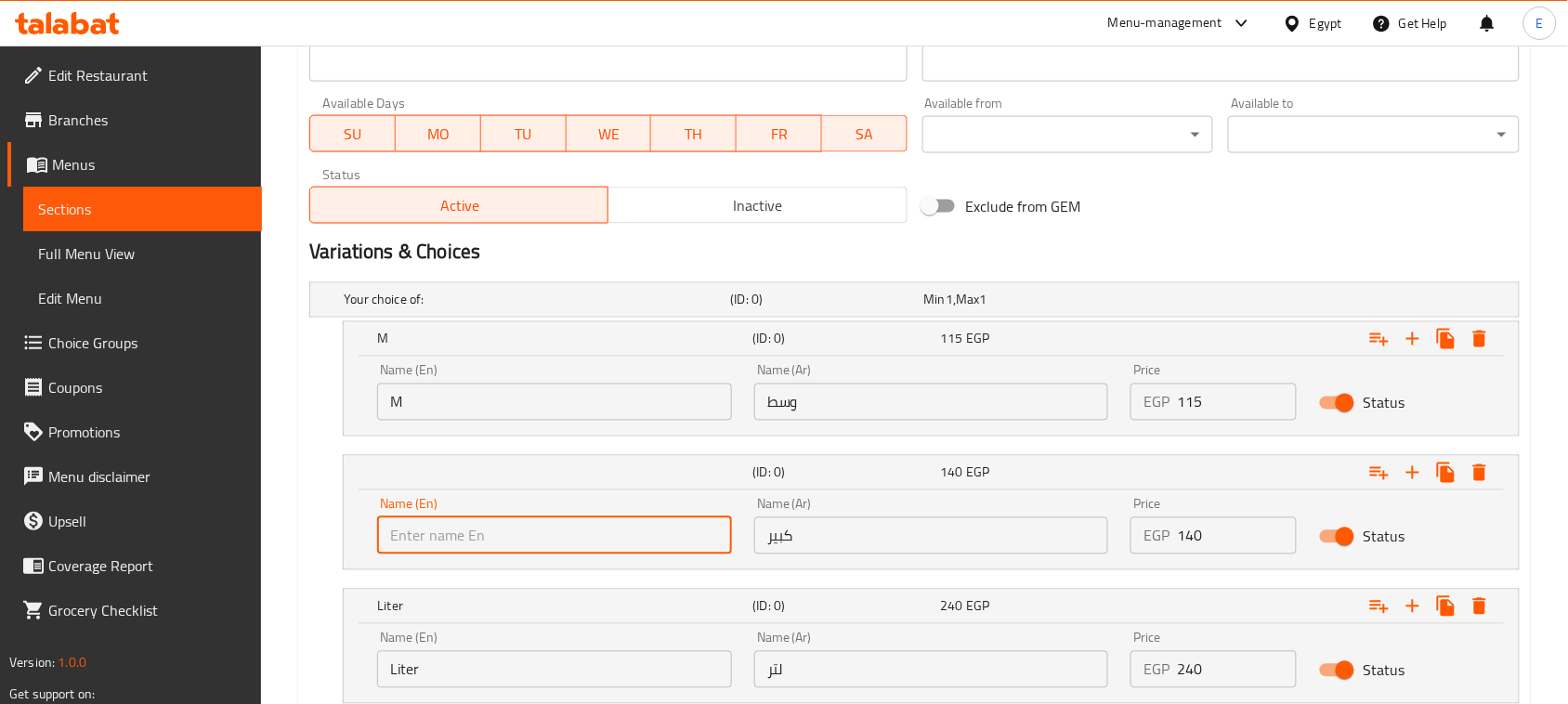 type on "L" 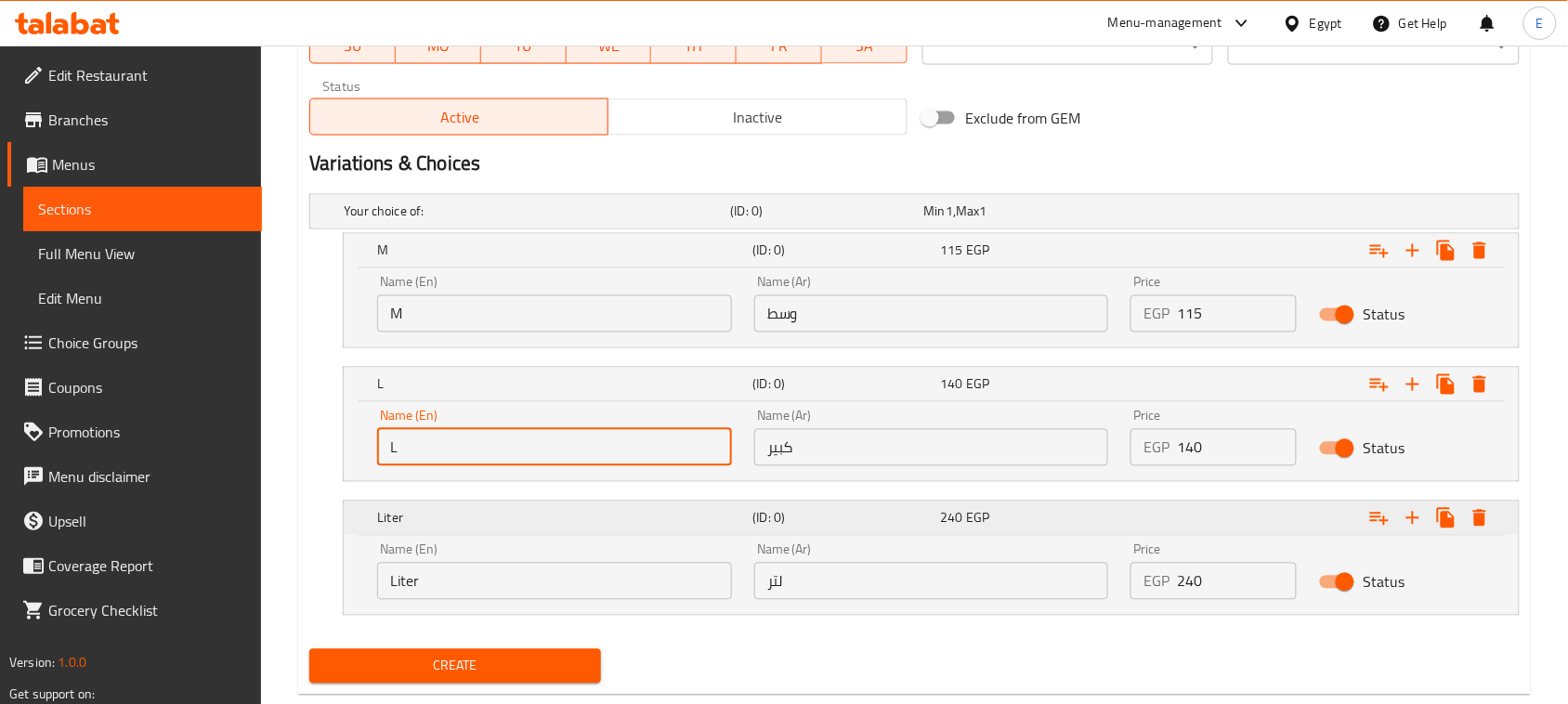 scroll, scrollTop: 944, scrollLeft: 0, axis: vertical 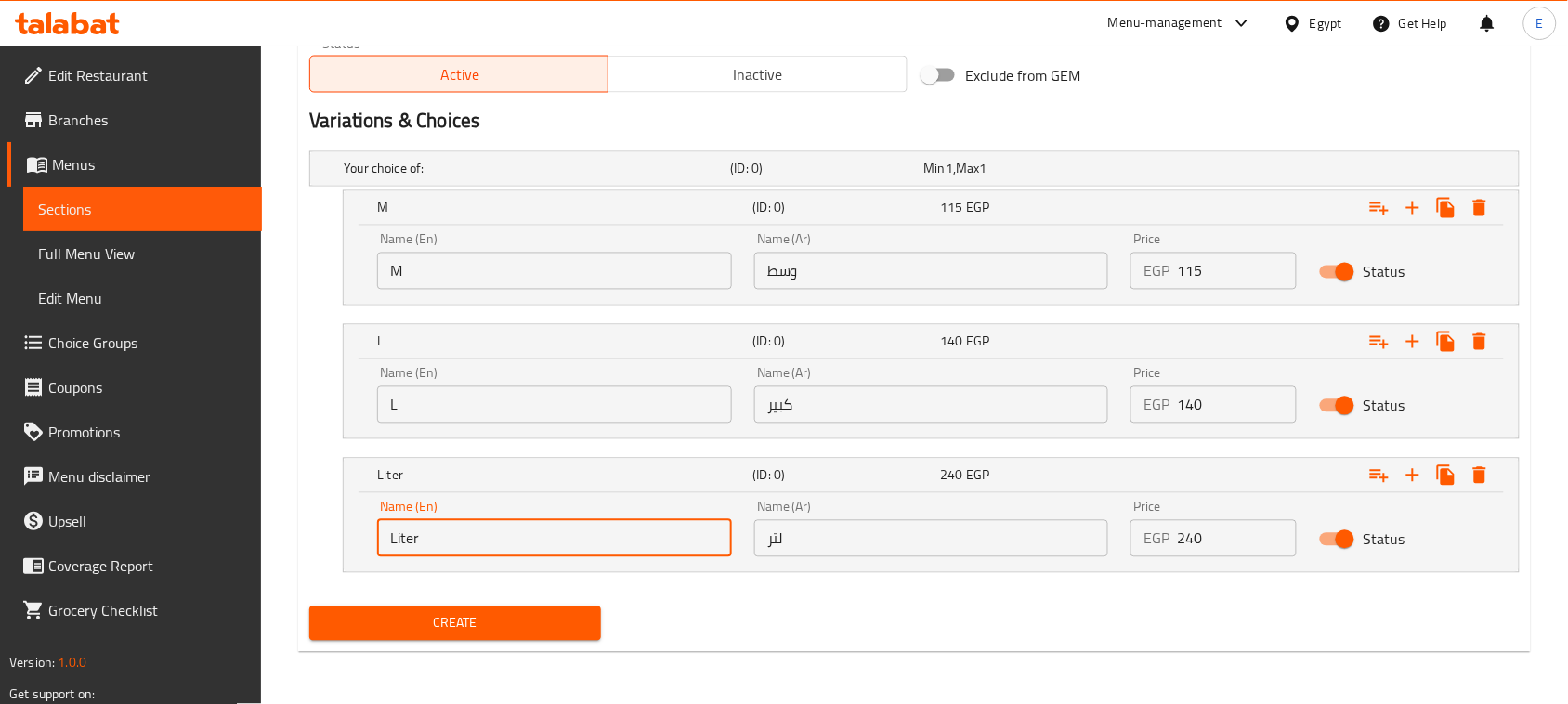 drag, startPoint x: 377, startPoint y: 532, endPoint x: 267, endPoint y: 528, distance: 110.072703 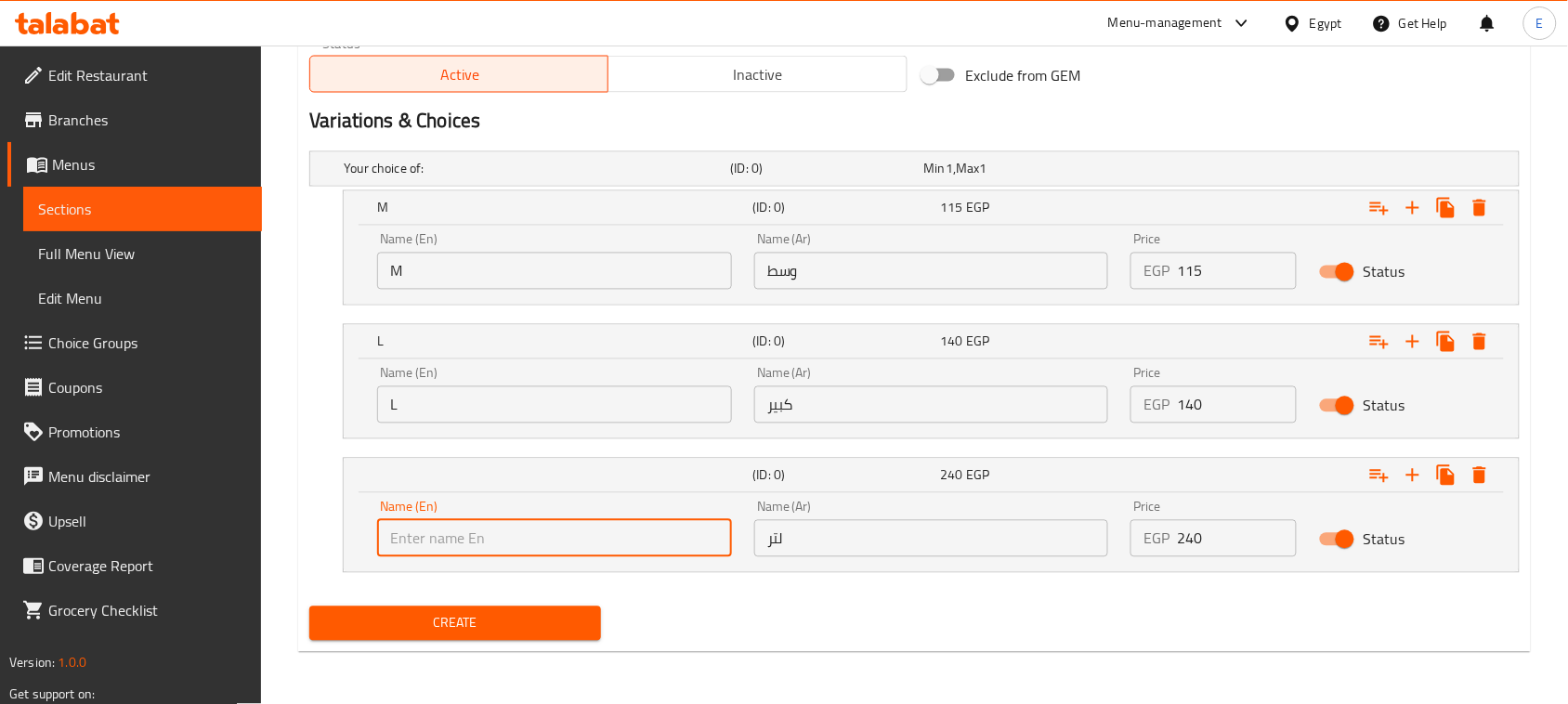 click at bounding box center (555, 539) 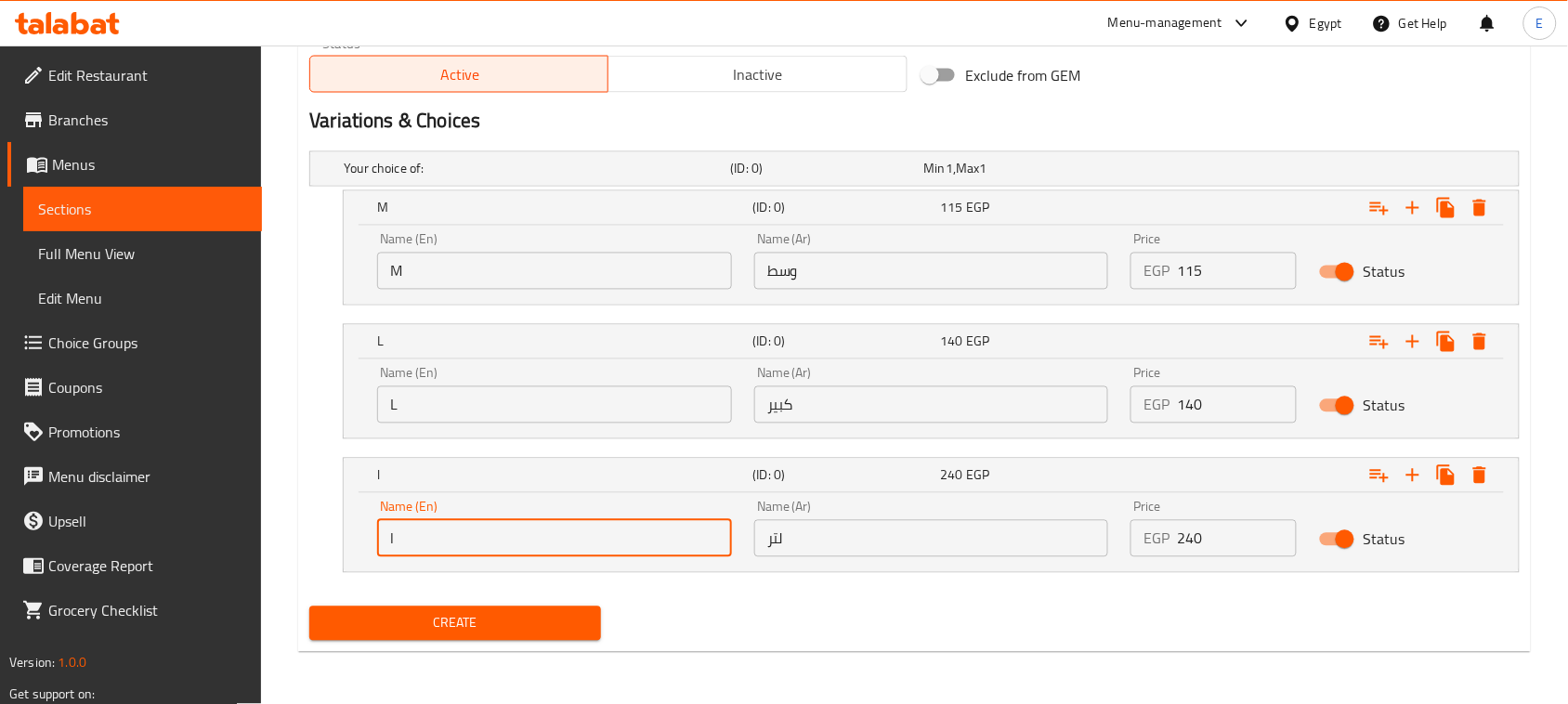 type on "Liter" 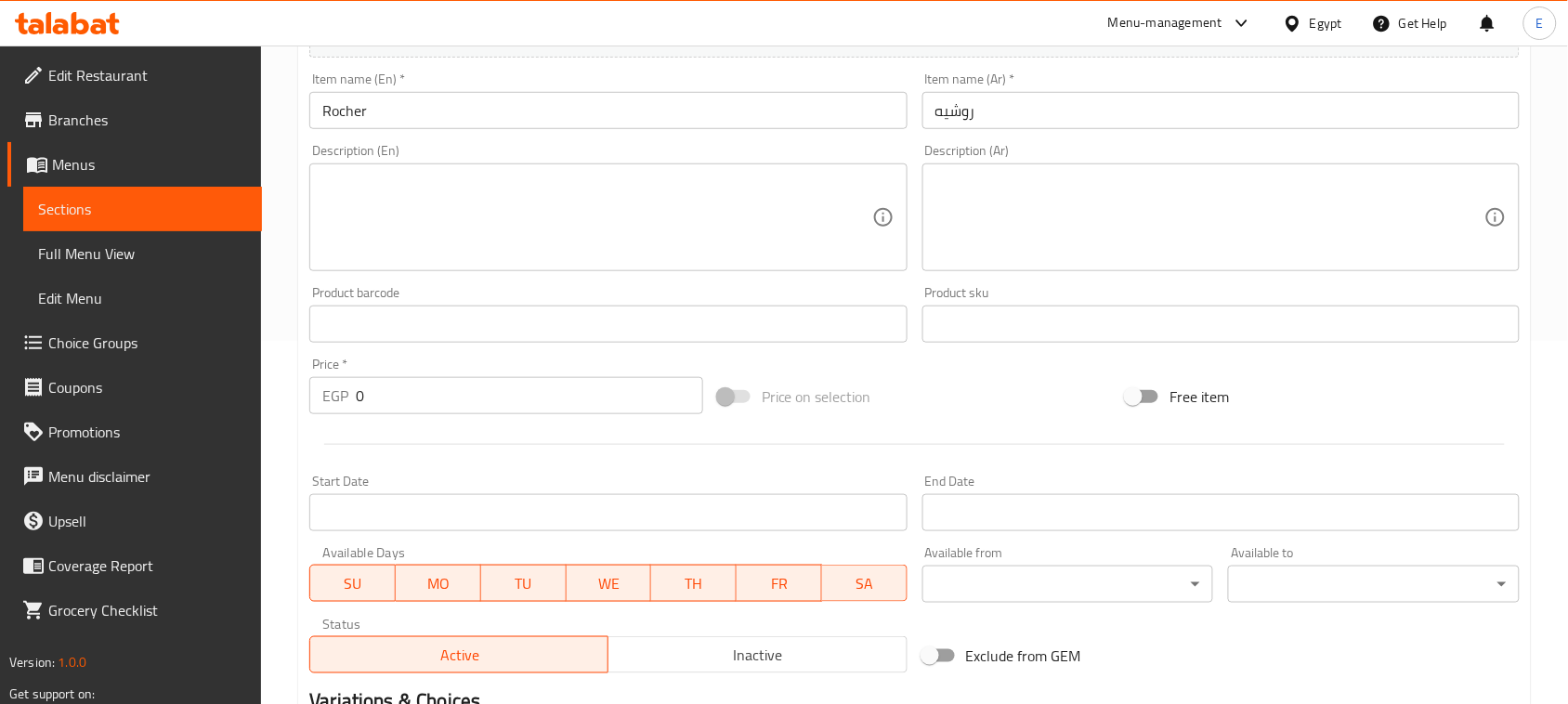scroll, scrollTop: 944, scrollLeft: 0, axis: vertical 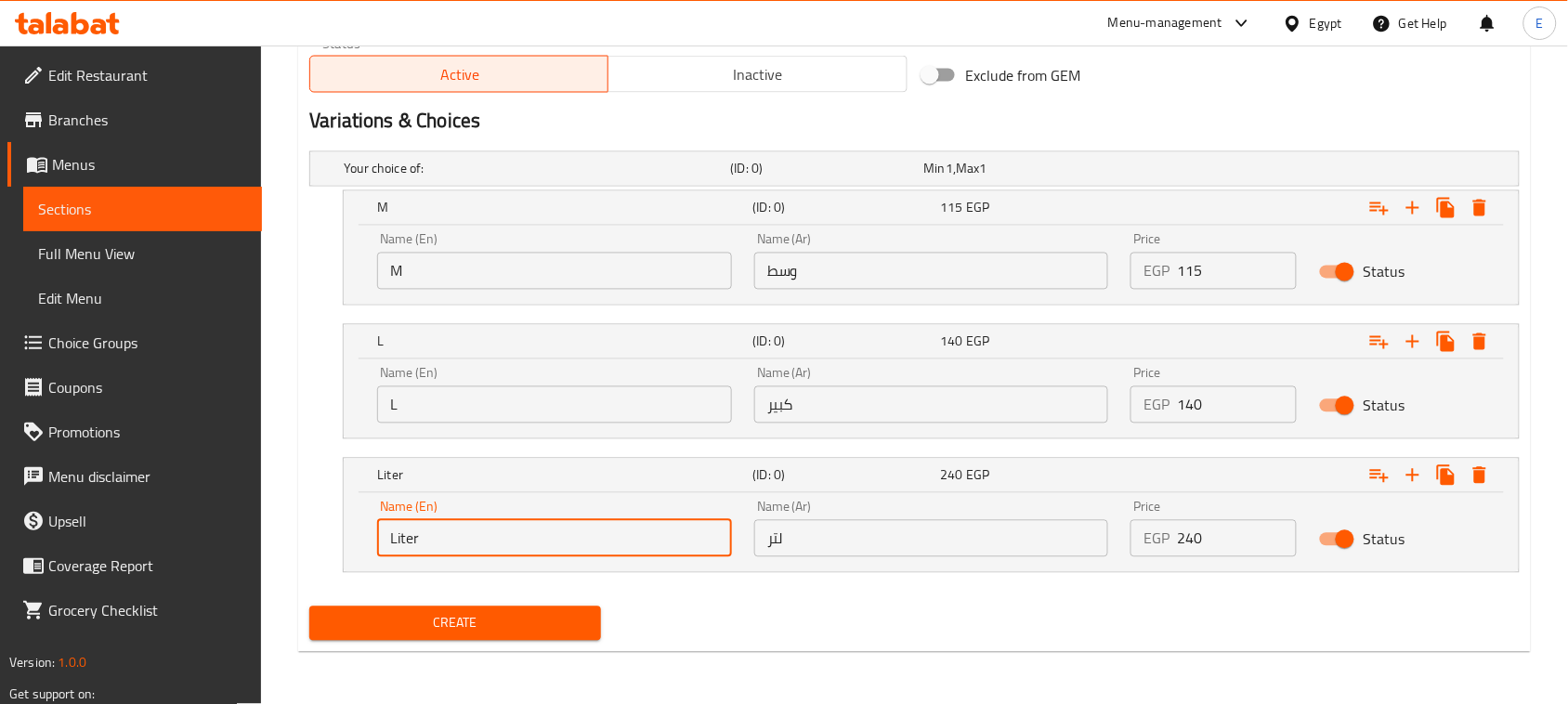 click on "Create" at bounding box center [455, 623] 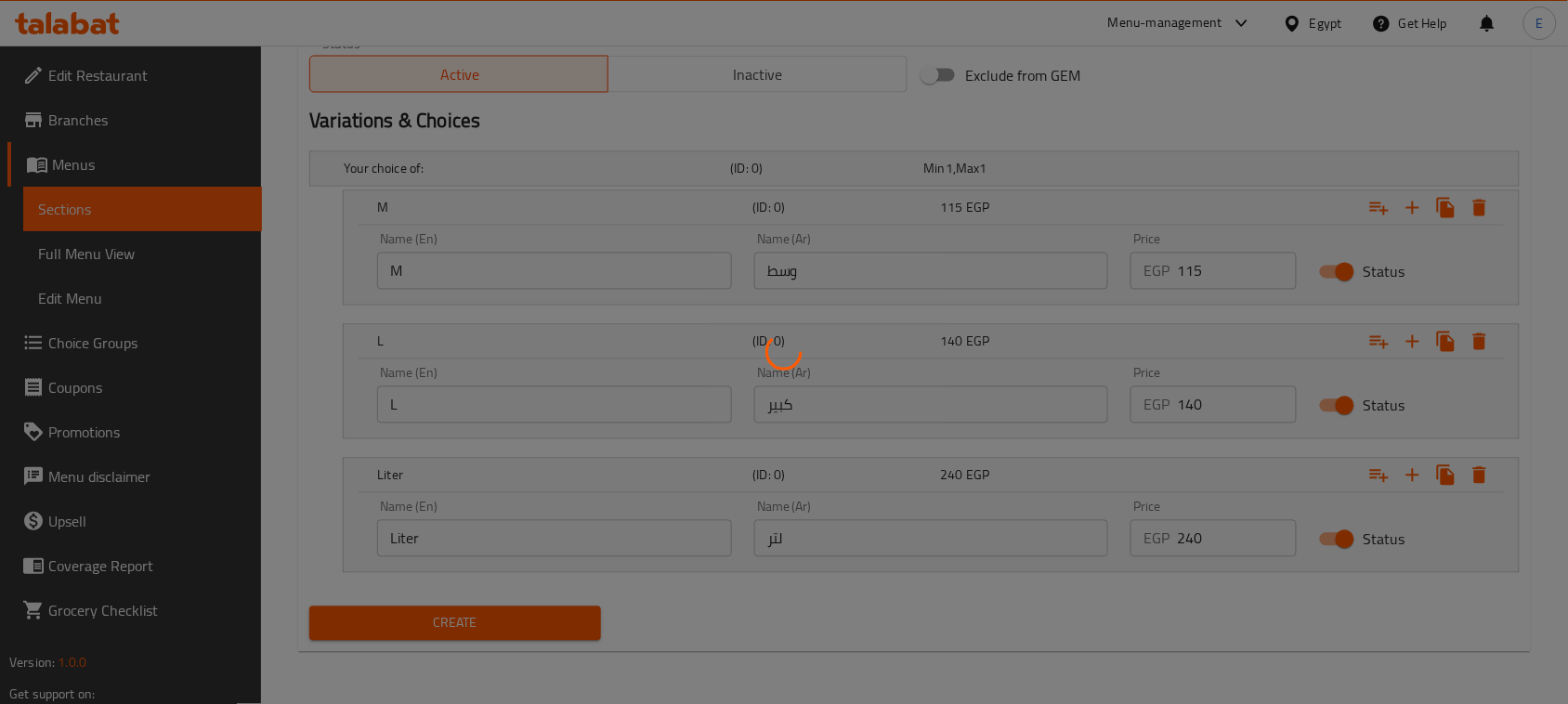 type 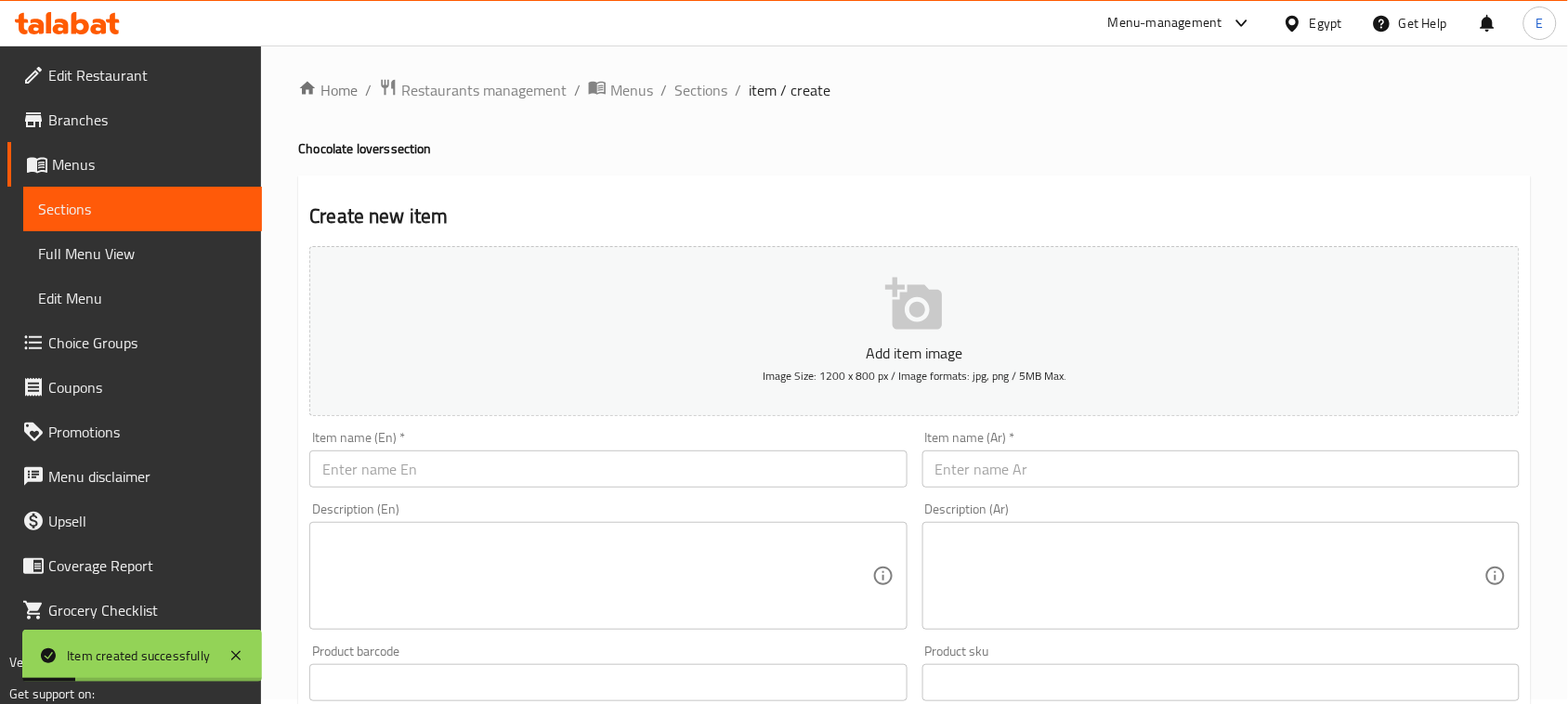 scroll, scrollTop: 0, scrollLeft: 0, axis: both 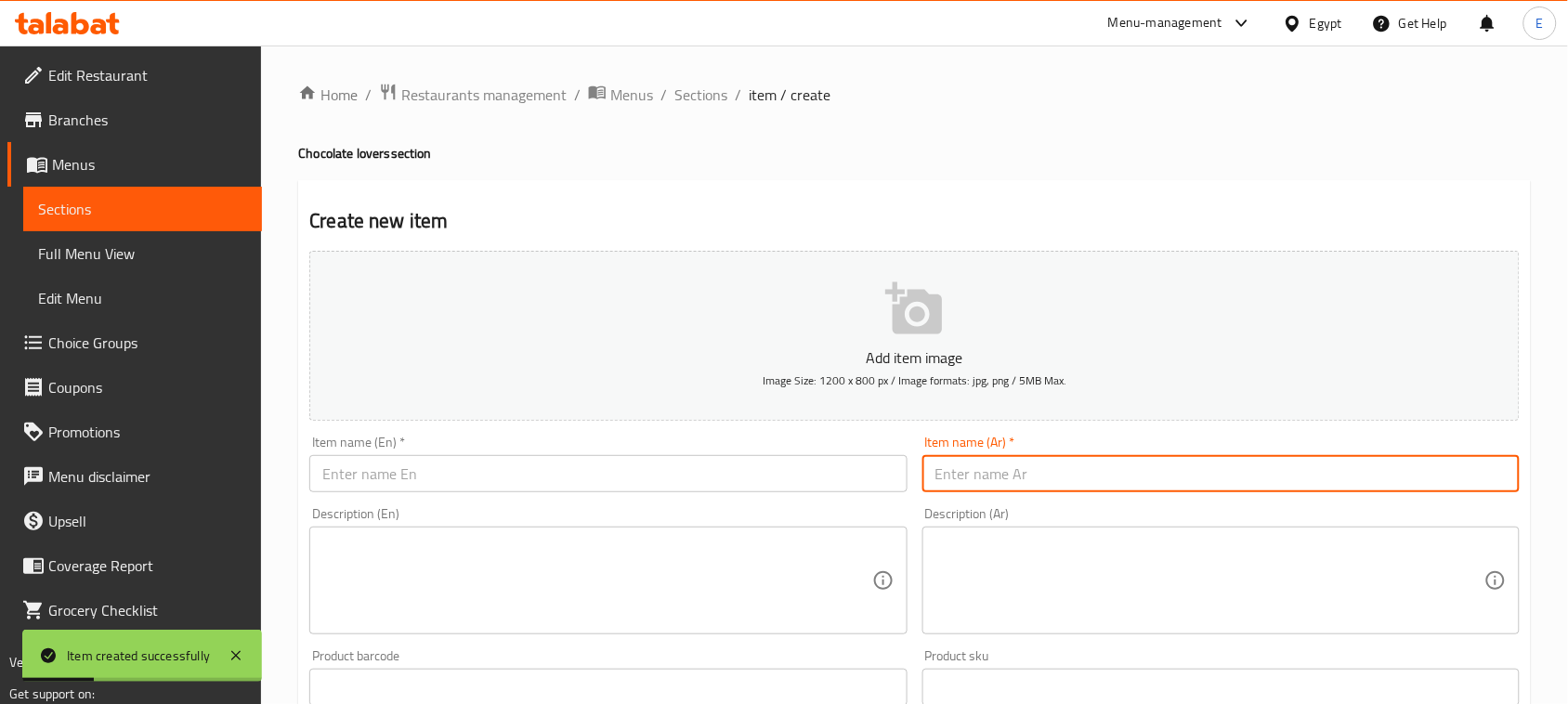 click at bounding box center (1221, 474) 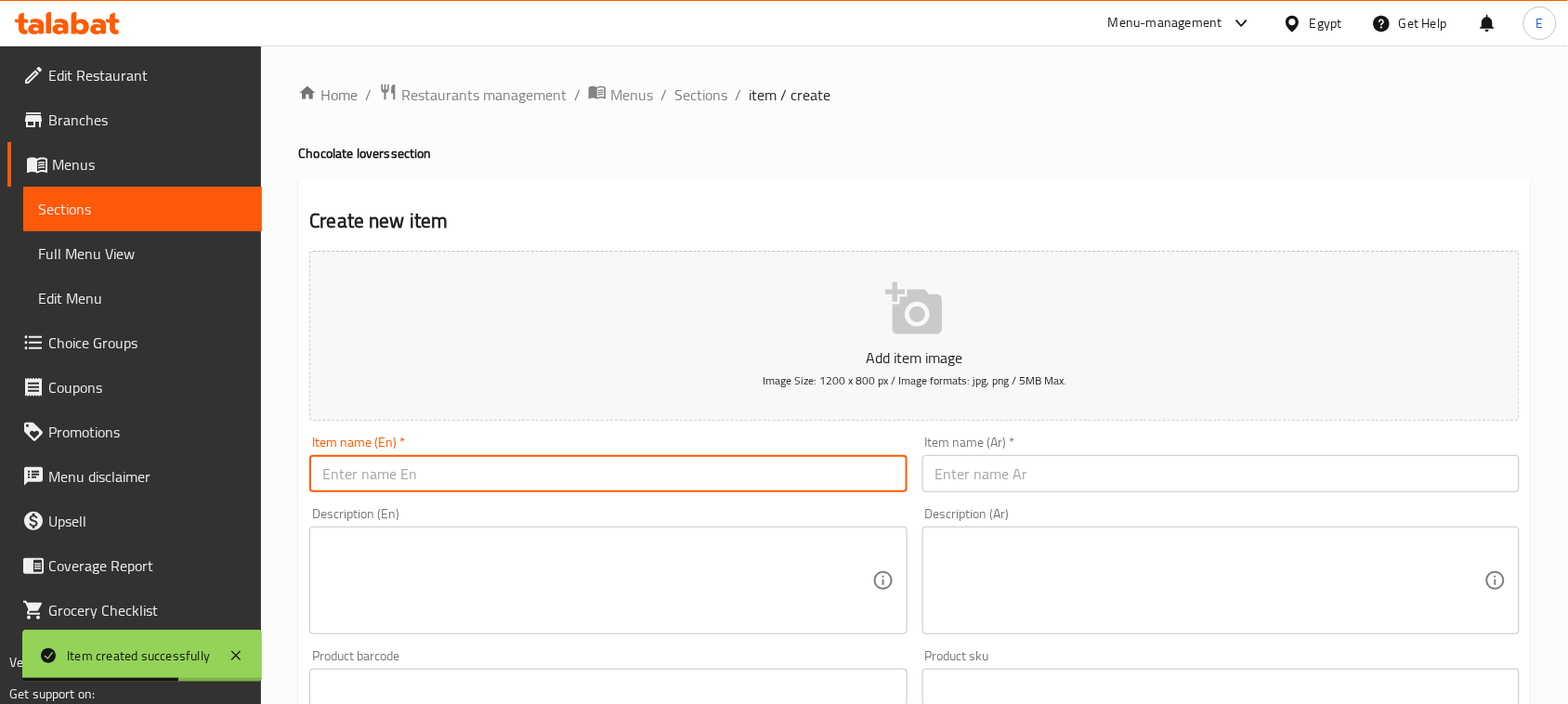 click at bounding box center (608, 474) 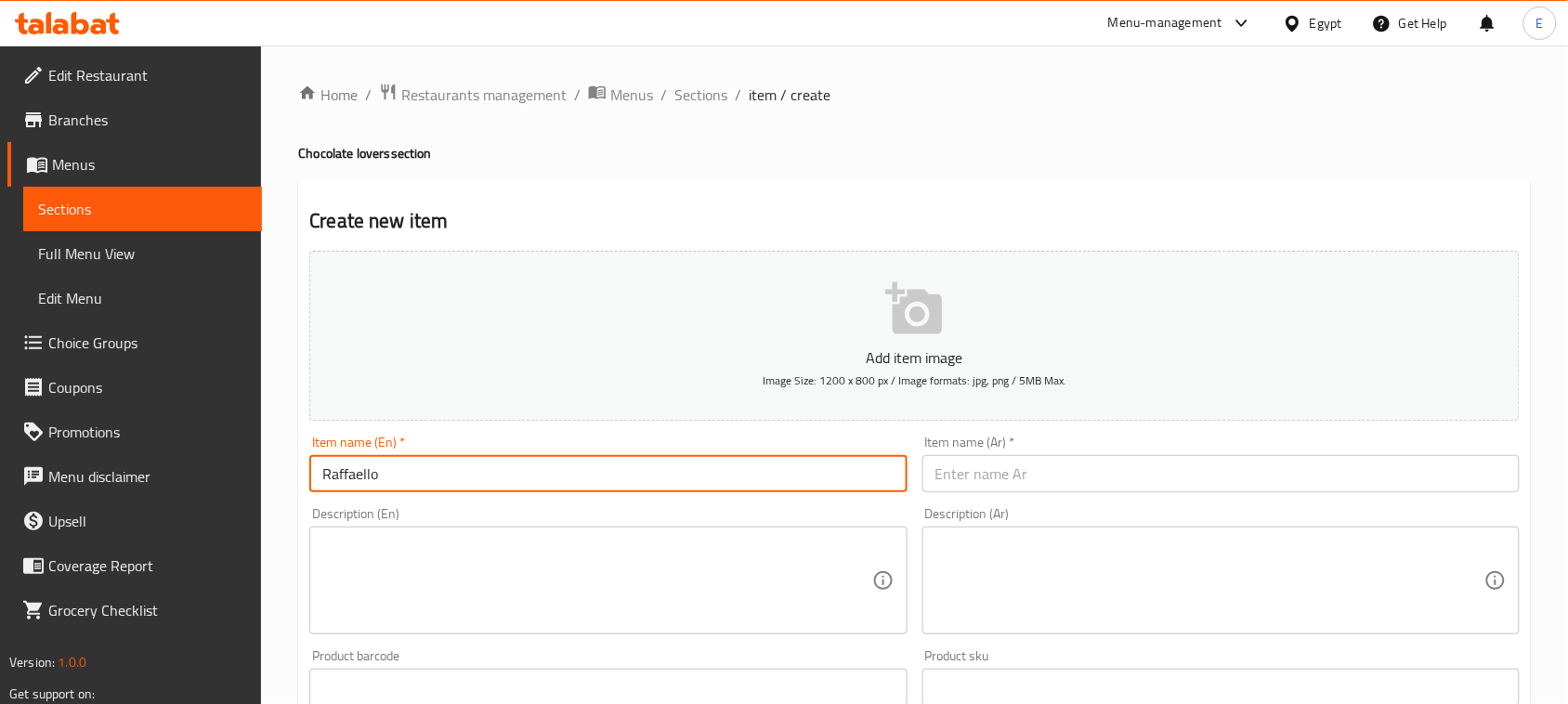 drag, startPoint x: 358, startPoint y: 476, endPoint x: 675, endPoint y: 502, distance: 318.0645 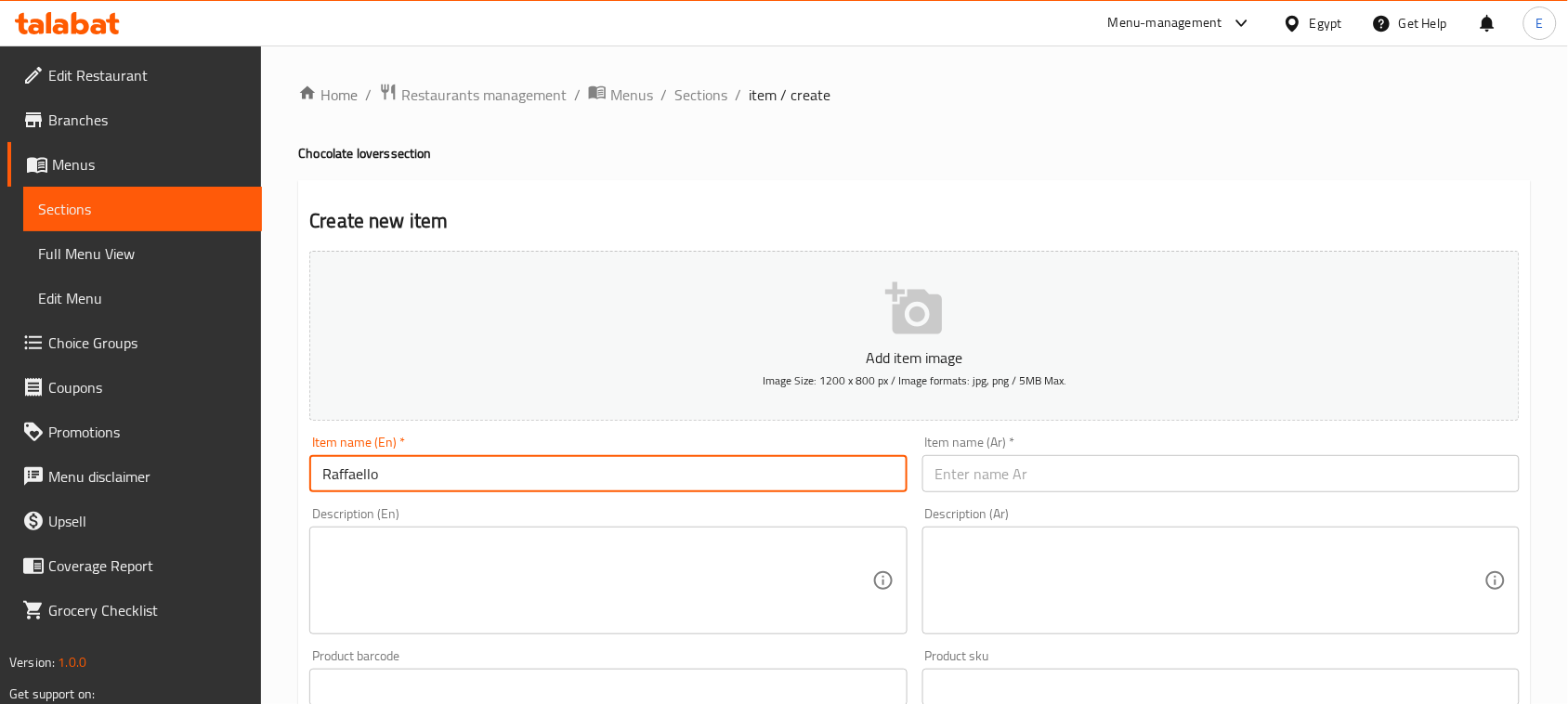 click on "Raffaello" at bounding box center [608, 474] 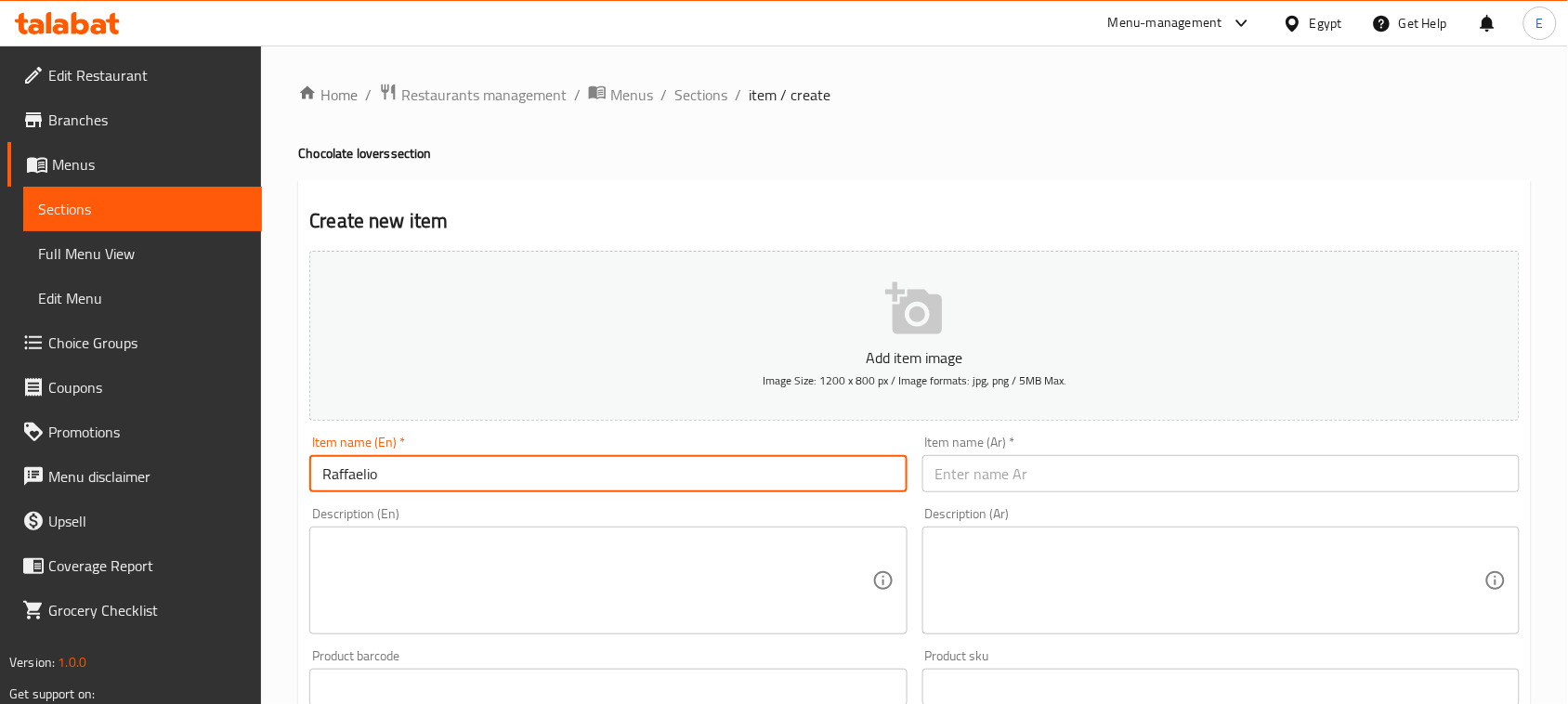 type on "Raffaelio" 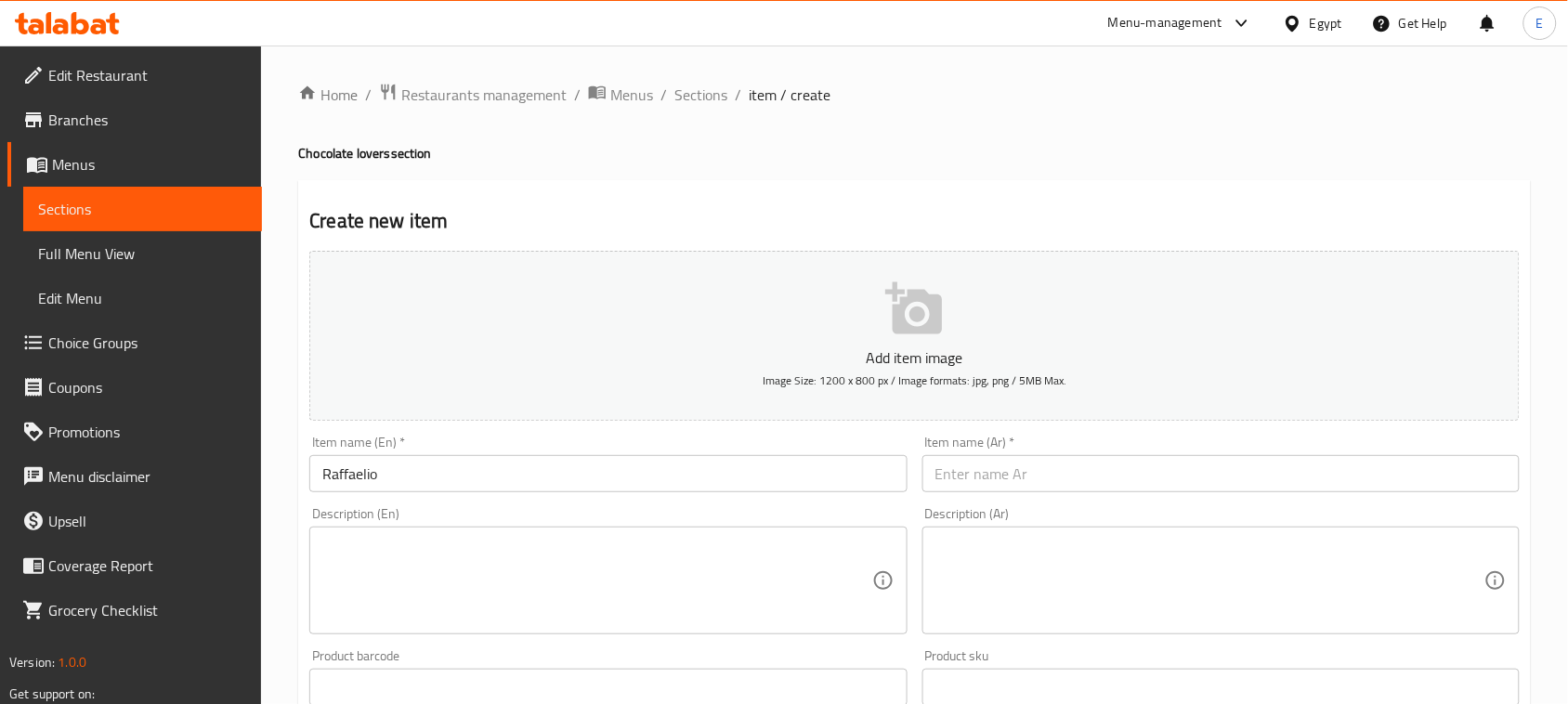 click at bounding box center (1221, 474) 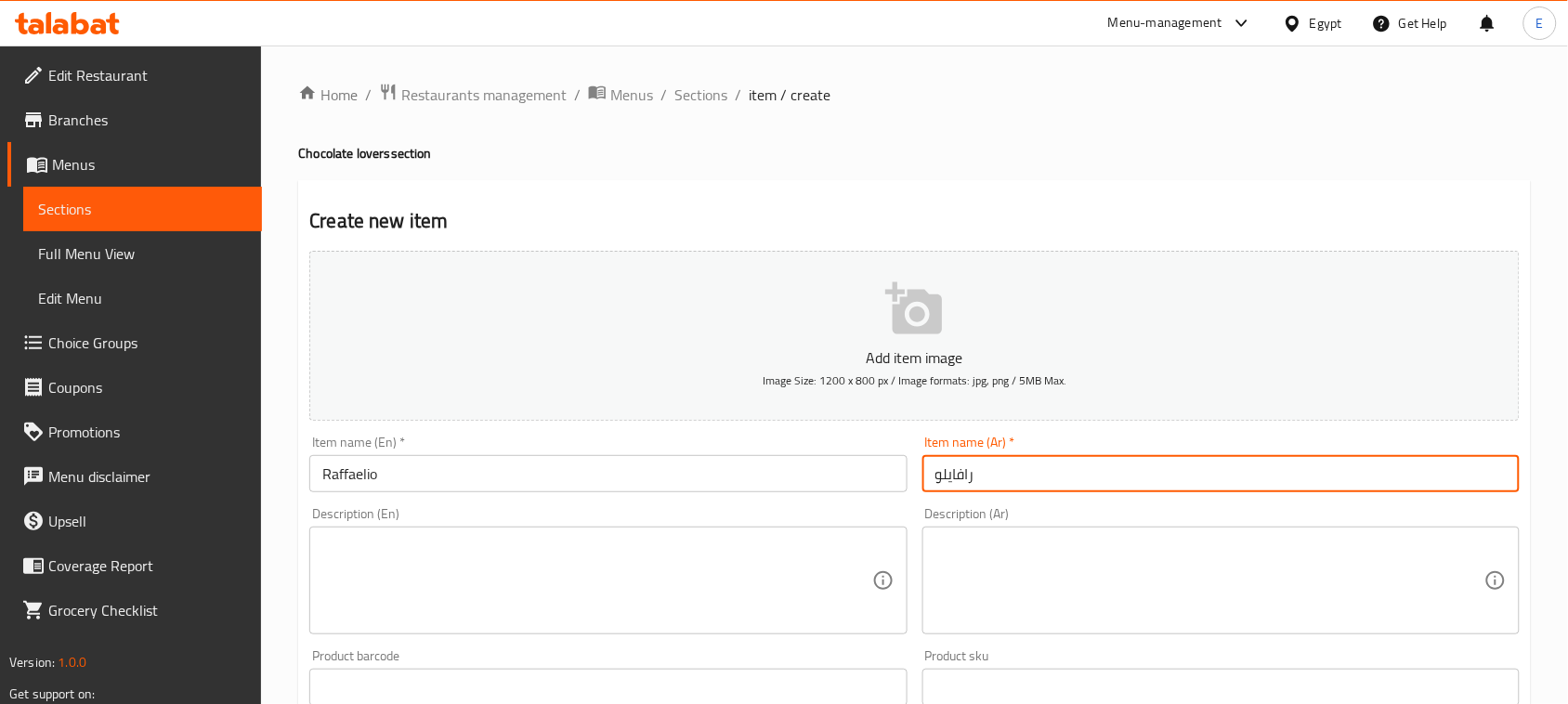 type on "رافايلو" 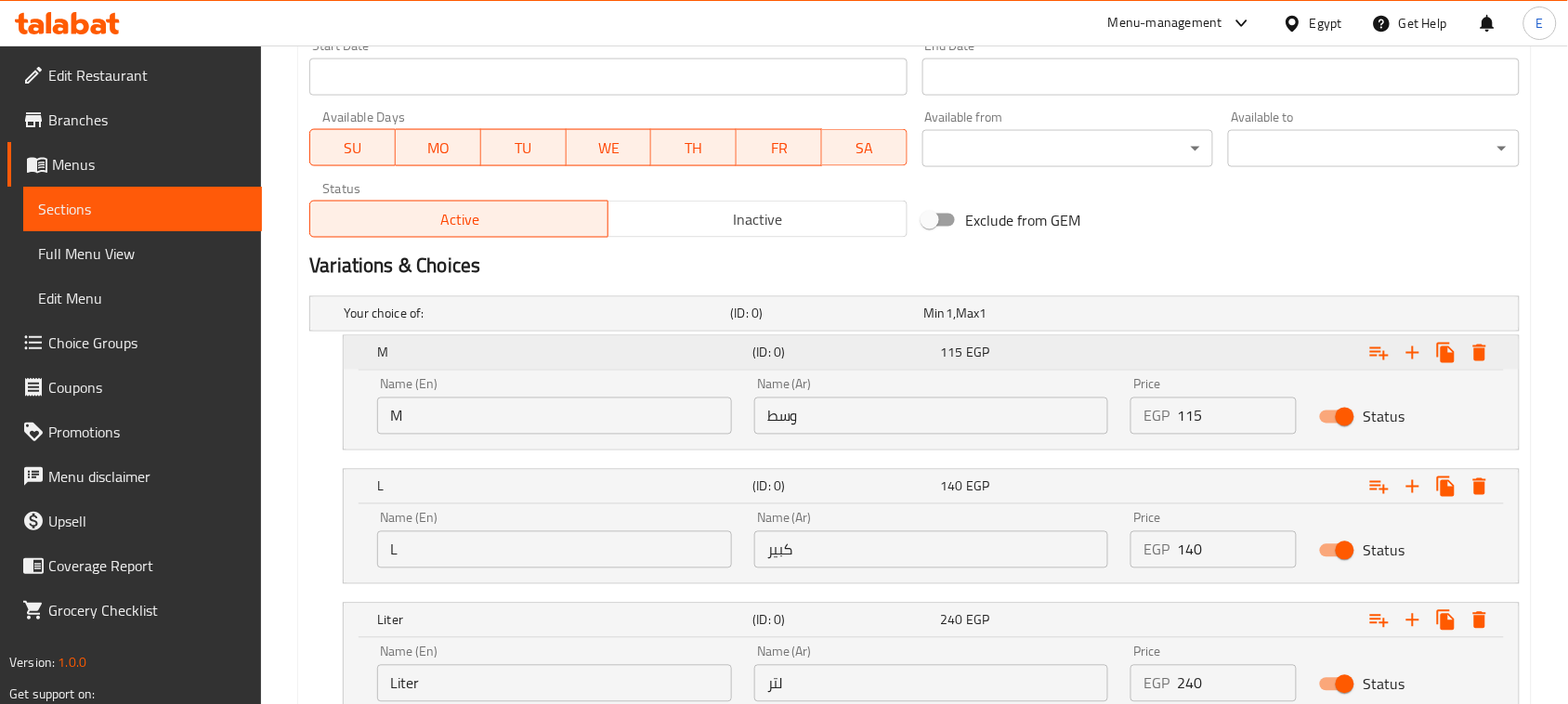 scroll, scrollTop: 813, scrollLeft: 0, axis: vertical 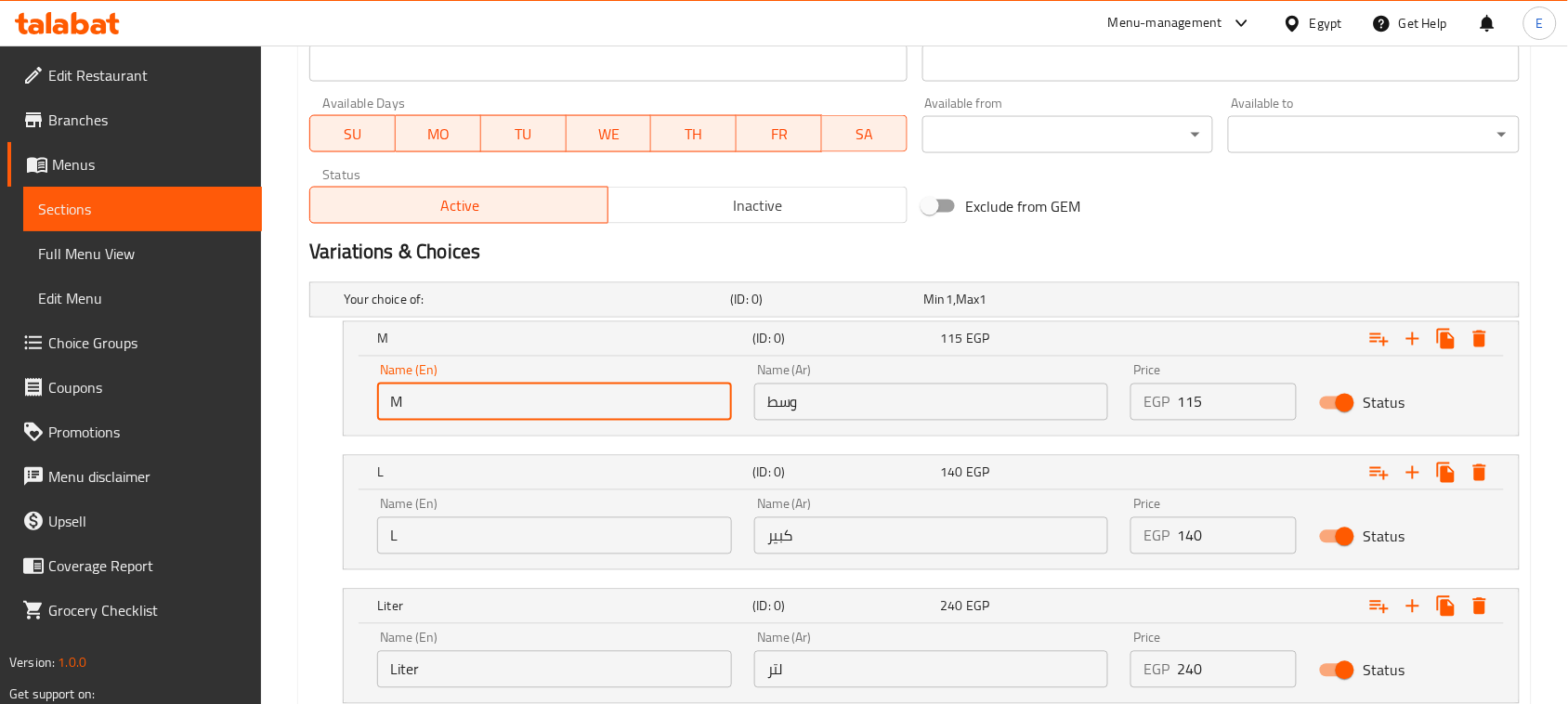 drag, startPoint x: 475, startPoint y: 398, endPoint x: 369, endPoint y: 396, distance: 106.01887 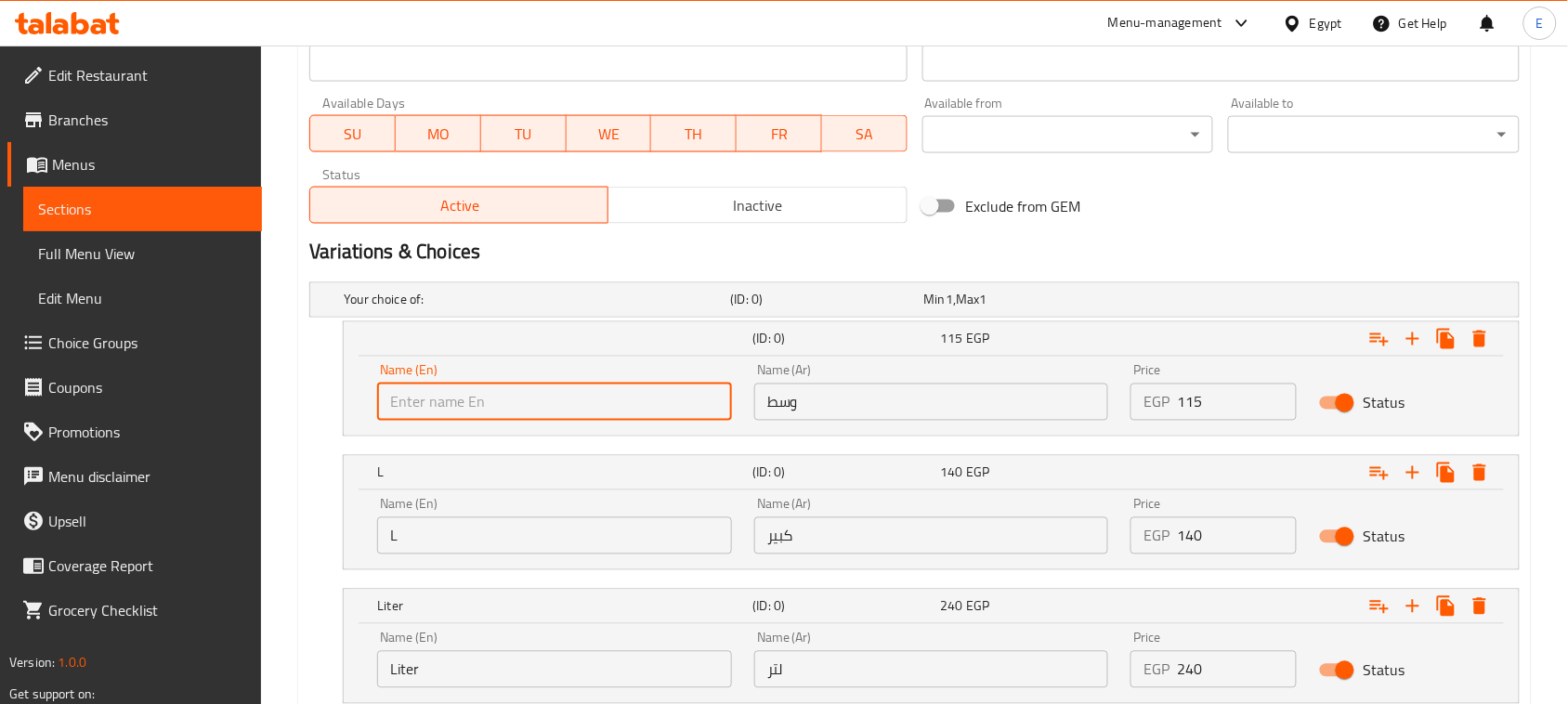 click at bounding box center (555, 402) 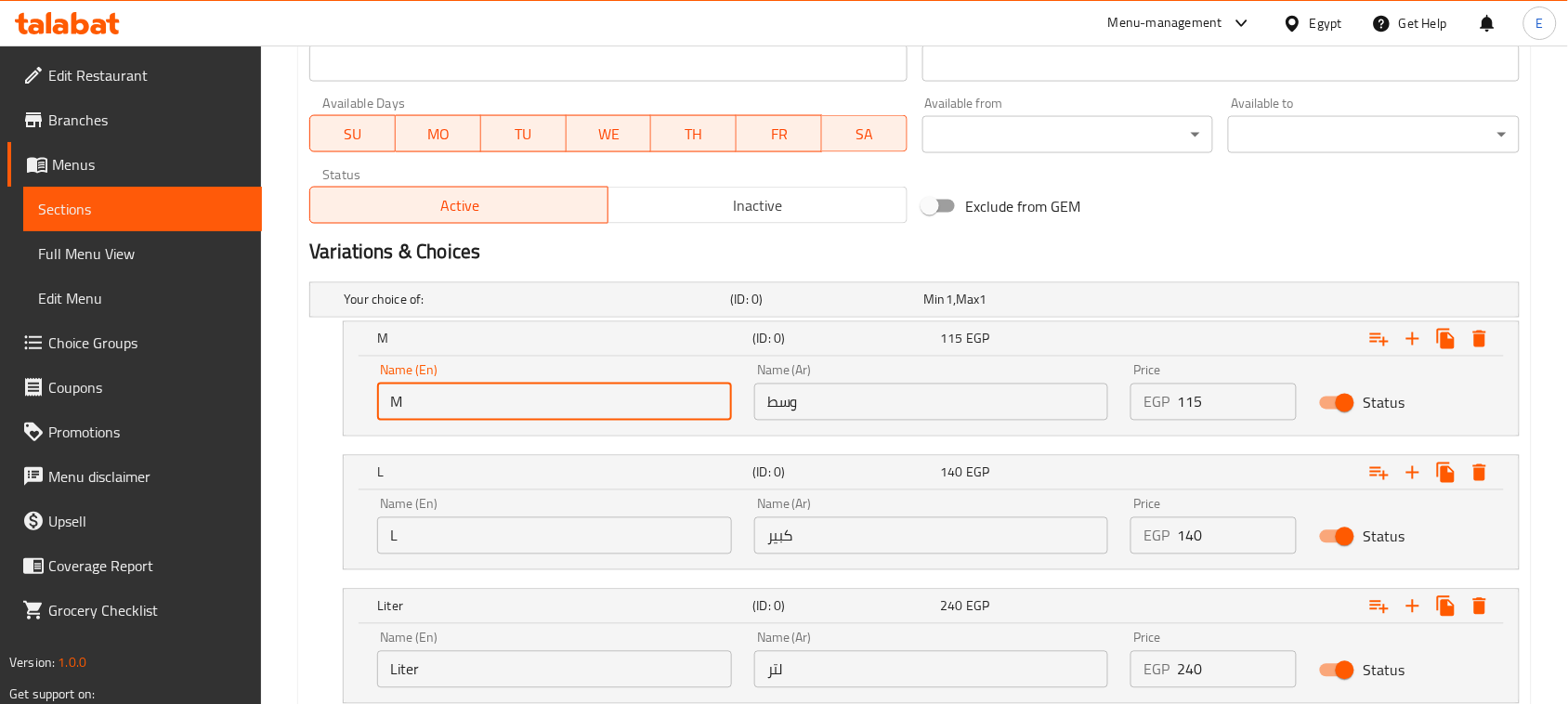 drag, startPoint x: 474, startPoint y: 532, endPoint x: 341, endPoint y: 537, distance: 133.09395 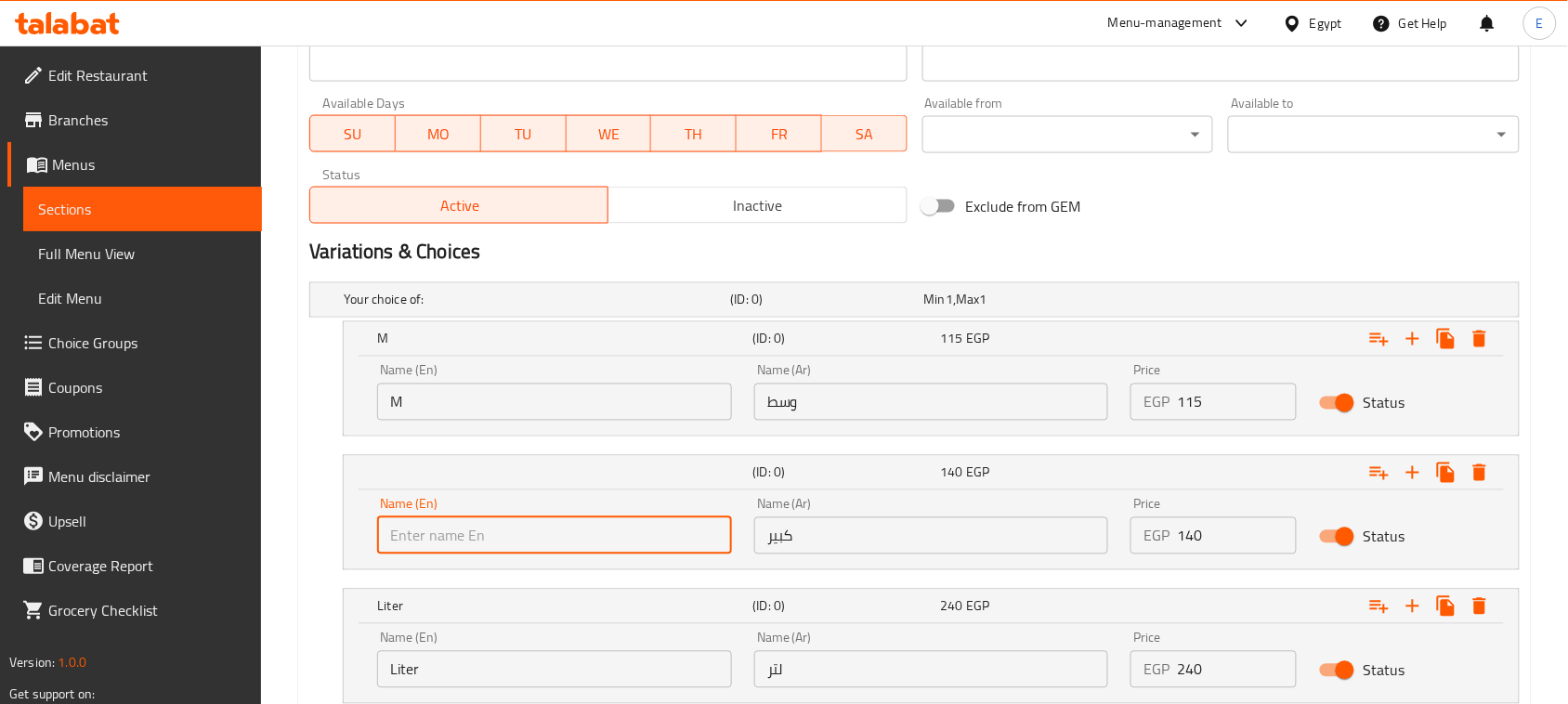 click at bounding box center [555, 536] 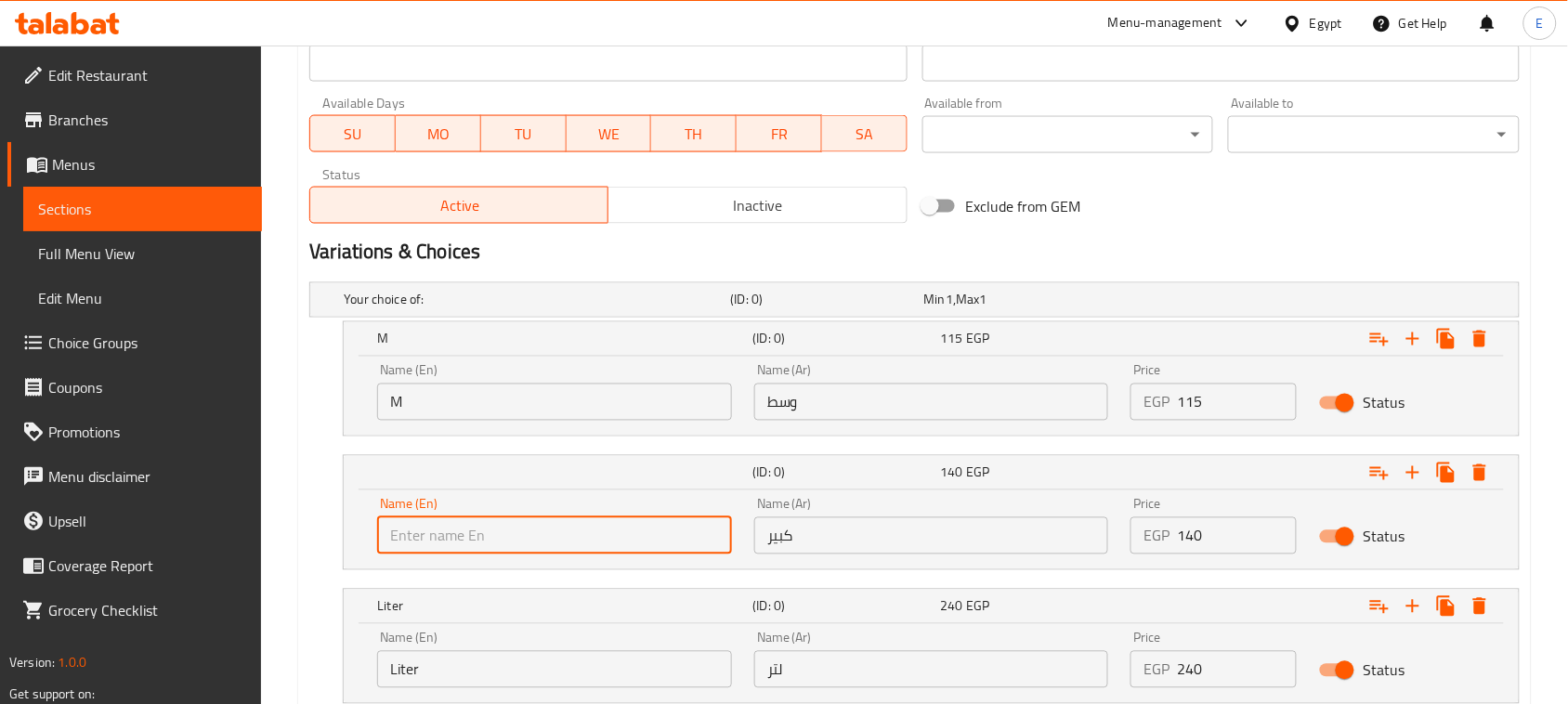 type on "L" 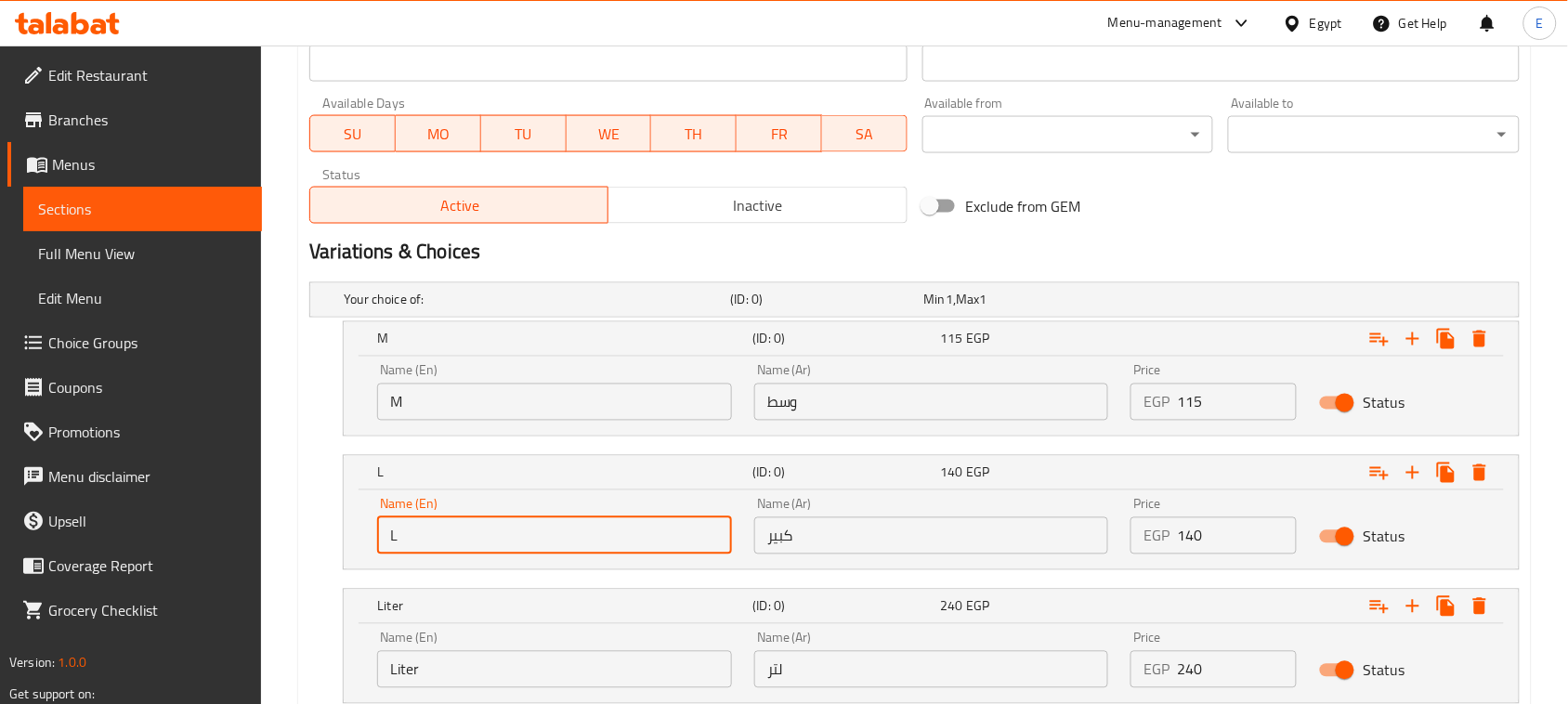 click on "وسط" at bounding box center (932, 402) 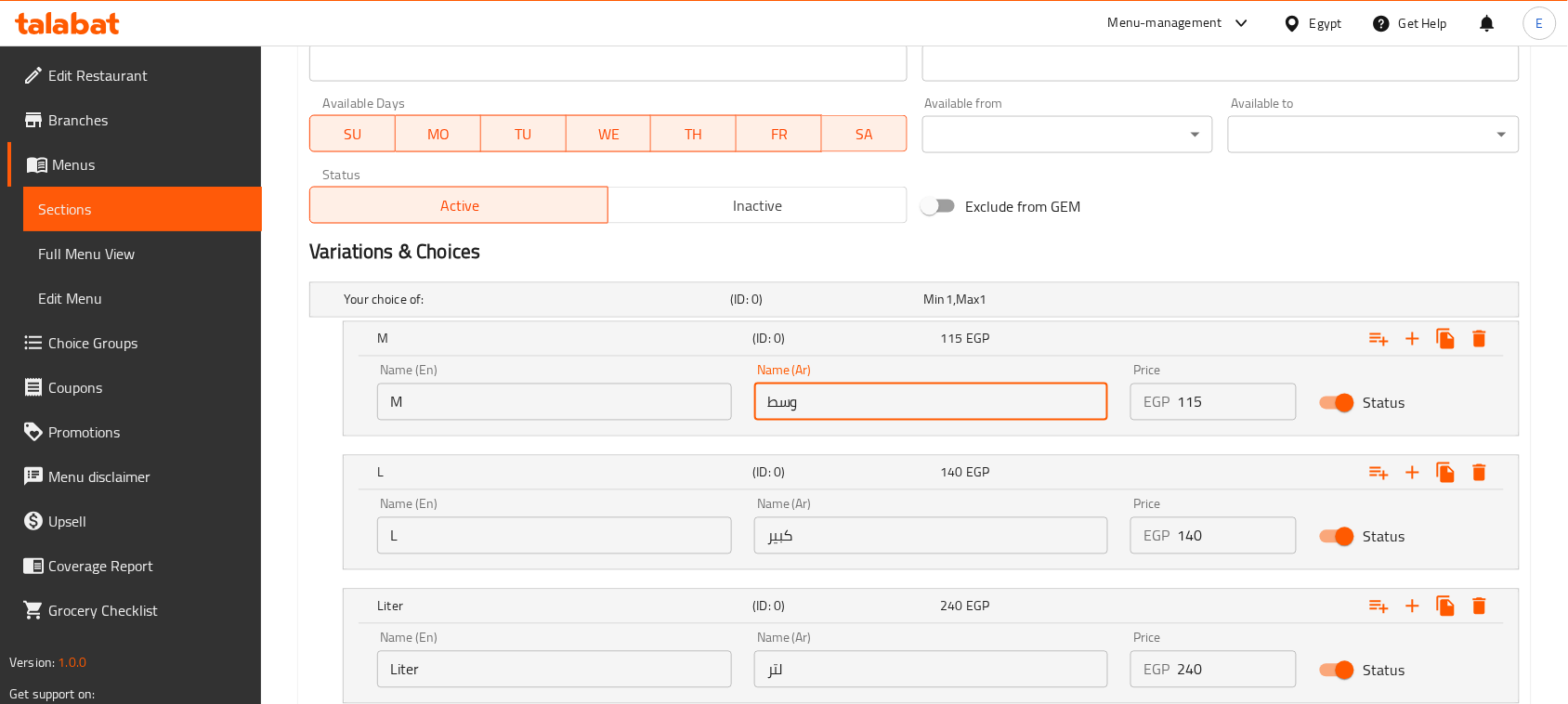 type on "وسط" 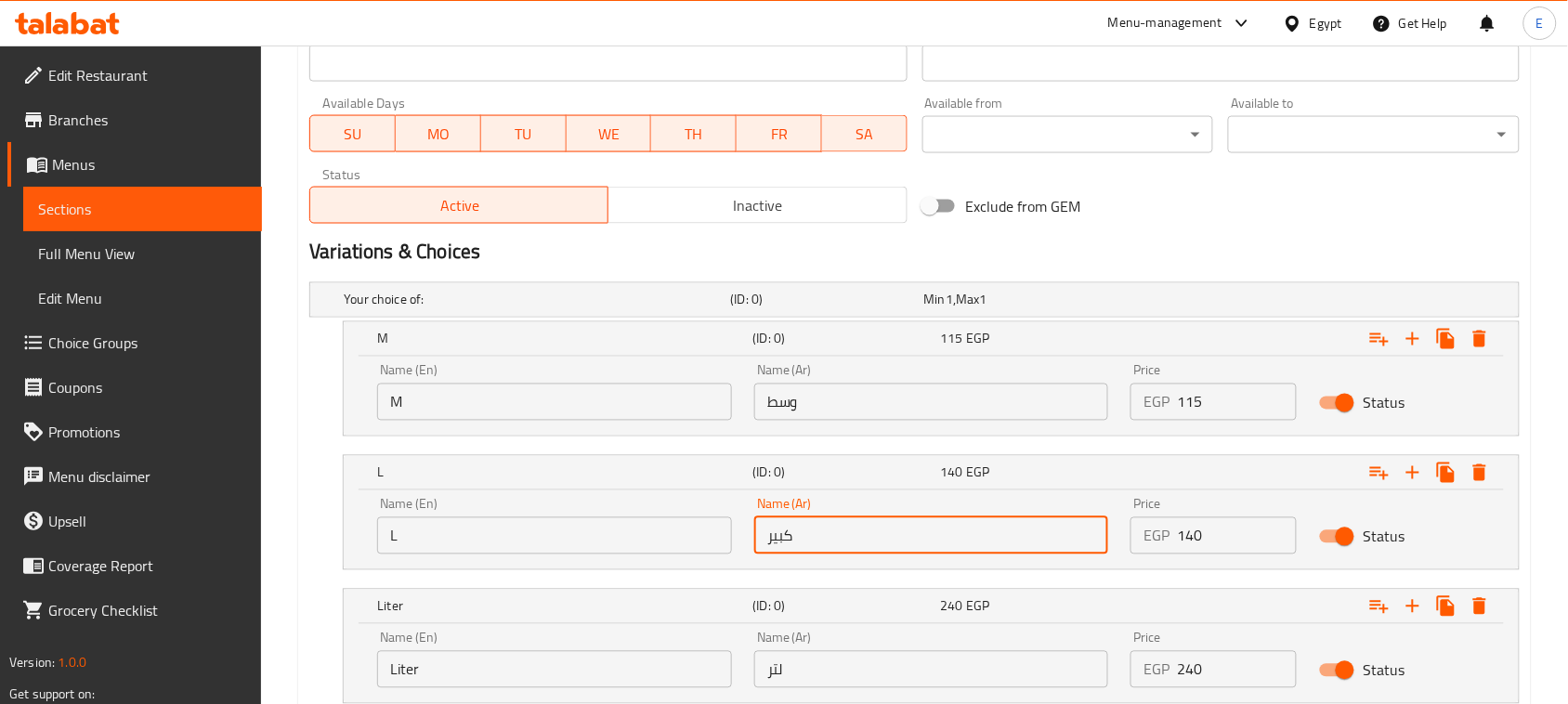 click on "كبير" at bounding box center (932, 536) 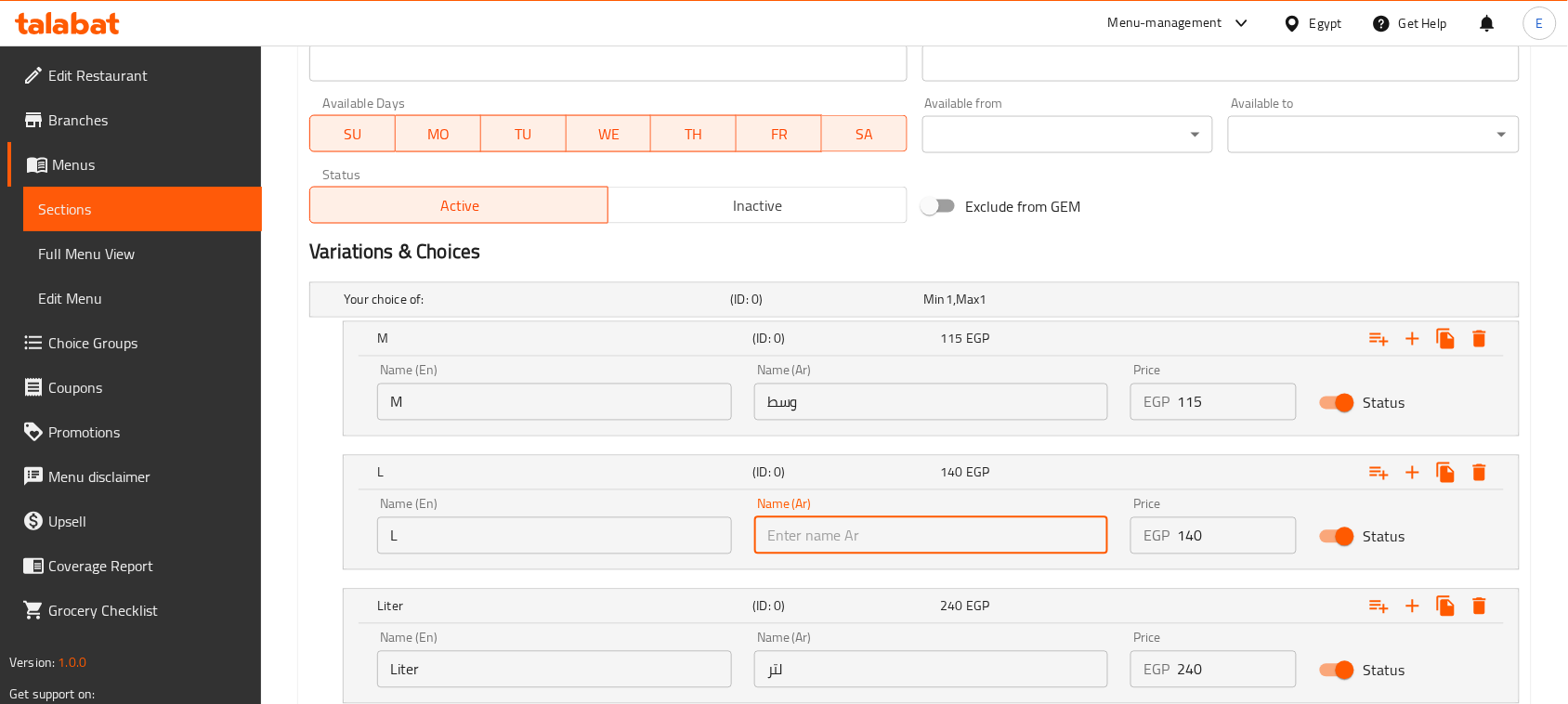 type on "كبير" 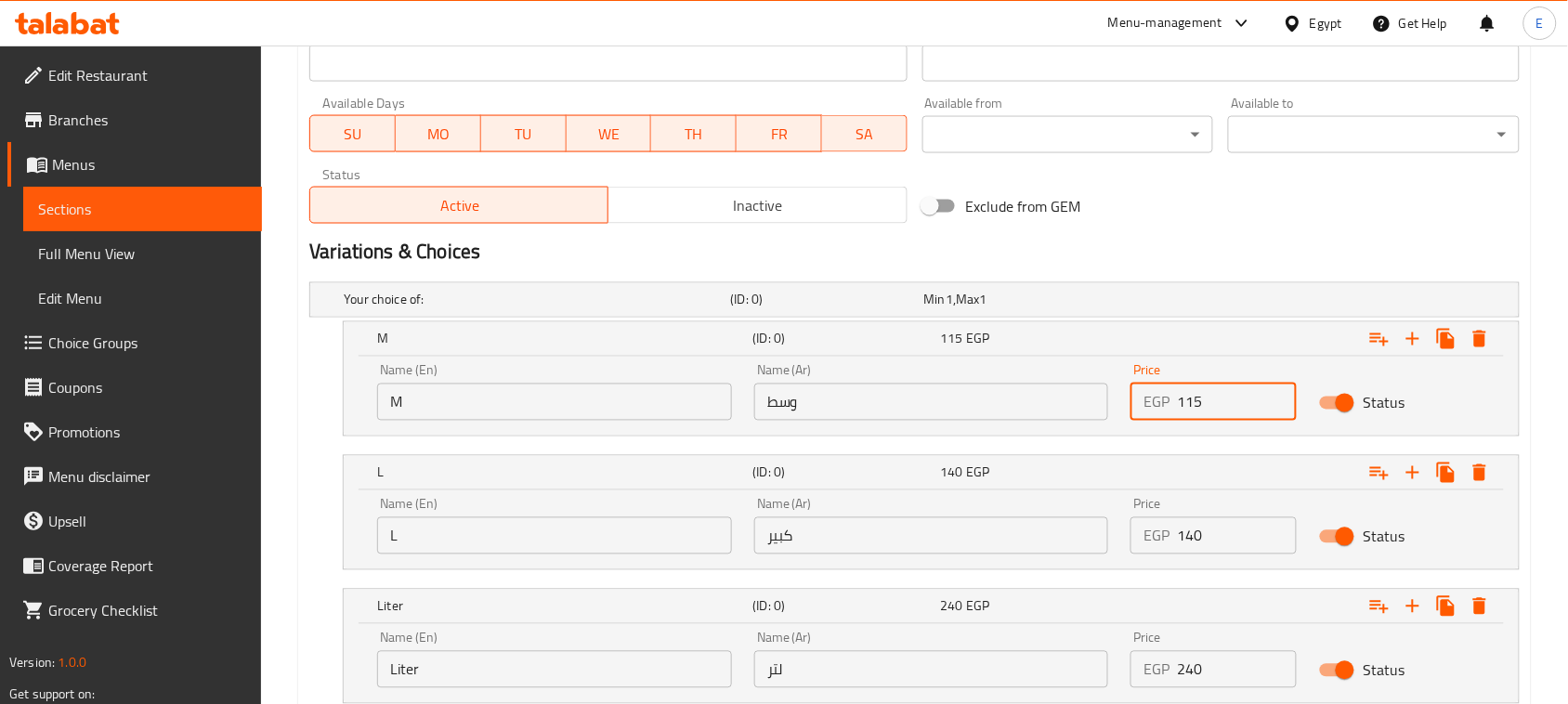 drag, startPoint x: 1237, startPoint y: 405, endPoint x: 1159, endPoint y: 407, distance: 78.0256 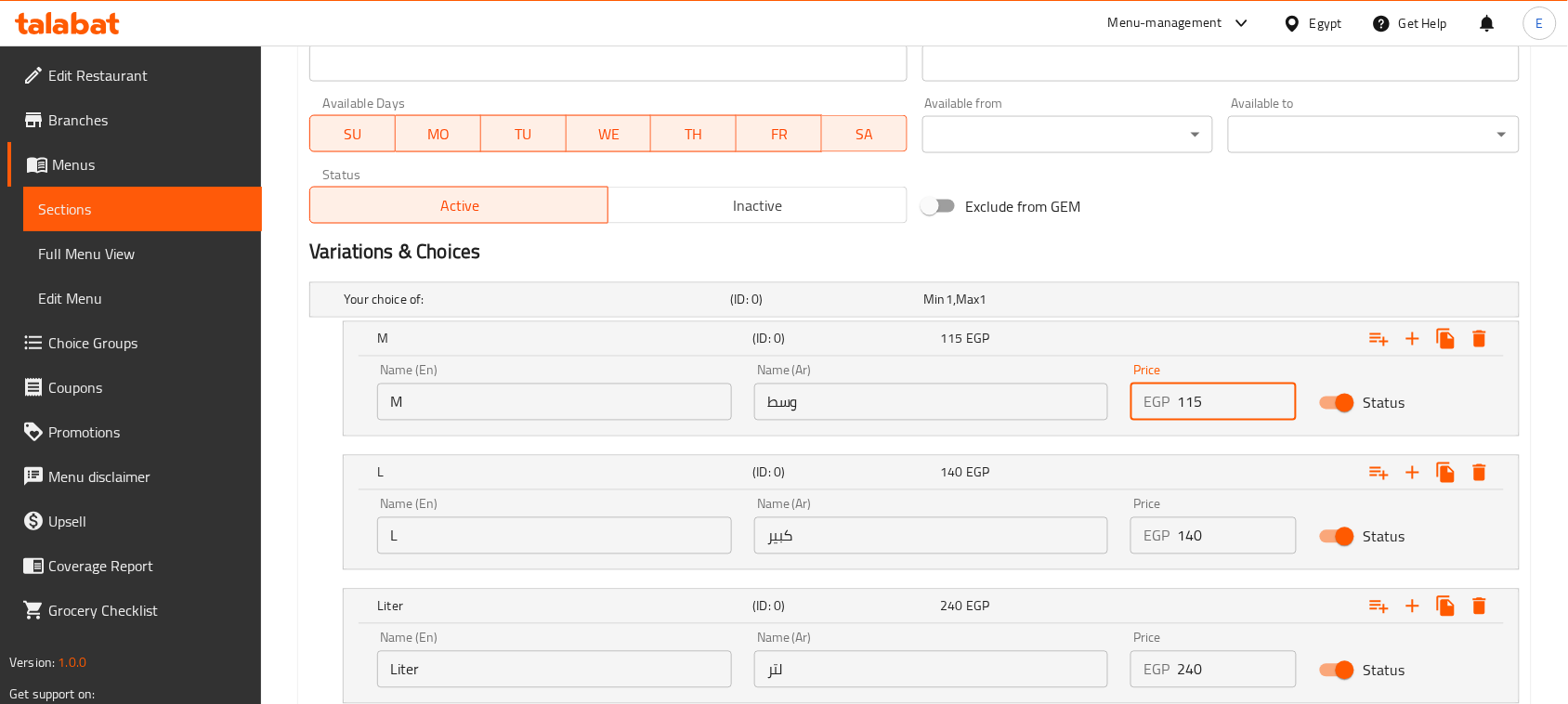 type on "115" 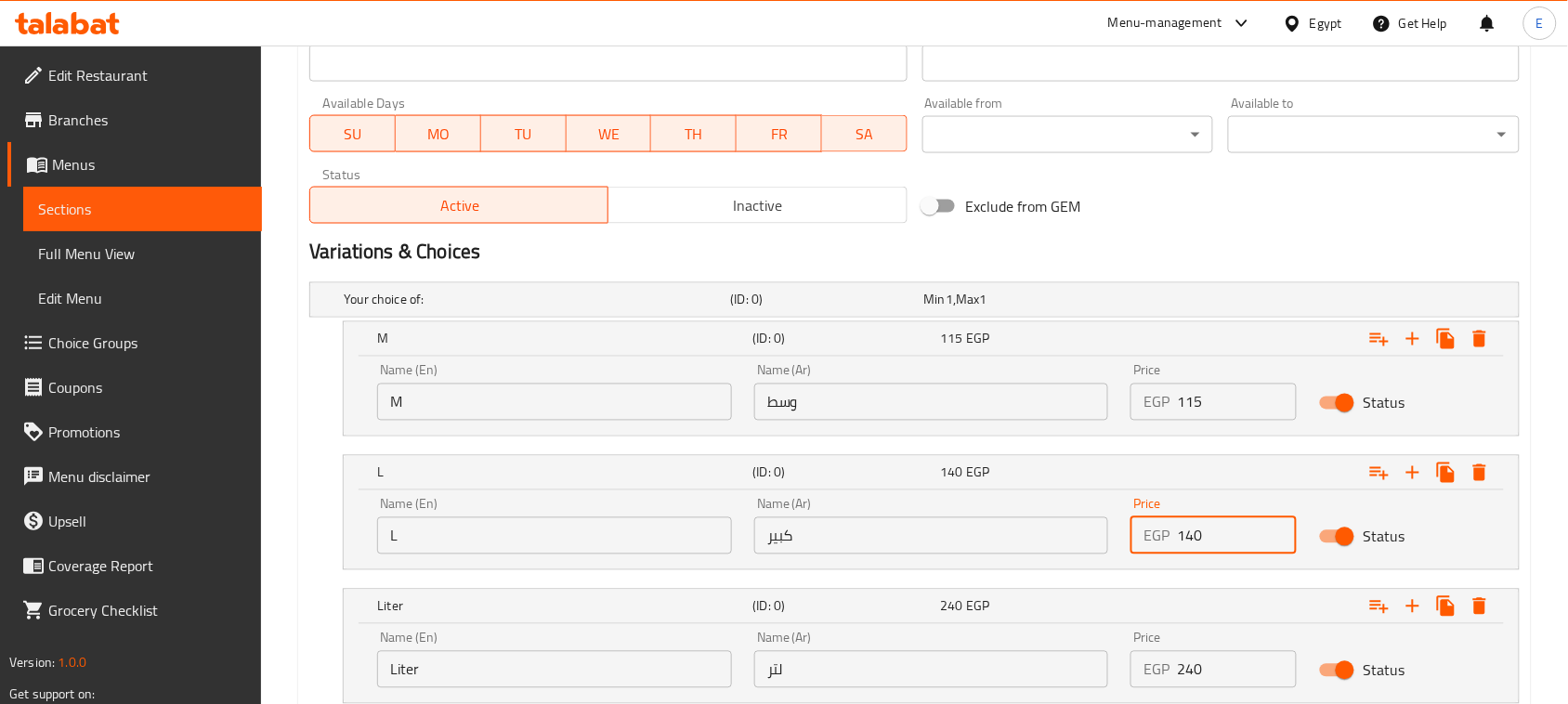 drag, startPoint x: 1219, startPoint y: 540, endPoint x: 1105, endPoint y: 534, distance: 114.15779 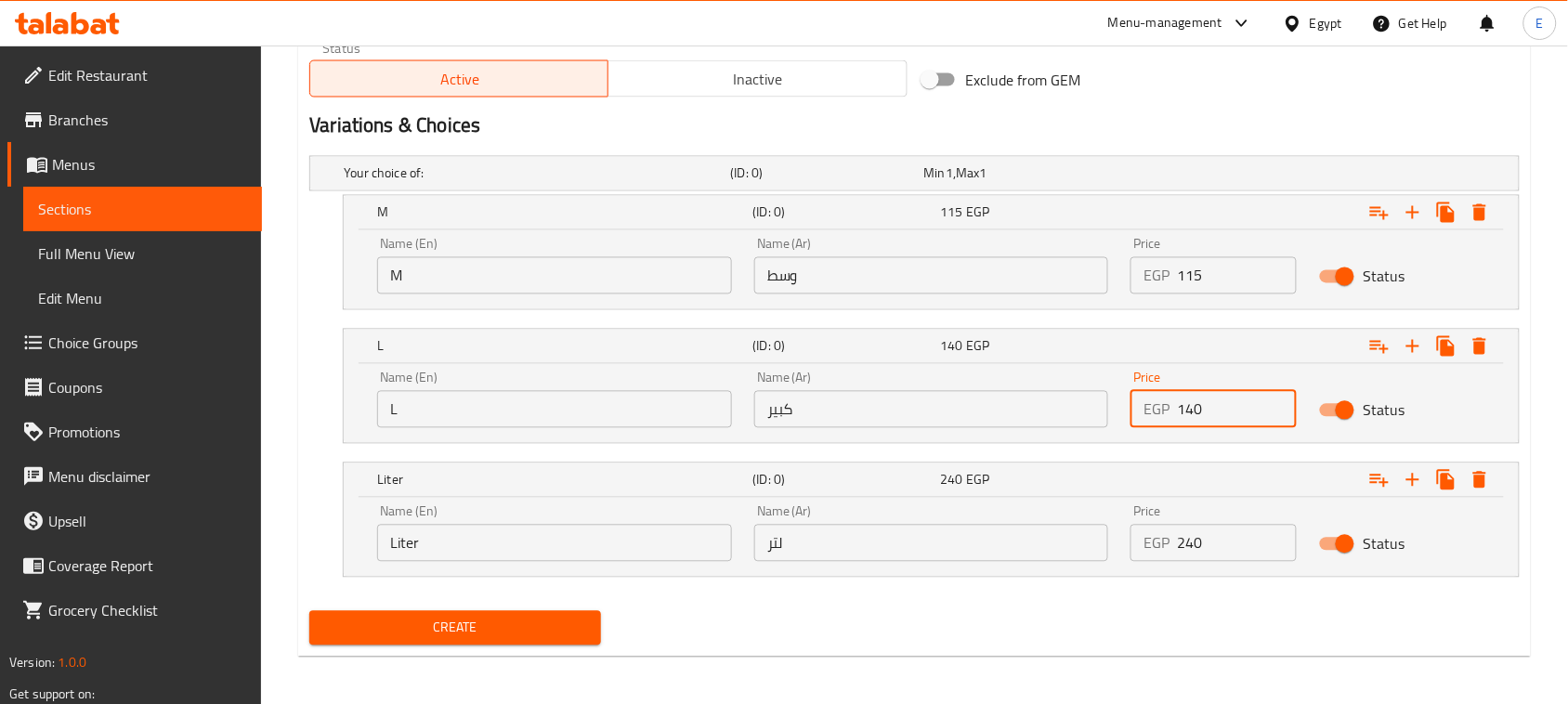 scroll, scrollTop: 944, scrollLeft: 0, axis: vertical 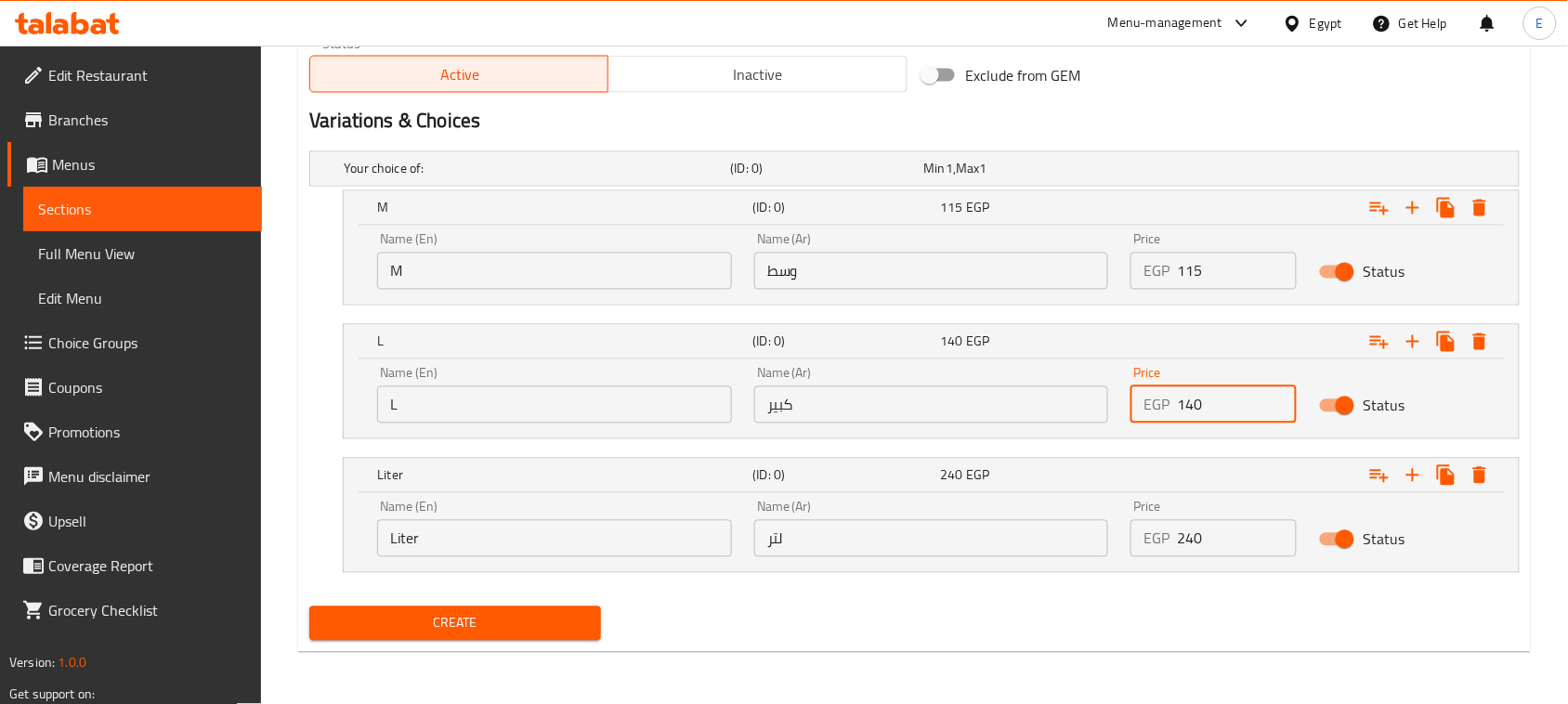 type on "140" 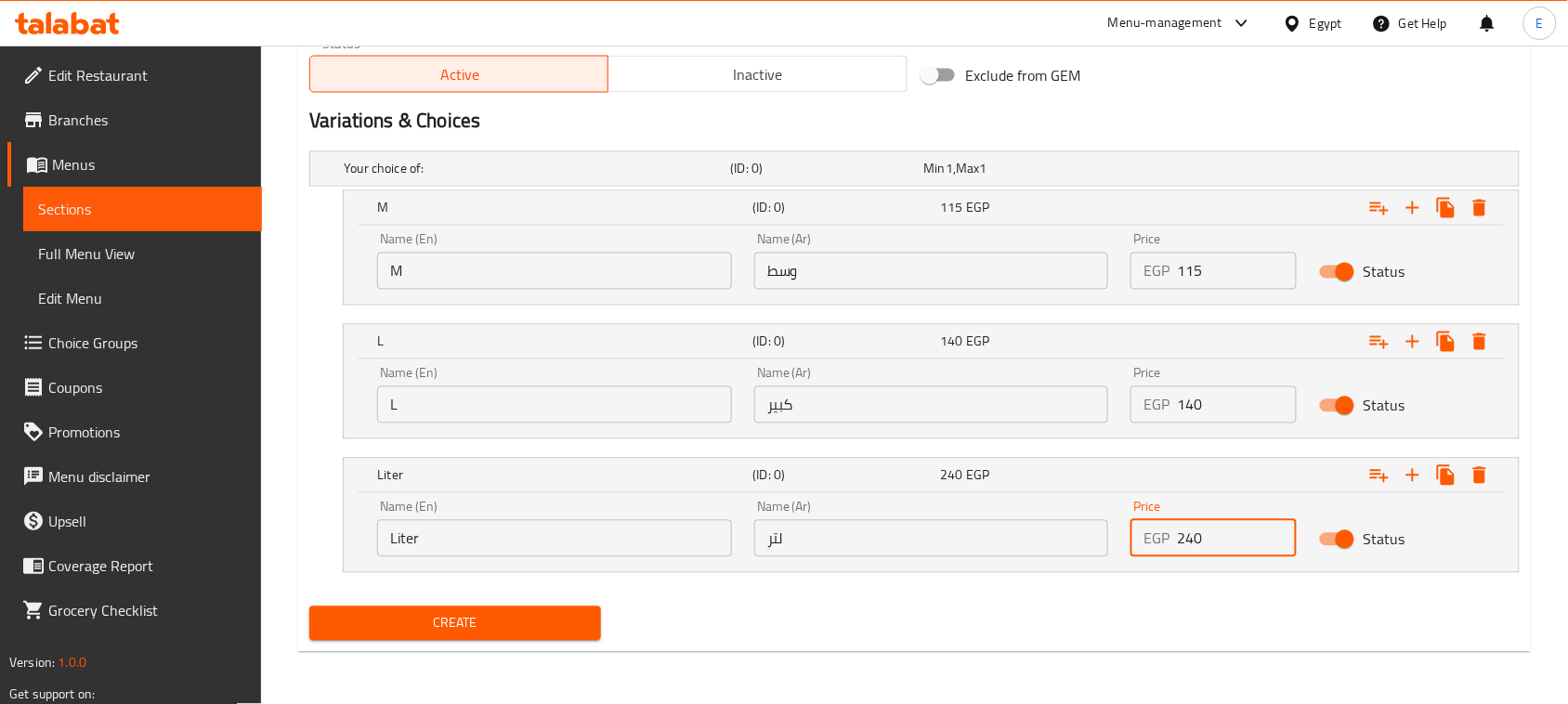 drag, startPoint x: 1206, startPoint y: 541, endPoint x: 1061, endPoint y: 527, distance: 145.67429 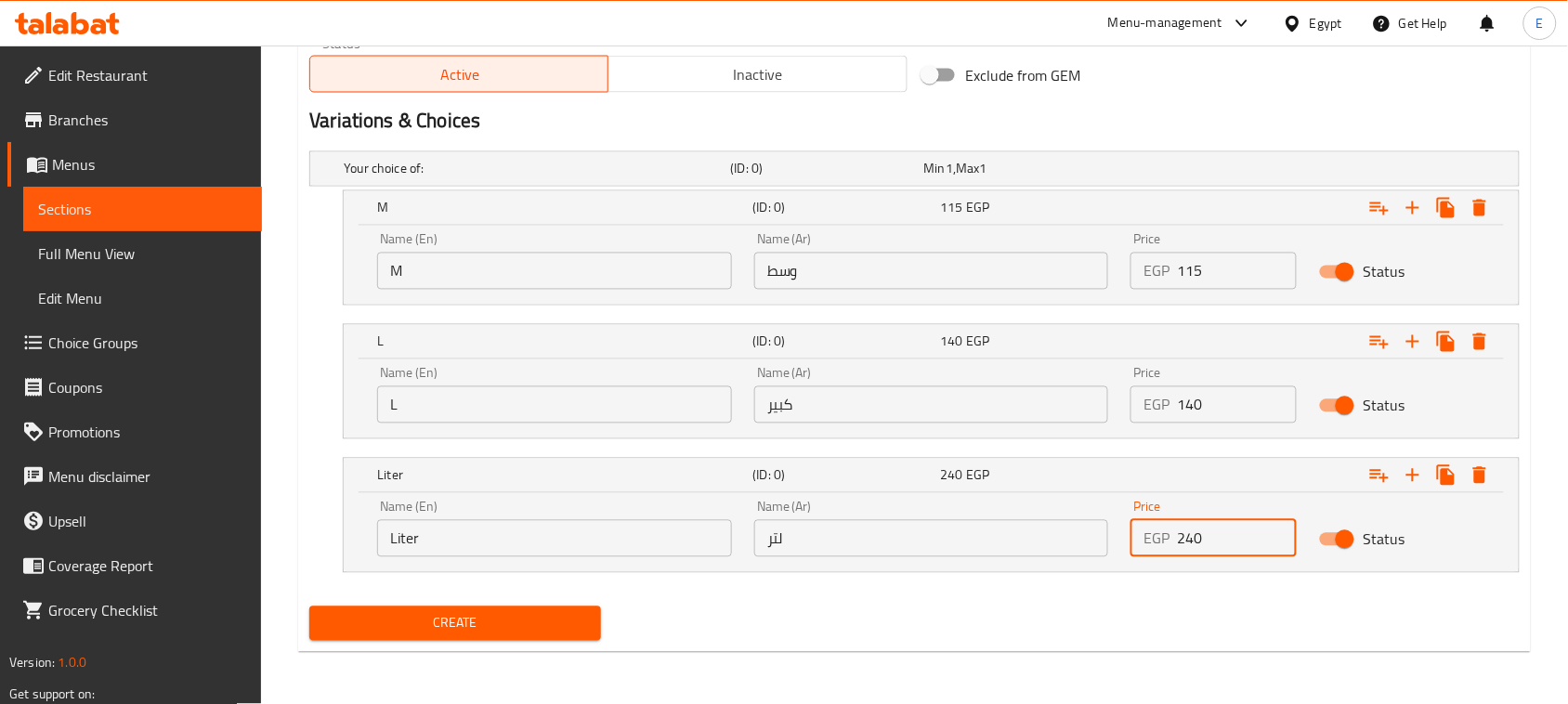 type on "240" 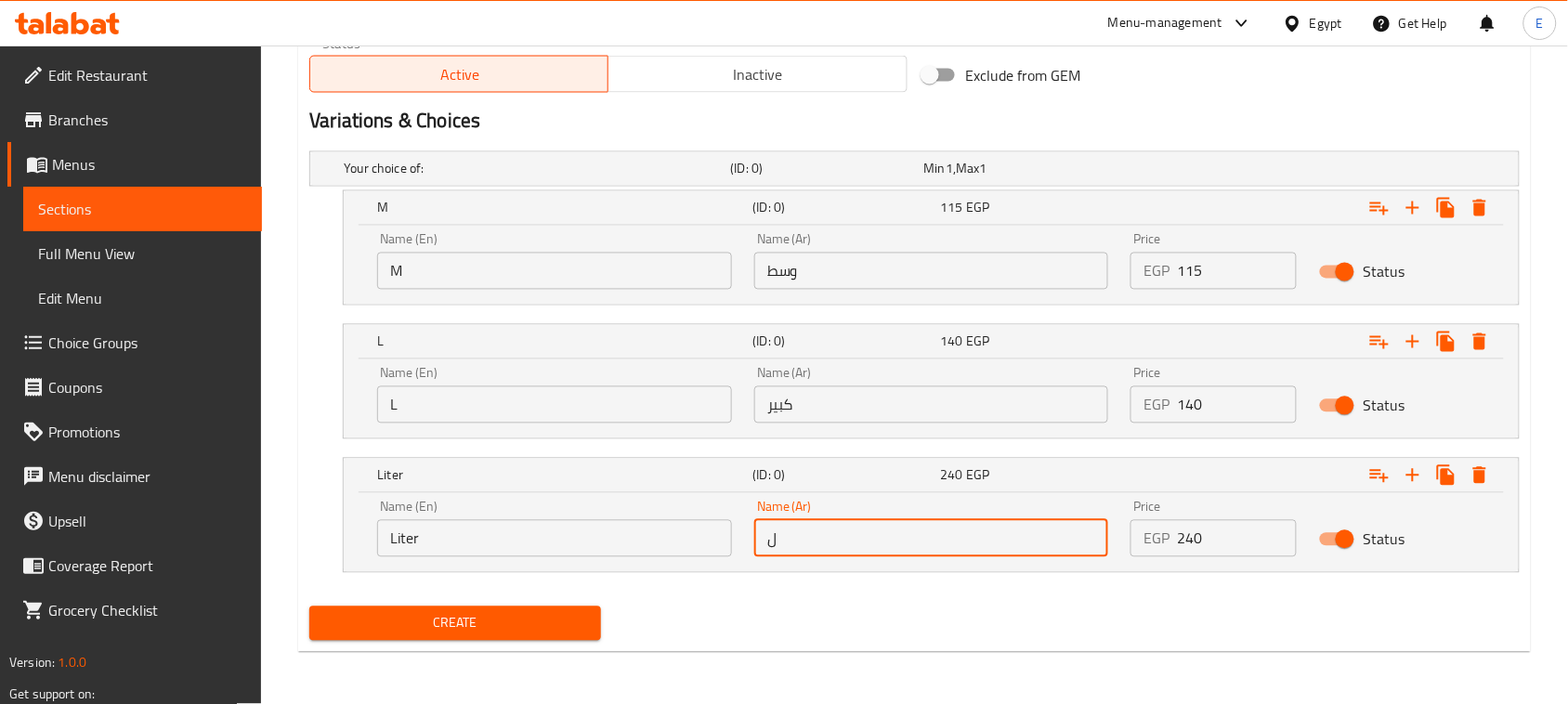 type on "لتر" 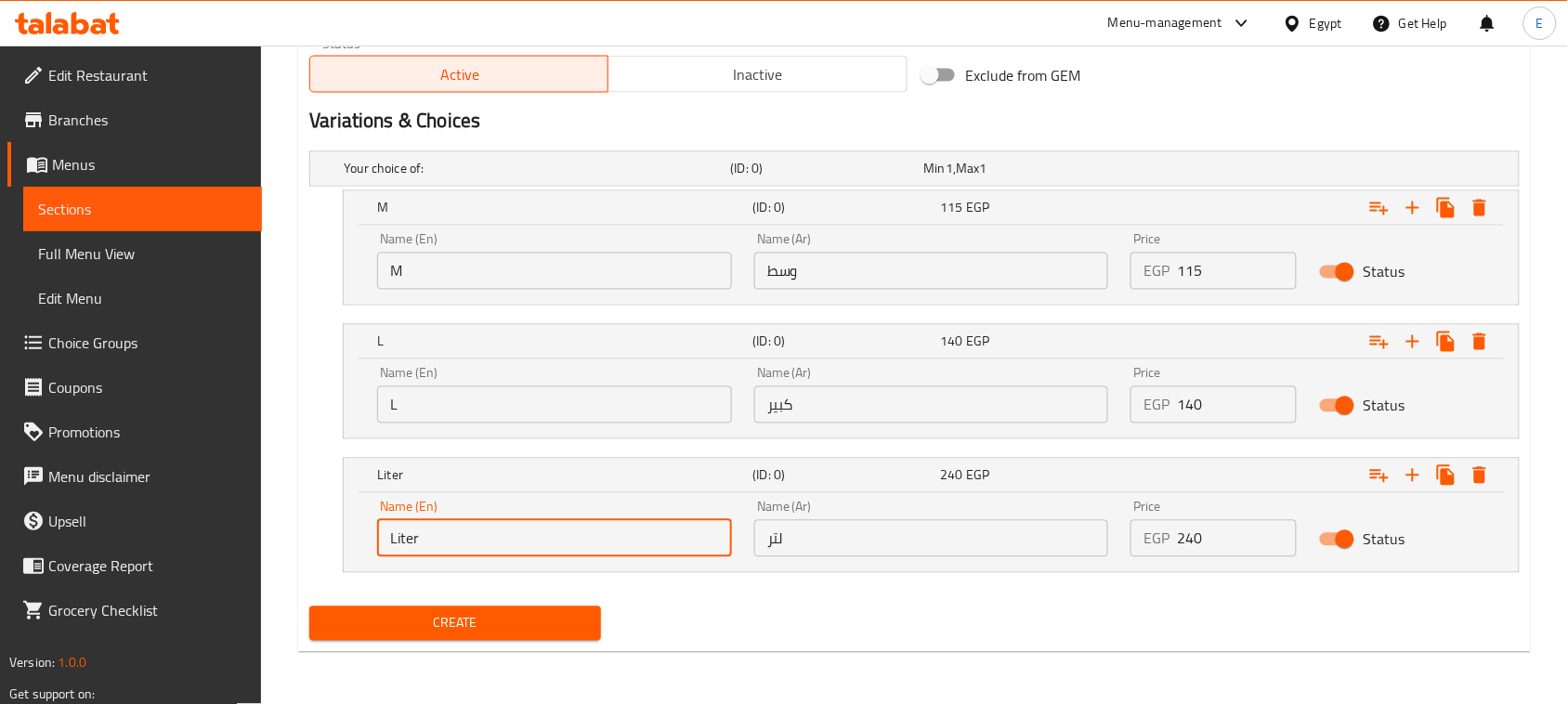 click on "Liter" at bounding box center [555, 539] 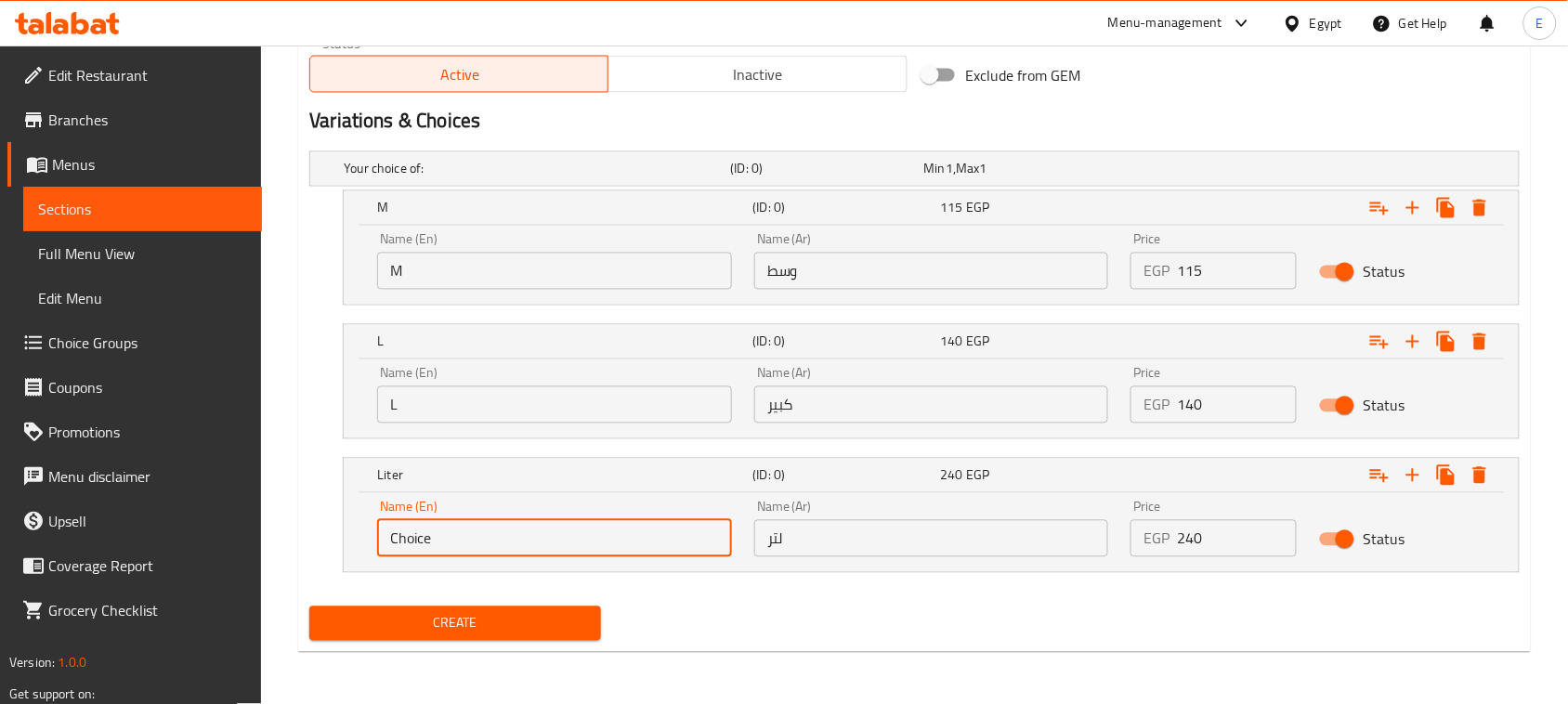 type on "Choiceم" 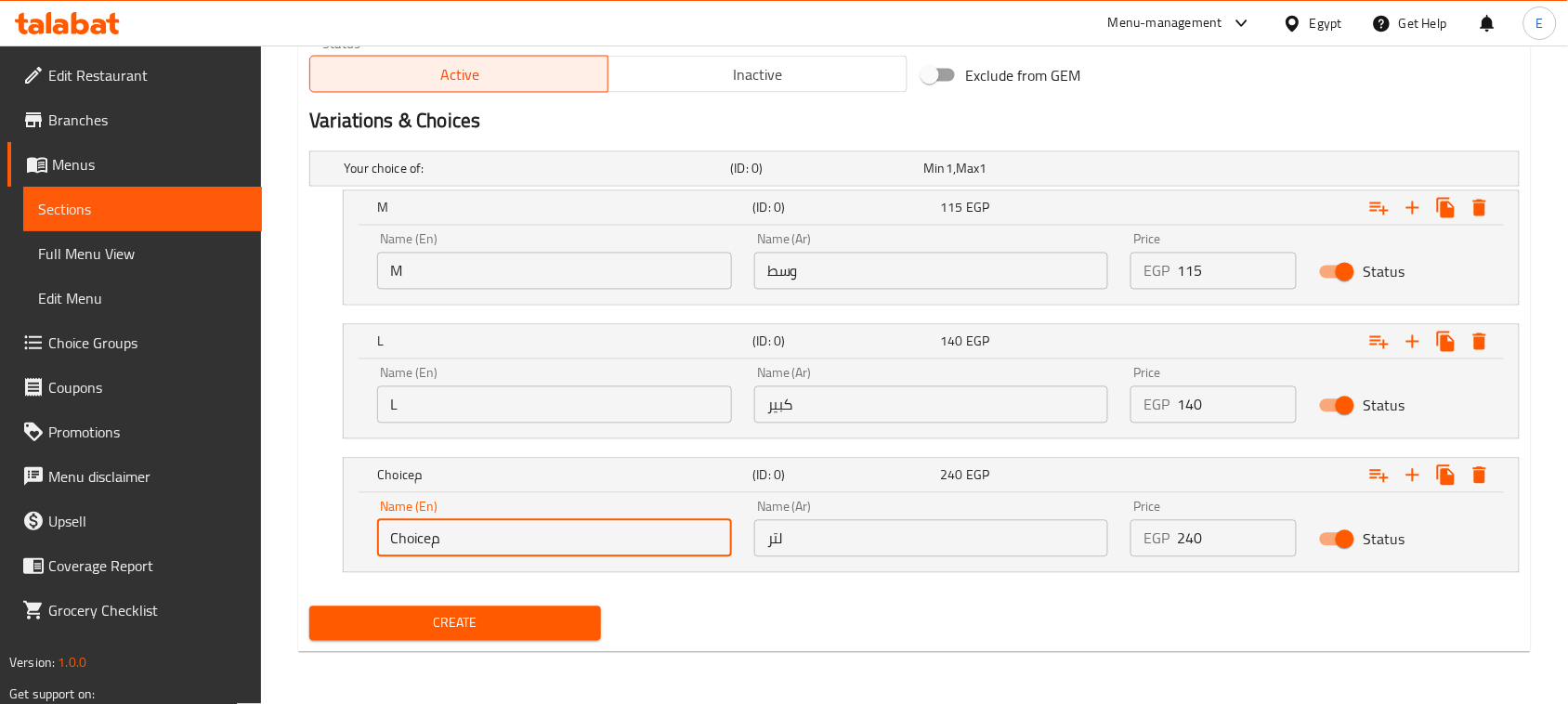 drag, startPoint x: 602, startPoint y: 523, endPoint x: 281, endPoint y: 530, distance: 321.07631 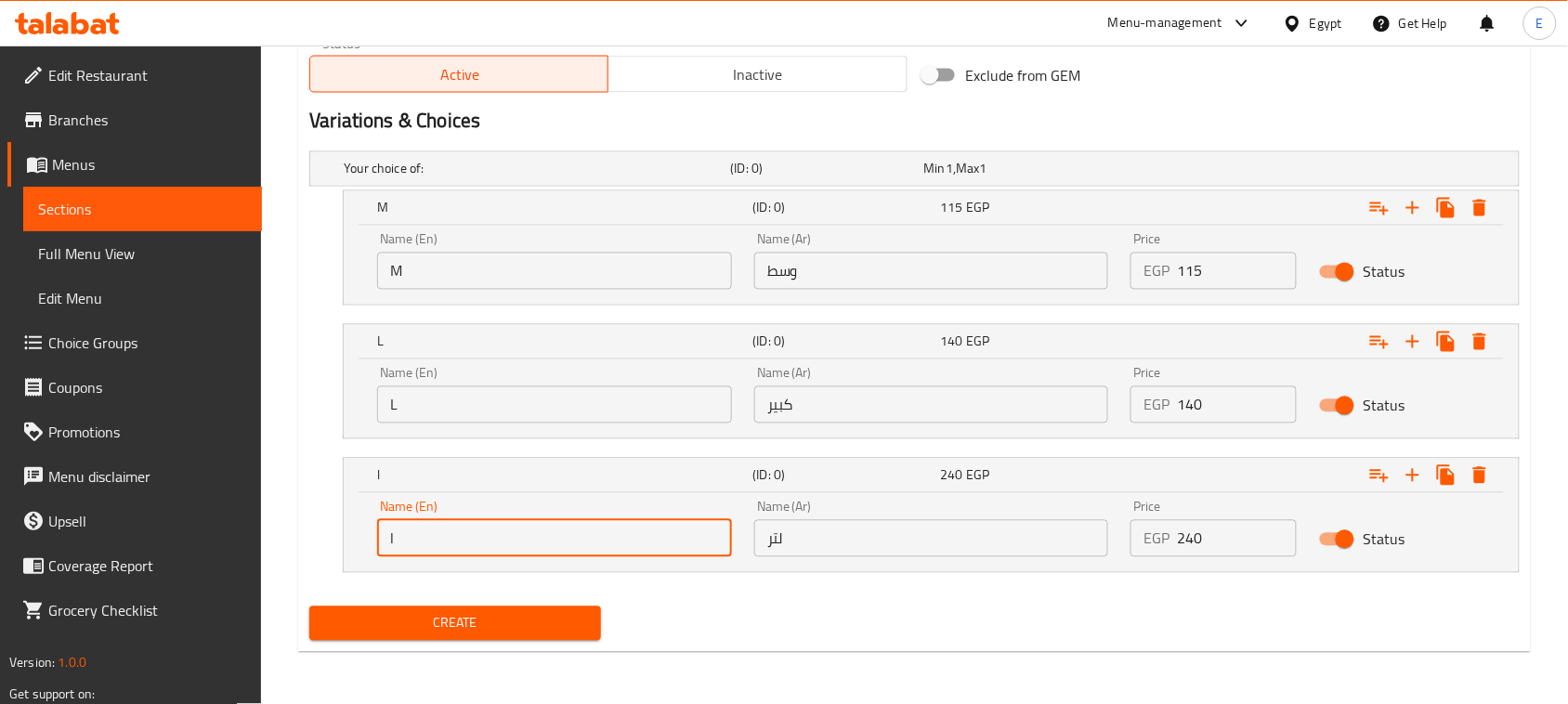 type on "Liter" 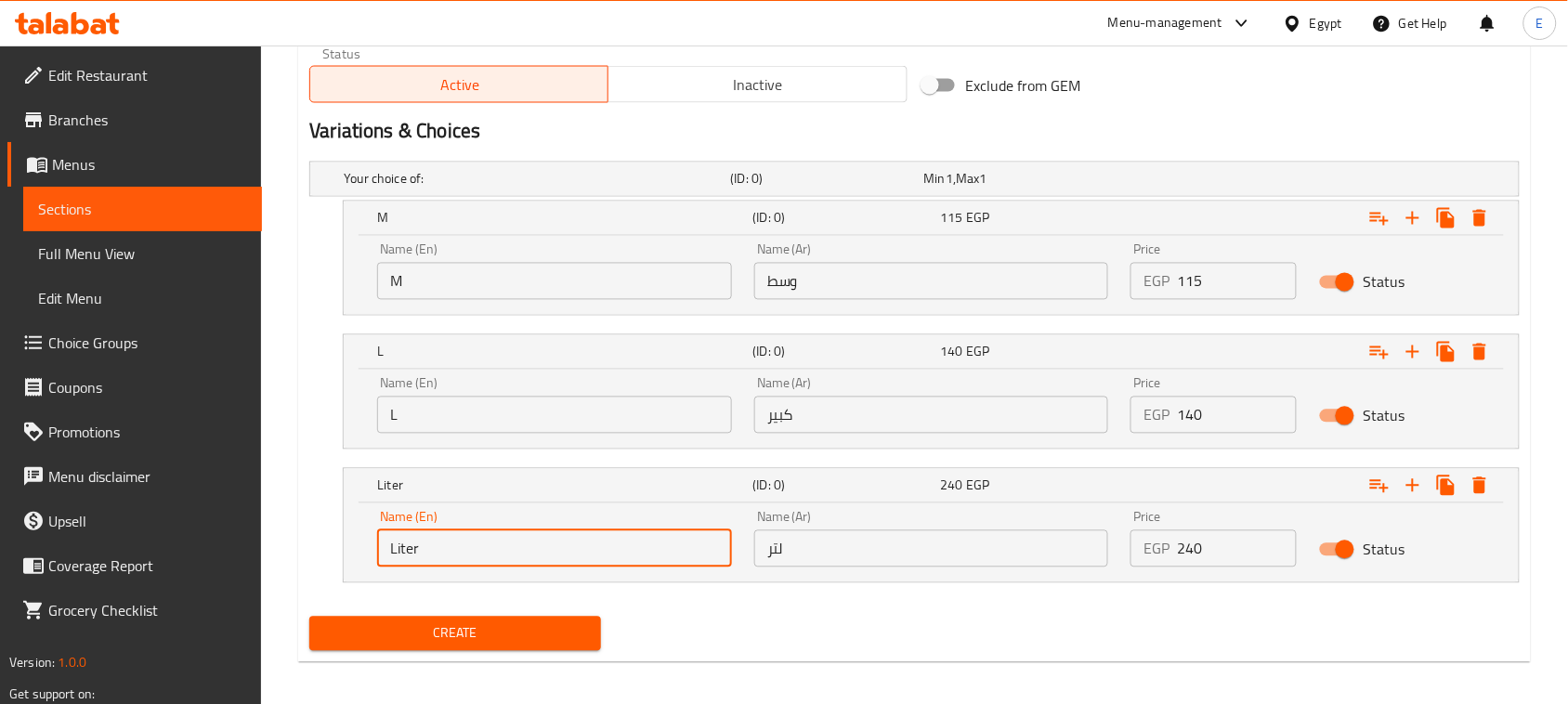 scroll, scrollTop: 944, scrollLeft: 0, axis: vertical 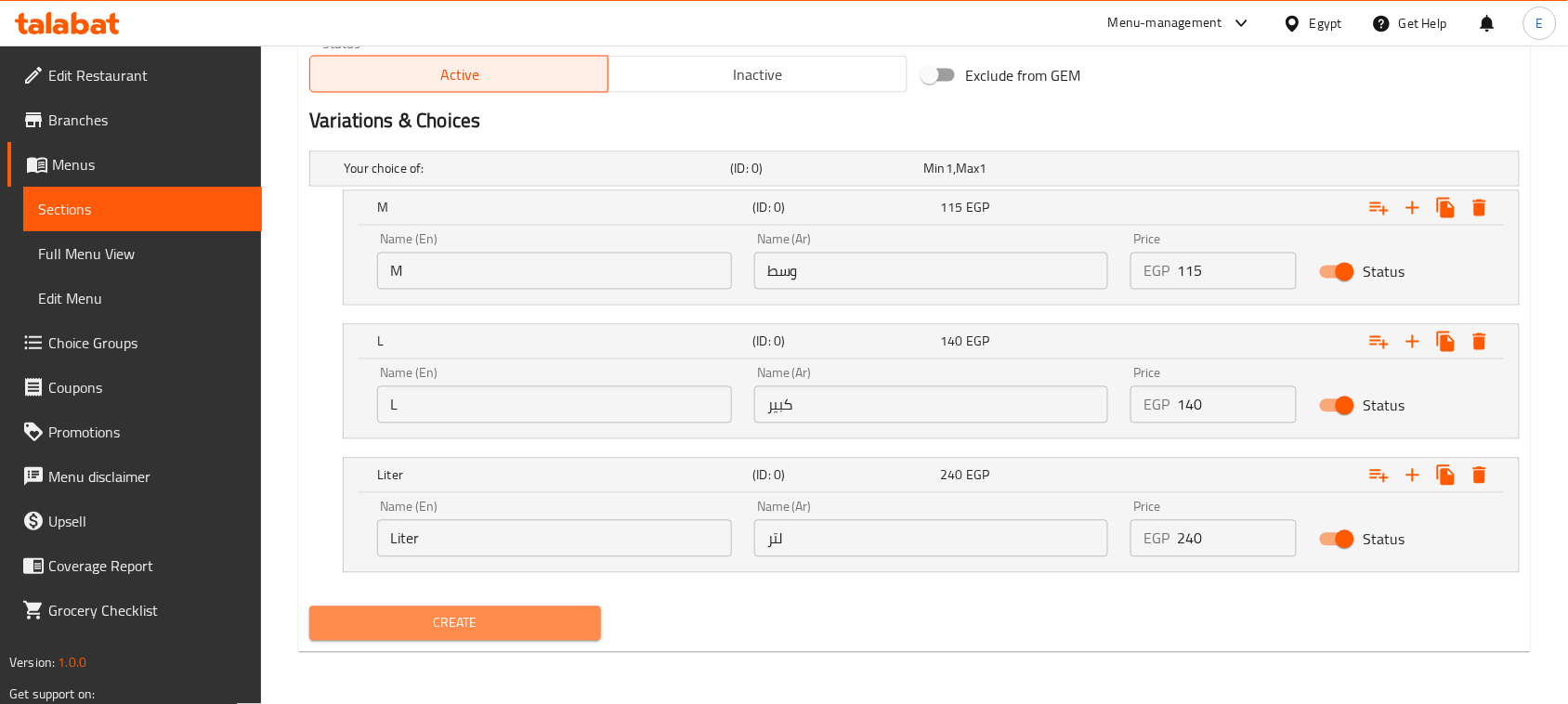 click on "Create" at bounding box center [455, 623] 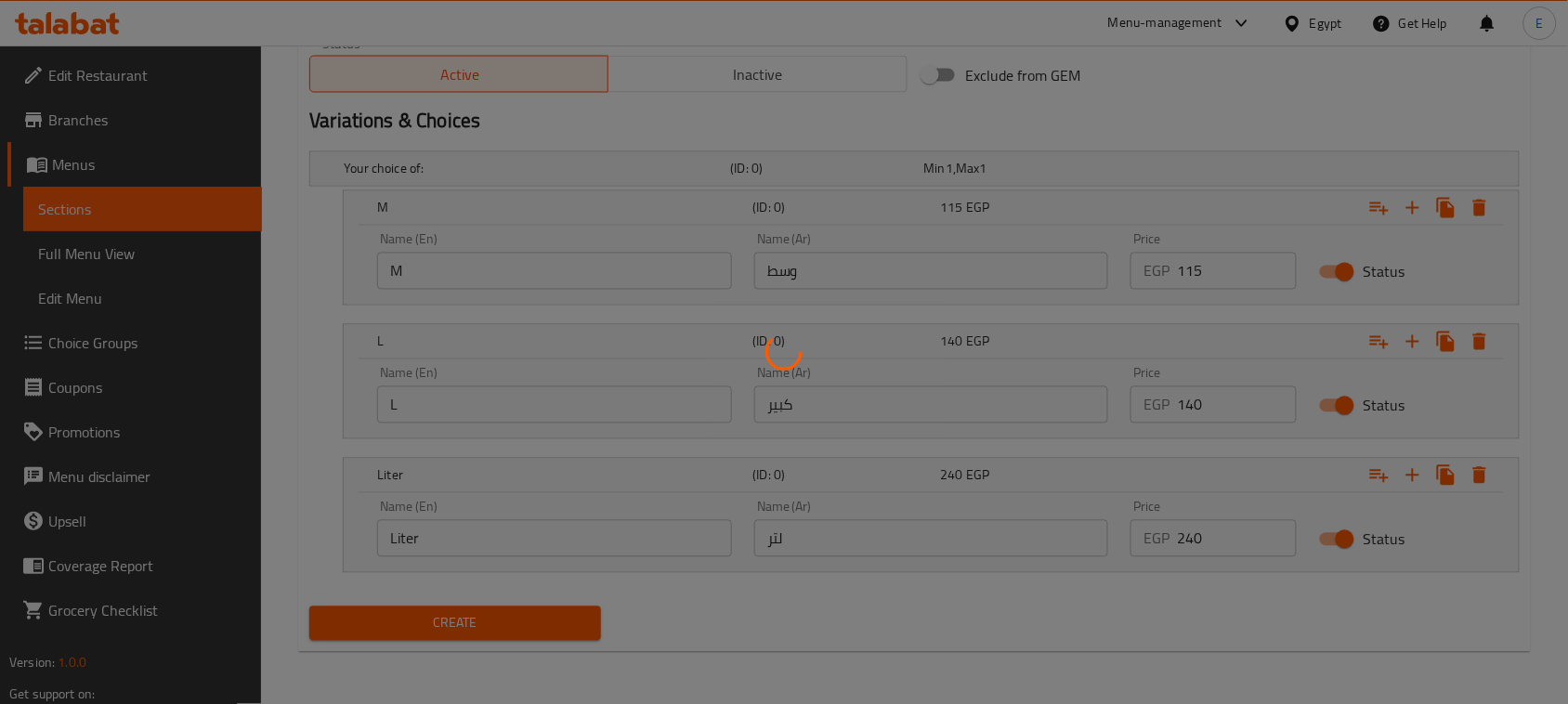 type 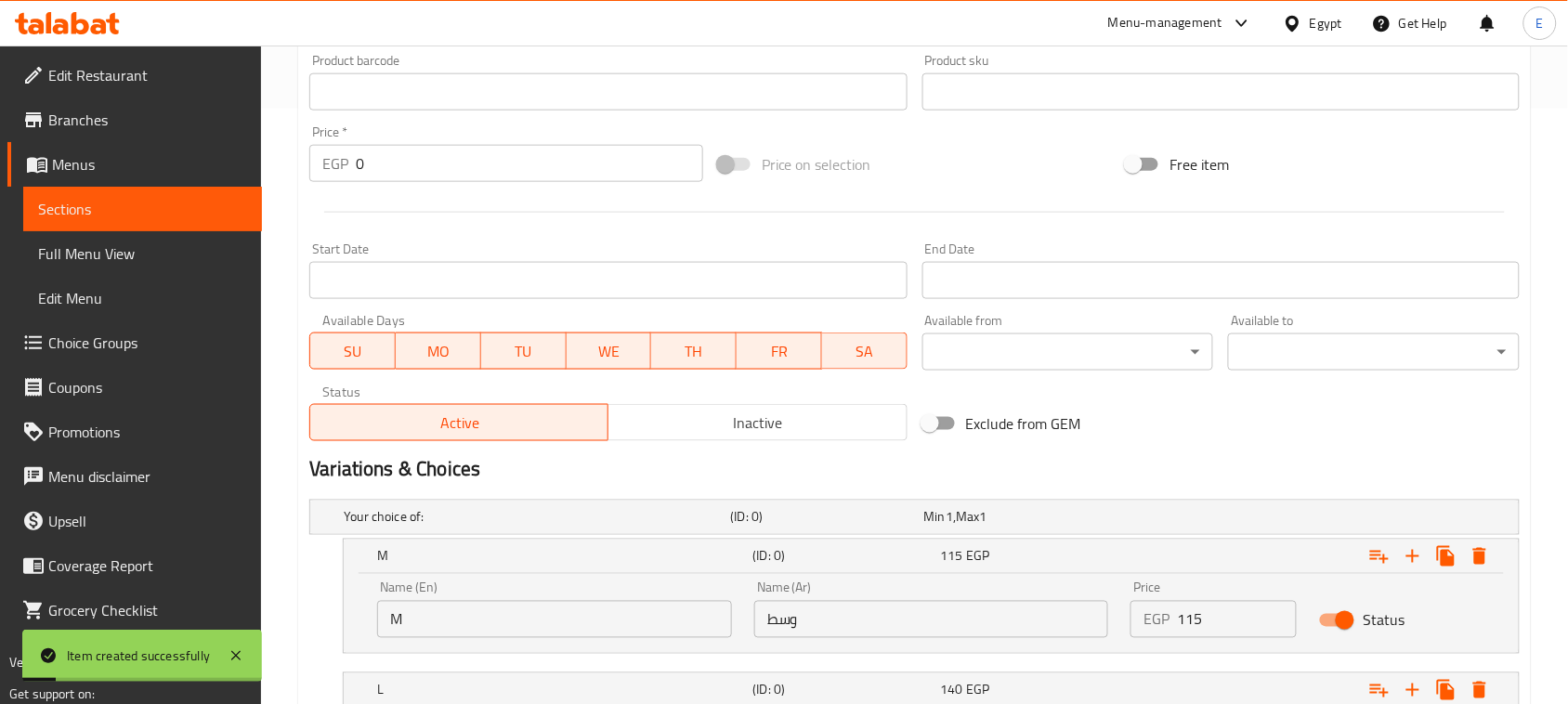 scroll, scrollTop: 15, scrollLeft: 0, axis: vertical 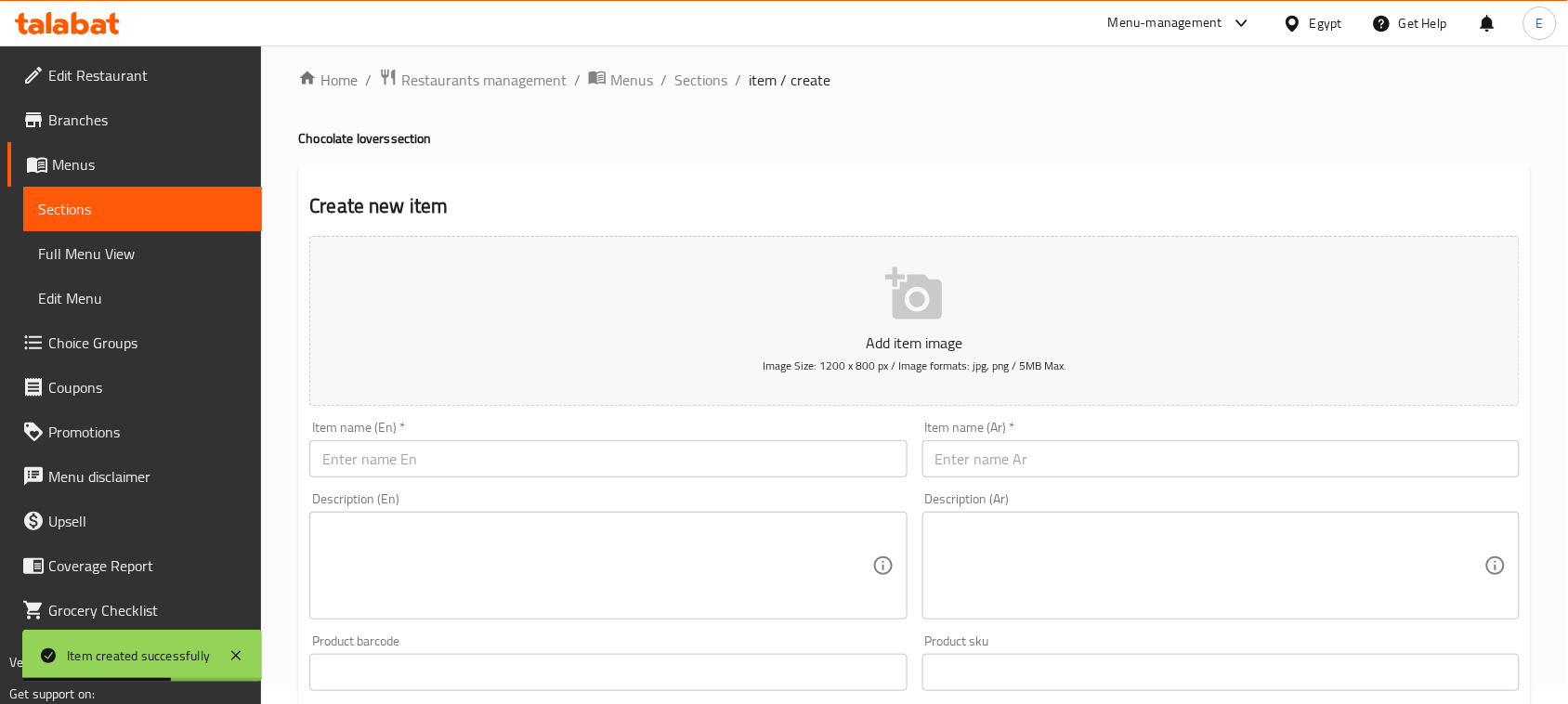 click at bounding box center (1221, 459) 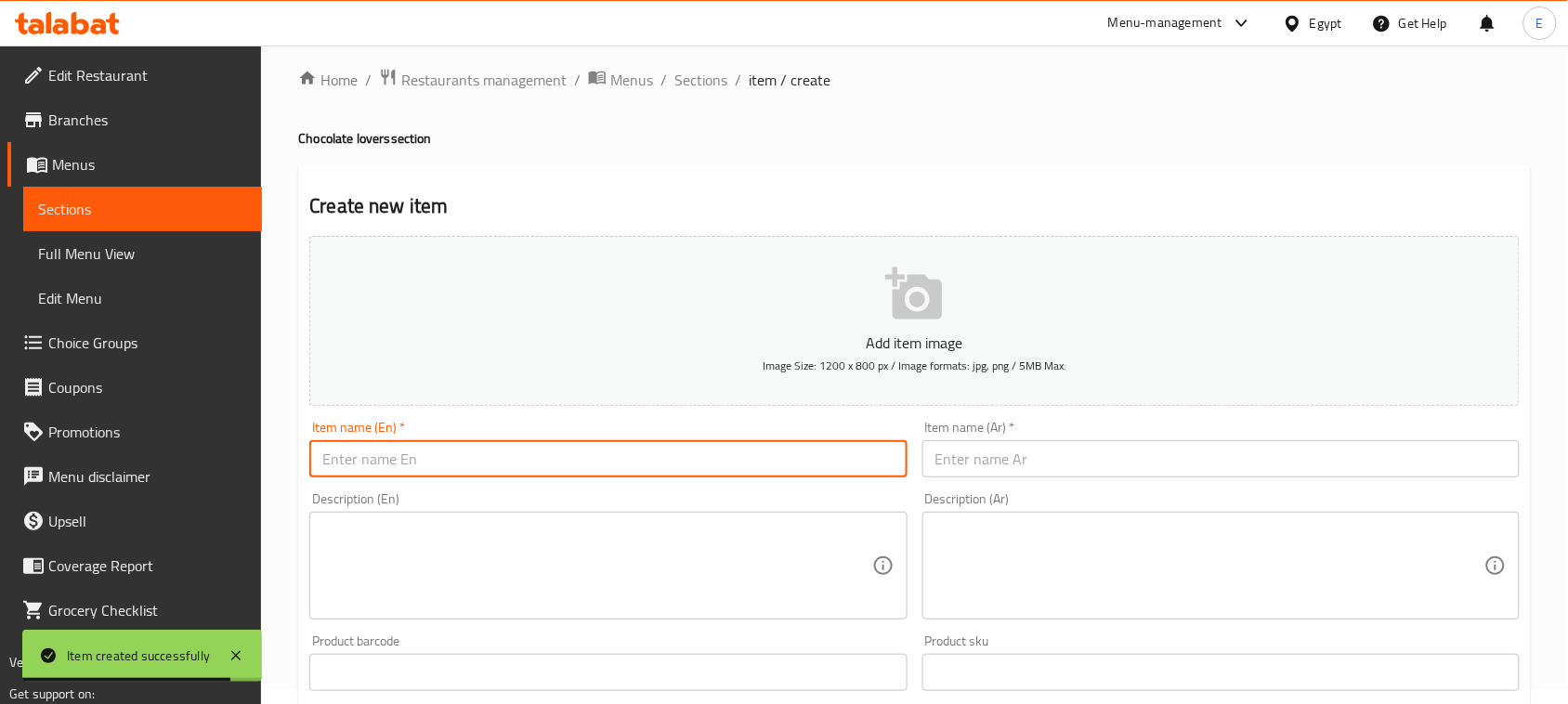 click at bounding box center (608, 459) 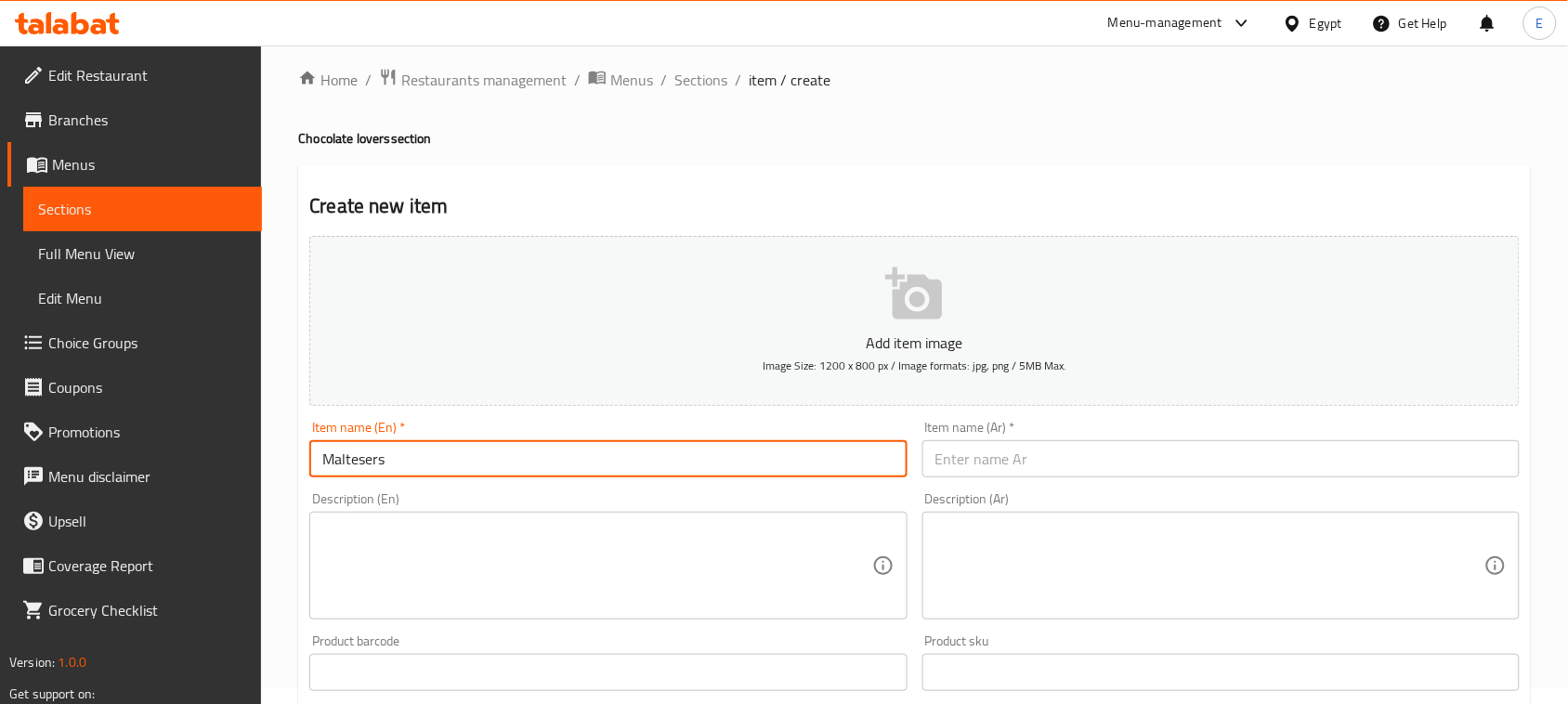 type on "Maltesers" 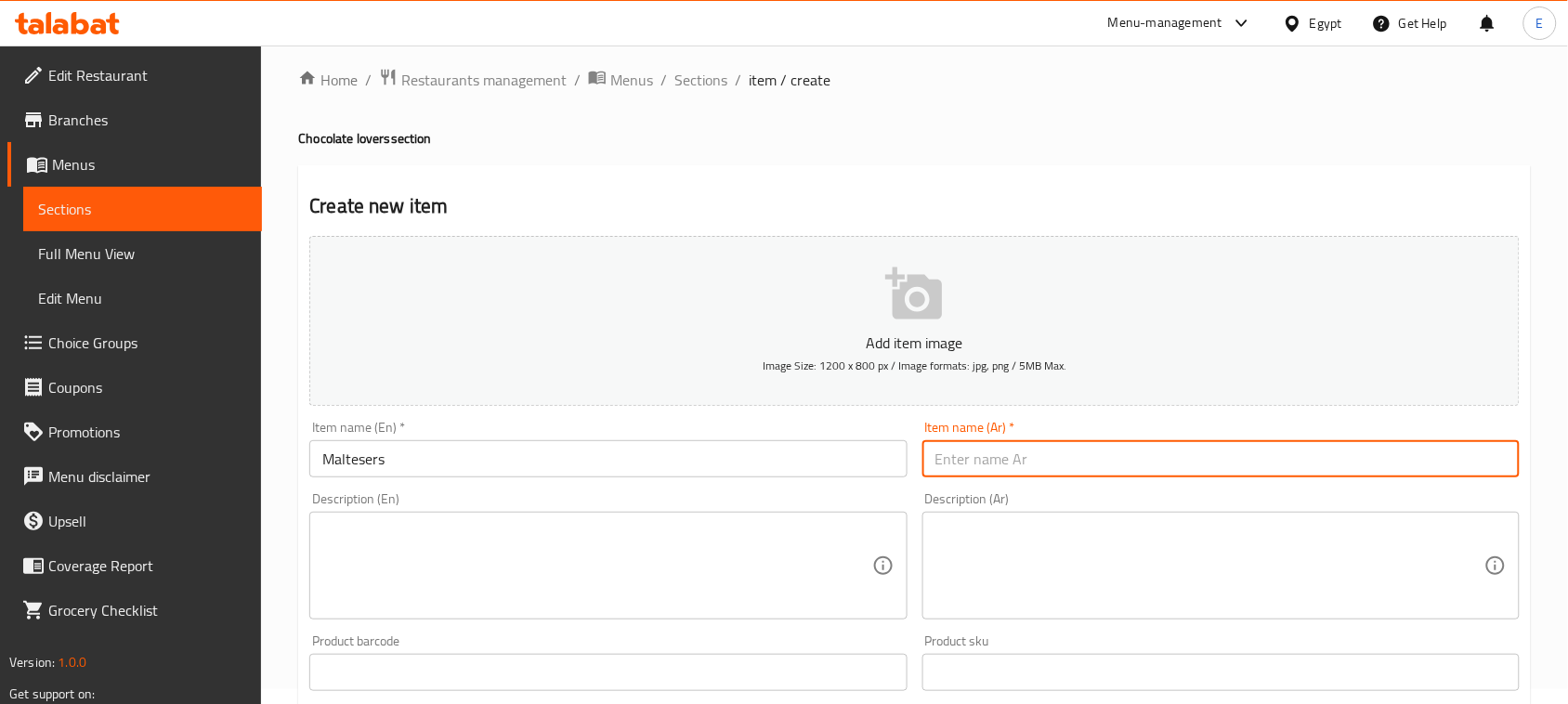 click at bounding box center (1221, 459) 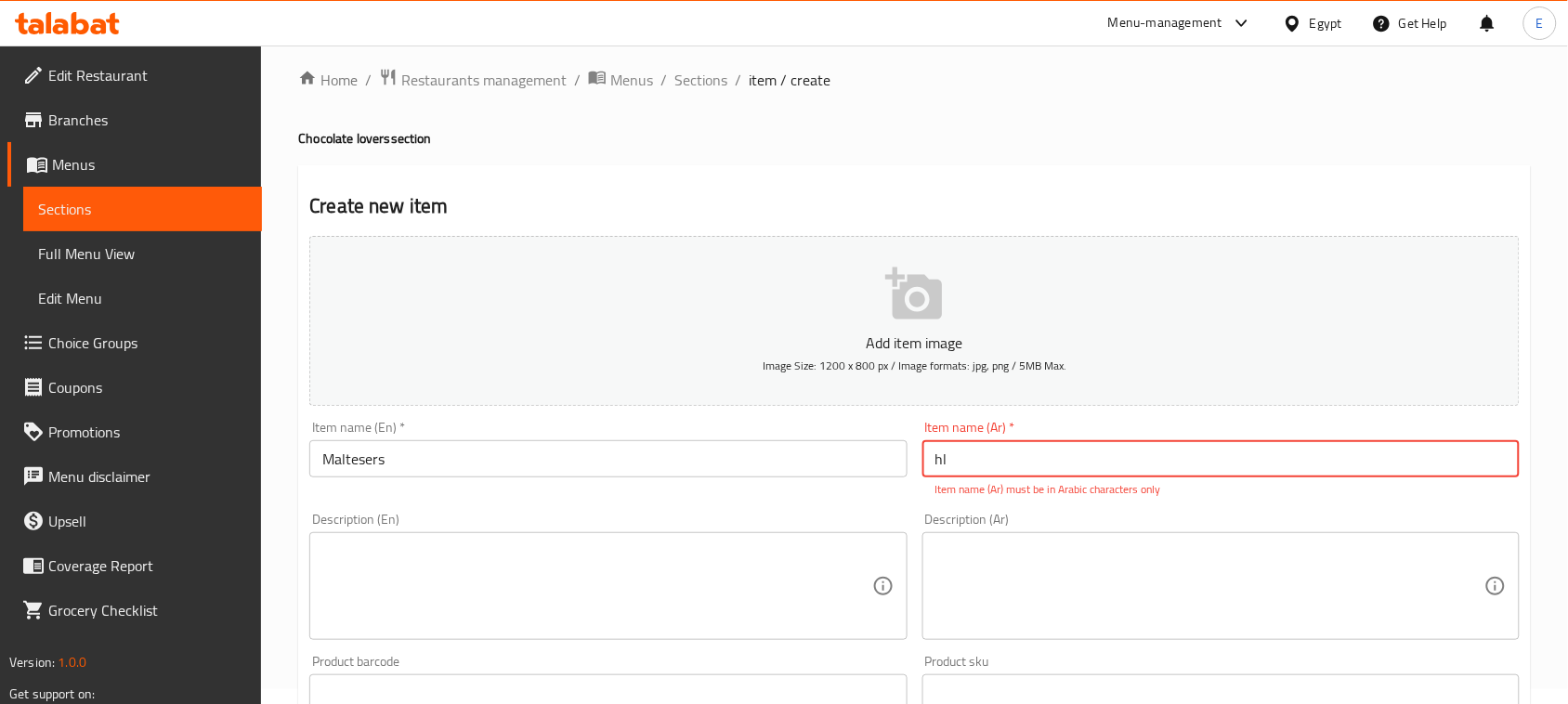 type on "h" 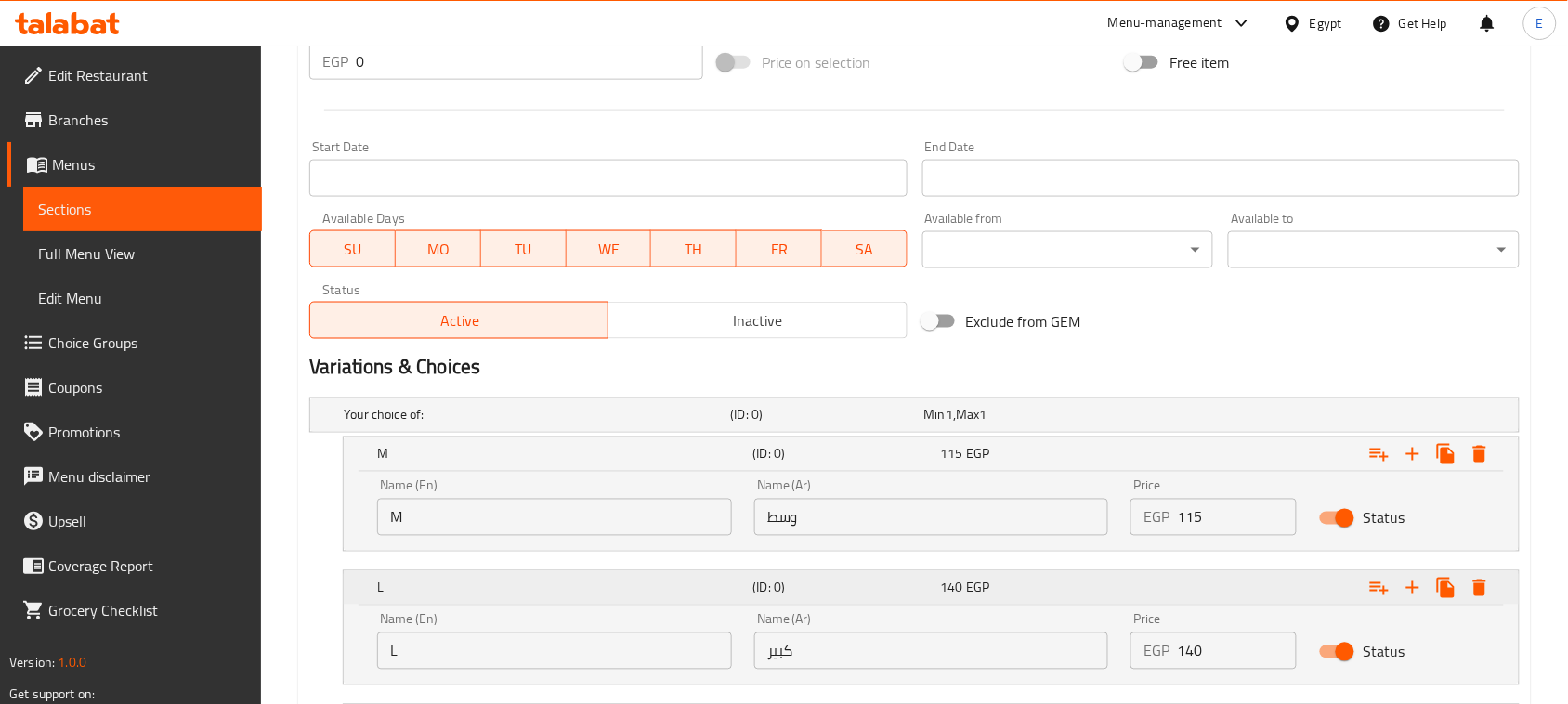 scroll, scrollTop: 828, scrollLeft: 0, axis: vertical 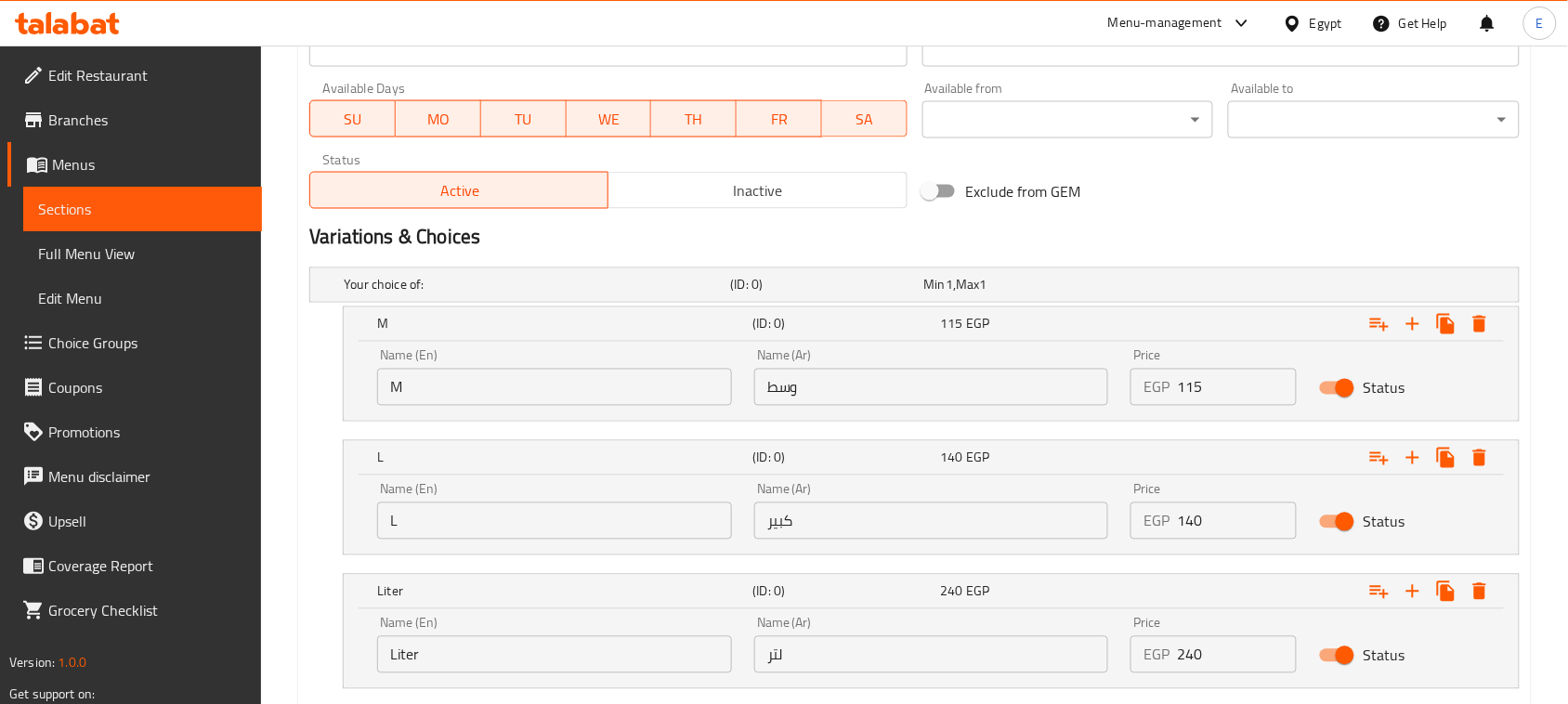 type on "مالتيزر" 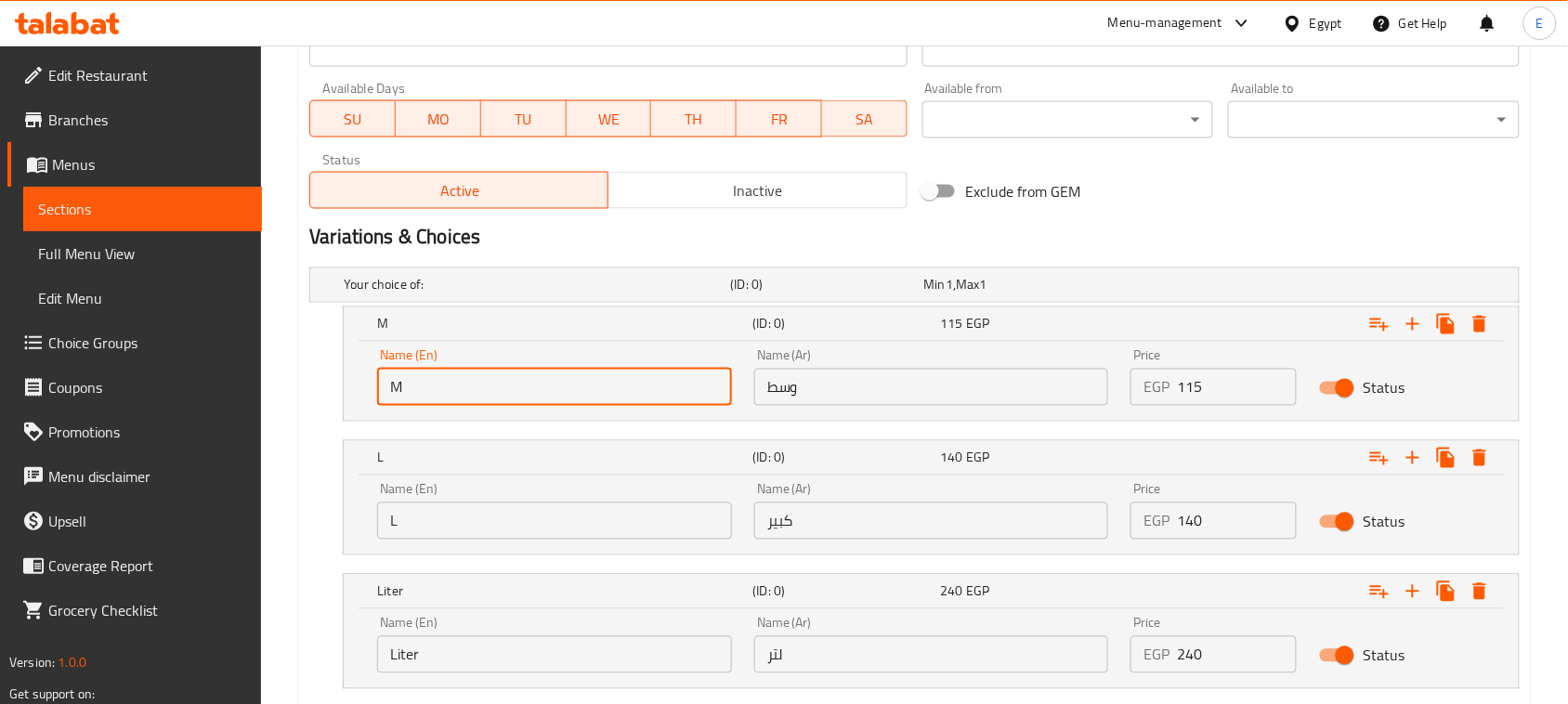 drag, startPoint x: 483, startPoint y: 397, endPoint x: 354, endPoint y: 382, distance: 129.86916 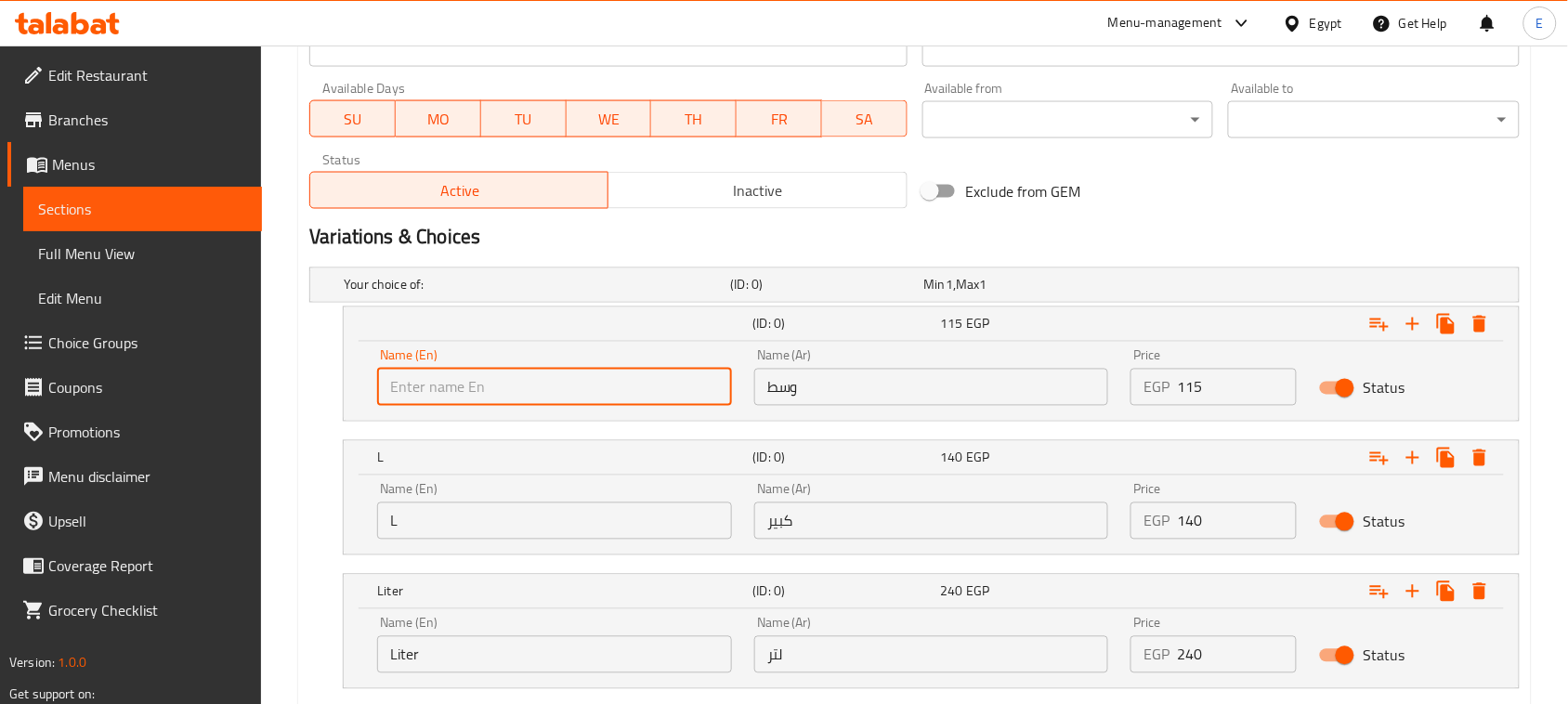drag, startPoint x: 537, startPoint y: 384, endPoint x: 532, endPoint y: 395, distance: 12 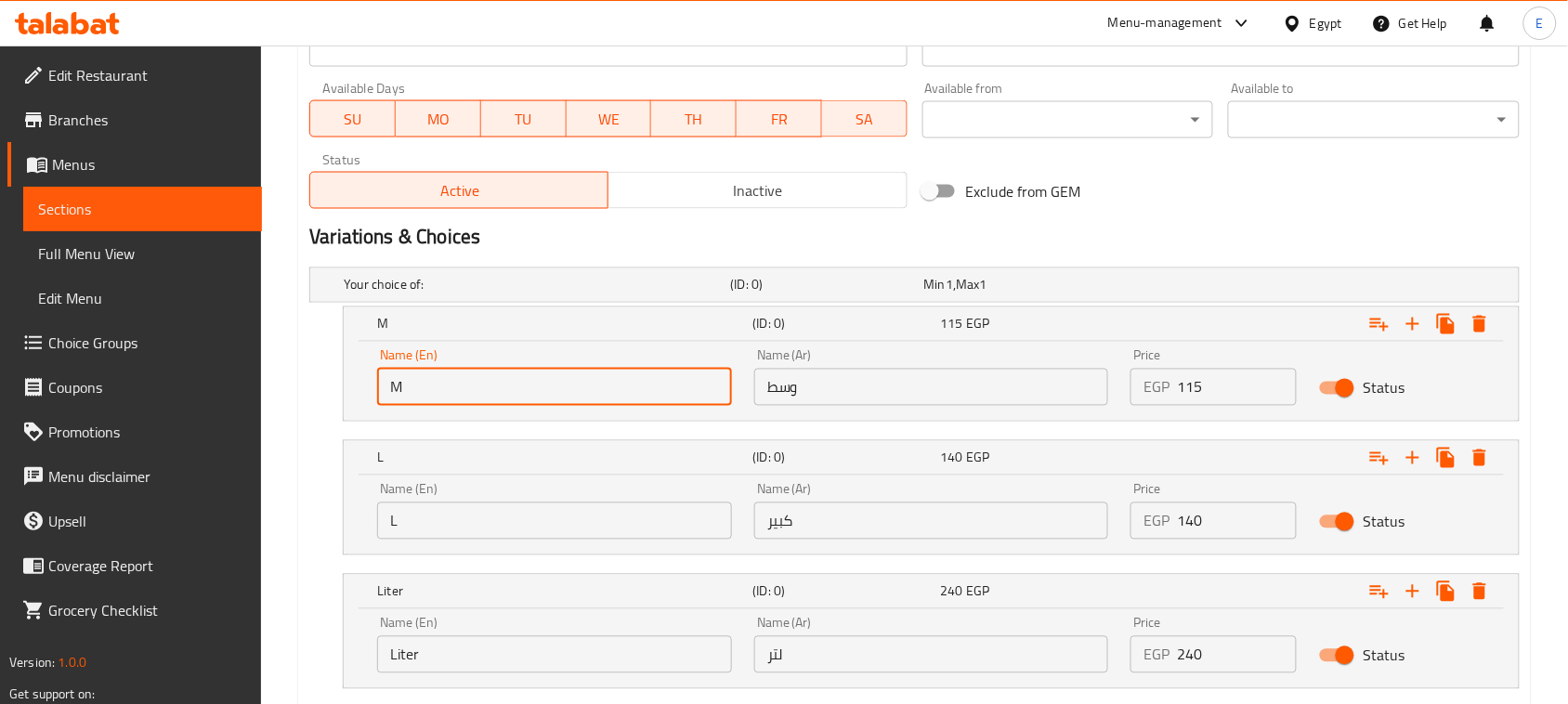 drag, startPoint x: 802, startPoint y: 392, endPoint x: 814, endPoint y: 410, distance: 21.633308 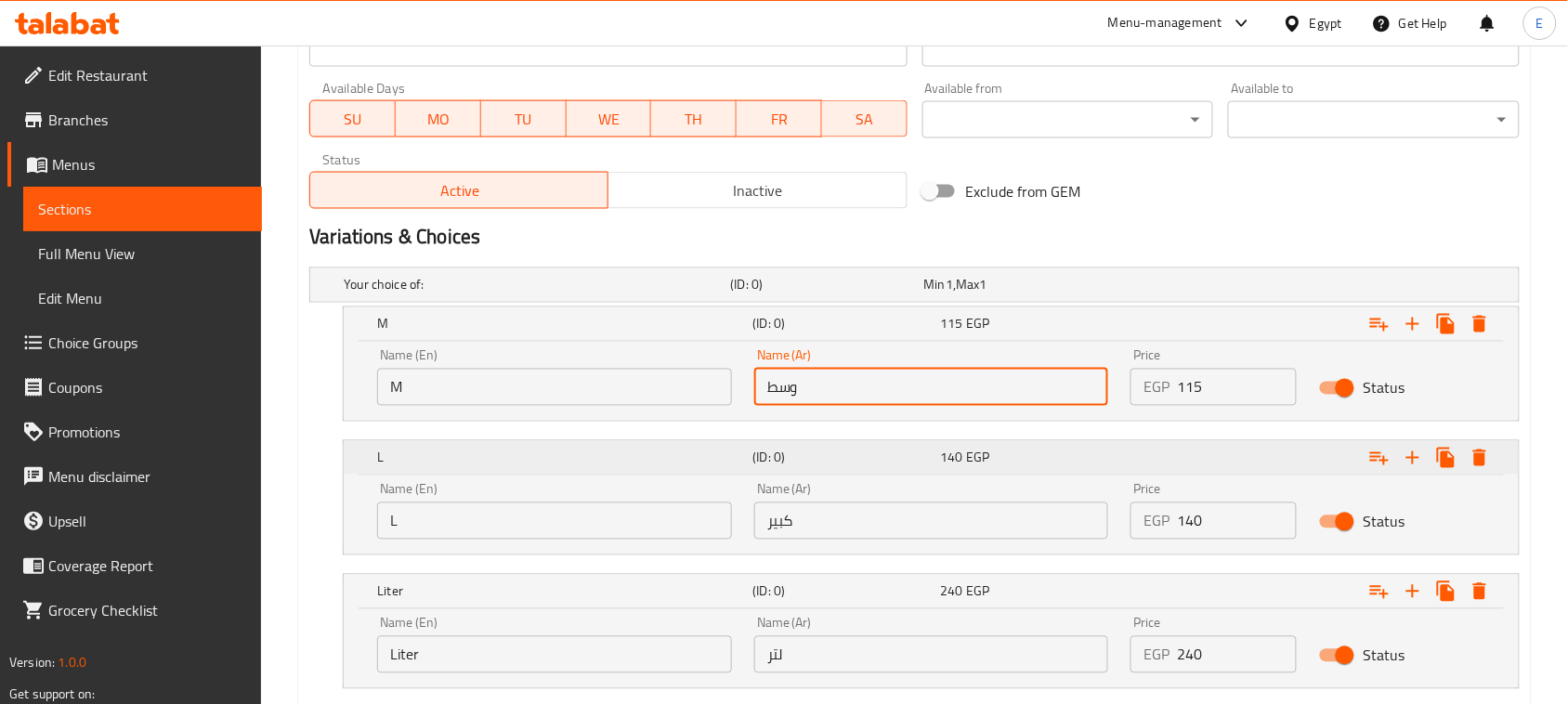 type on "وسط" 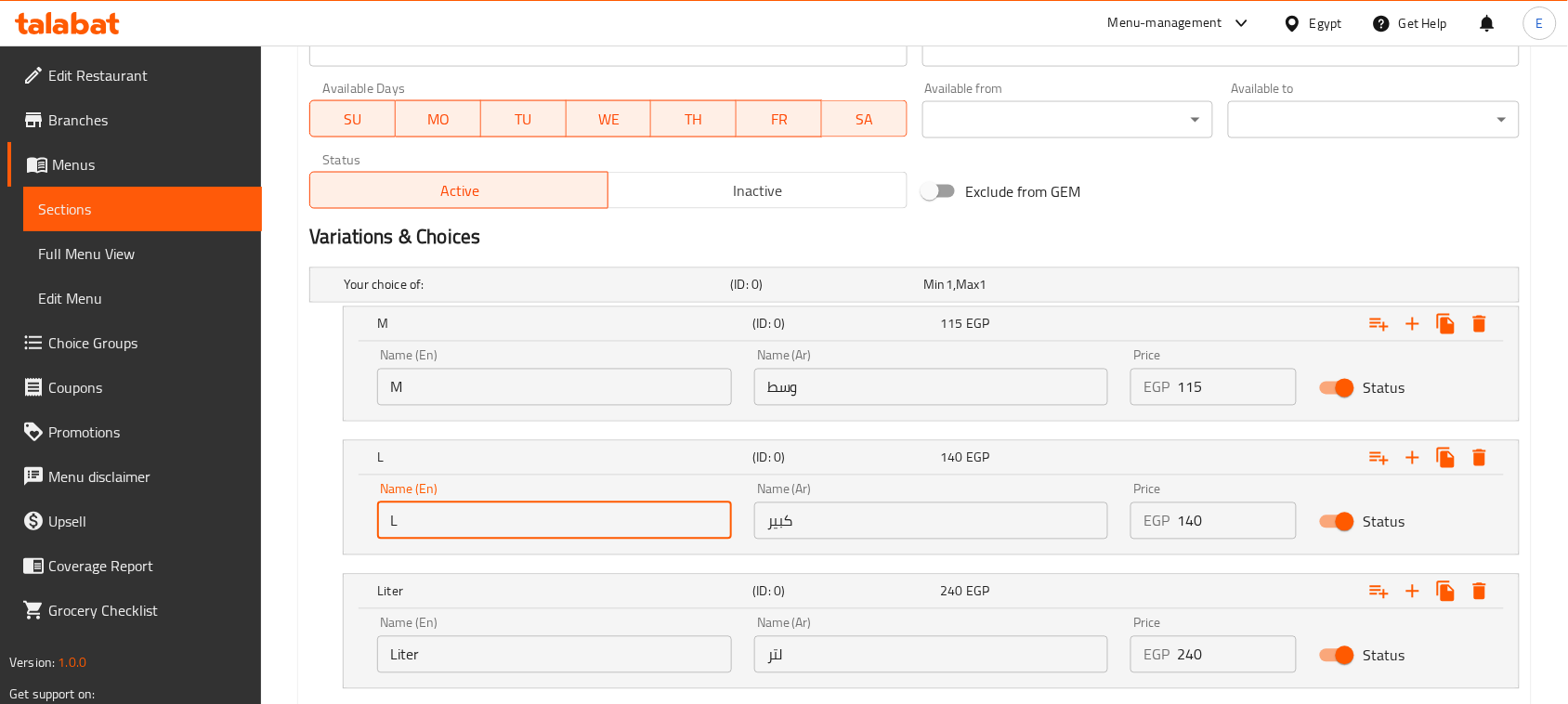 click on "L" at bounding box center [555, 521] 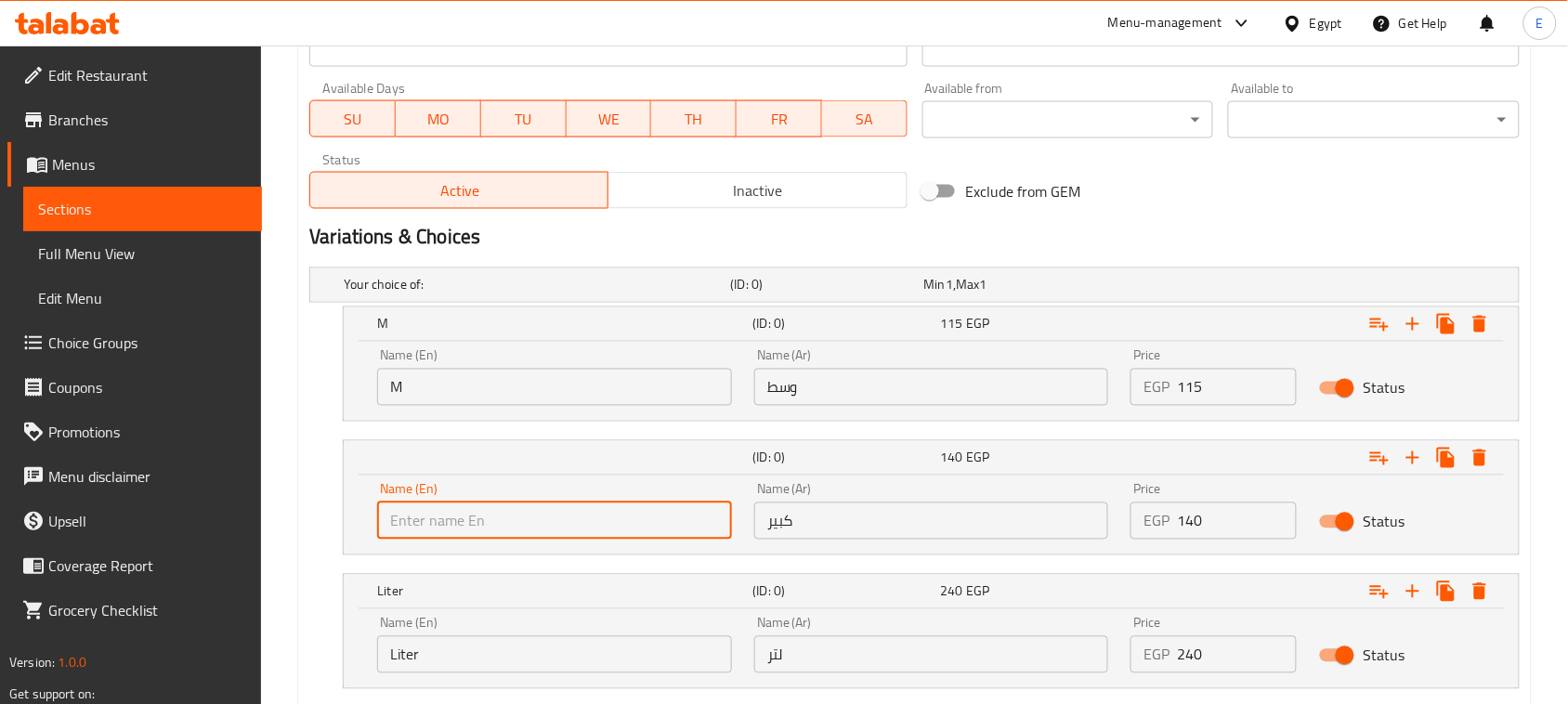 click at bounding box center (555, 521) 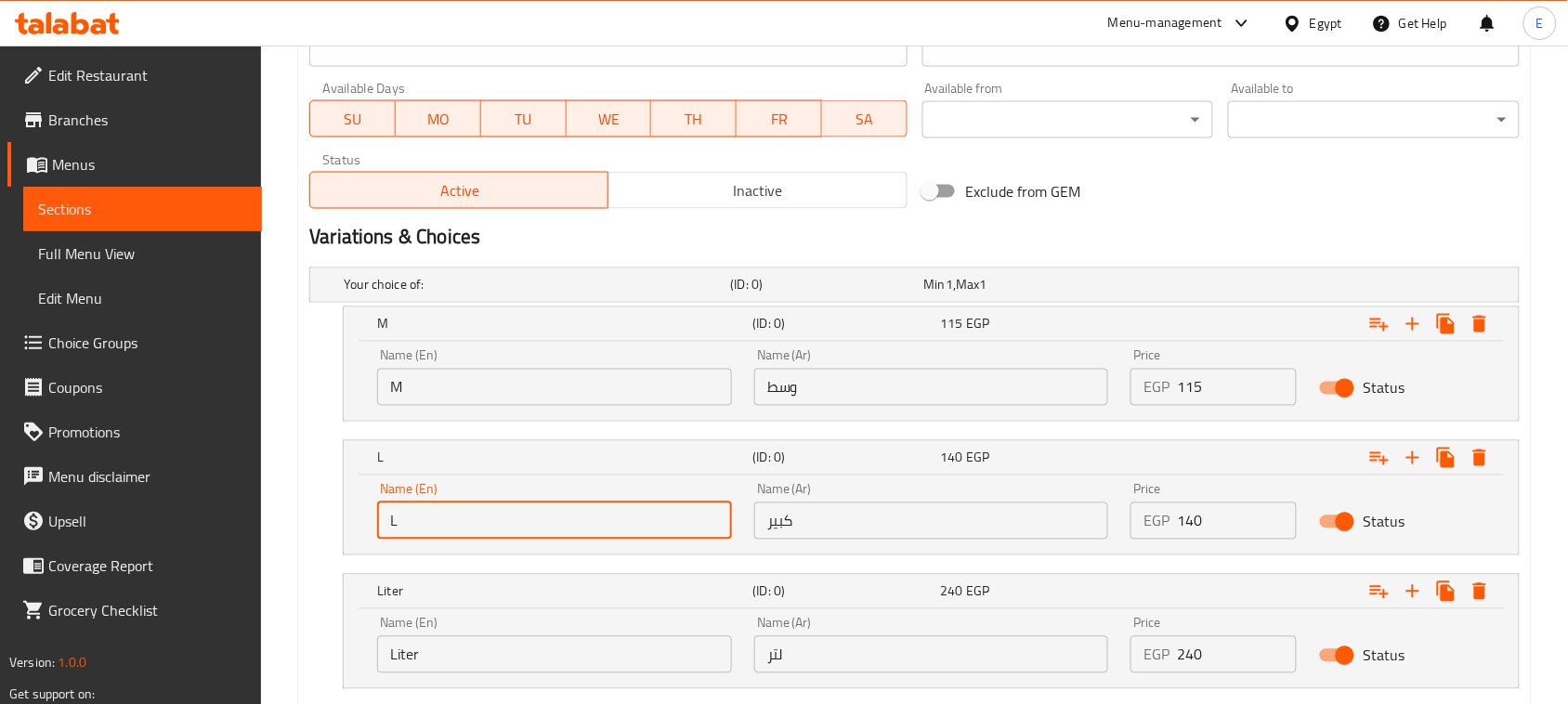 click on "كبير" at bounding box center [932, 521] 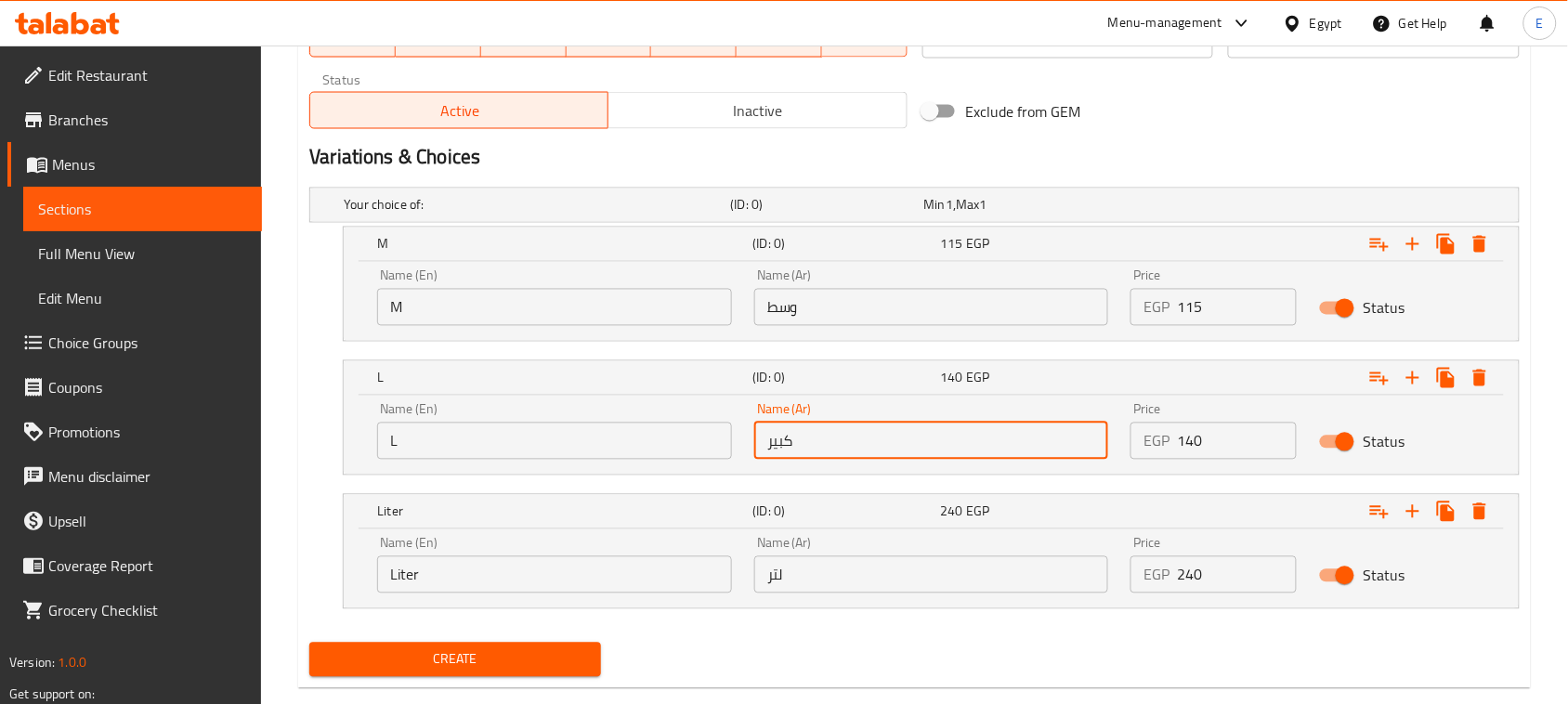 scroll, scrollTop: 944, scrollLeft: 0, axis: vertical 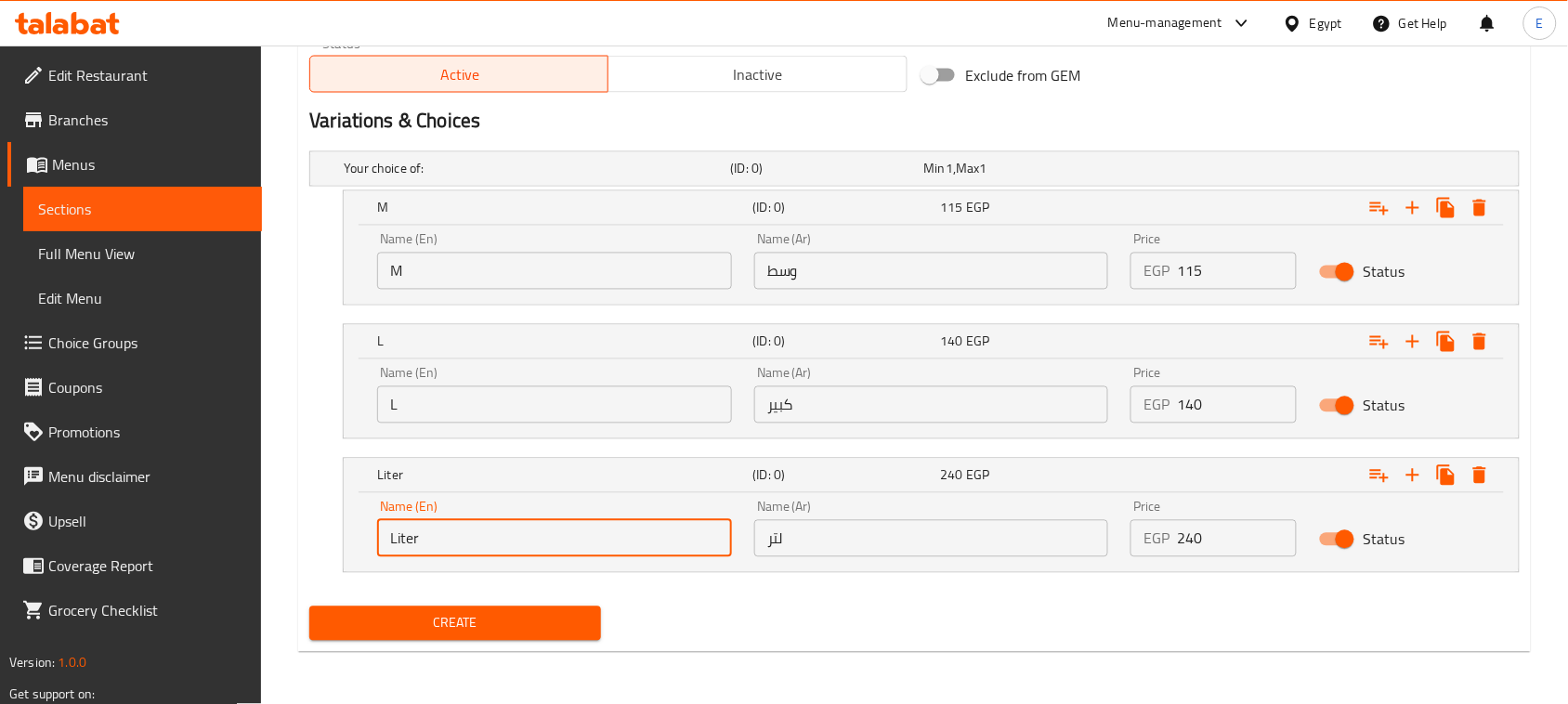 drag, startPoint x: 523, startPoint y: 529, endPoint x: 341, endPoint y: 512, distance: 182.79223 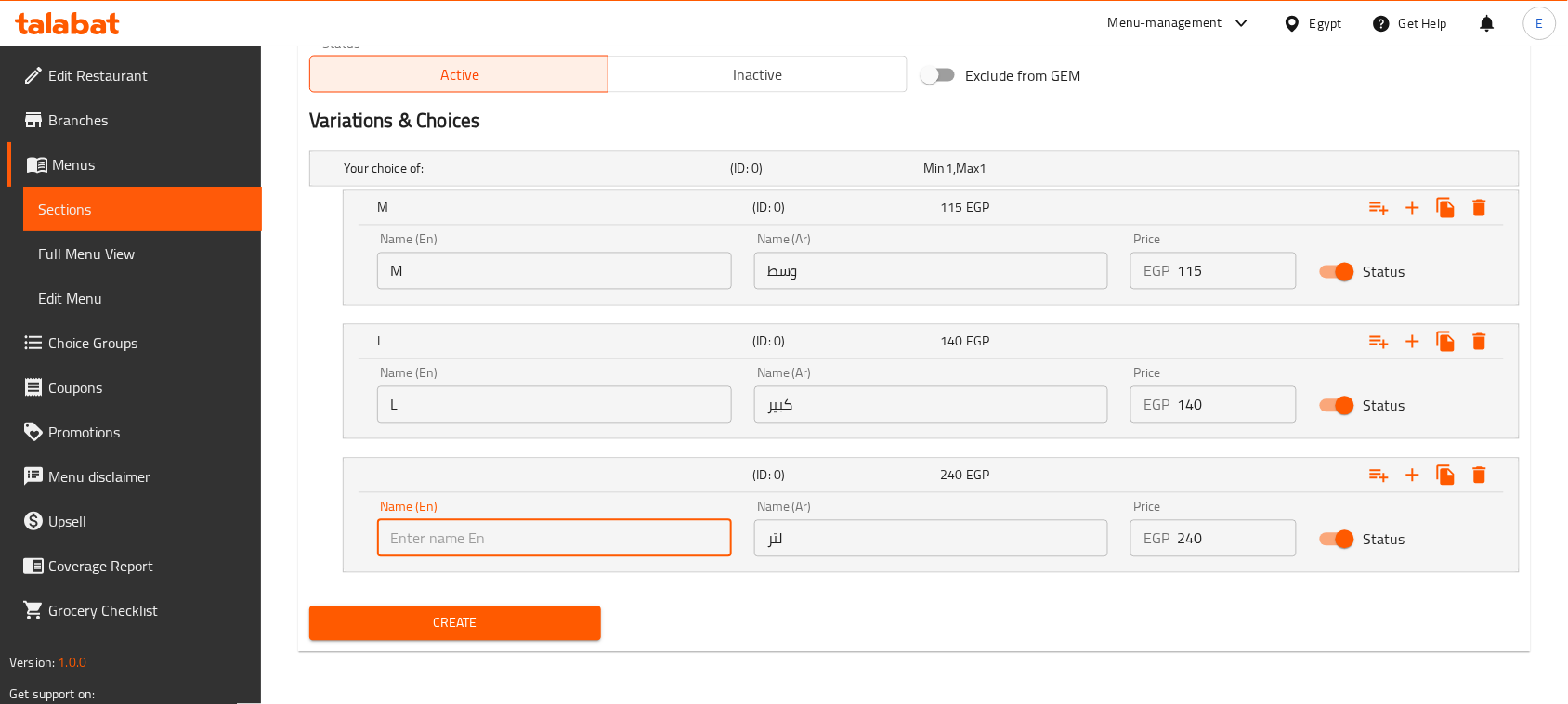click on "لتر" at bounding box center [932, 539] 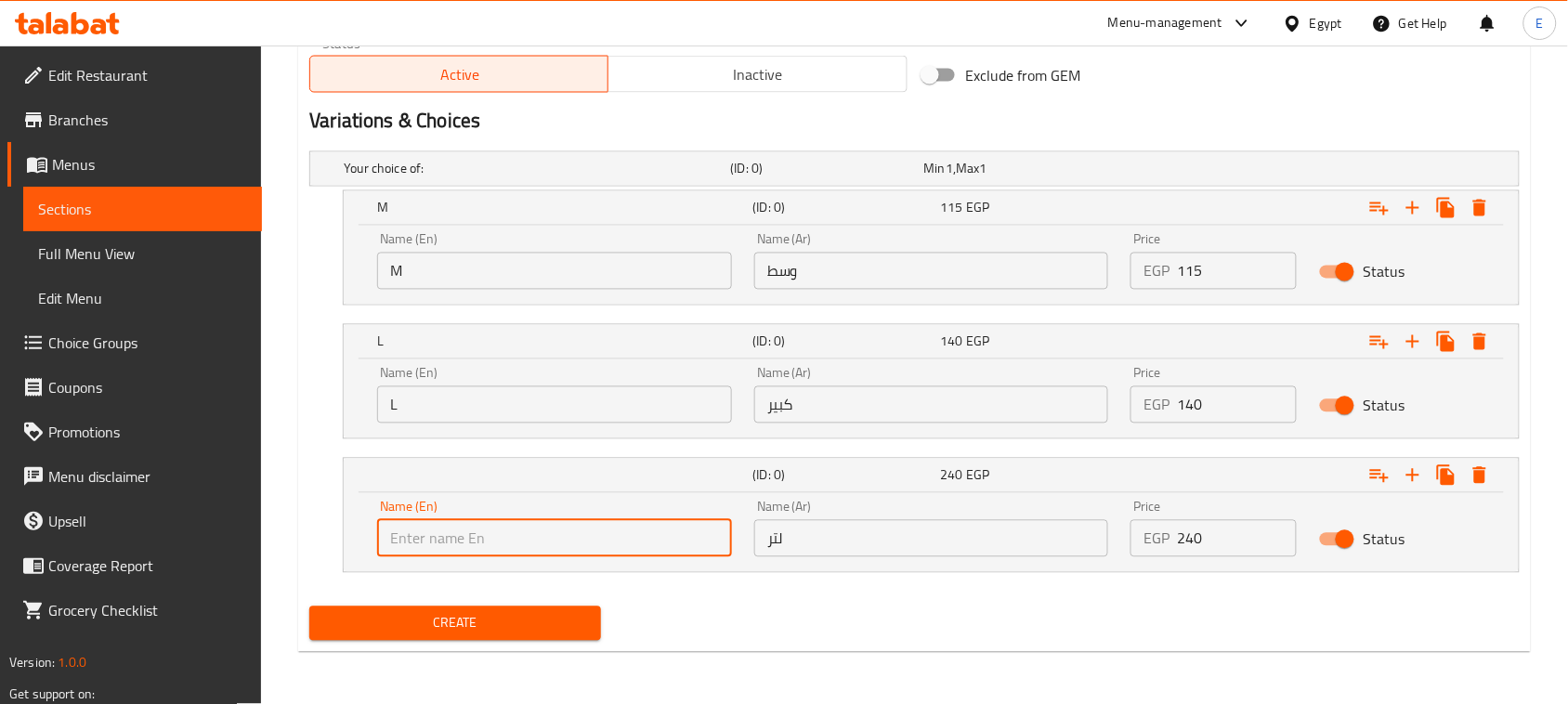 click at bounding box center [555, 539] 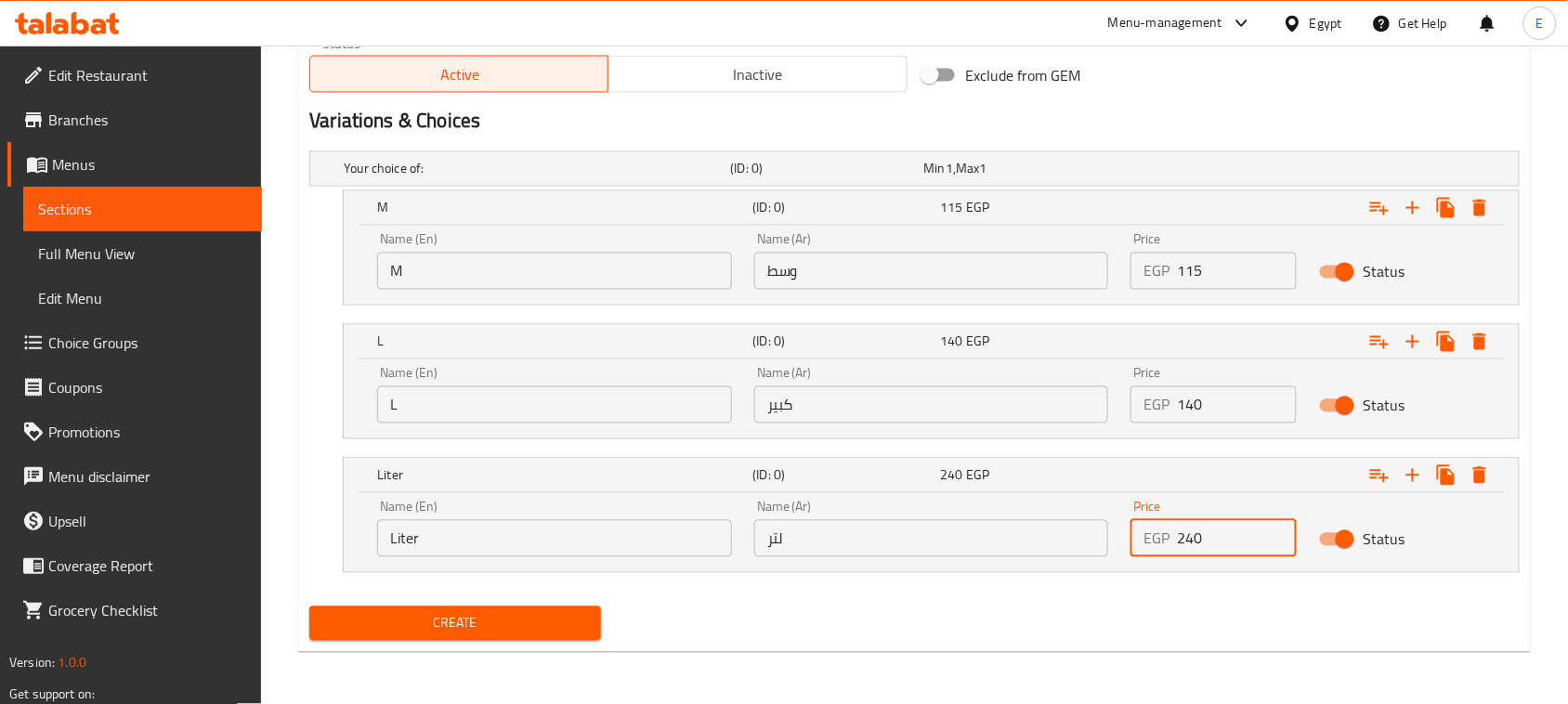 drag, startPoint x: 1212, startPoint y: 544, endPoint x: 1082, endPoint y: 522, distance: 131.8484 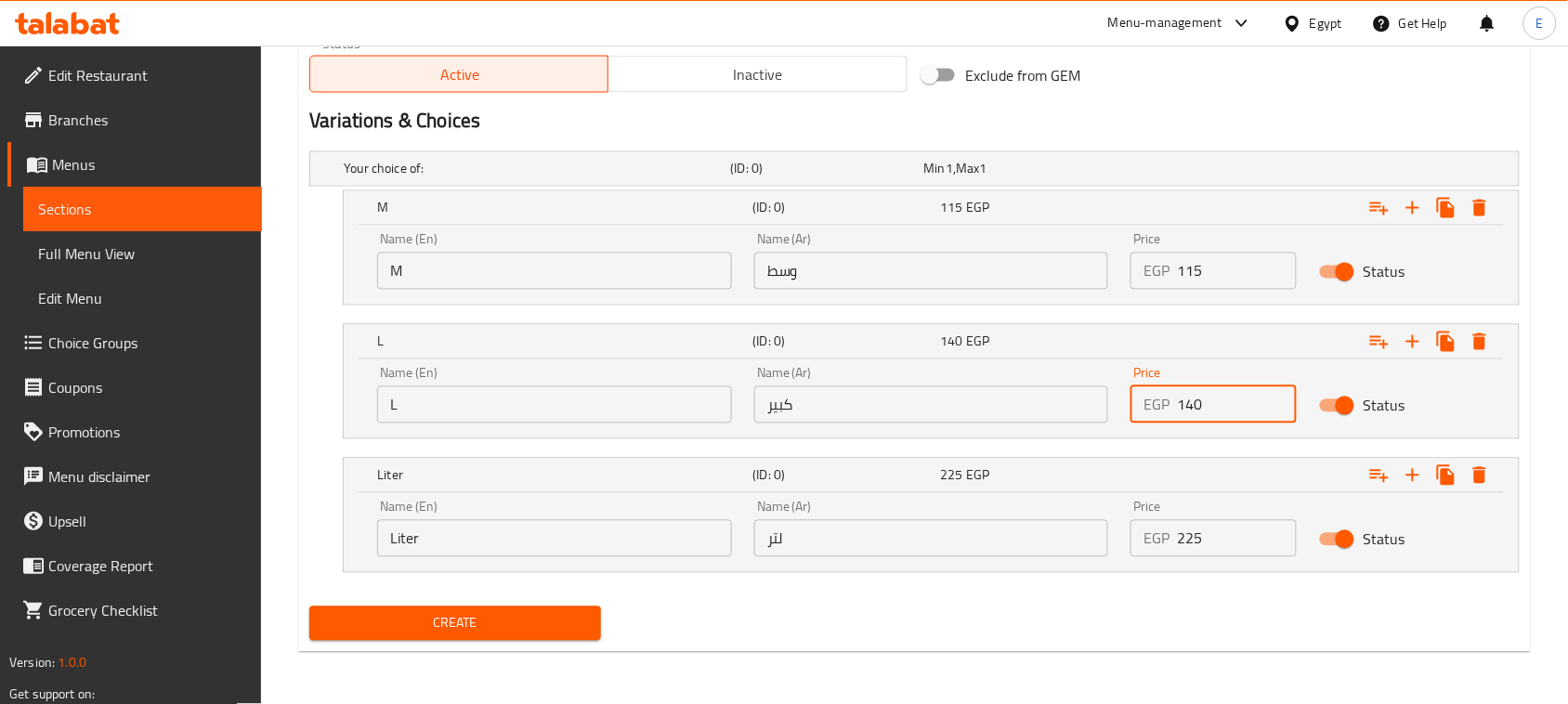 drag, startPoint x: 1220, startPoint y: 411, endPoint x: 1113, endPoint y: 382, distance: 110.860272 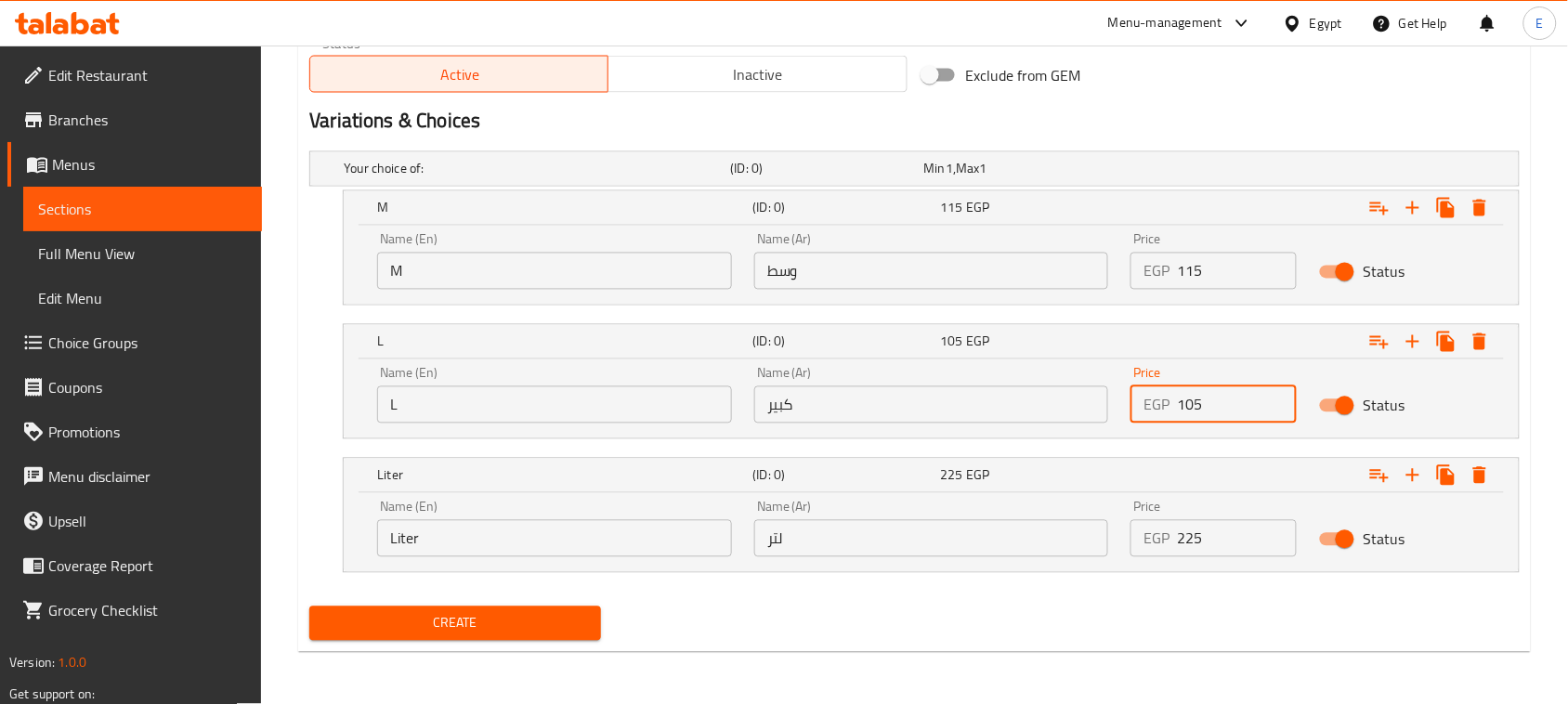 drag, startPoint x: 1222, startPoint y: 280, endPoint x: 982, endPoint y: 270, distance: 240.208 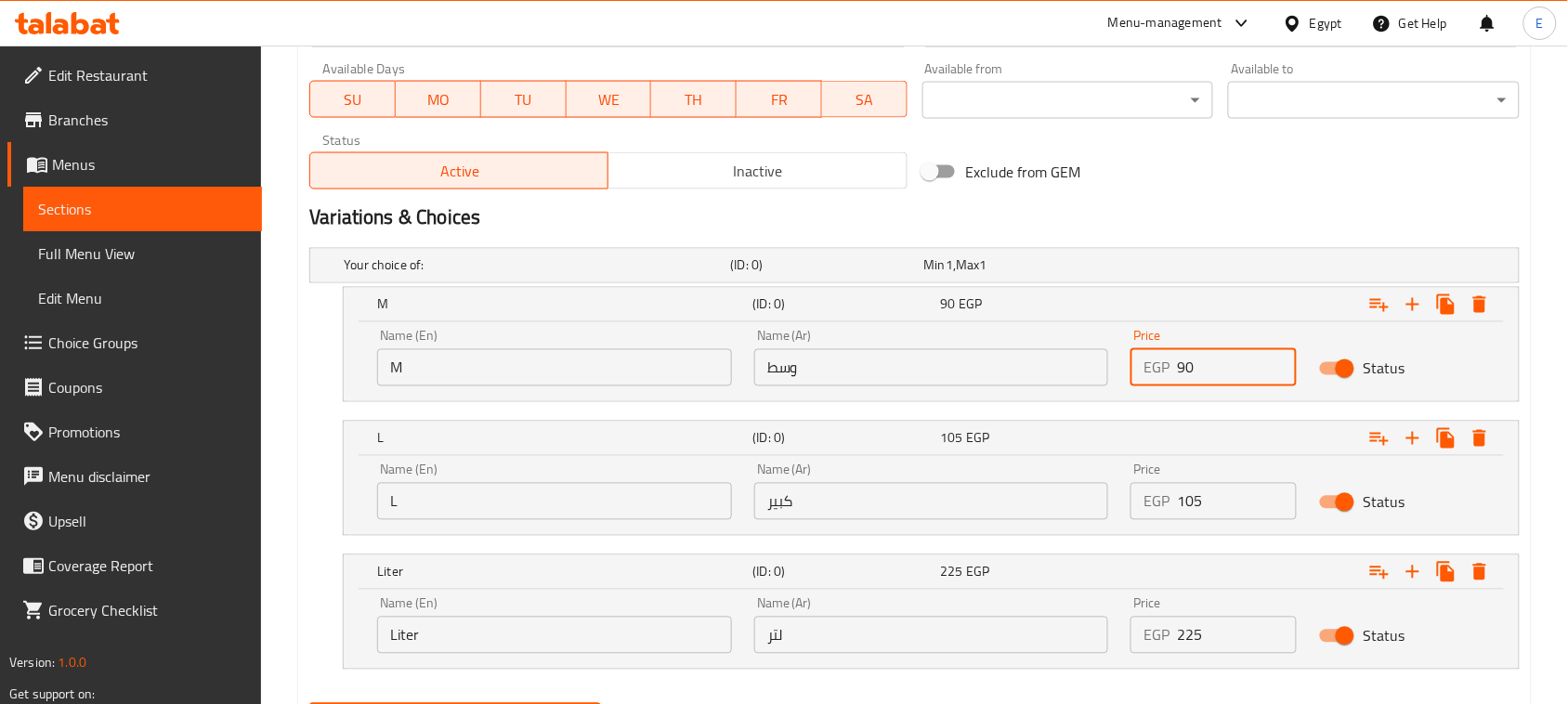 scroll, scrollTop: 944, scrollLeft: 0, axis: vertical 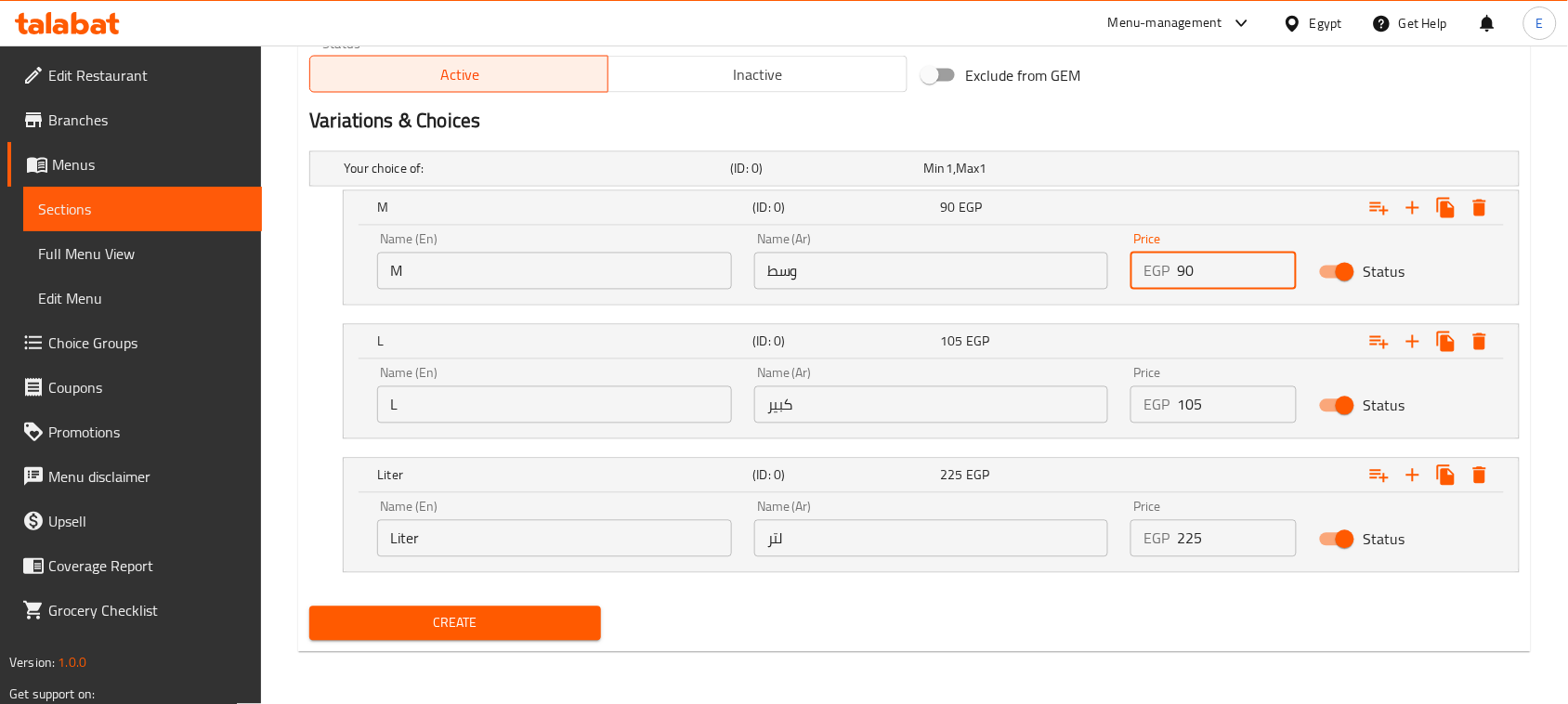 click on "Create" at bounding box center [455, 623] 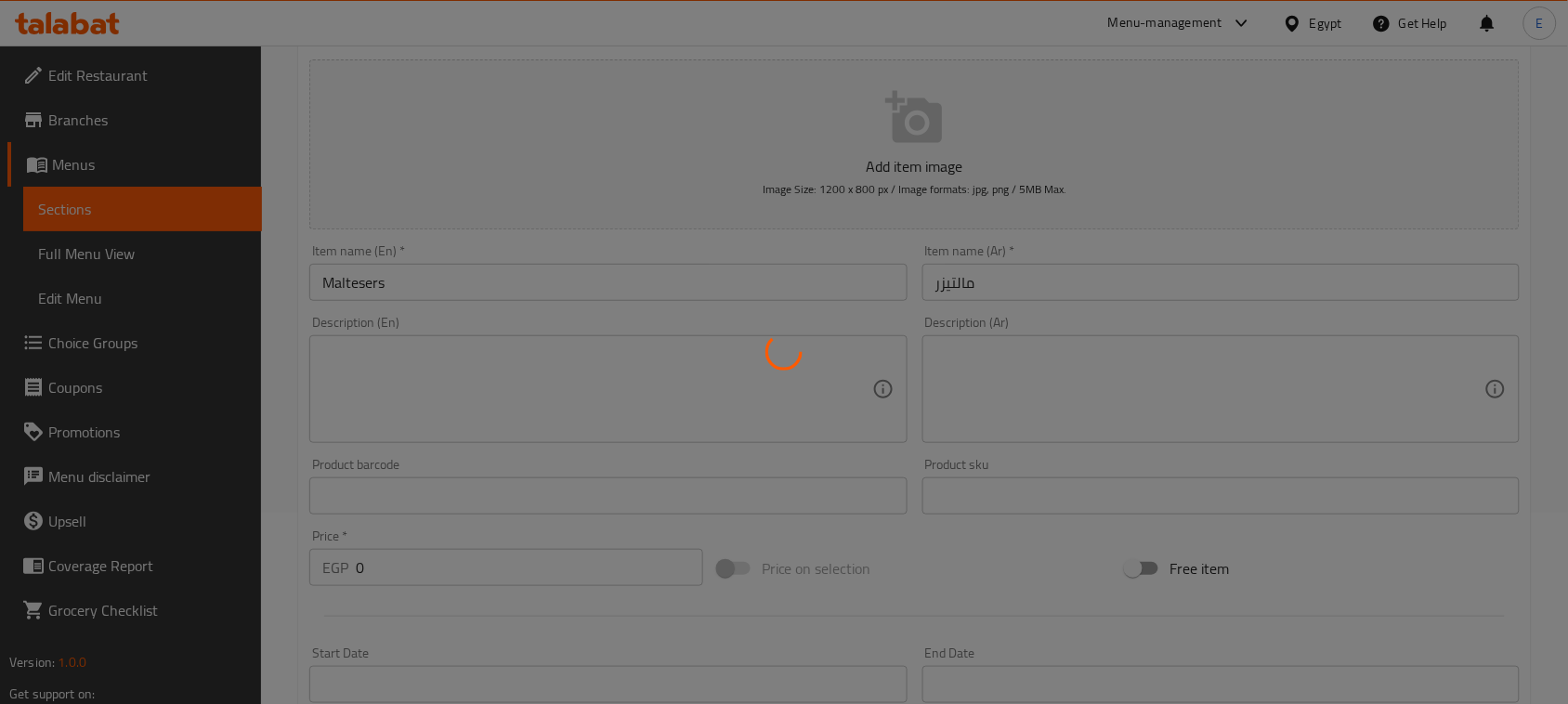 scroll, scrollTop: 15, scrollLeft: 0, axis: vertical 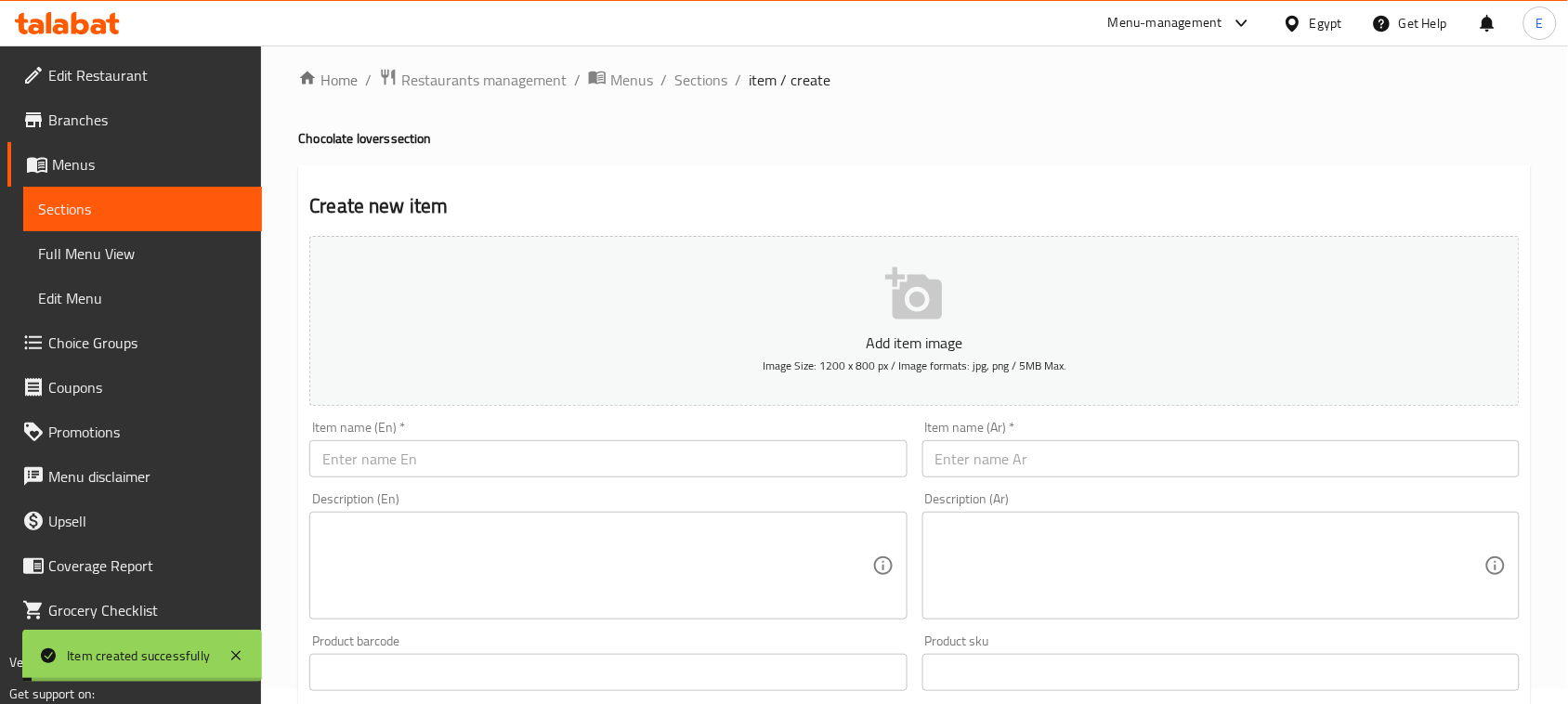 click at bounding box center (1221, 459) 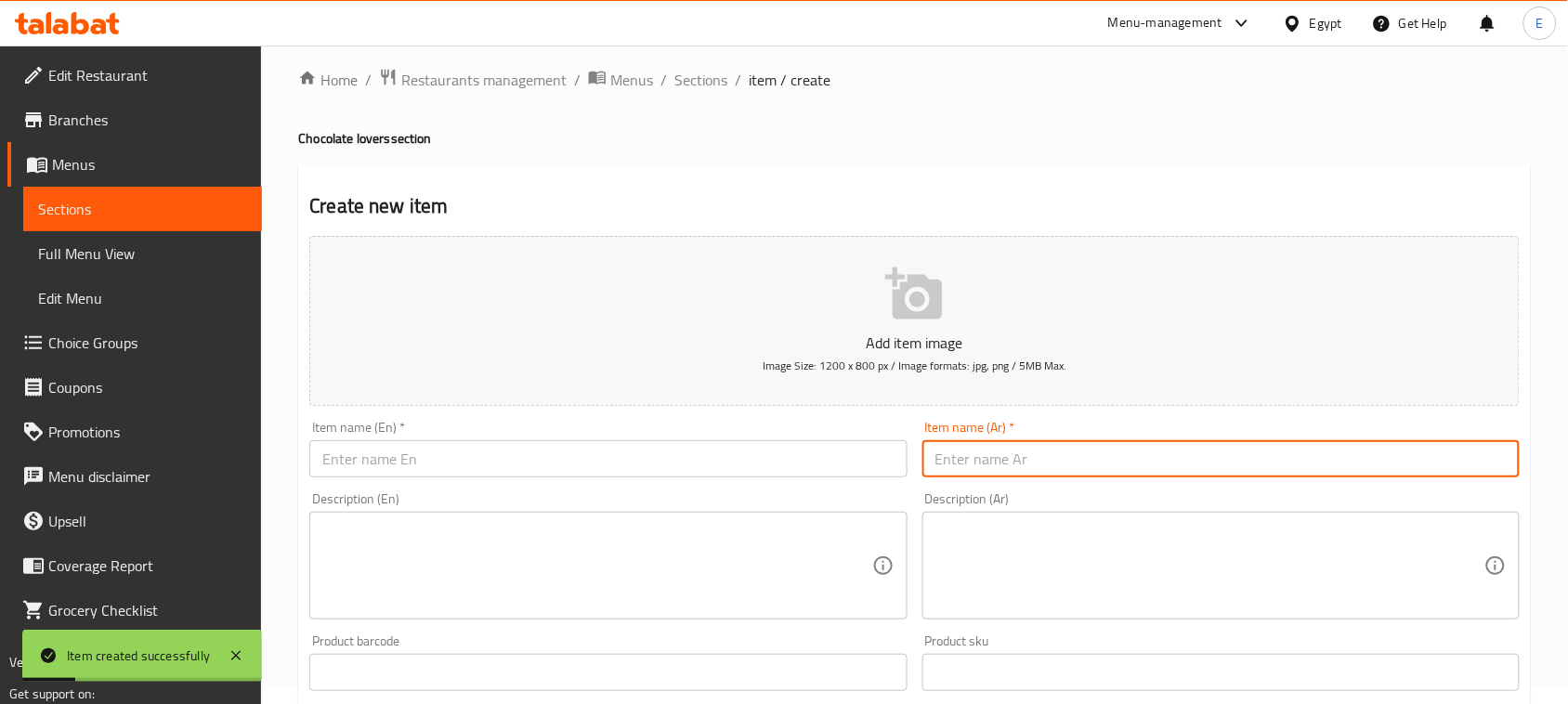 click at bounding box center (608, 459) 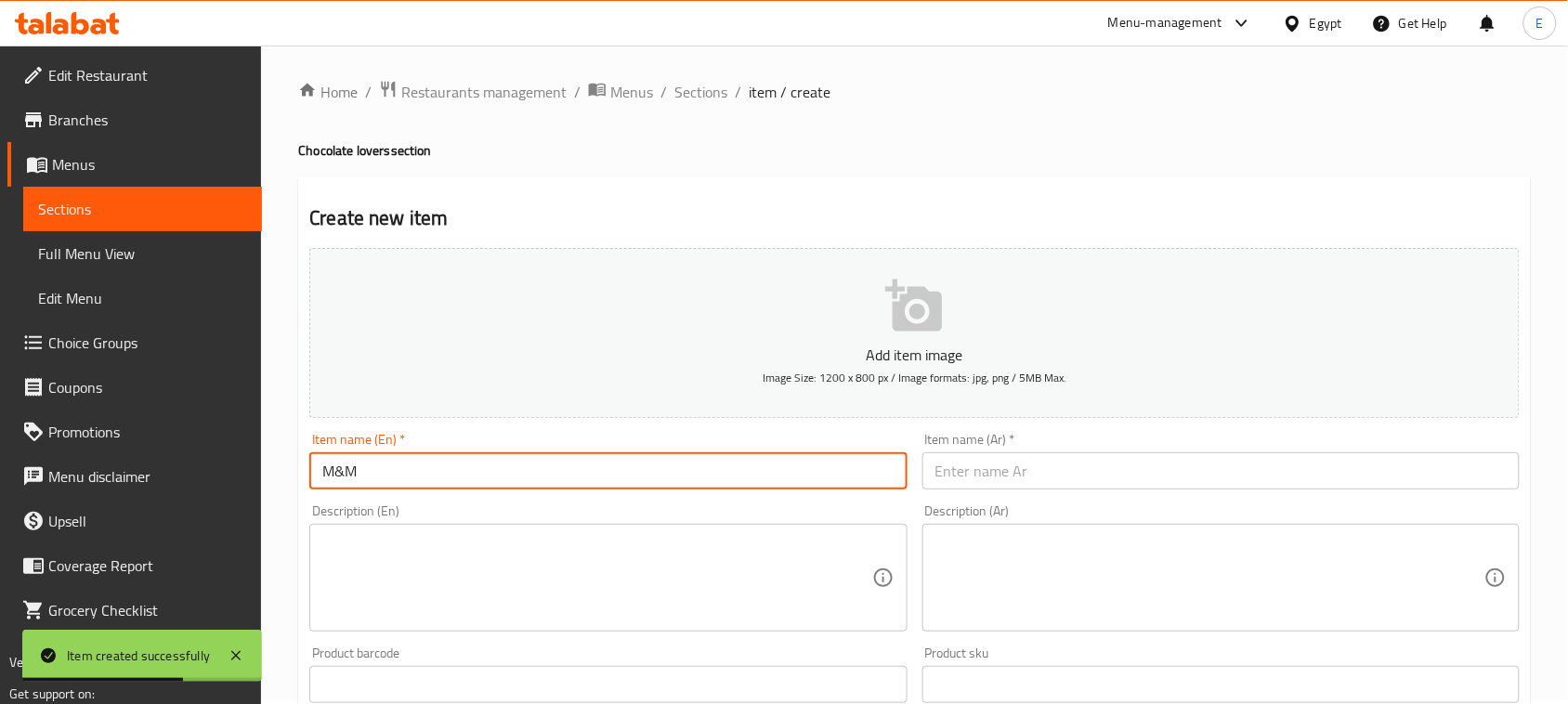 scroll, scrollTop: 0, scrollLeft: 0, axis: both 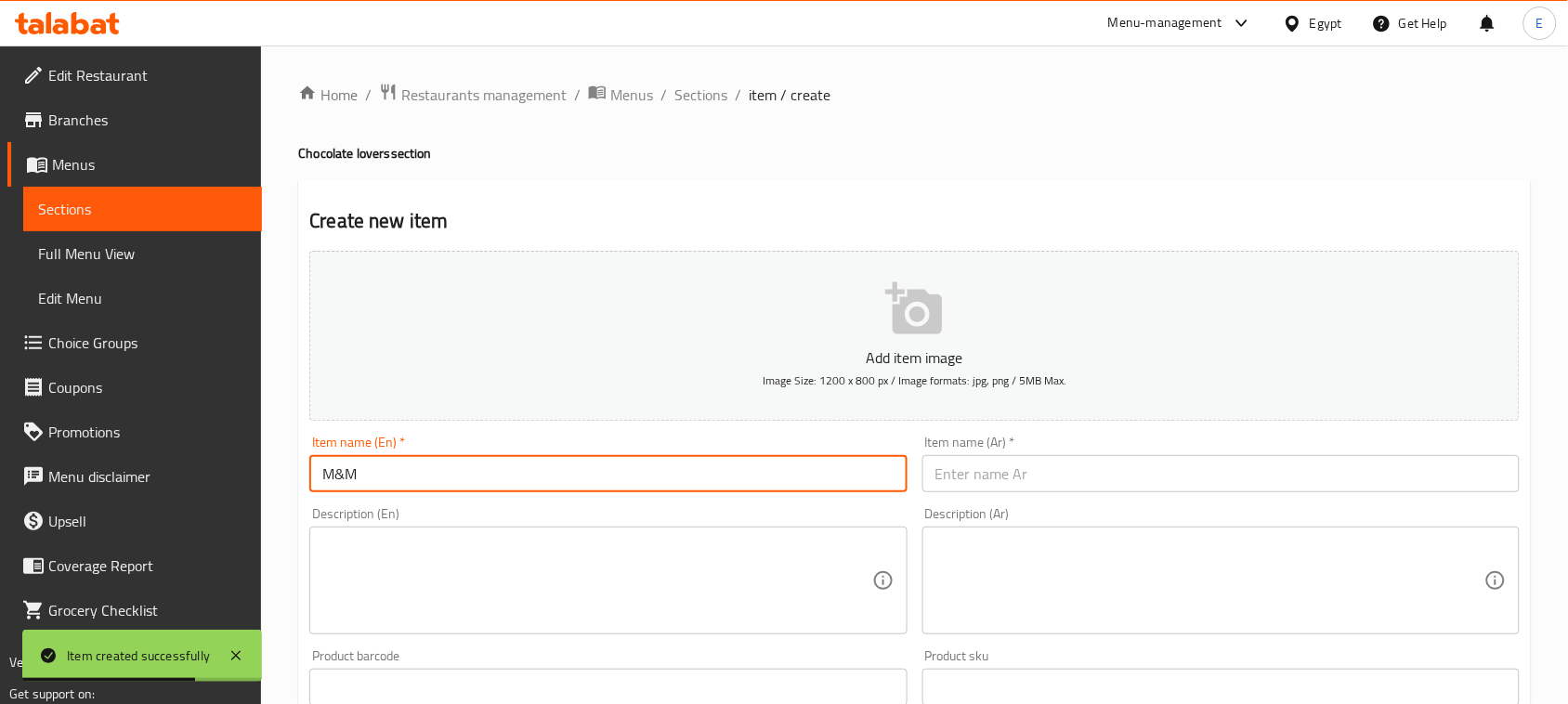 click at bounding box center (1221, 474) 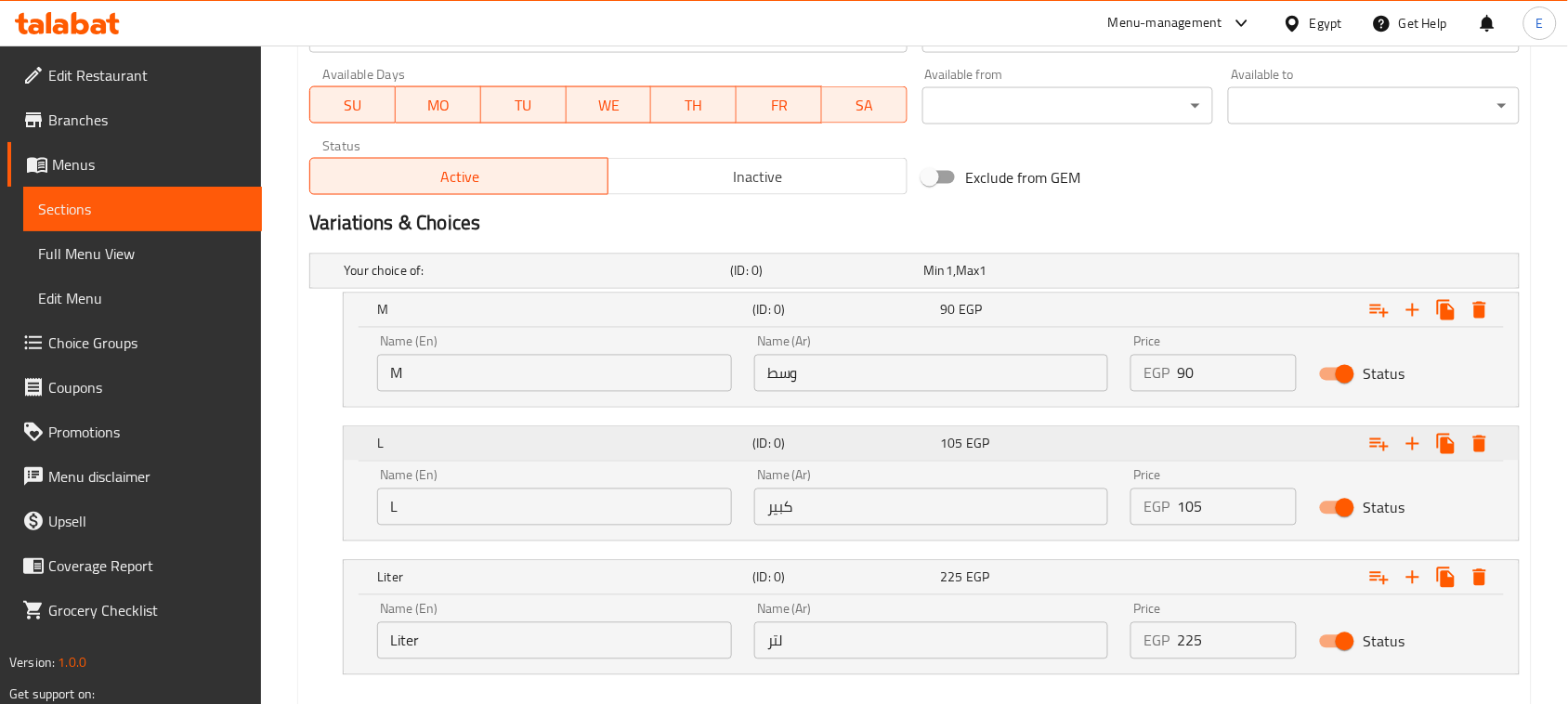 scroll, scrollTop: 929, scrollLeft: 0, axis: vertical 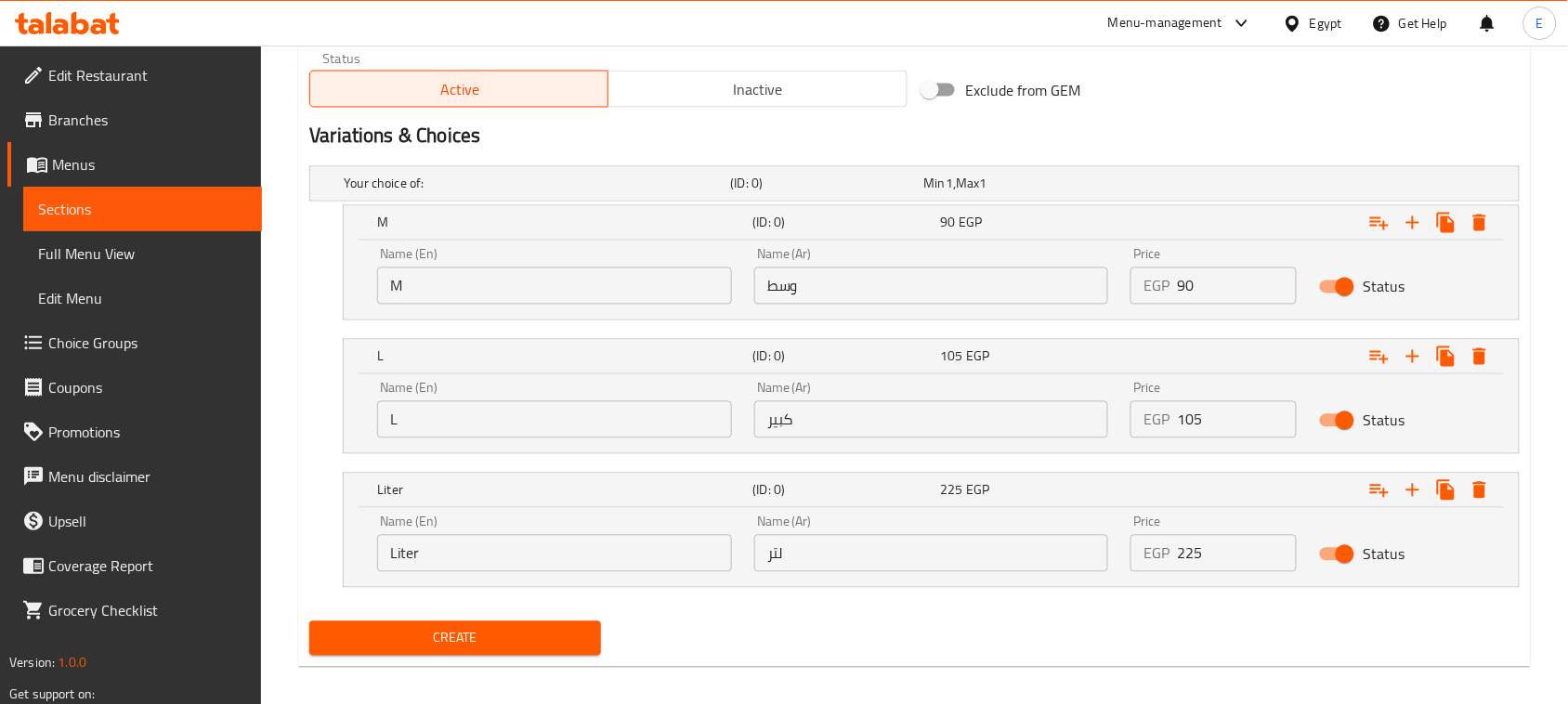 click on "M" at bounding box center (555, 286) 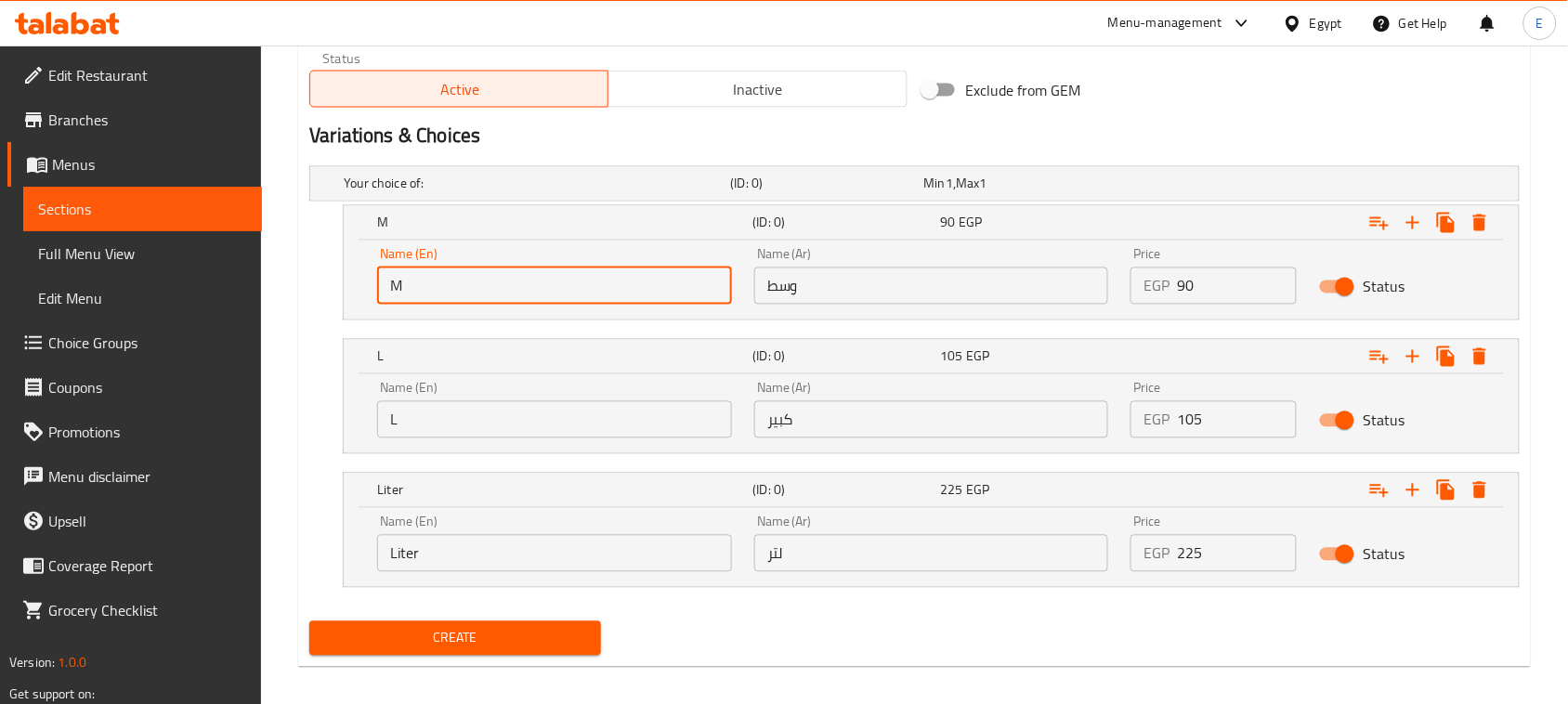 click on "M" at bounding box center [555, 286] 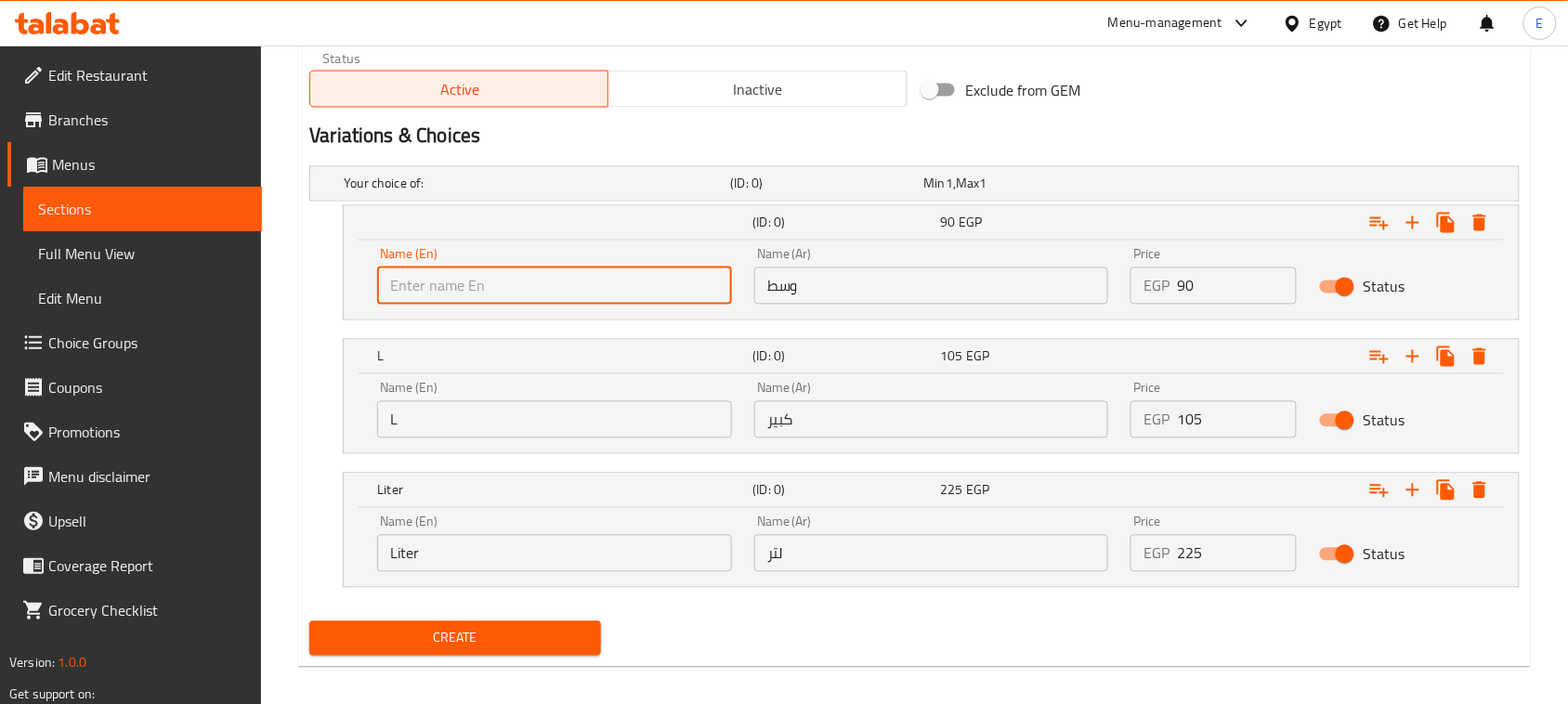 click on "وسط" at bounding box center [932, 286] 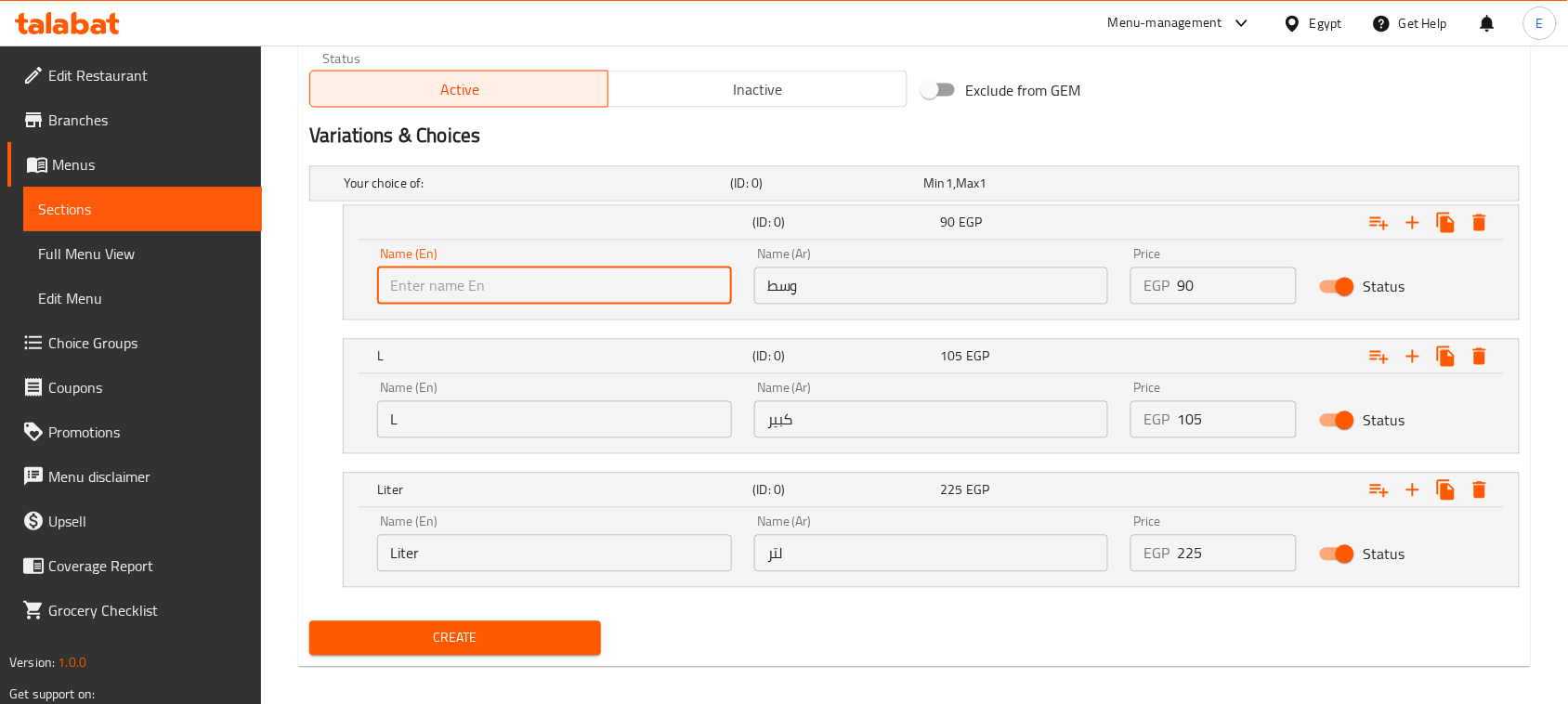 click at bounding box center [555, 286] 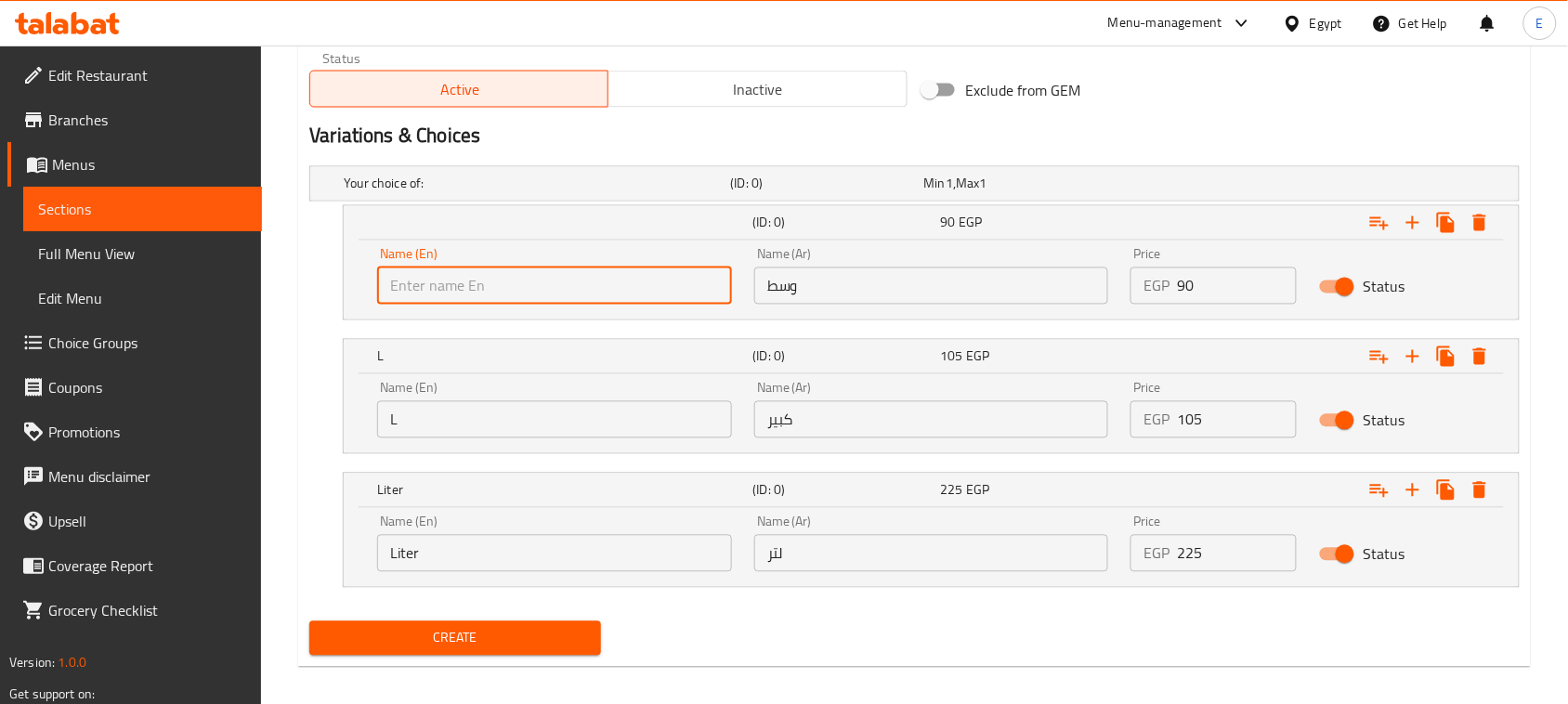 click on "كبير" at bounding box center [932, 420] 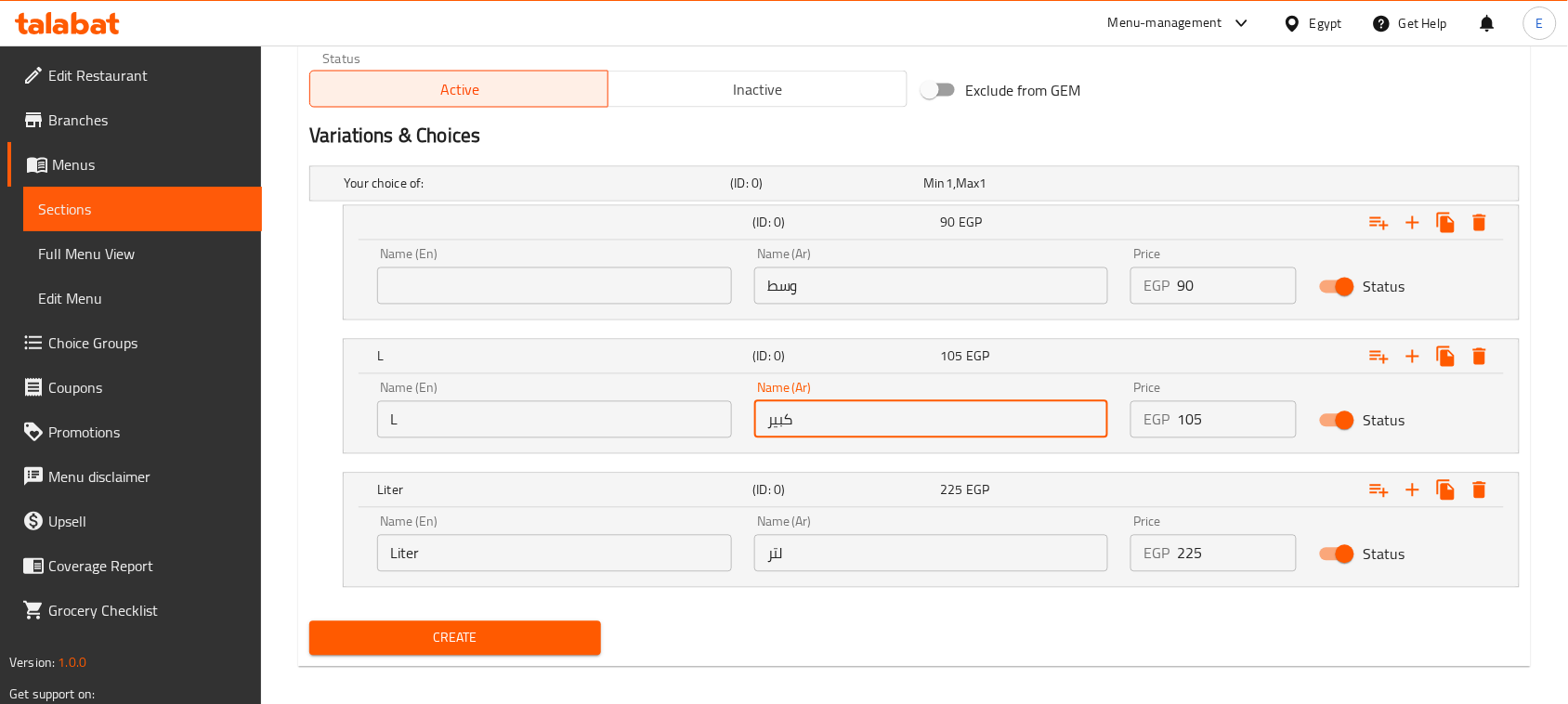 click on "Name (En) Name (En)" at bounding box center [555, 276] 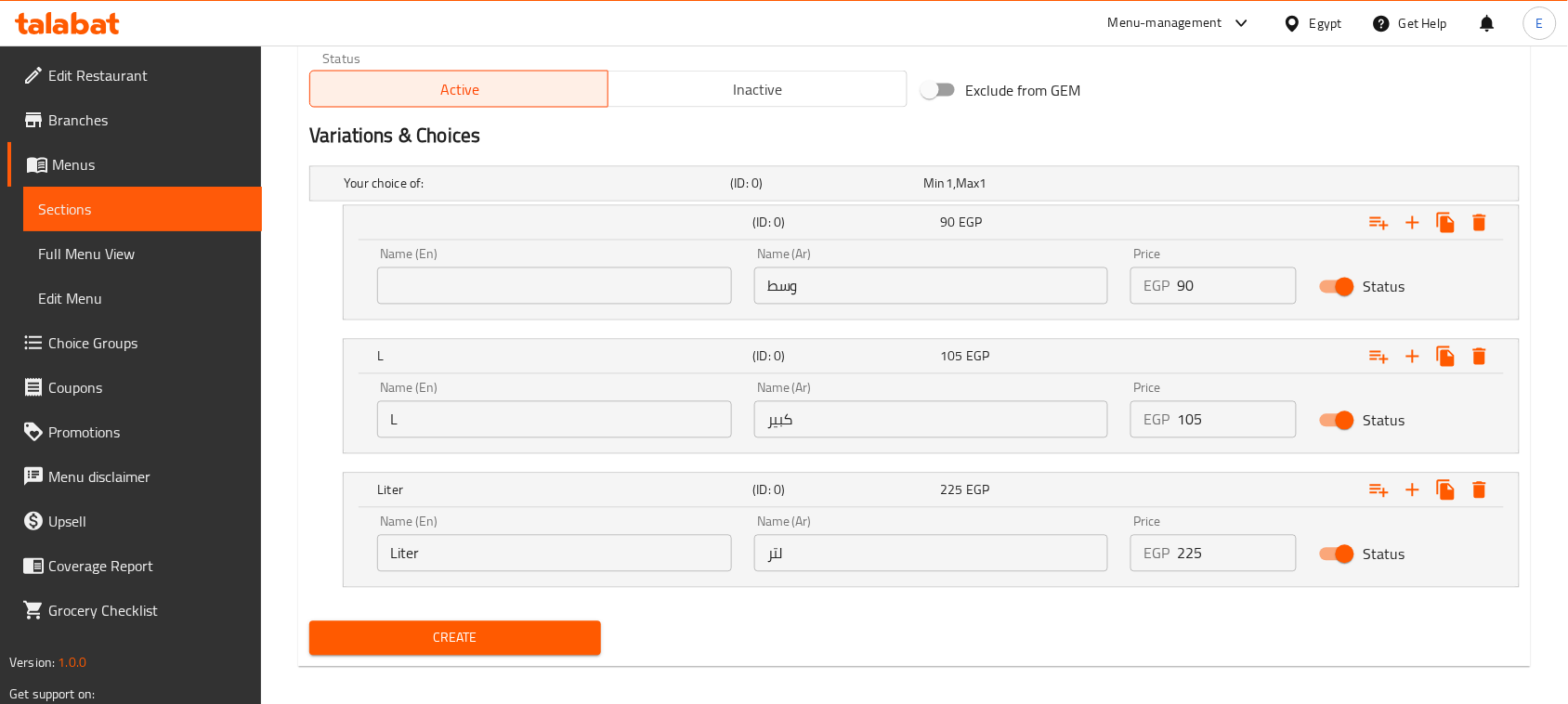 click at bounding box center [555, 286] 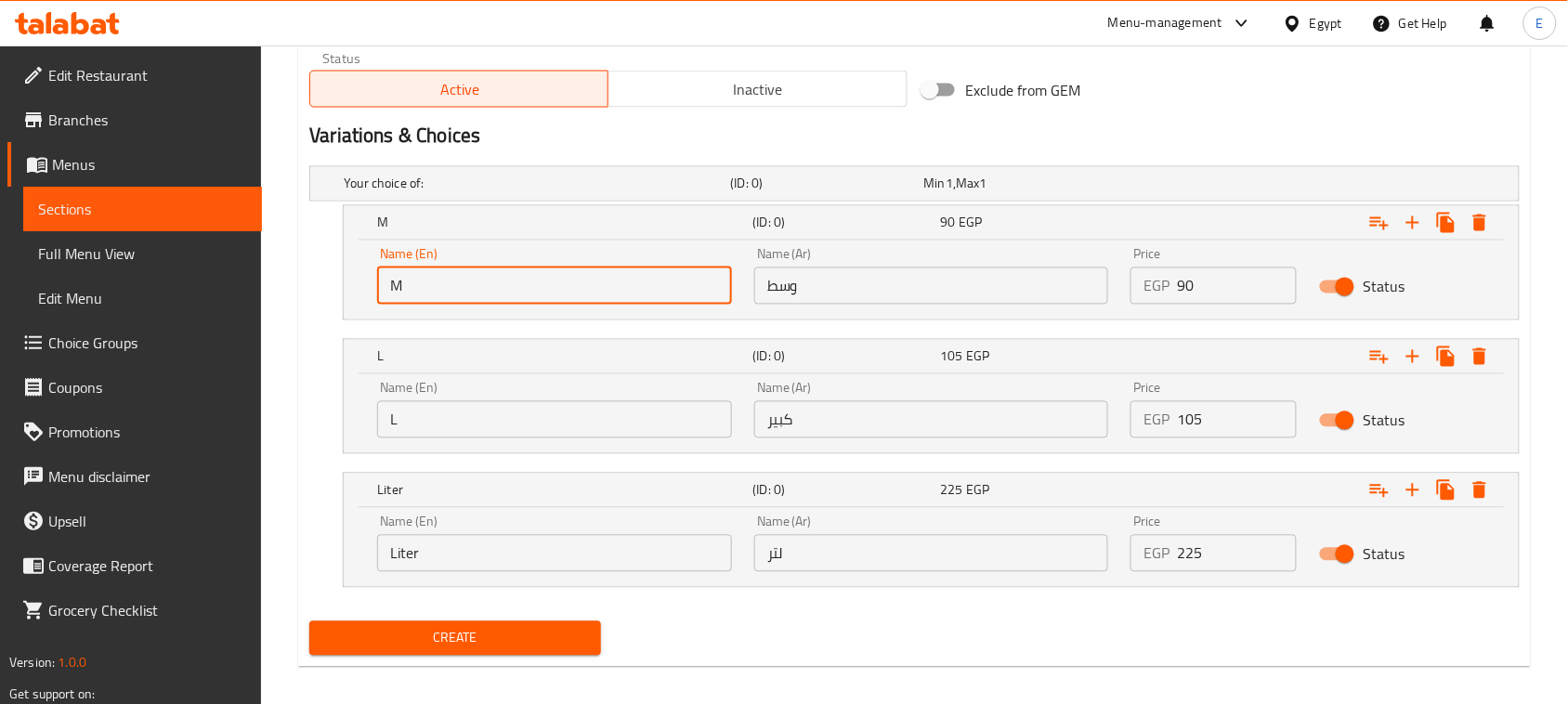 click on "L" at bounding box center [555, 420] 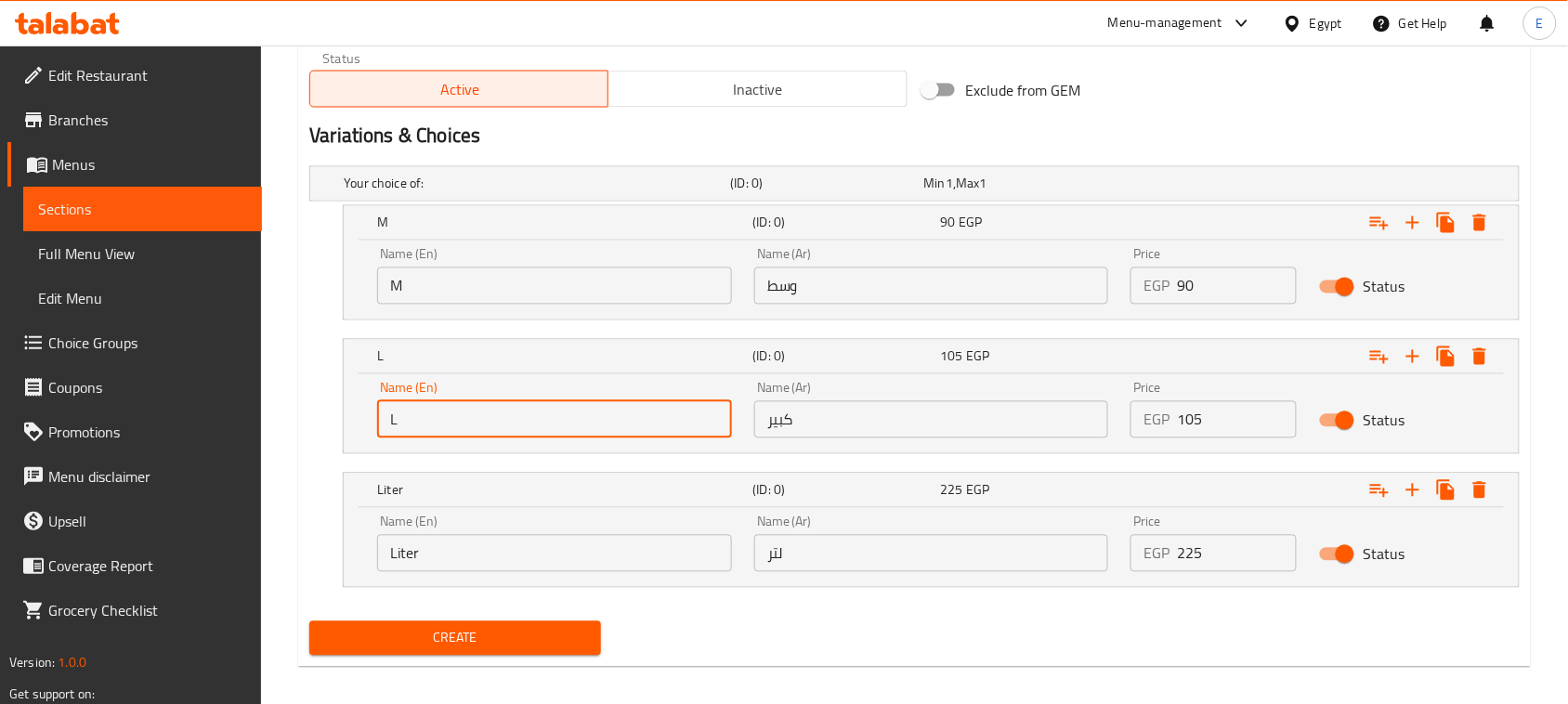 click on "L" at bounding box center [555, 420] 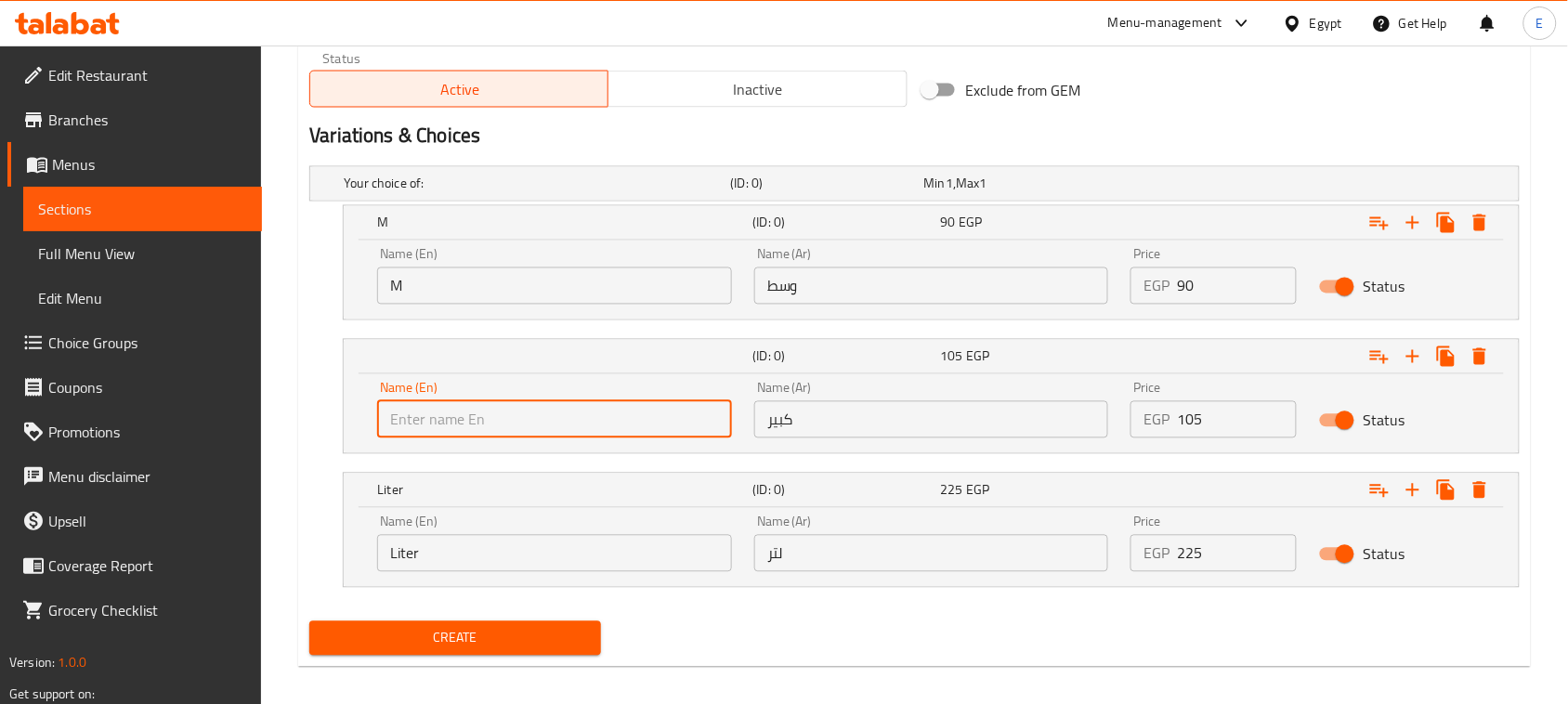 click at bounding box center (555, 420) 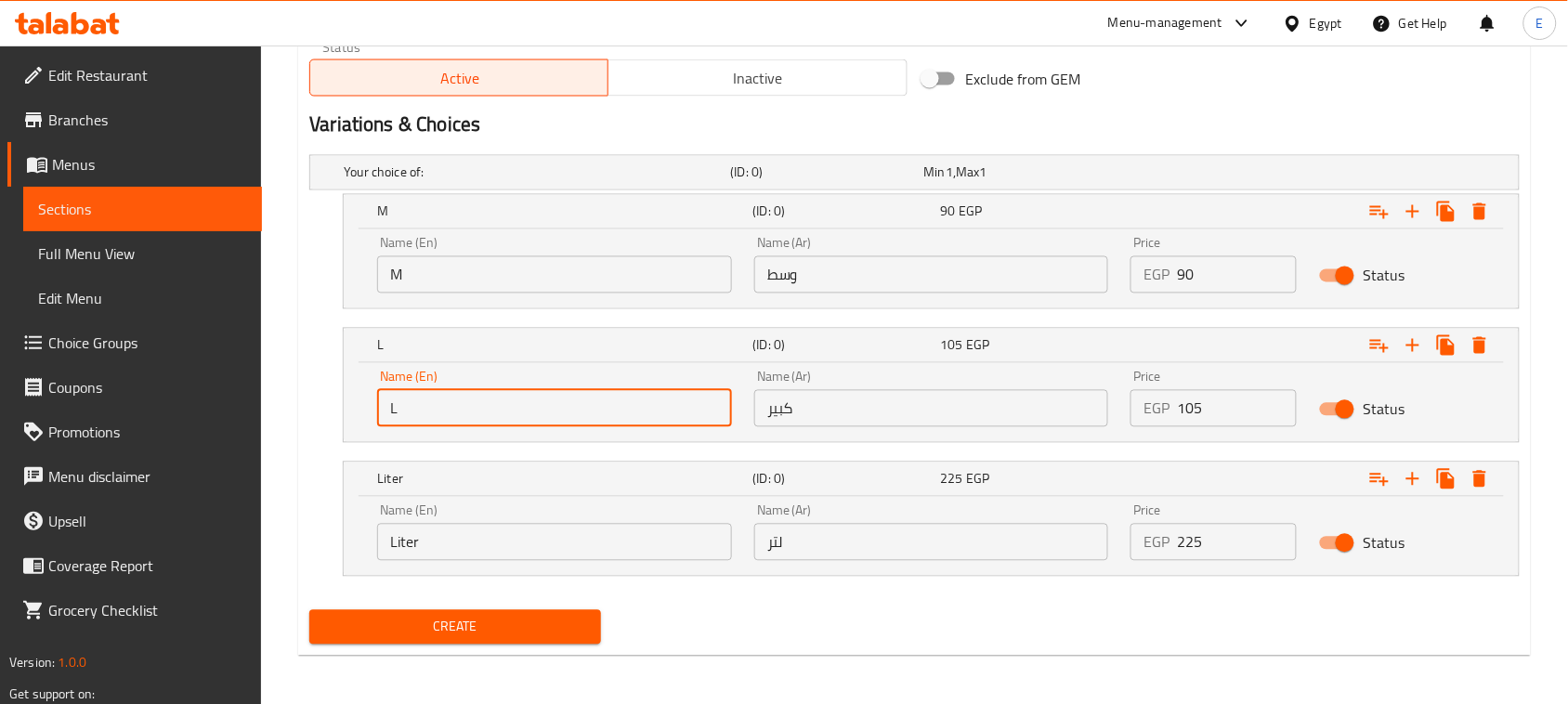 scroll, scrollTop: 944, scrollLeft: 0, axis: vertical 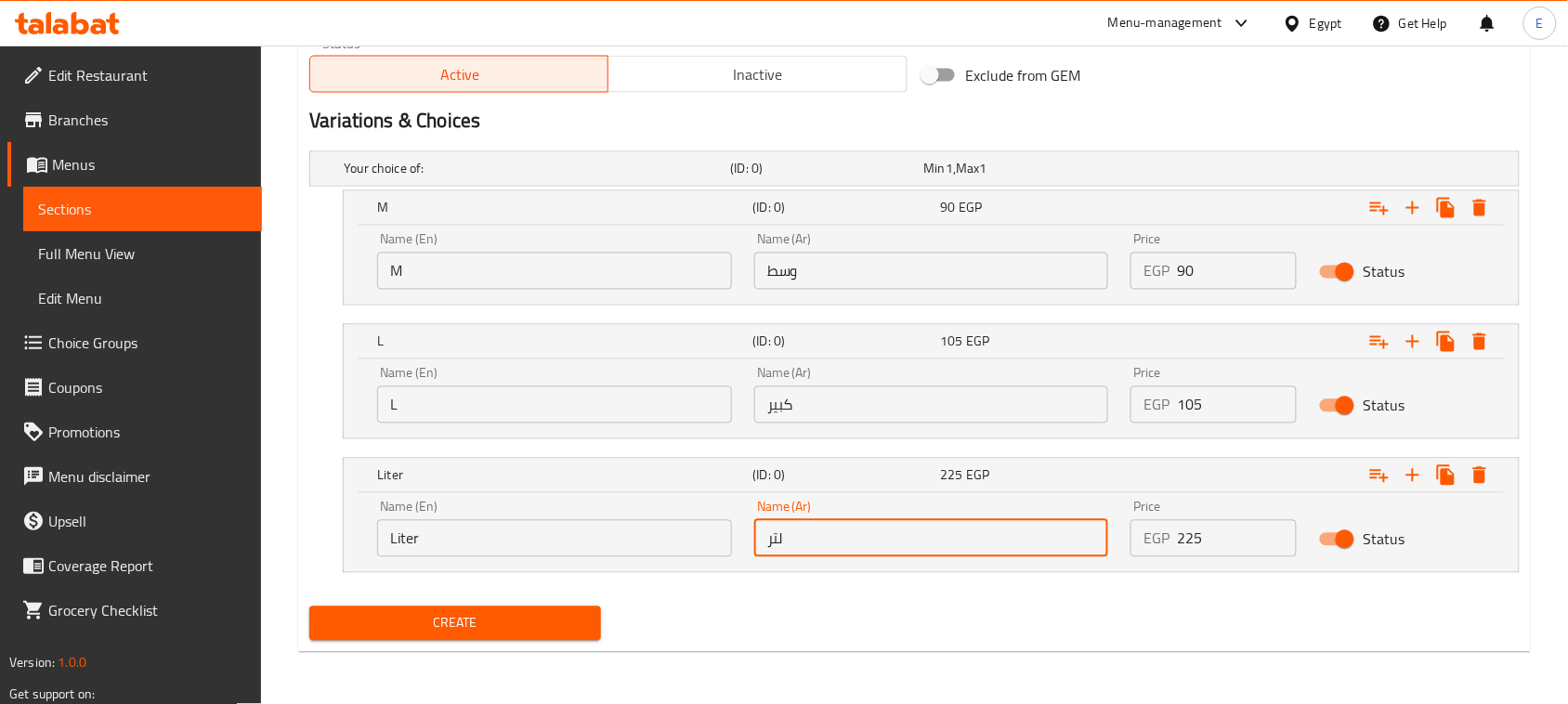 click on "لتر" at bounding box center (932, 539) 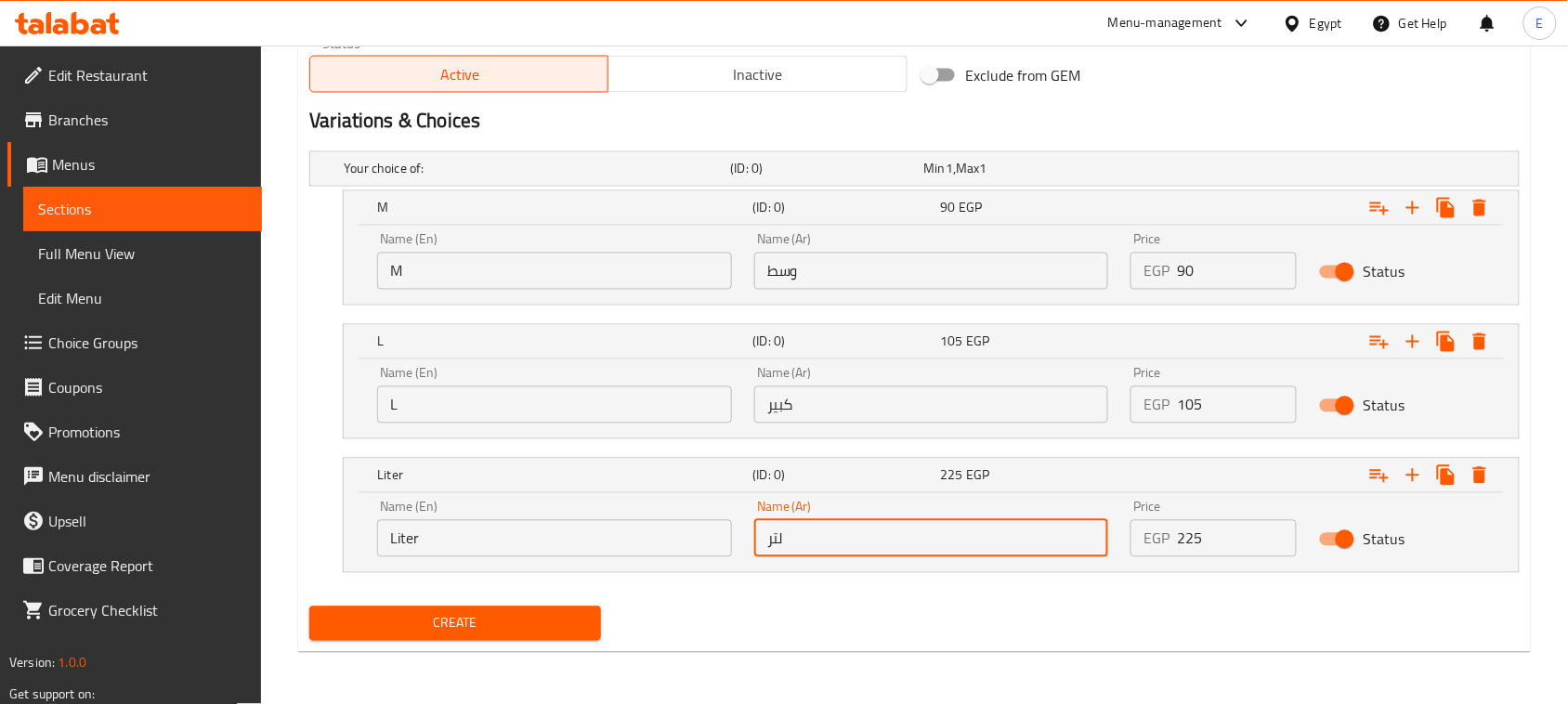 click on "لتر" at bounding box center [932, 539] 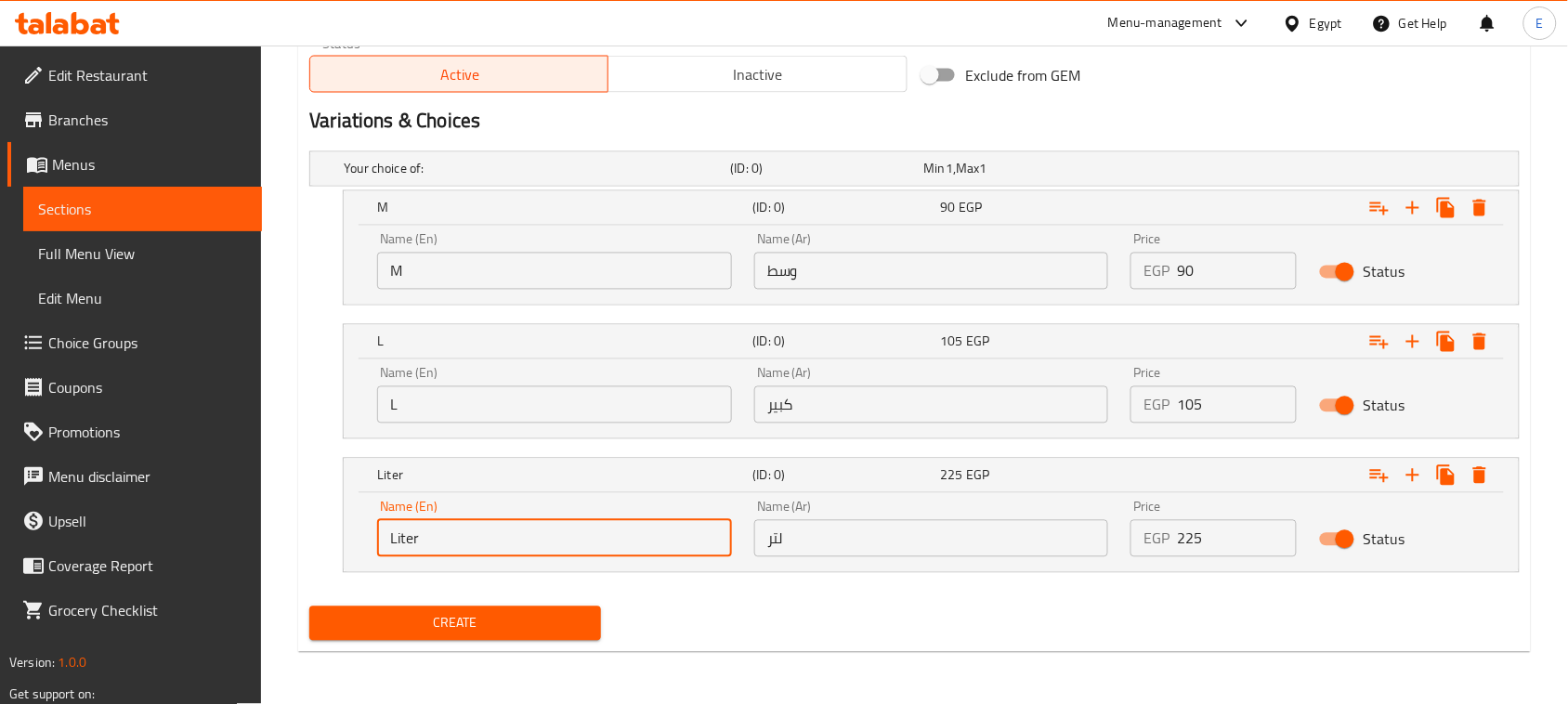 click on "Liter" at bounding box center (555, 539) 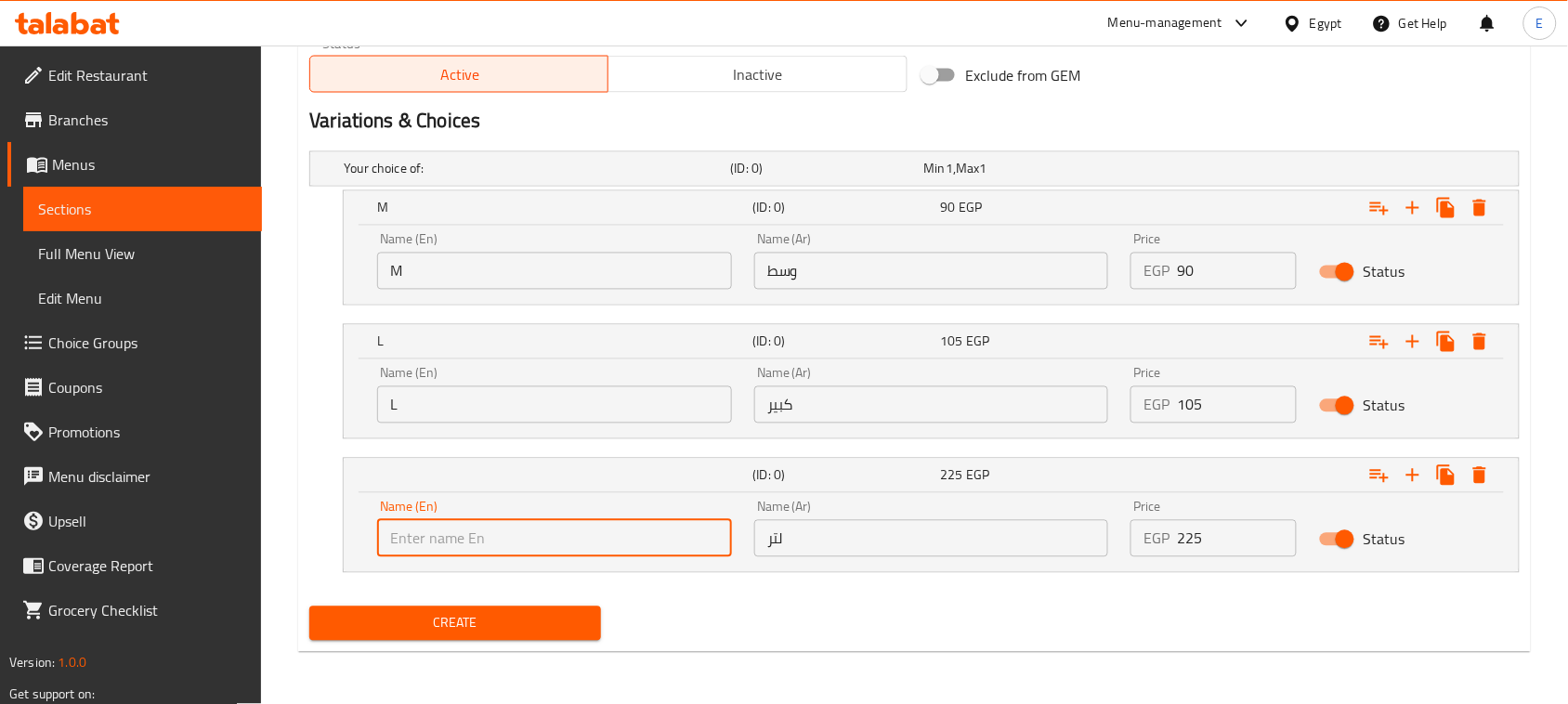 click at bounding box center [555, 539] 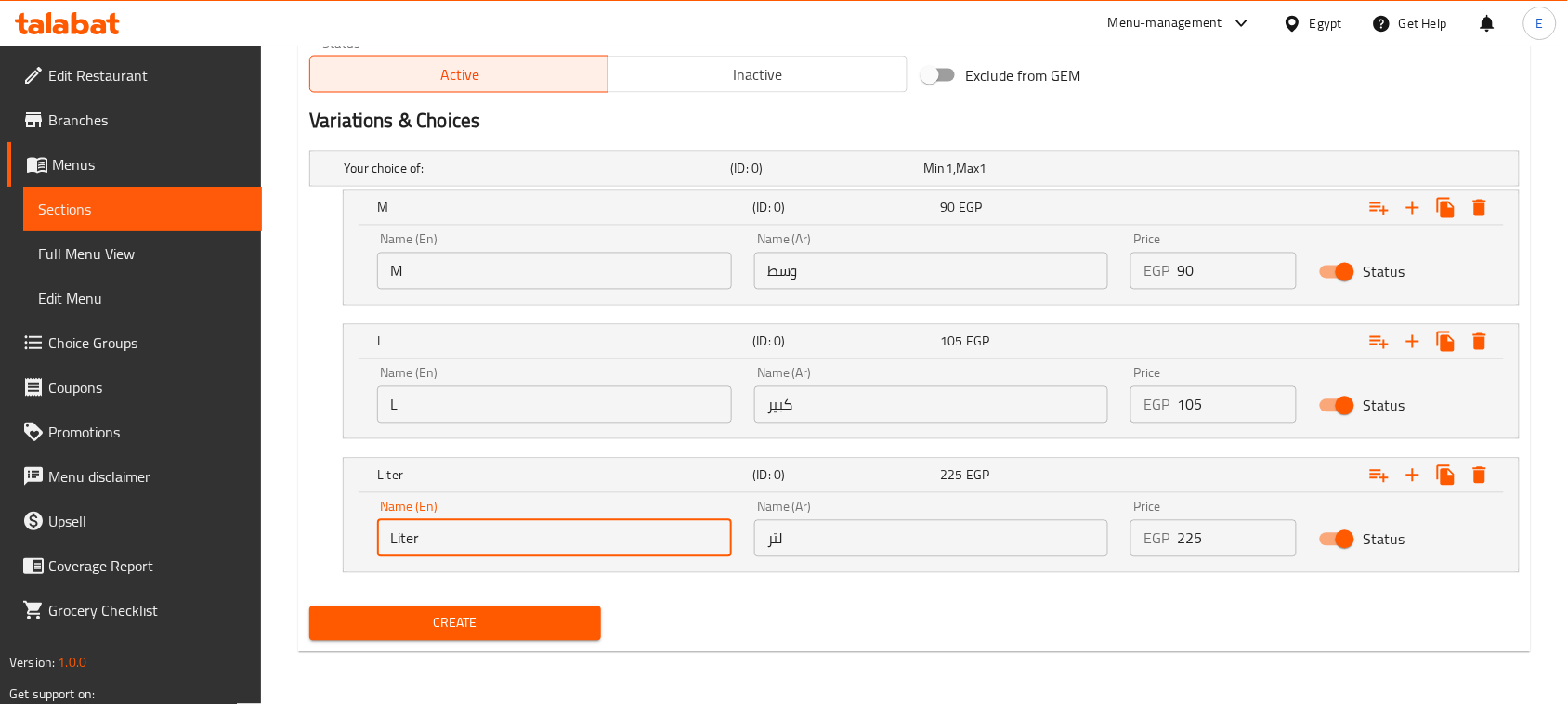 drag, startPoint x: 1217, startPoint y: 281, endPoint x: 1133, endPoint y: 281, distance: 84 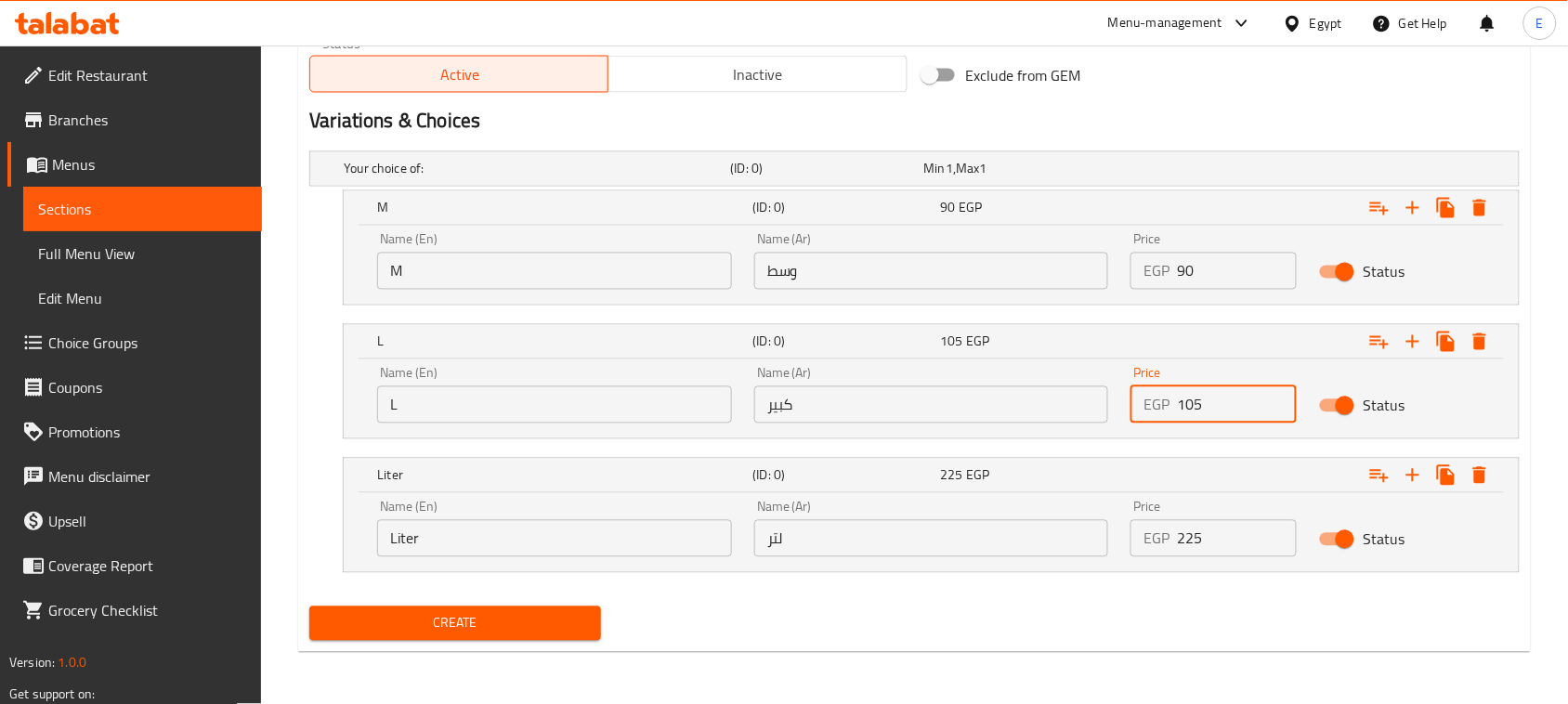 drag, startPoint x: 1222, startPoint y: 411, endPoint x: 1131, endPoint y: 402, distance: 91.444 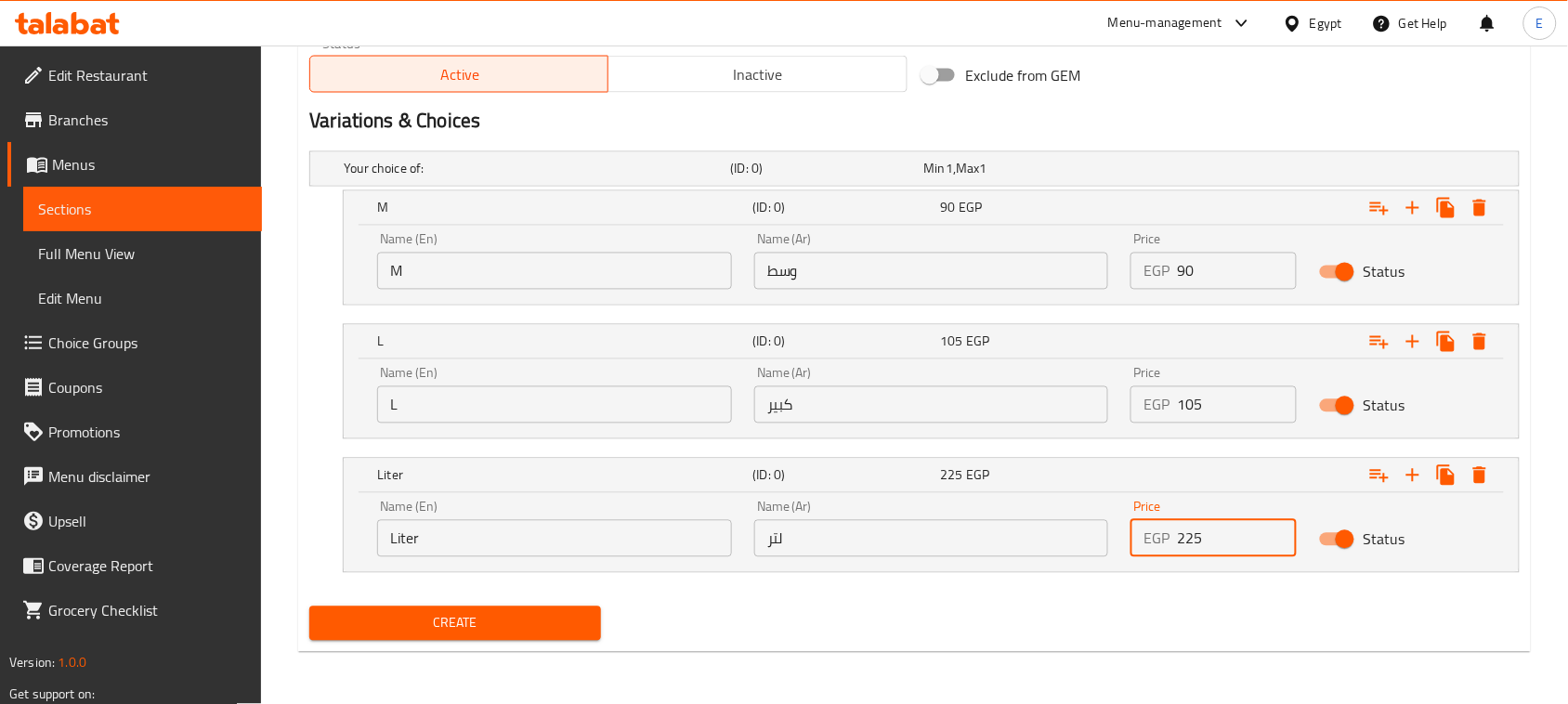 drag, startPoint x: 1214, startPoint y: 549, endPoint x: 1079, endPoint y: 535, distance: 135.724 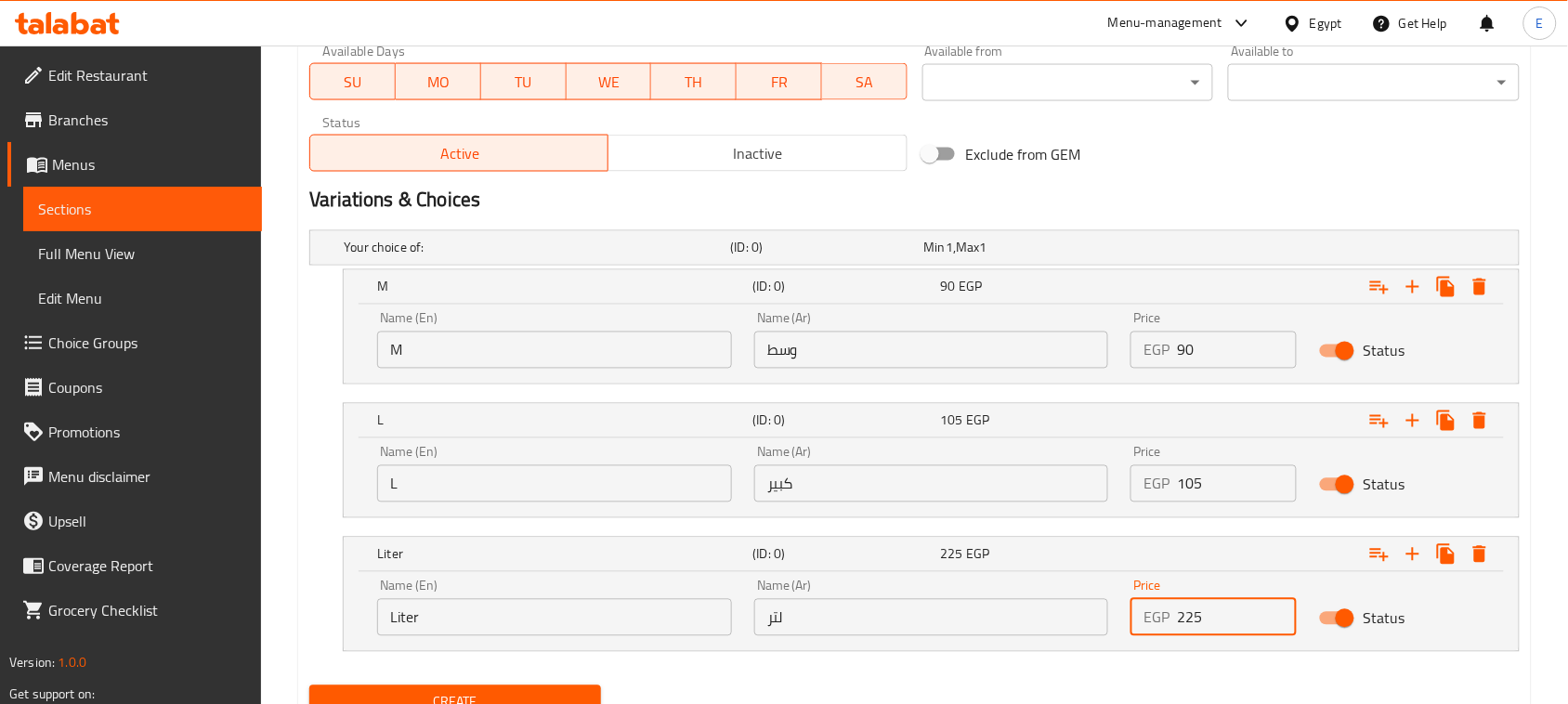 scroll, scrollTop: 944, scrollLeft: 0, axis: vertical 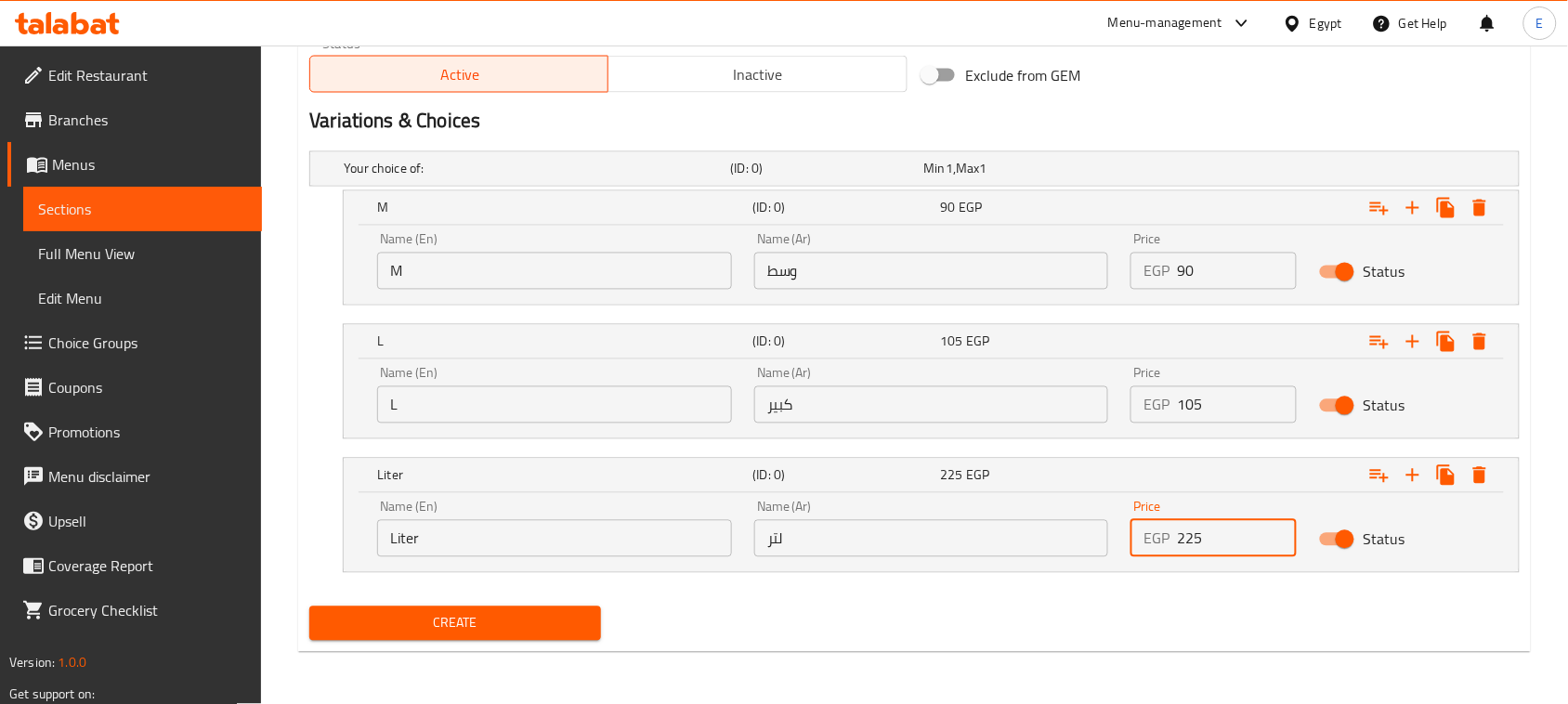 click on "Create" at bounding box center (455, 623) 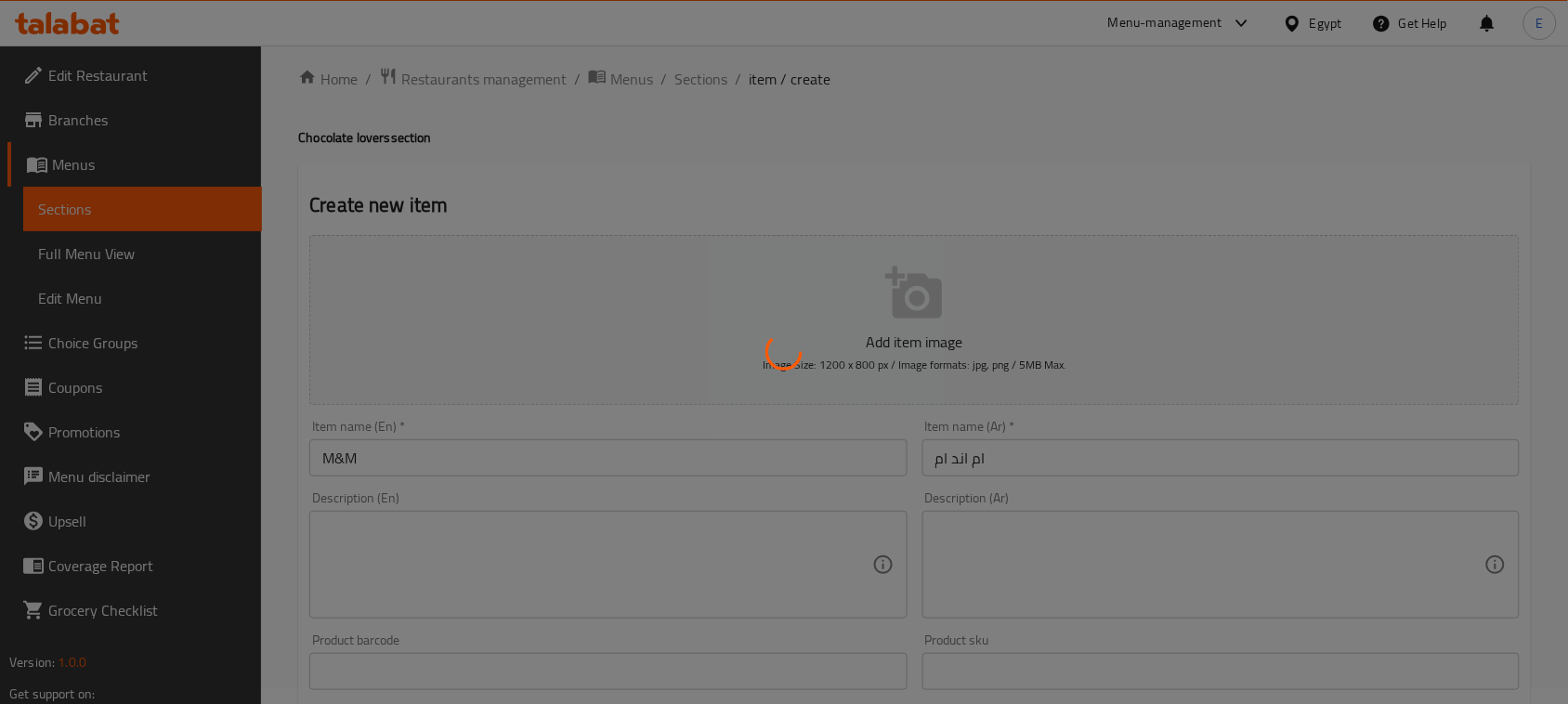 scroll, scrollTop: 15, scrollLeft: 0, axis: vertical 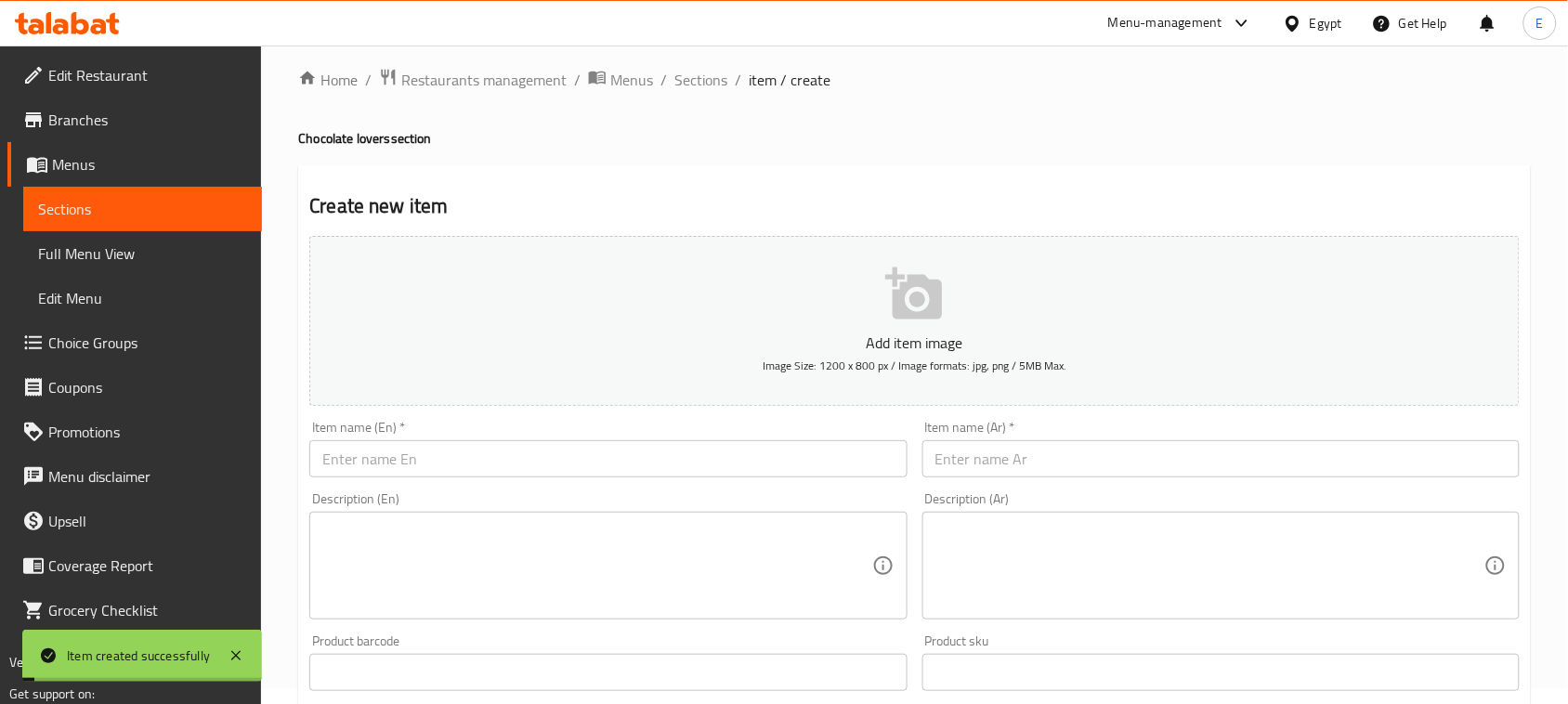 click at bounding box center [1221, 459] 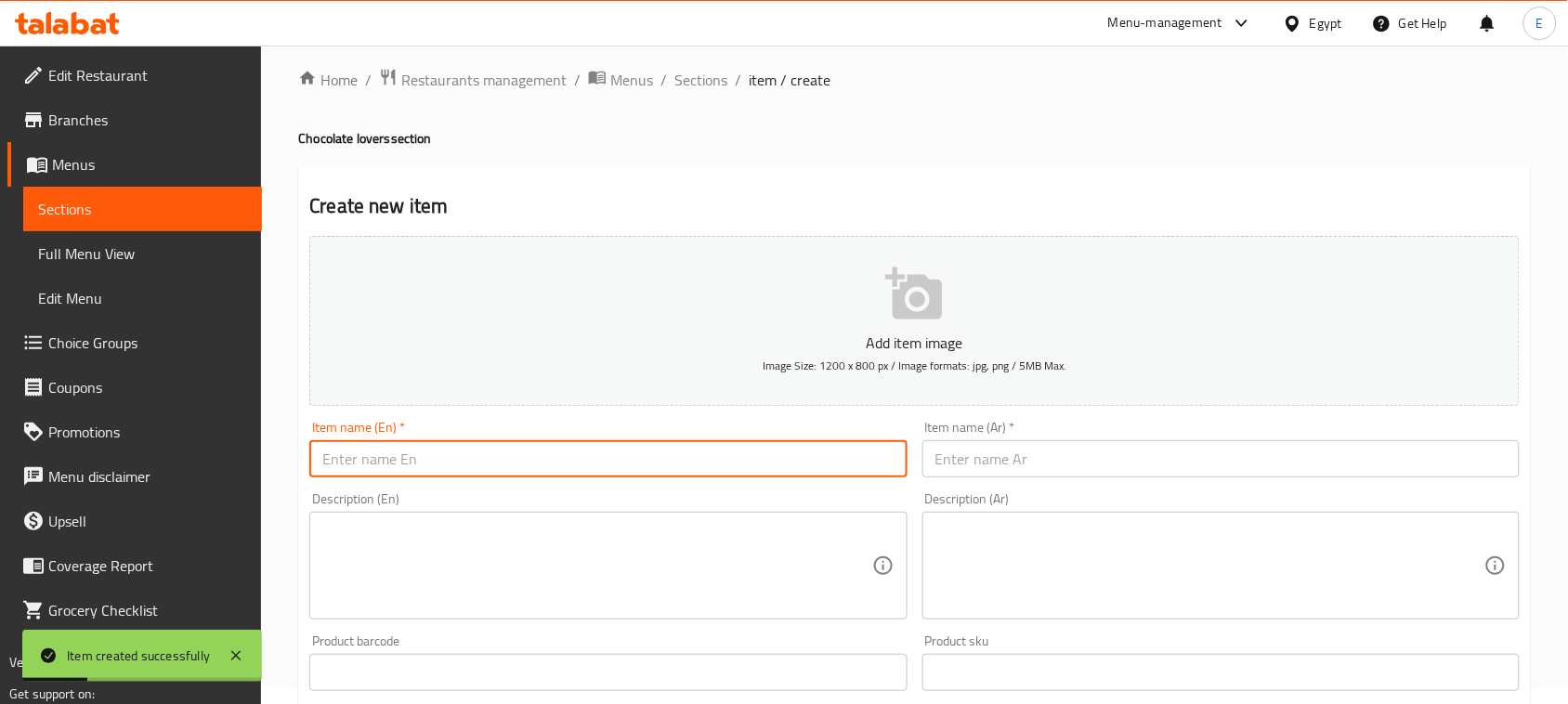 click at bounding box center [608, 459] 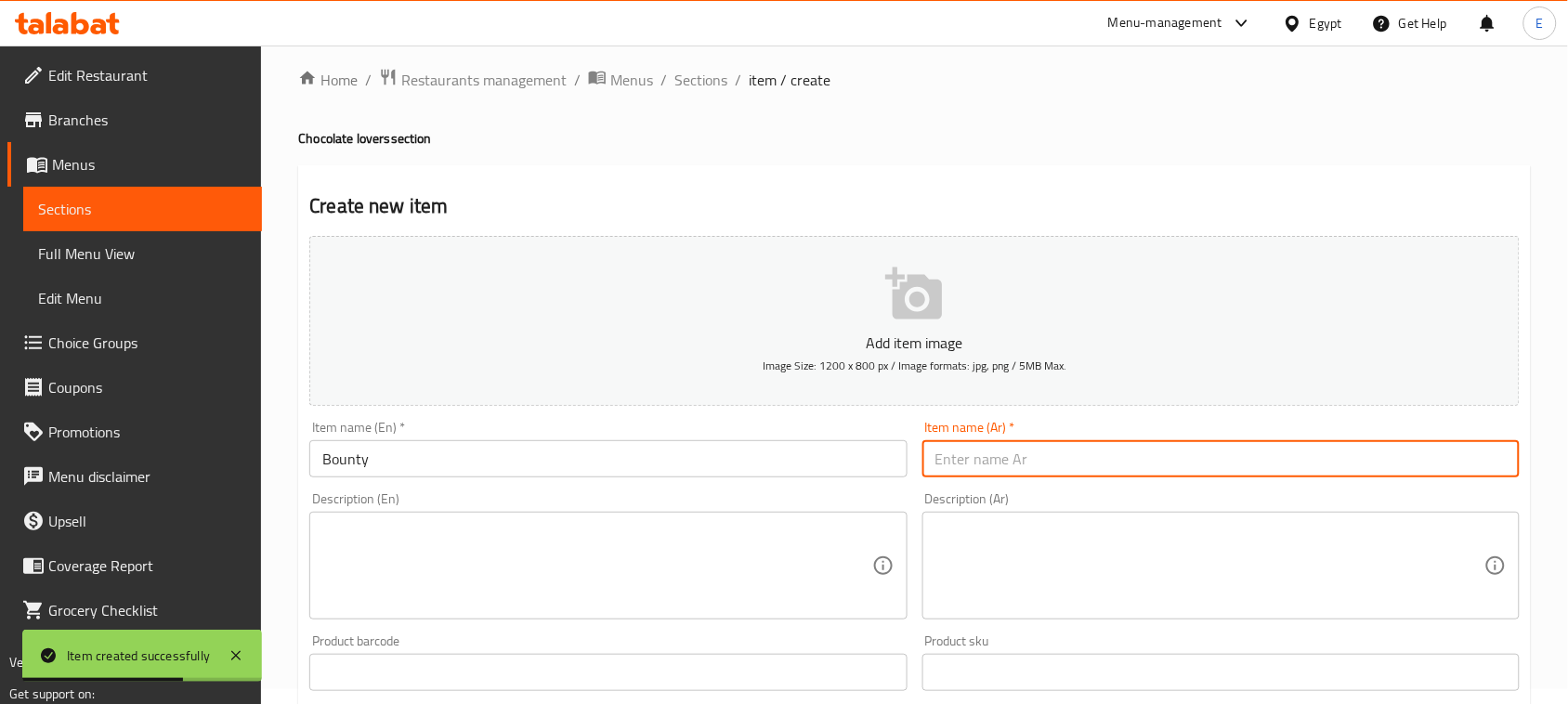 click at bounding box center (1221, 459) 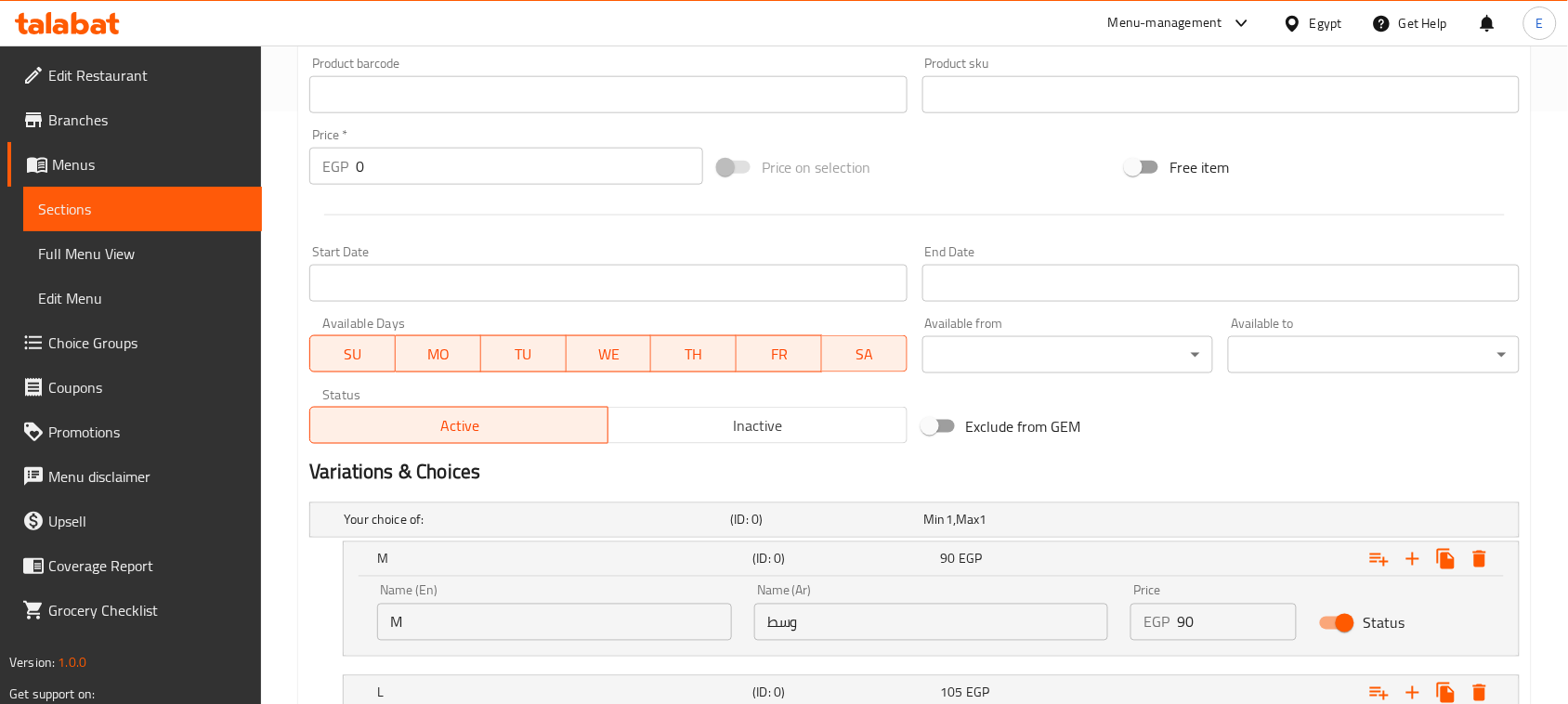 scroll, scrollTop: 595, scrollLeft: 0, axis: vertical 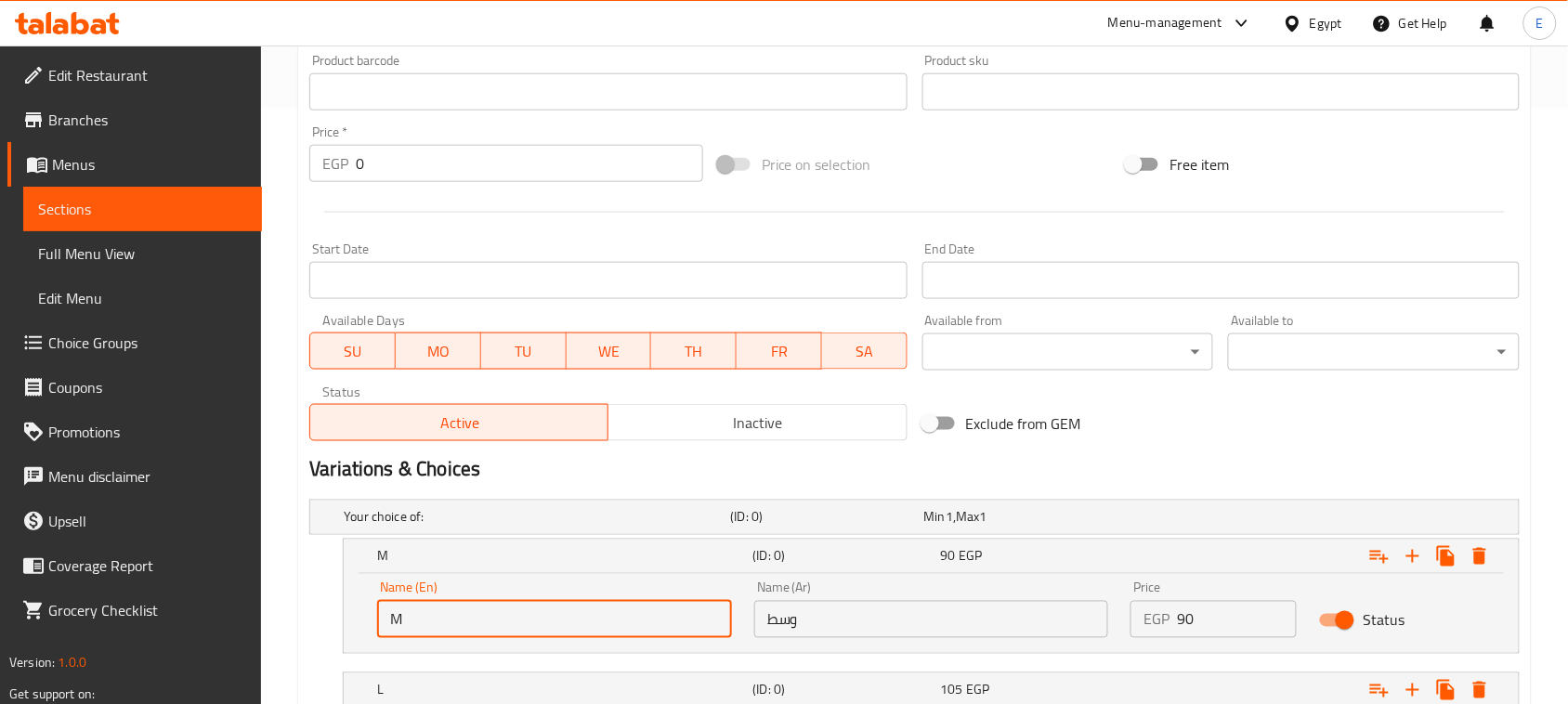 drag, startPoint x: 495, startPoint y: 619, endPoint x: 355, endPoint y: 623, distance: 140.05713 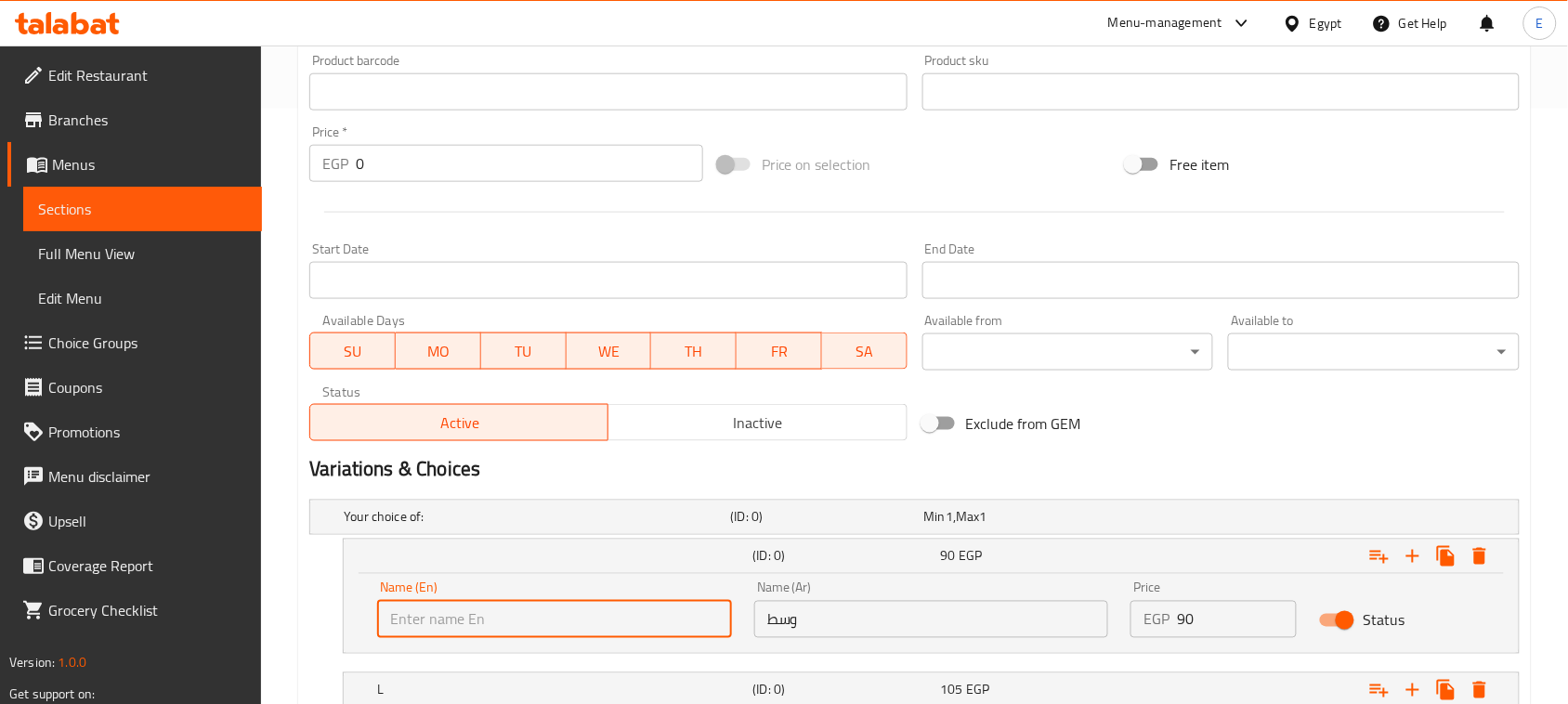 click at bounding box center [555, 619] 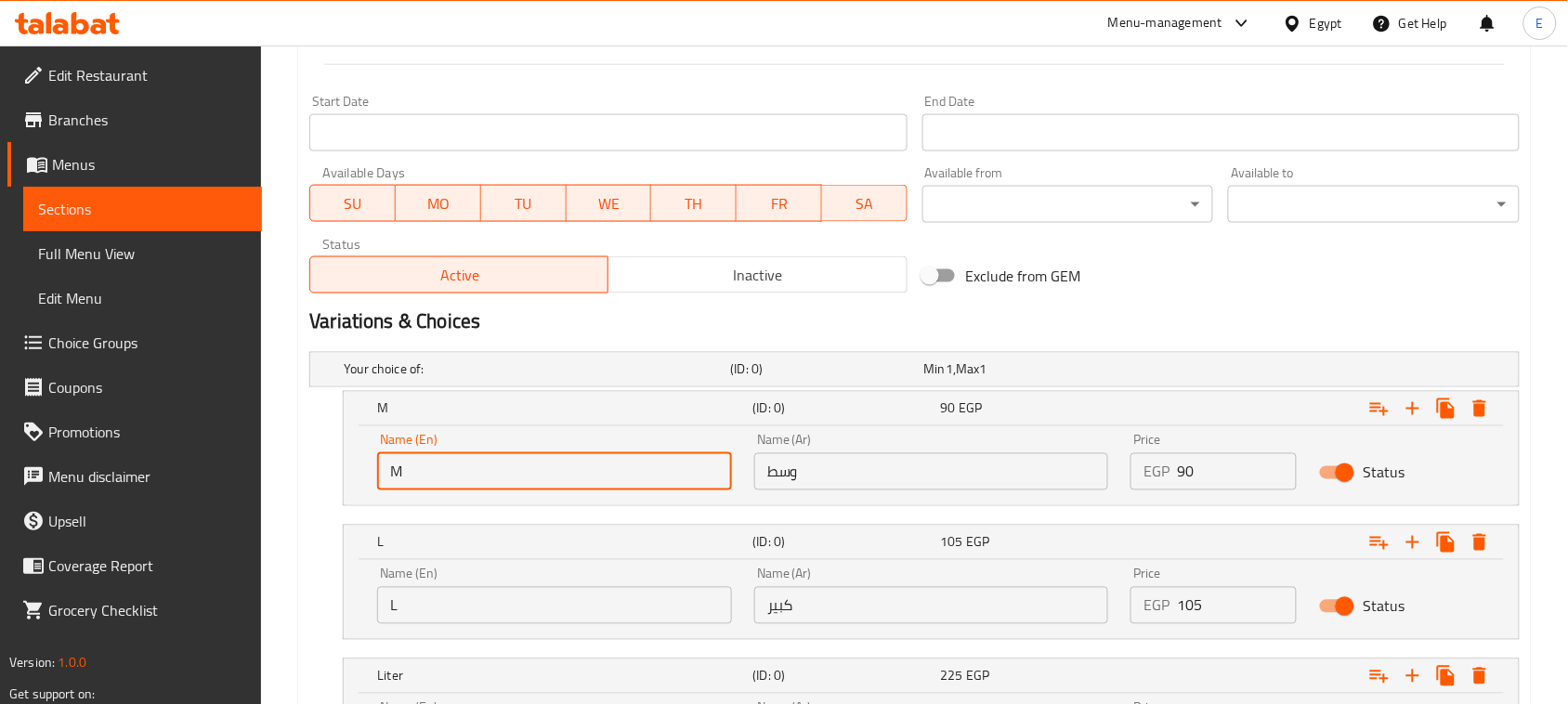 scroll, scrollTop: 944, scrollLeft: 0, axis: vertical 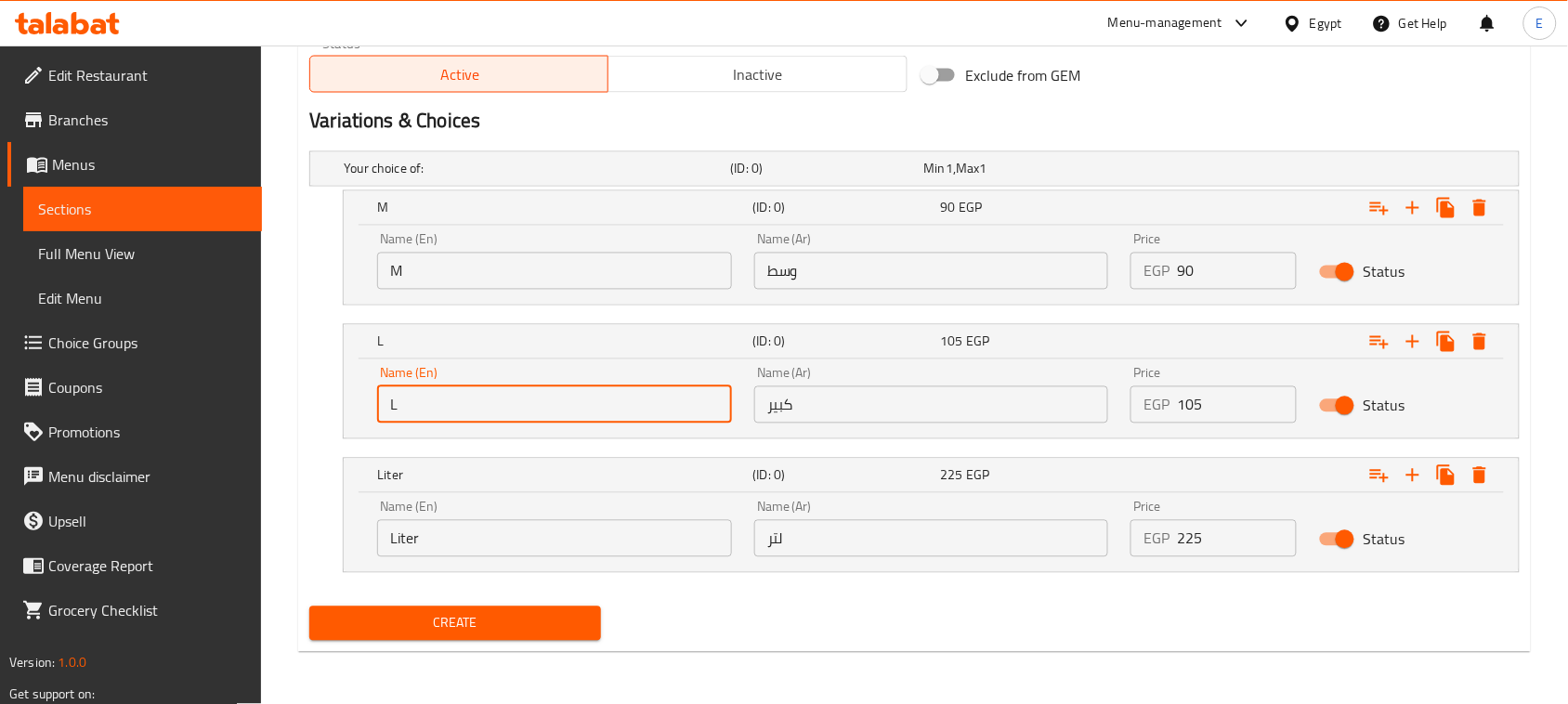 drag, startPoint x: 476, startPoint y: 413, endPoint x: 364, endPoint y: 414, distance: 112.004464 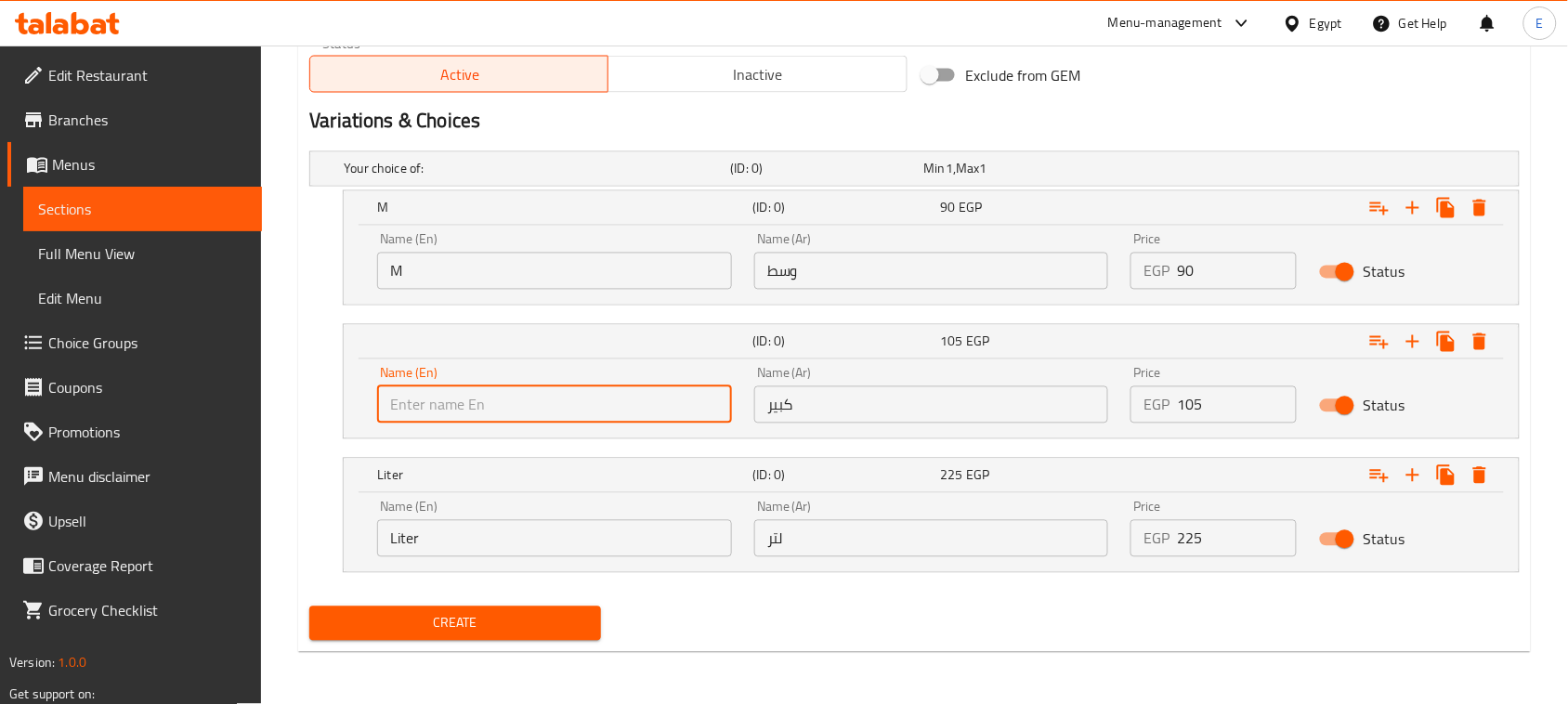 drag, startPoint x: 523, startPoint y: 416, endPoint x: 509, endPoint y: 407, distance: 16.643317 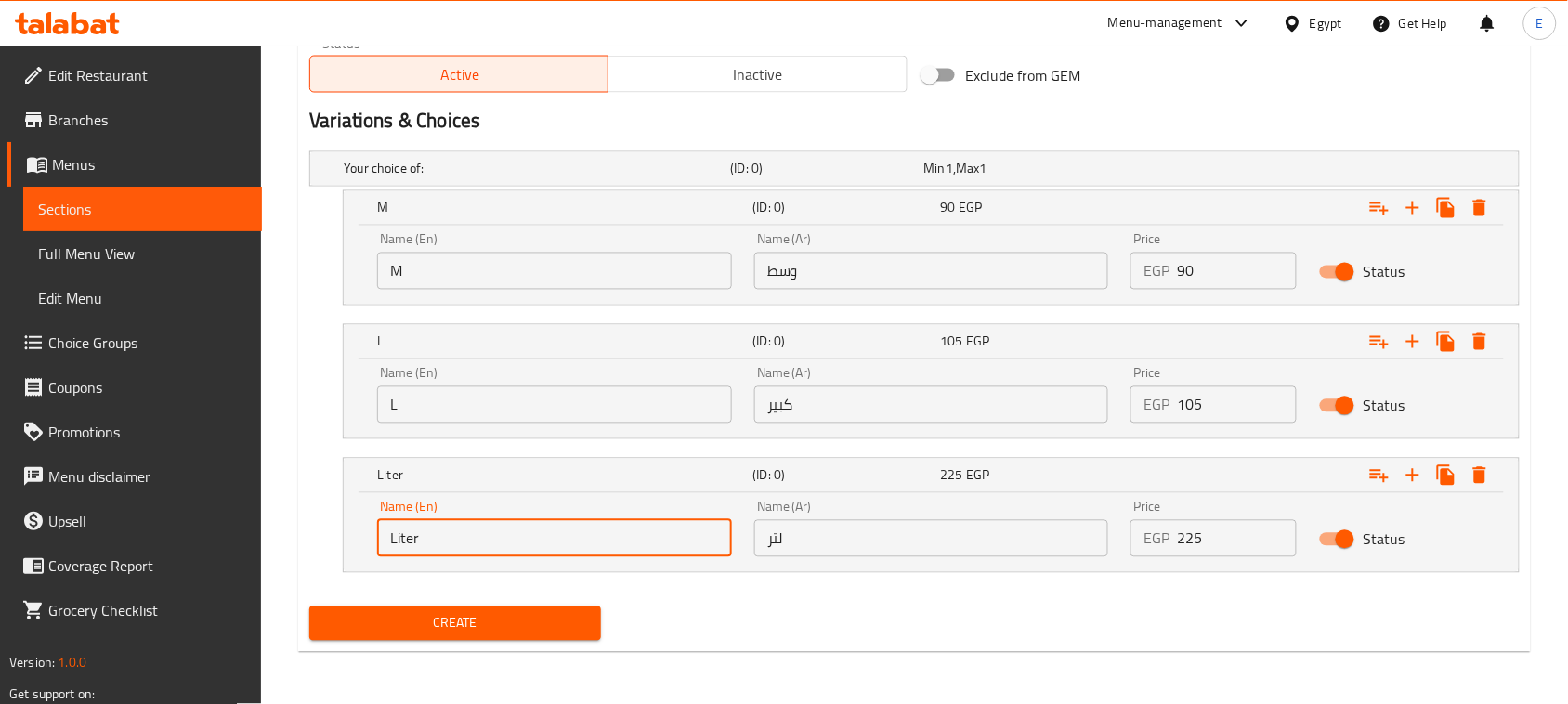 drag, startPoint x: 386, startPoint y: 532, endPoint x: 283, endPoint y: 522, distance: 103.4843 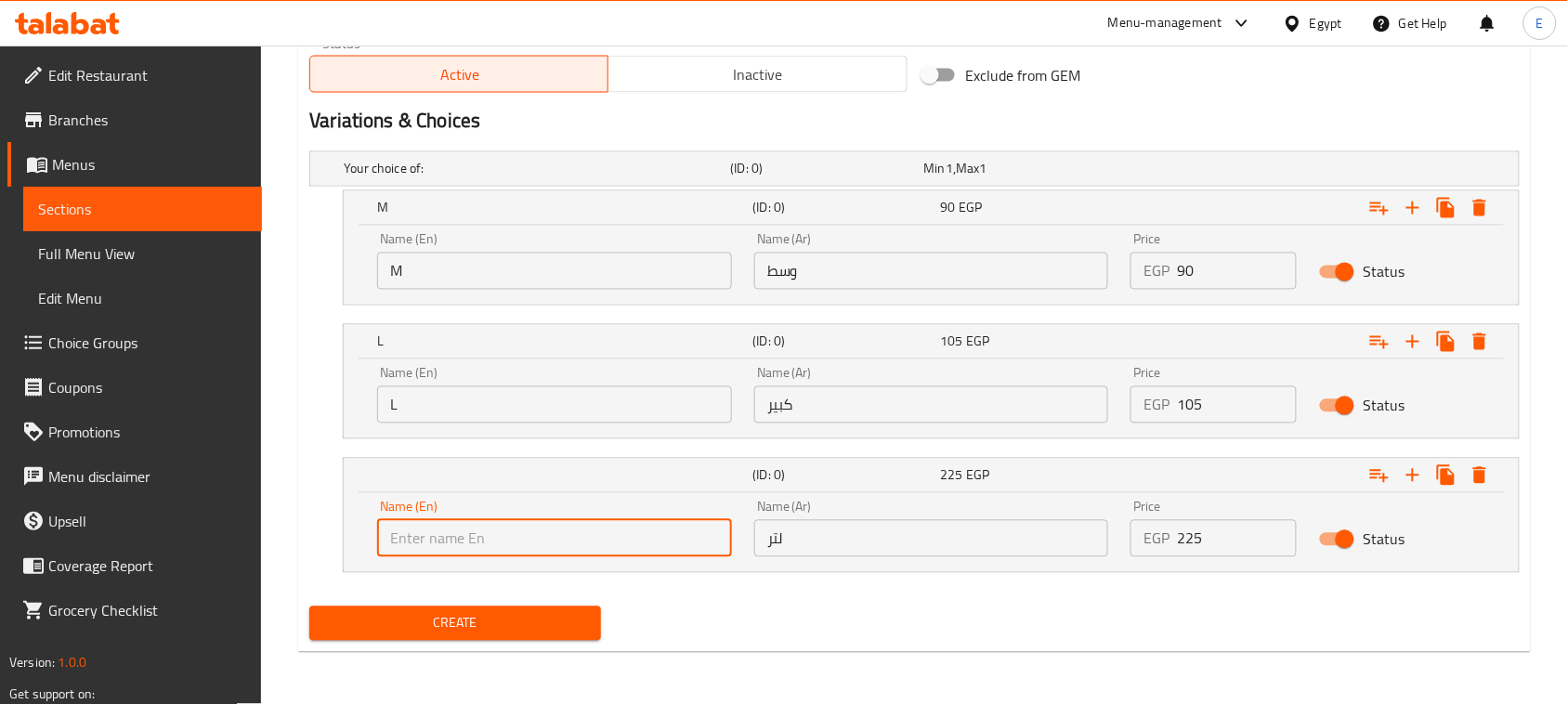 click on "Name (En) Name (En)" at bounding box center (555, 528) 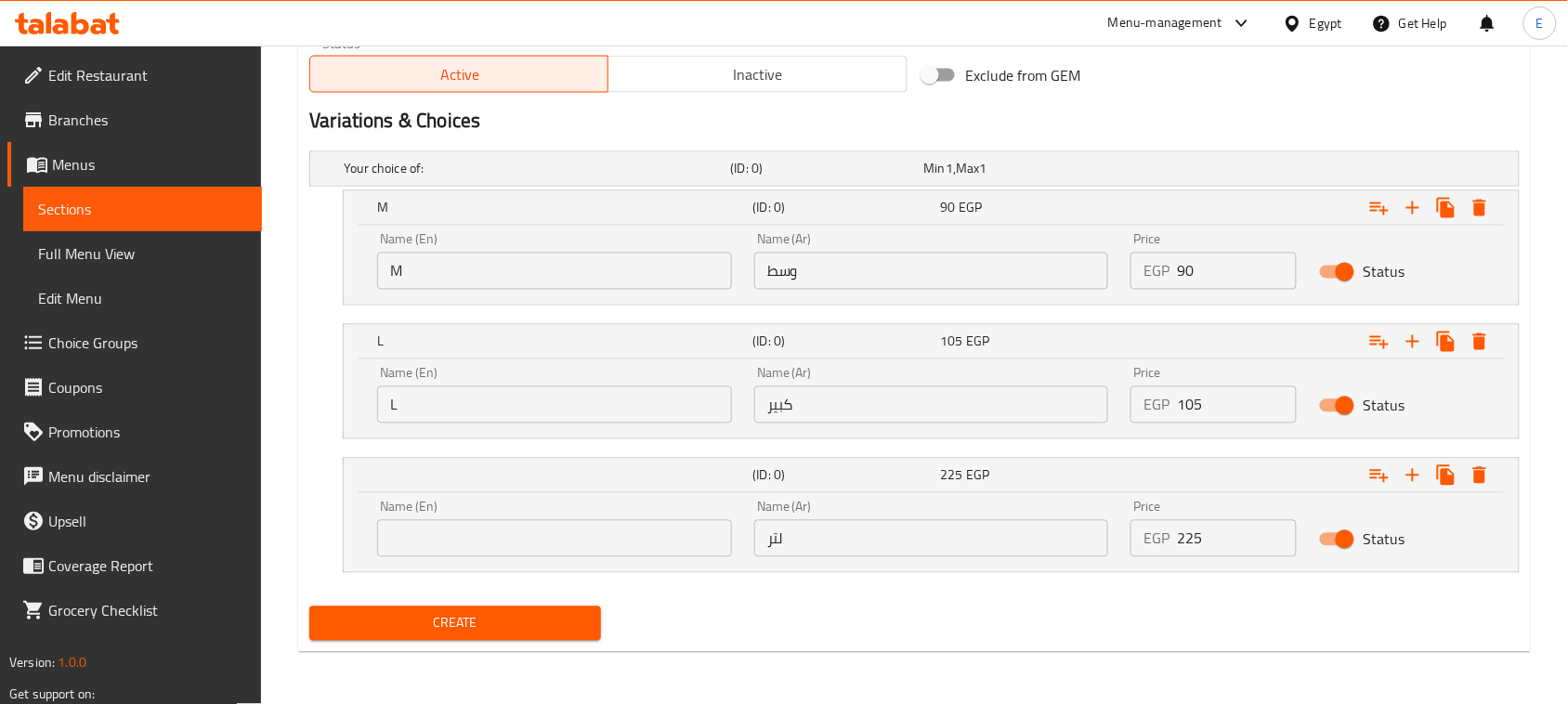 click at bounding box center (555, 539) 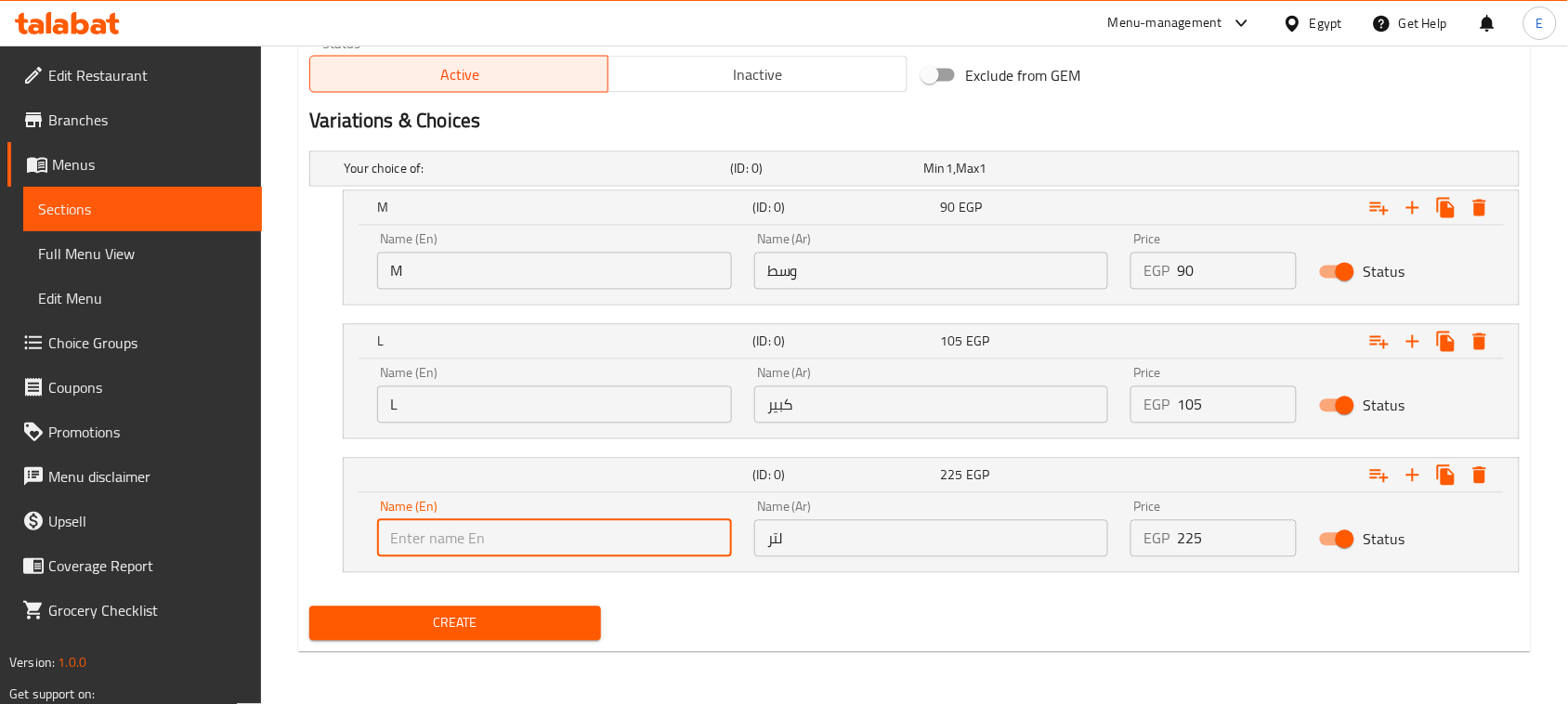 click at bounding box center [555, 539] 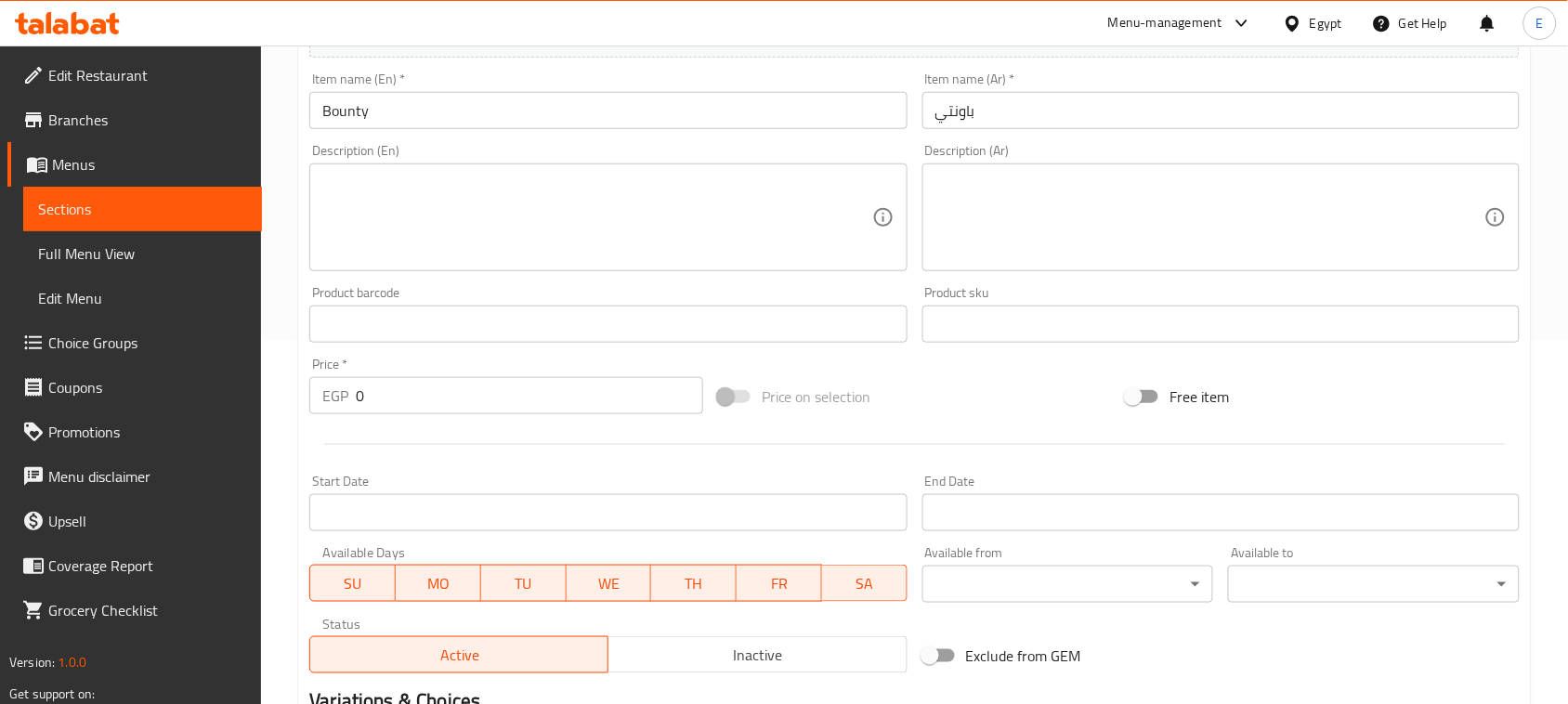 scroll, scrollTop: 828, scrollLeft: 0, axis: vertical 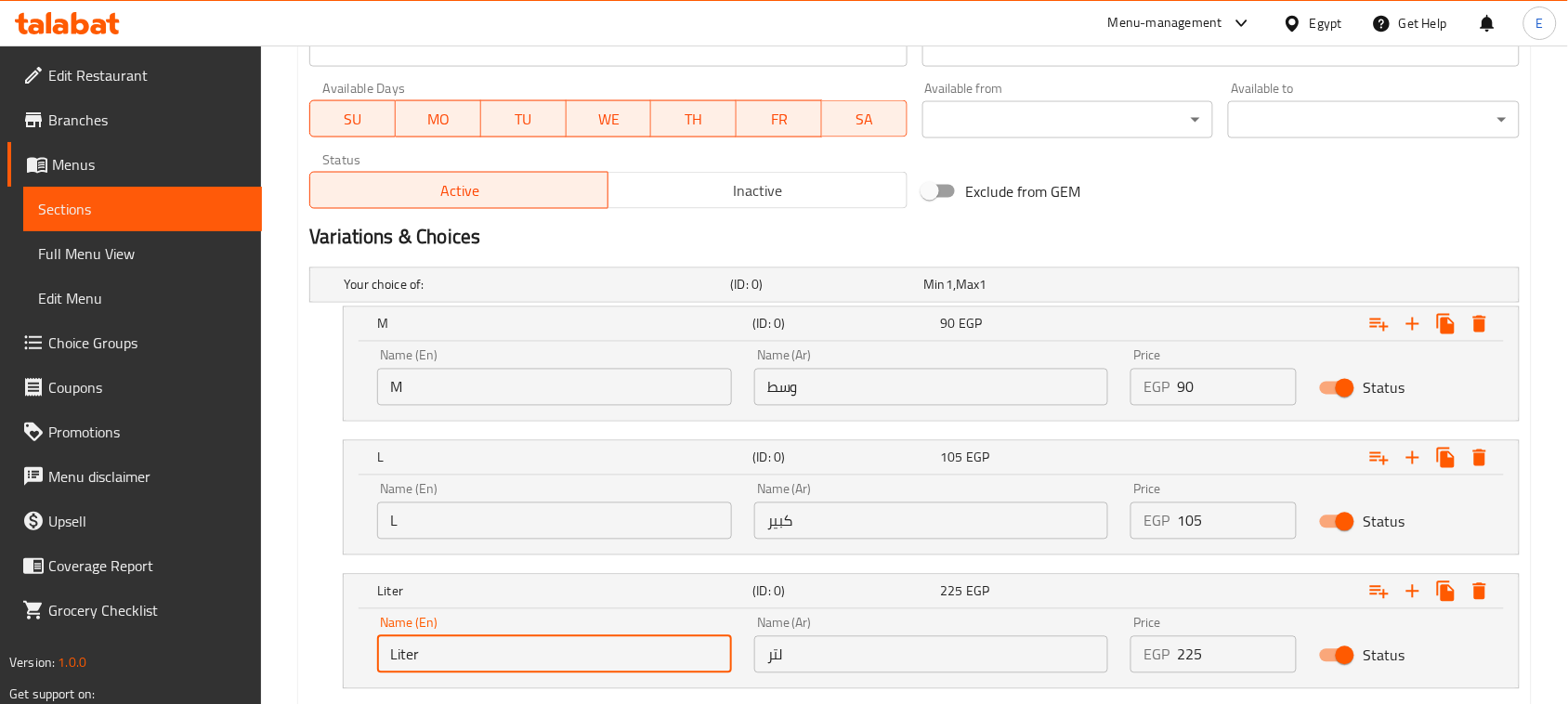 click on "وسط" at bounding box center (932, 387) 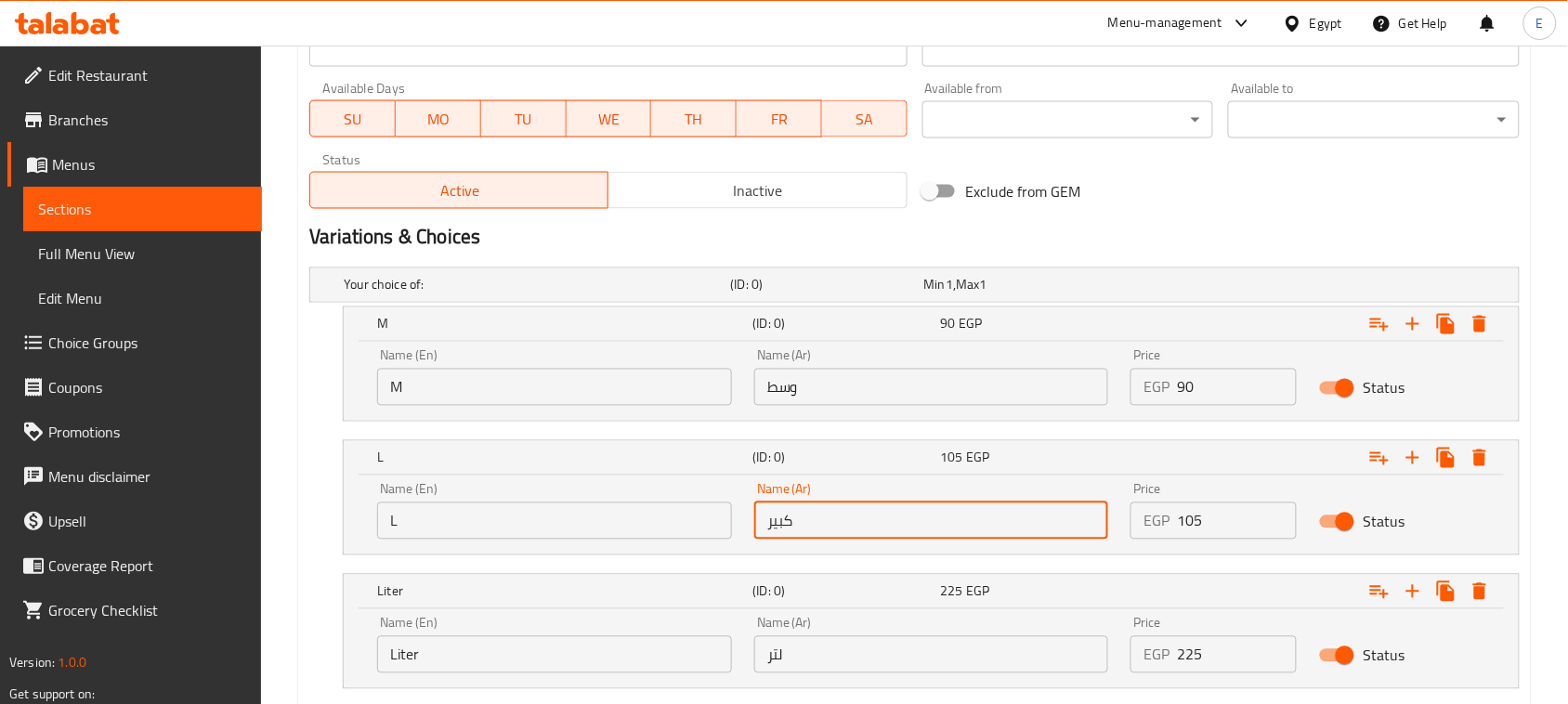 click on "كبير" at bounding box center (932, 521) 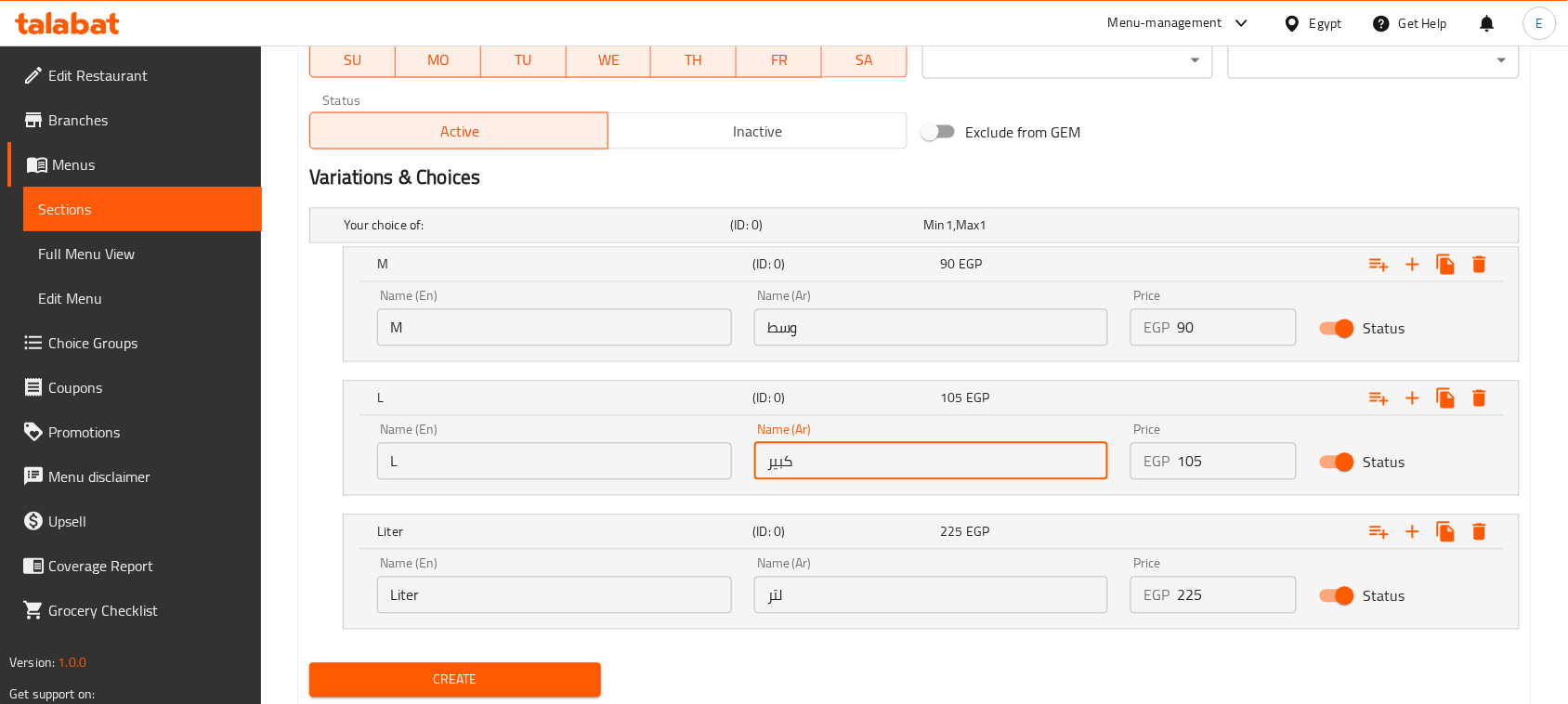 scroll, scrollTop: 944, scrollLeft: 0, axis: vertical 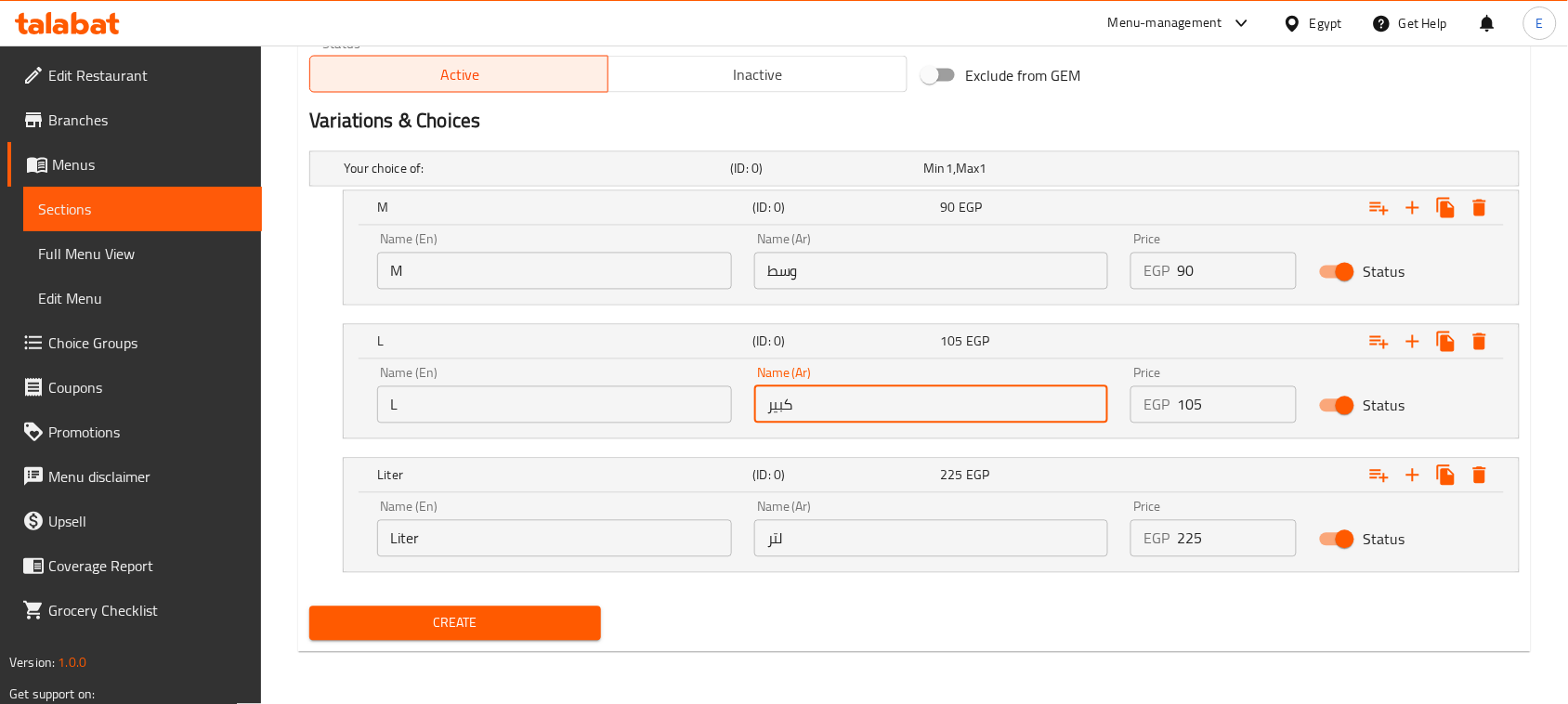 click on "لتر" at bounding box center [932, 539] 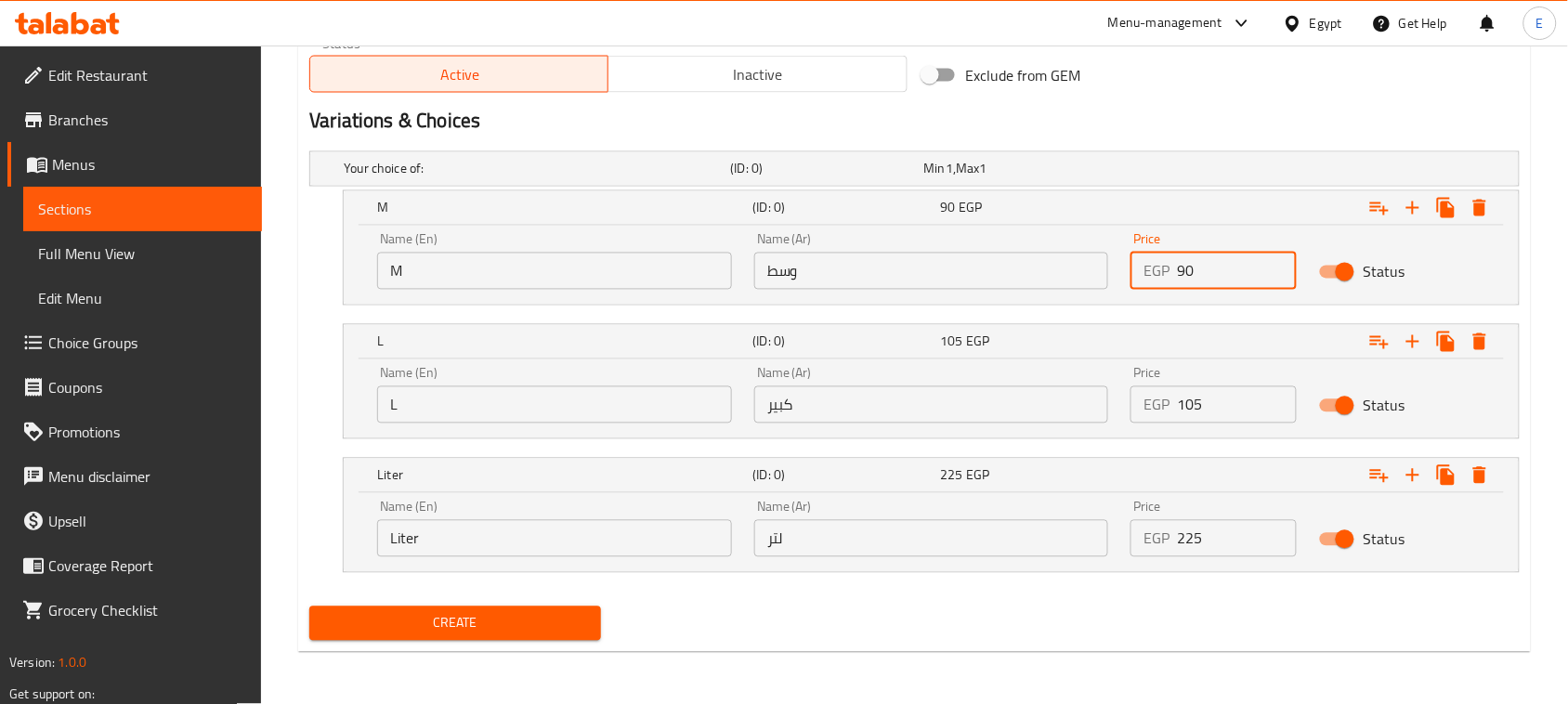 drag, startPoint x: 1213, startPoint y: 283, endPoint x: 1093, endPoint y: 279, distance: 120.06665 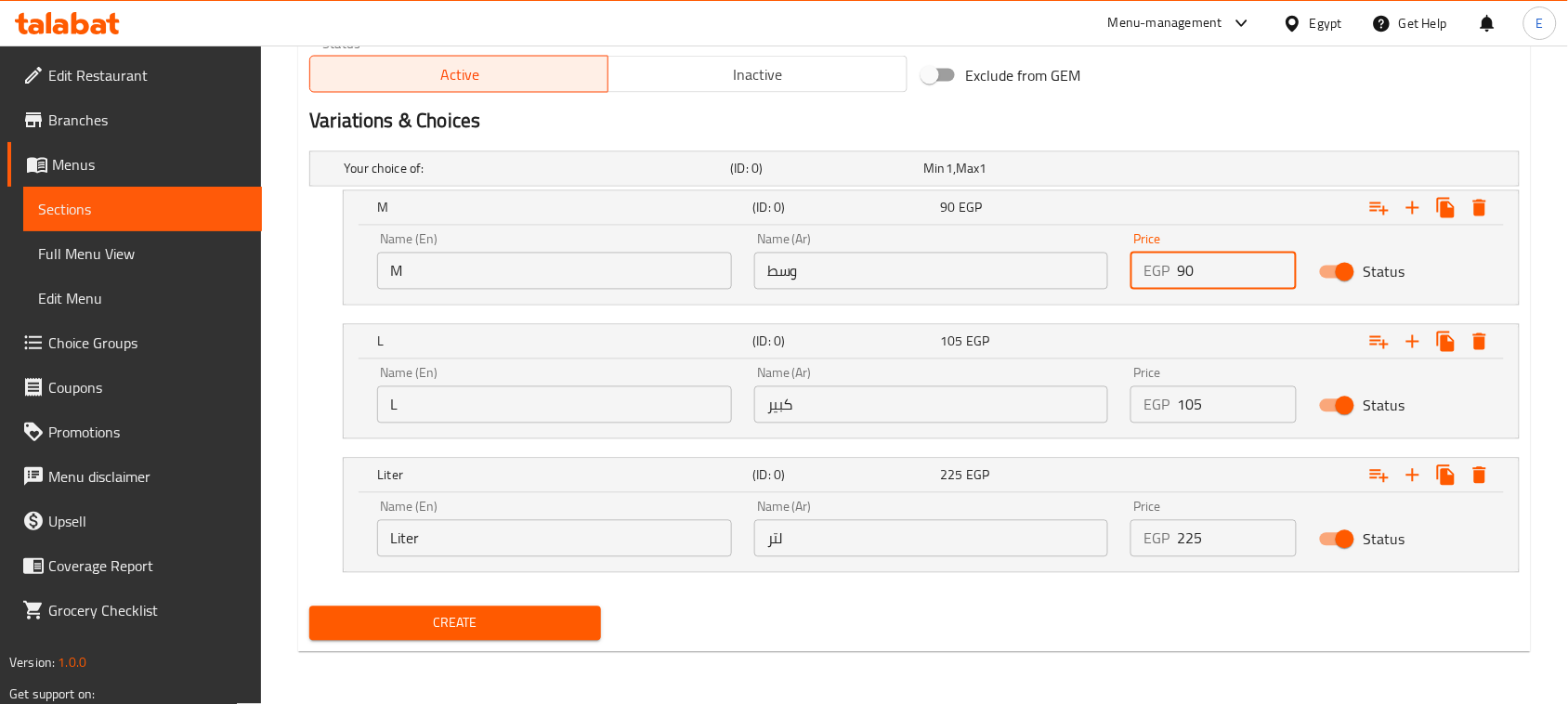 drag, startPoint x: 1209, startPoint y: 404, endPoint x: 1020, endPoint y: 405, distance: 189.00265 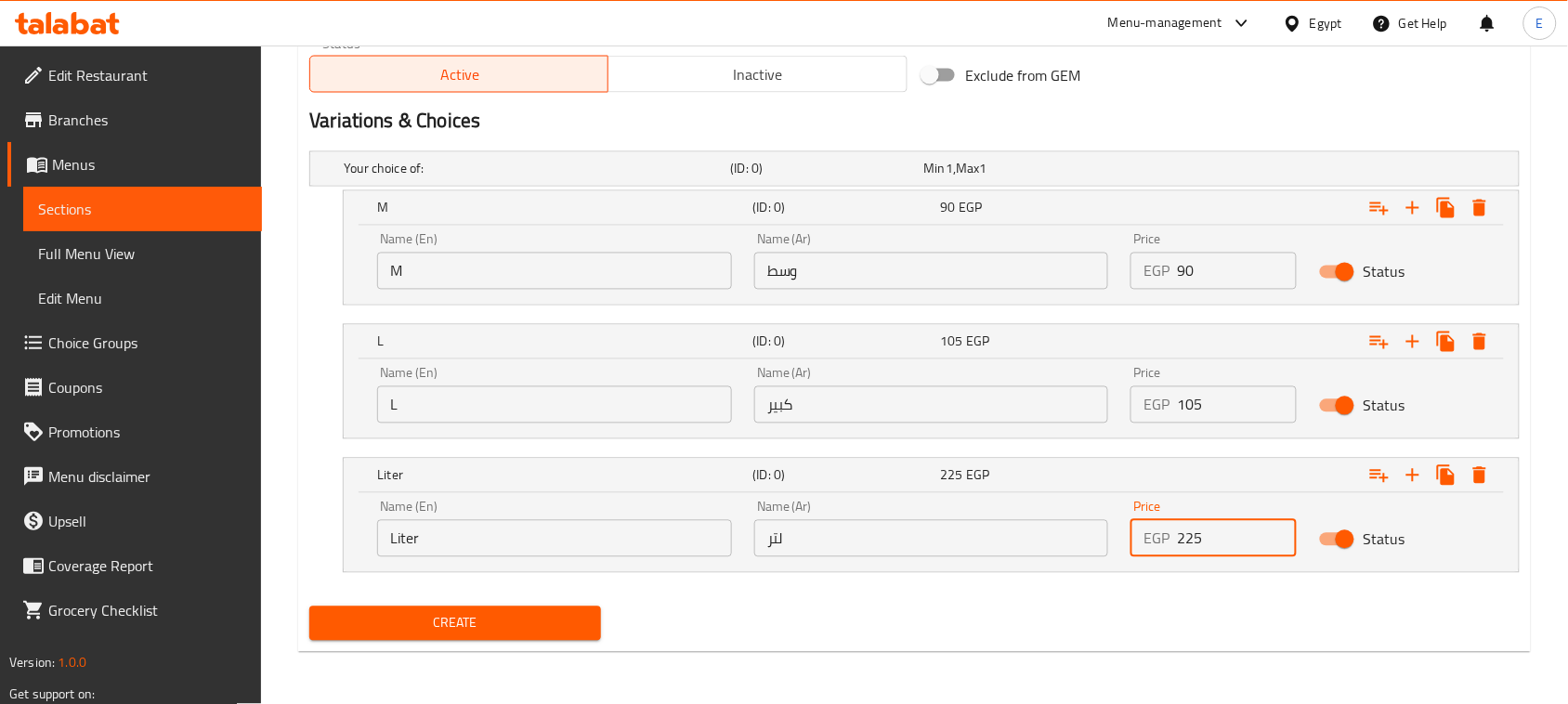 drag, startPoint x: 1220, startPoint y: 545, endPoint x: 1104, endPoint y: 541, distance: 116.06895 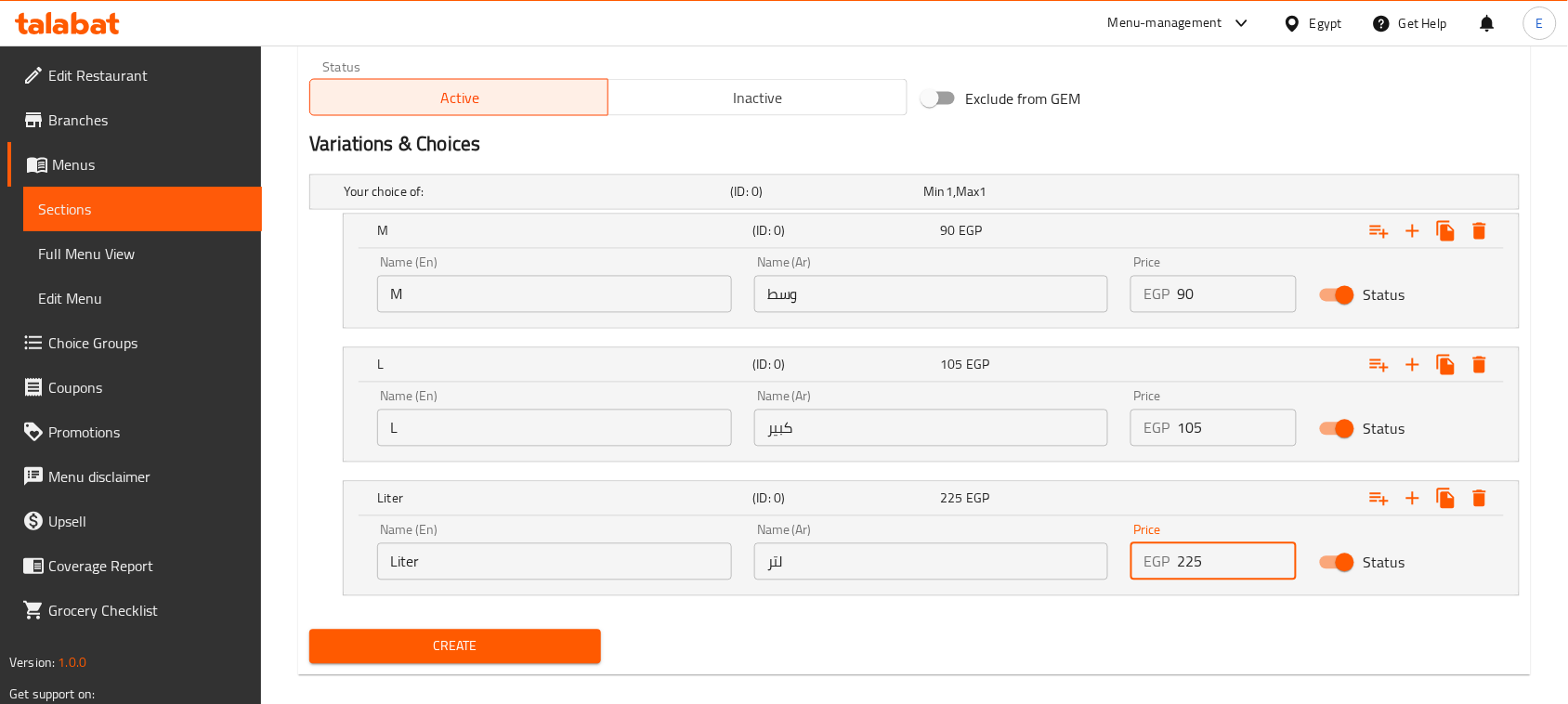 scroll, scrollTop: 944, scrollLeft: 0, axis: vertical 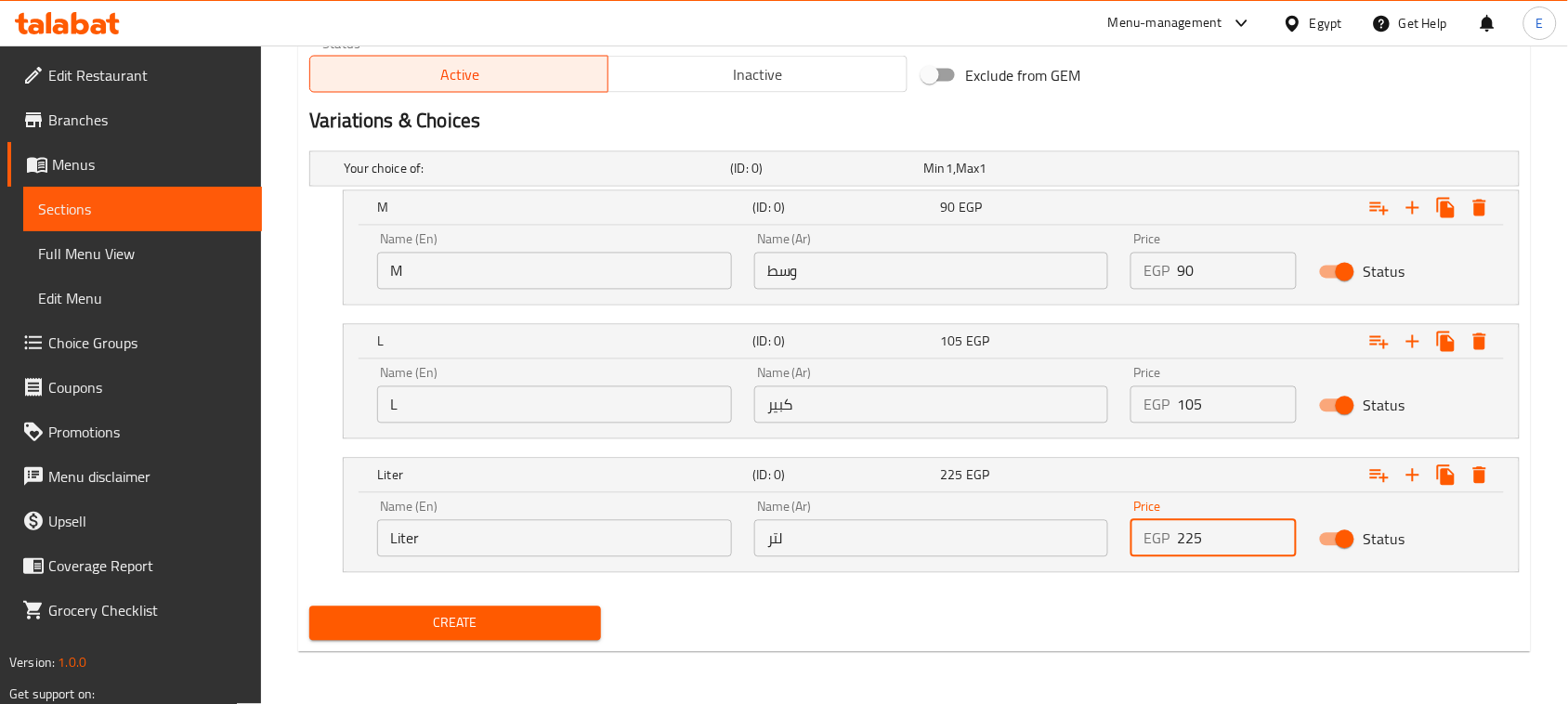 click on "Create" at bounding box center [455, 623] 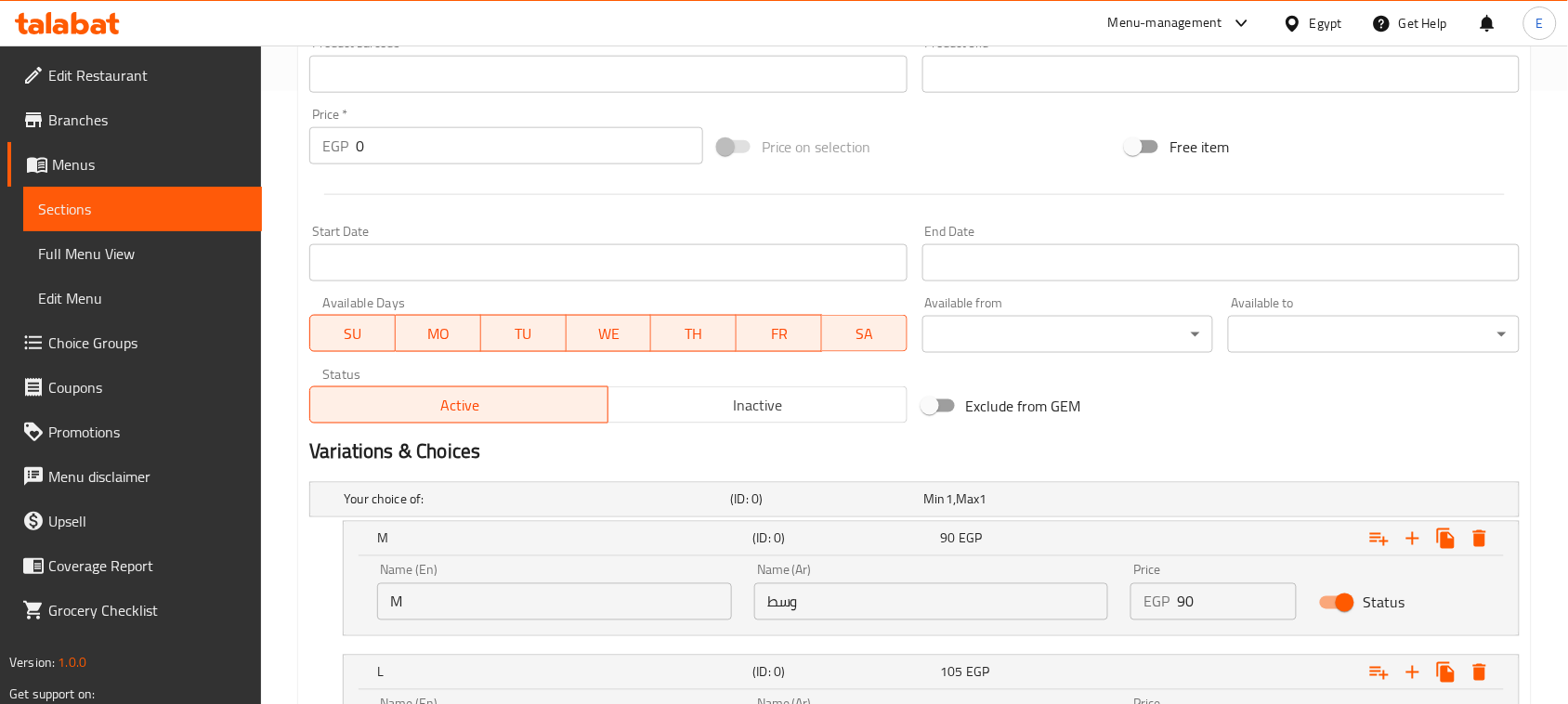 scroll, scrollTop: 363, scrollLeft: 0, axis: vertical 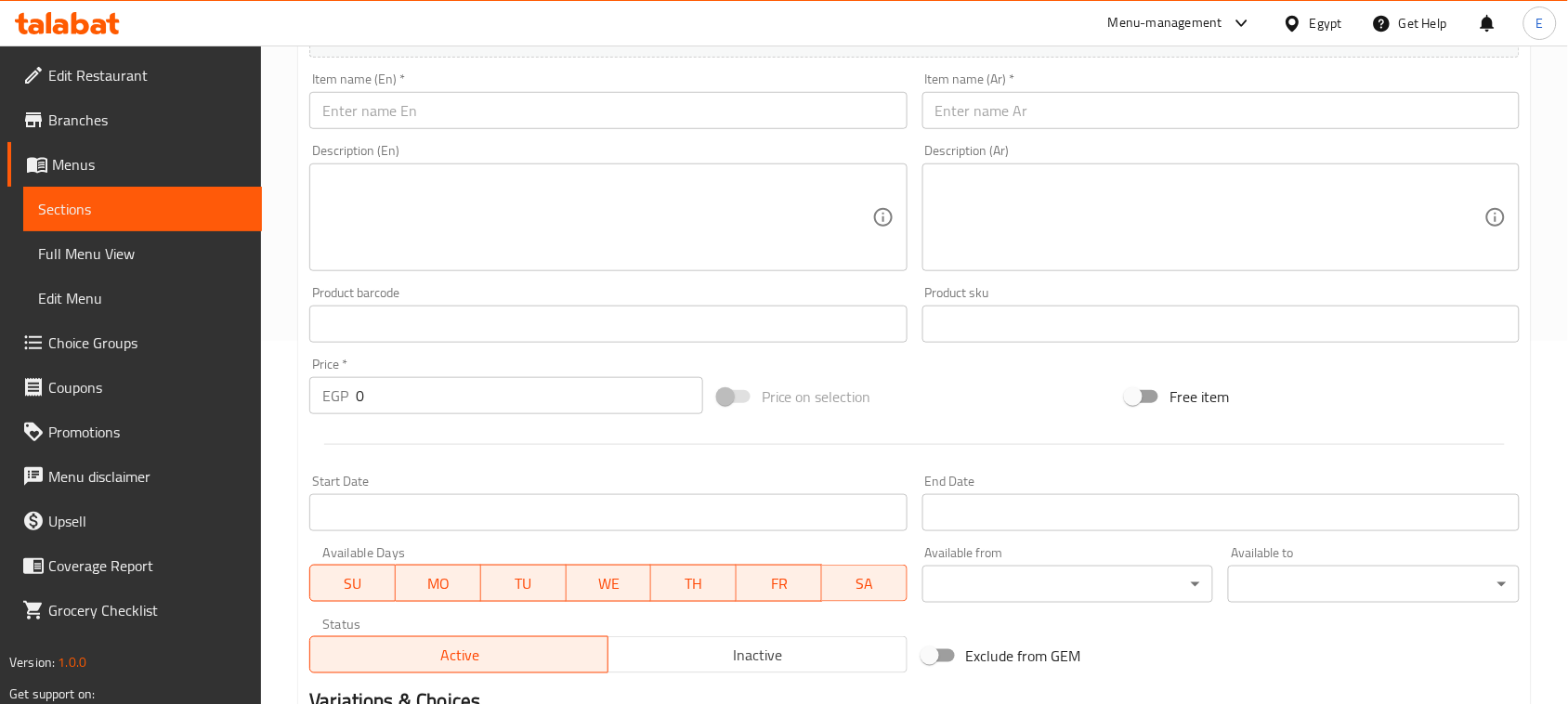 click at bounding box center [1221, 111] 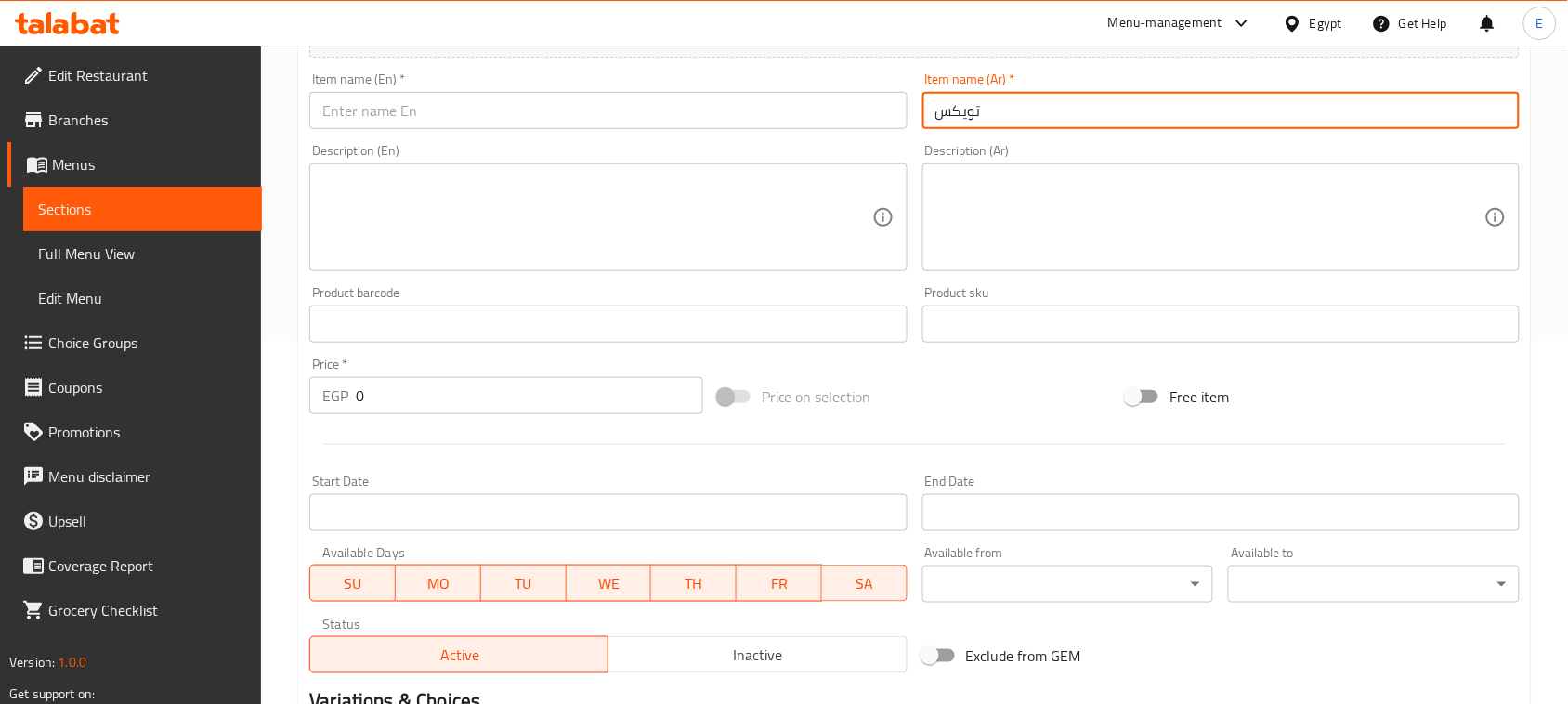 click at bounding box center [608, 111] 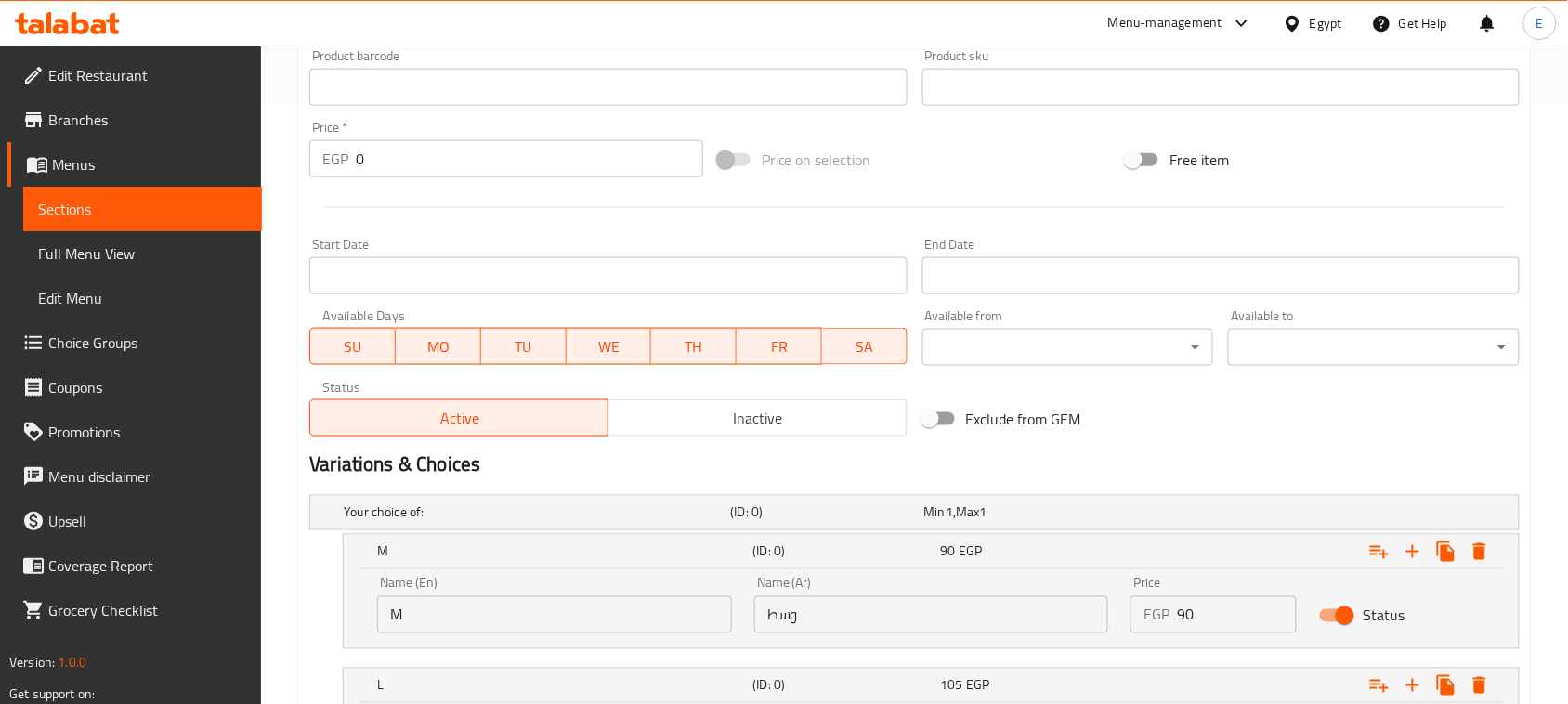 scroll, scrollTop: 944, scrollLeft: 0, axis: vertical 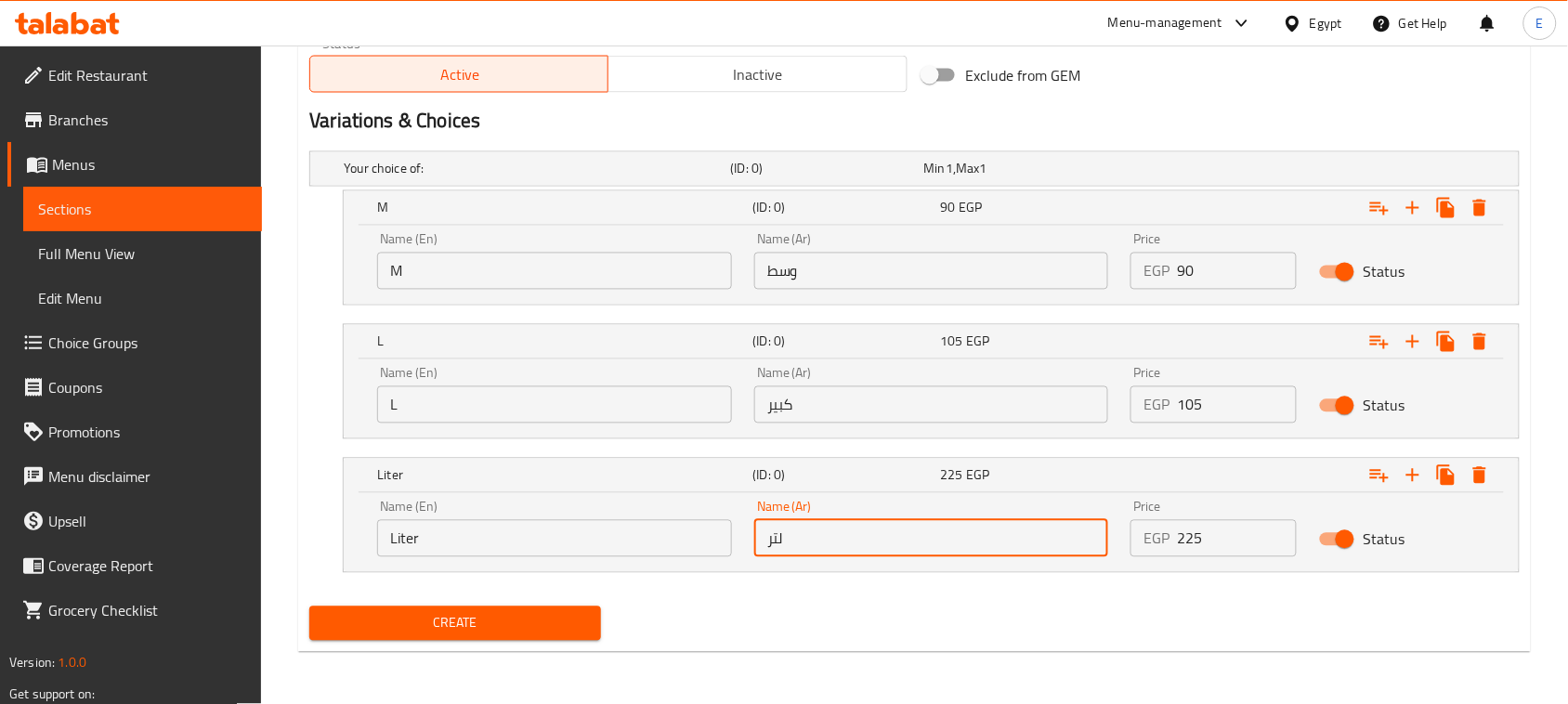 click on "لتر" at bounding box center (932, 539) 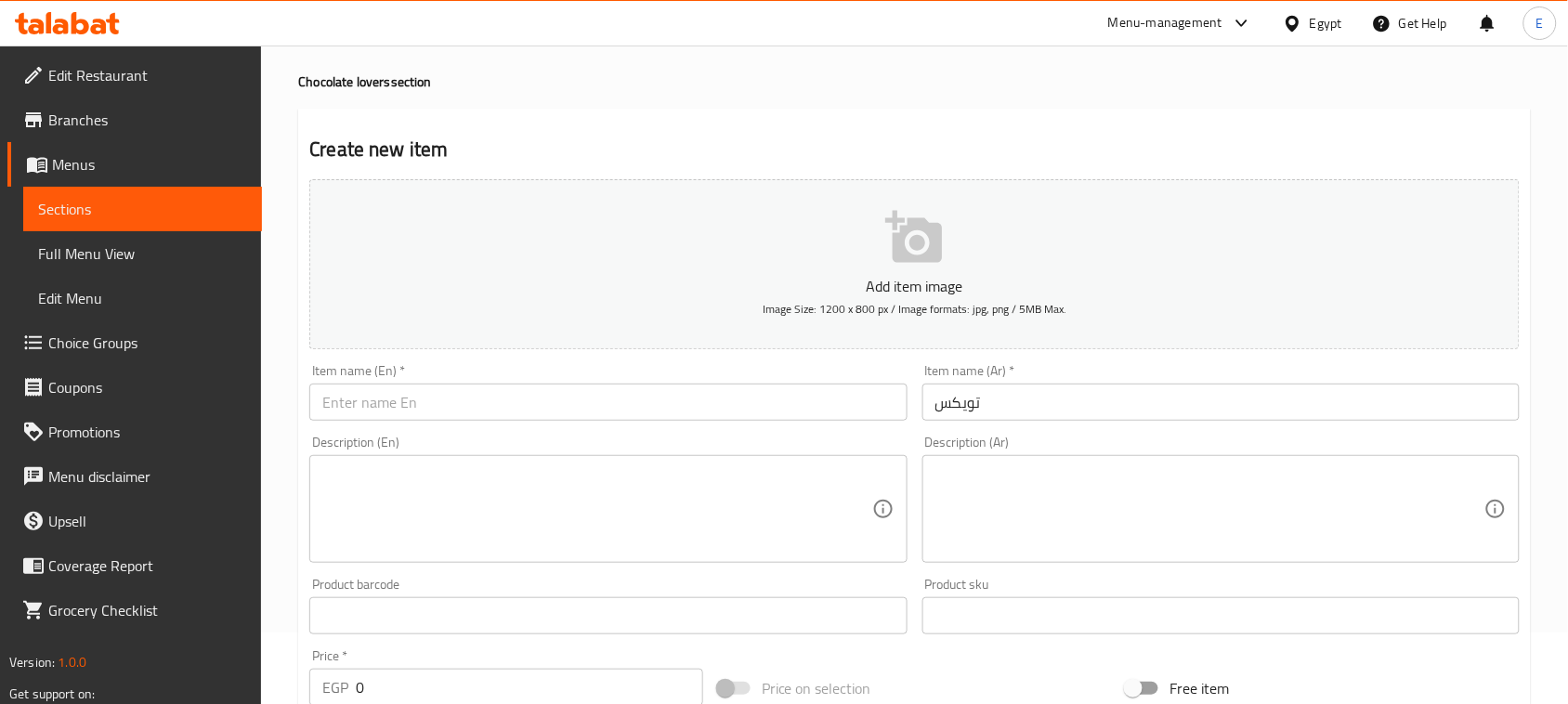 scroll, scrollTop: 15, scrollLeft: 0, axis: vertical 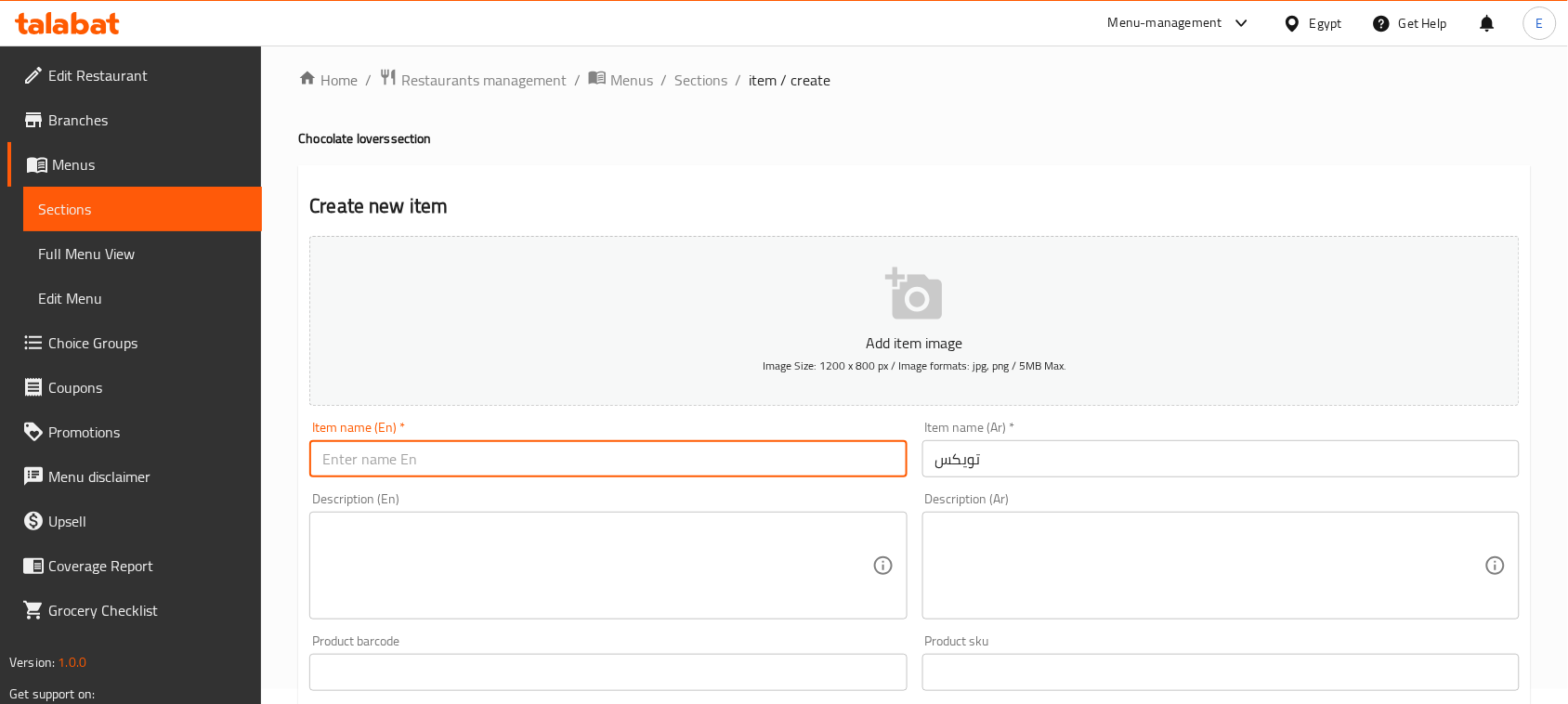 click at bounding box center (608, 459) 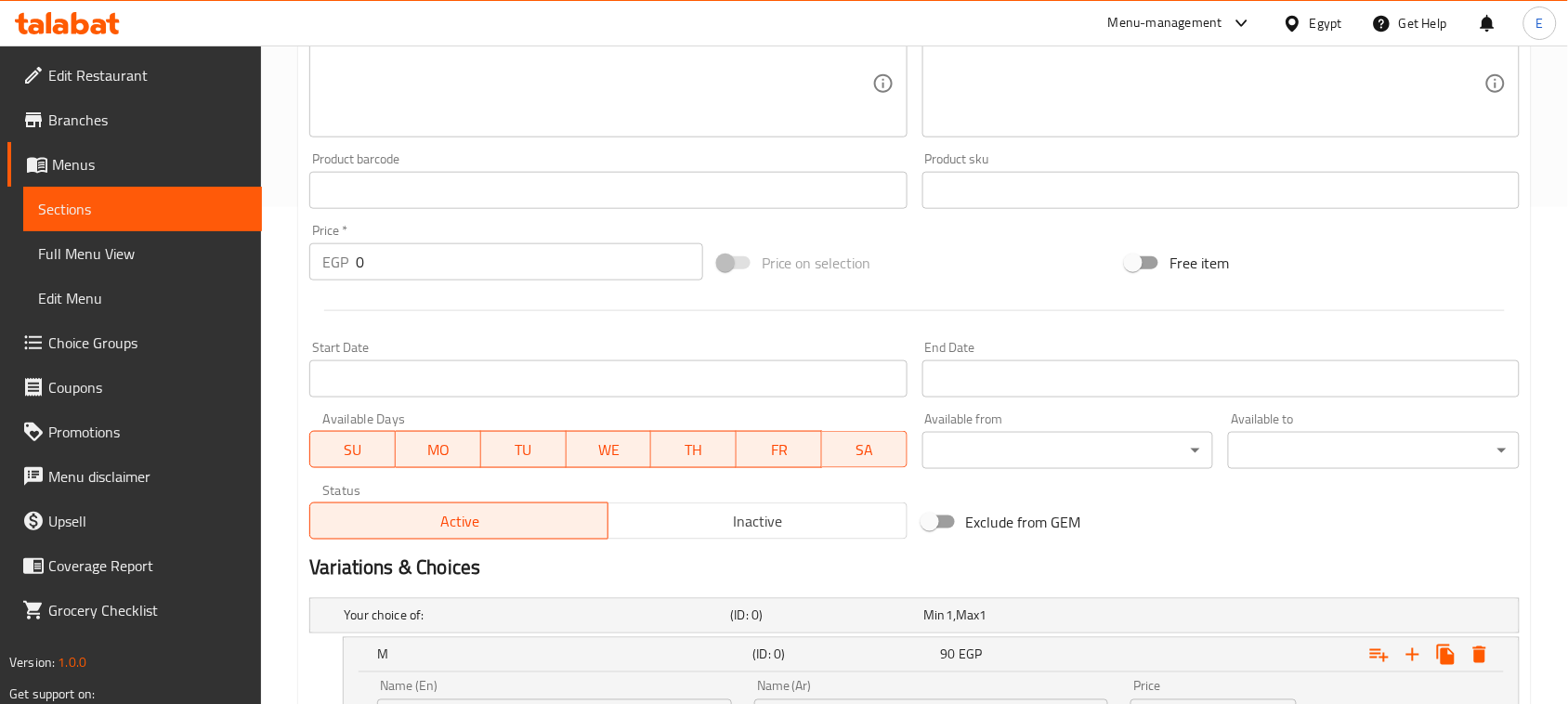 scroll, scrollTop: 595, scrollLeft: 0, axis: vertical 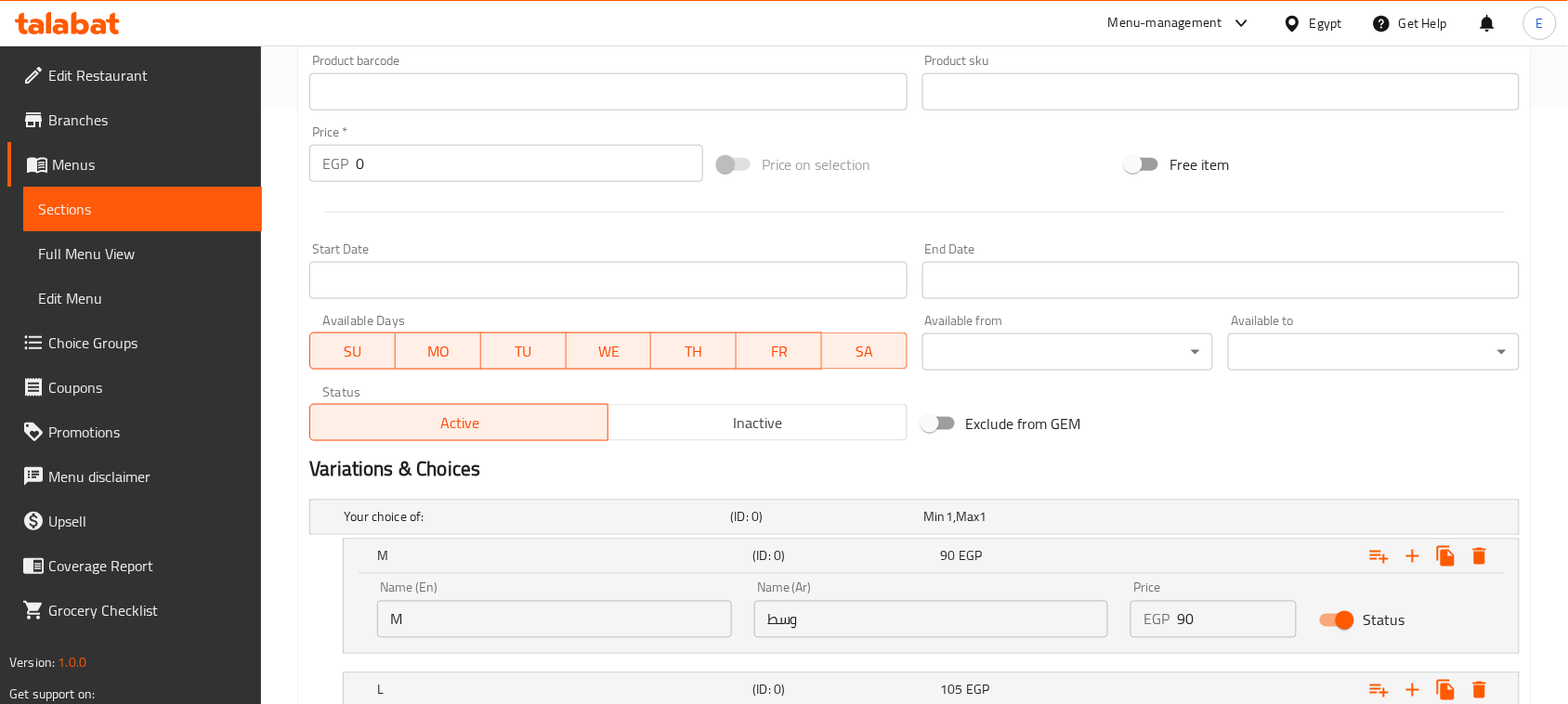 click on "M" at bounding box center [555, 619] 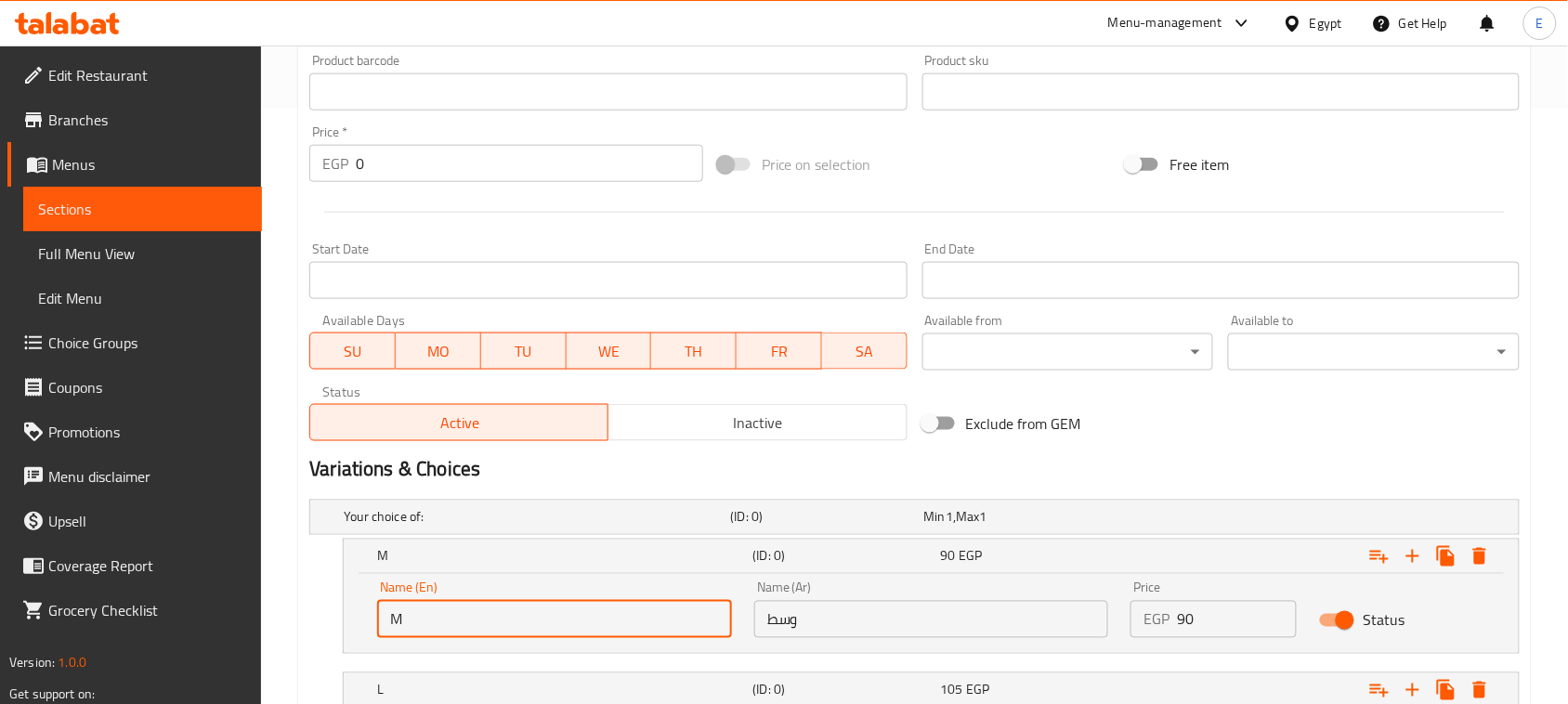 click on "M" at bounding box center (555, 619) 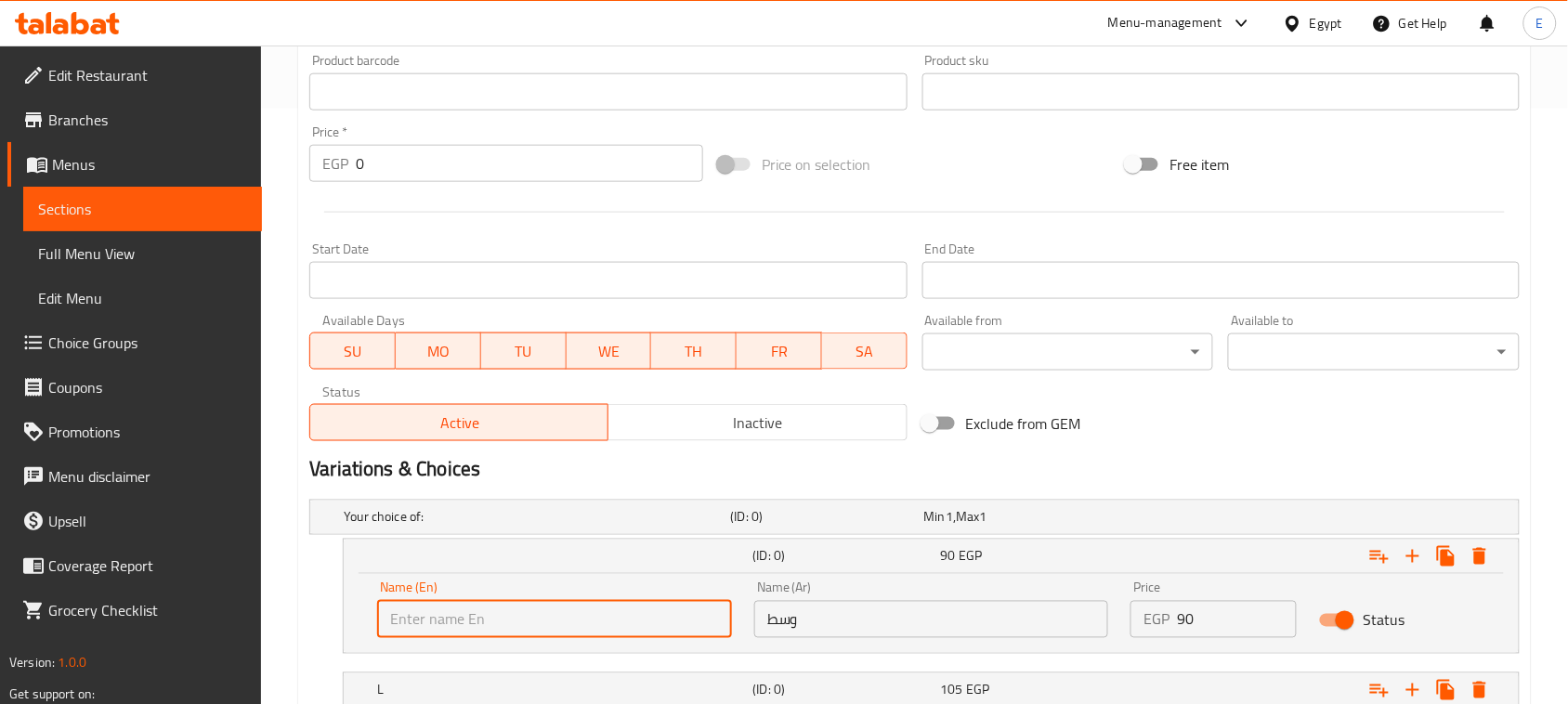 drag, startPoint x: 465, startPoint y: 616, endPoint x: 465, endPoint y: 592, distance: 24 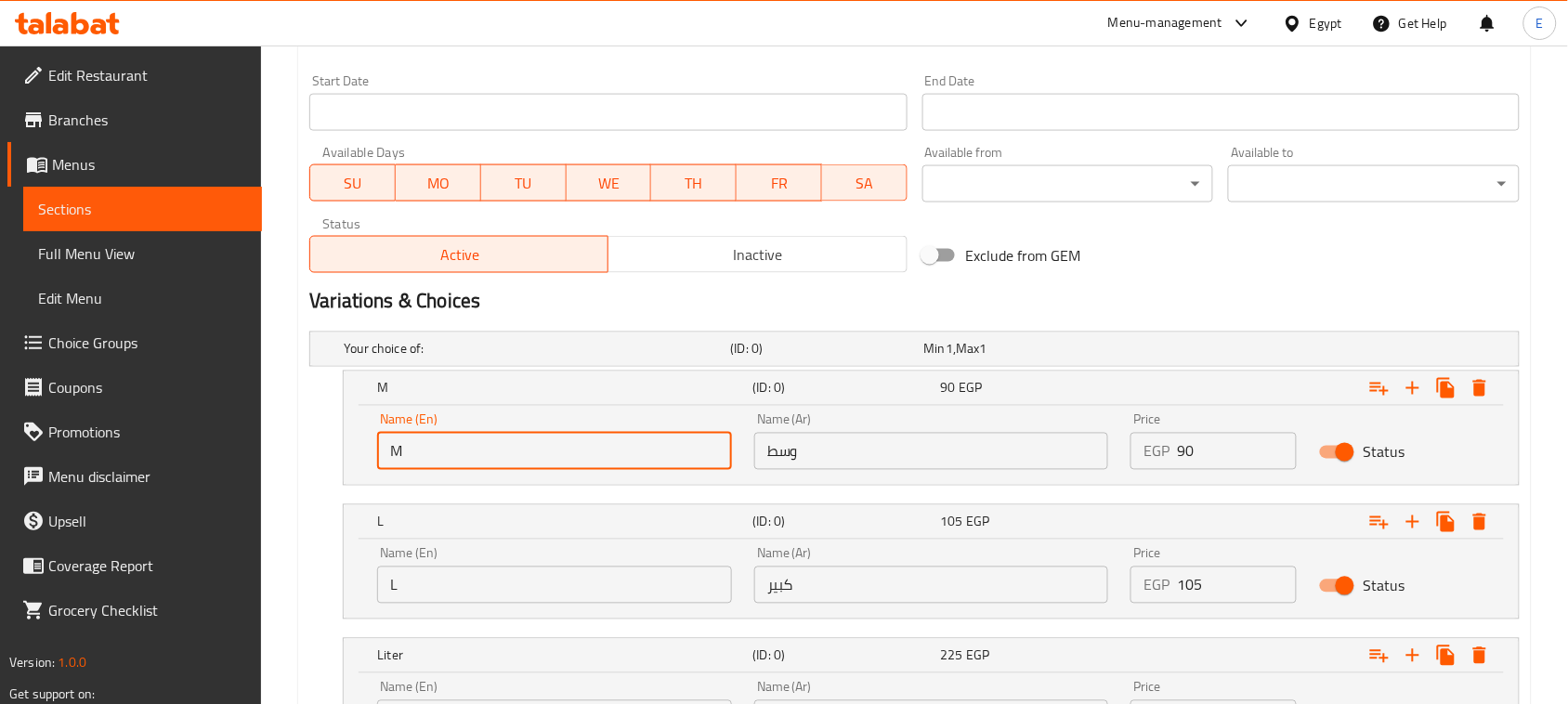scroll, scrollTop: 944, scrollLeft: 0, axis: vertical 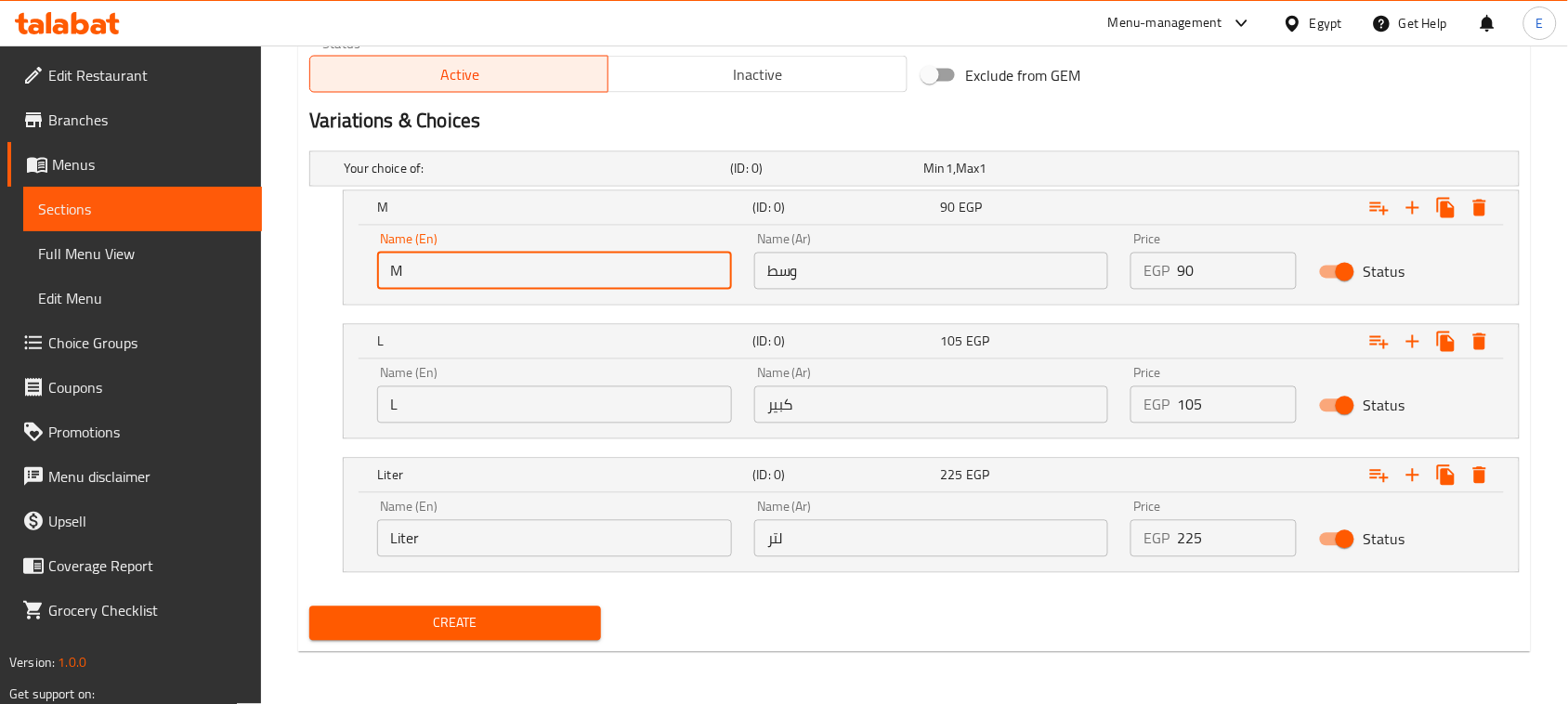 click on "وسط" at bounding box center [932, 271] 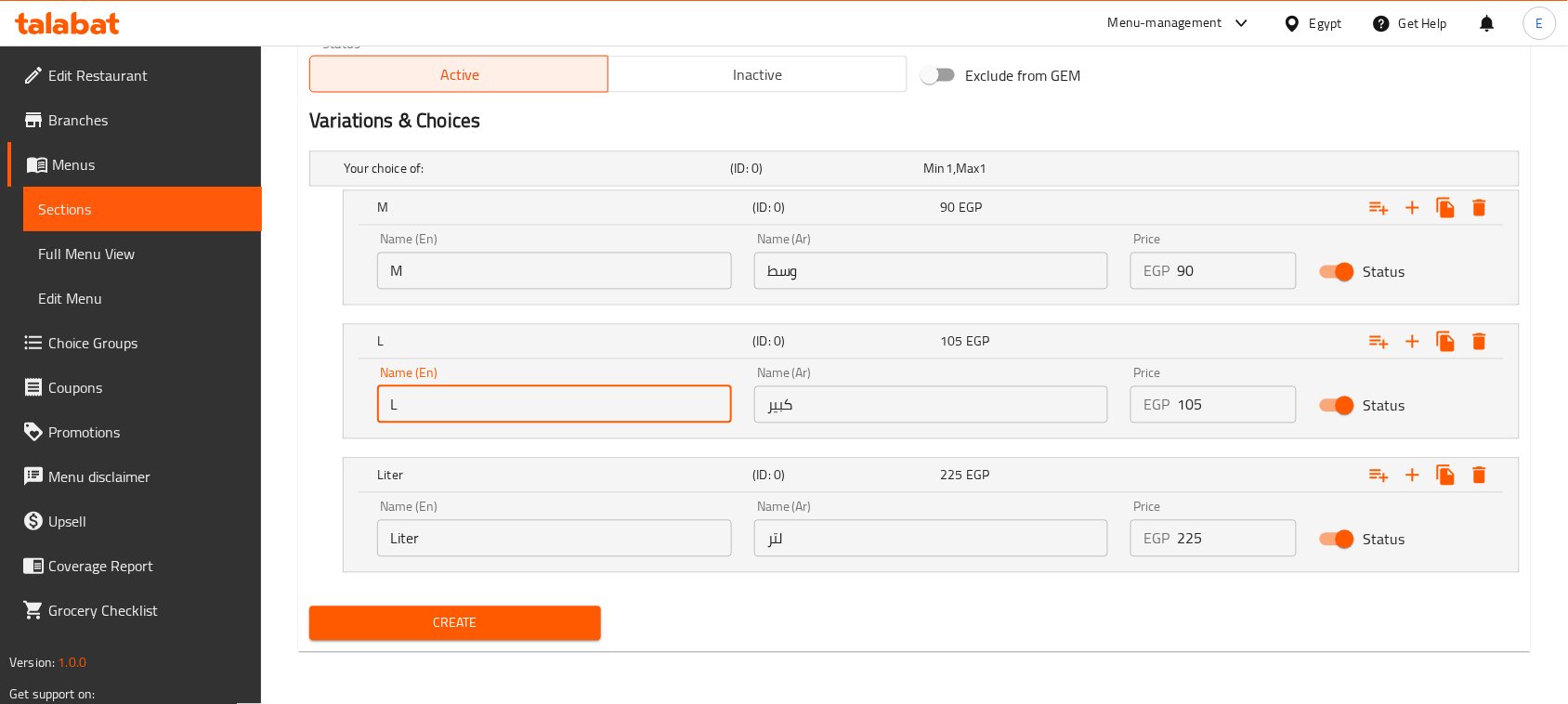 click on "L" at bounding box center (555, 405) 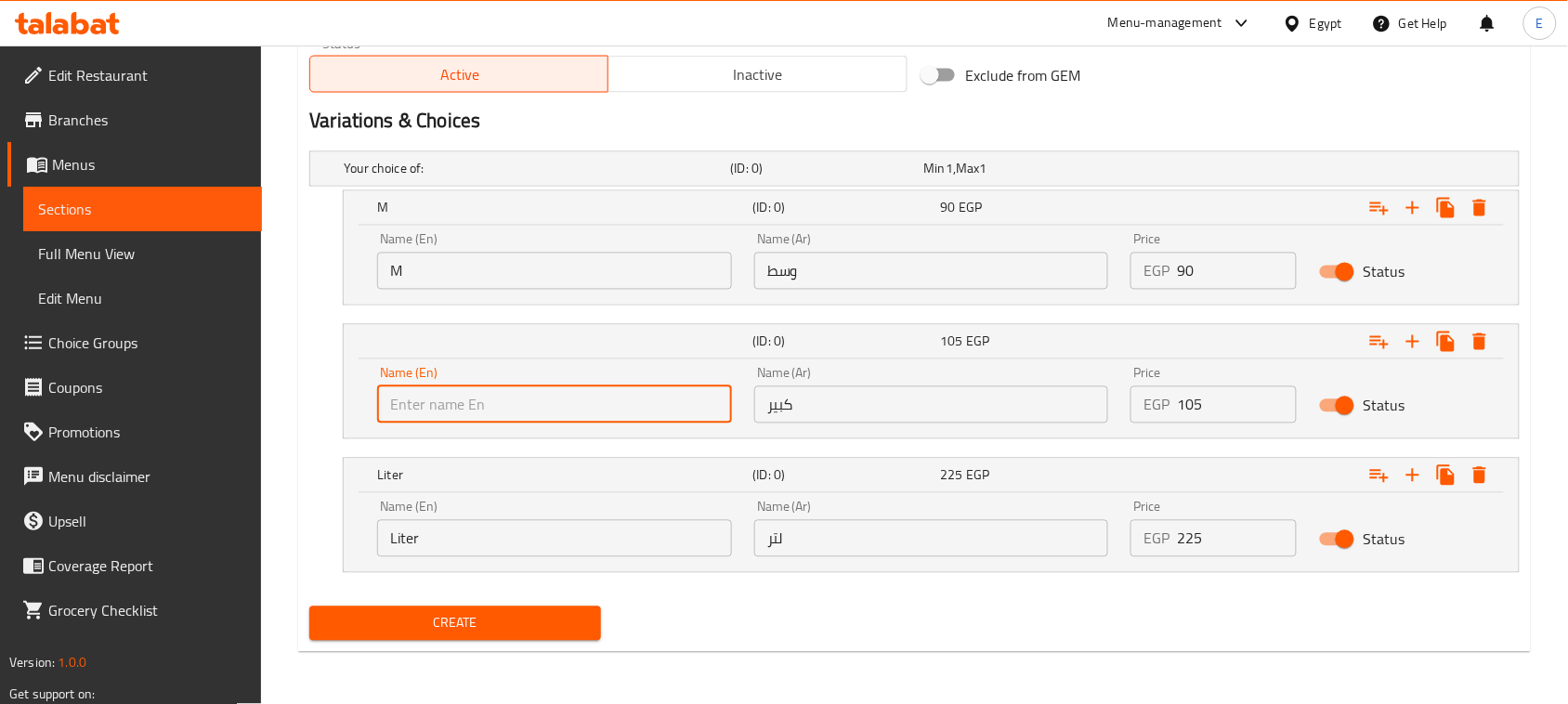 click at bounding box center [555, 405] 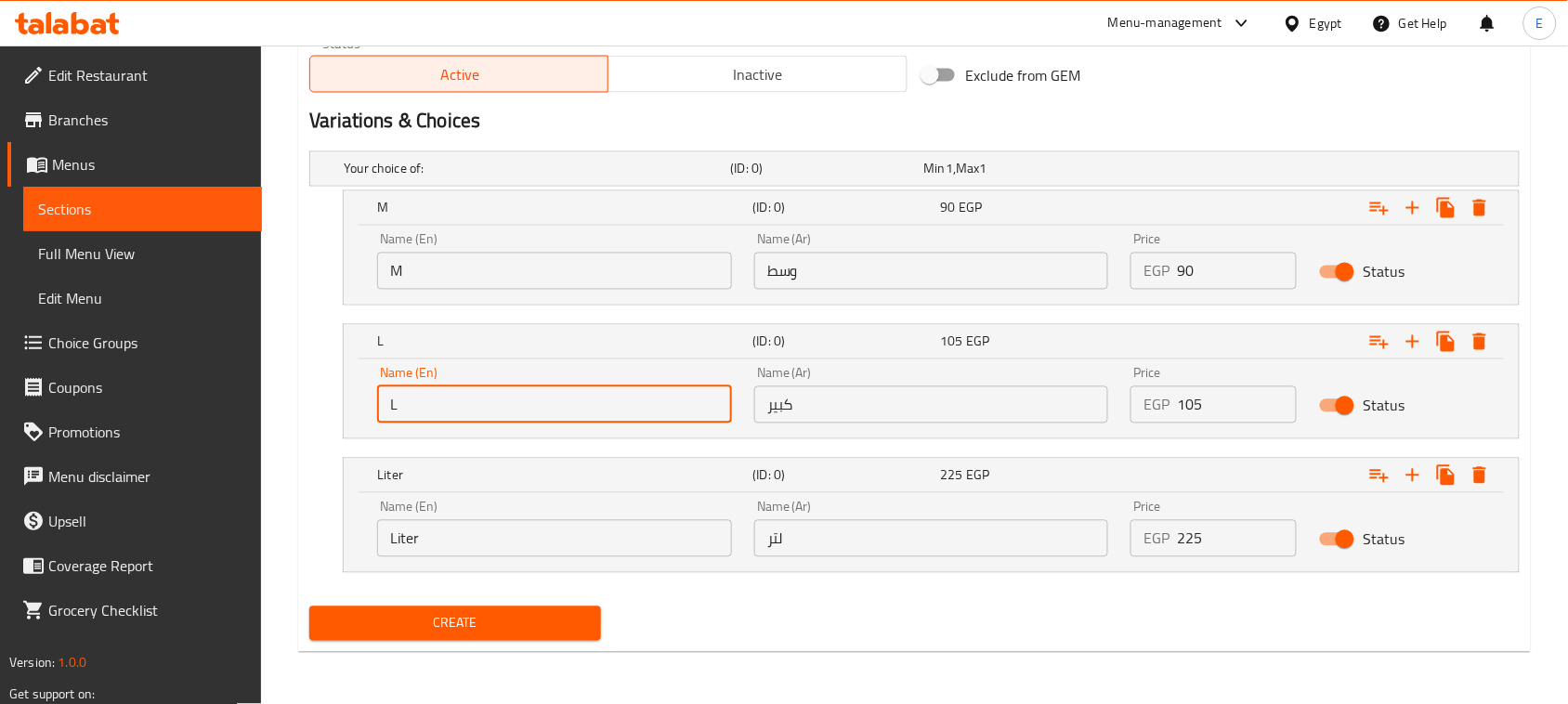 click on "كبير" at bounding box center [932, 405] 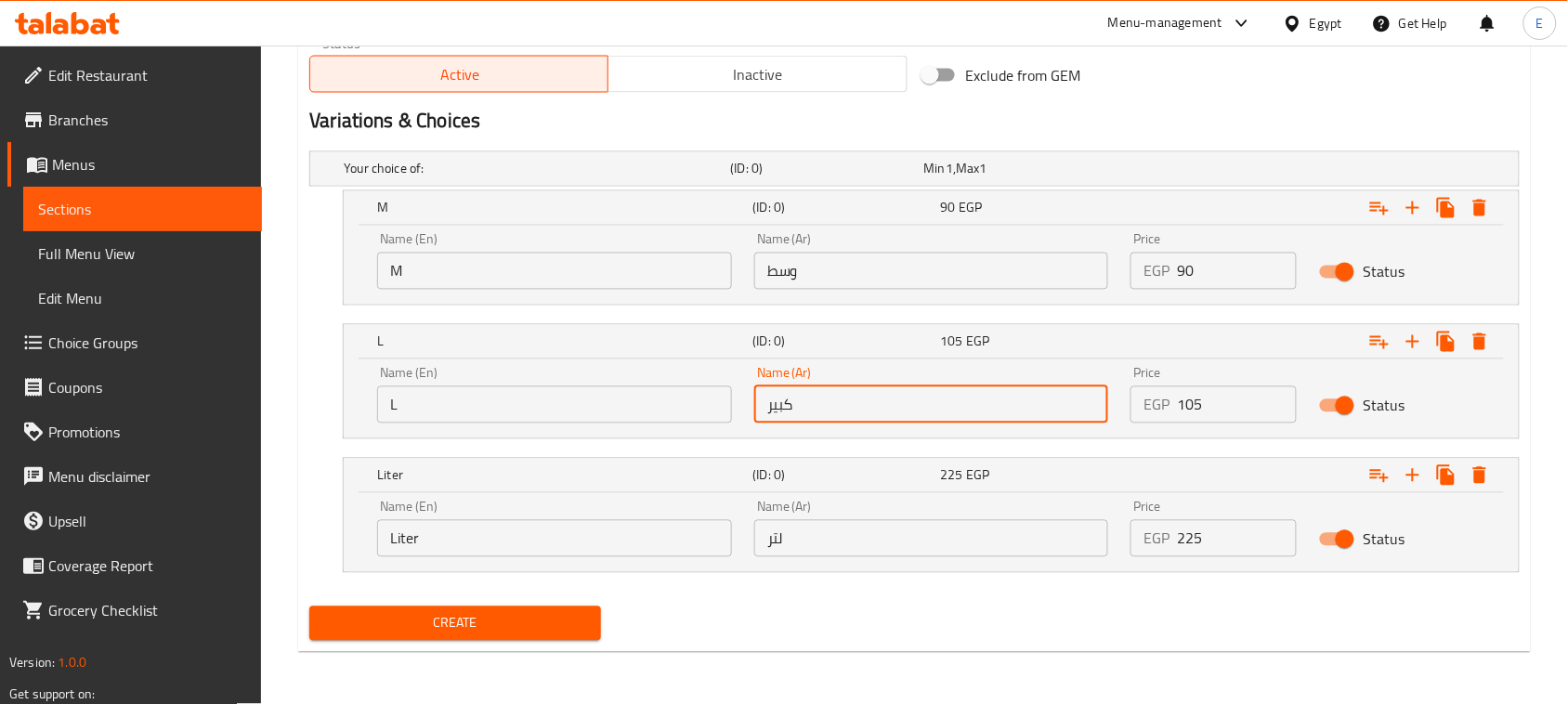 click on "Liter" at bounding box center [555, 539] 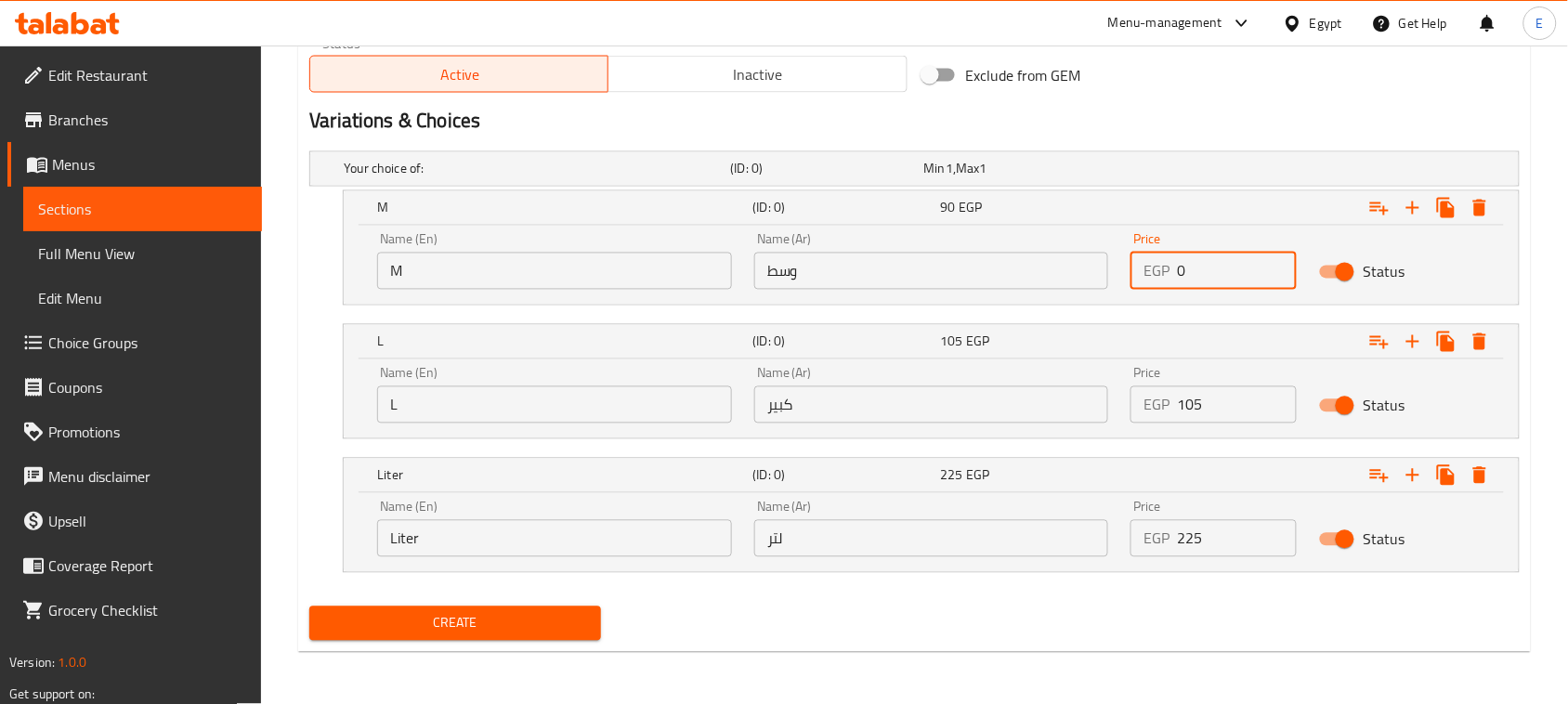 drag, startPoint x: 1196, startPoint y: 277, endPoint x: 1066, endPoint y: 277, distance: 130 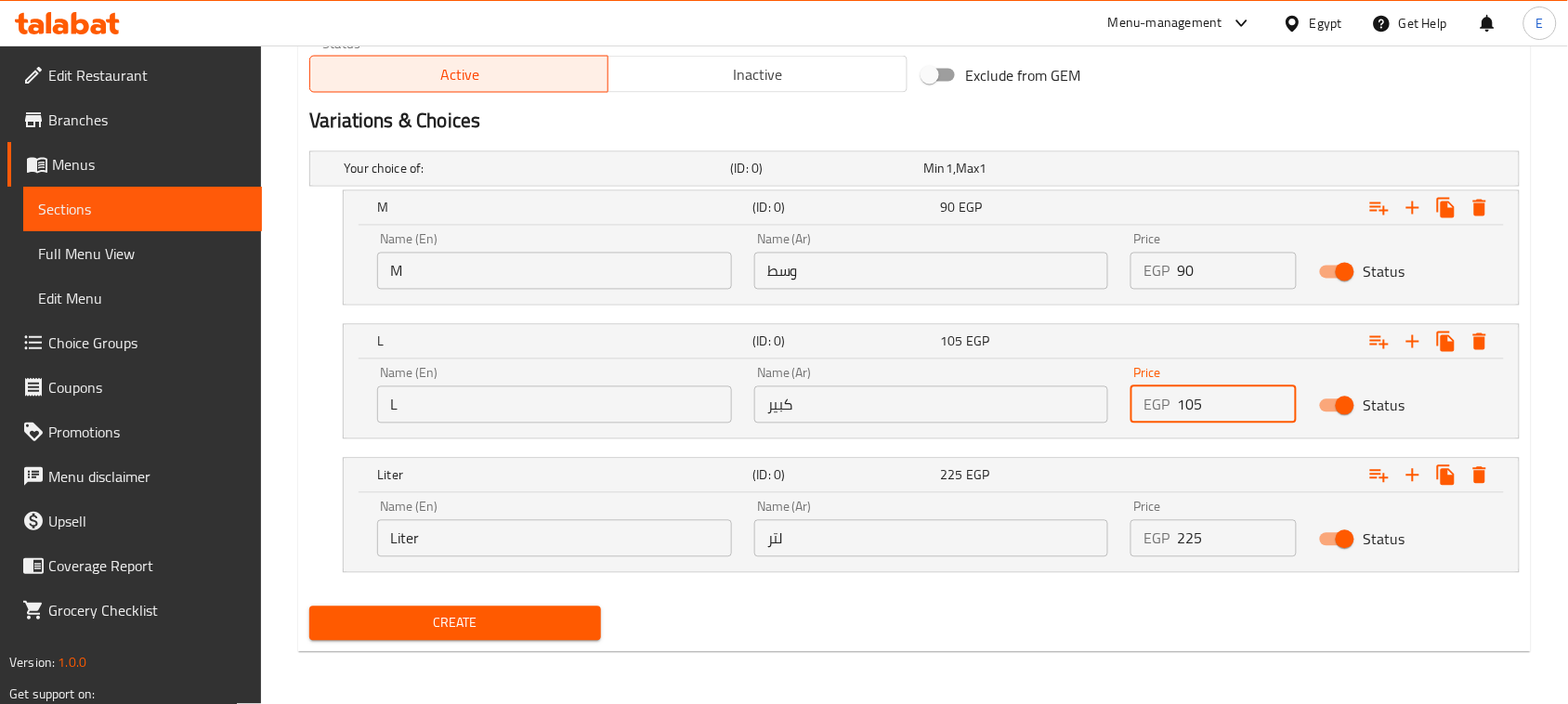 drag, startPoint x: 1200, startPoint y: 415, endPoint x: 1088, endPoint y: 404, distance: 112.53888 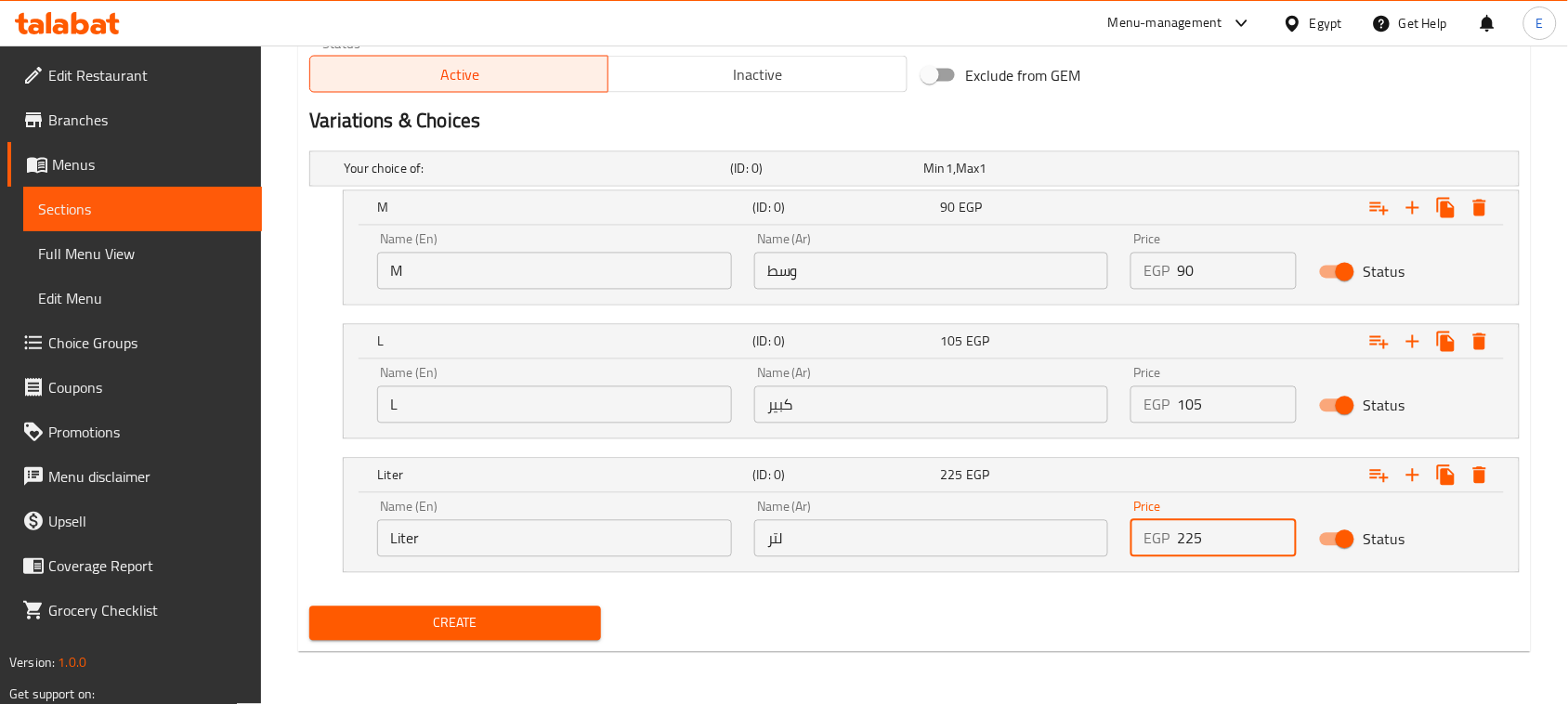 drag, startPoint x: 1217, startPoint y: 550, endPoint x: 1096, endPoint y: 532, distance: 122.33152 